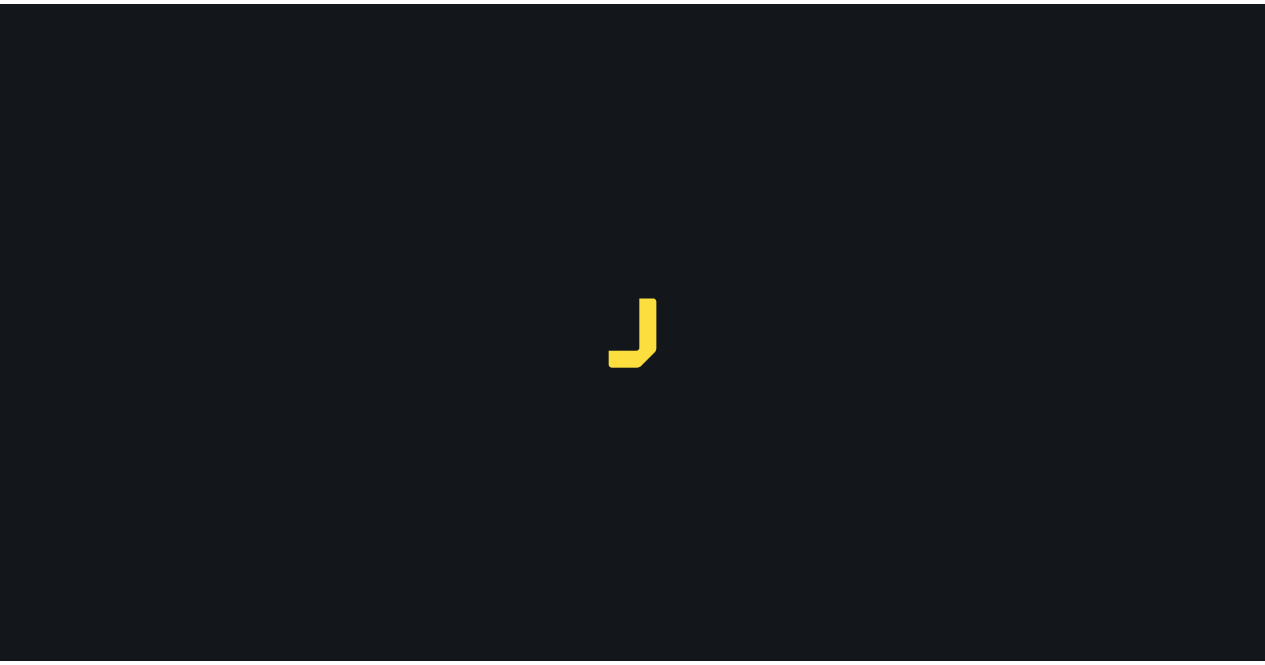 scroll, scrollTop: 0, scrollLeft: 0, axis: both 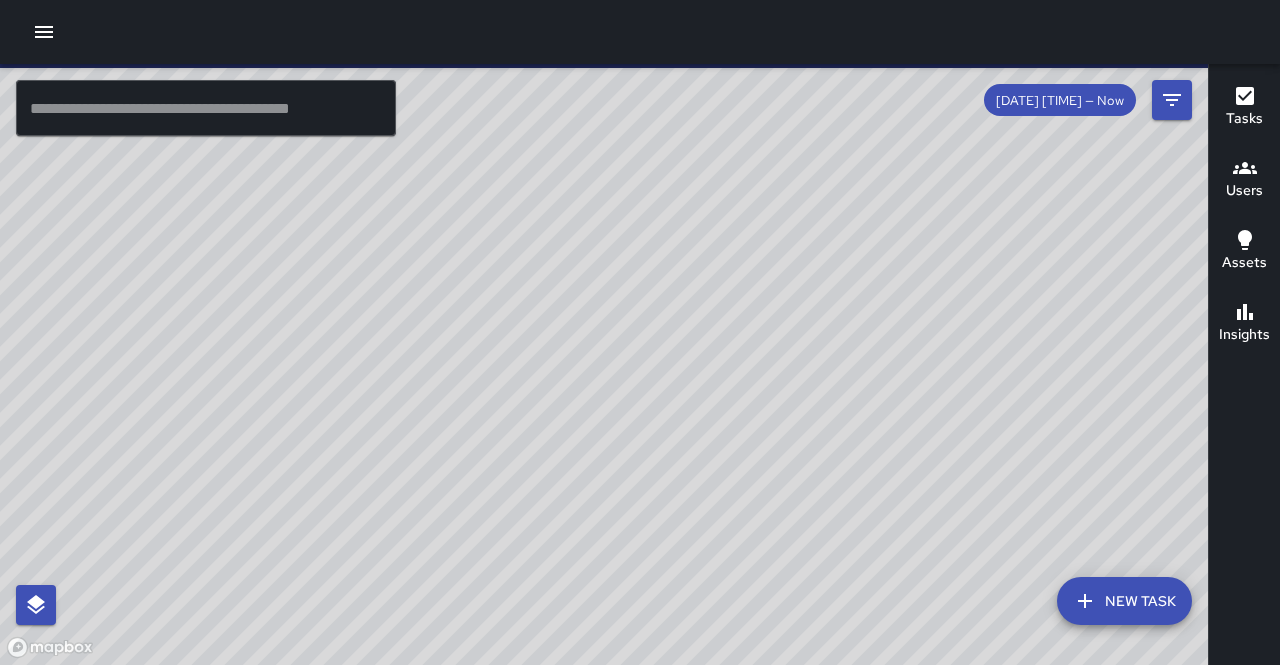 click 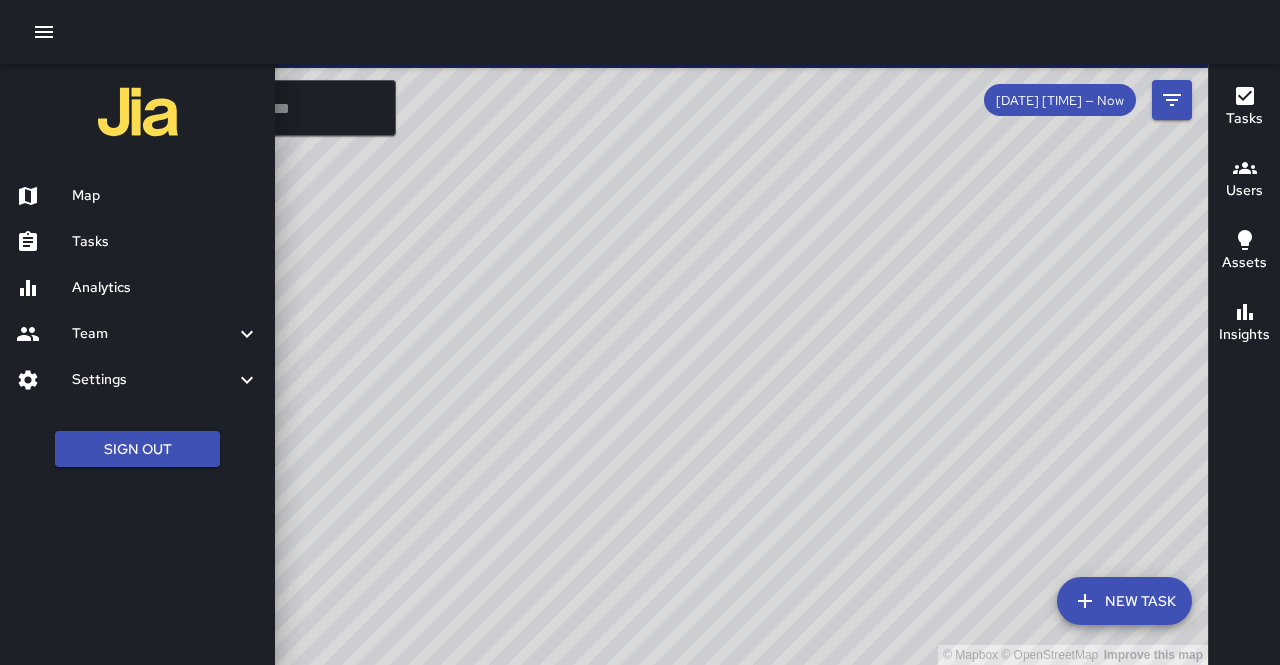 click on "Analytics" at bounding box center [165, 288] 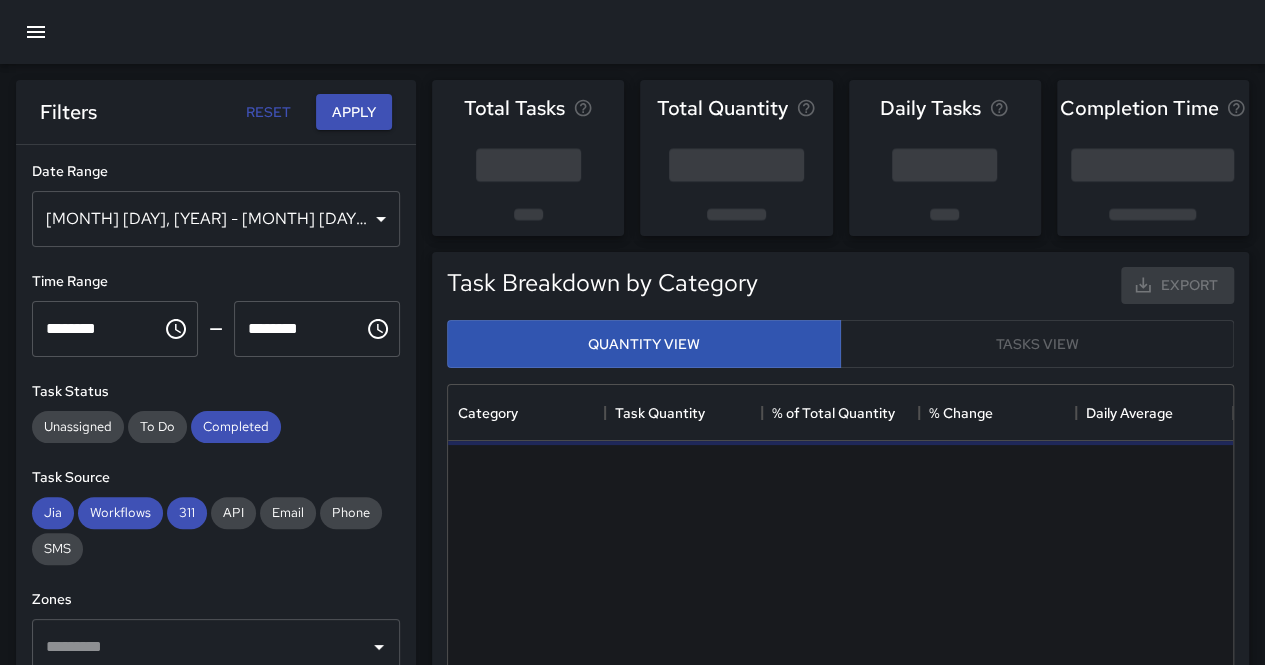 scroll, scrollTop: 16, scrollLeft: 16, axis: both 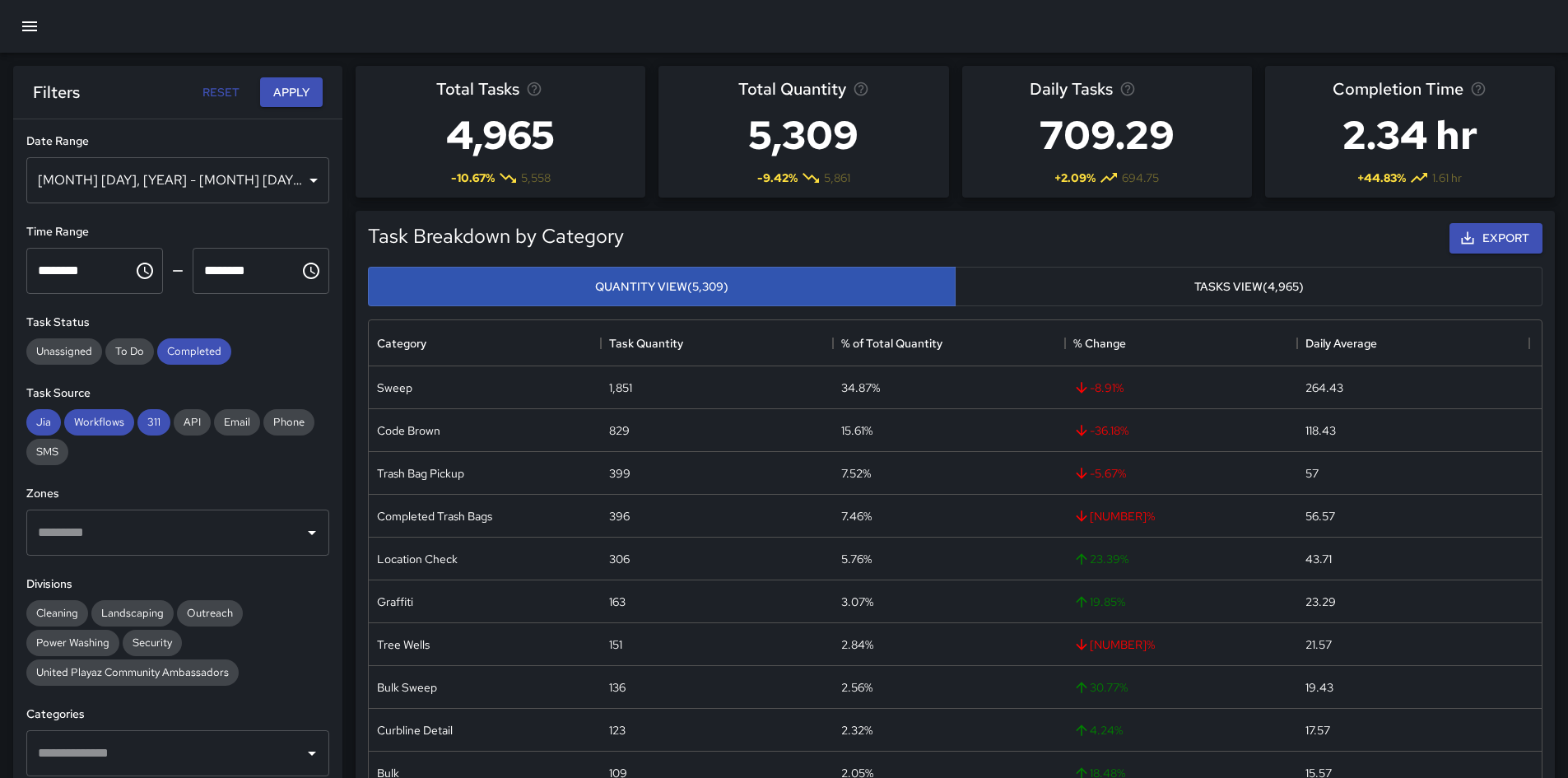 click on "[MONTH] [DAY], [YEAR] - [MONTH] [DAY], [YEAR]" at bounding box center [178, 180] 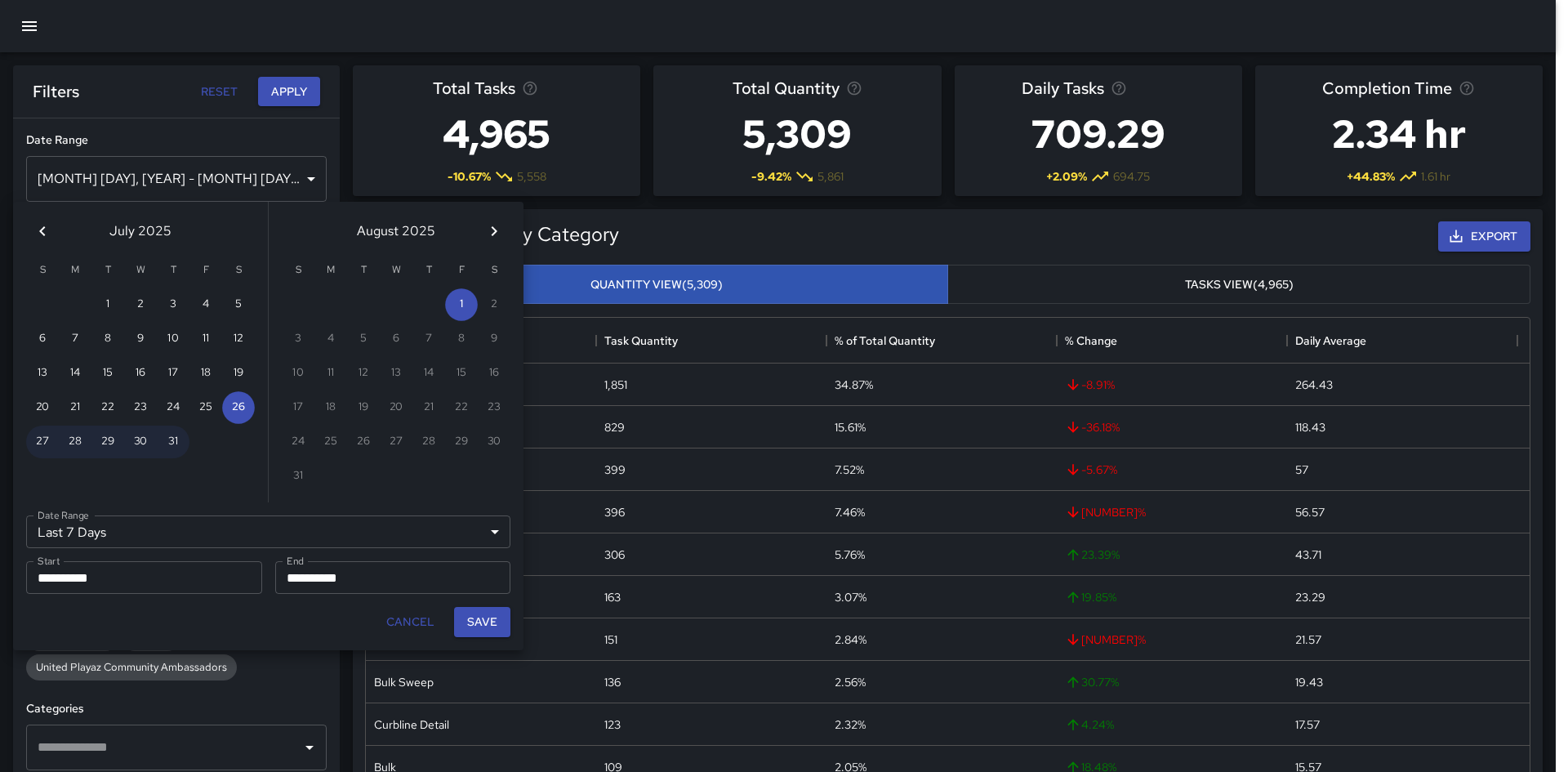 click on "Last 7 Days ****** Date Range" at bounding box center [268, 532] 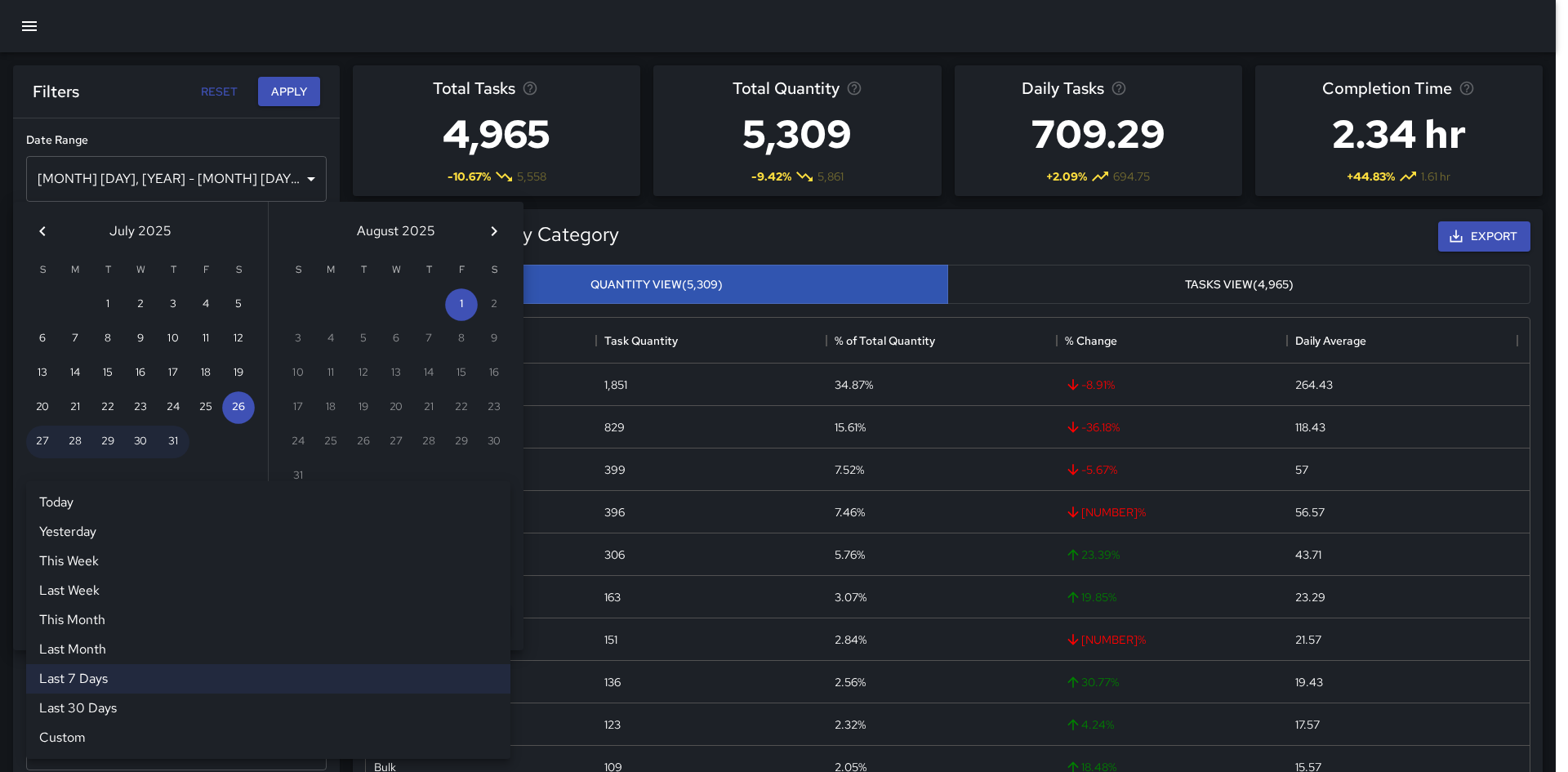 click on "Last Month" at bounding box center (268, 649) 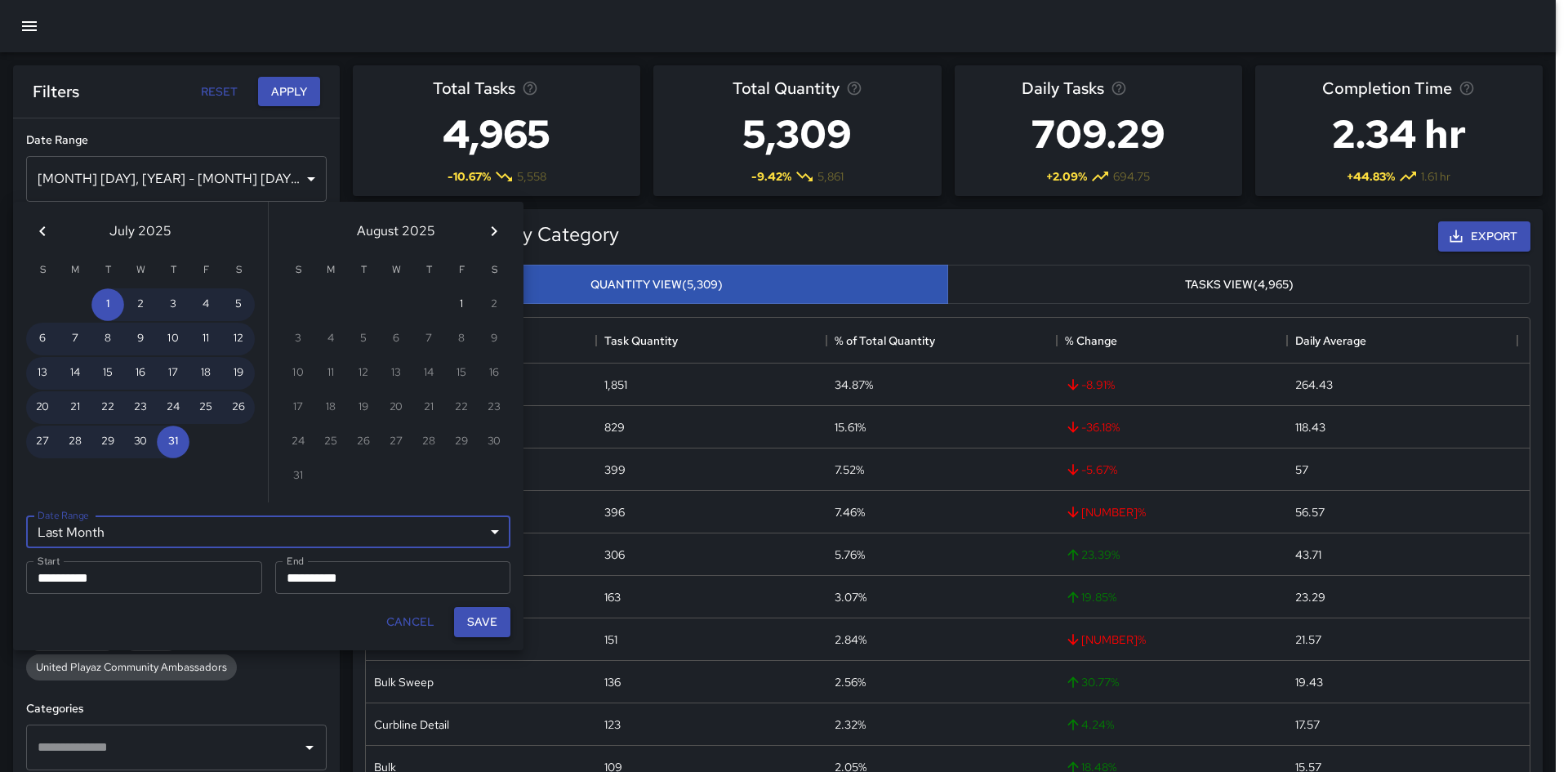 click on "Save" at bounding box center [482, 622] 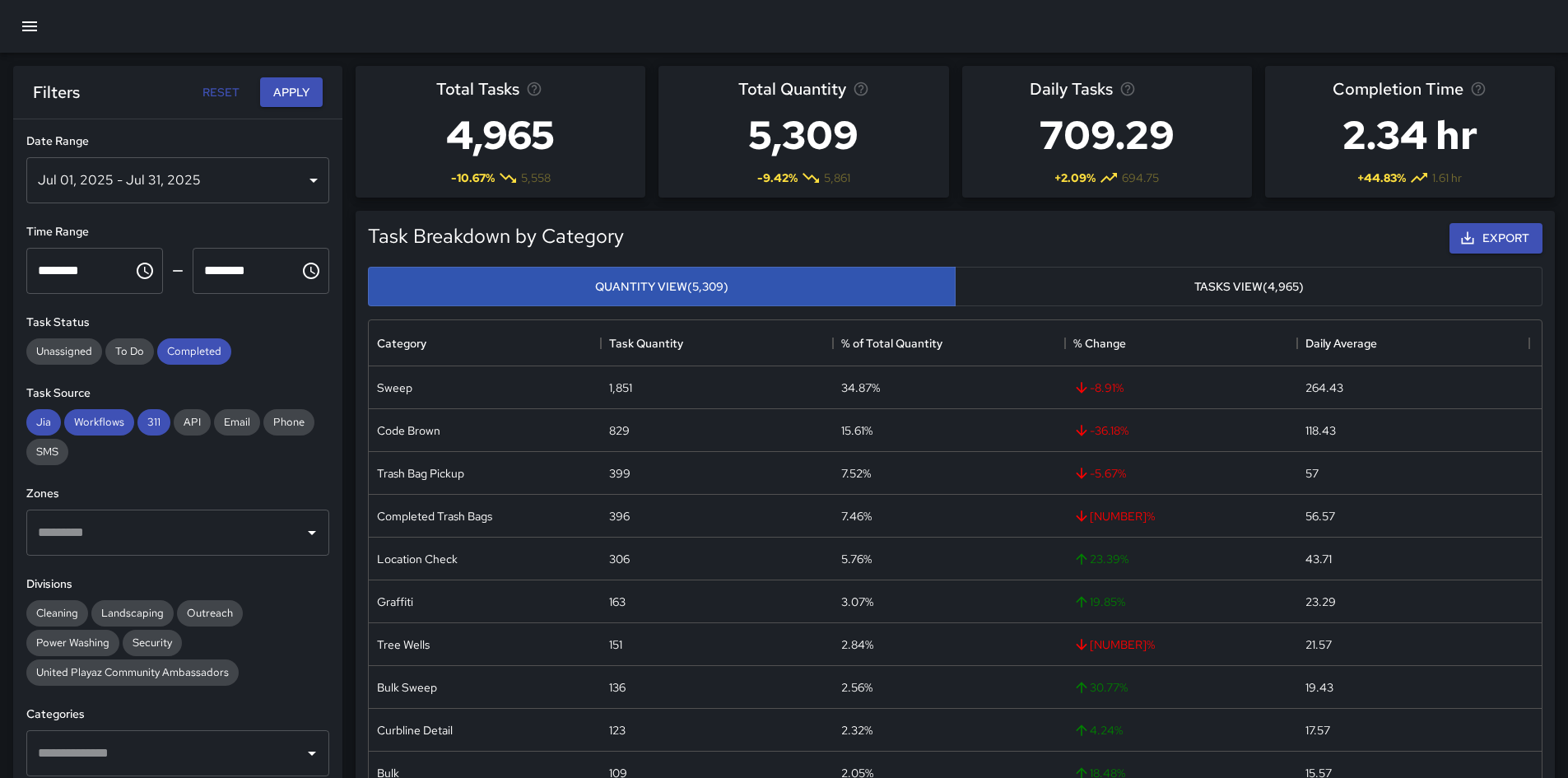 scroll, scrollTop: 13, scrollLeft: 13, axis: both 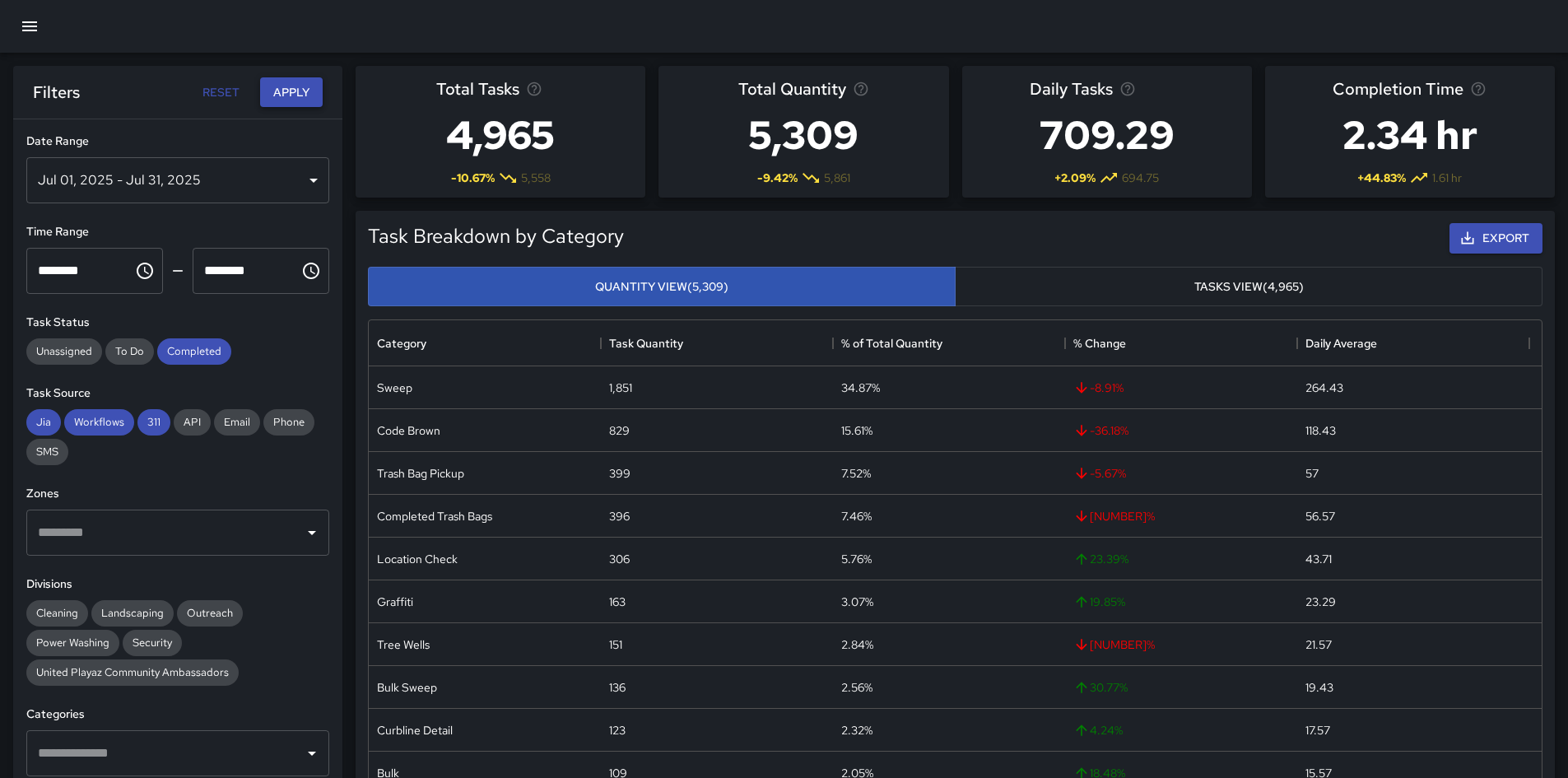click on "Apply" at bounding box center [291, 92] 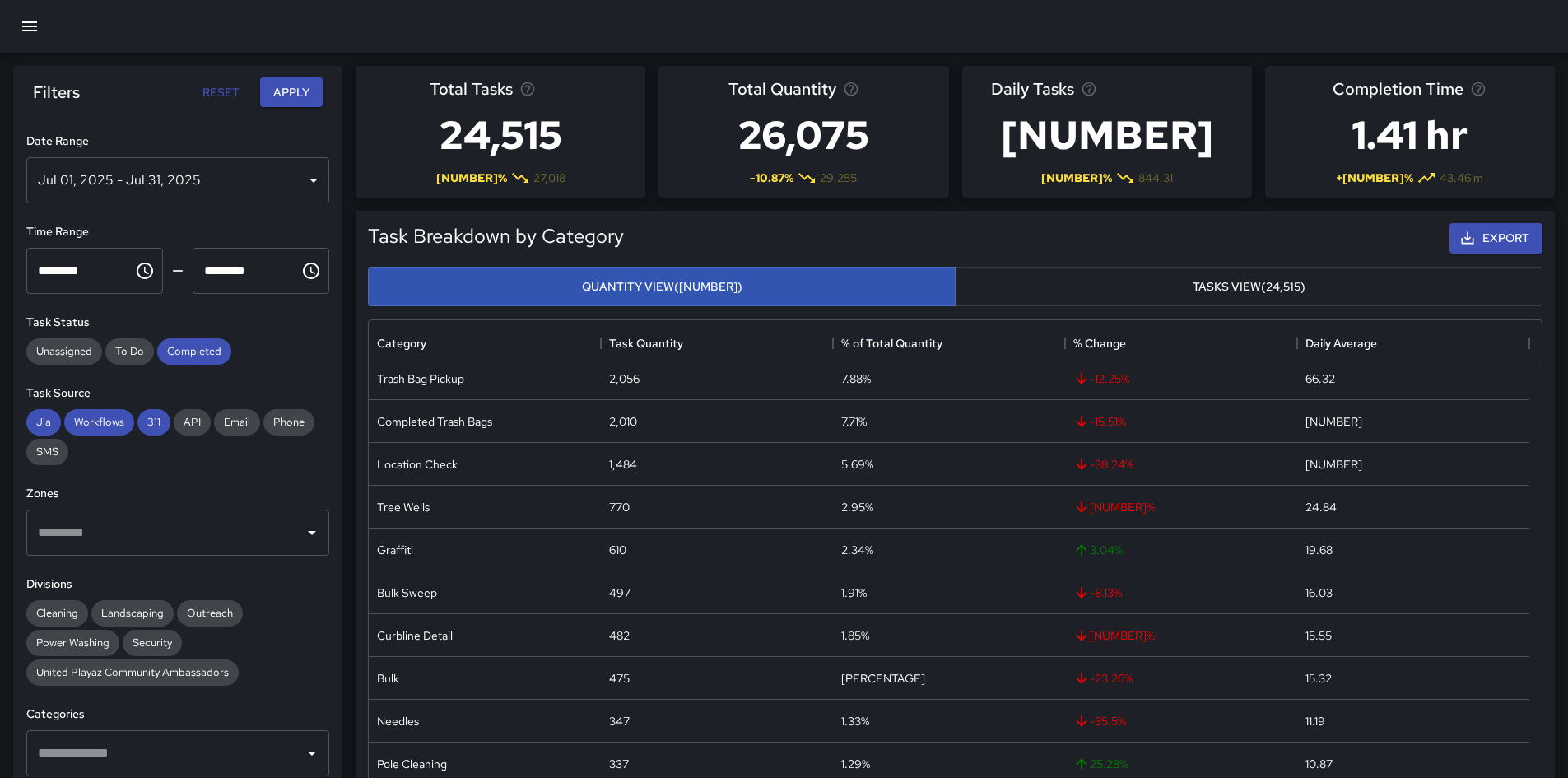 scroll, scrollTop: 0, scrollLeft: 0, axis: both 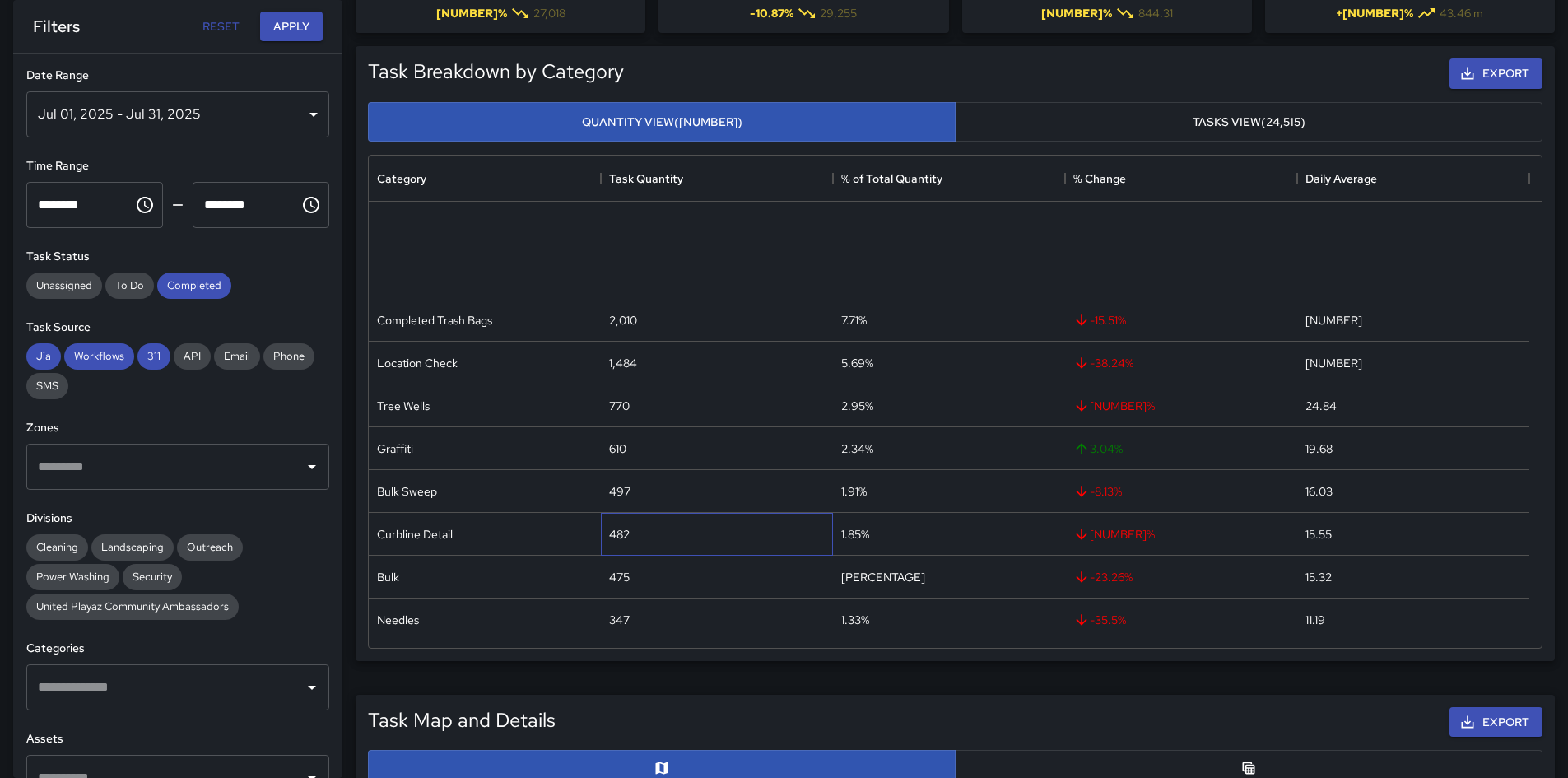 drag, startPoint x: 655, startPoint y: 568, endPoint x: 734, endPoint y: 441, distance: 149.56604 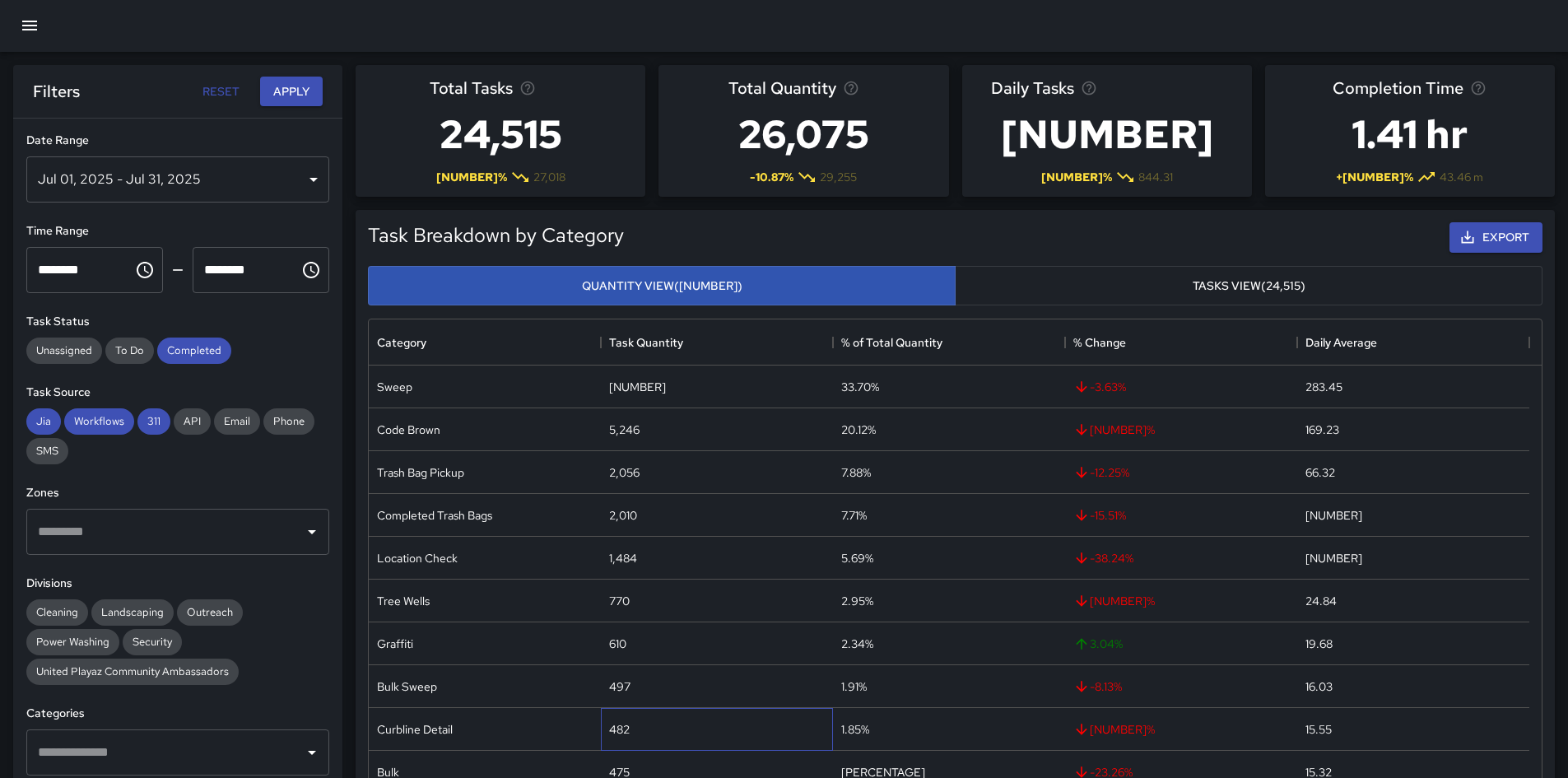 scroll, scrollTop: 0, scrollLeft: 0, axis: both 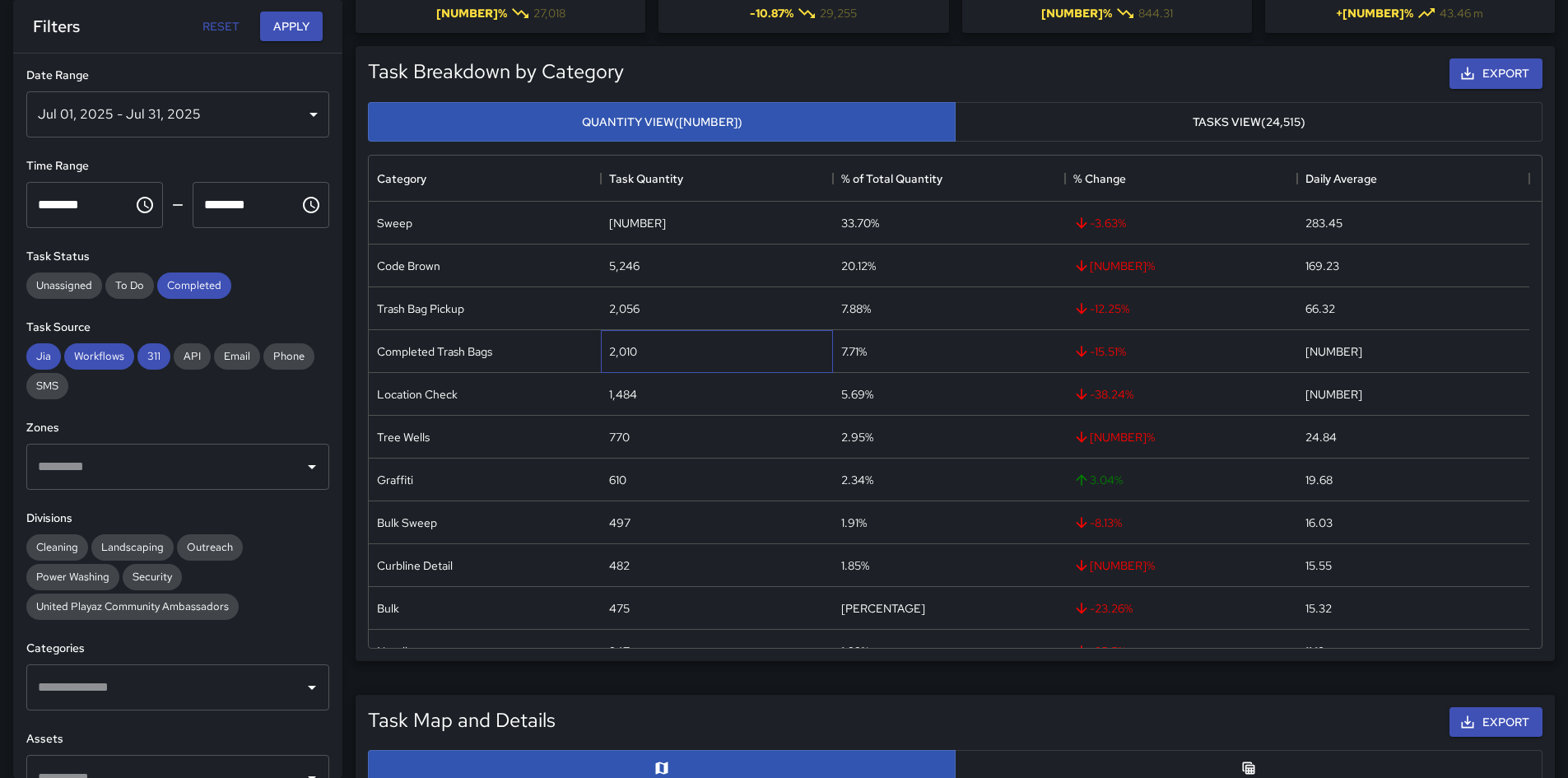 click on "2,010" at bounding box center (623, 352) 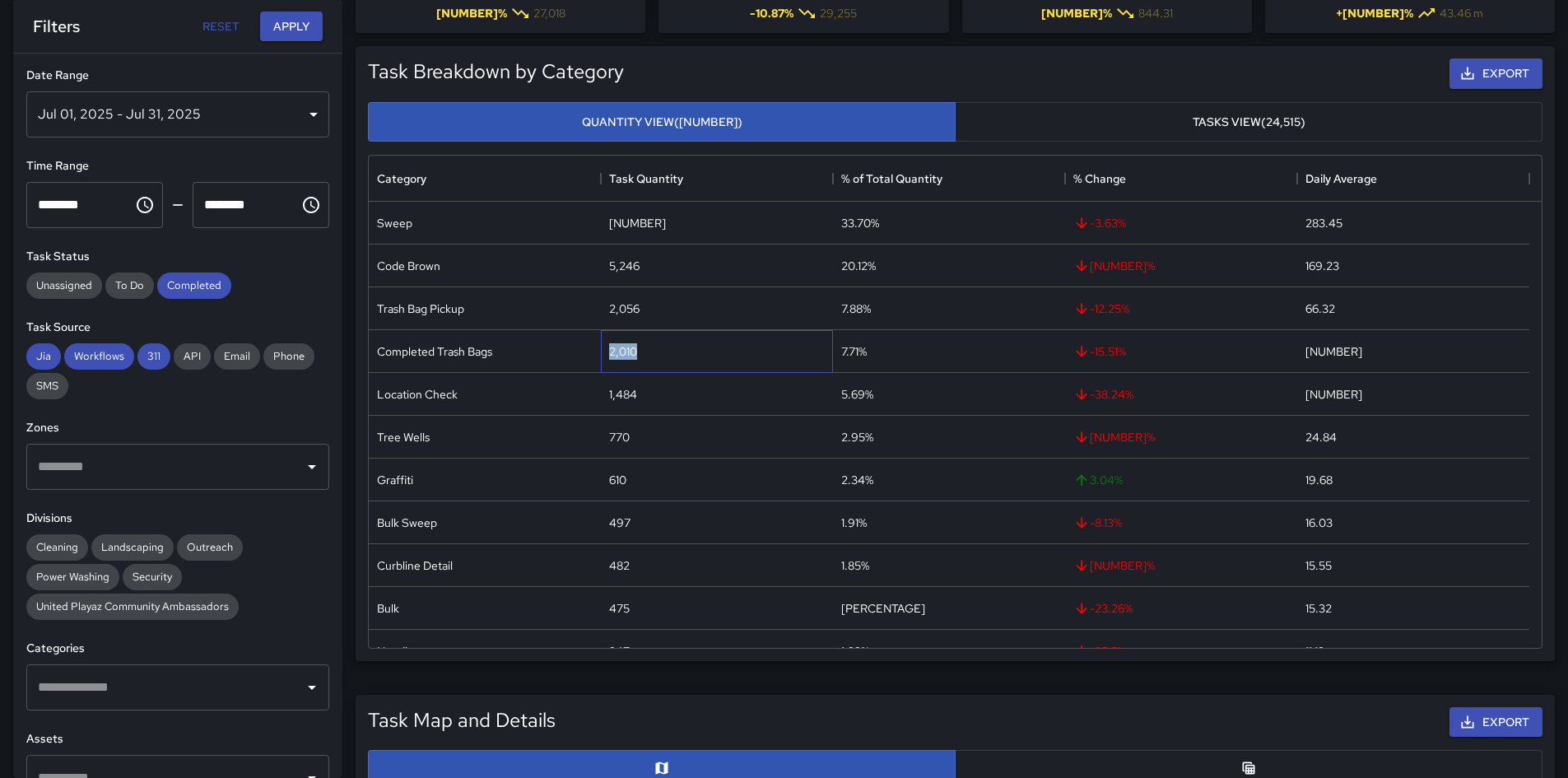 click on "2,010" at bounding box center (623, 352) 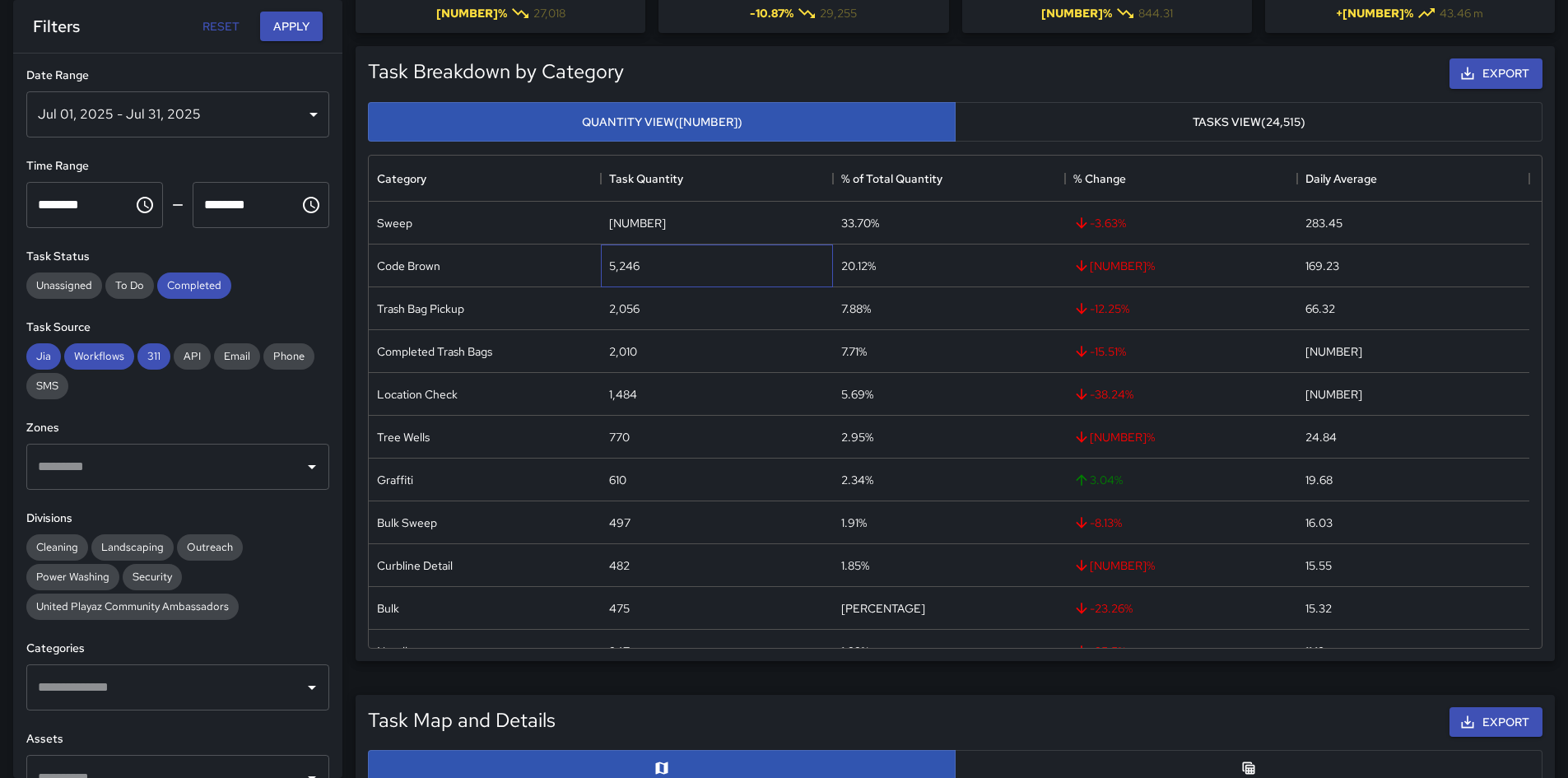 click on "5,246" at bounding box center (624, 266) 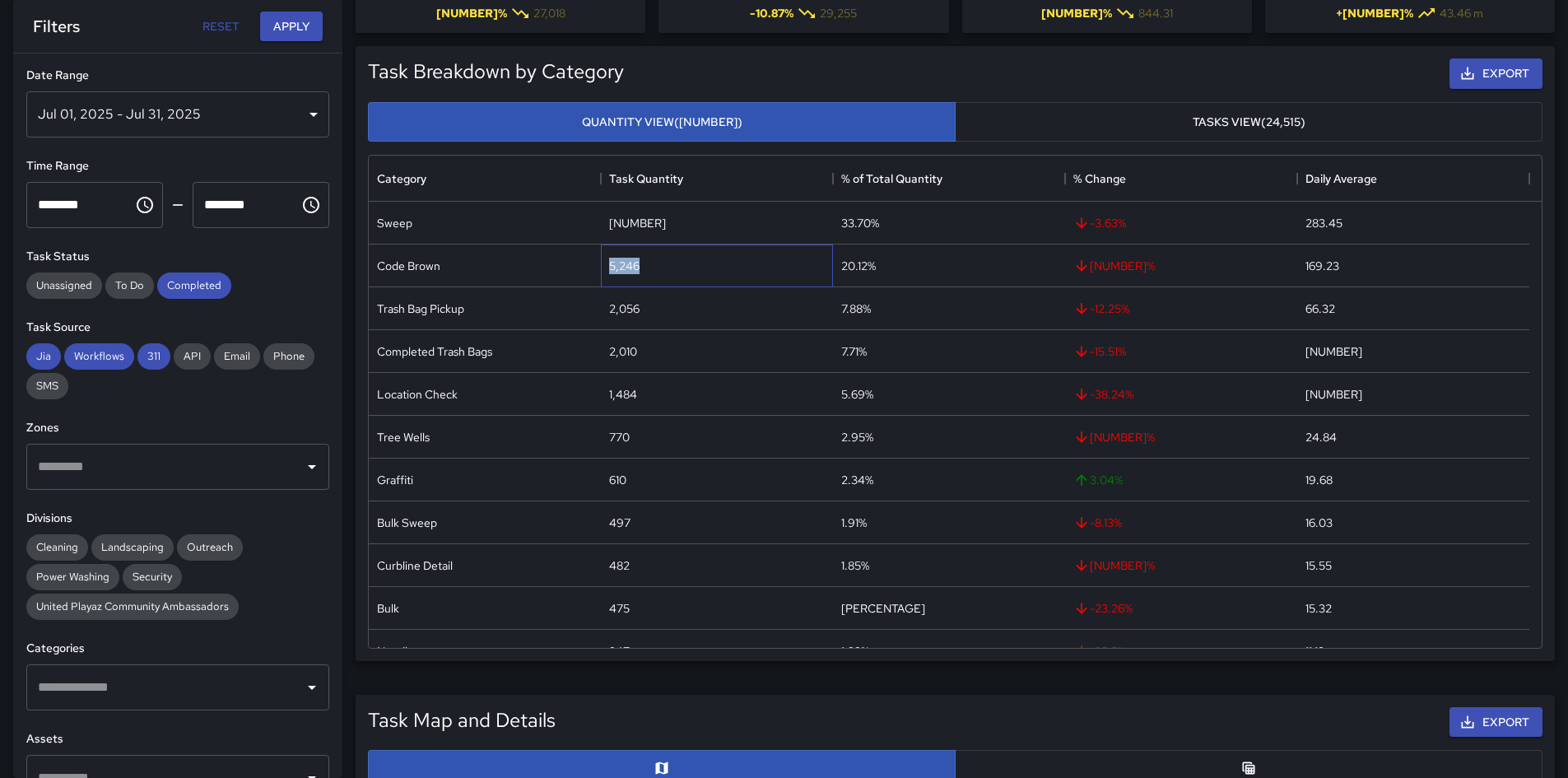click on "5,246" at bounding box center [624, 266] 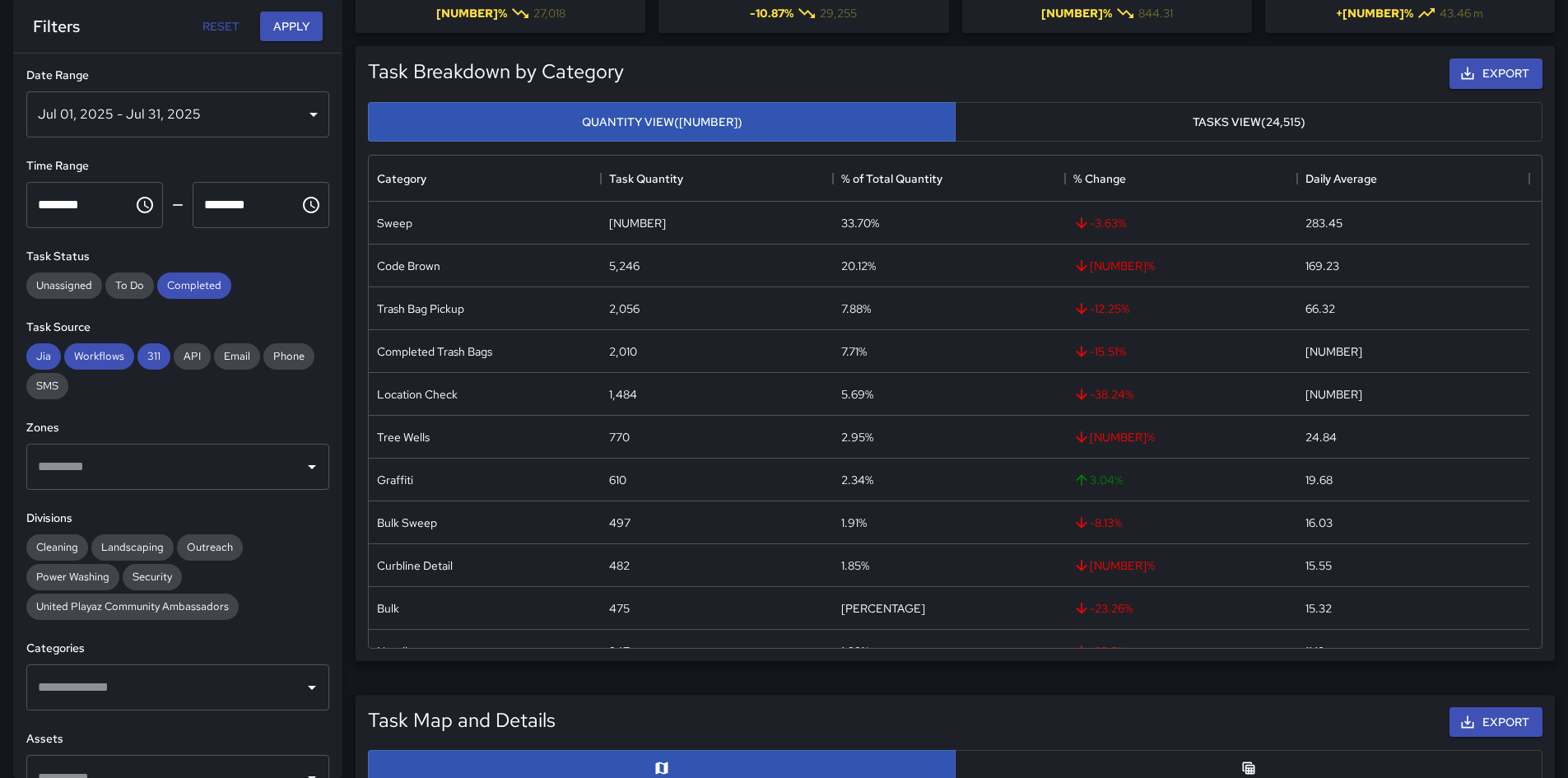 click on "Export" at bounding box center (1086, 73) 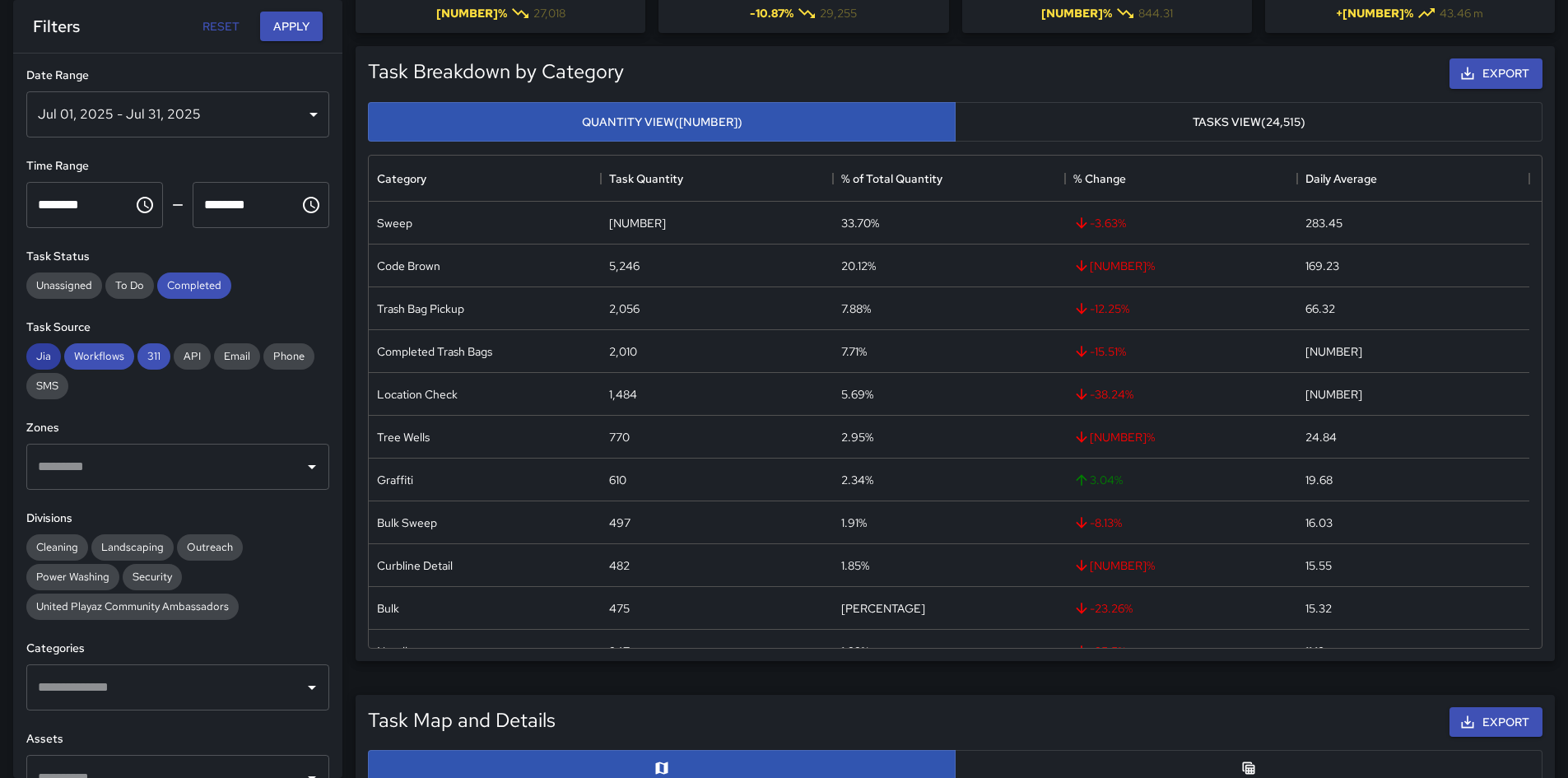 click on "Jia" at bounding box center (44, 356) 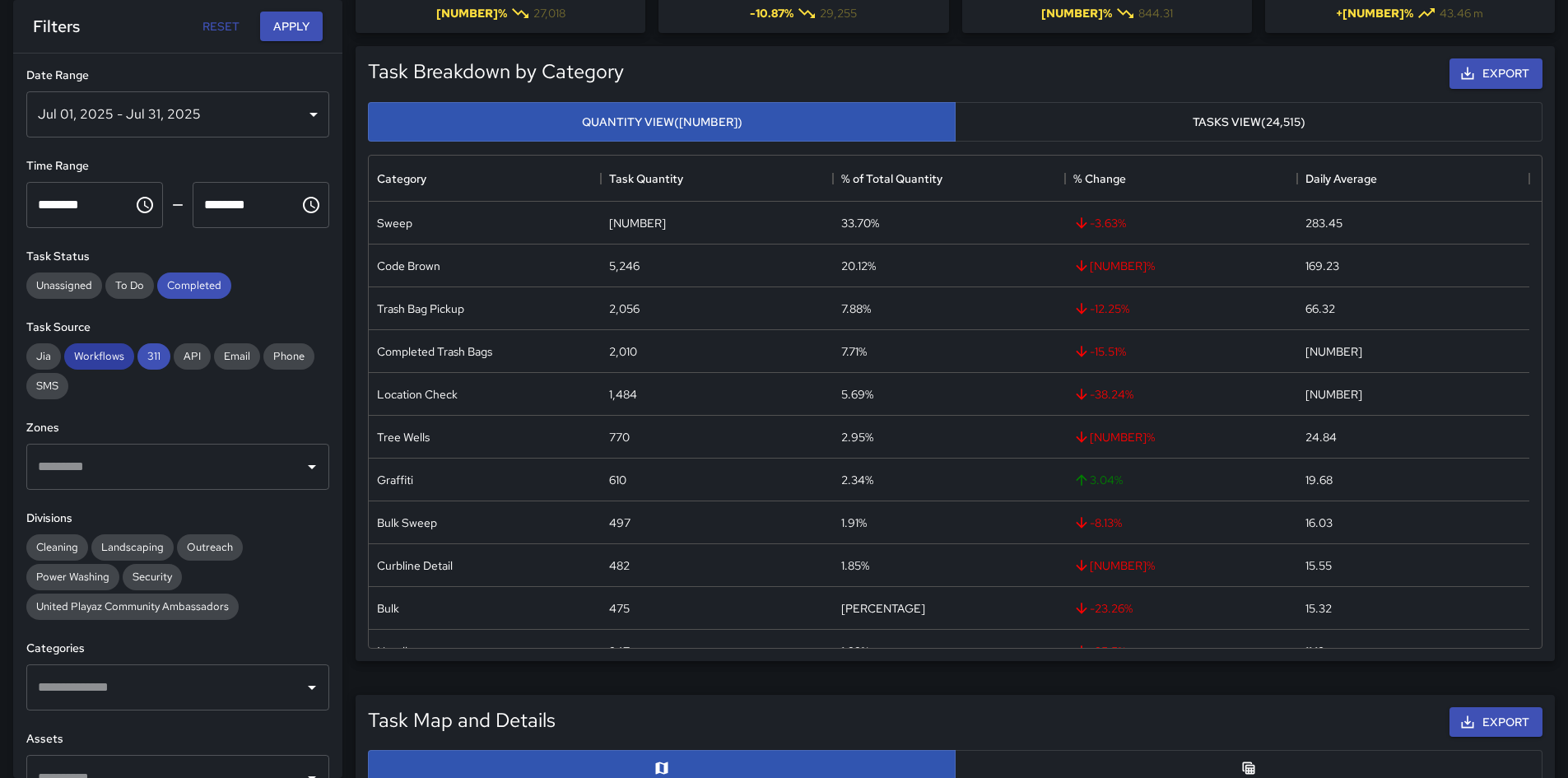 click on "Workflows" at bounding box center [99, 356] 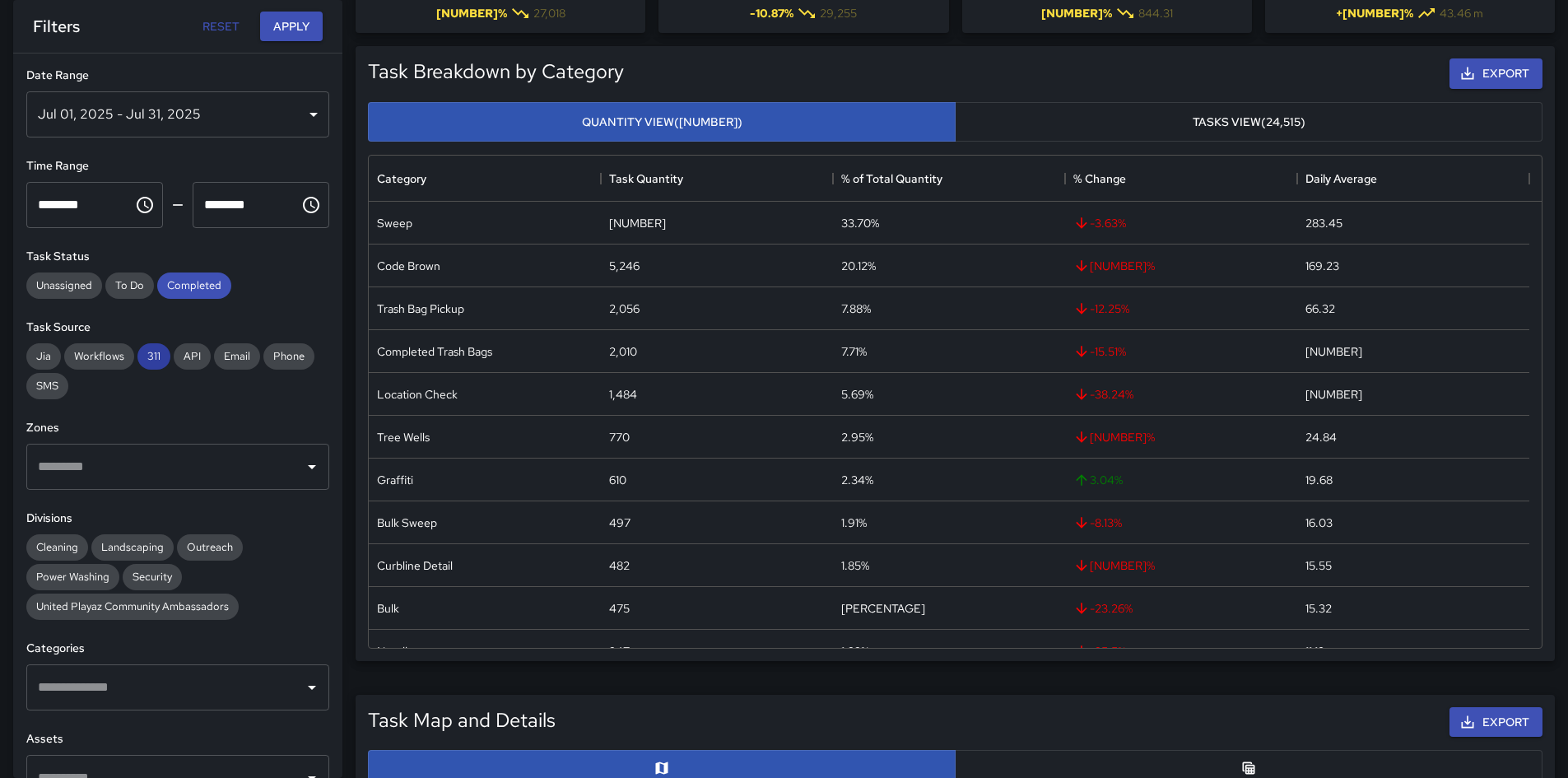 click on "311" at bounding box center (154, 356) 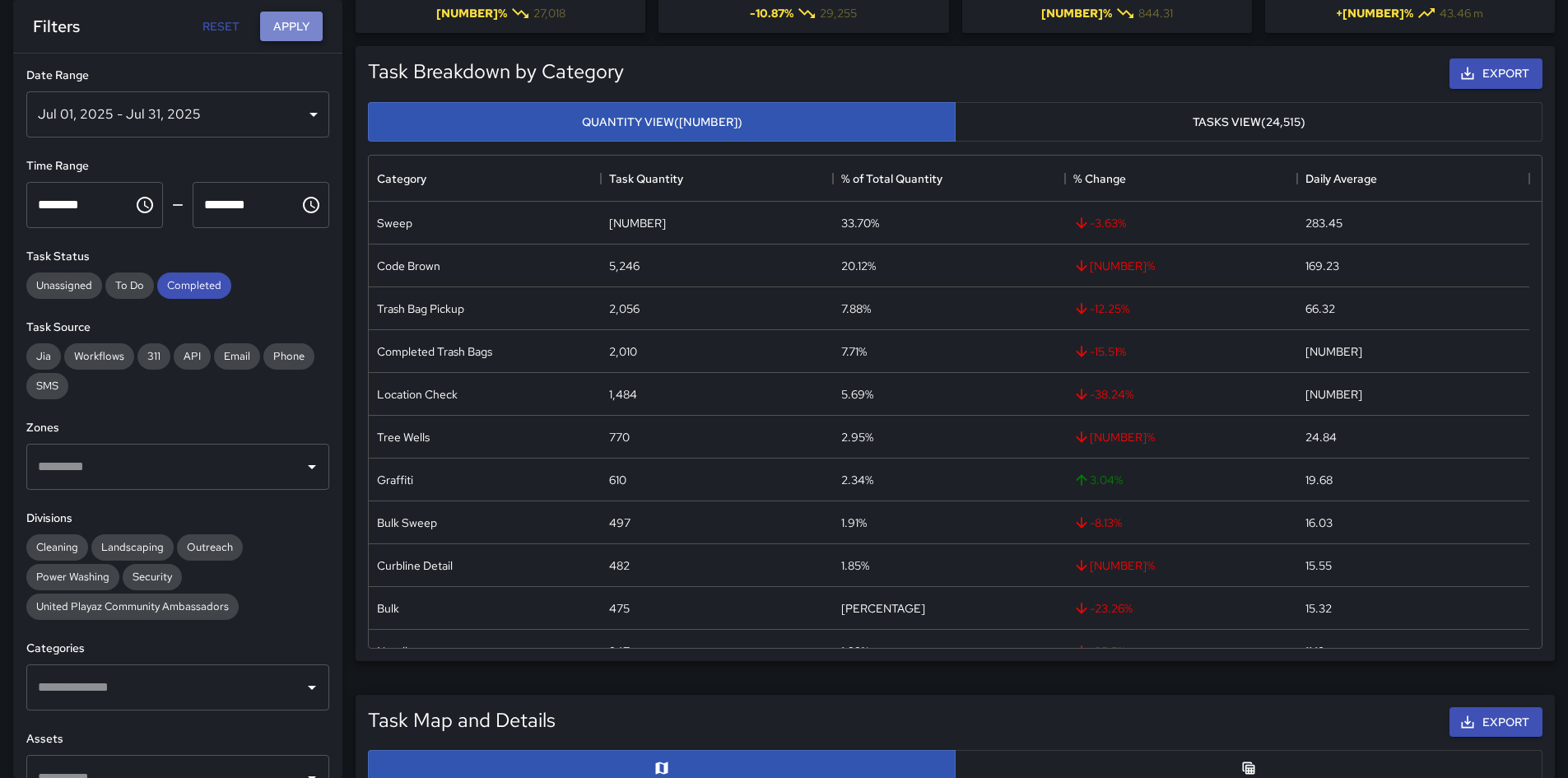 click on "Apply" at bounding box center [291, 26] 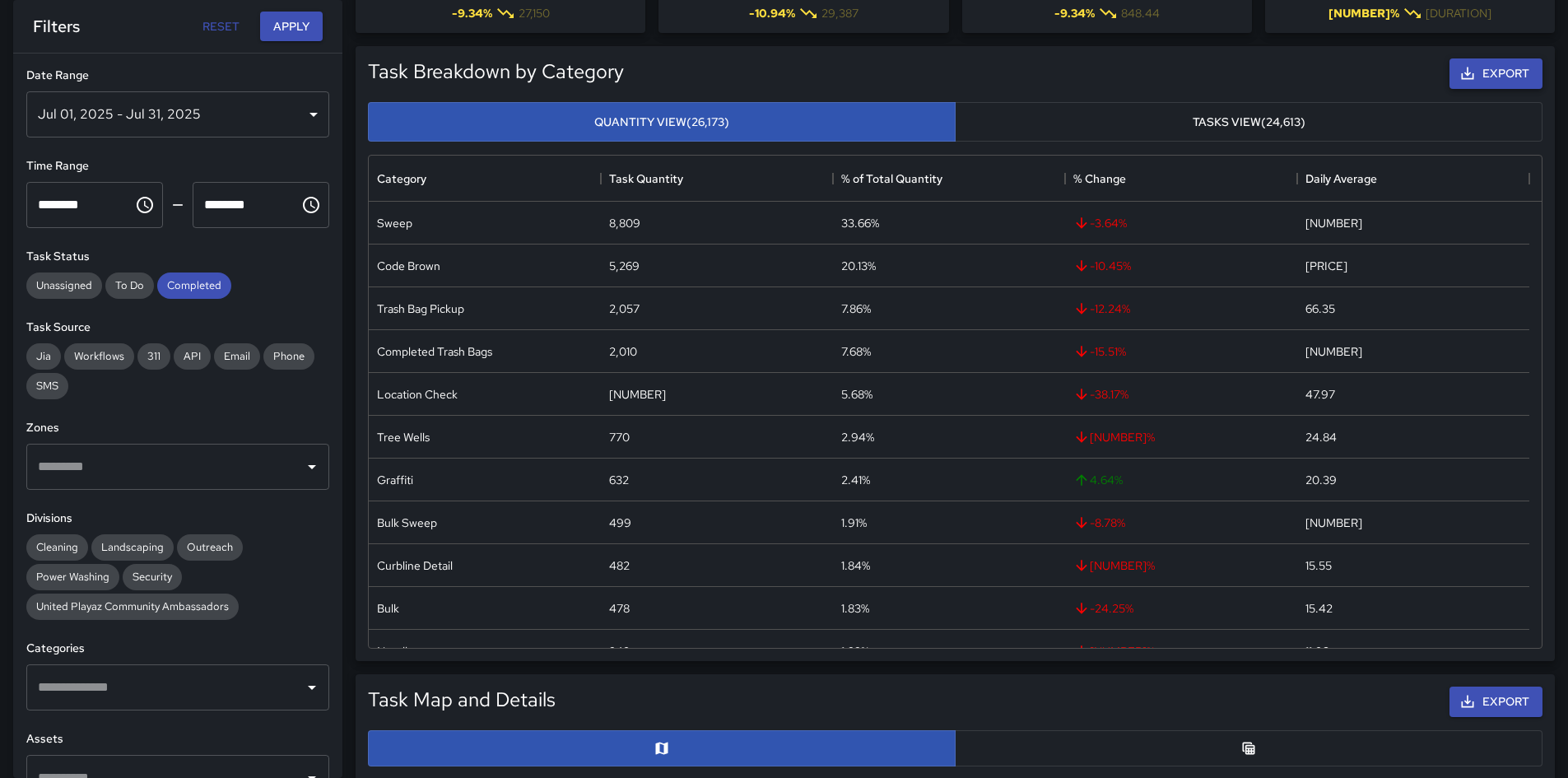 click 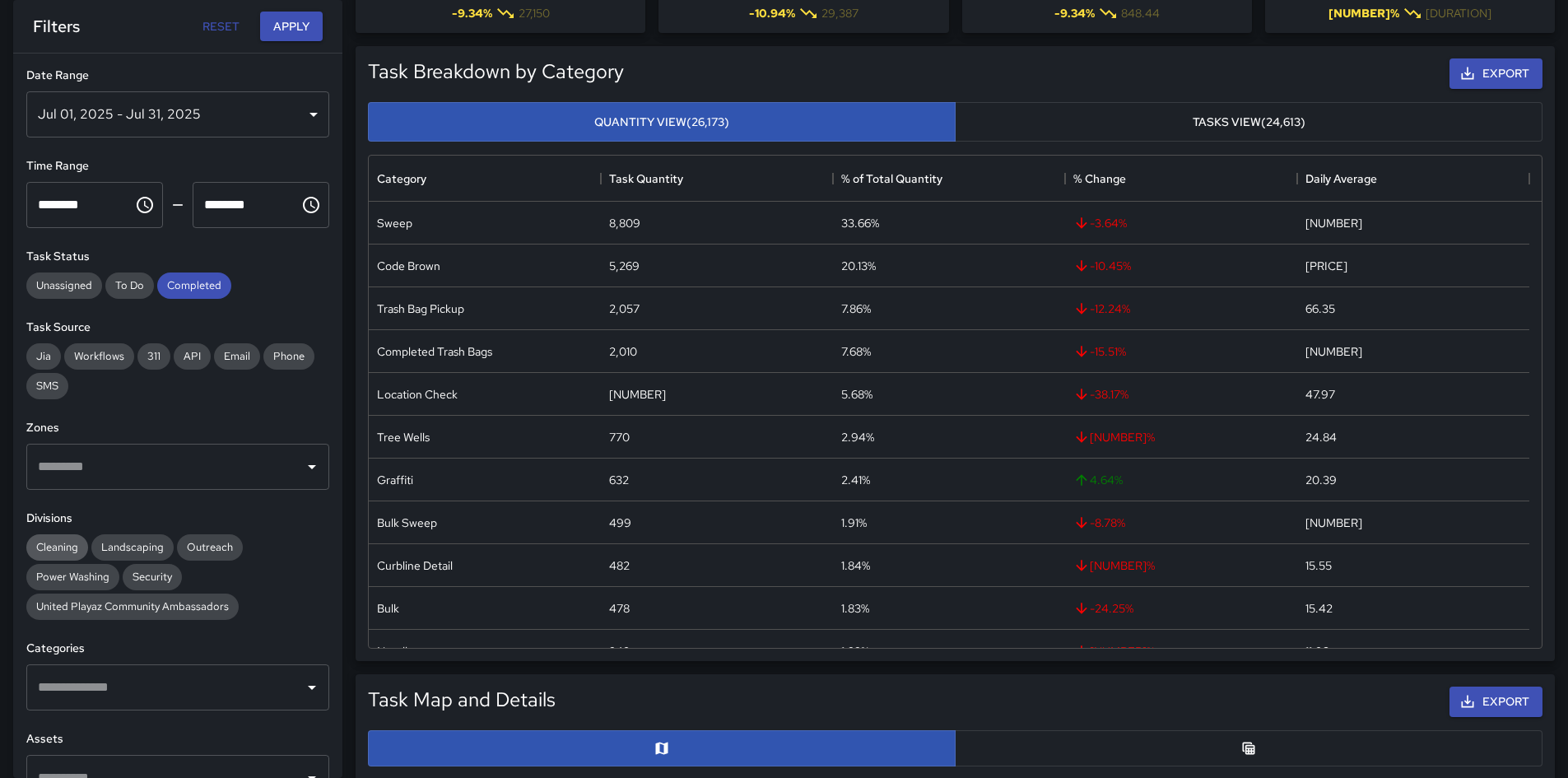 click on "Cleaning" at bounding box center [57, 547] 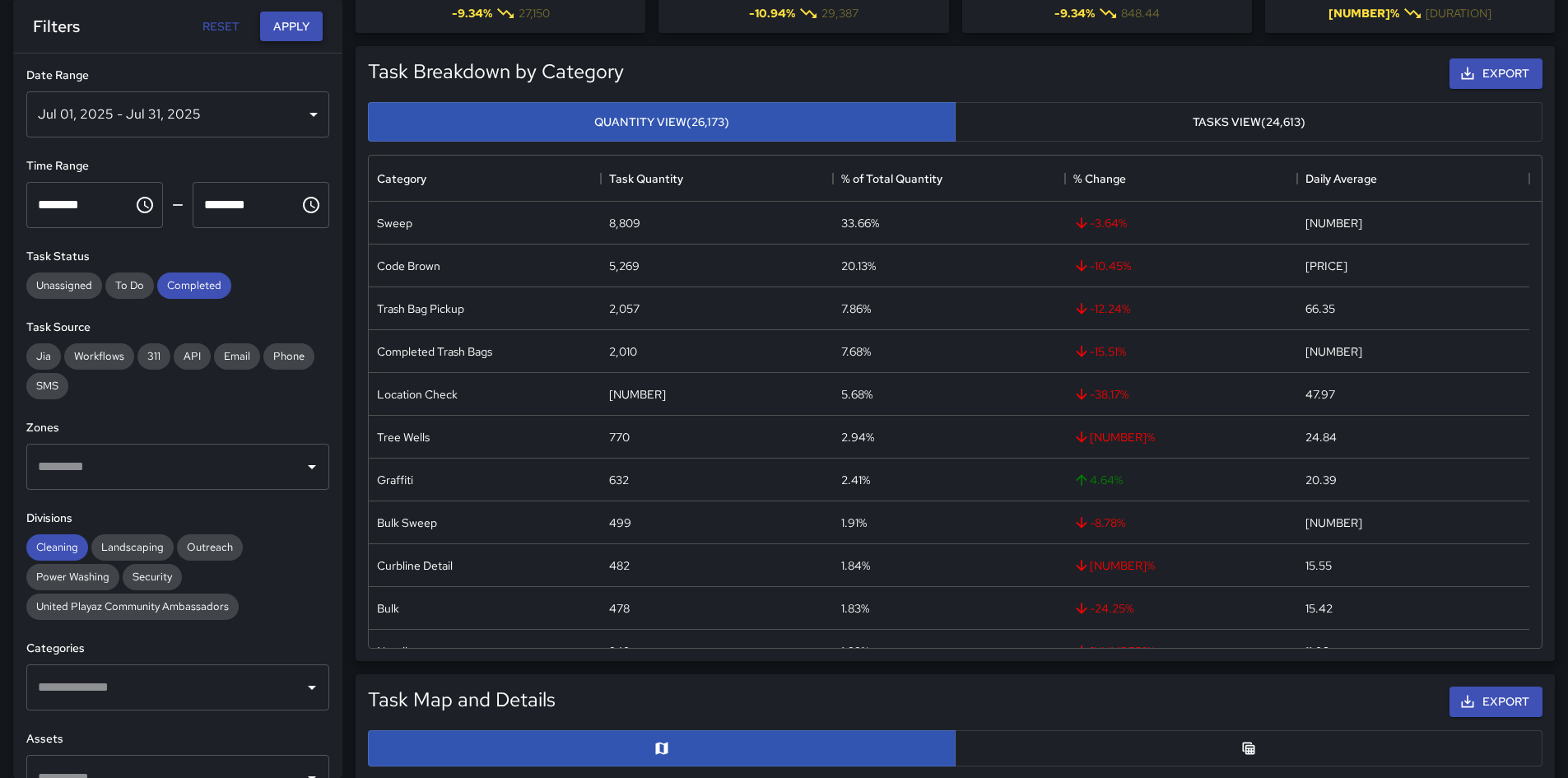 click on "Apply" at bounding box center [291, 26] 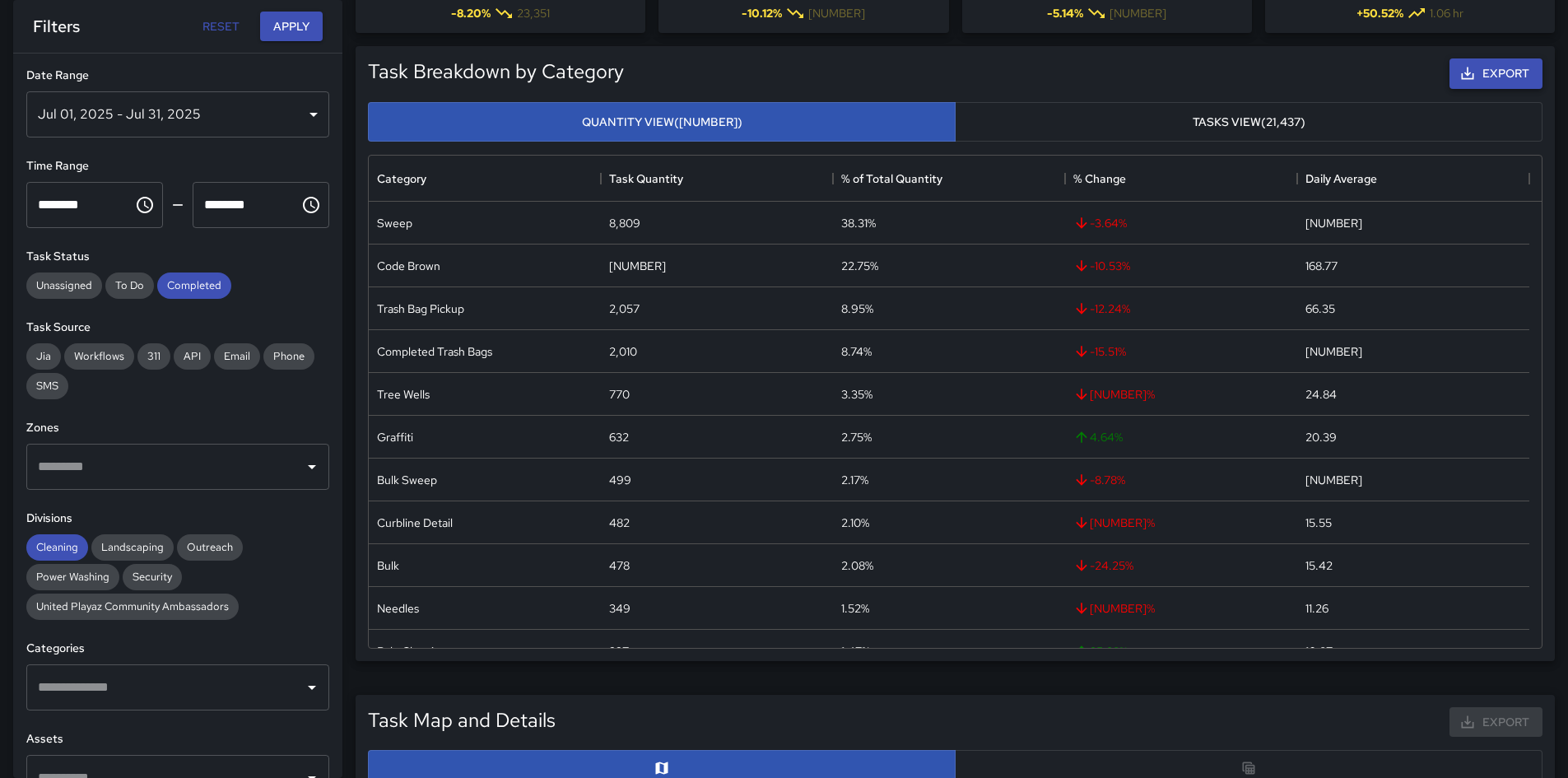 click on "Export" at bounding box center (1496, 73) 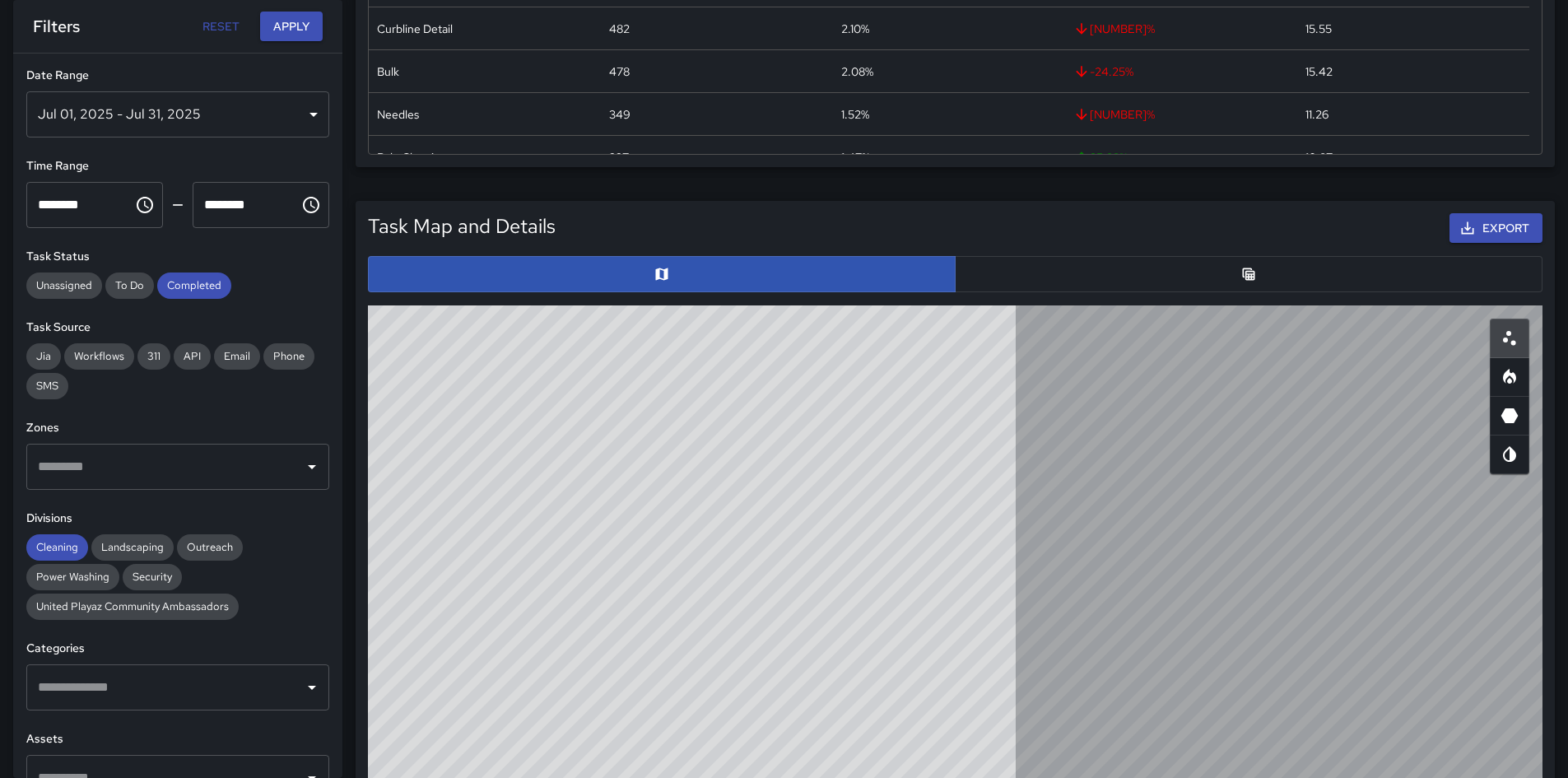 scroll, scrollTop: 643, scrollLeft: 0, axis: vertical 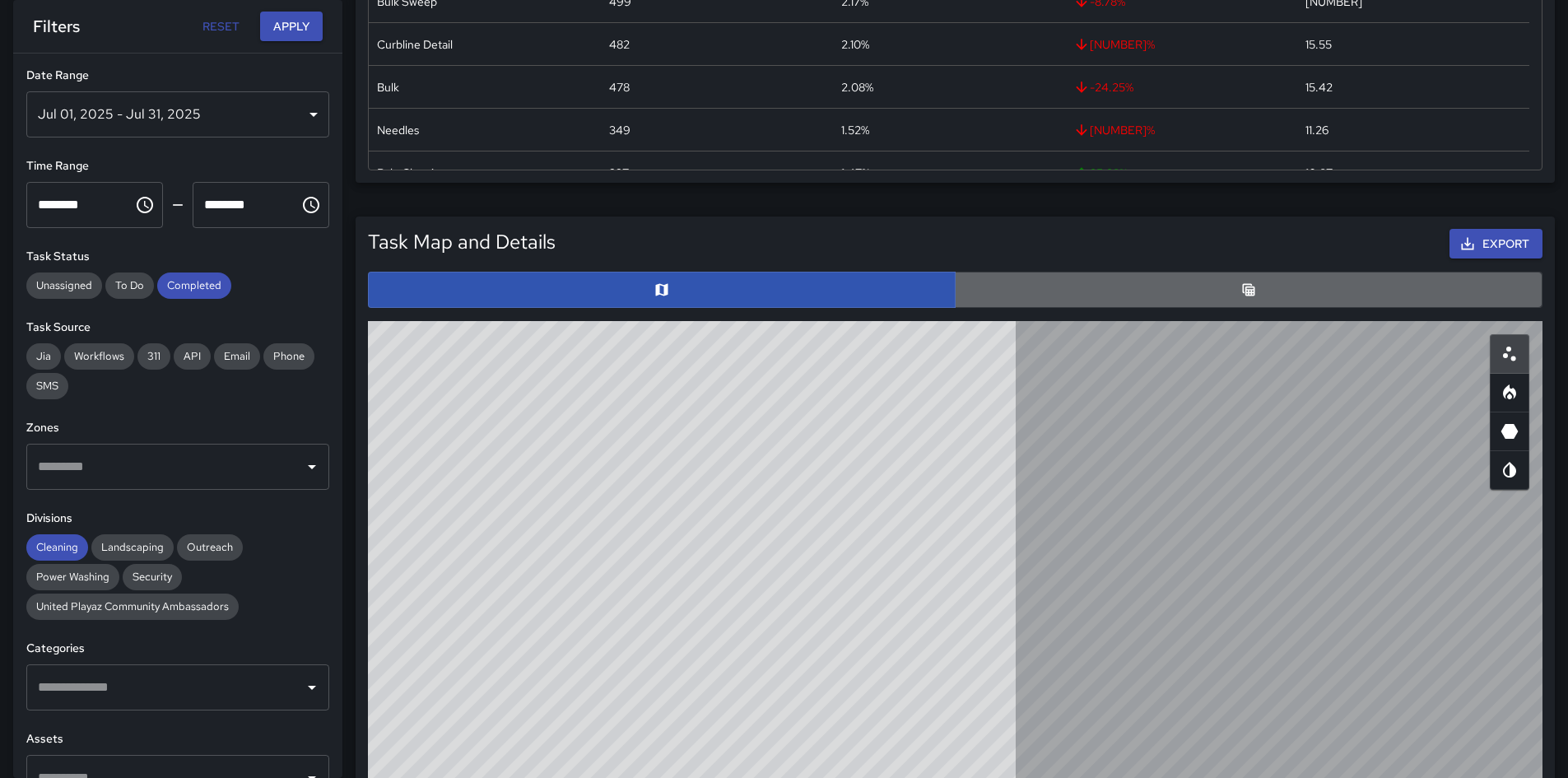 click at bounding box center (1249, 290) 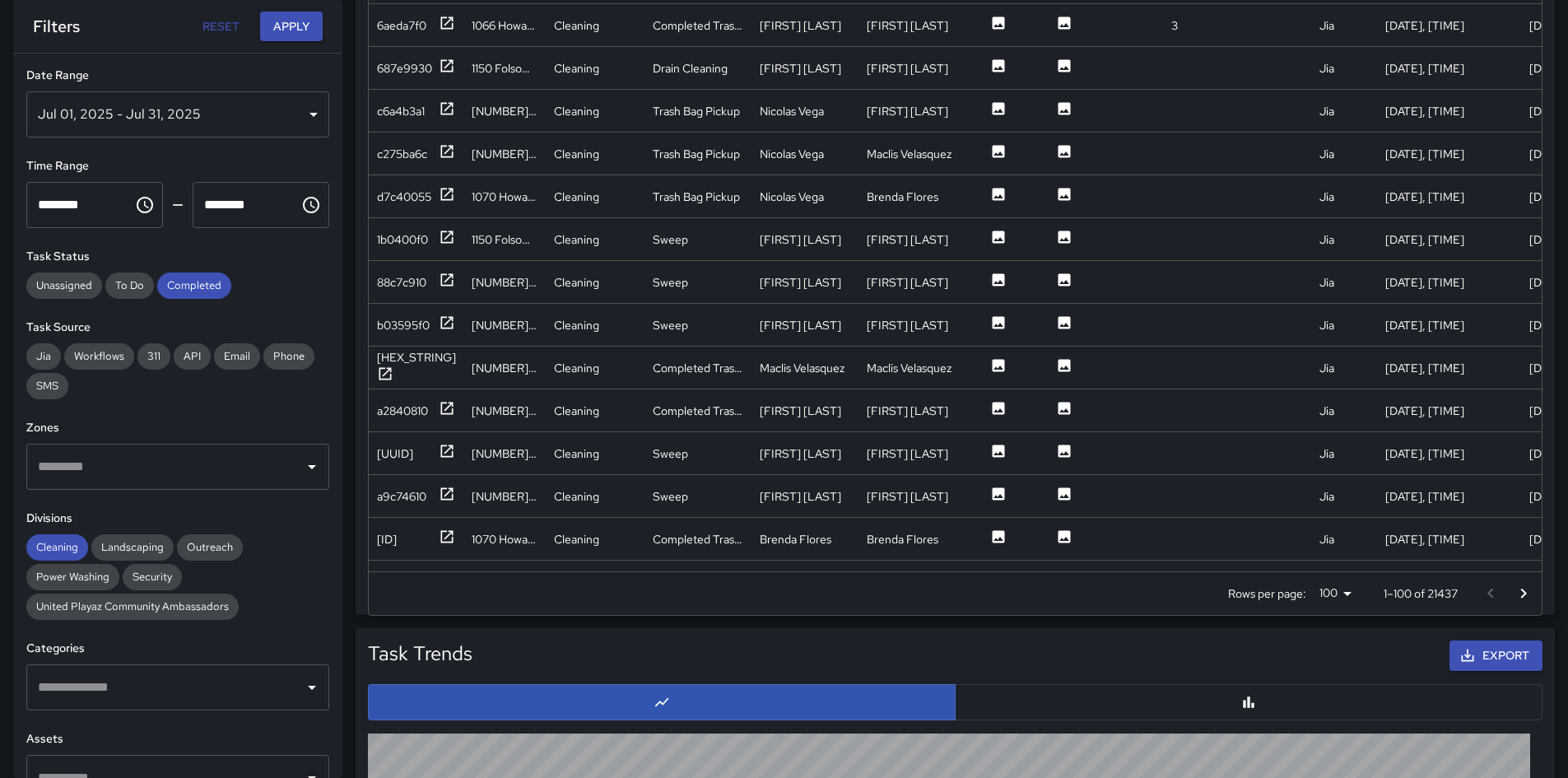 scroll, scrollTop: 1055, scrollLeft: 0, axis: vertical 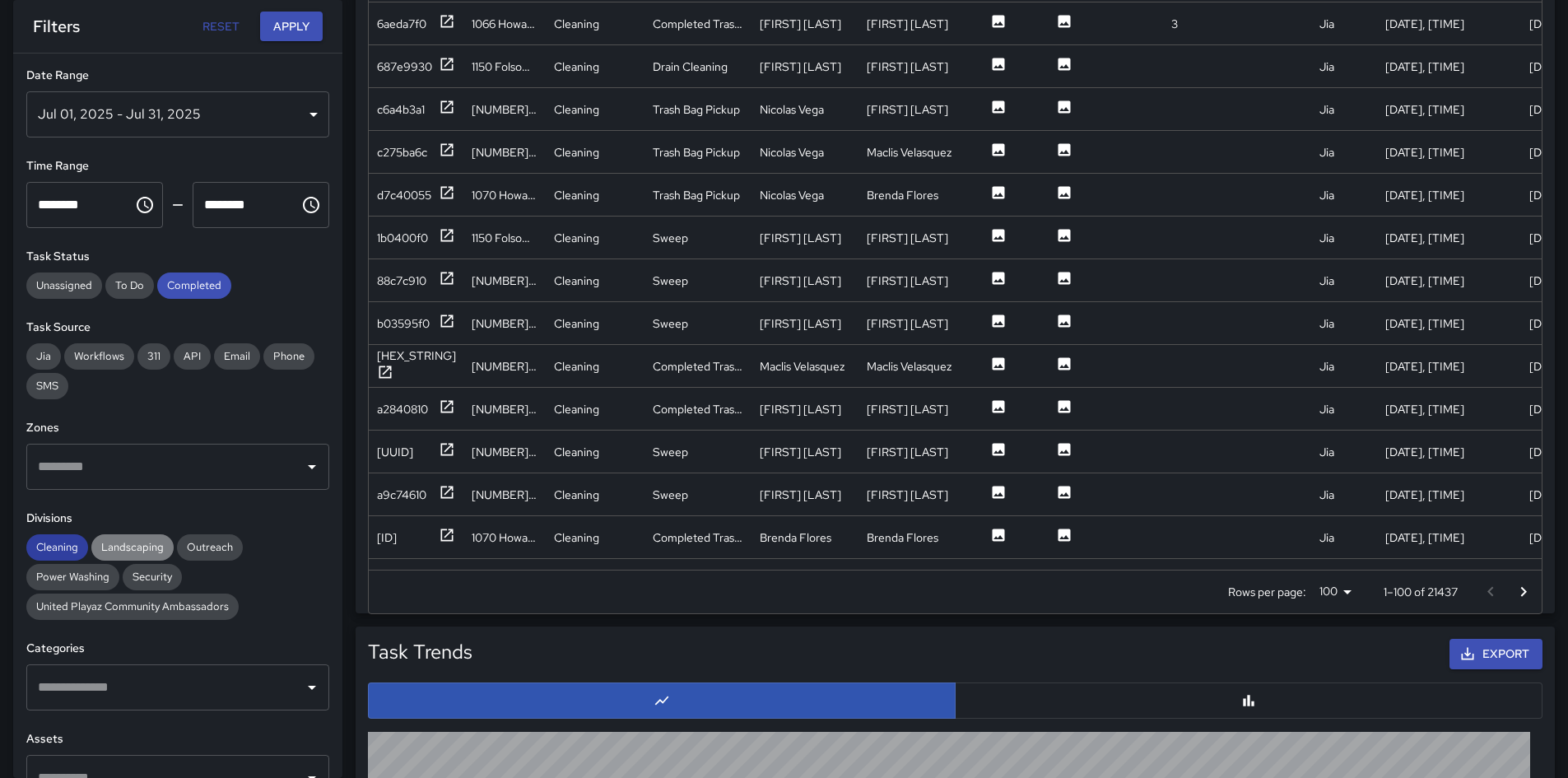 drag, startPoint x: 144, startPoint y: 547, endPoint x: 75, endPoint y: 546, distance: 69.00725 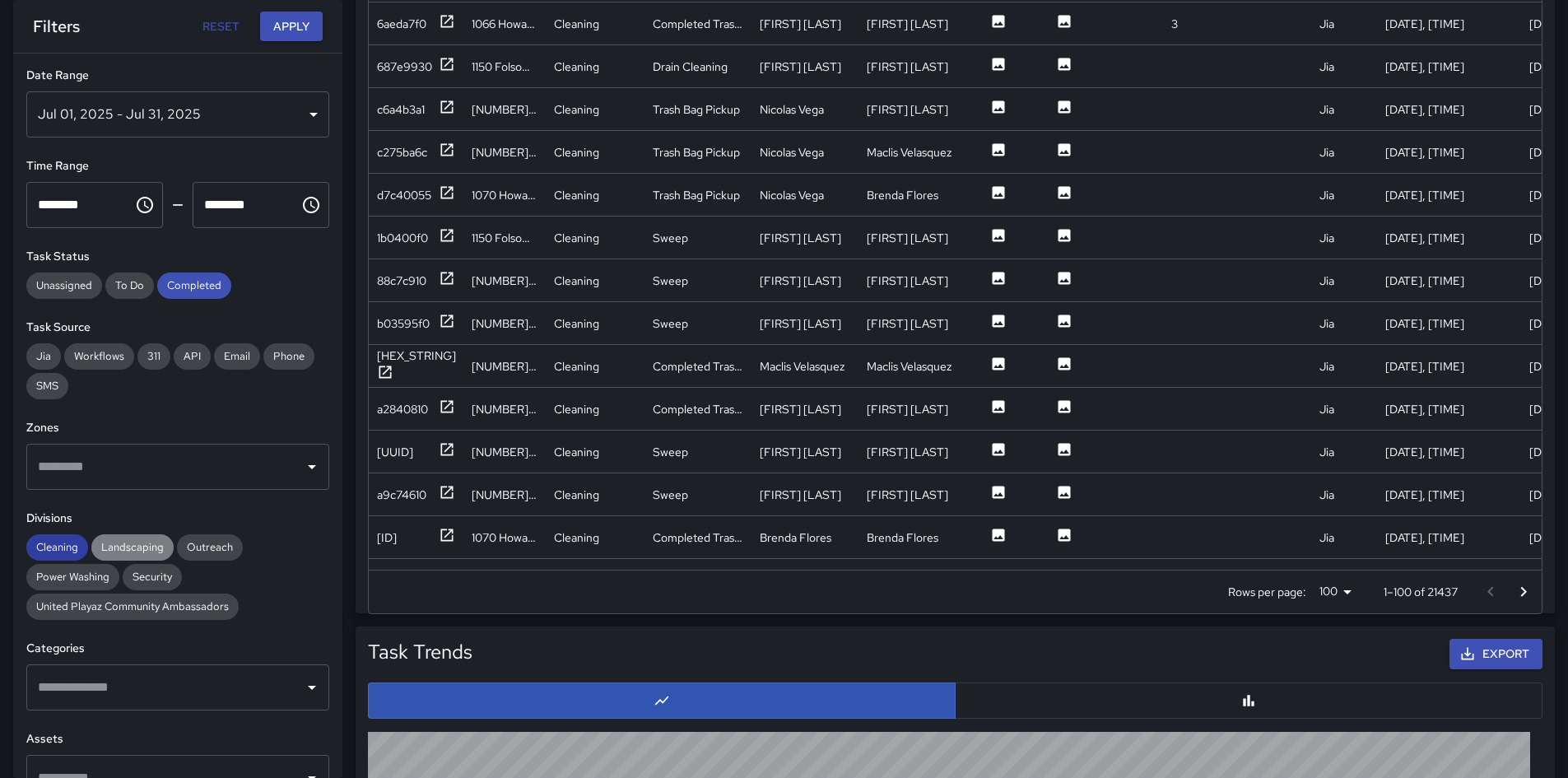 click on "Landscaping" at bounding box center (133, 547) 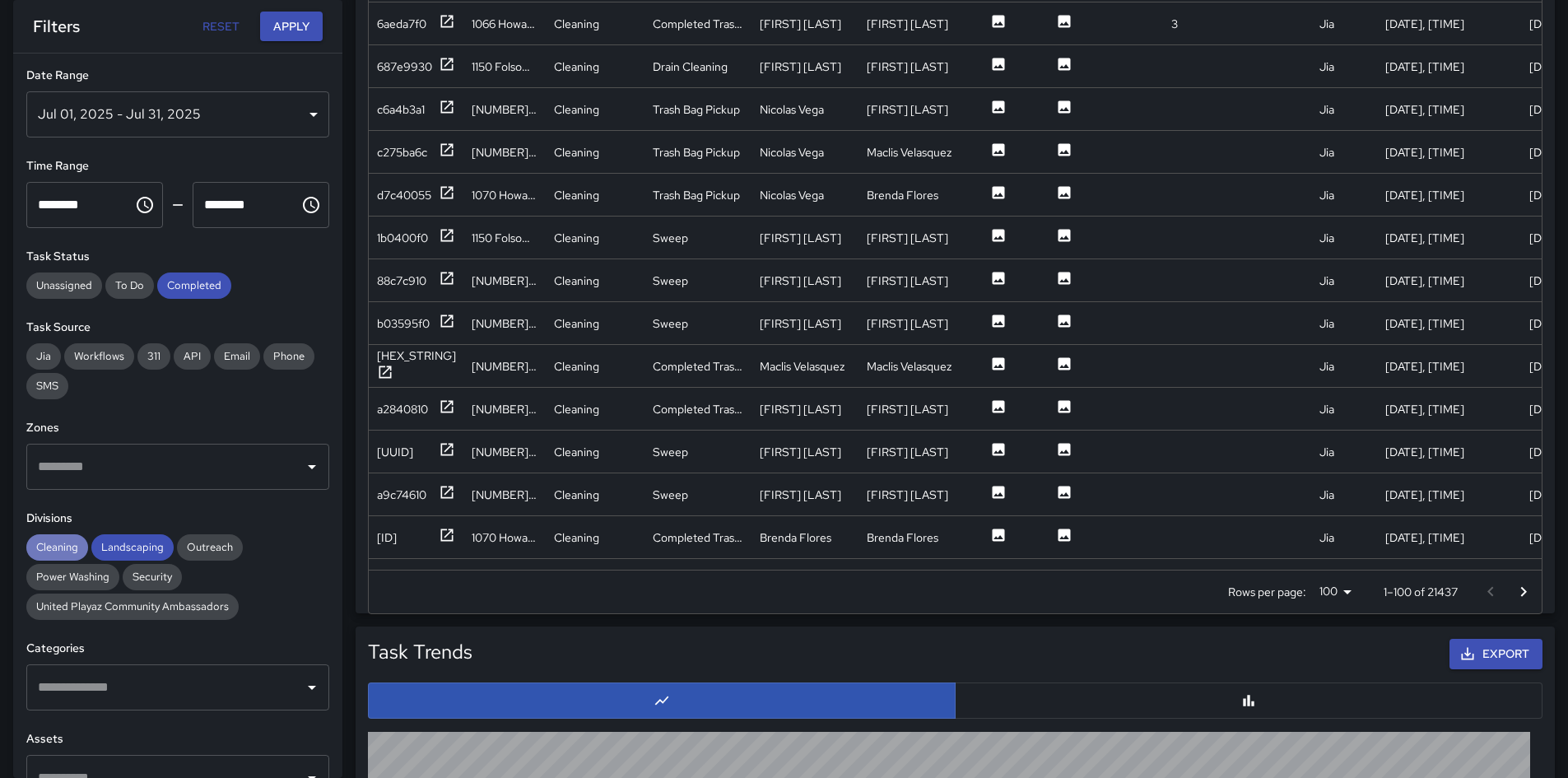 click on "Cleaning" at bounding box center [57, 547] 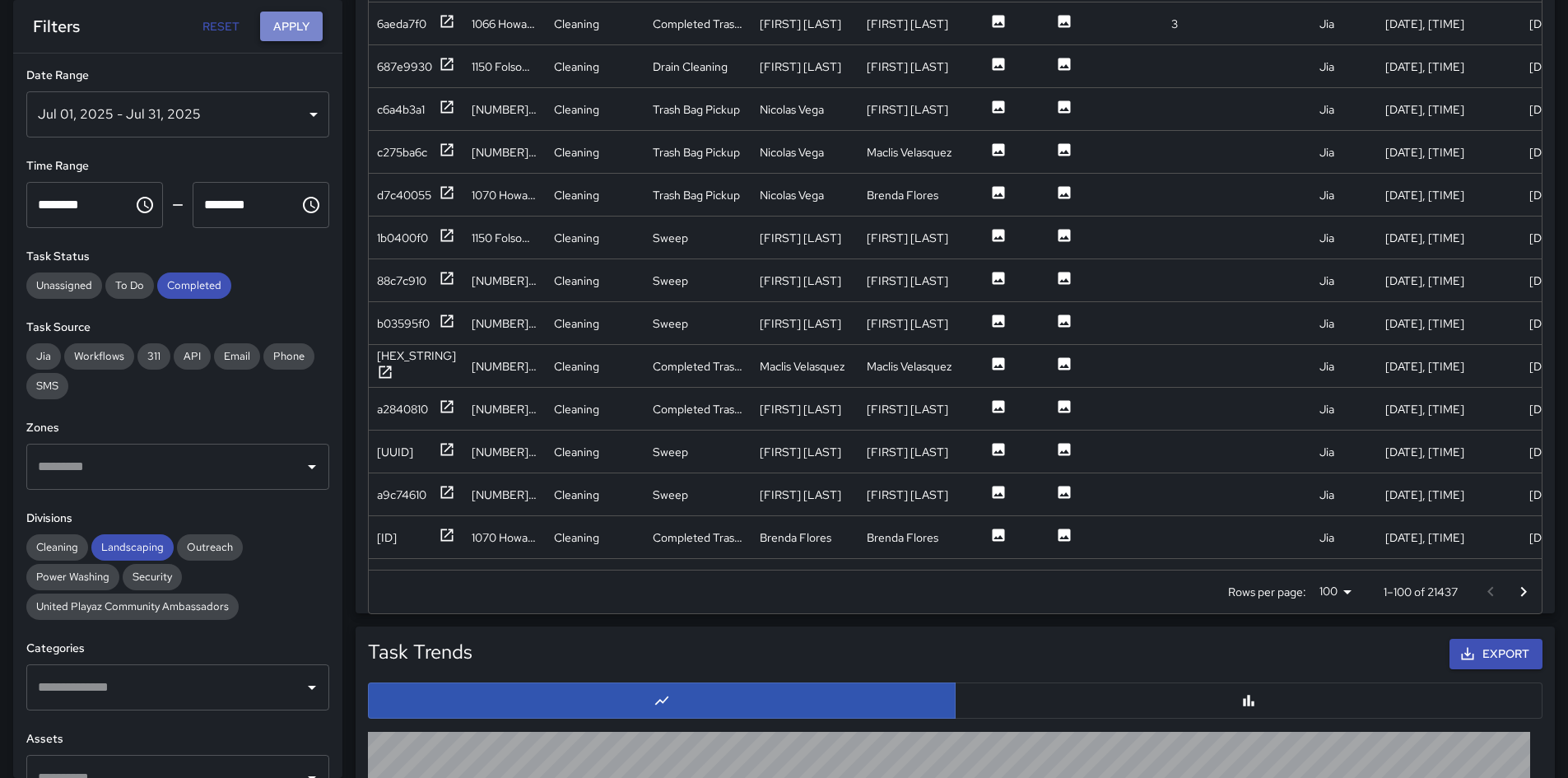 click on "Apply" at bounding box center (291, 26) 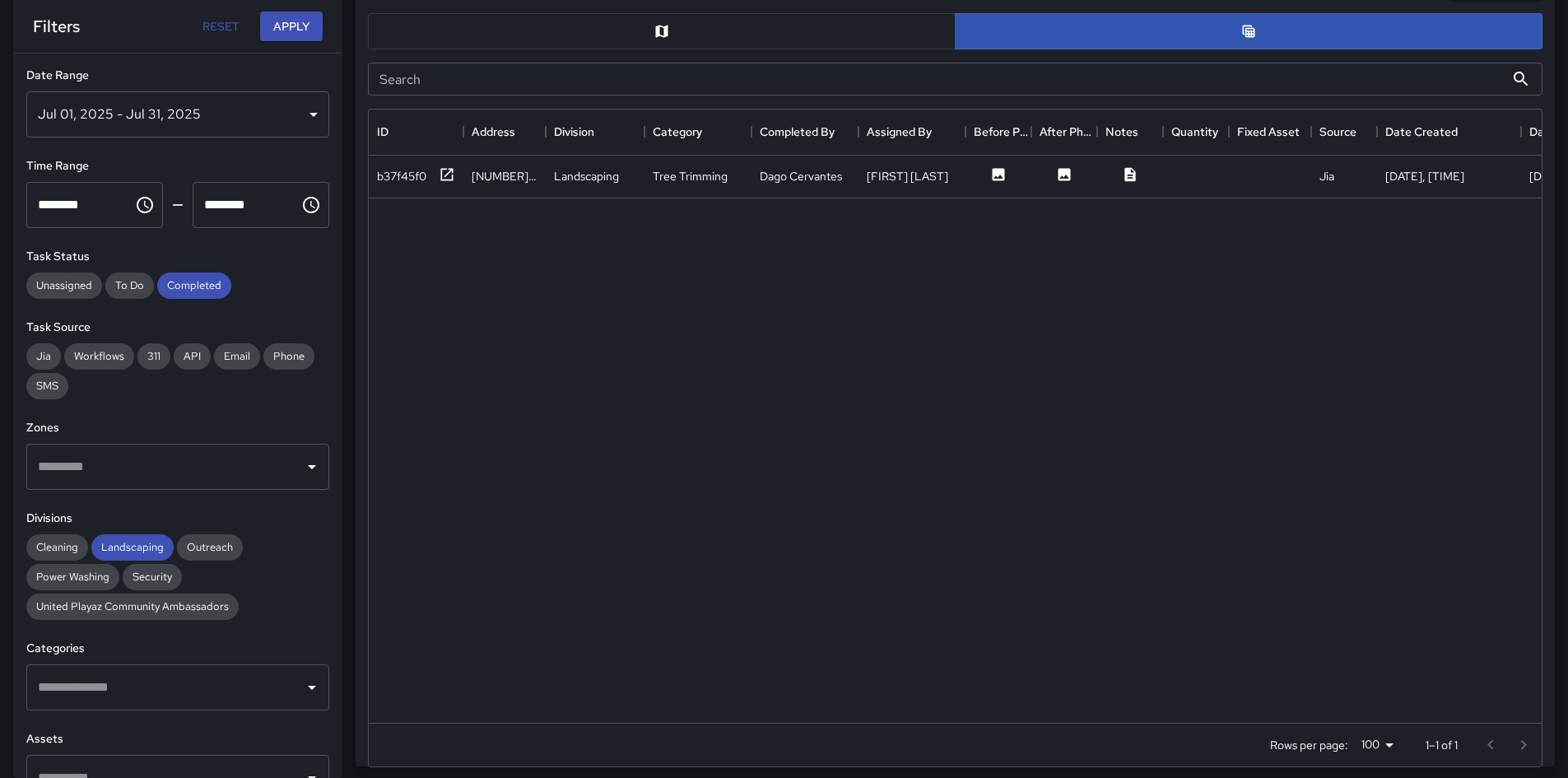 scroll, scrollTop: 890, scrollLeft: 0, axis: vertical 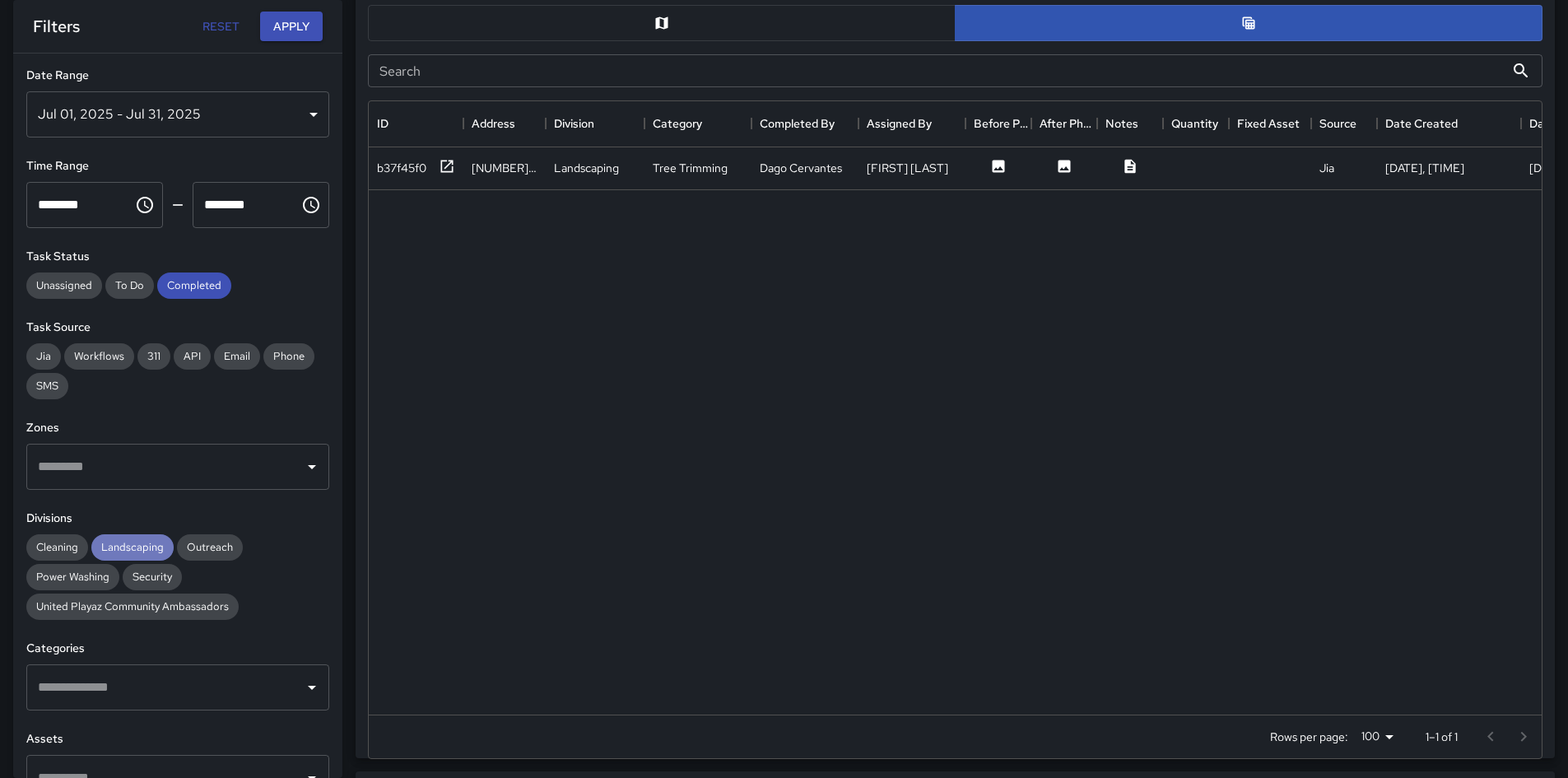 drag, startPoint x: 135, startPoint y: 546, endPoint x: 216, endPoint y: 545, distance: 81.006173 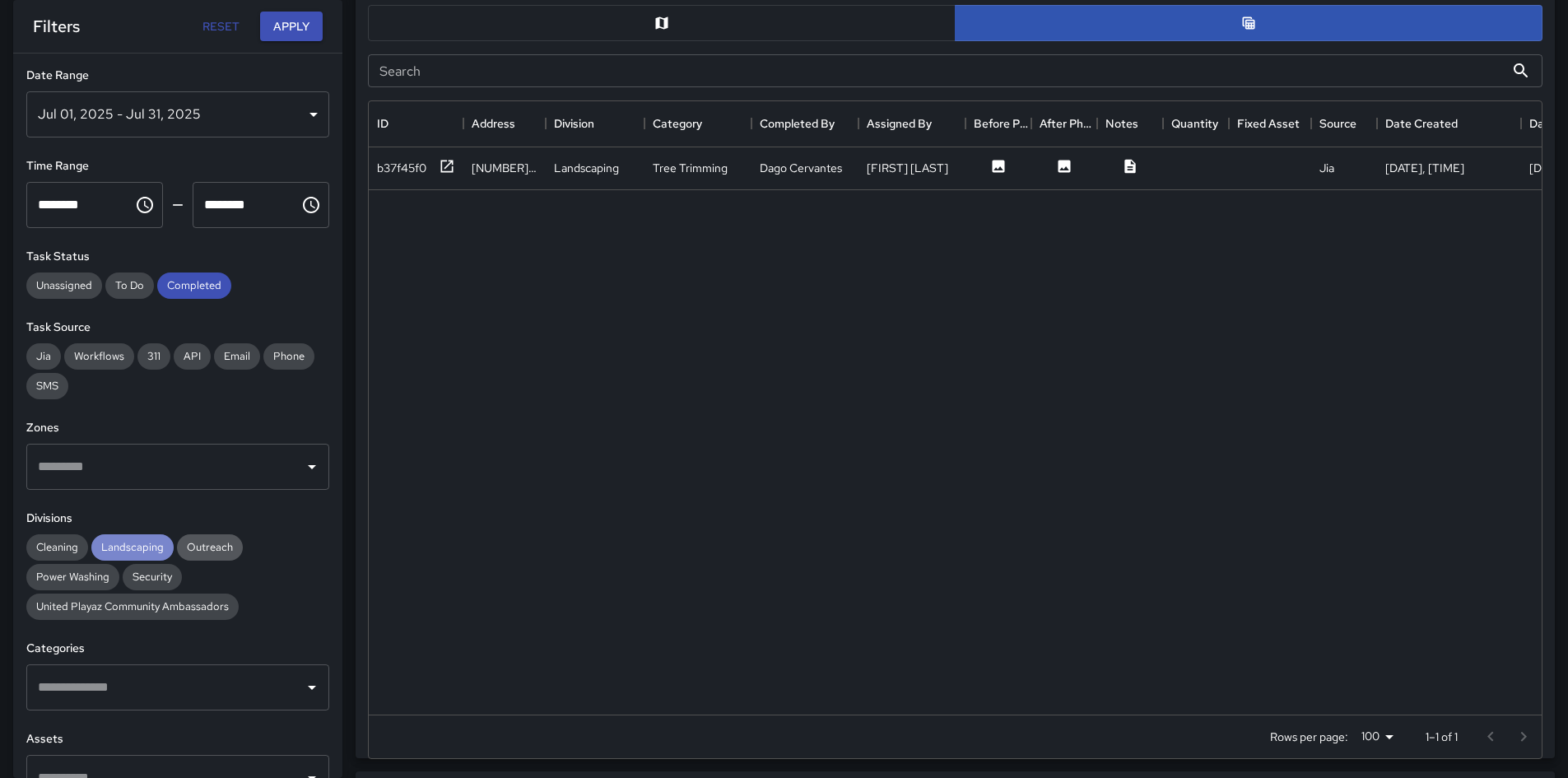 click on "Landscaping" at bounding box center [133, 547] 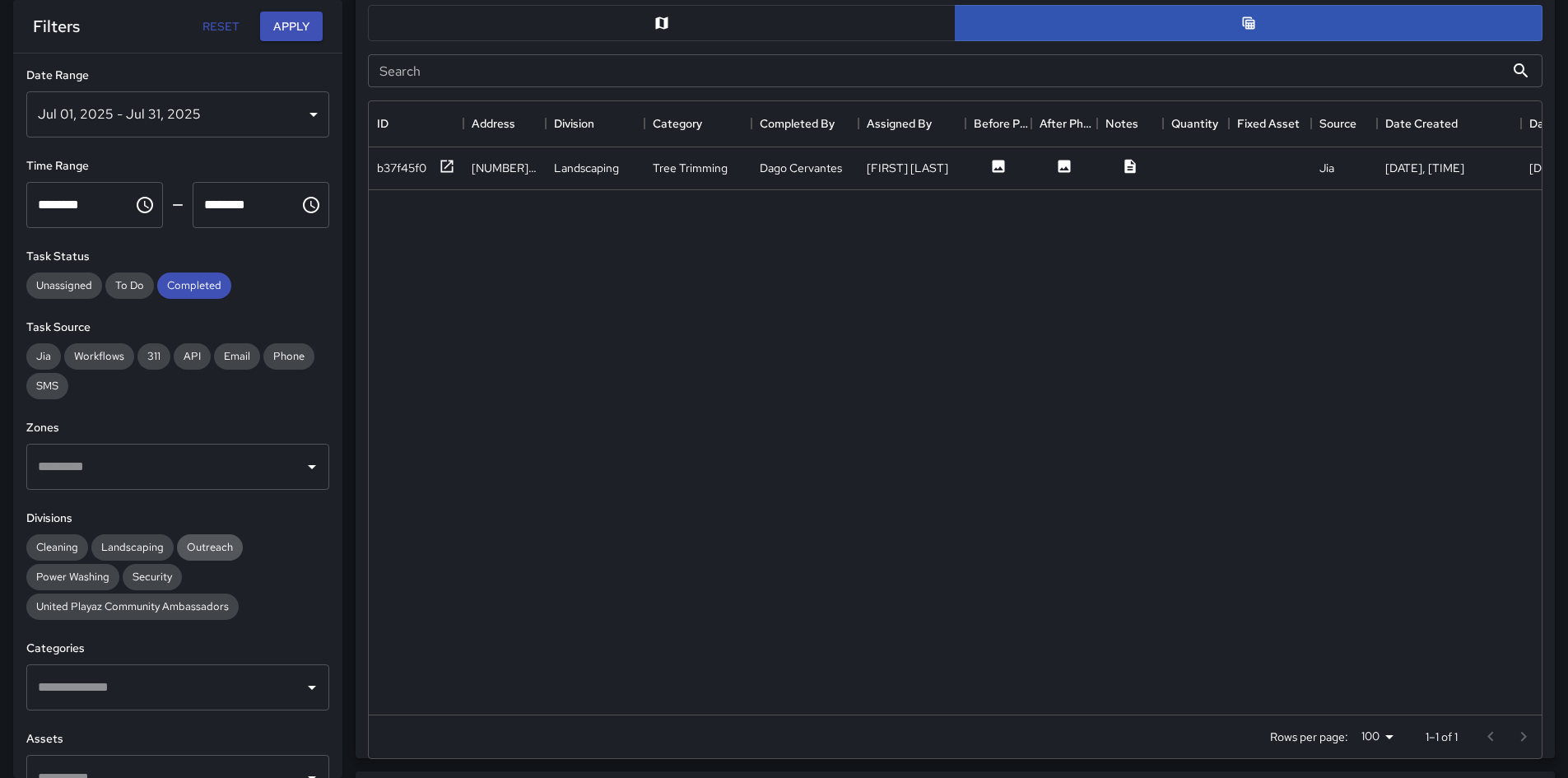 click on "Outreach" at bounding box center (210, 547) 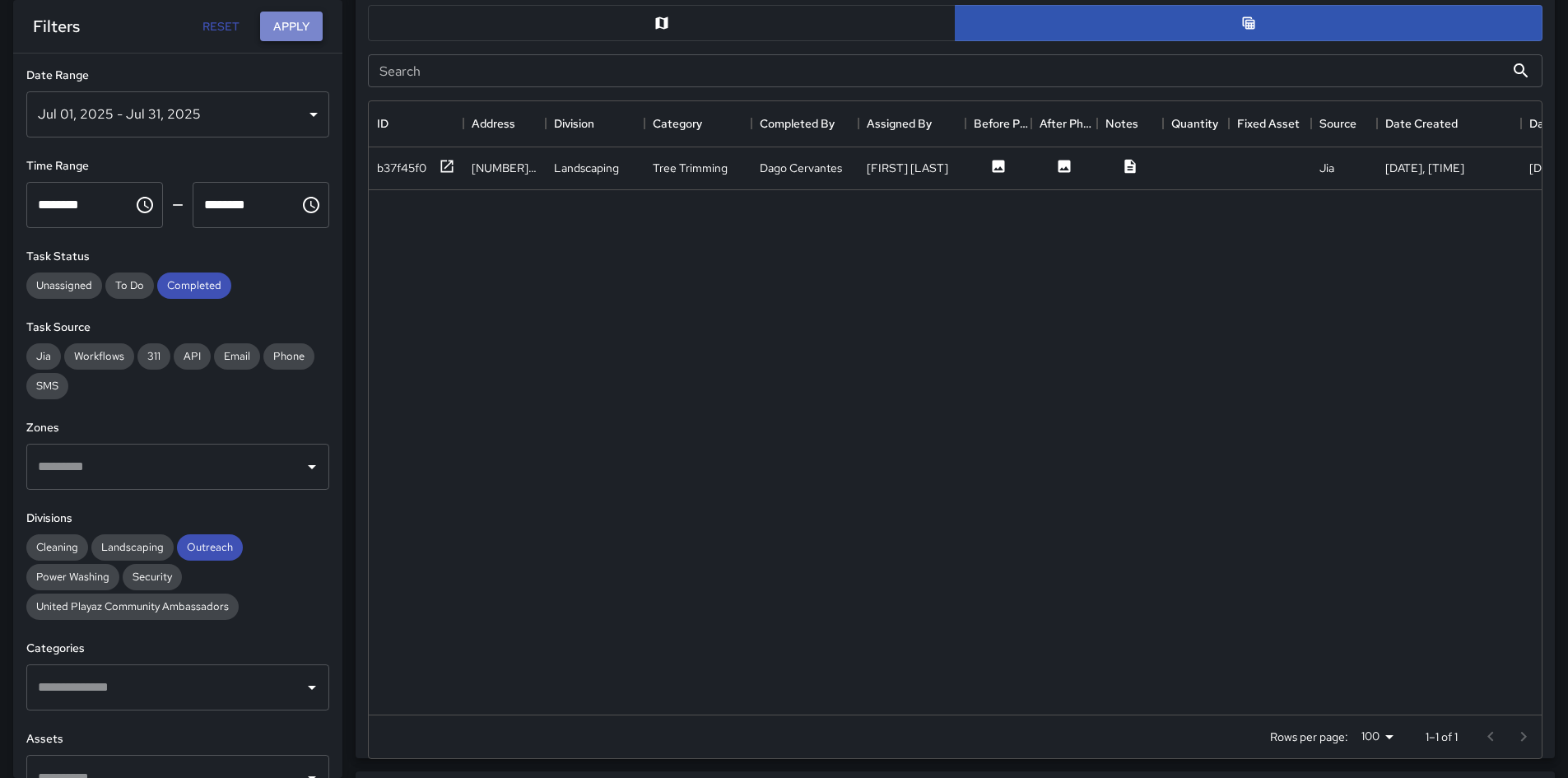 click on "Apply" at bounding box center (291, 26) 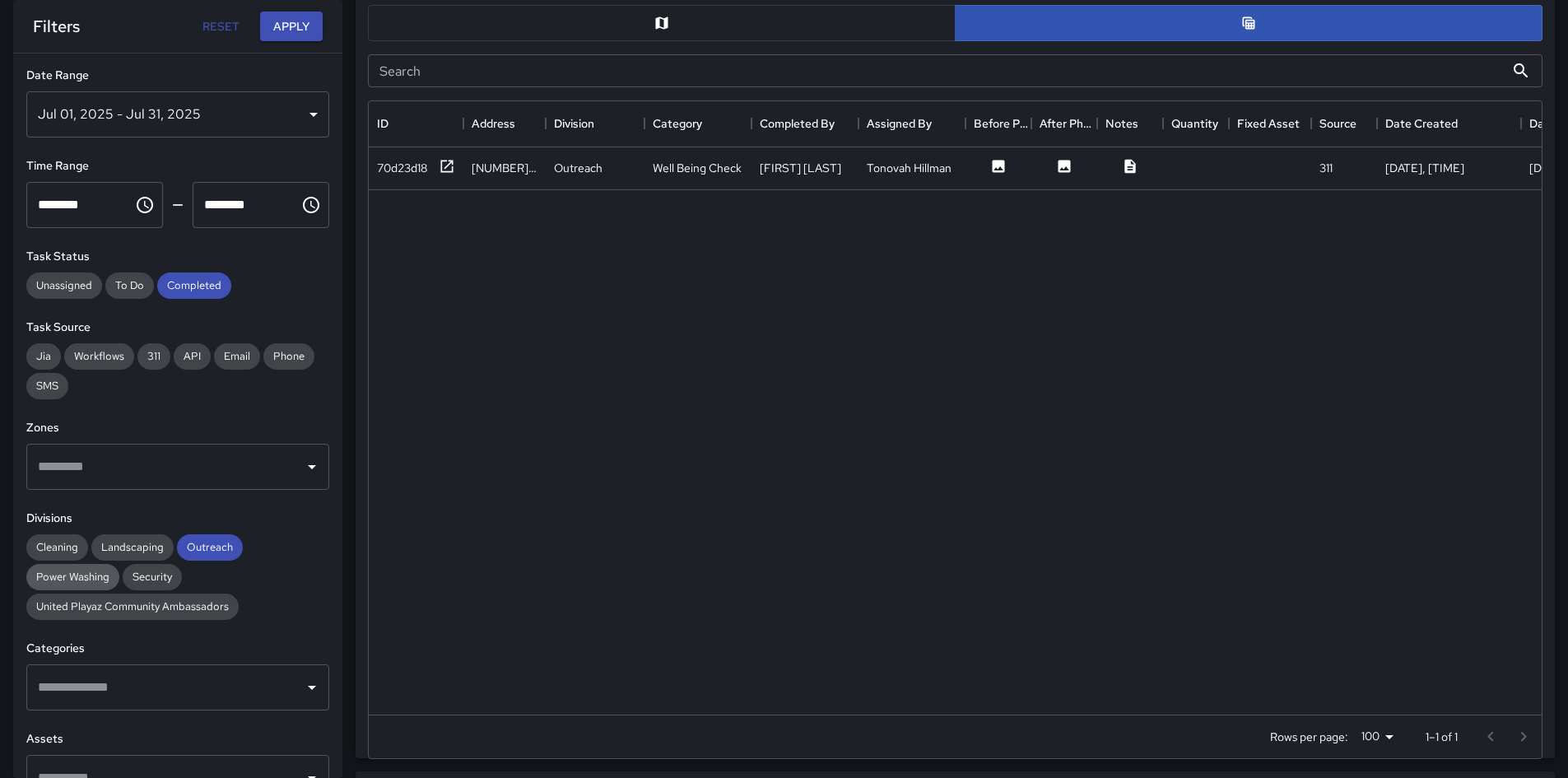 click on "Power Washing" at bounding box center (72, 576) 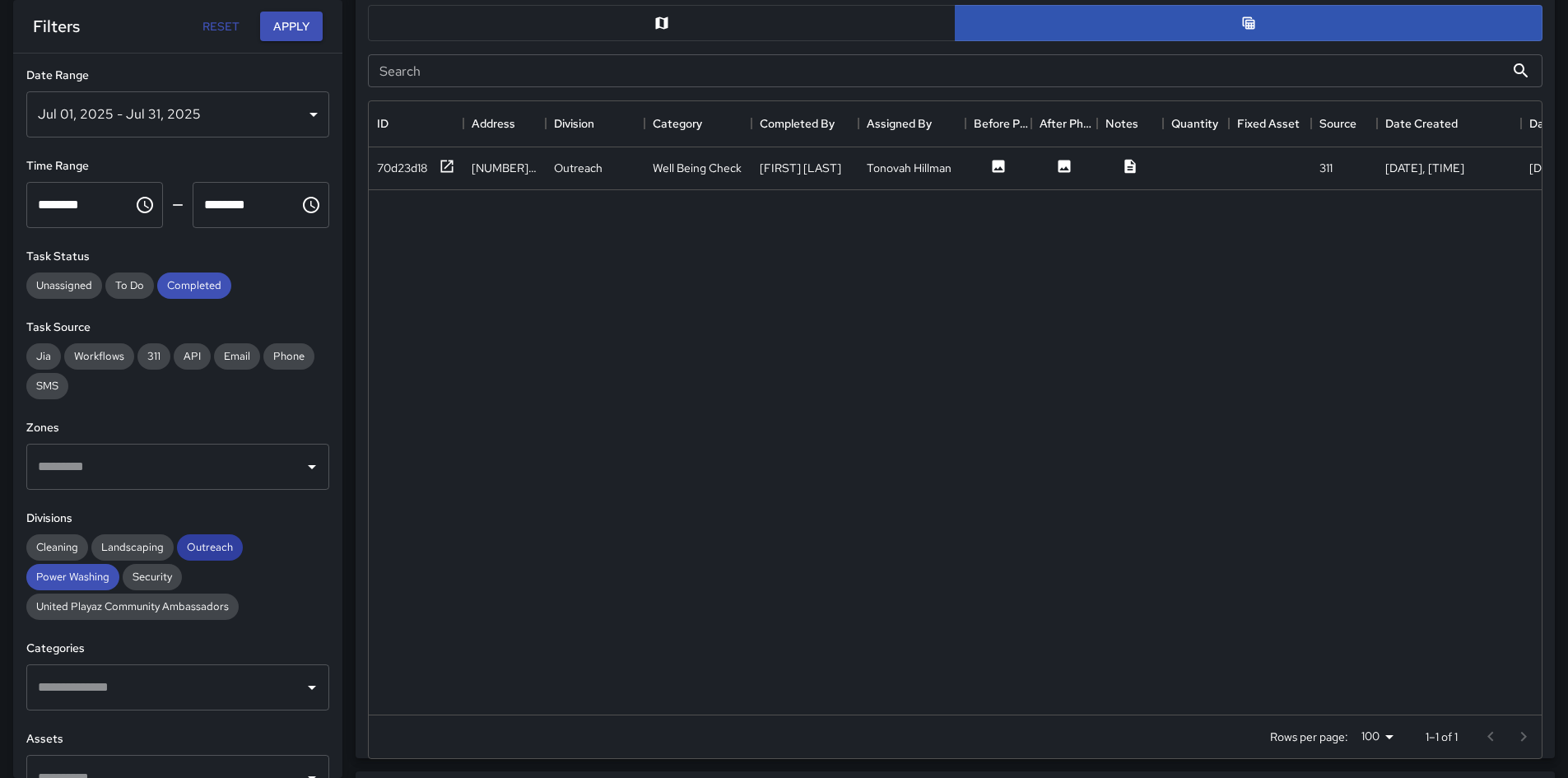 click on "Outreach" at bounding box center [210, 547] 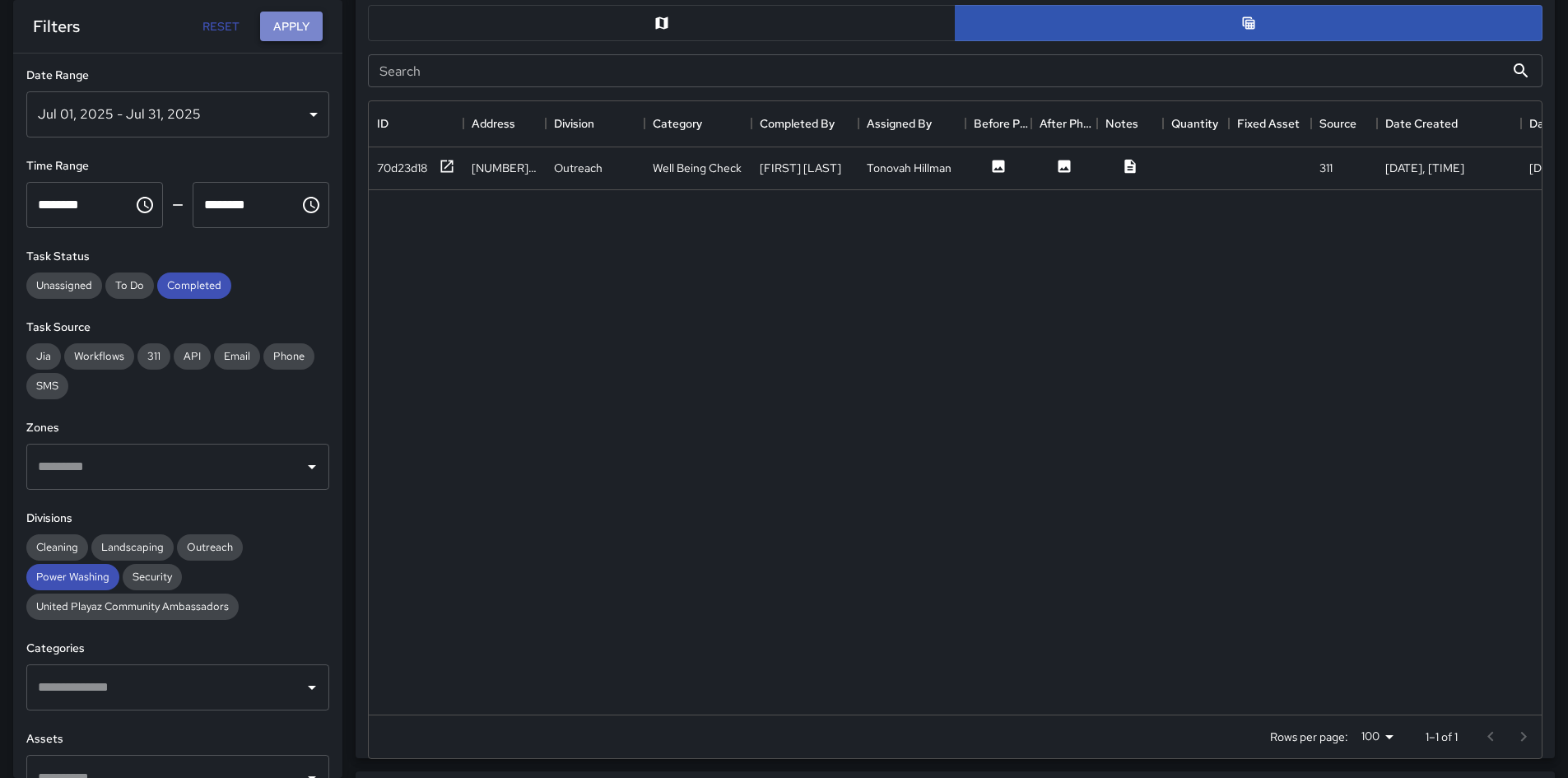 click on "Apply" at bounding box center [291, 26] 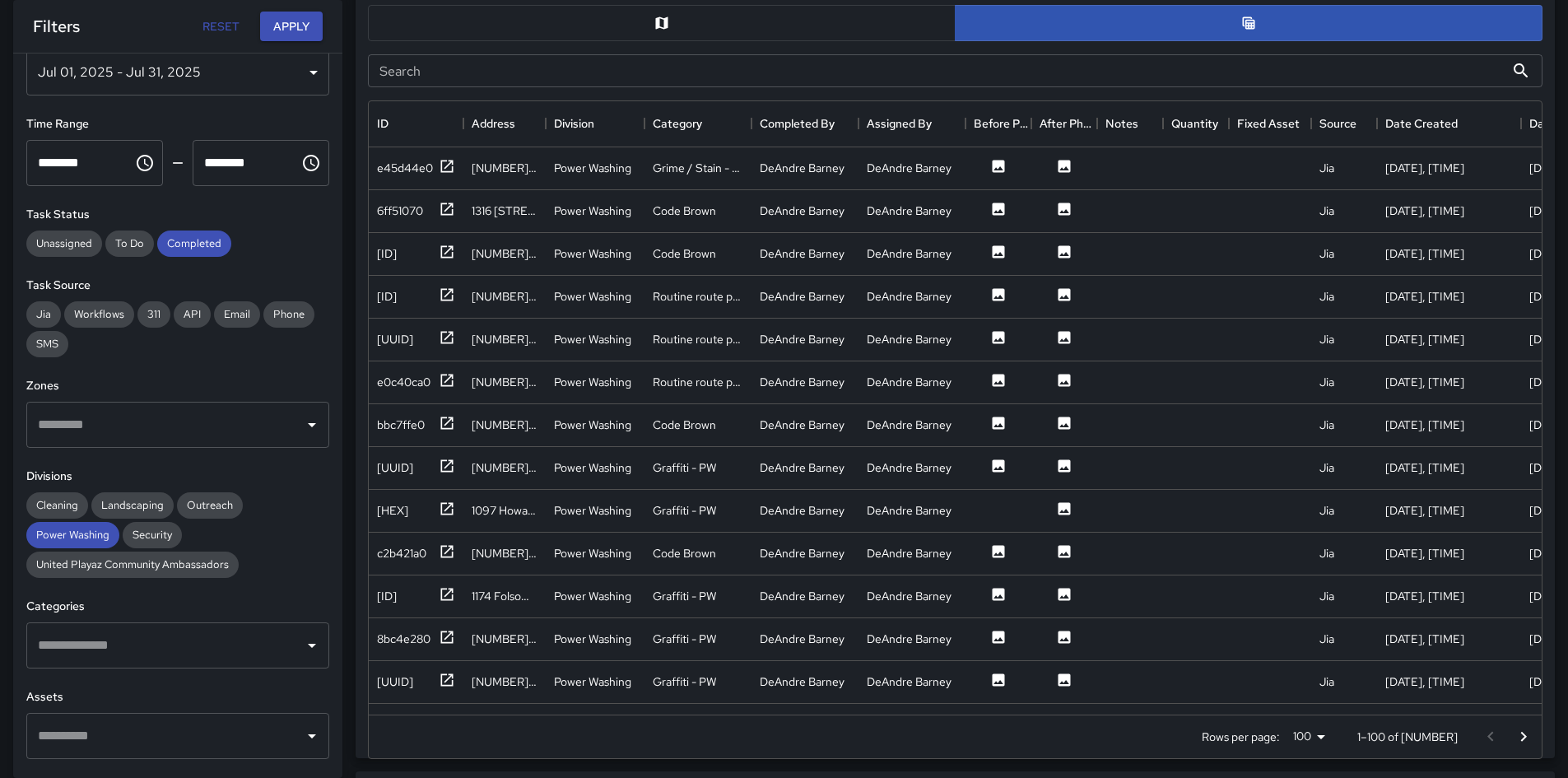 scroll, scrollTop: 82, scrollLeft: 0, axis: vertical 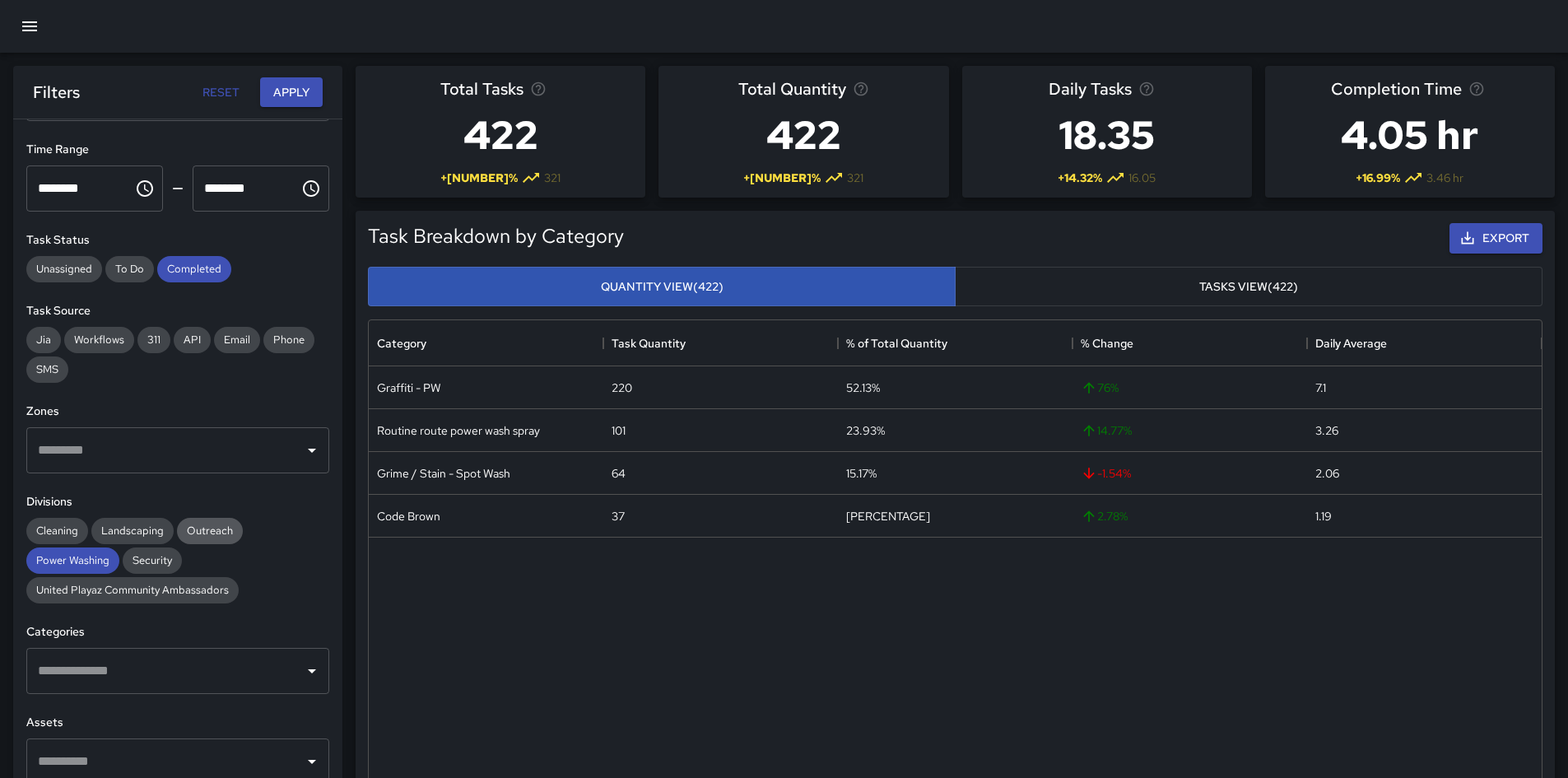 click on "Outreach" at bounding box center (210, 531) 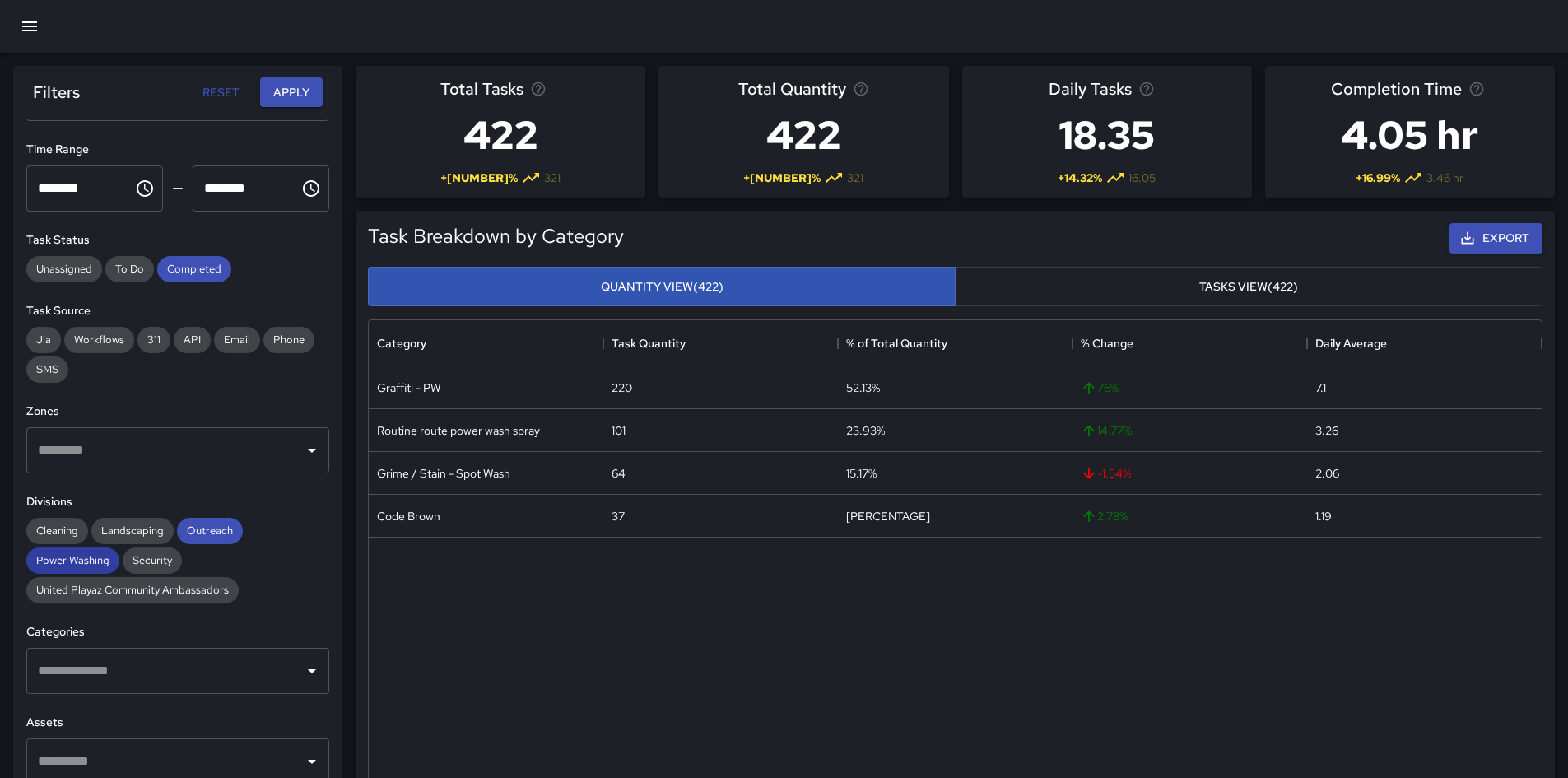 click on "Power Washing" at bounding box center [72, 560] 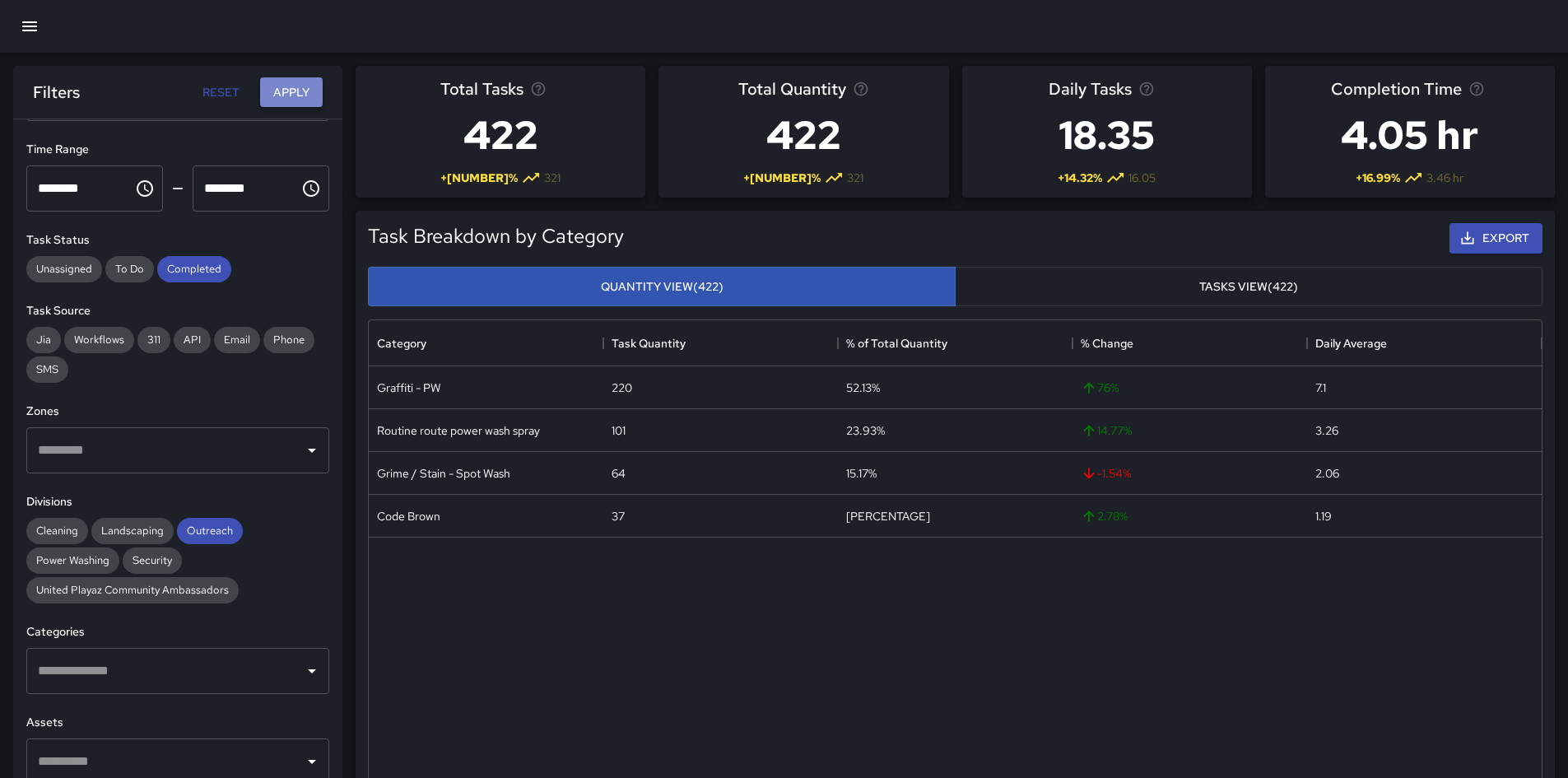 click on "Apply" at bounding box center (291, 92) 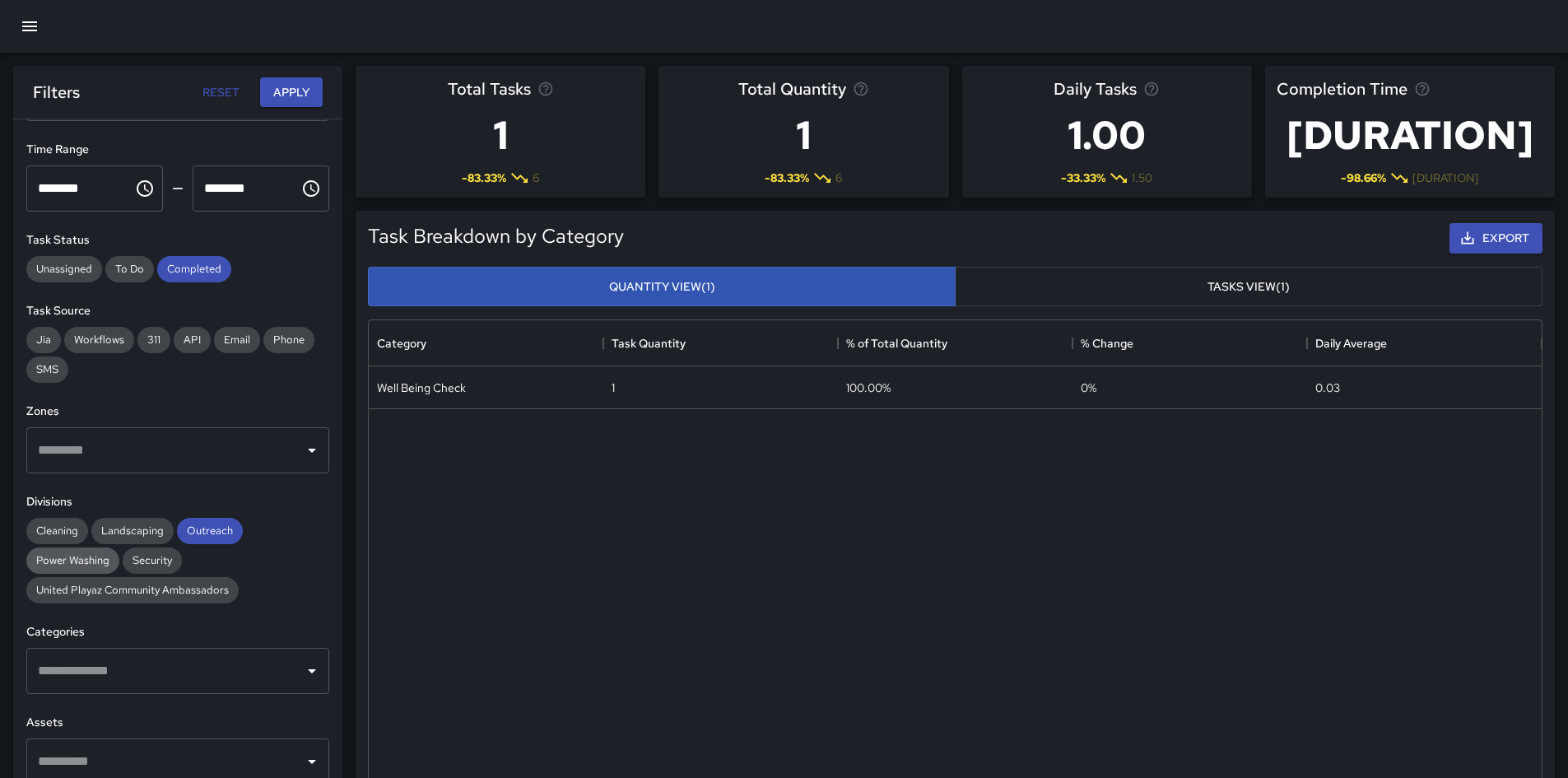 click on "Power Washing" at bounding box center [72, 560] 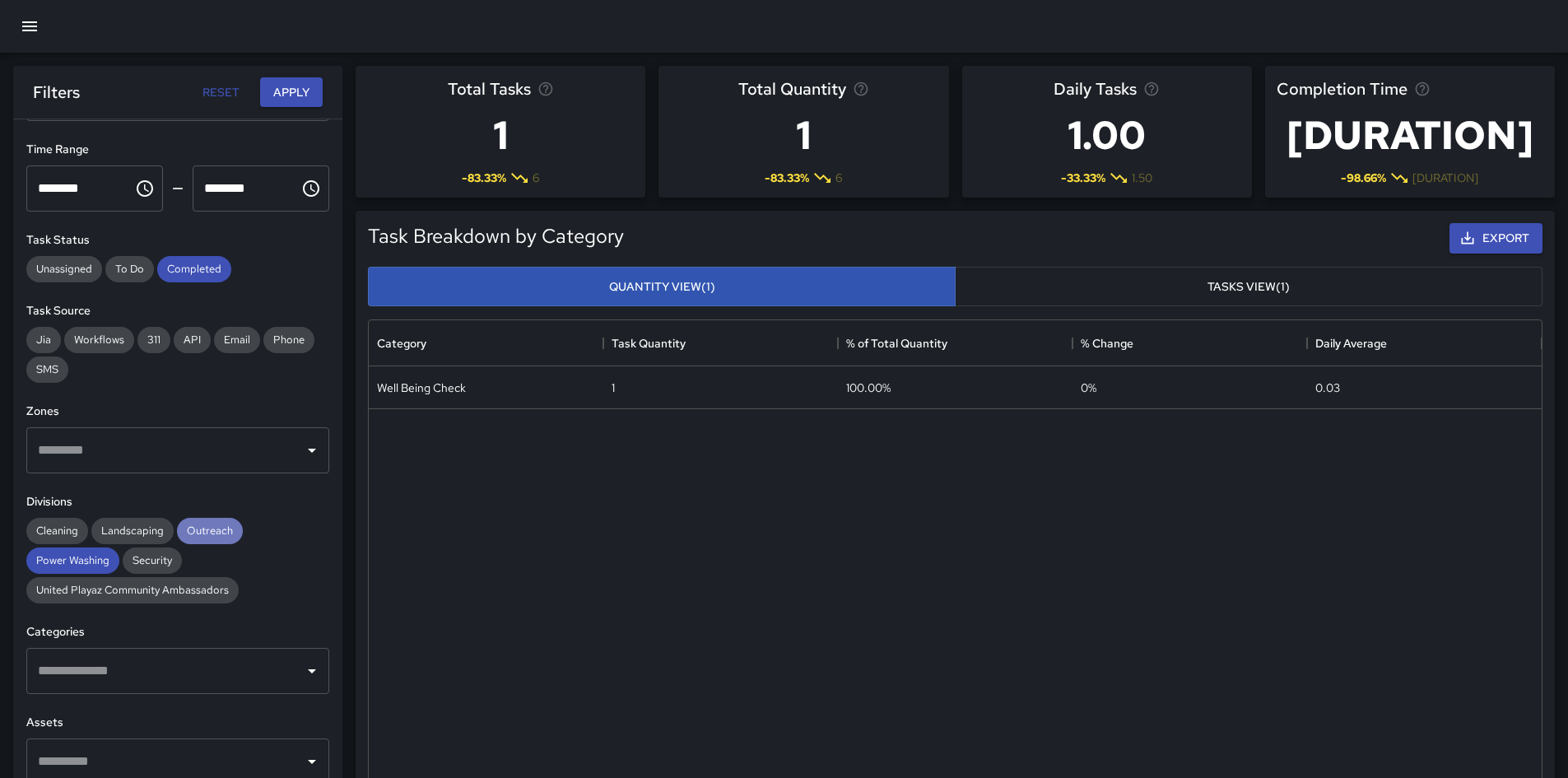 click on "Outreach" at bounding box center [210, 531] 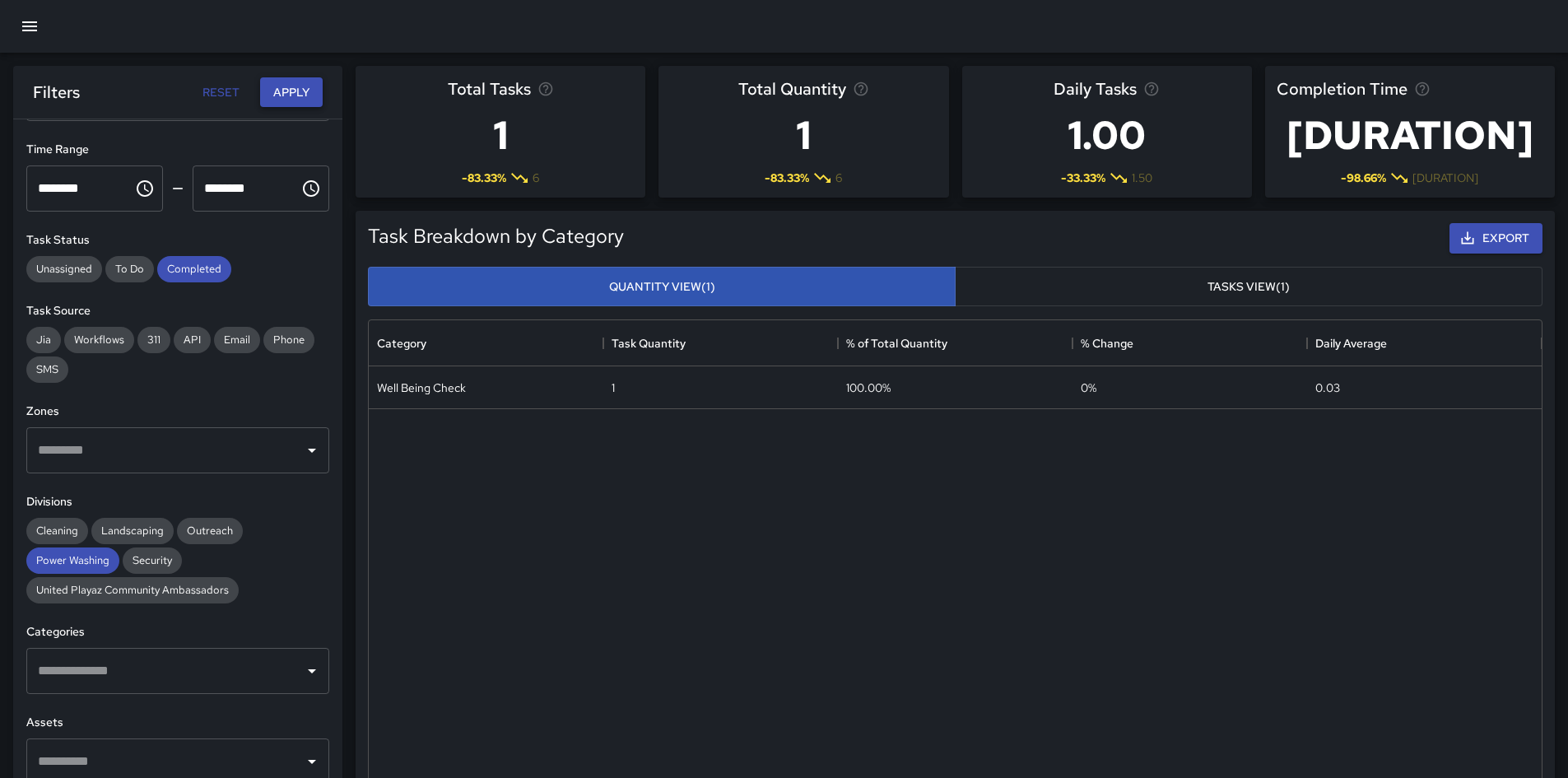 click on "Apply" at bounding box center [291, 92] 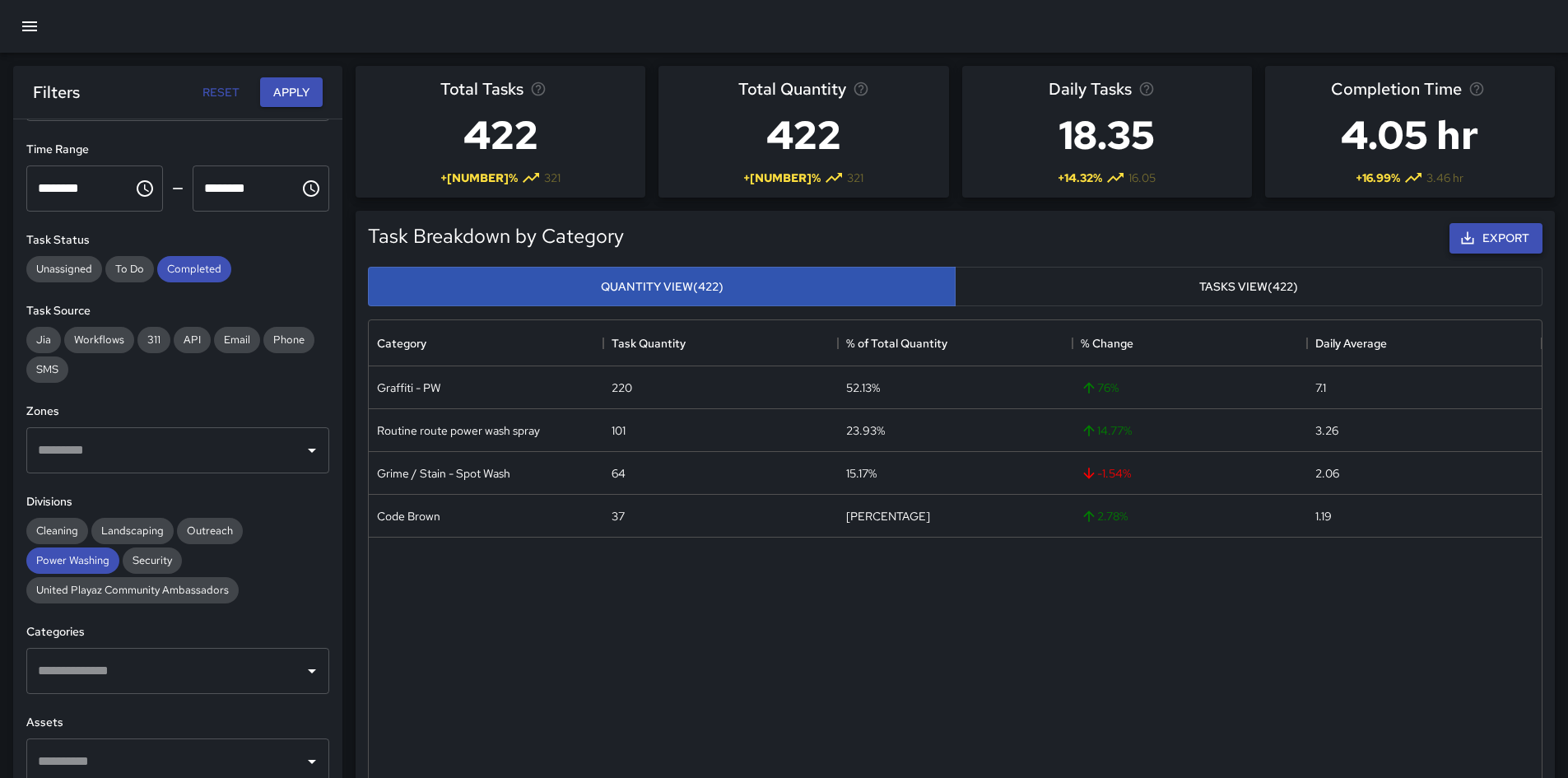 click 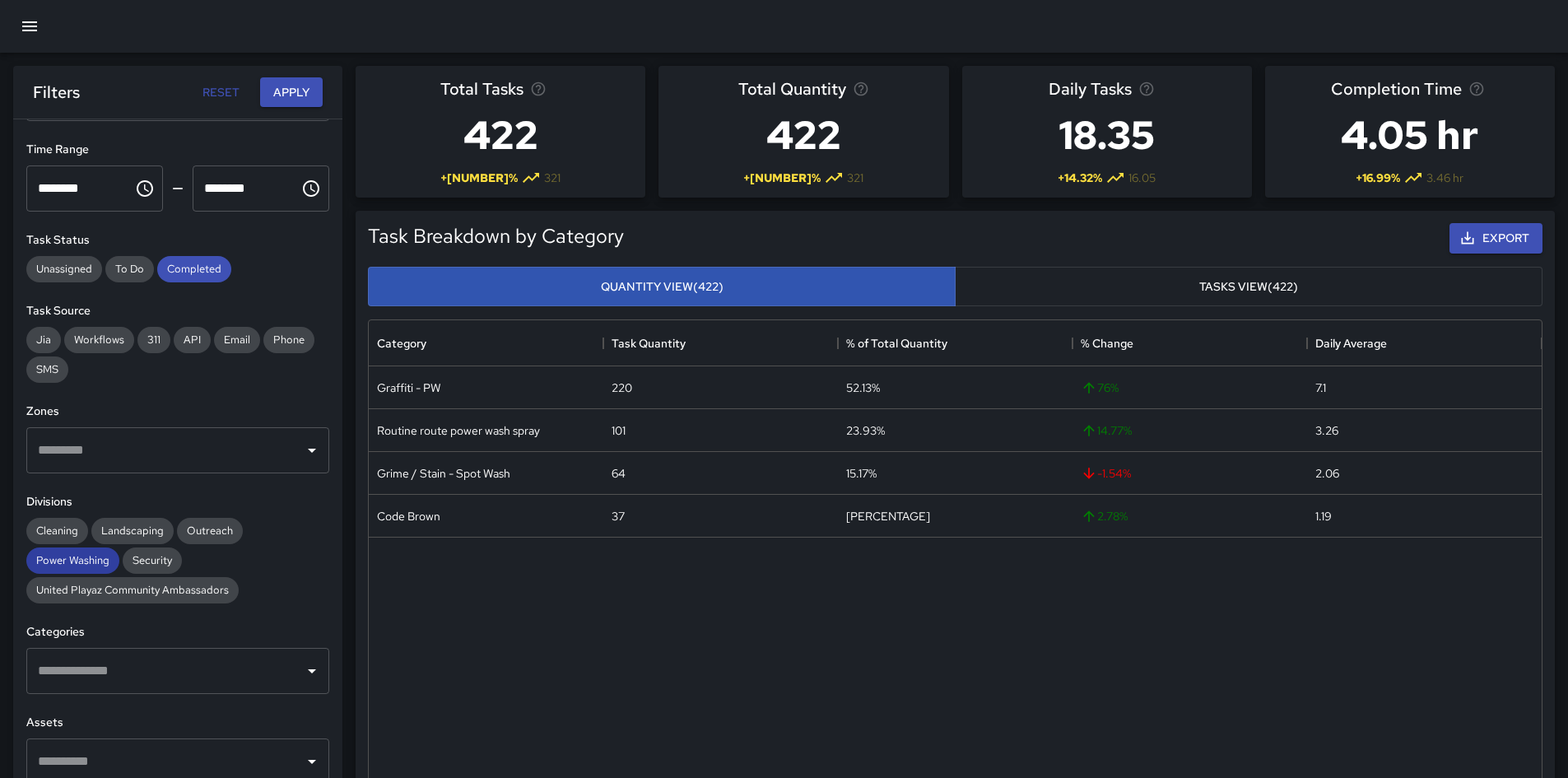 click on "Power Washing" at bounding box center [72, 560] 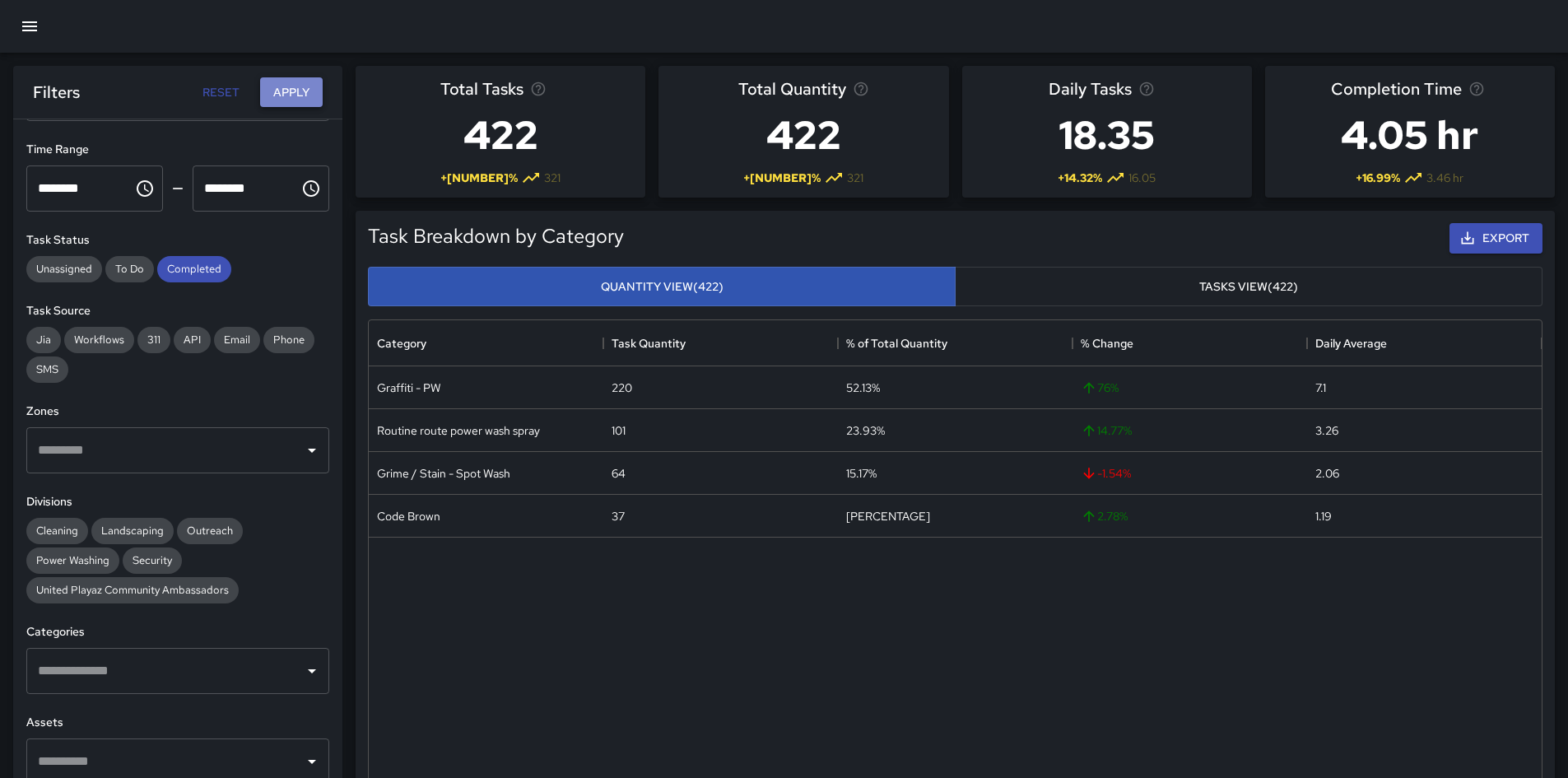 click on "Apply" at bounding box center (291, 92) 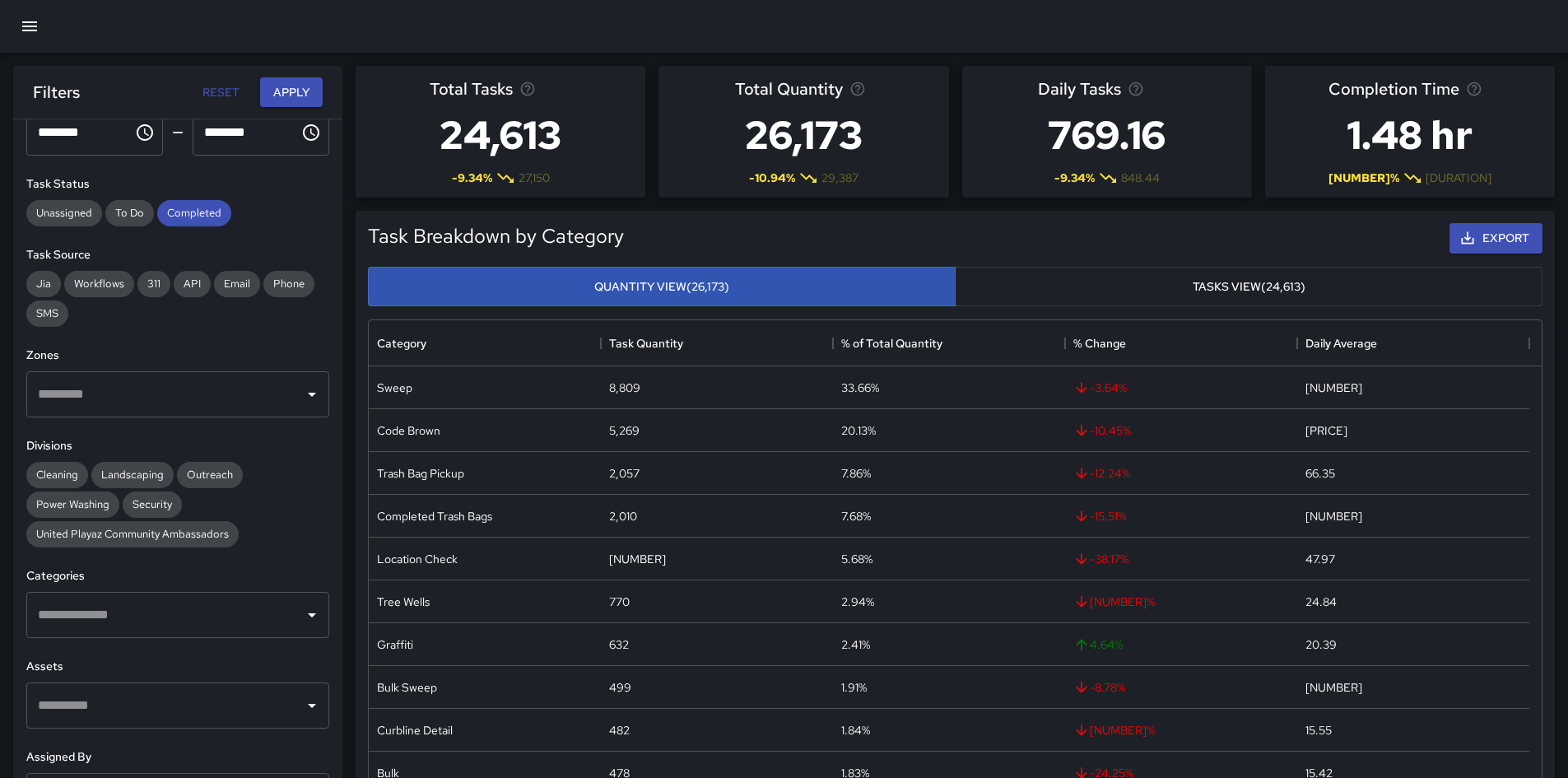 scroll, scrollTop: 165, scrollLeft: 0, axis: vertical 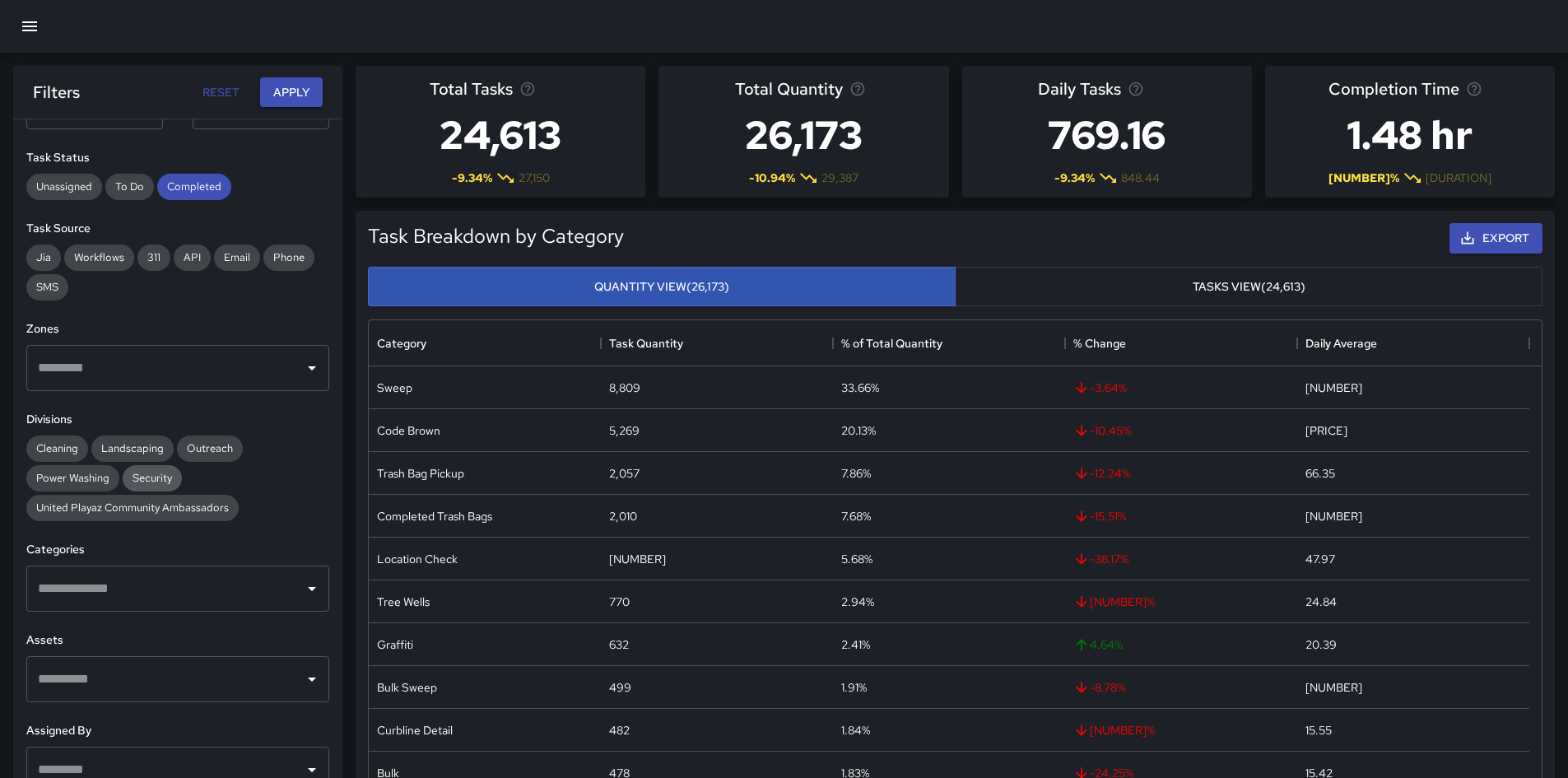 click on "Security" at bounding box center [152, 478] 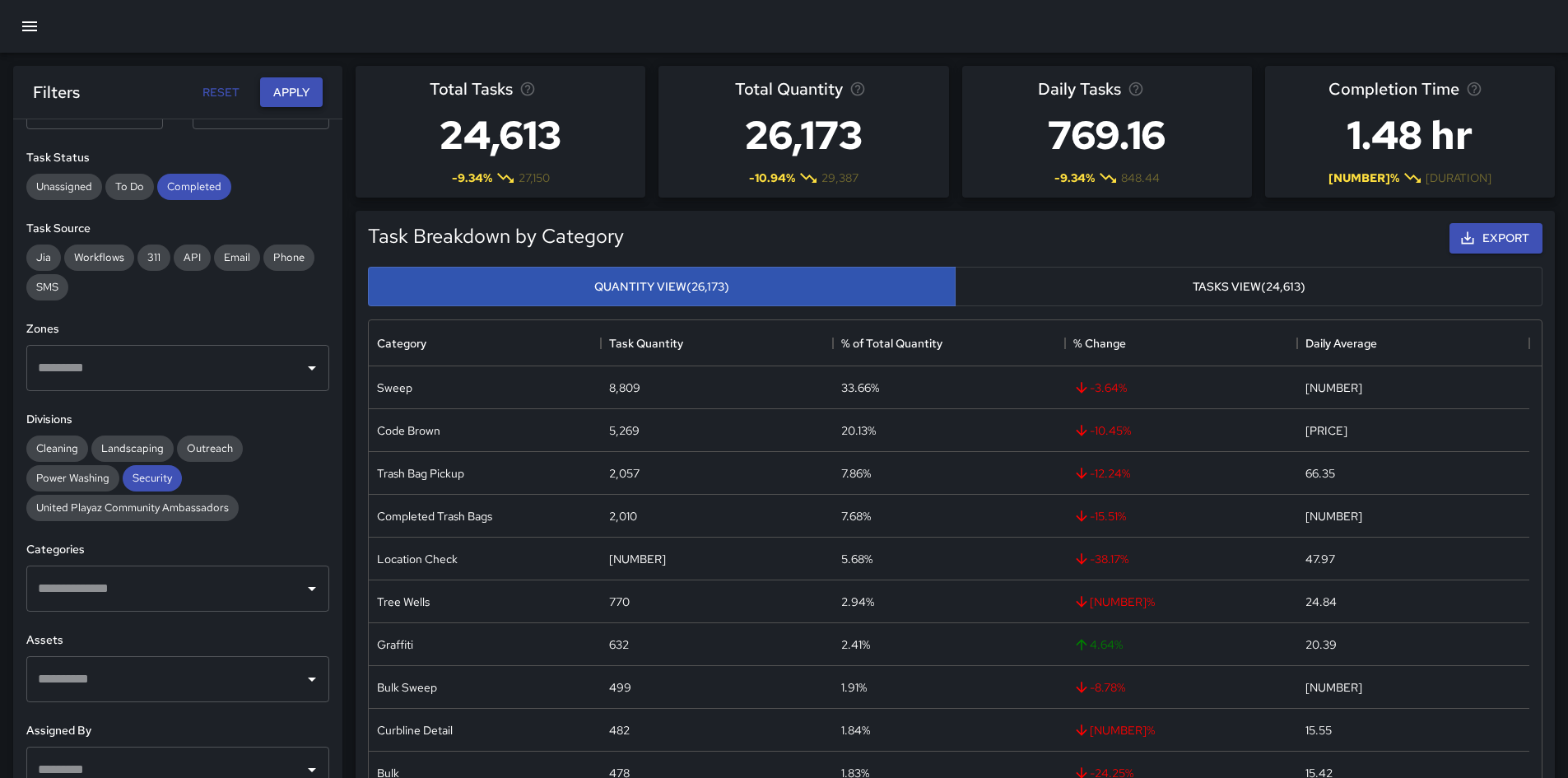 click on "Apply" at bounding box center [291, 92] 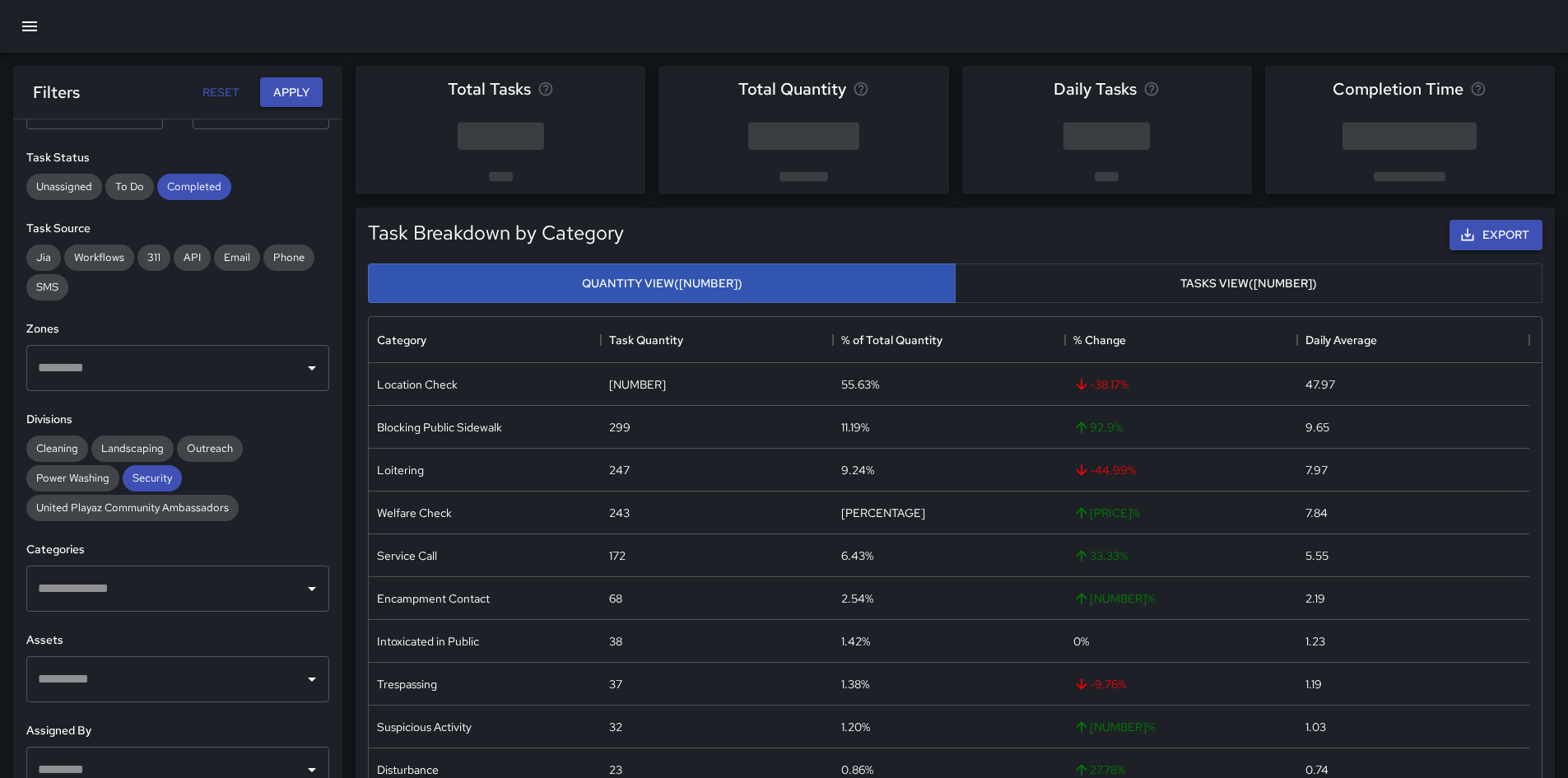 click on "Export" at bounding box center (1496, 235) 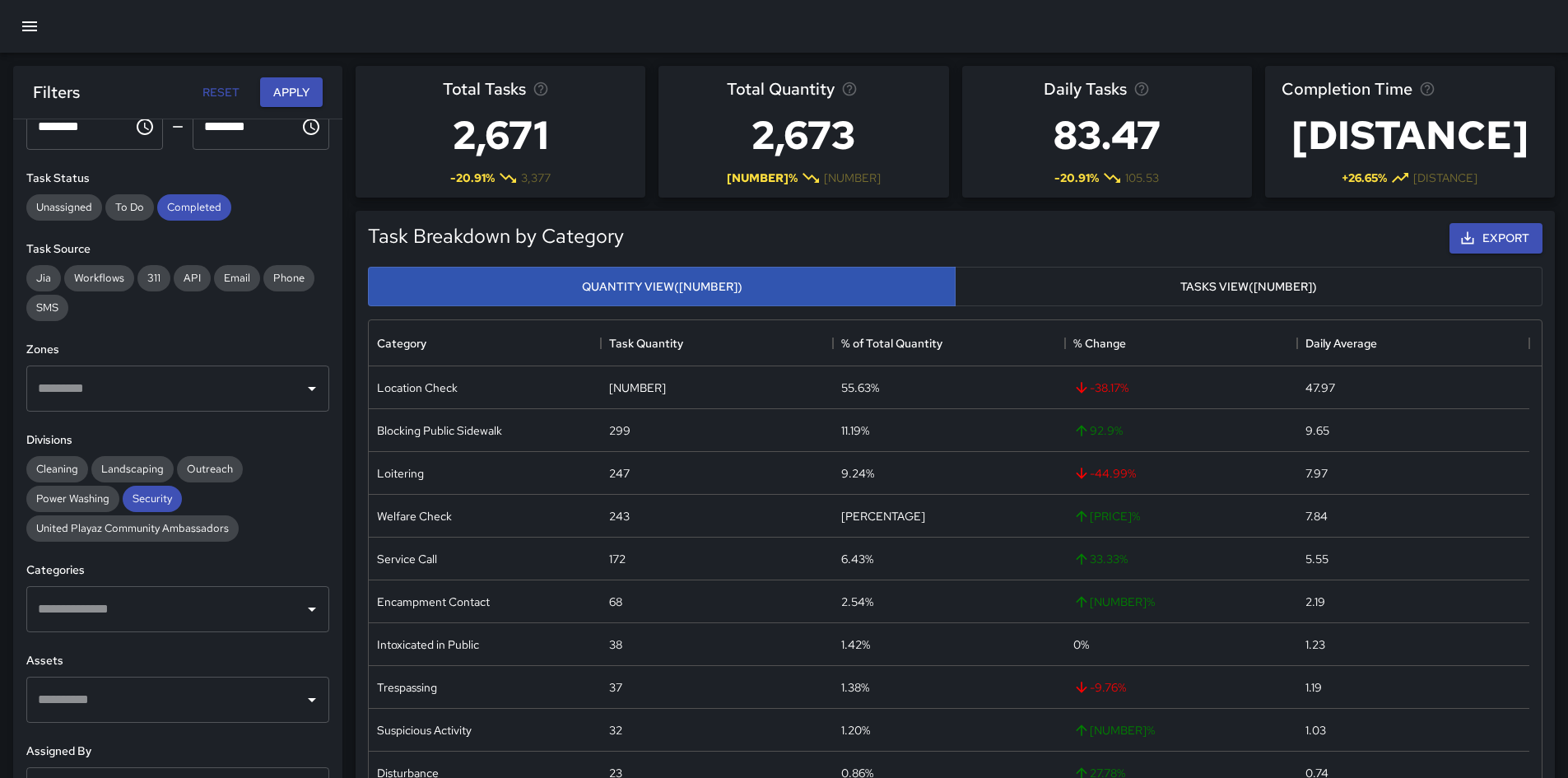 scroll, scrollTop: 165, scrollLeft: 0, axis: vertical 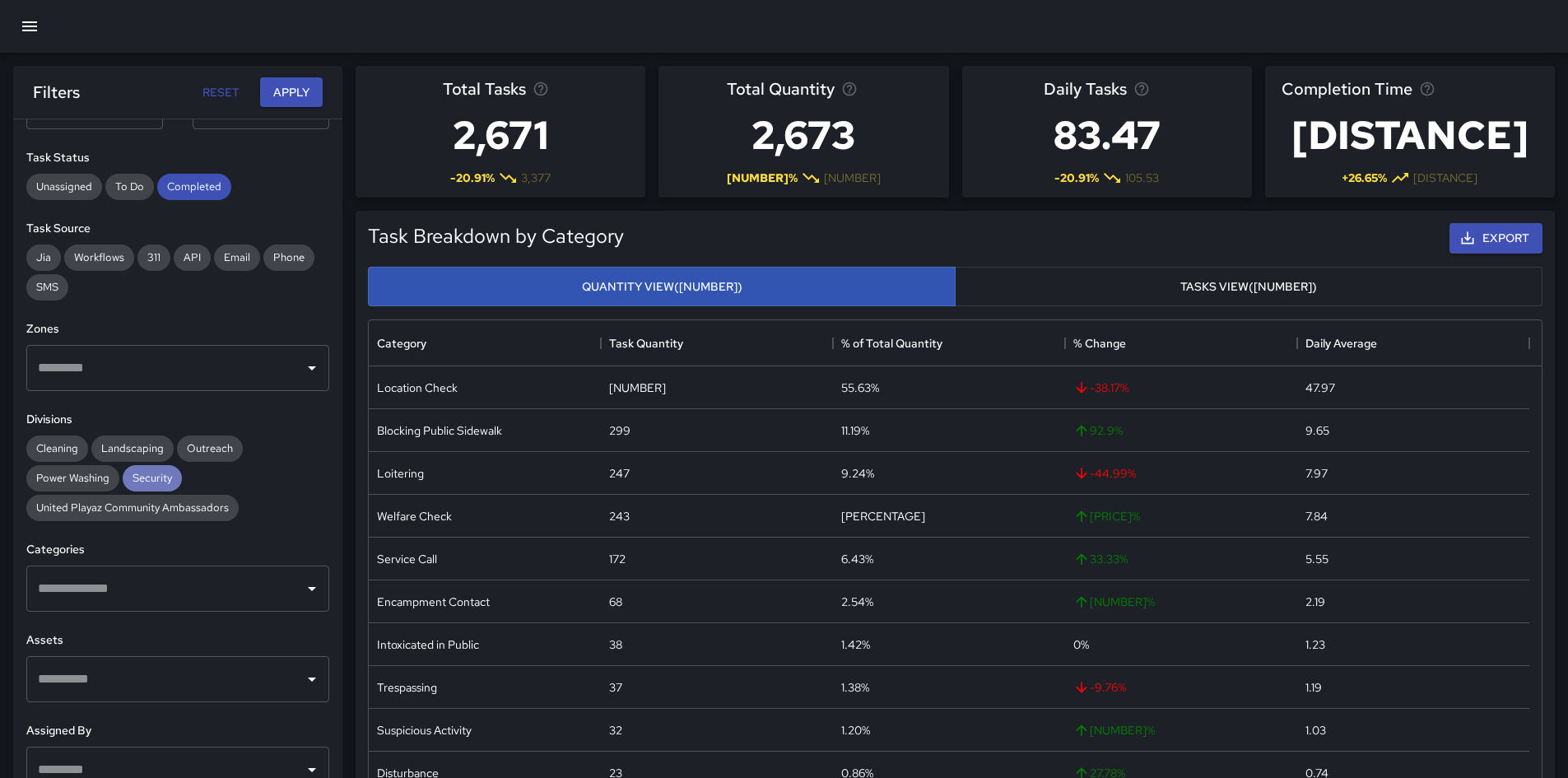 drag, startPoint x: 134, startPoint y: 478, endPoint x: 142, endPoint y: 497, distance: 20.615528 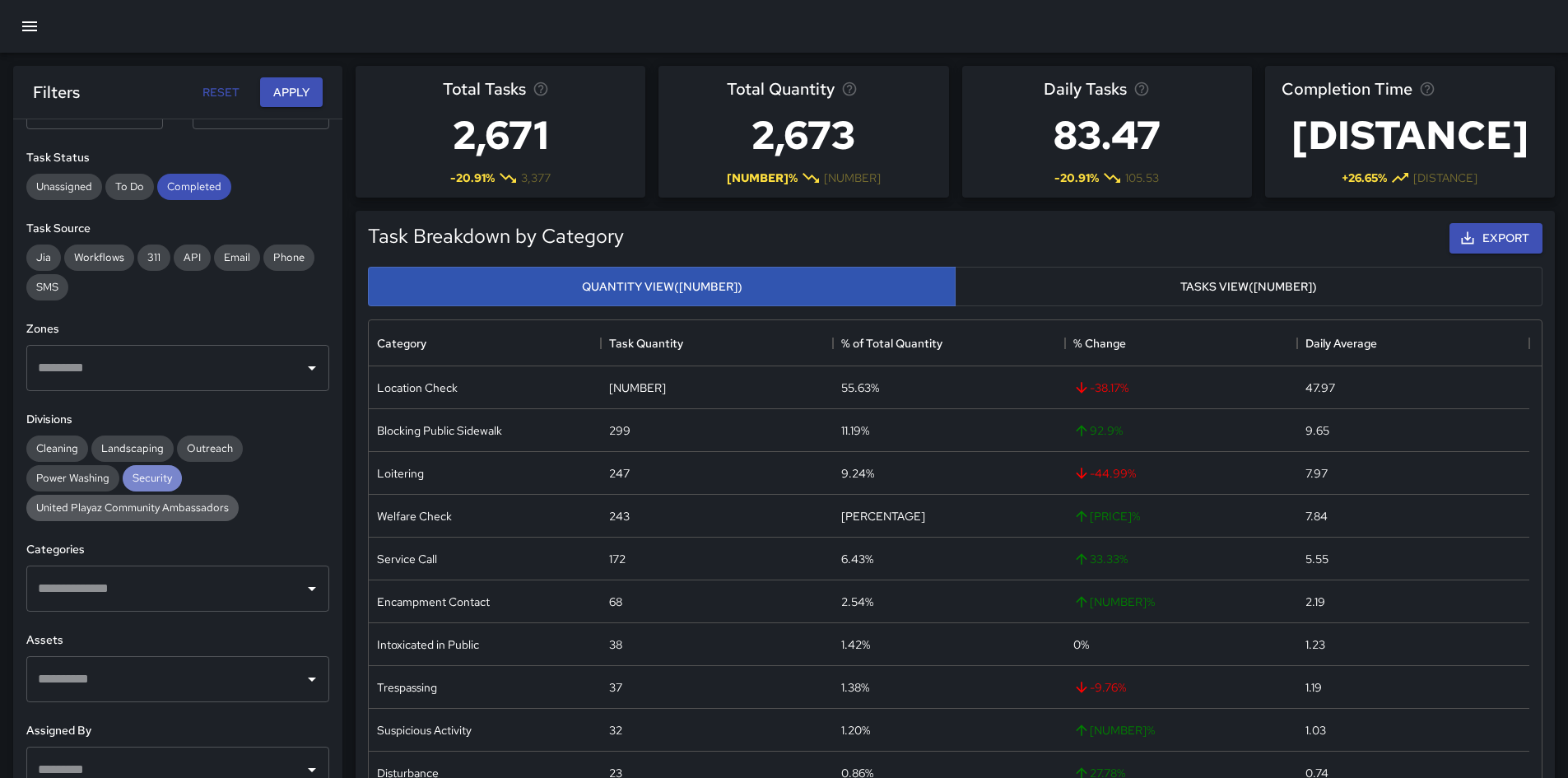 click on "Security" at bounding box center [152, 478] 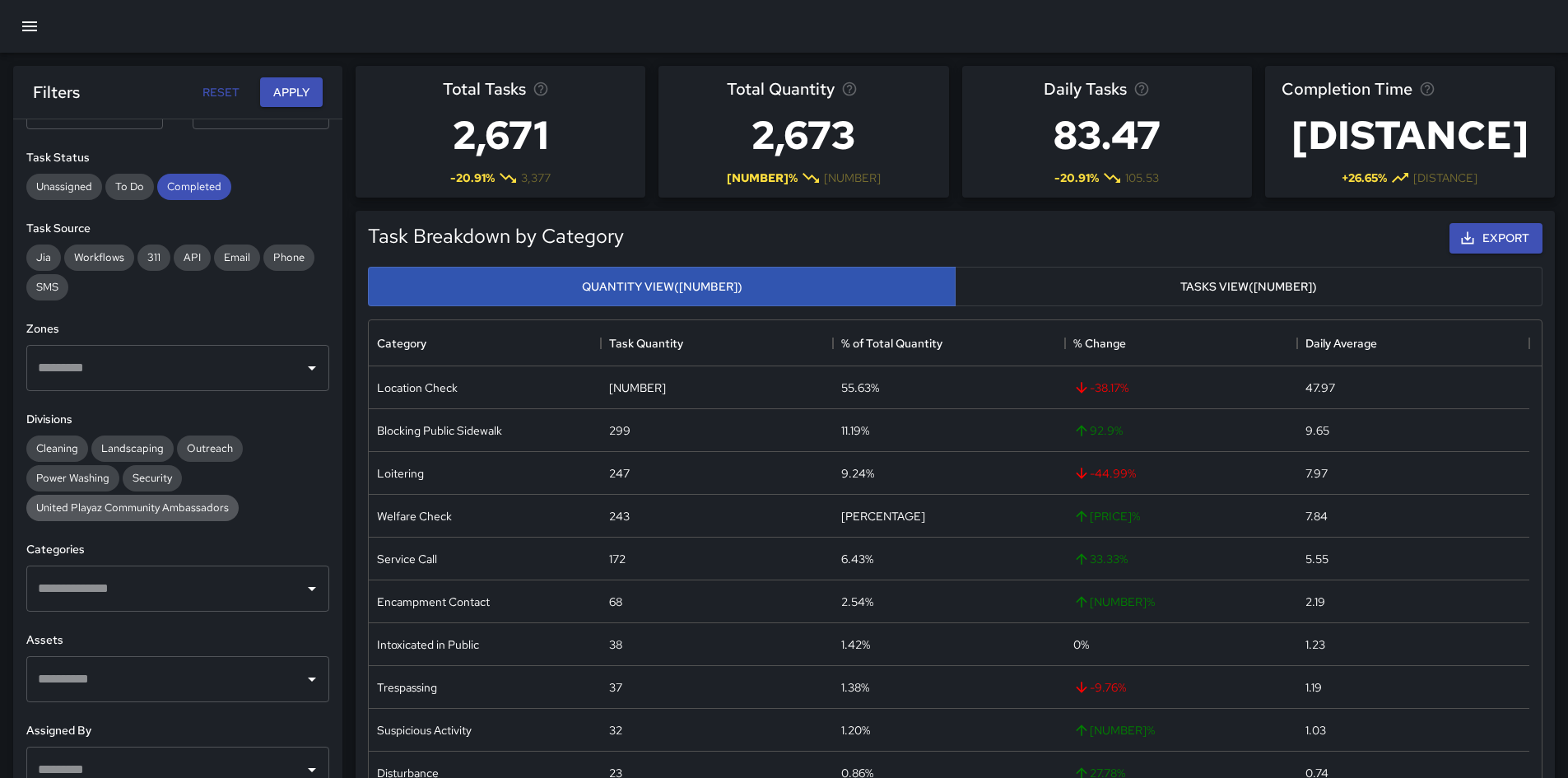 click on "United Playaz Community Ambassadors" at bounding box center [133, 507] 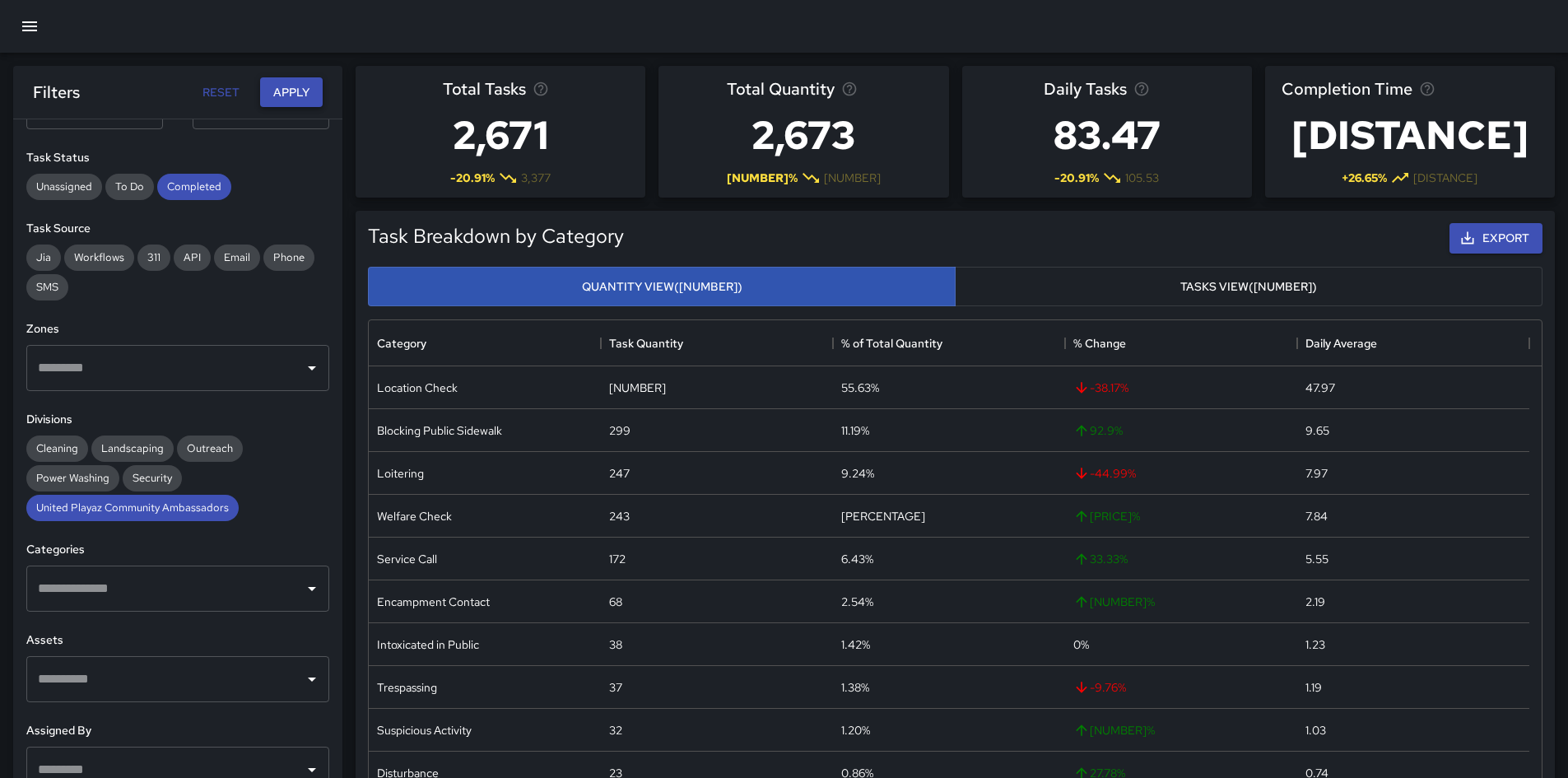 click on "Apply" at bounding box center (291, 92) 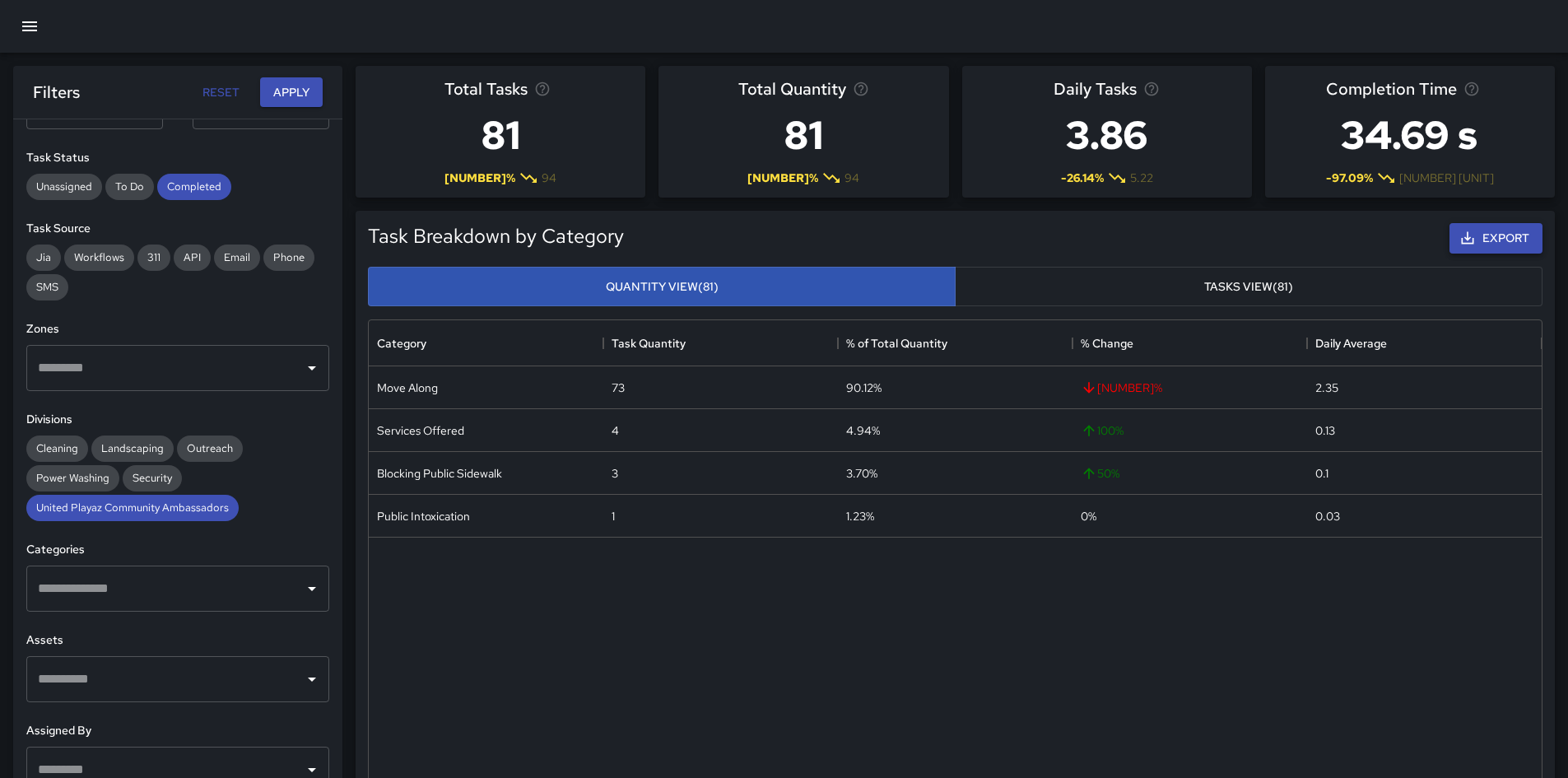 click on "Export" at bounding box center (1496, 238) 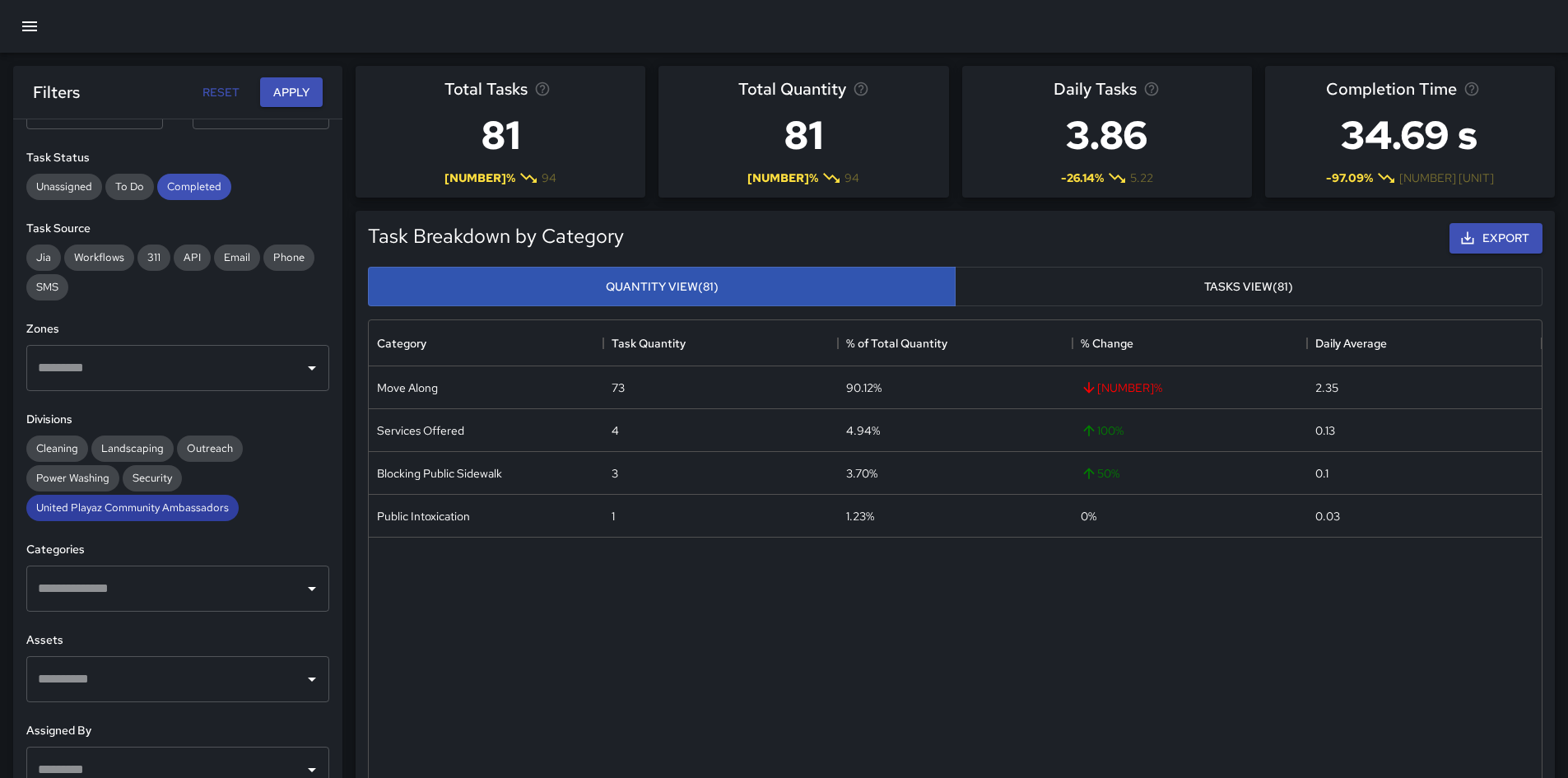 click on "United Playaz Community Ambassadors" at bounding box center [133, 507] 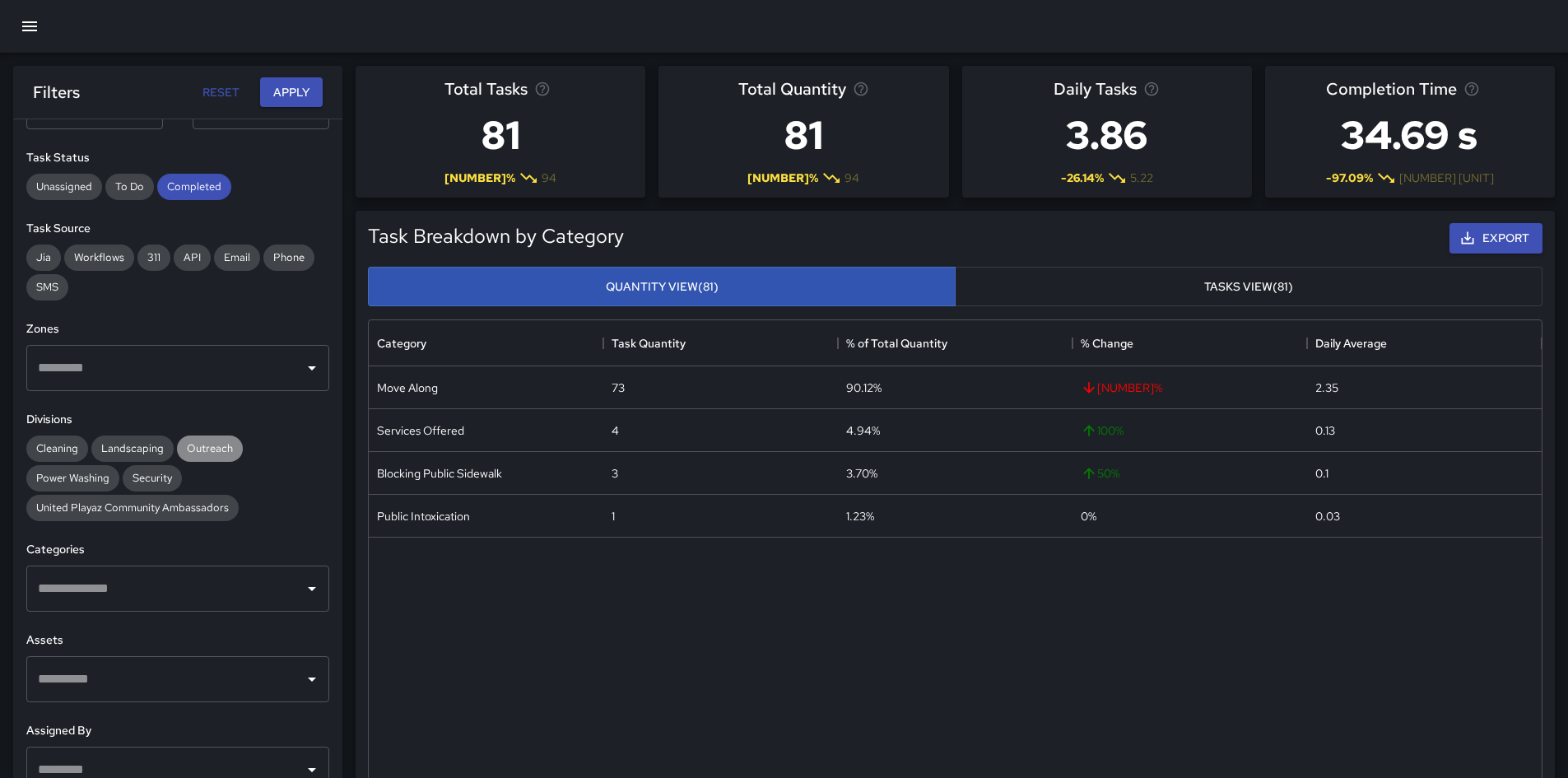 click on "Outreach" at bounding box center [210, 448] 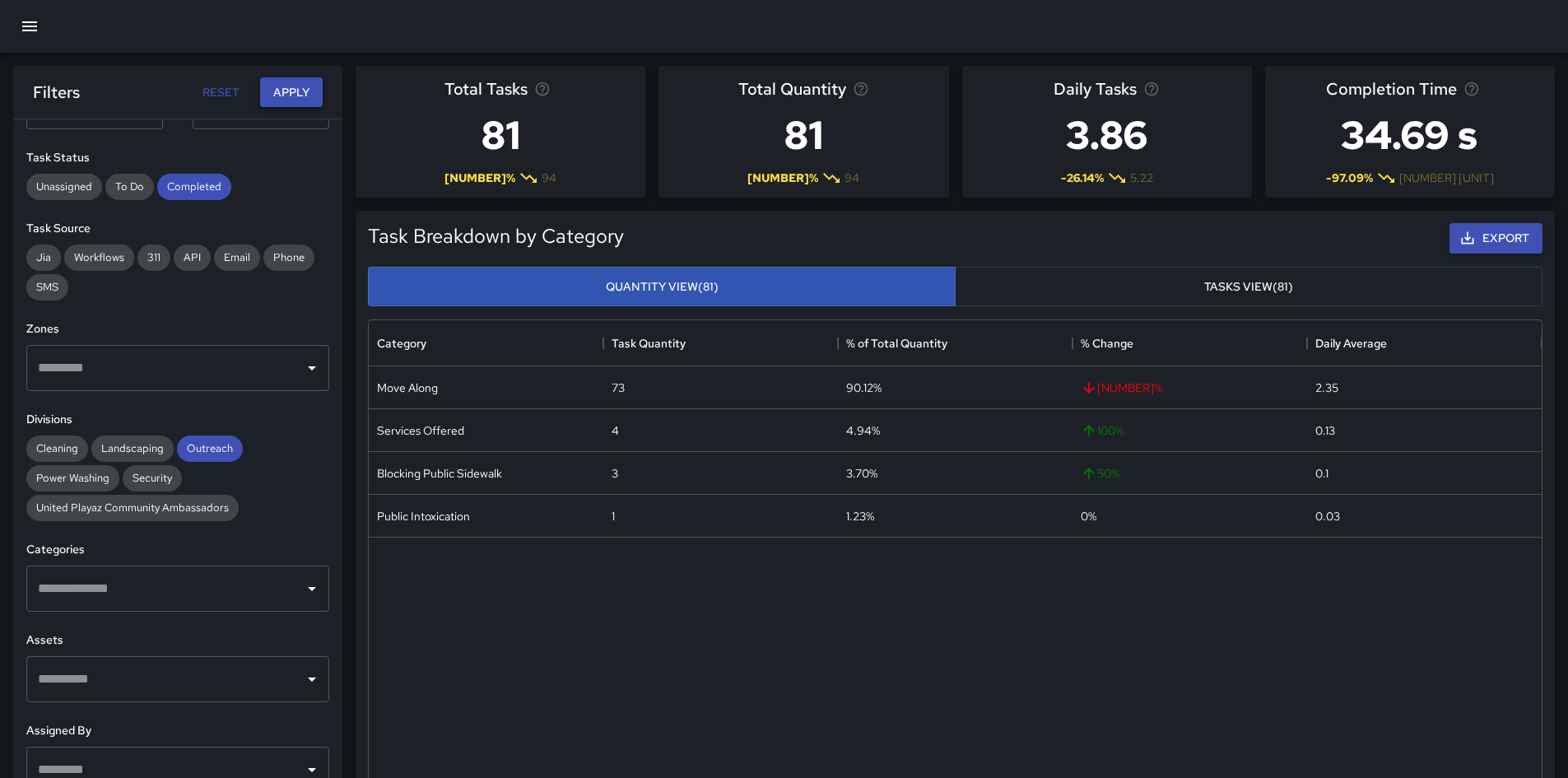 click on "Apply" at bounding box center [291, 92] 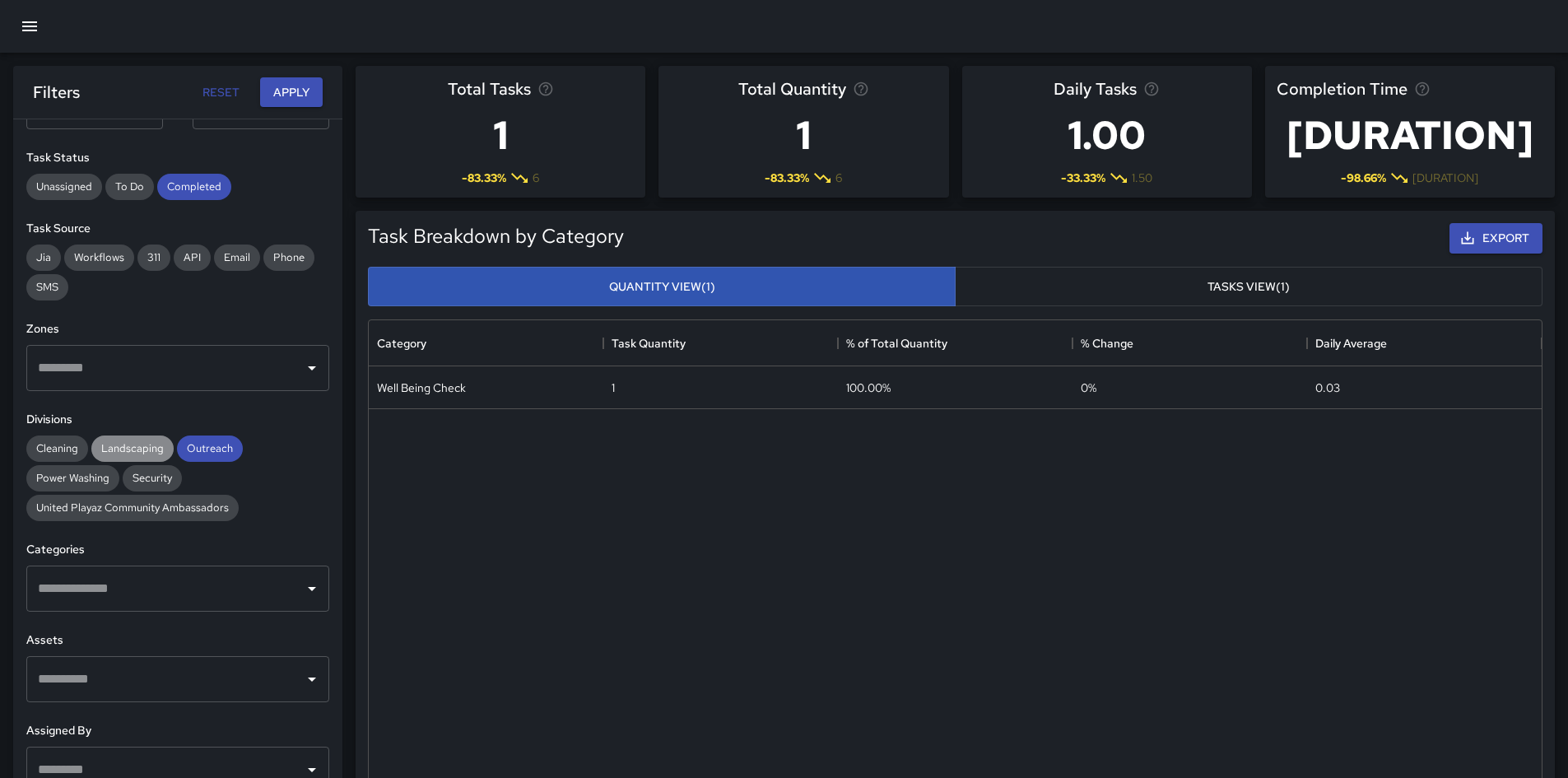 click on "Landscaping" at bounding box center [133, 448] 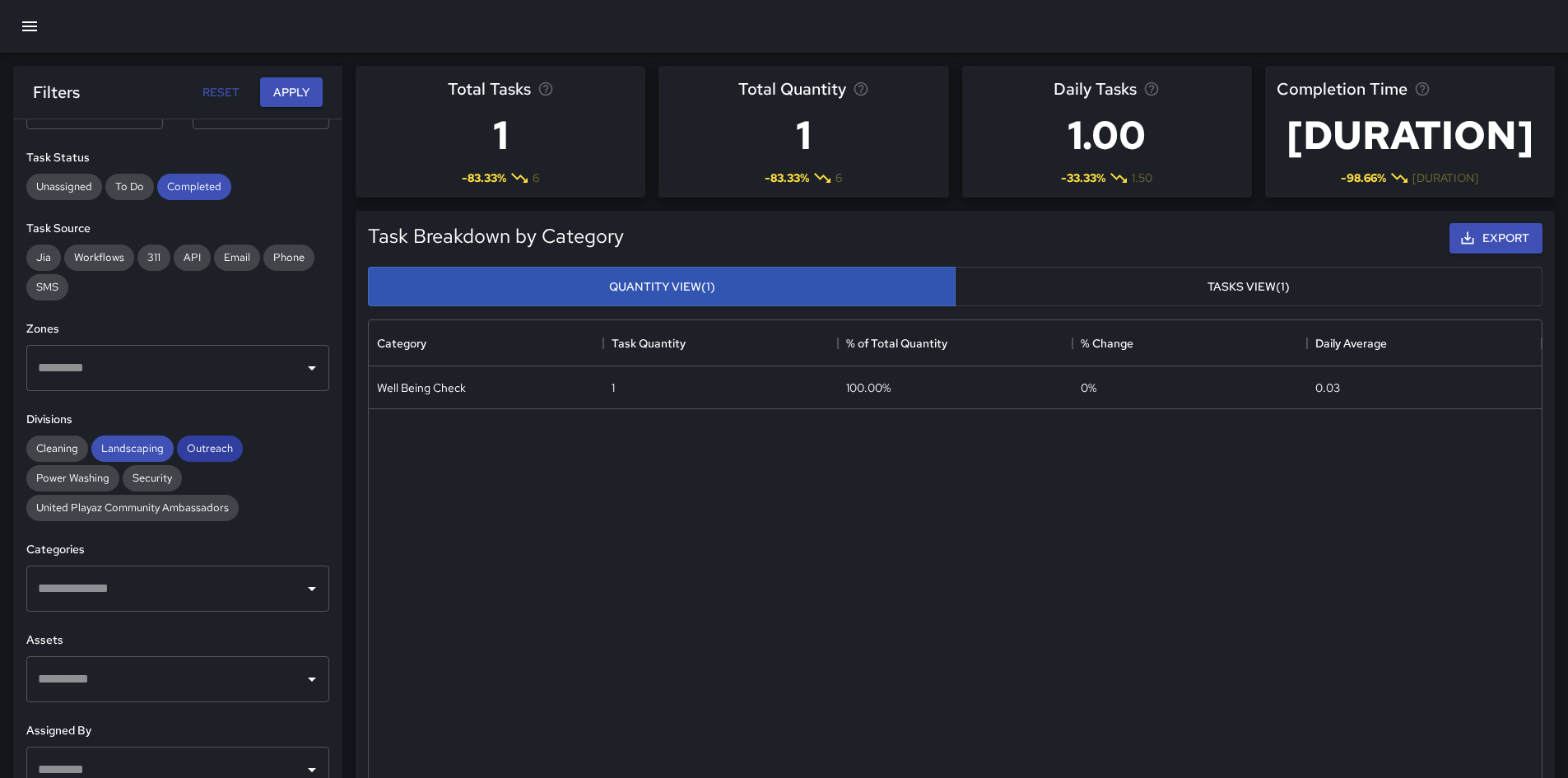 click on "Outreach" at bounding box center [210, 449] 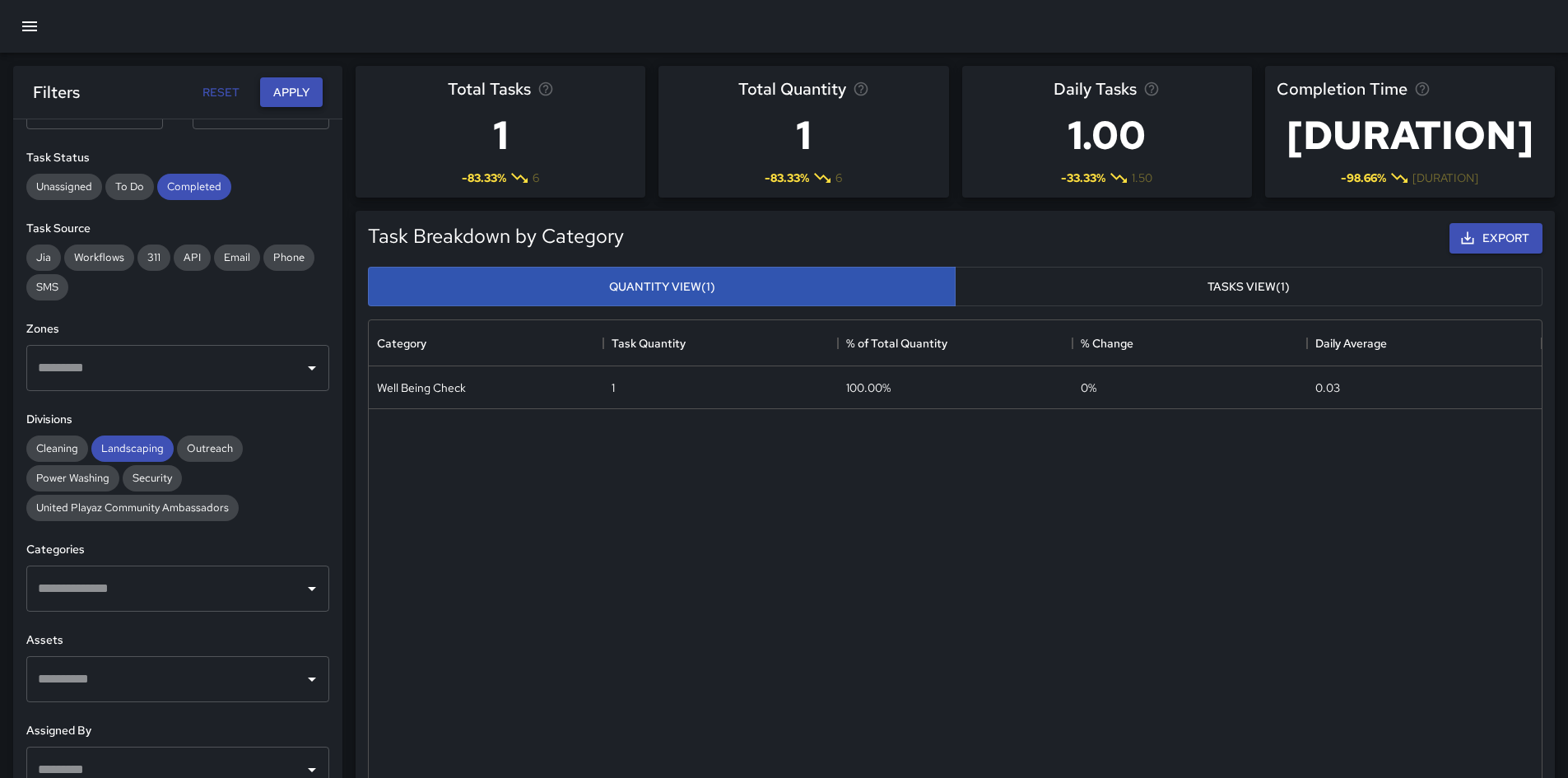 click on "Apply" at bounding box center [291, 92] 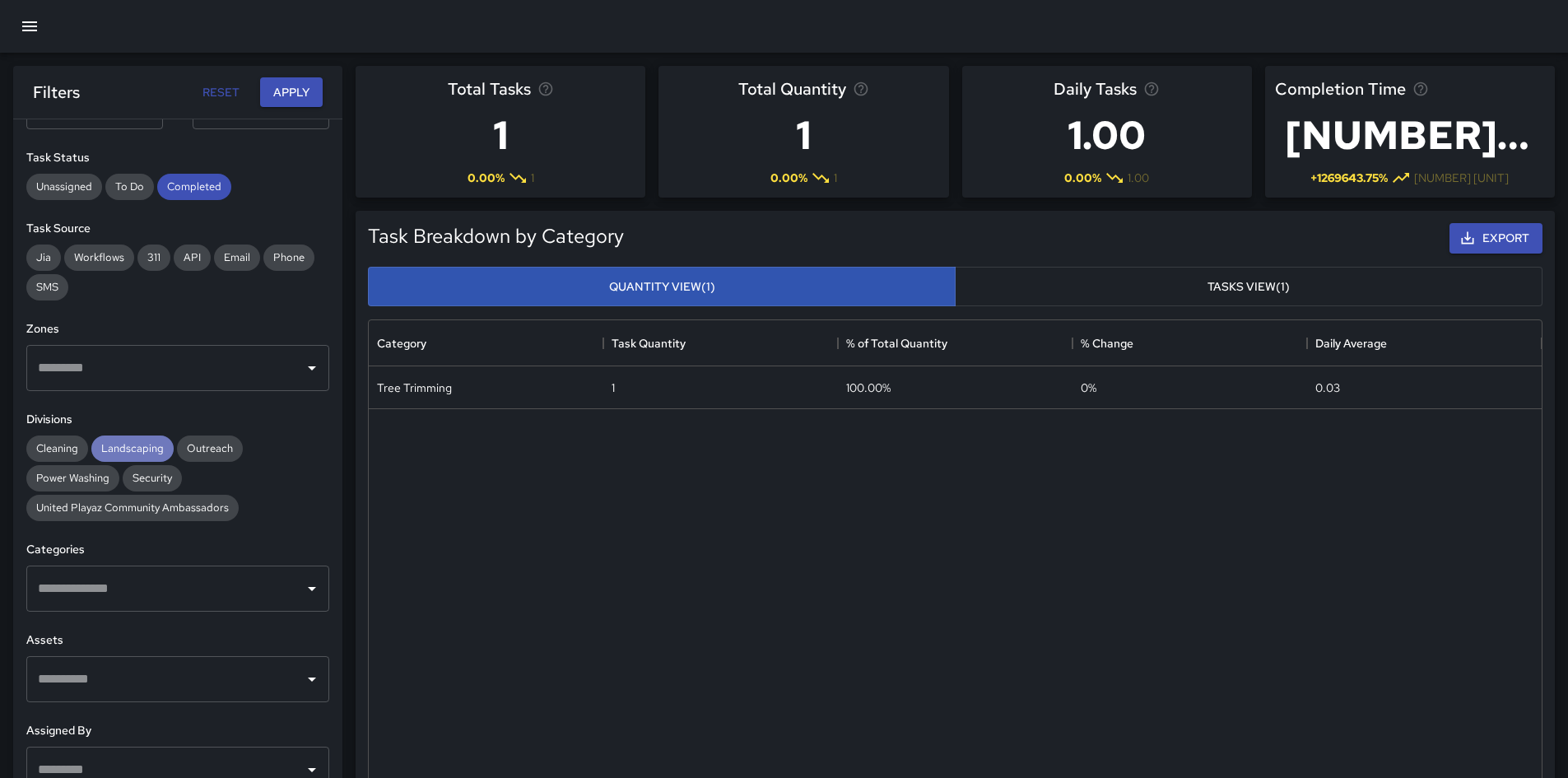 click on "Landscaping" at bounding box center [133, 448] 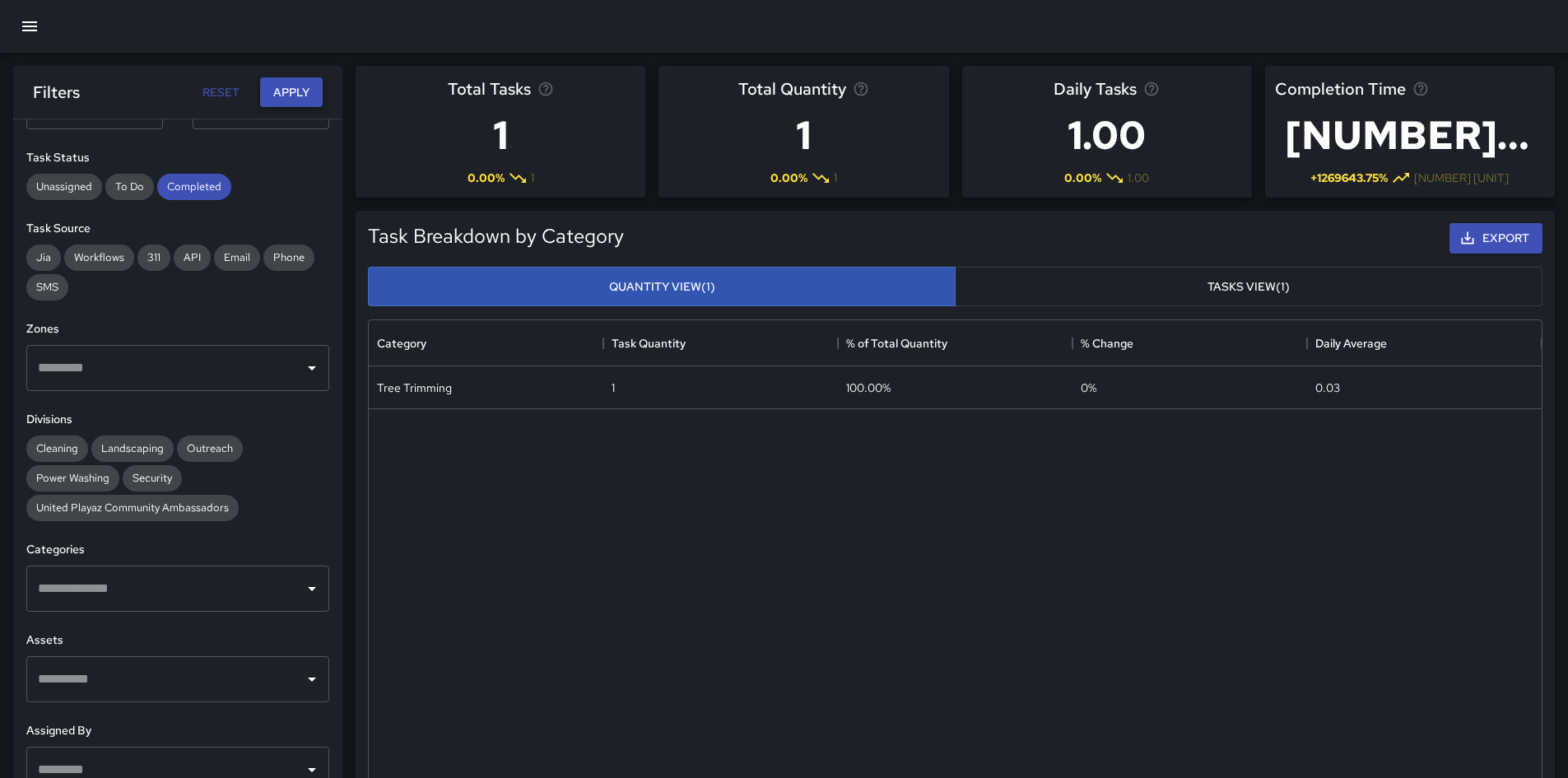 click on "Apply" at bounding box center (291, 92) 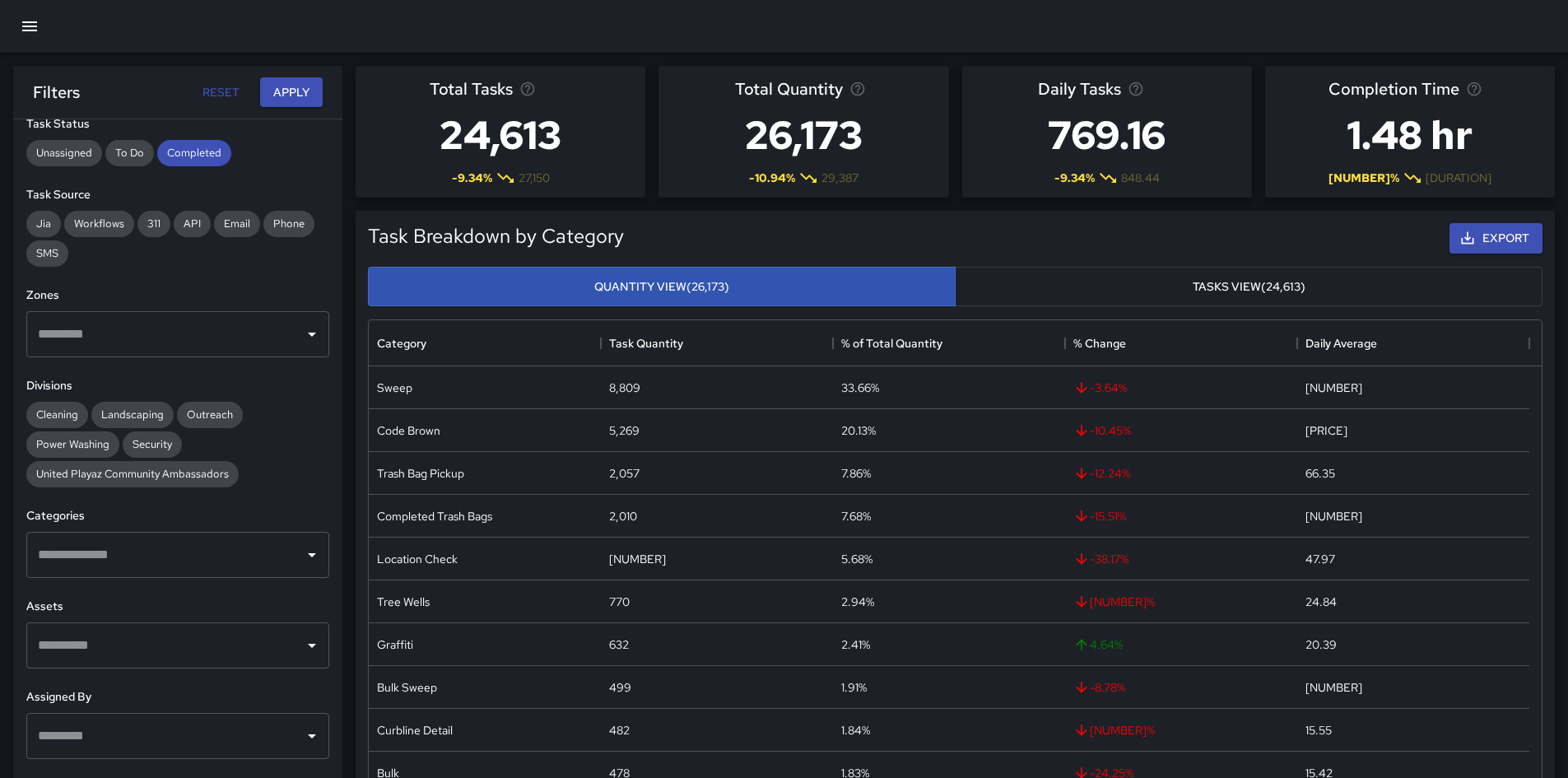 scroll, scrollTop: 217, scrollLeft: 0, axis: vertical 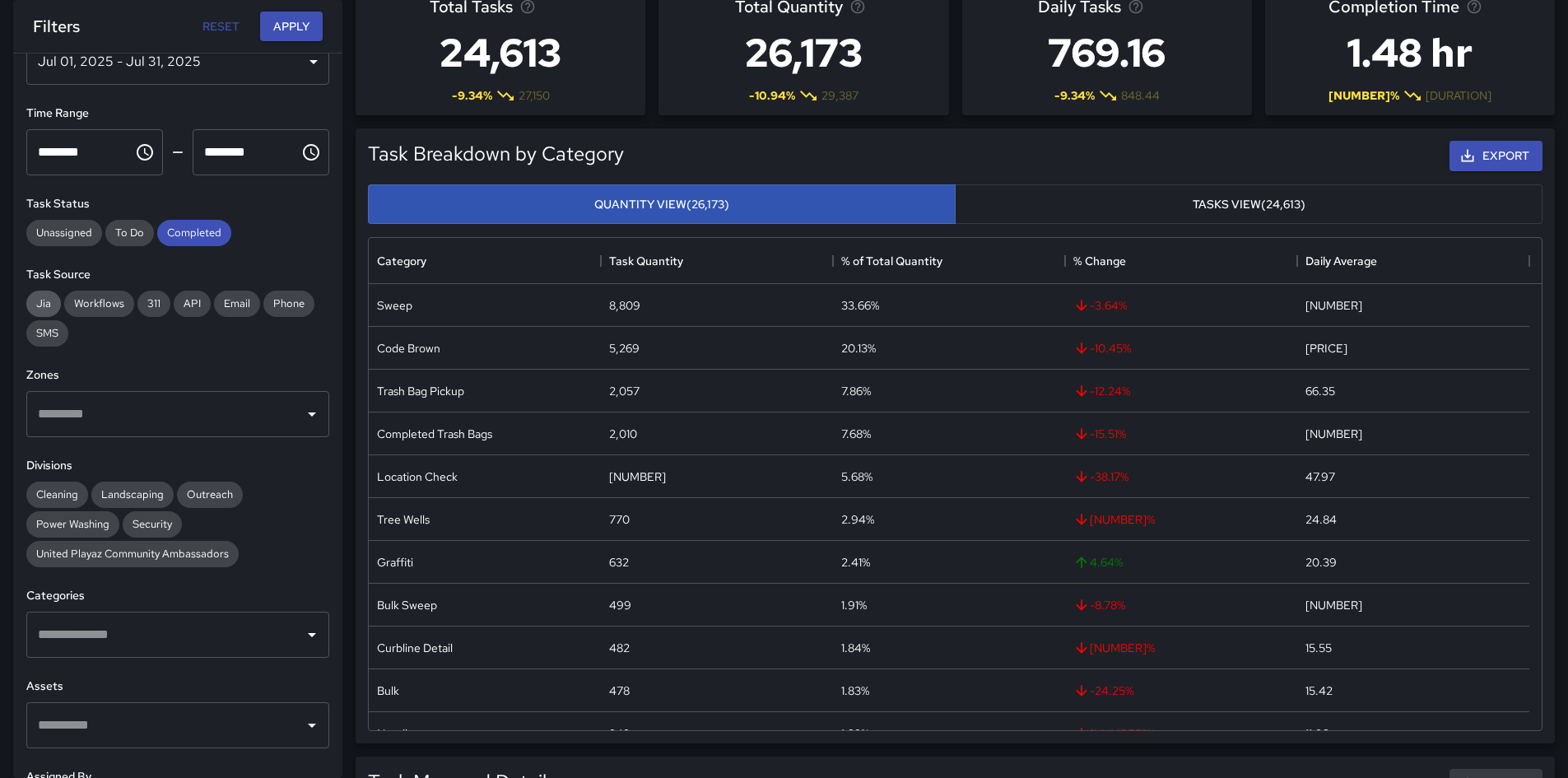 click on "Jia" at bounding box center (44, 303) 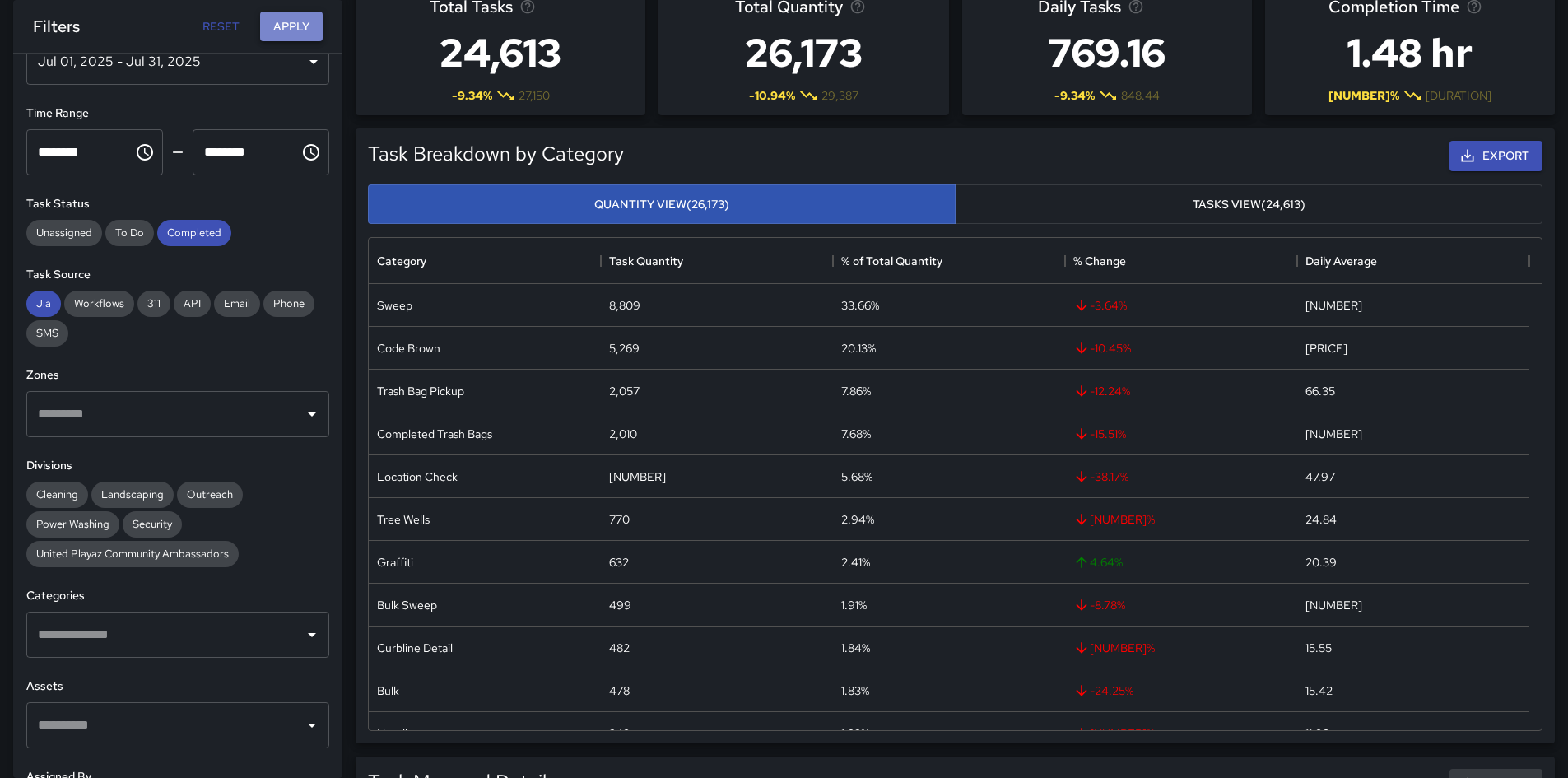click on "Apply" at bounding box center [291, 26] 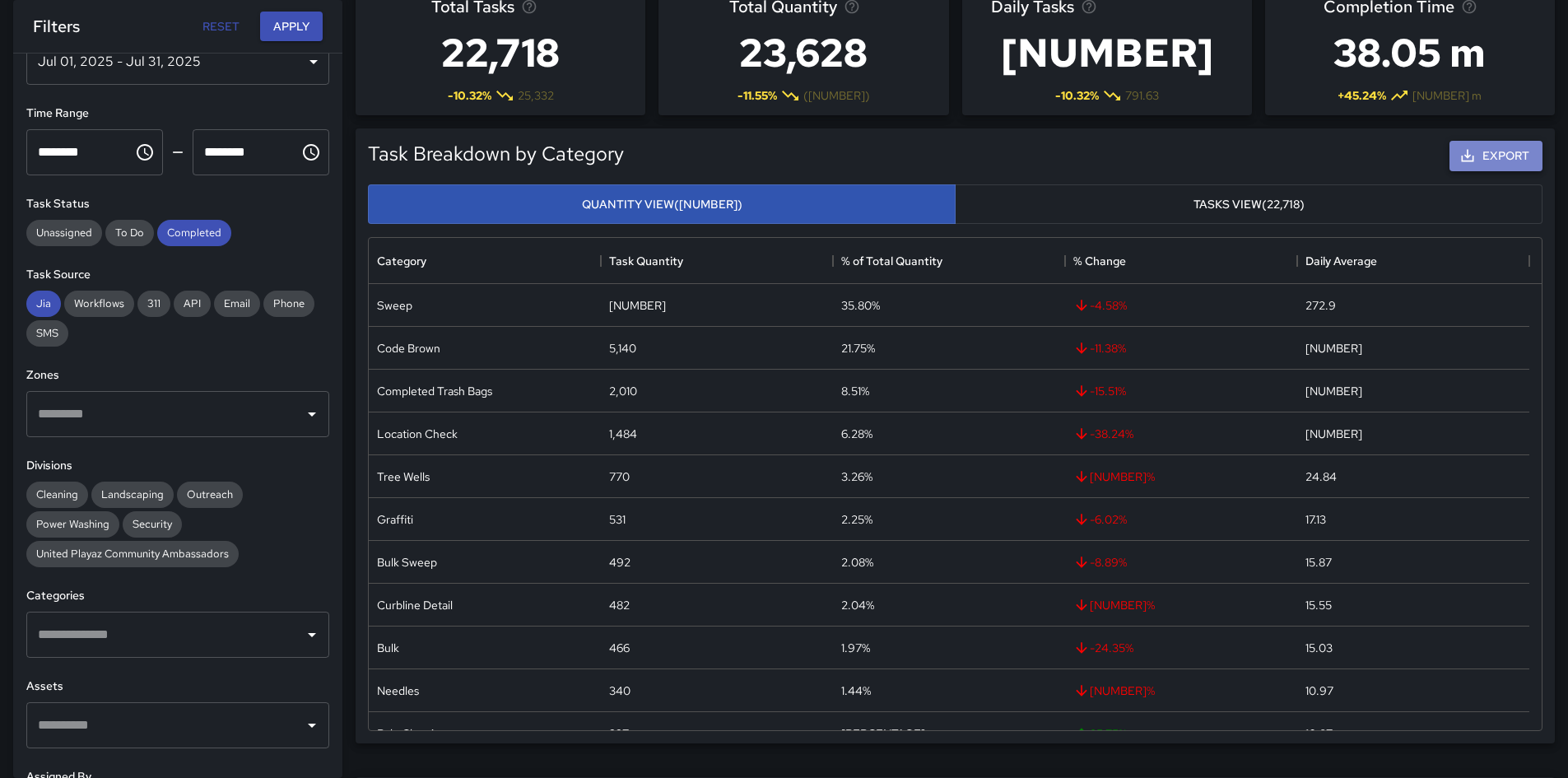click on "Export" at bounding box center (1496, 156) 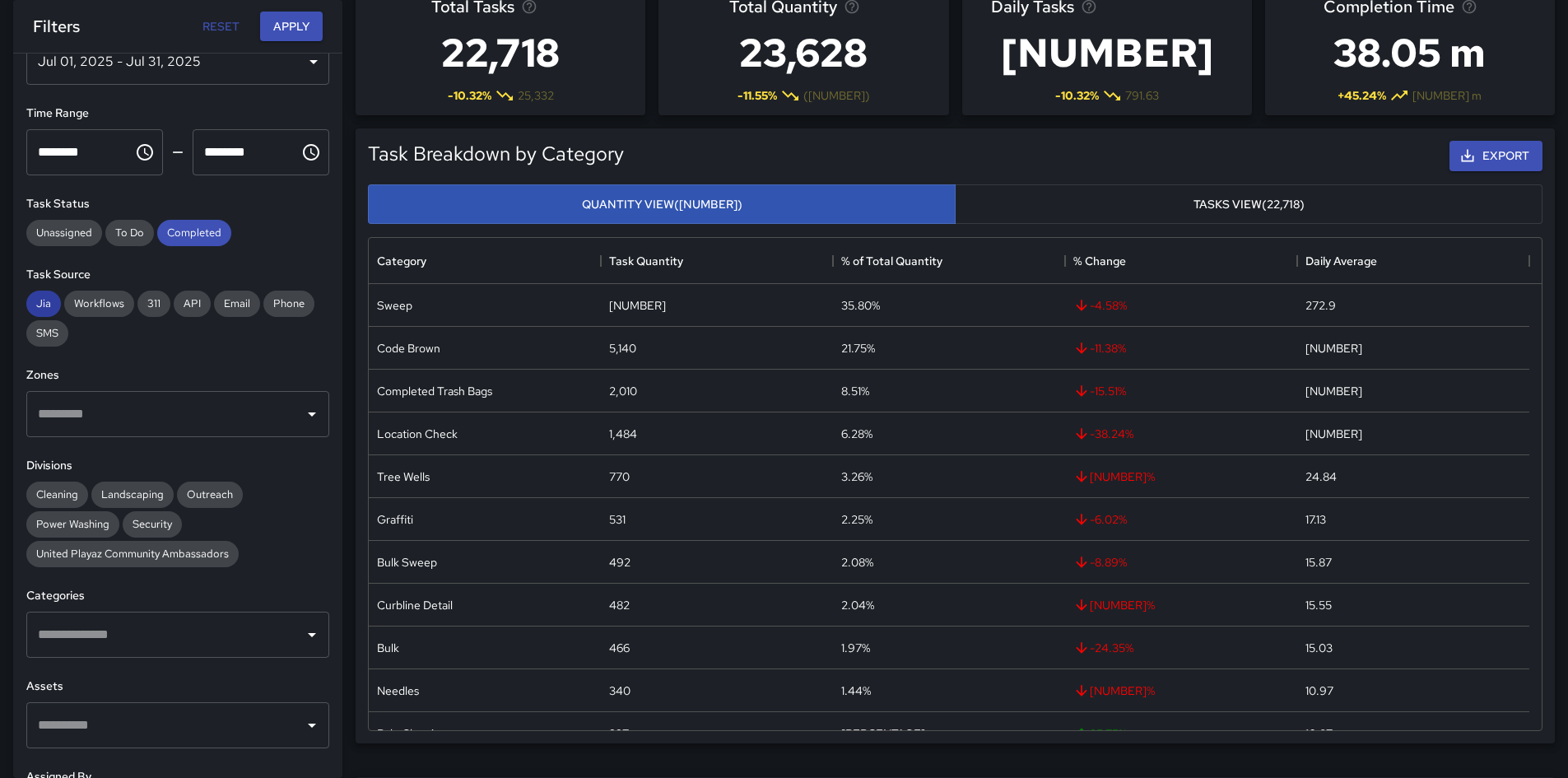 click on "Jia" at bounding box center (44, 303) 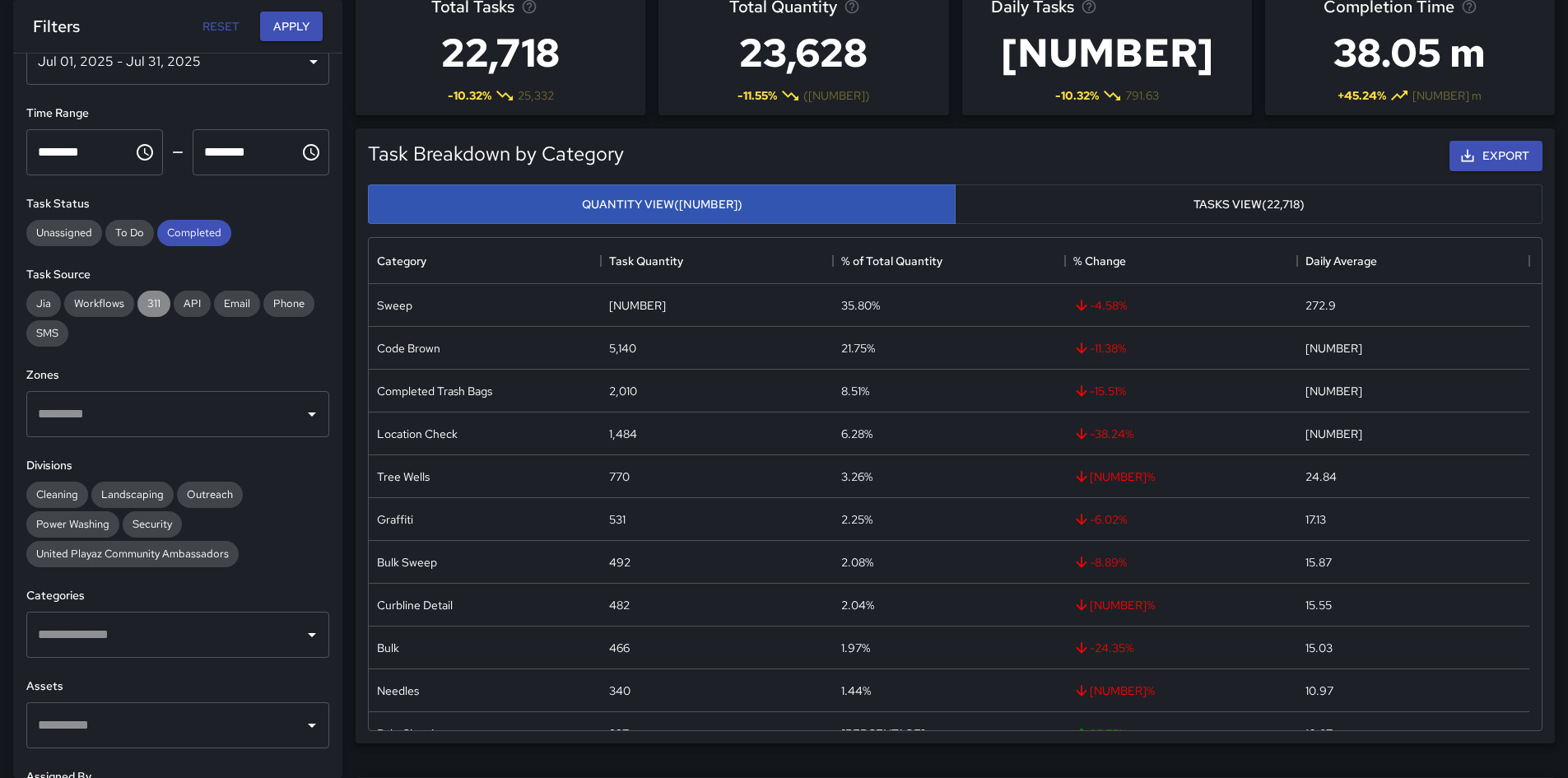 click on "311" at bounding box center (154, 303) 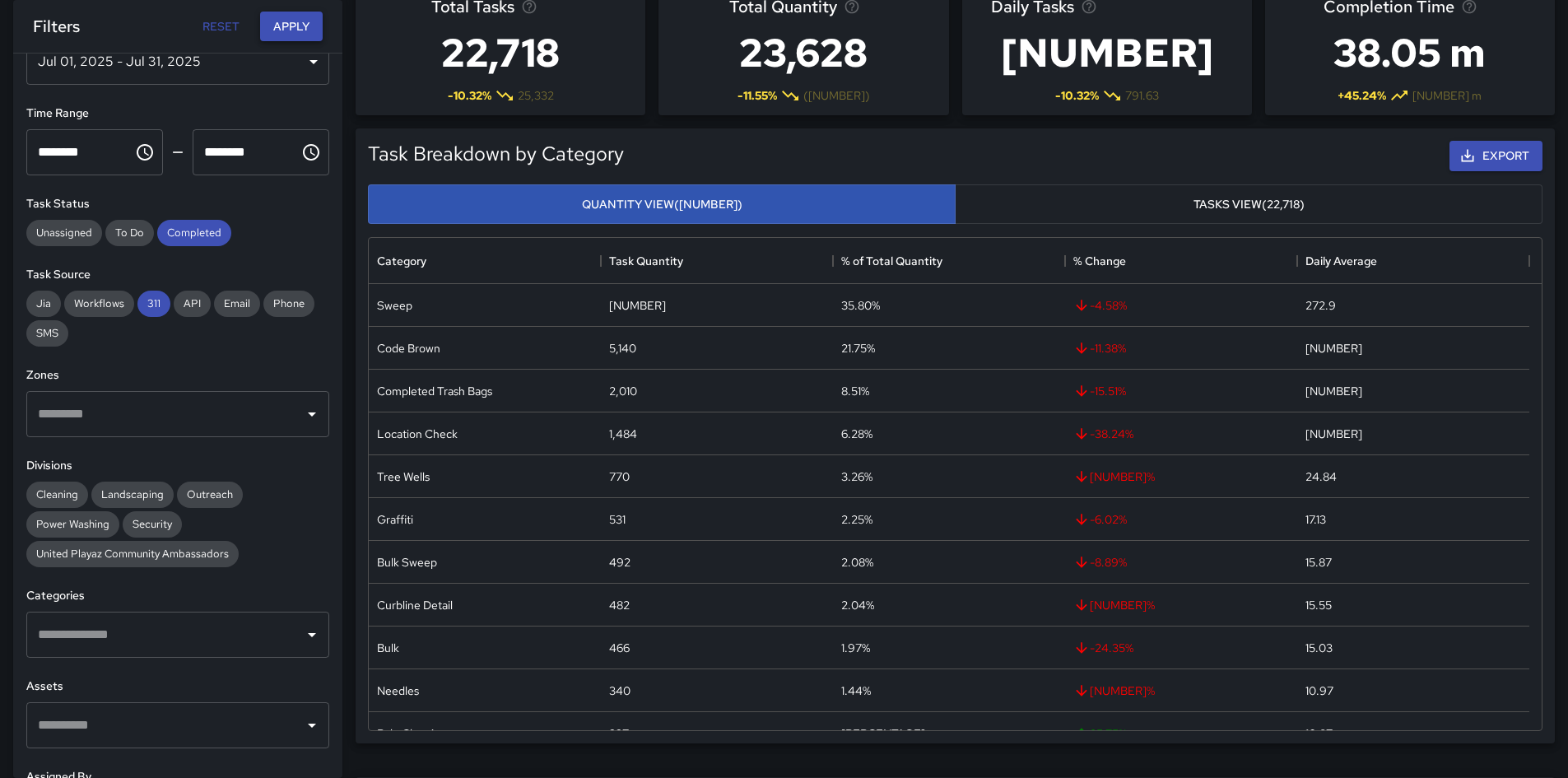 click on "Apply" at bounding box center [291, 26] 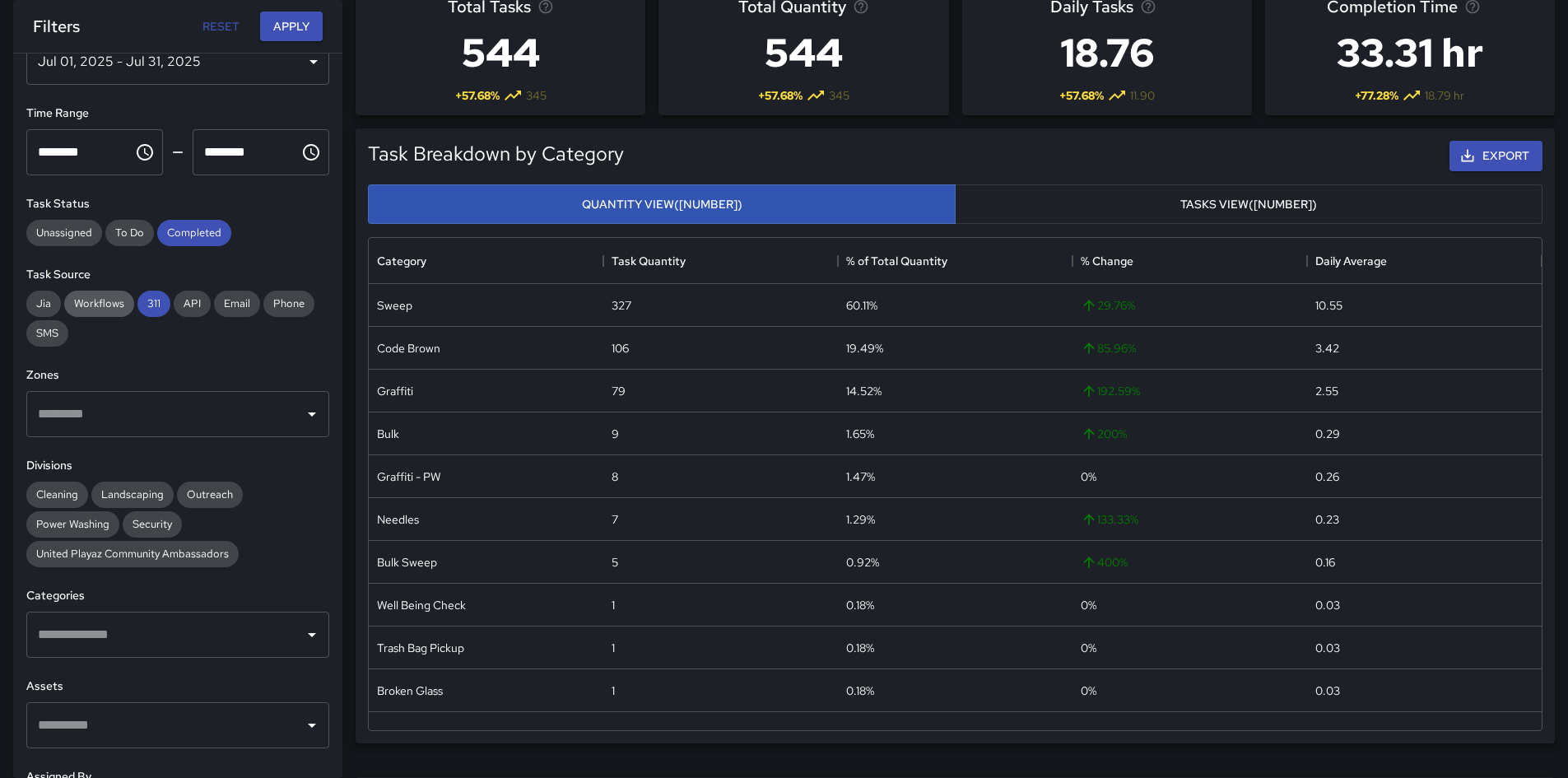 click on "Workflows" at bounding box center [99, 303] 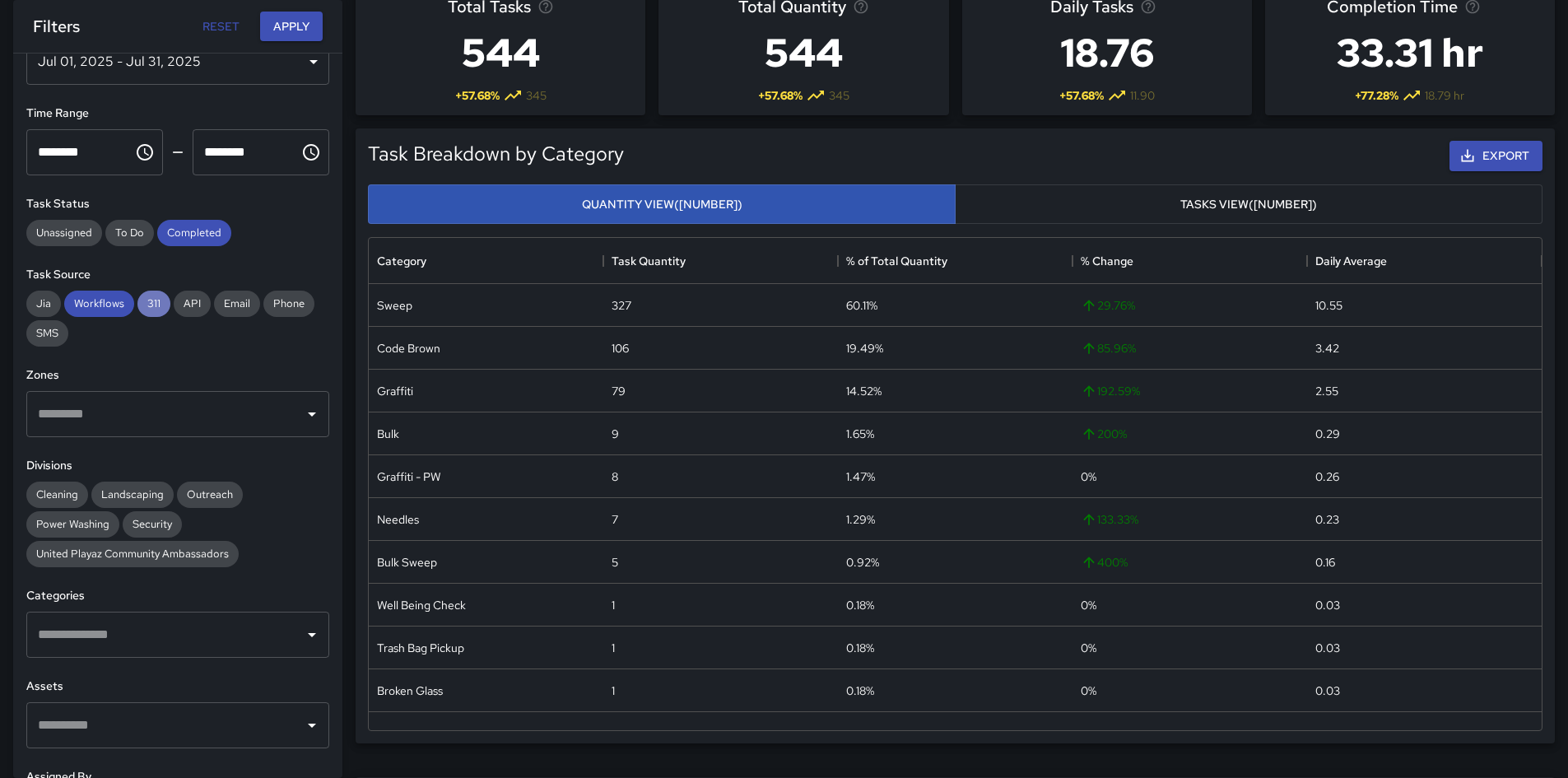 click on "311" at bounding box center [154, 303] 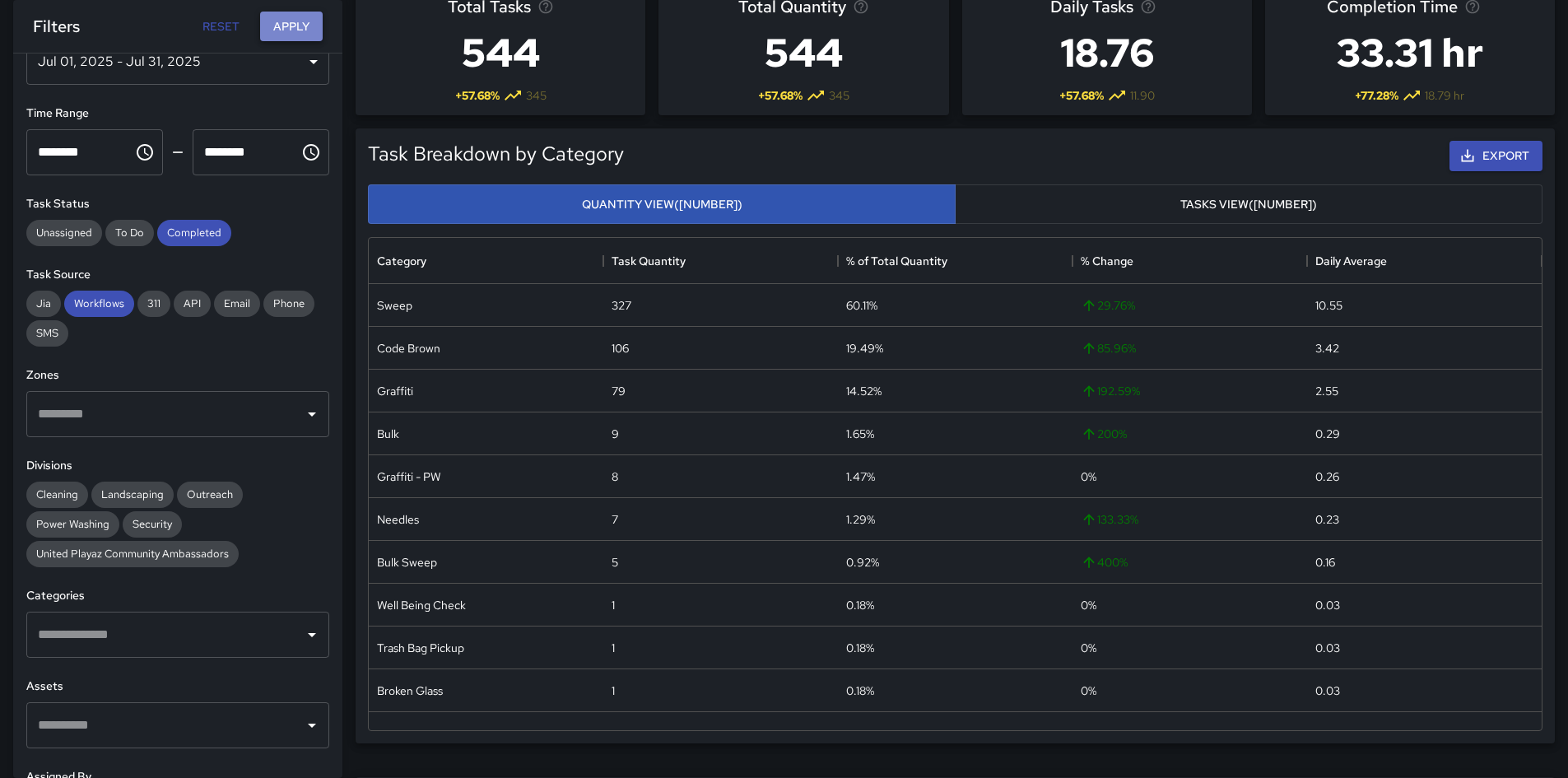 click on "Apply" at bounding box center [291, 26] 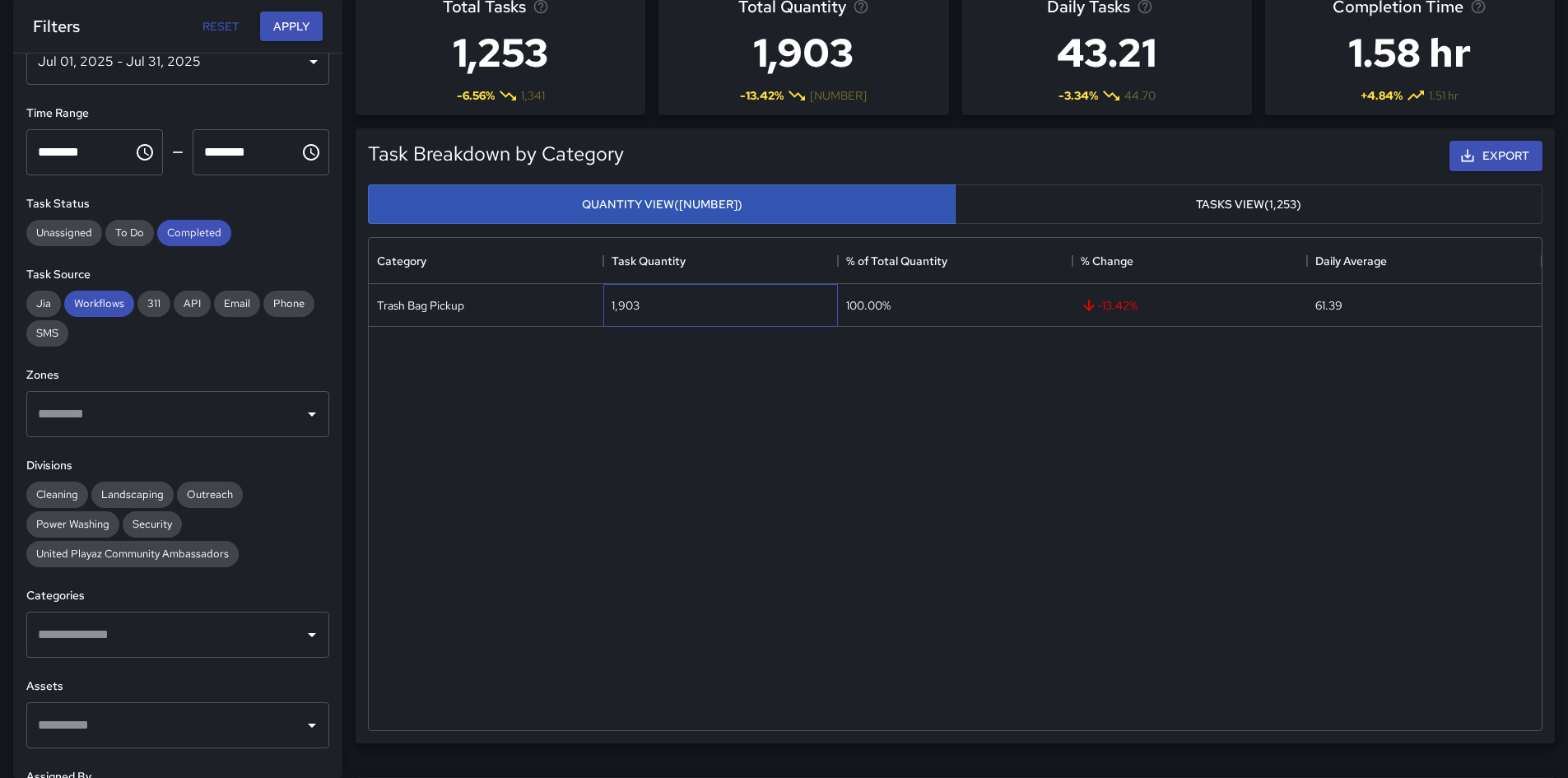 click on "1,903" at bounding box center [626, 305] 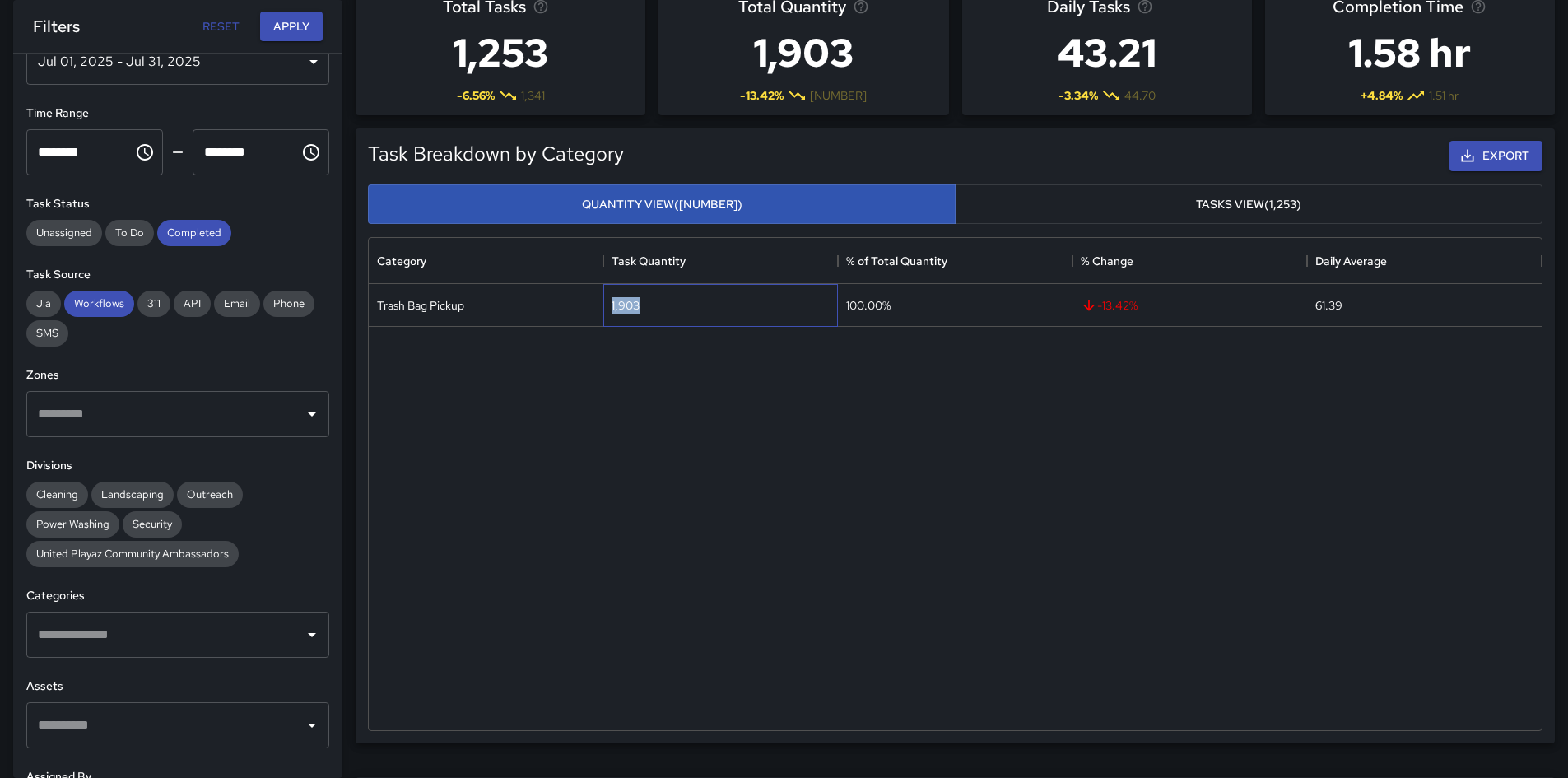 click on "1,903" at bounding box center (626, 305) 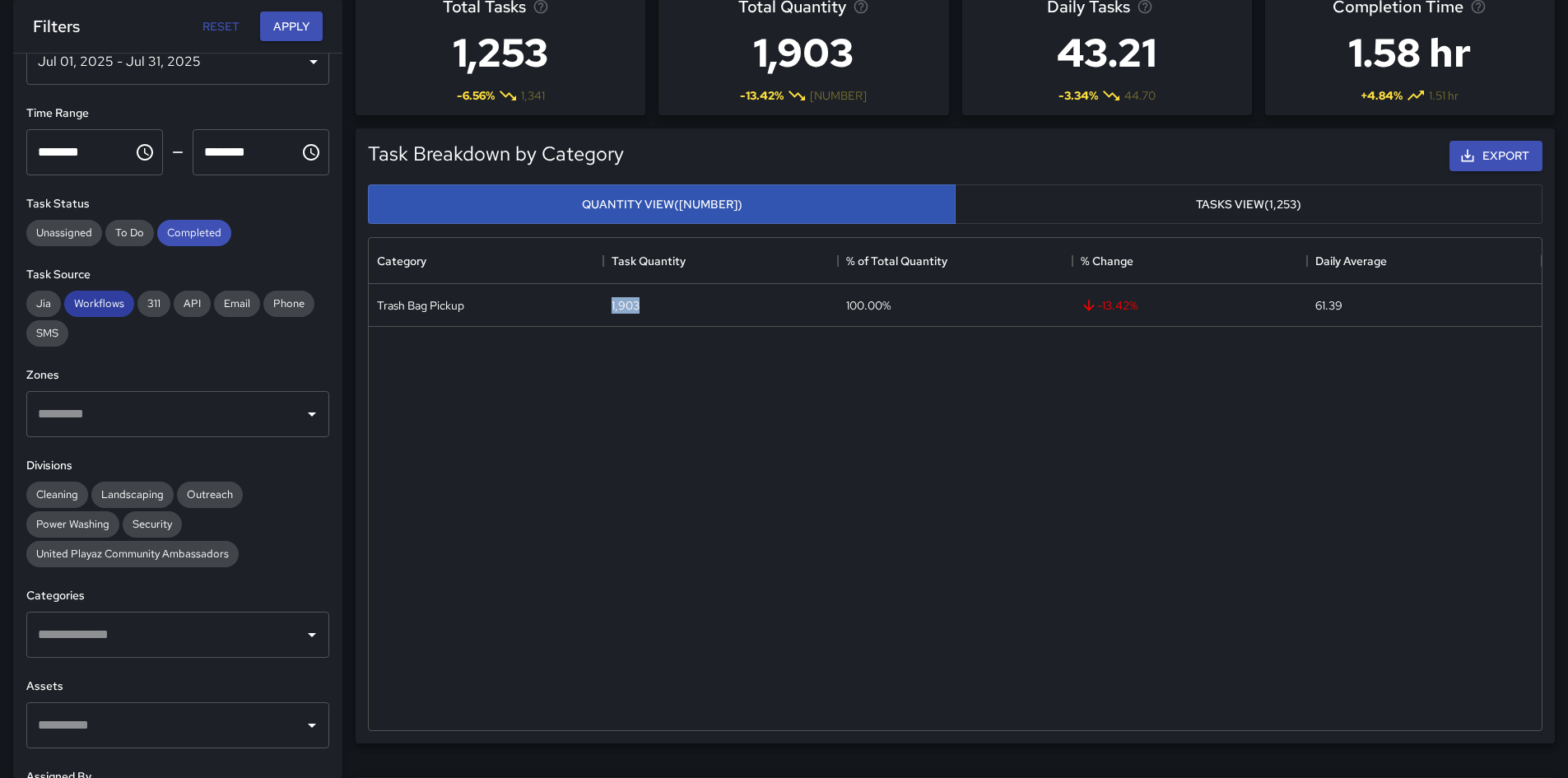 click on "Workflows" at bounding box center (99, 303) 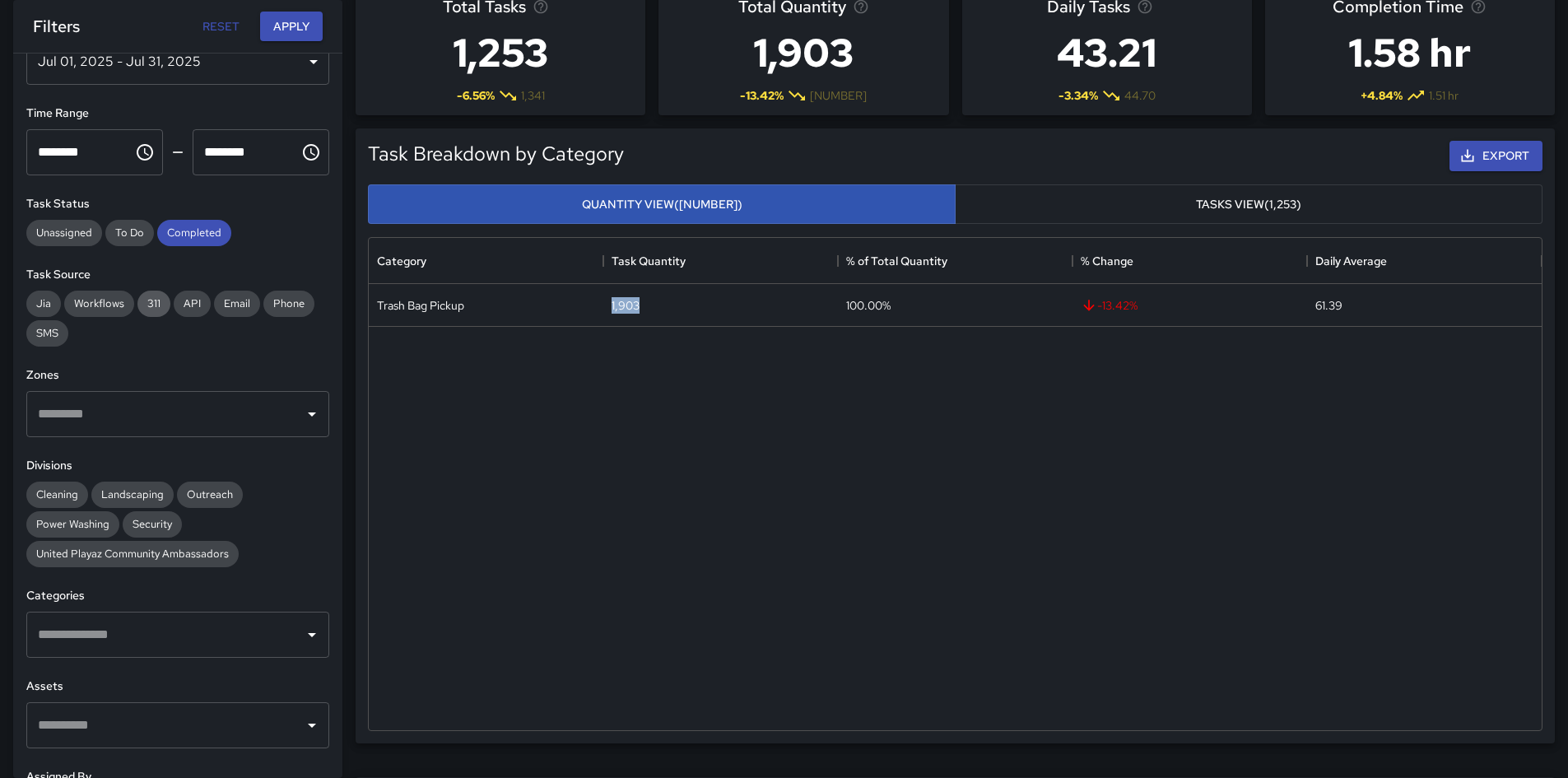 click on "311" at bounding box center [154, 303] 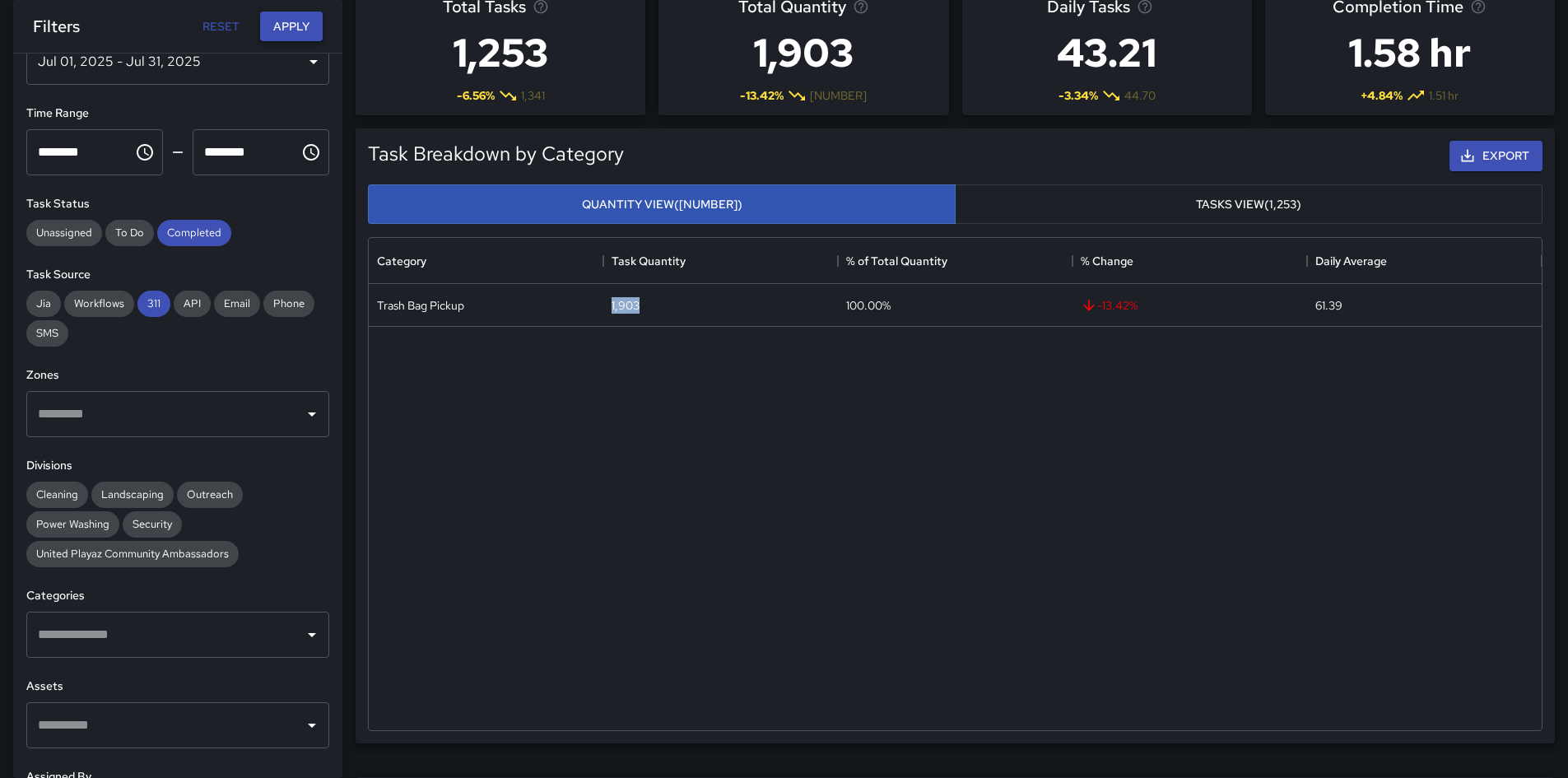 click on "Apply" at bounding box center [291, 26] 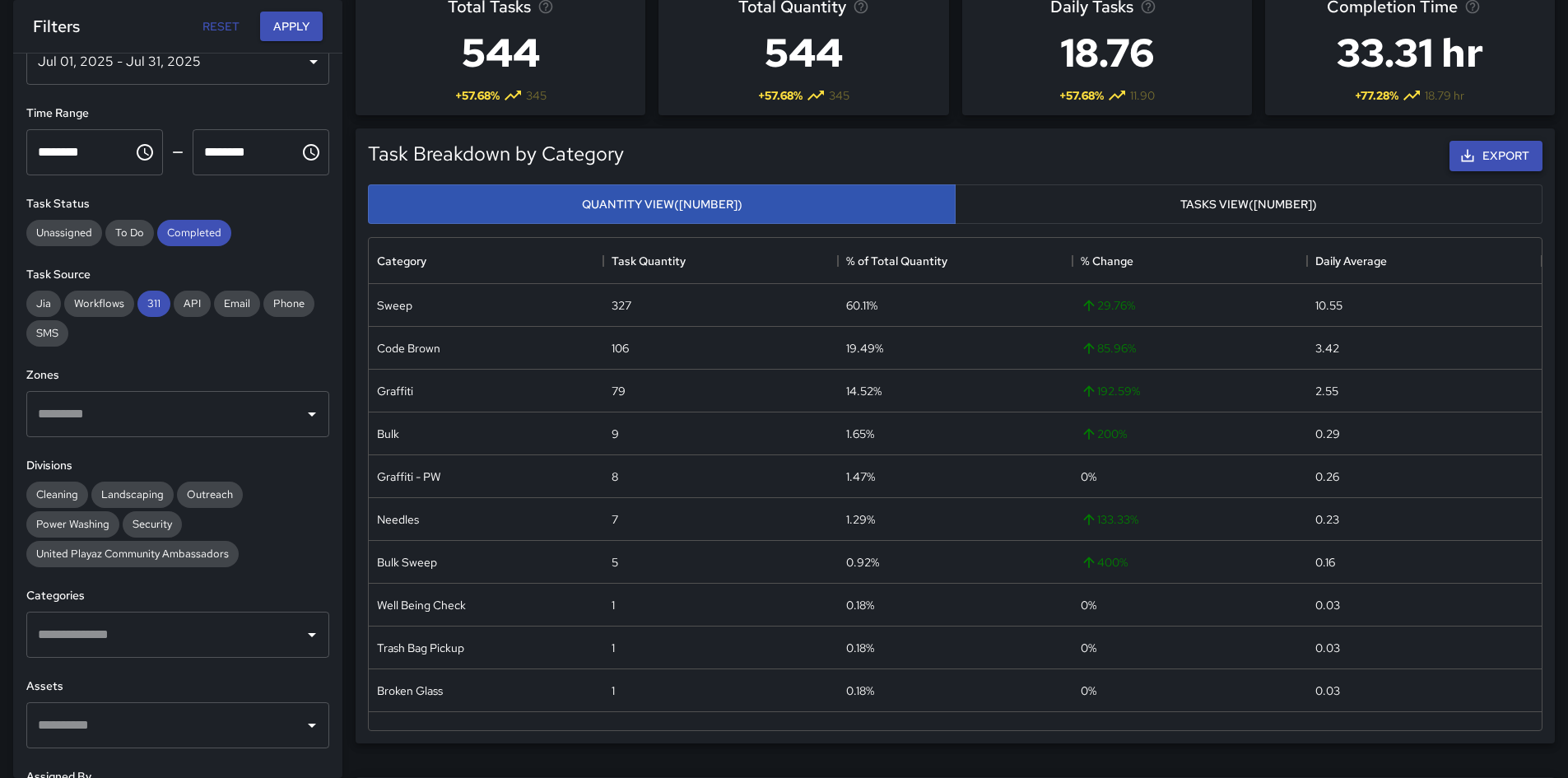 click on "Export" at bounding box center [1496, 156] 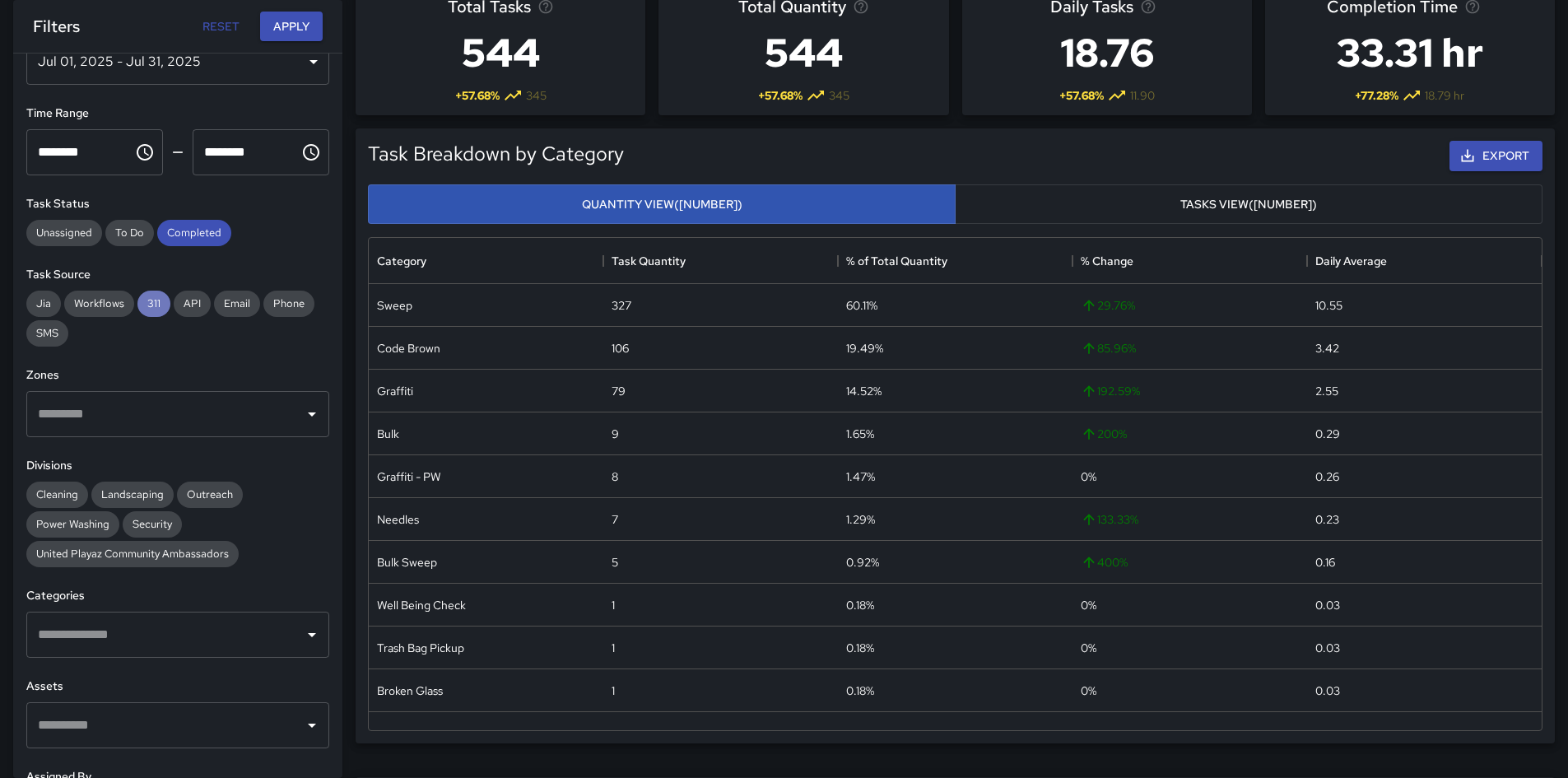 click on "311" at bounding box center [154, 303] 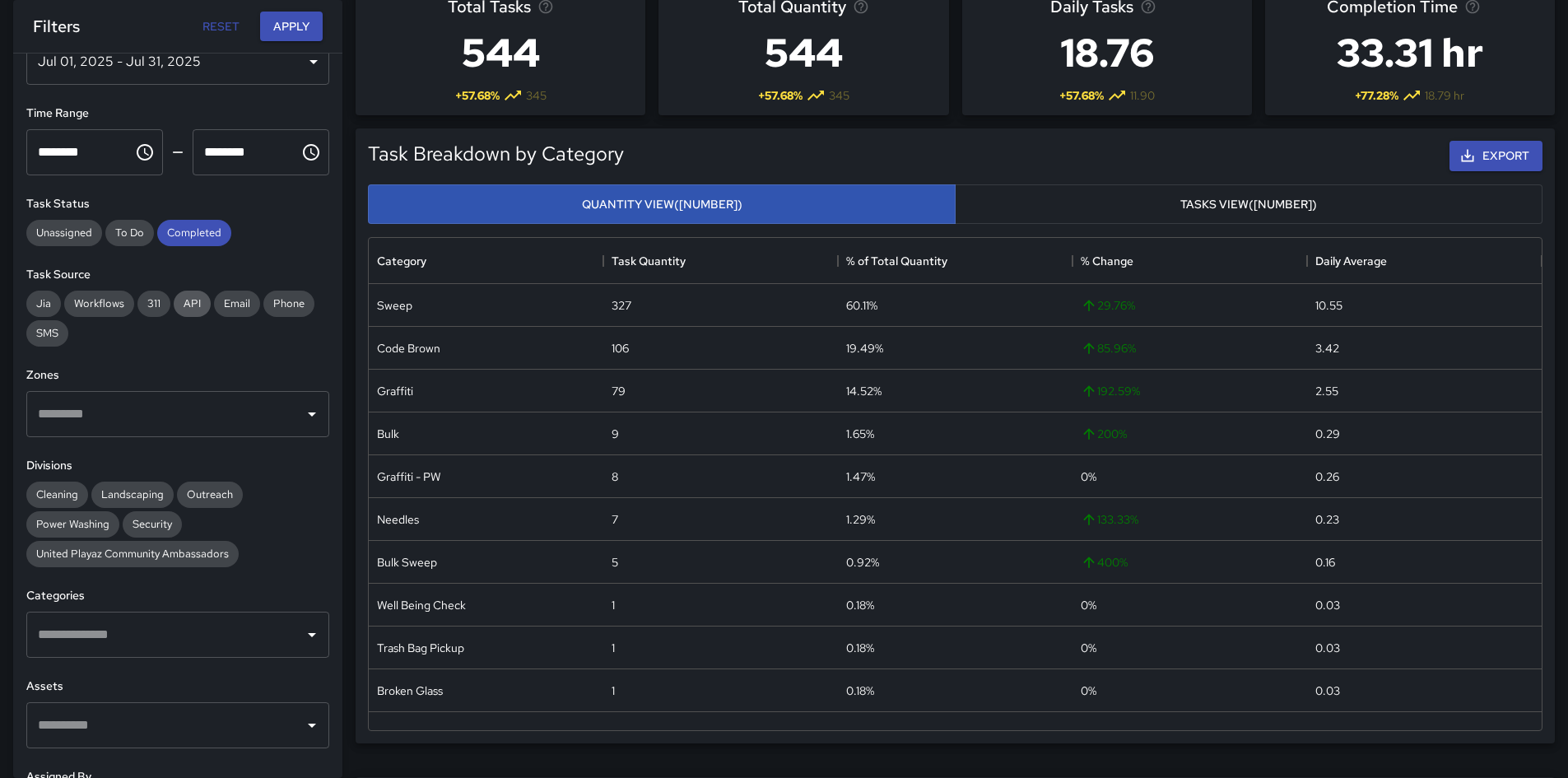 click on "API" at bounding box center [192, 303] 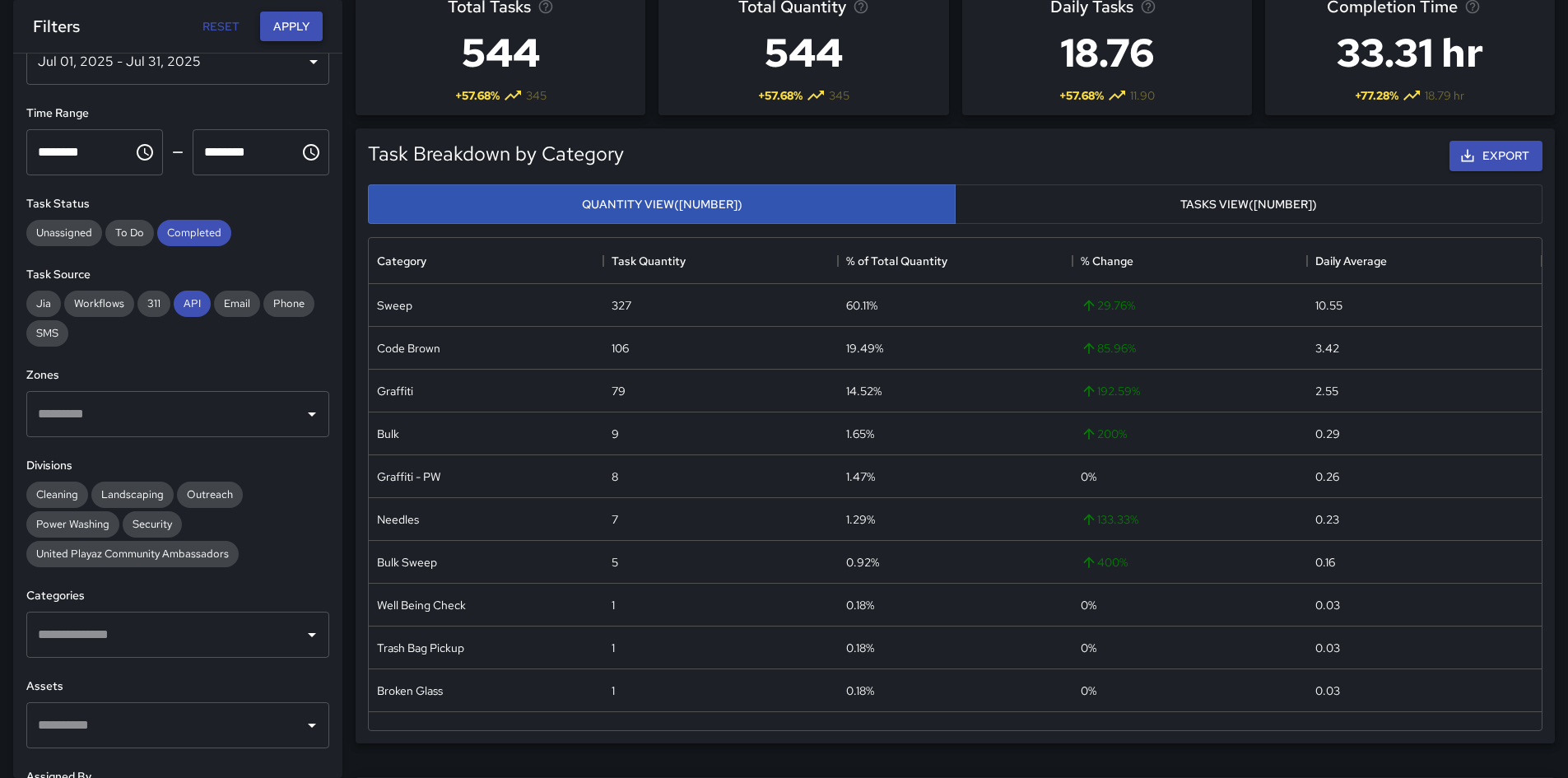 click on "Apply" at bounding box center [291, 26] 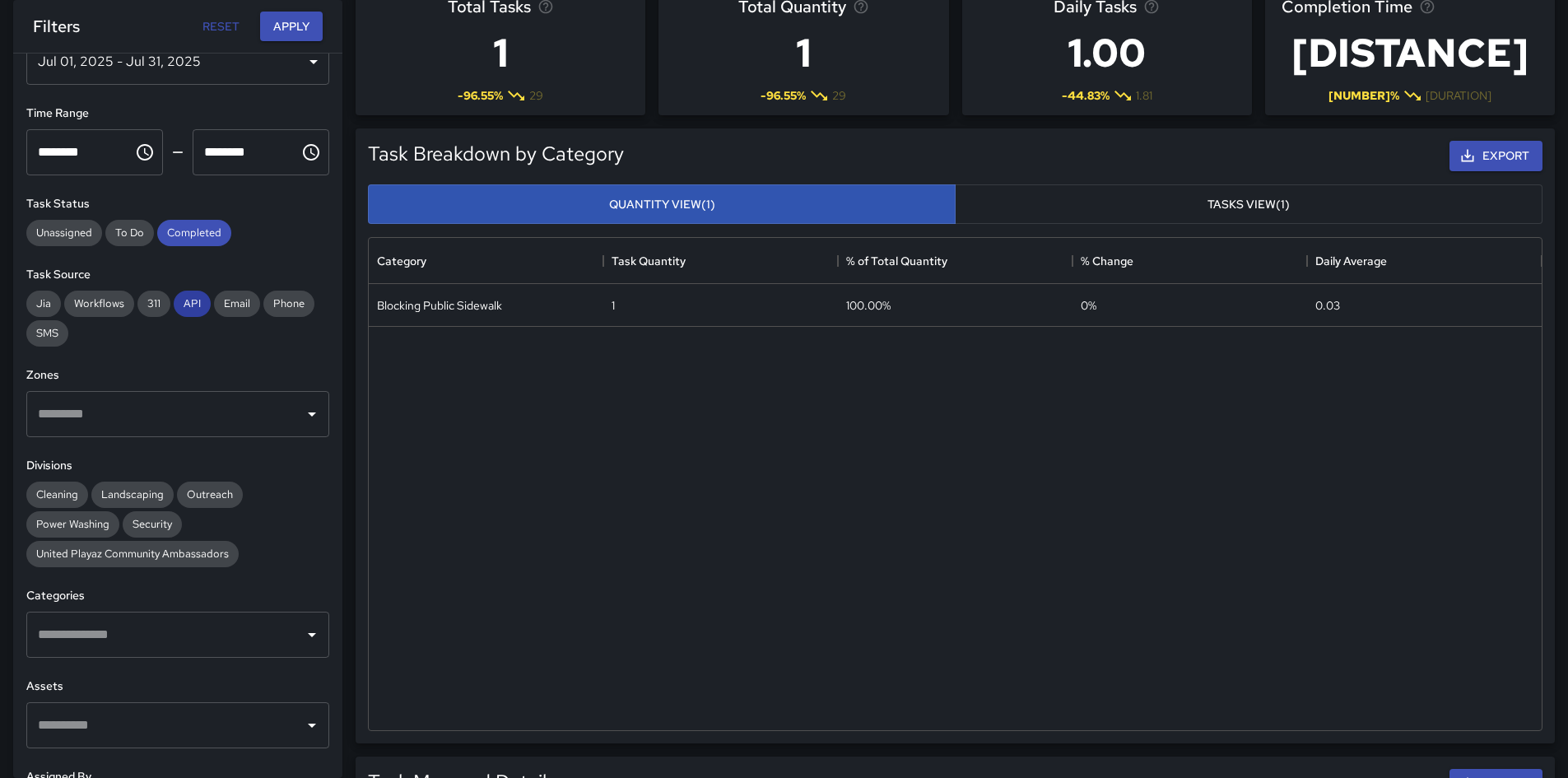 click on "API" at bounding box center (192, 303) 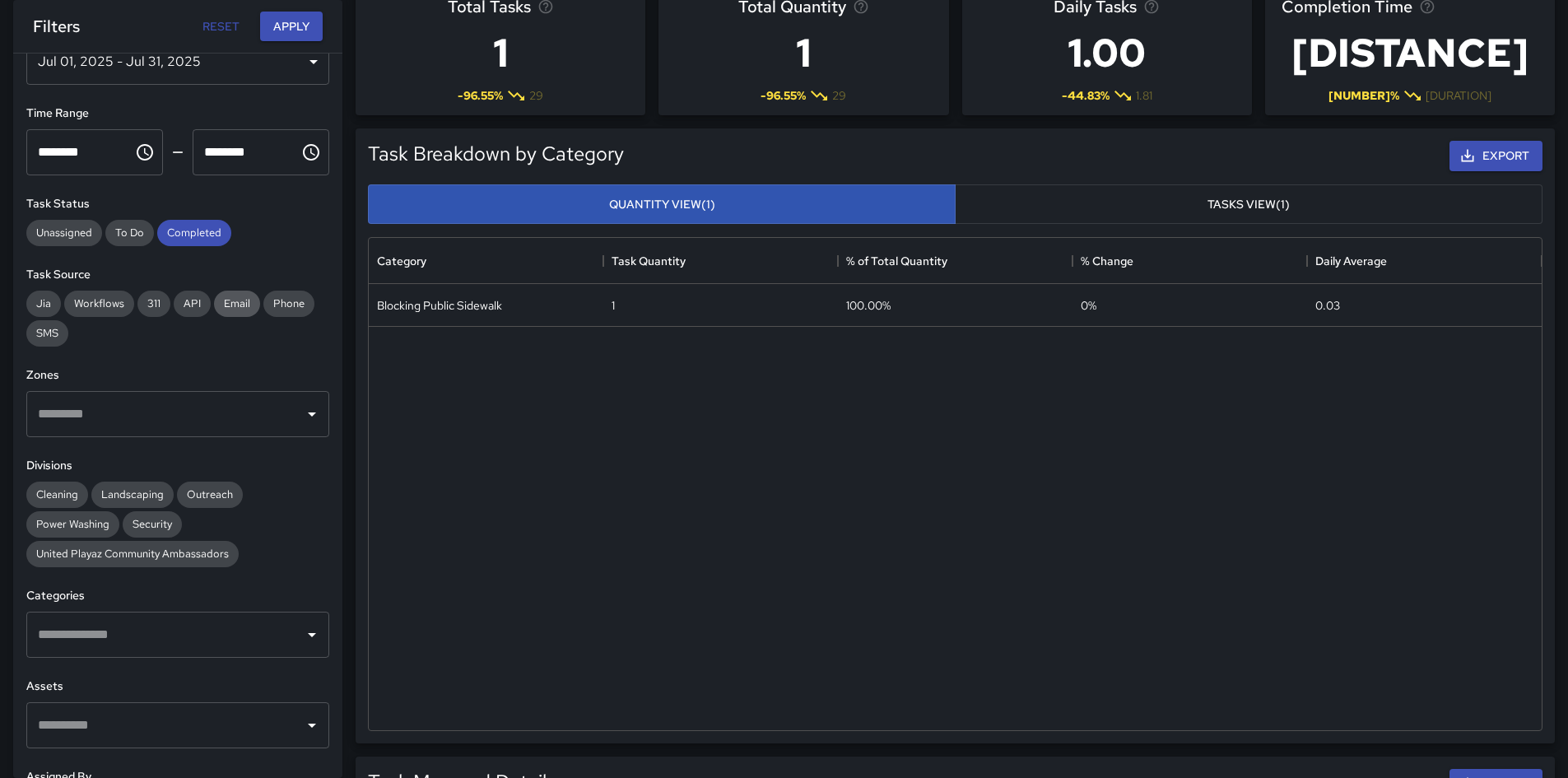 click on "Email" at bounding box center [237, 303] 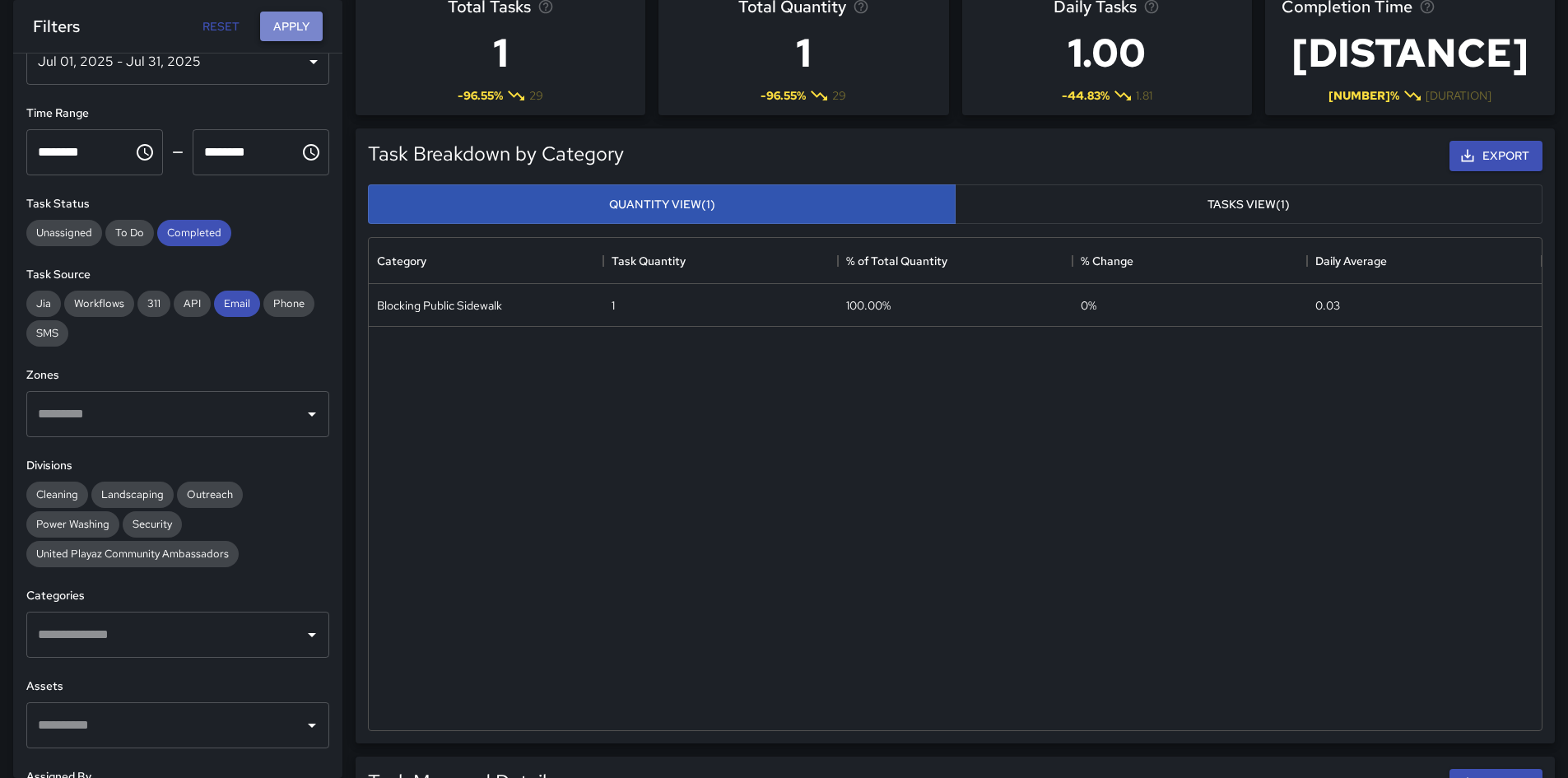click on "Apply" at bounding box center (291, 26) 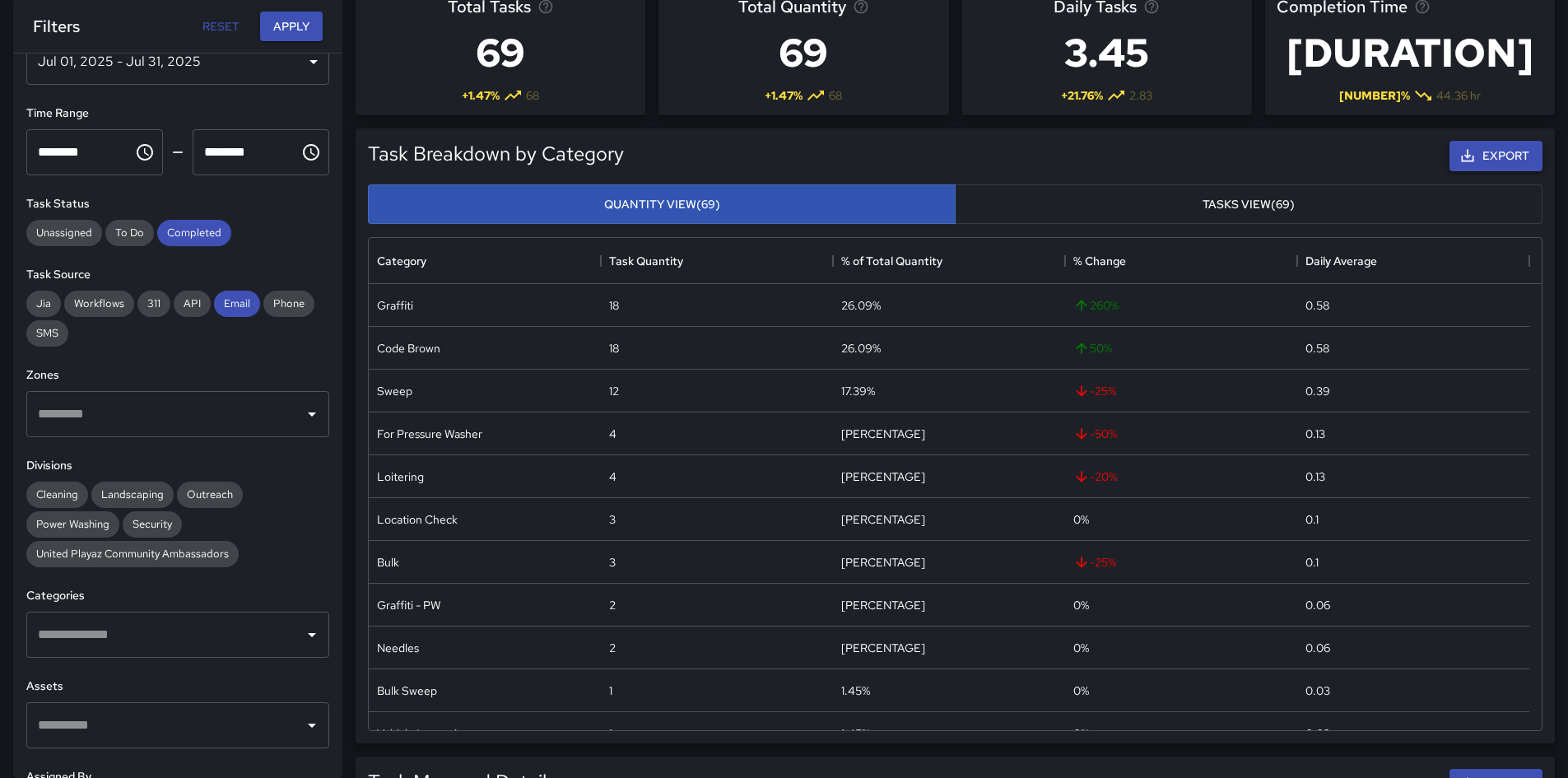 click on "Export" at bounding box center (1496, 156) 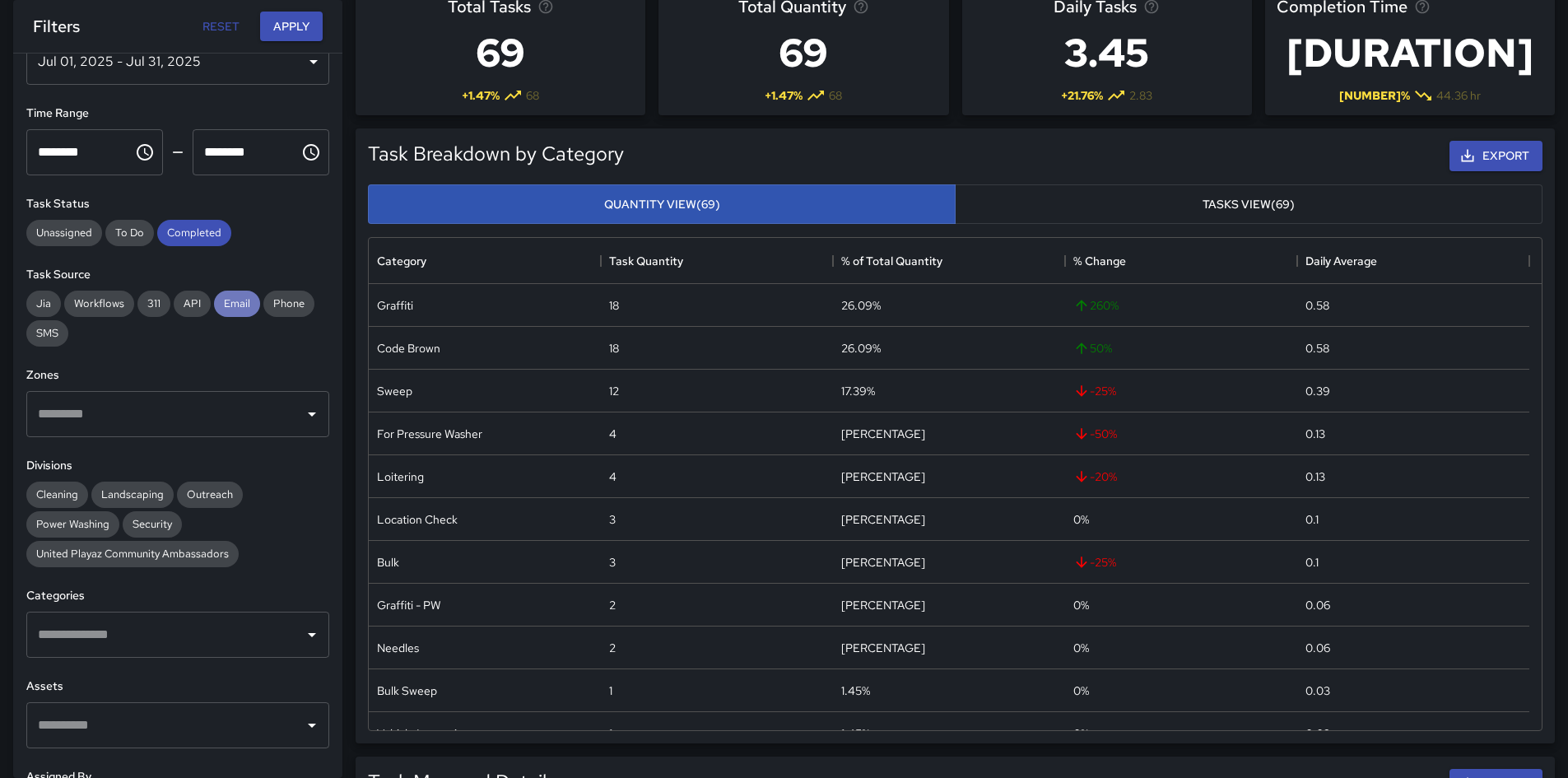click on "Email" at bounding box center [237, 303] 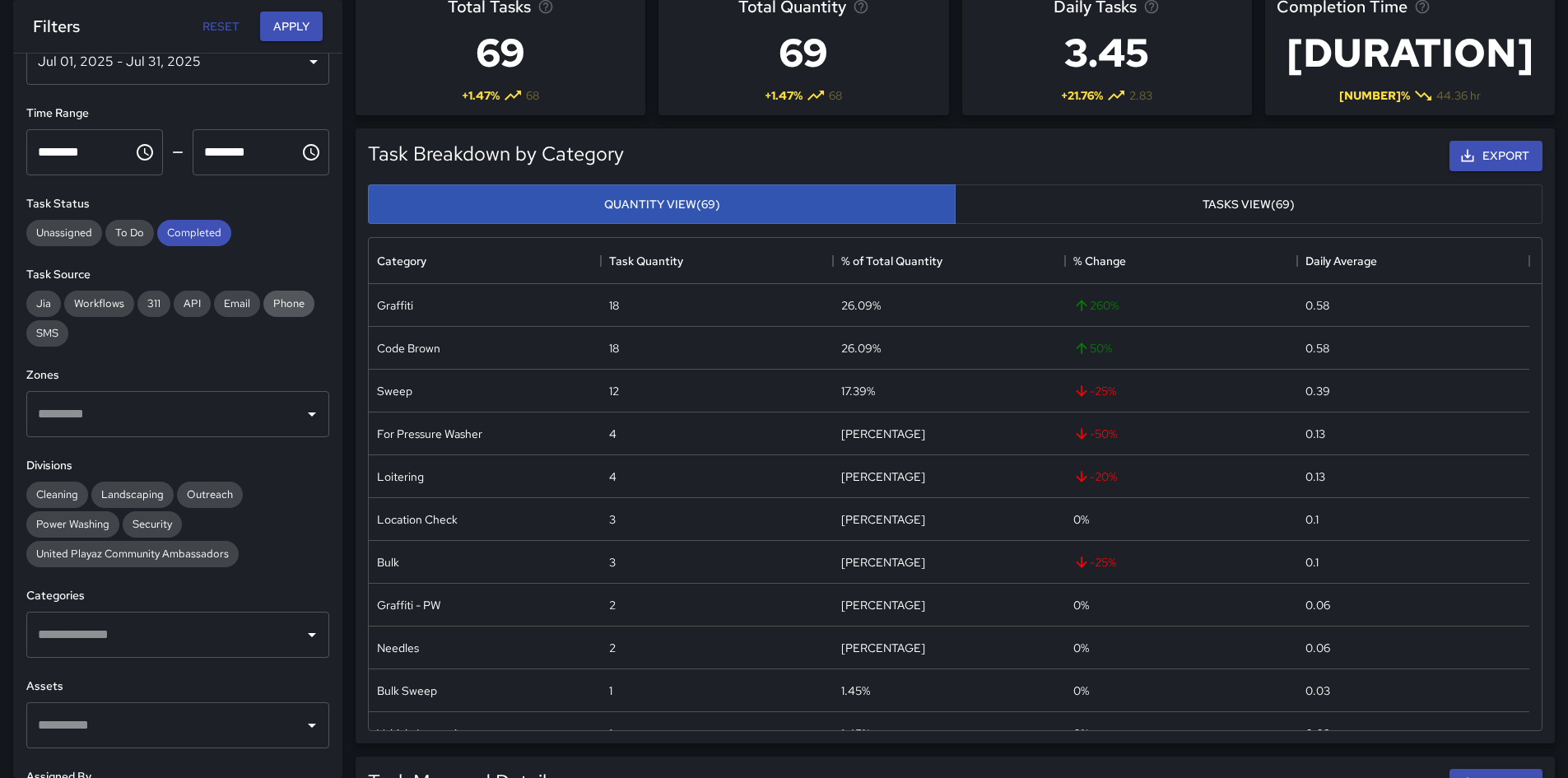 click on "Phone" at bounding box center [289, 303] 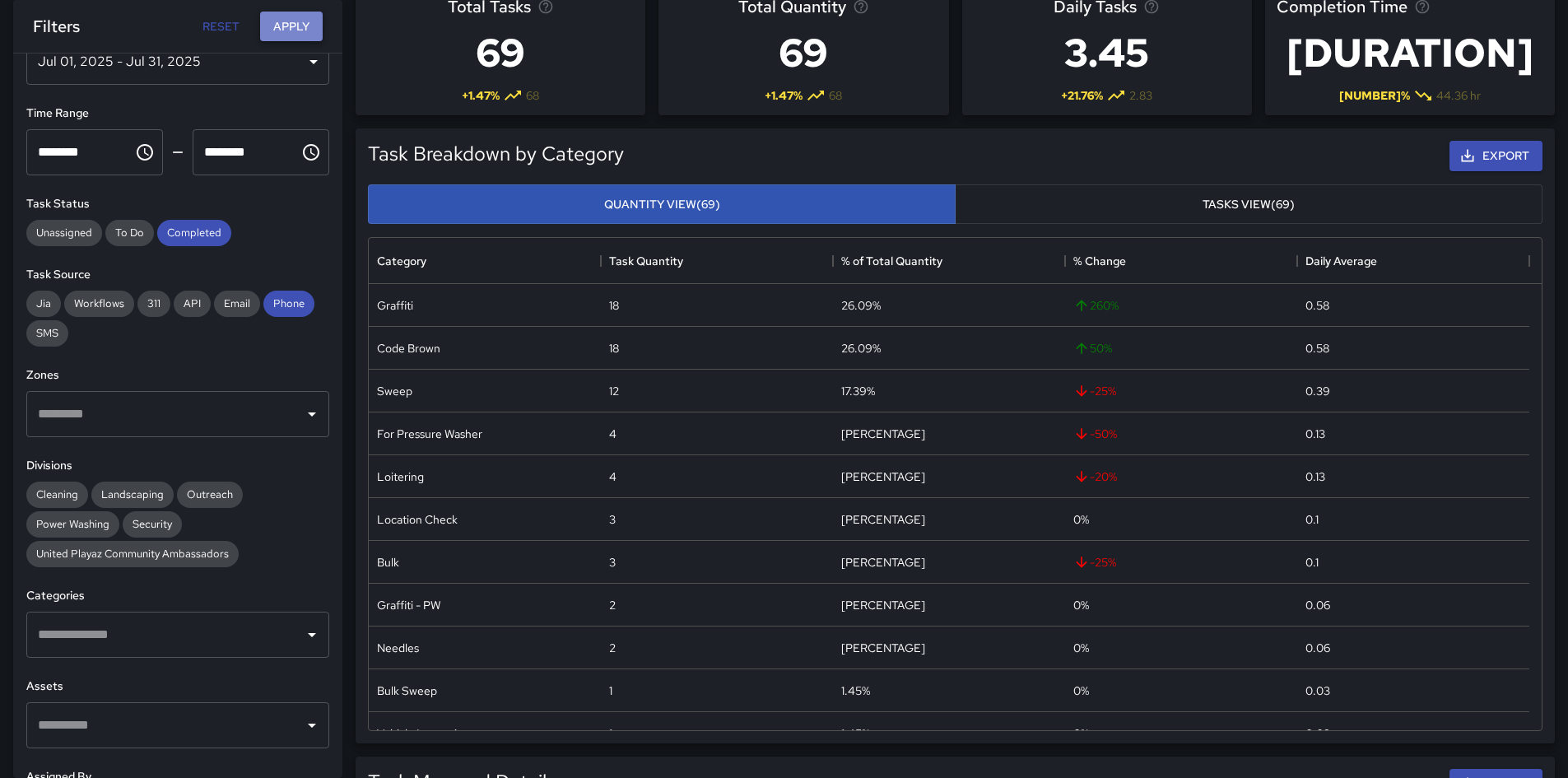 click on "Apply" at bounding box center (291, 26) 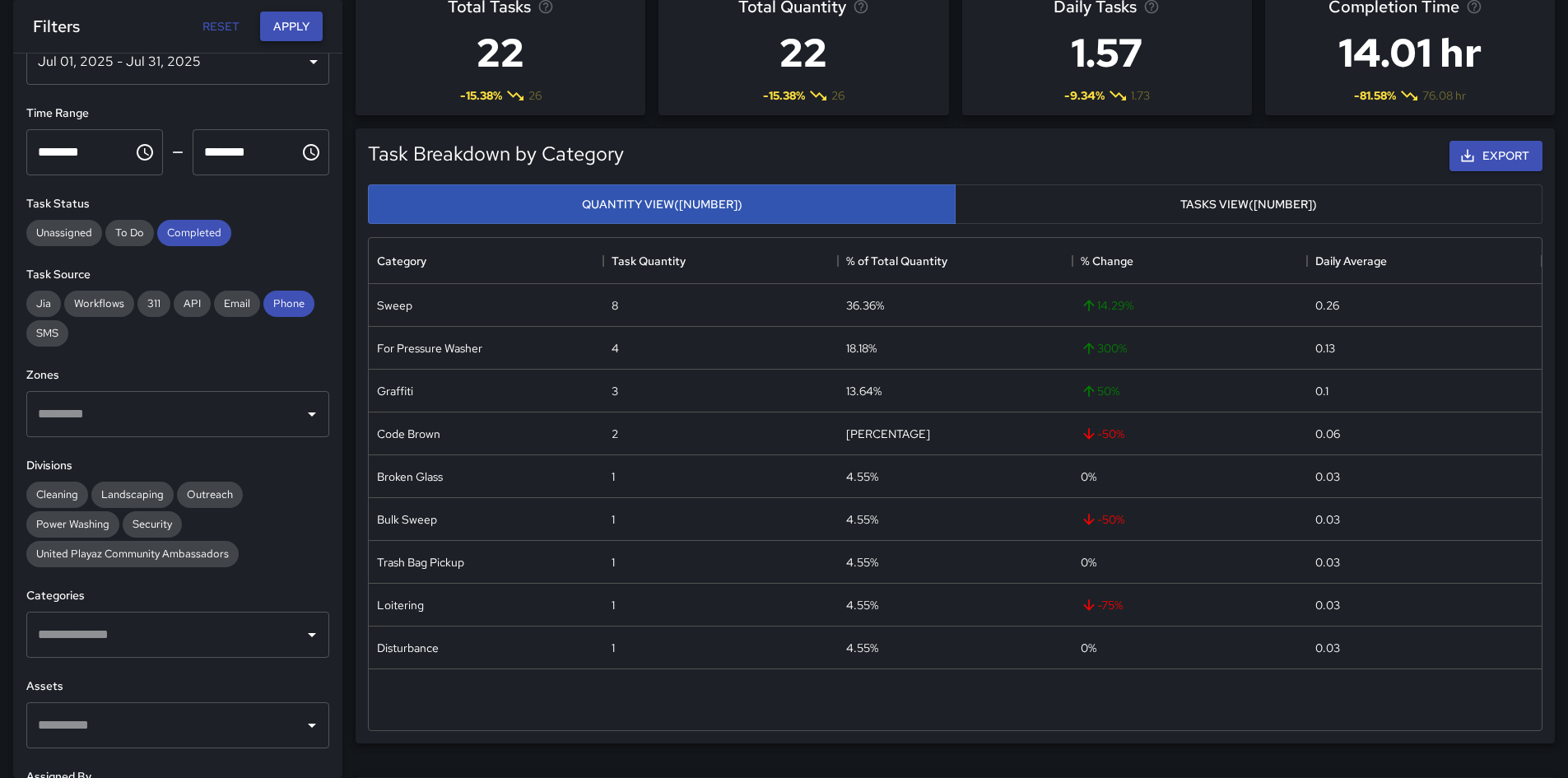 click on "Apply" at bounding box center (291, 26) 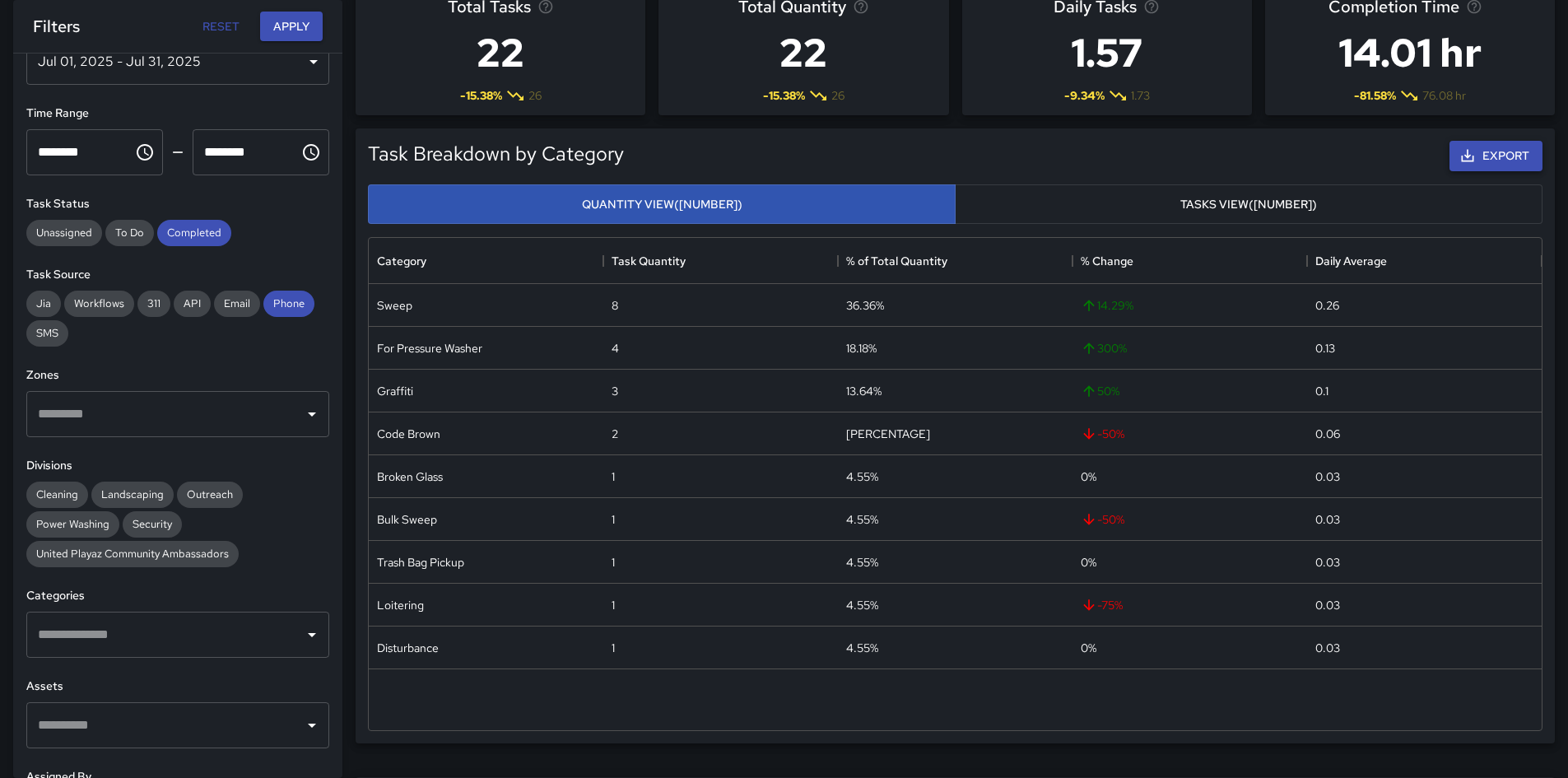 click on "Export" at bounding box center [1496, 156] 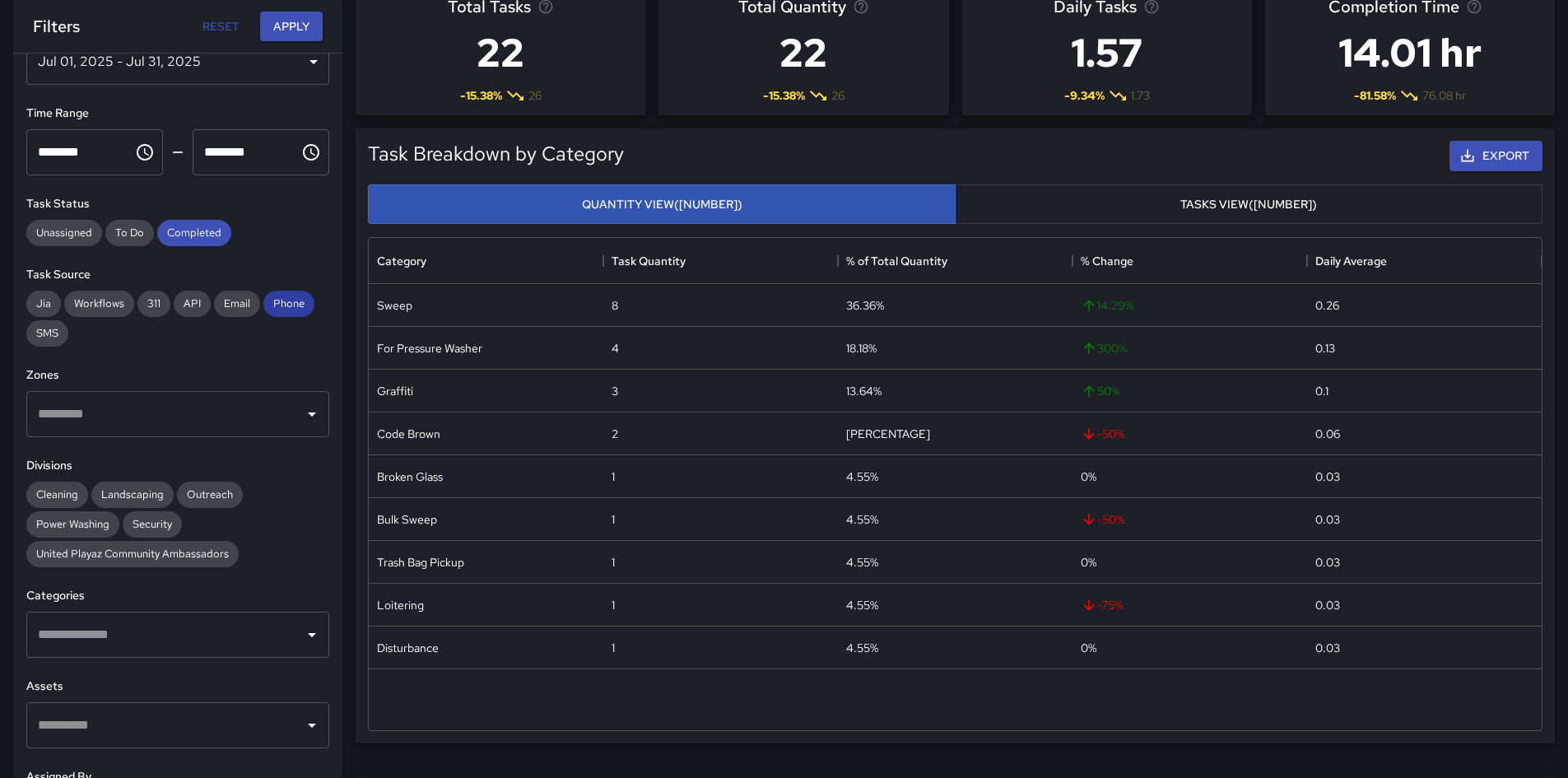 click on "Phone" at bounding box center [289, 303] 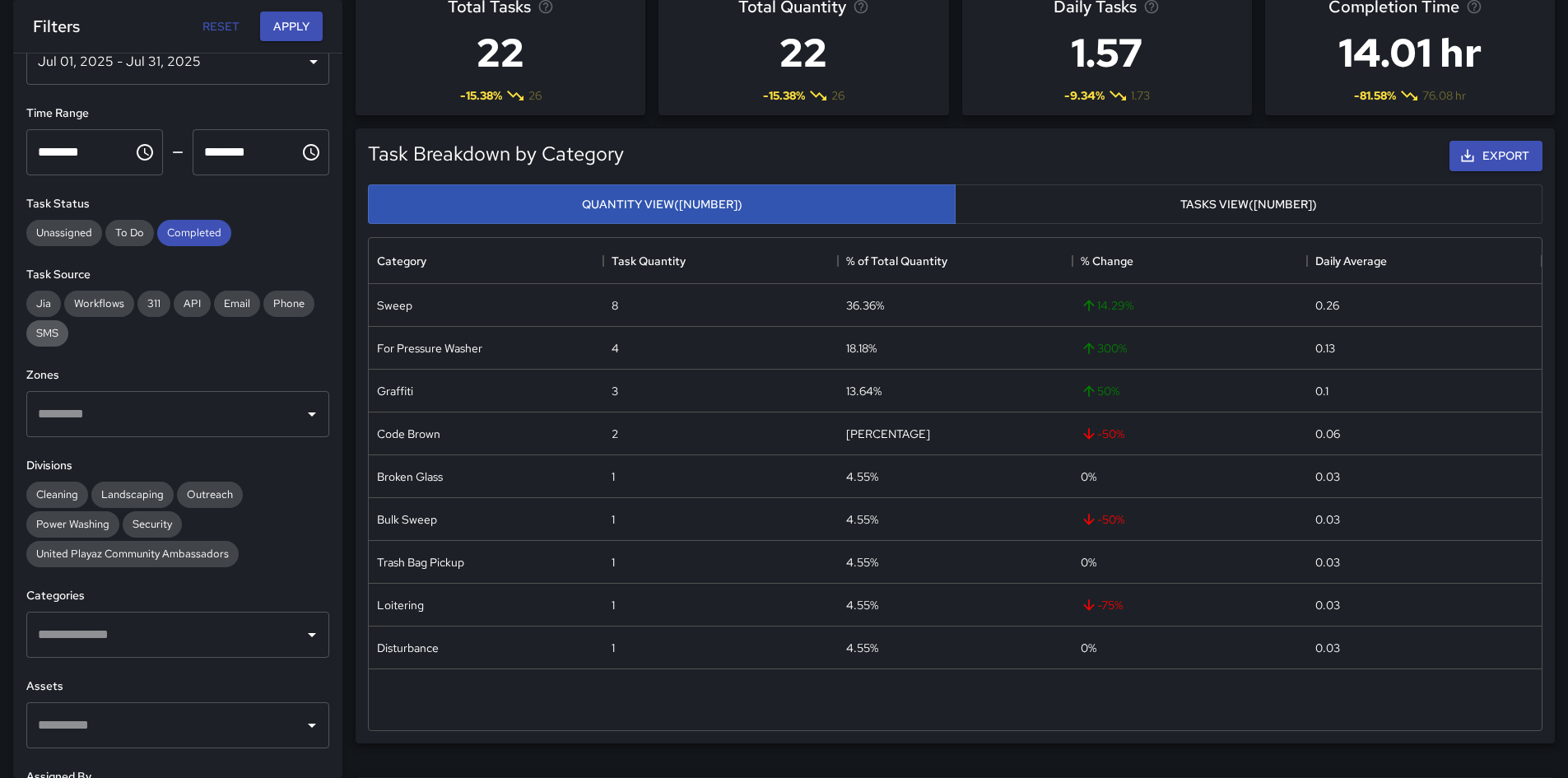 click on "SMS" at bounding box center [47, 333] 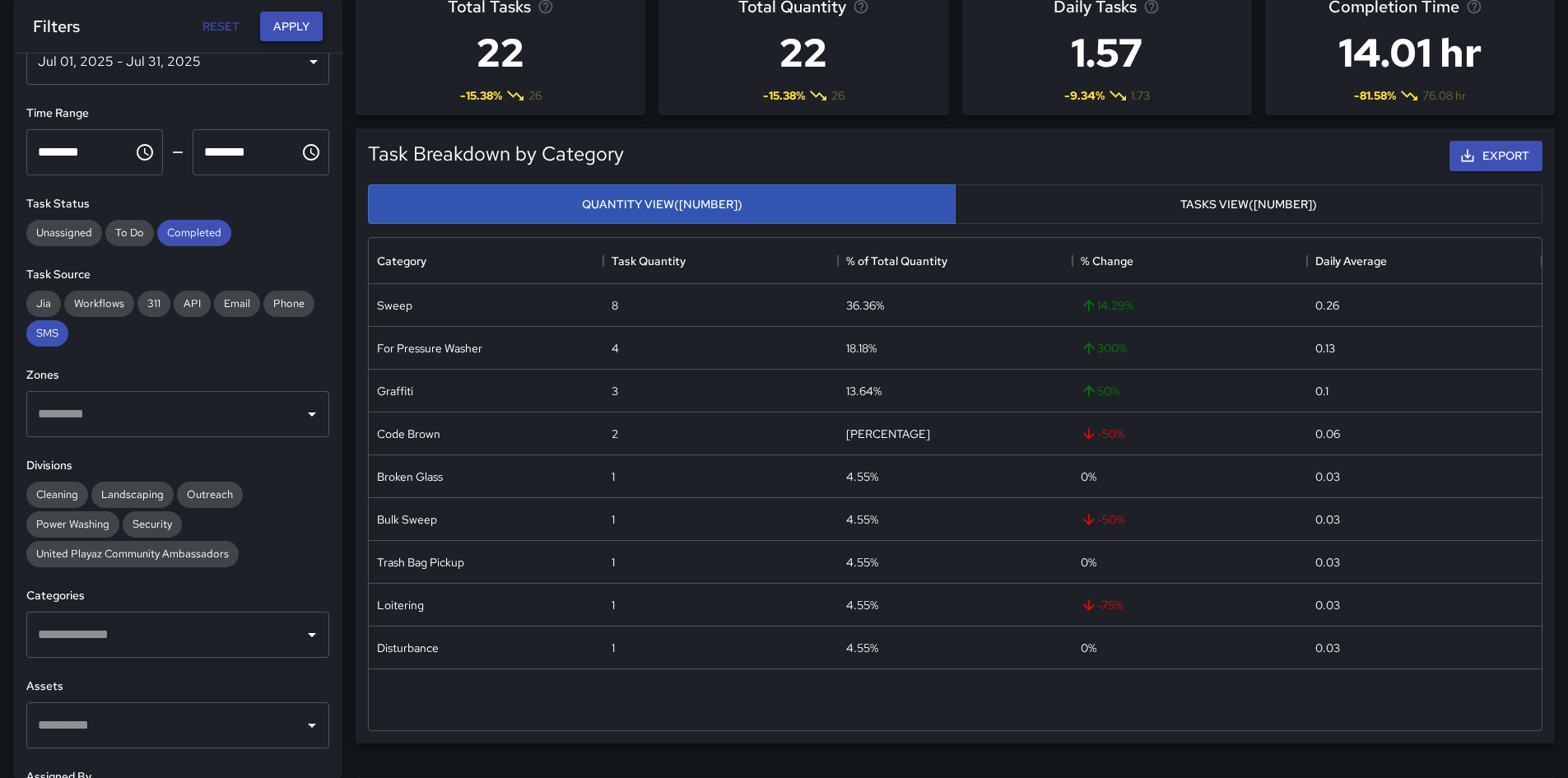 click on "Apply" at bounding box center (291, 26) 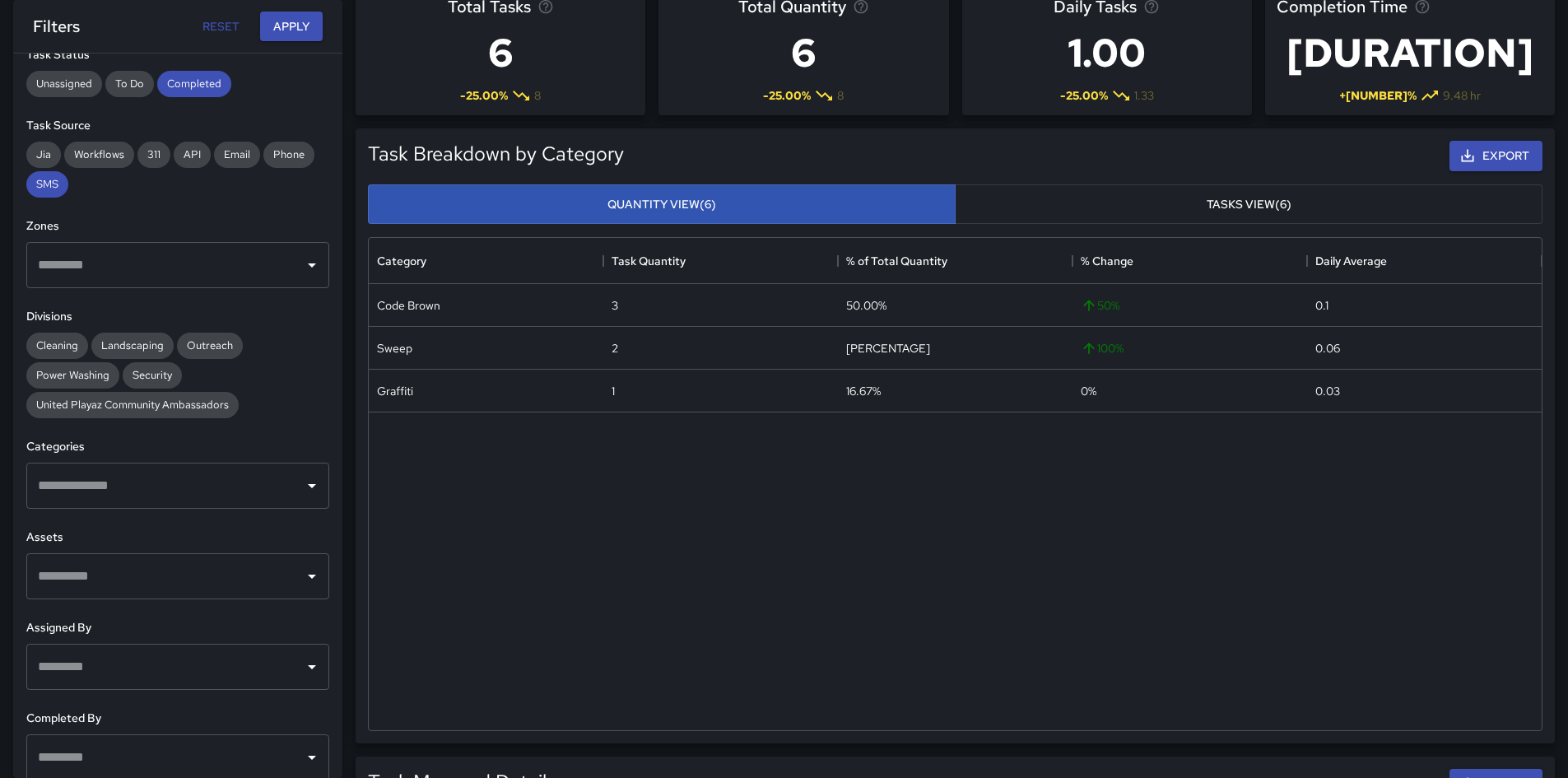 scroll, scrollTop: 217, scrollLeft: 0, axis: vertical 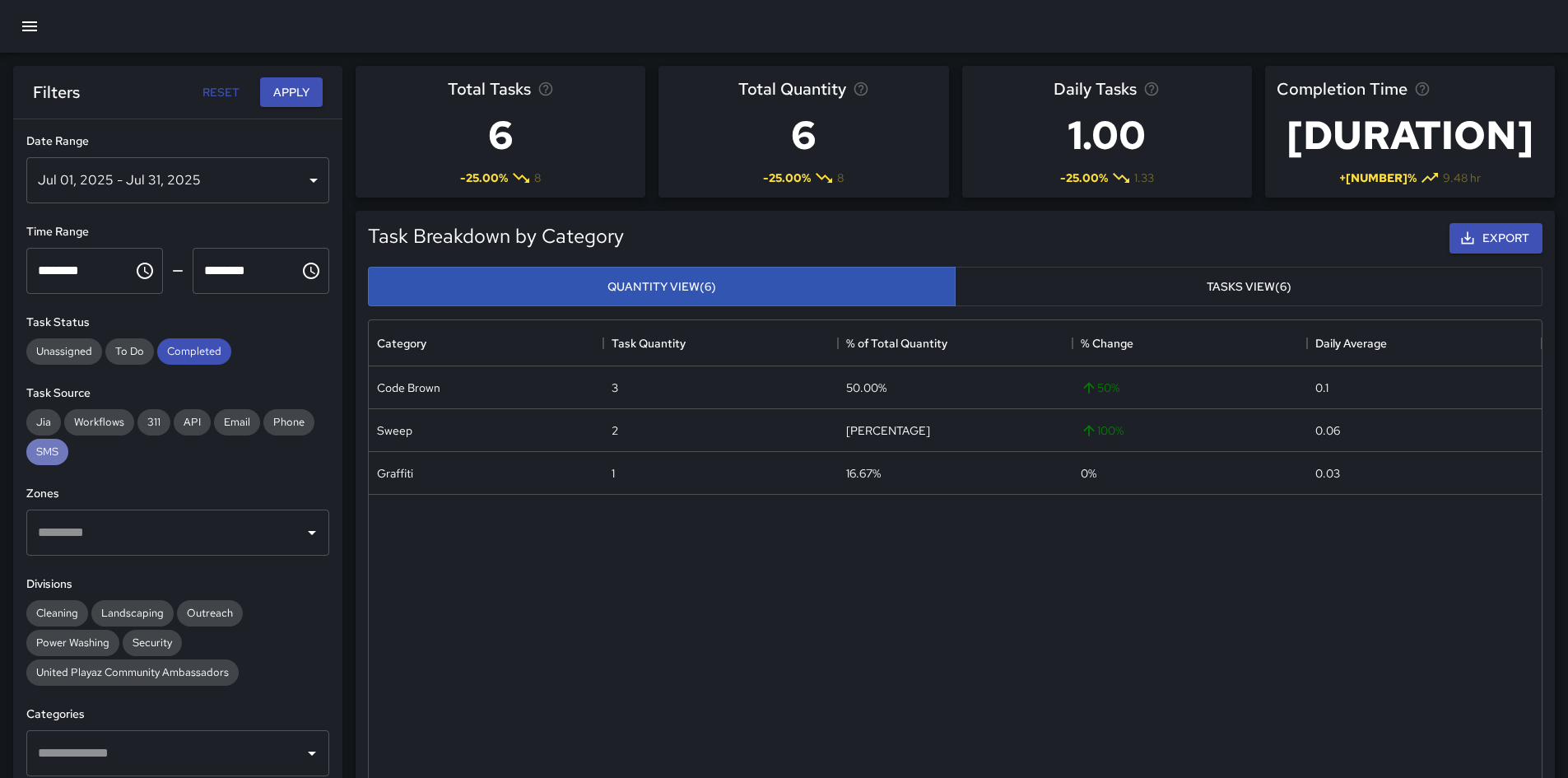 click on "SMS" at bounding box center [47, 451] 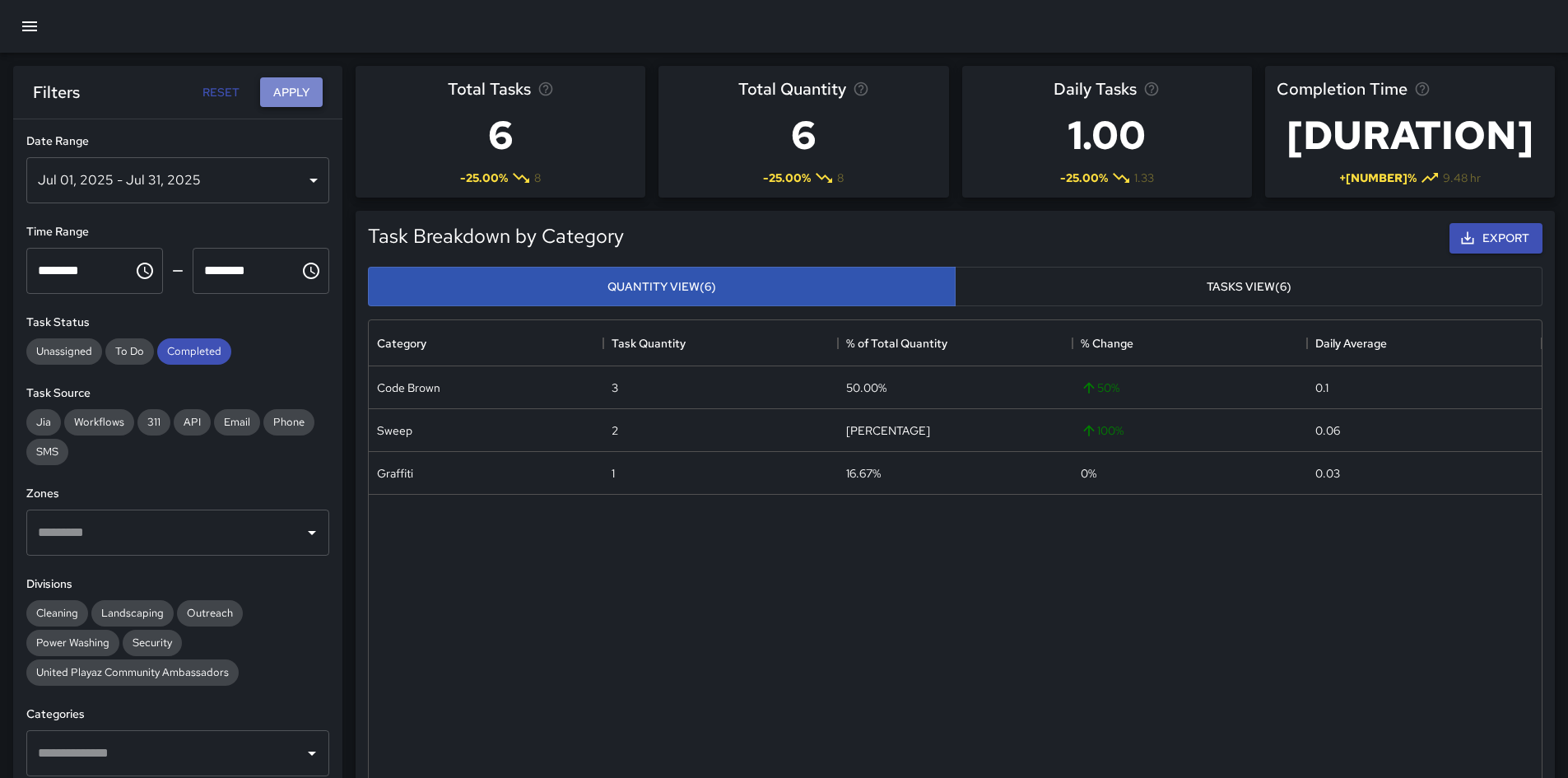 click on "Apply" at bounding box center [291, 92] 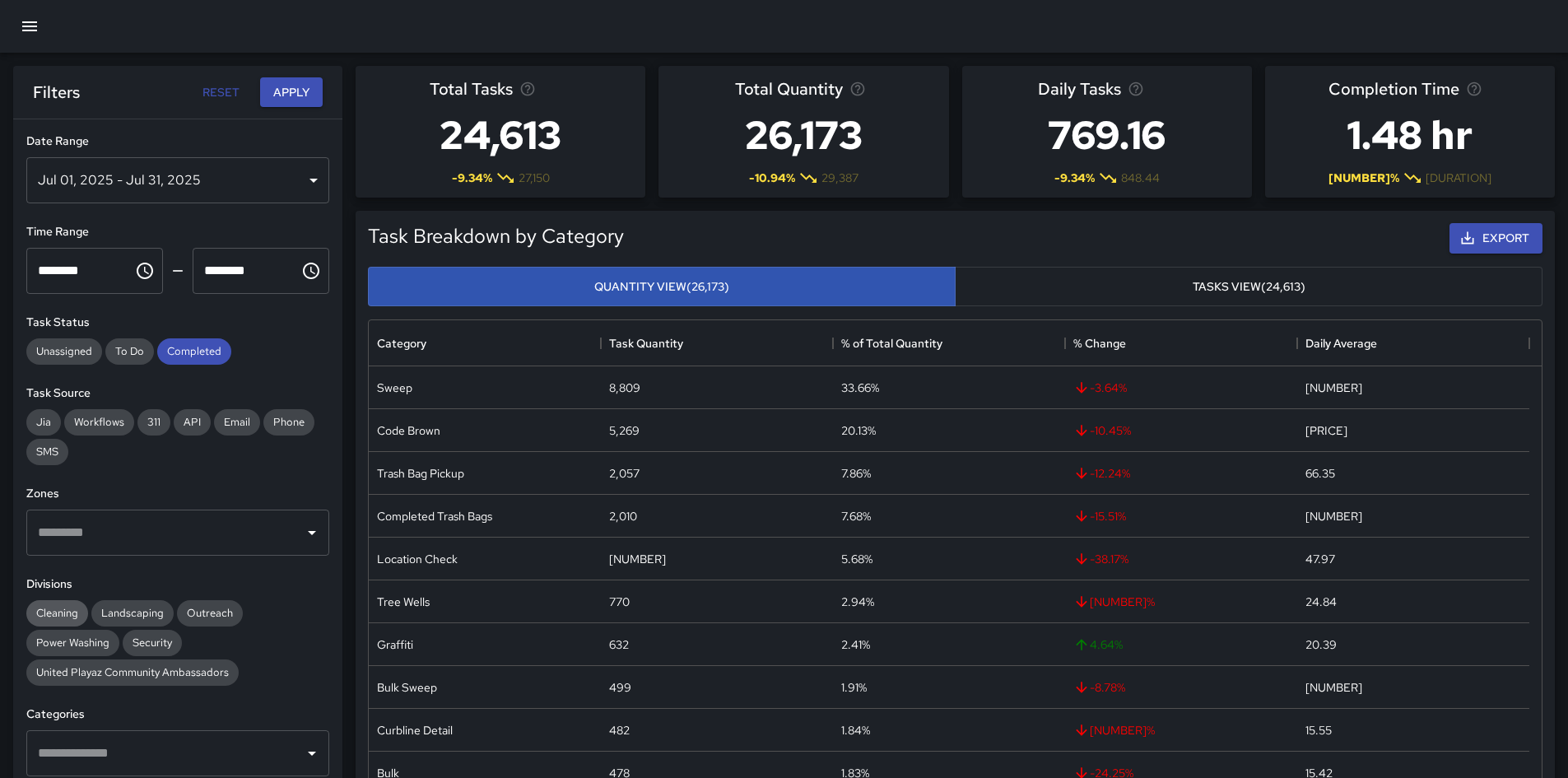 click on "Cleaning" at bounding box center (57, 613) 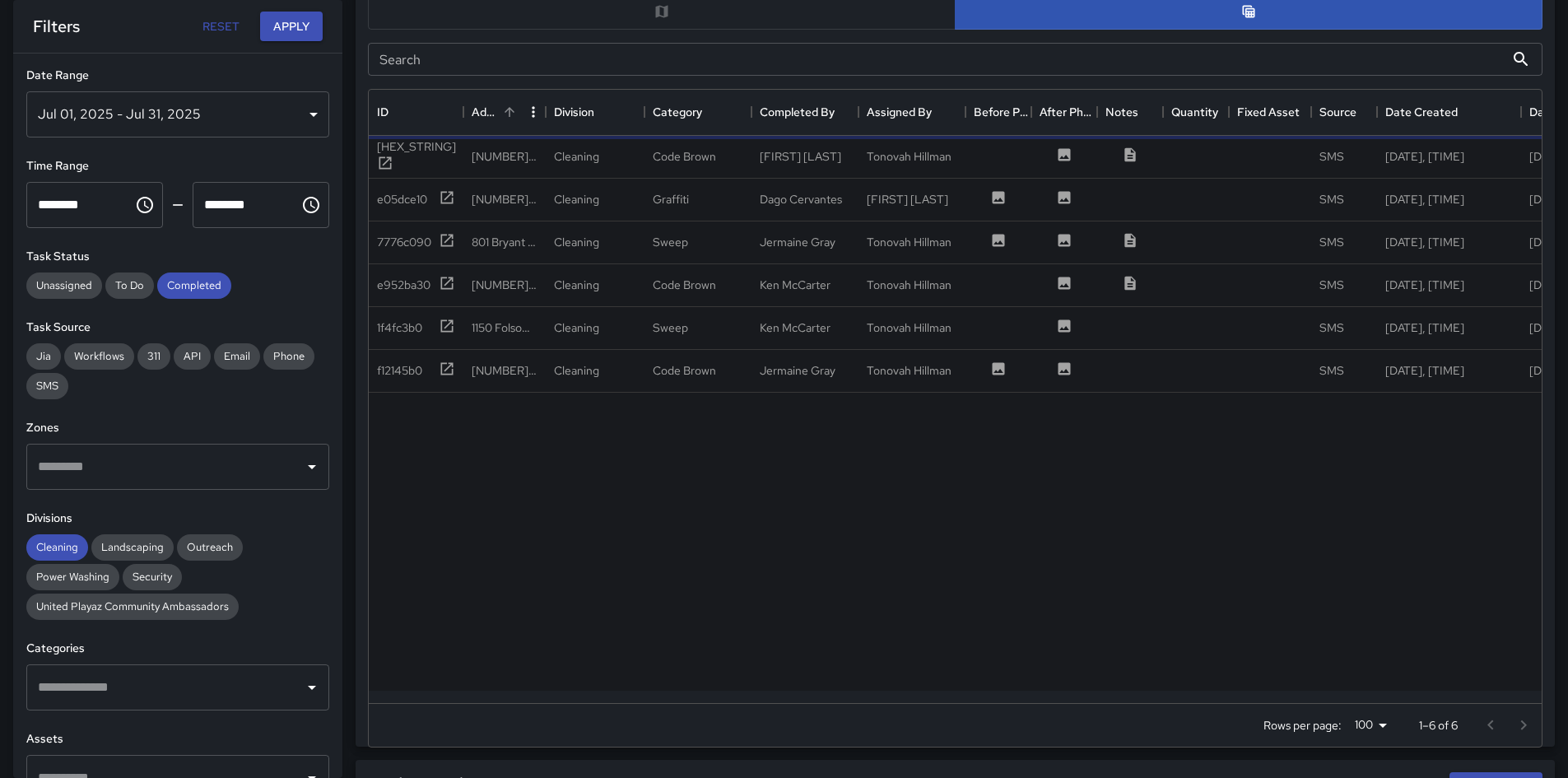 scroll, scrollTop: 741, scrollLeft: 0, axis: vertical 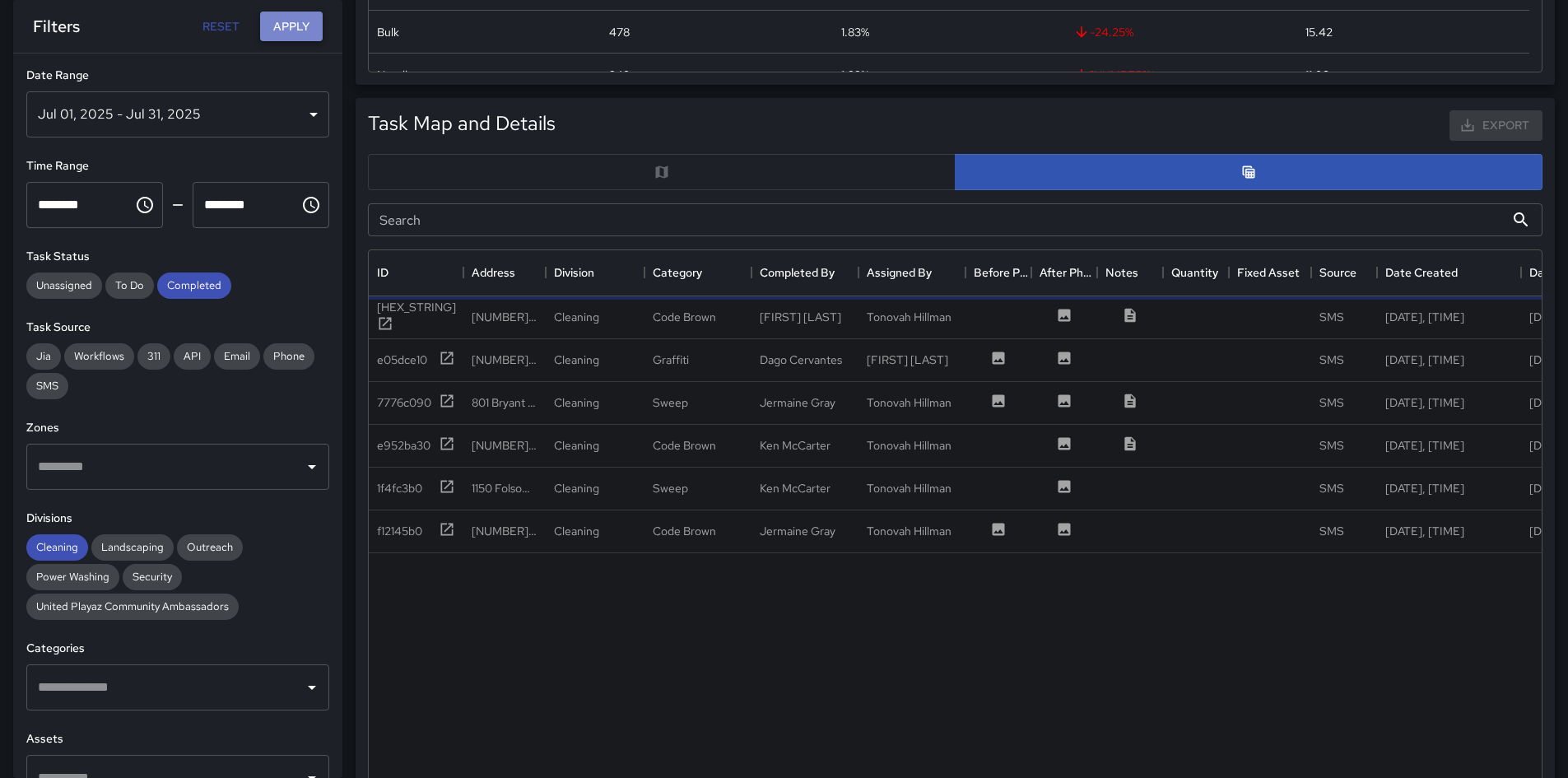 click on "Apply" at bounding box center [291, 26] 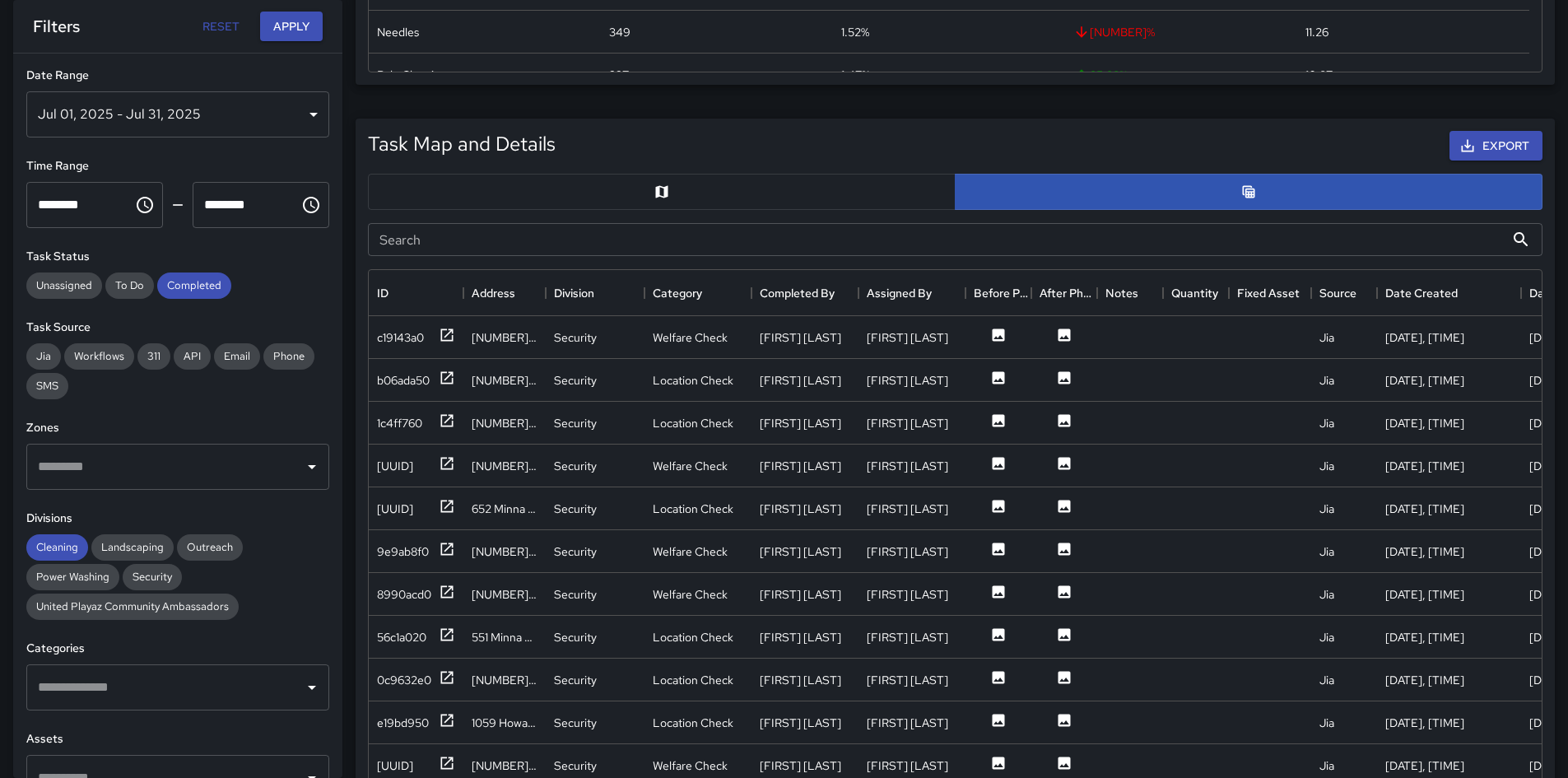 click at bounding box center (662, 192) 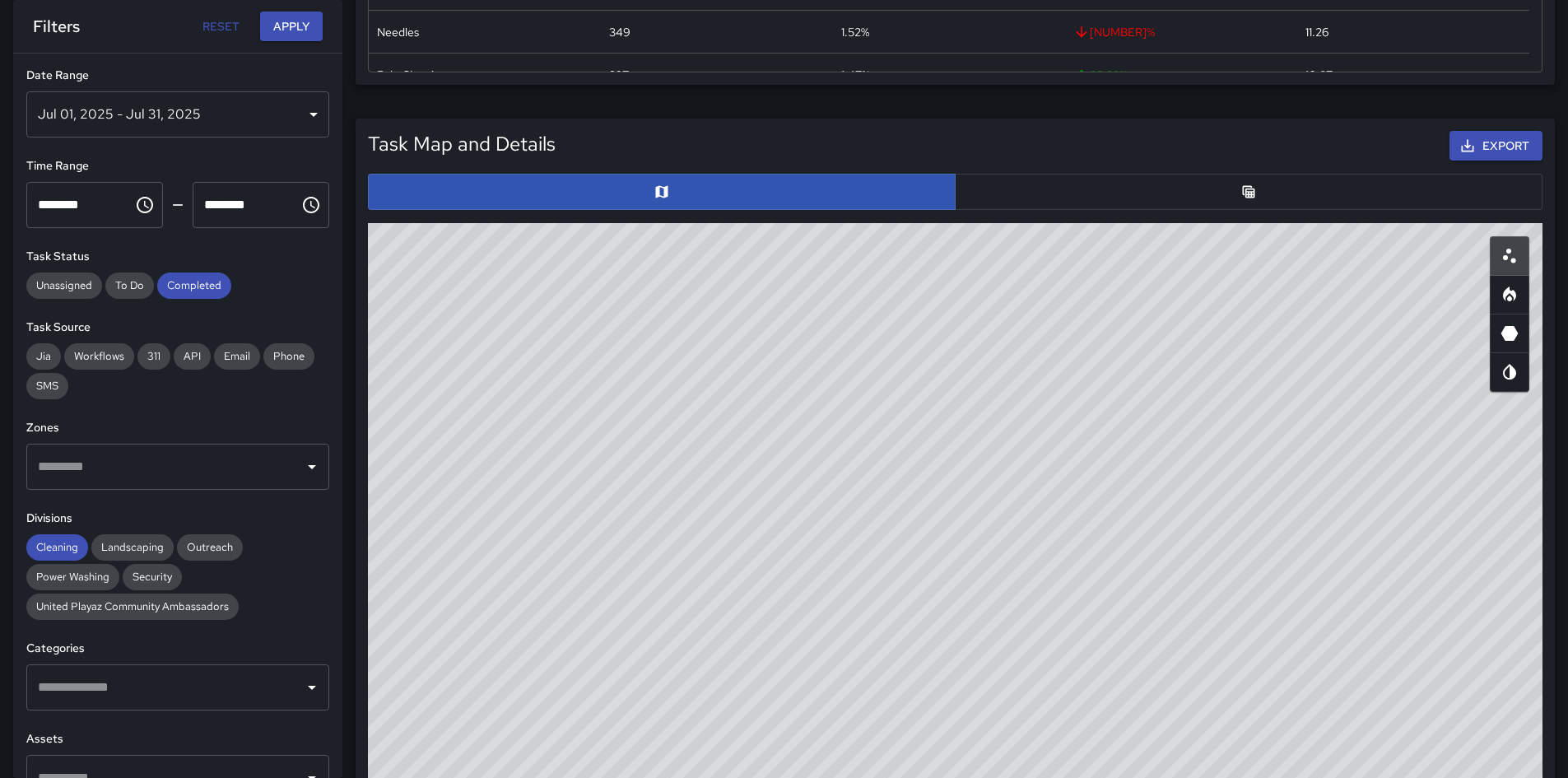 drag, startPoint x: 1366, startPoint y: 421, endPoint x: 1281, endPoint y: 733, distance: 323.3713 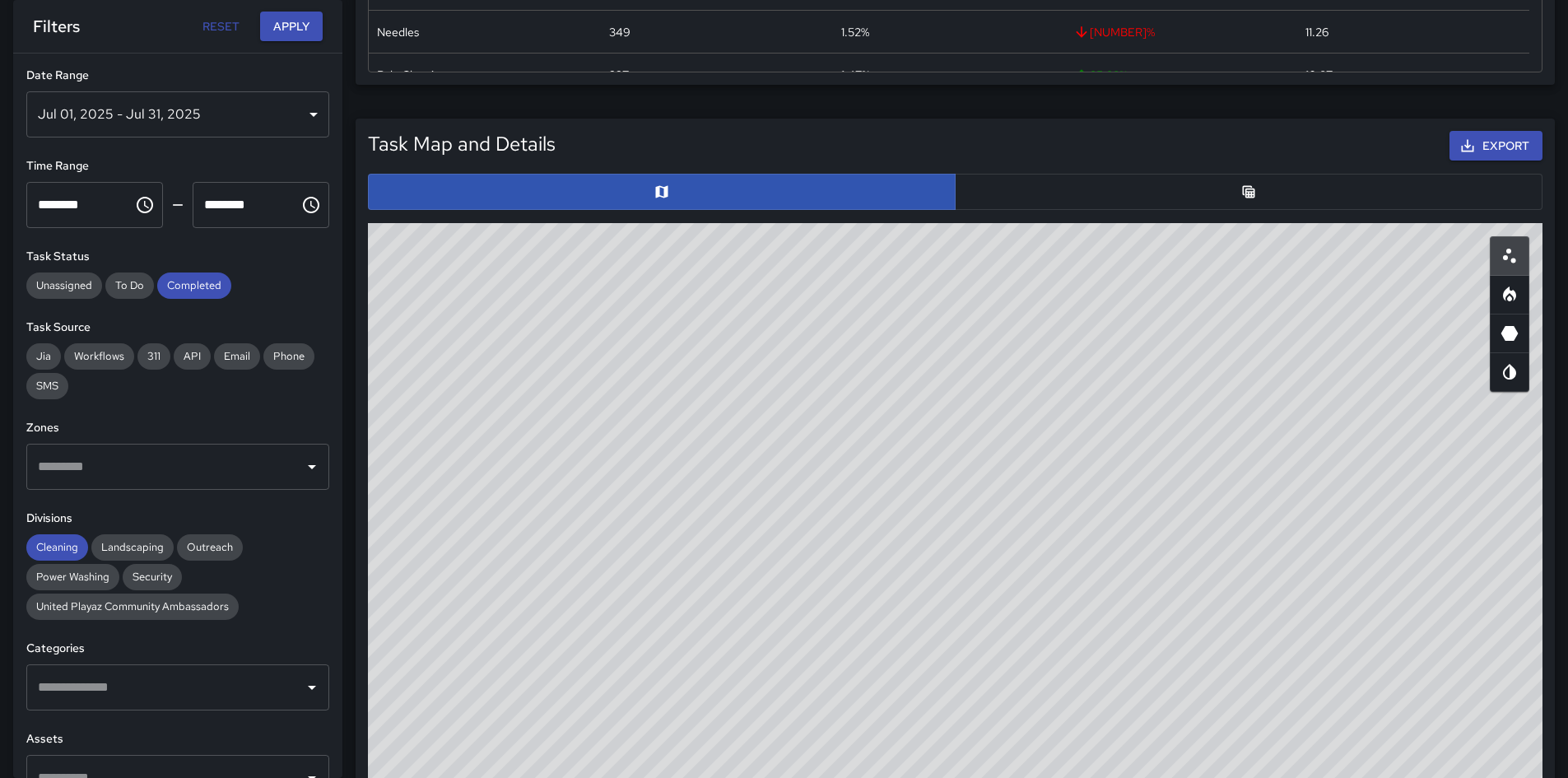 drag, startPoint x: 1281, startPoint y: 733, endPoint x: 998, endPoint y: 594, distance: 315.29351 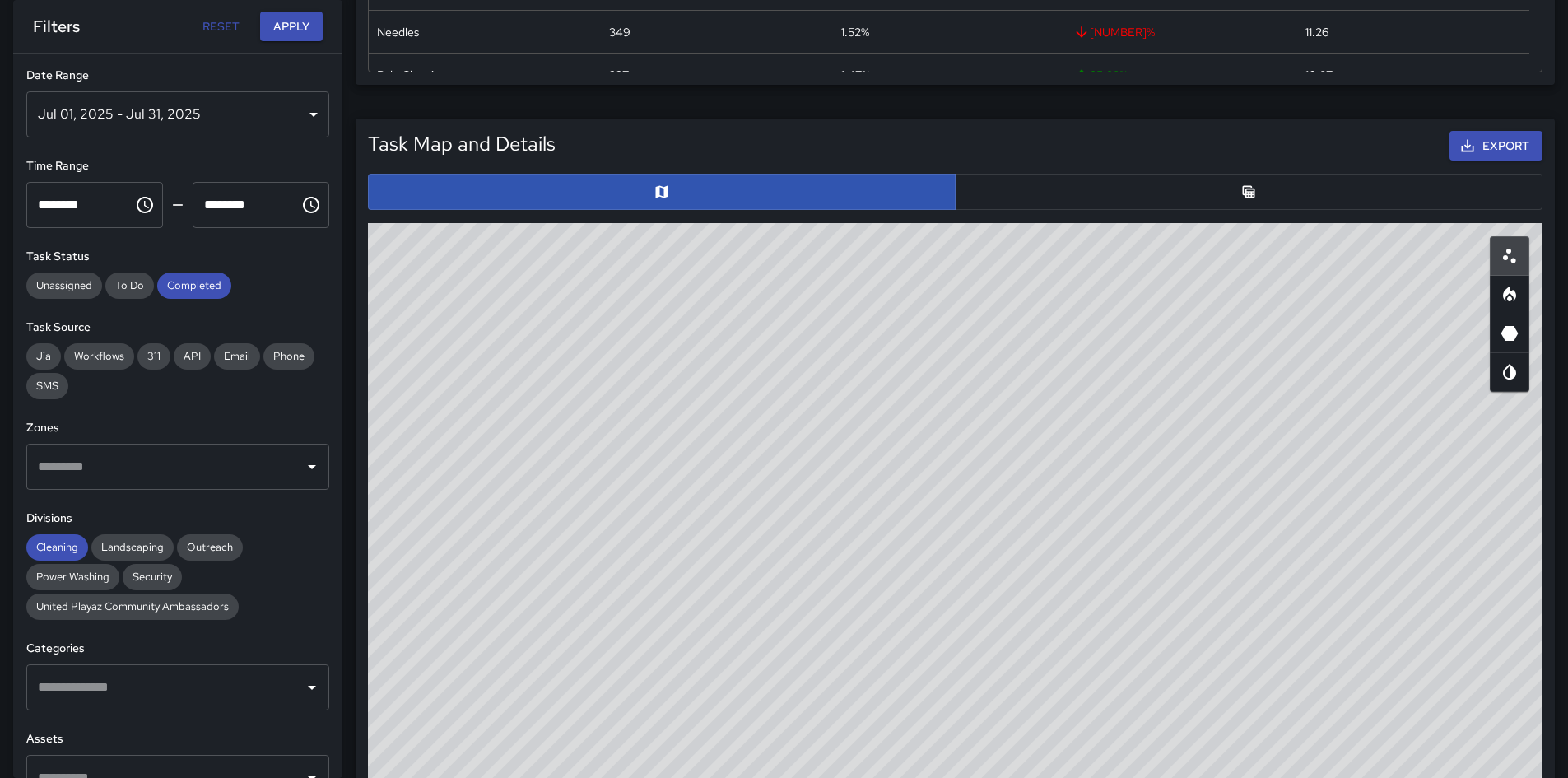 drag, startPoint x: 1329, startPoint y: 552, endPoint x: 1375, endPoint y: 324, distance: 232.59407 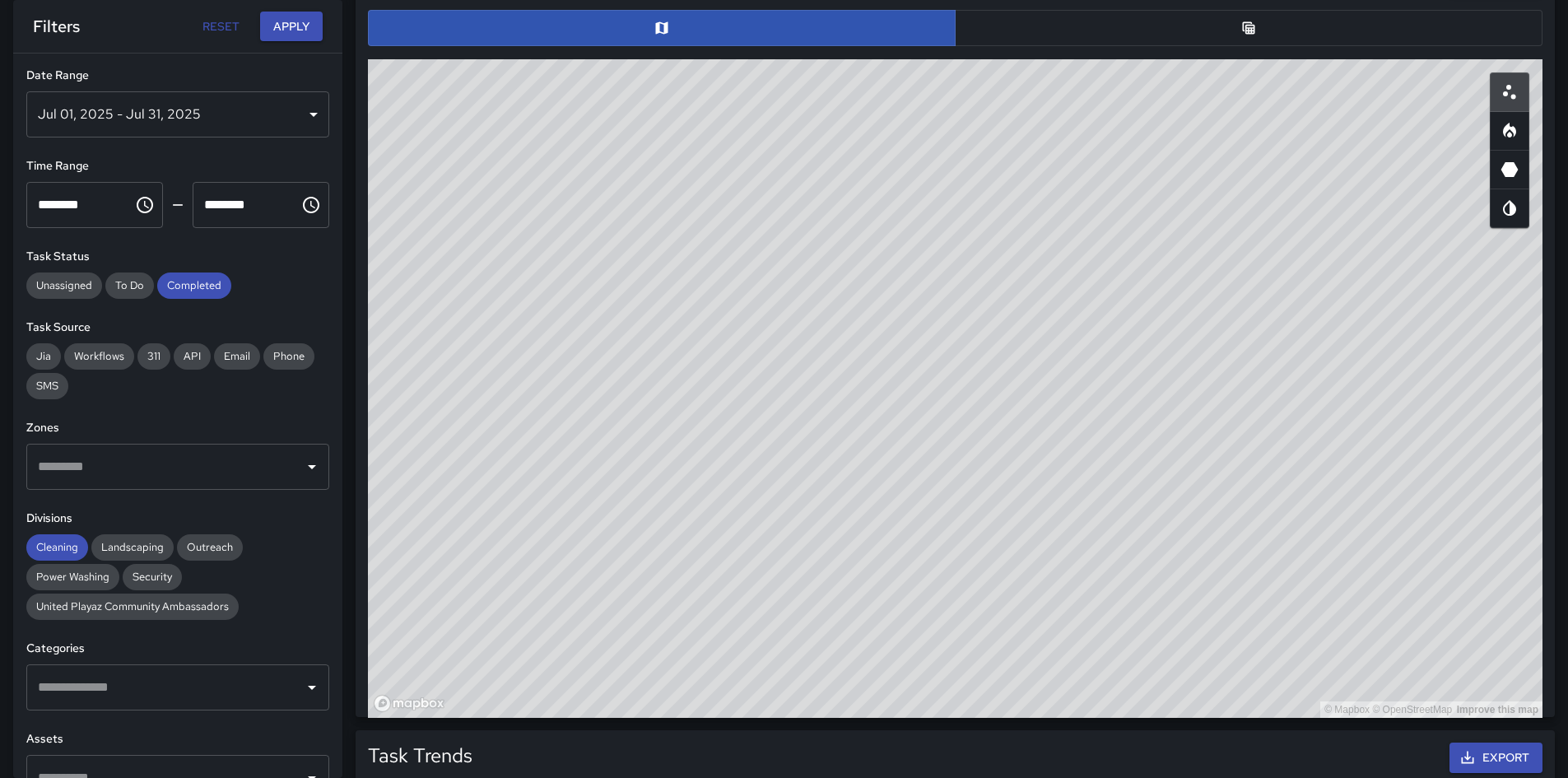 scroll, scrollTop: 953, scrollLeft: 0, axis: vertical 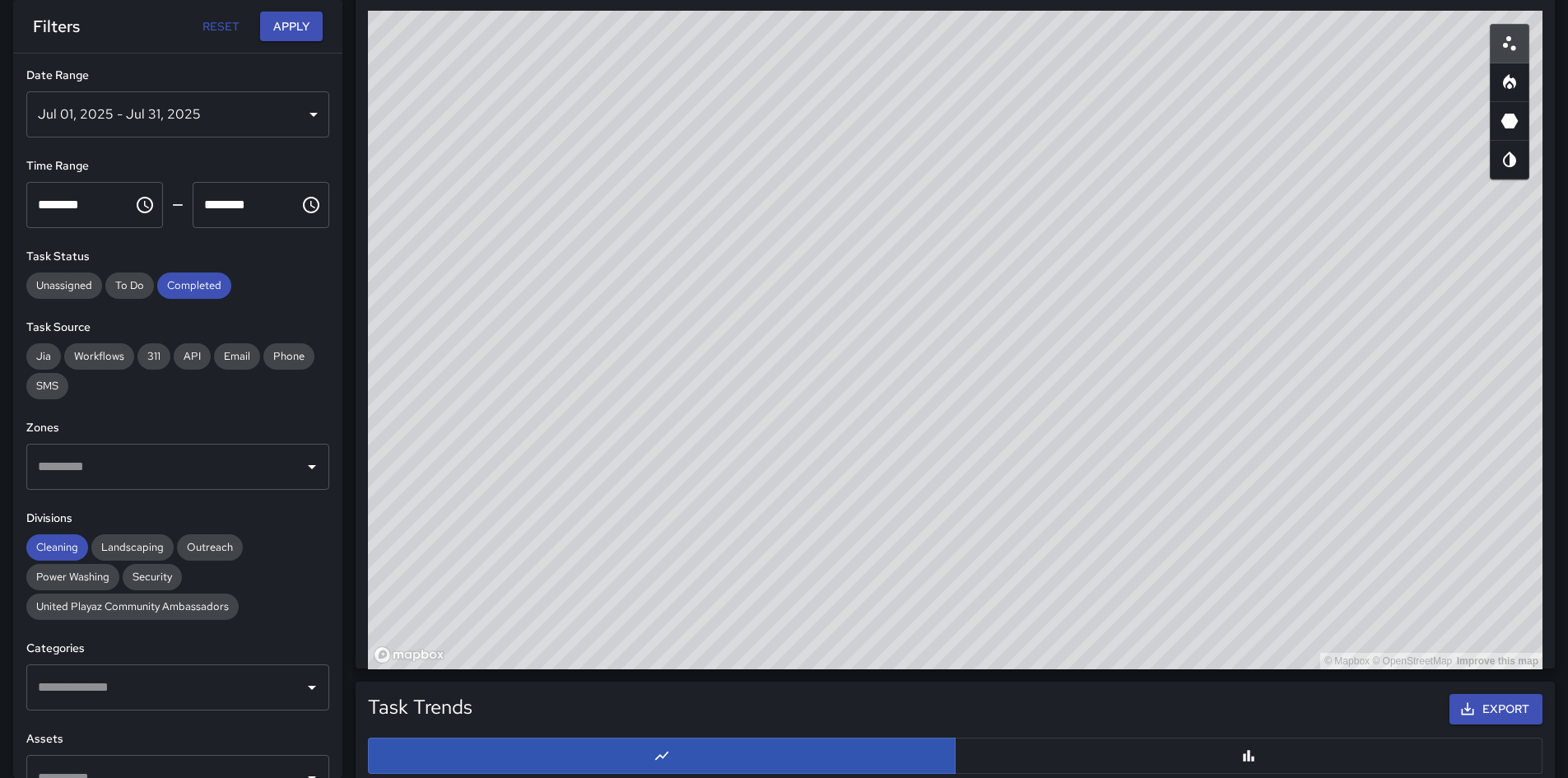 drag, startPoint x: 1145, startPoint y: 276, endPoint x: 1142, endPoint y: 338, distance: 62.07254 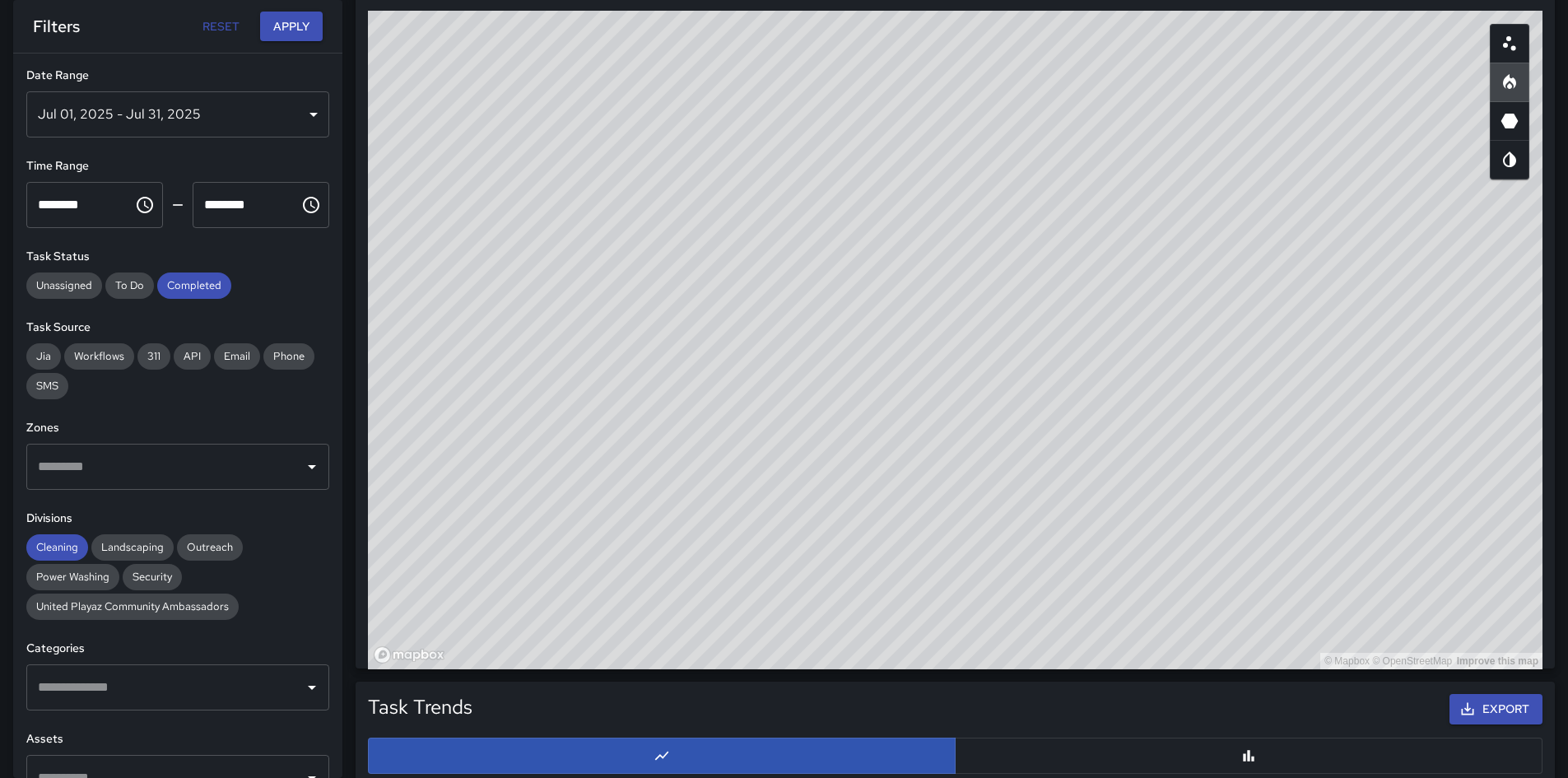 click on "© Mapbox   © OpenStreetMap   Improve this map" at bounding box center (955, 340) 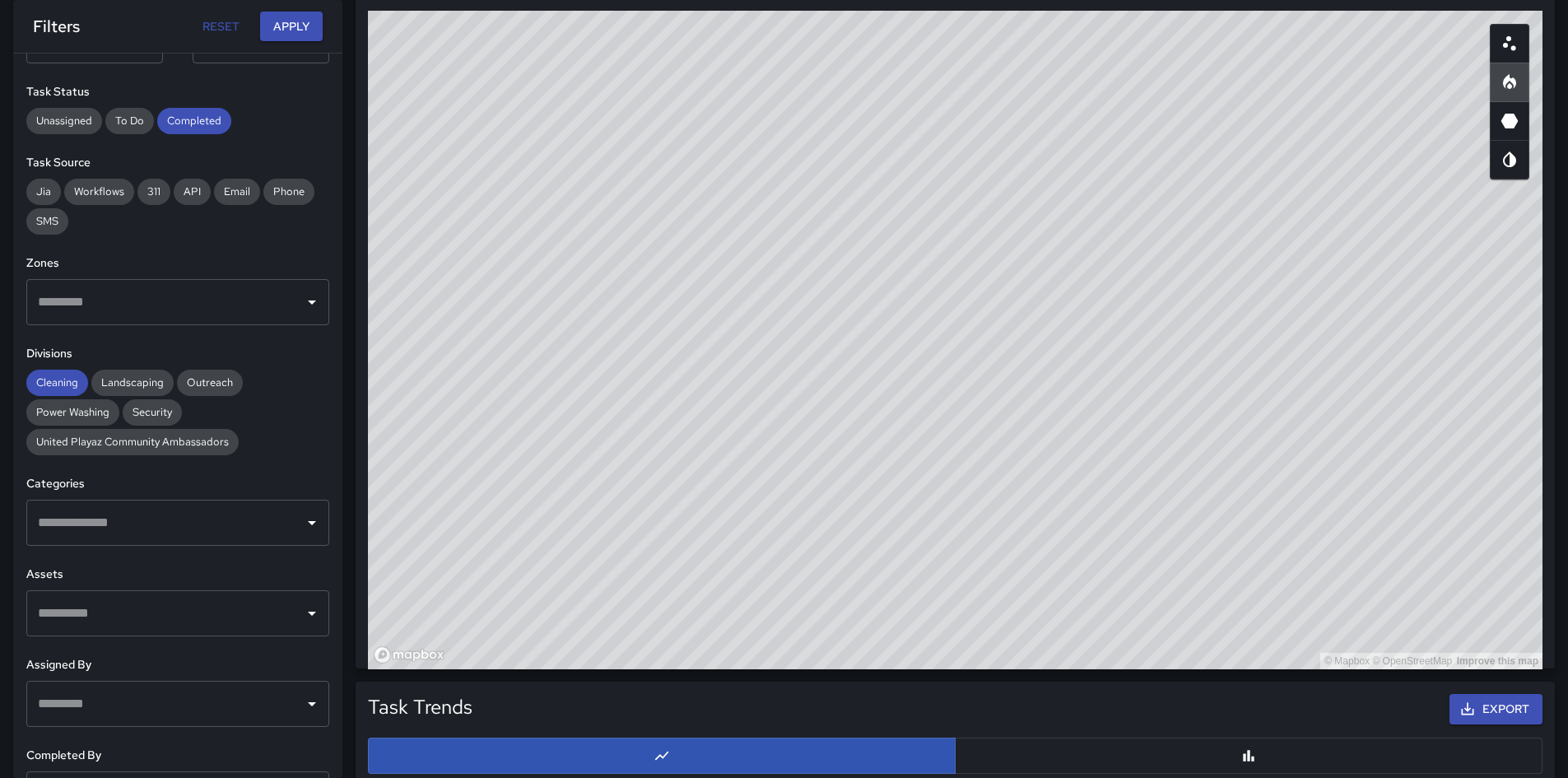 scroll, scrollTop: 217, scrollLeft: 0, axis: vertical 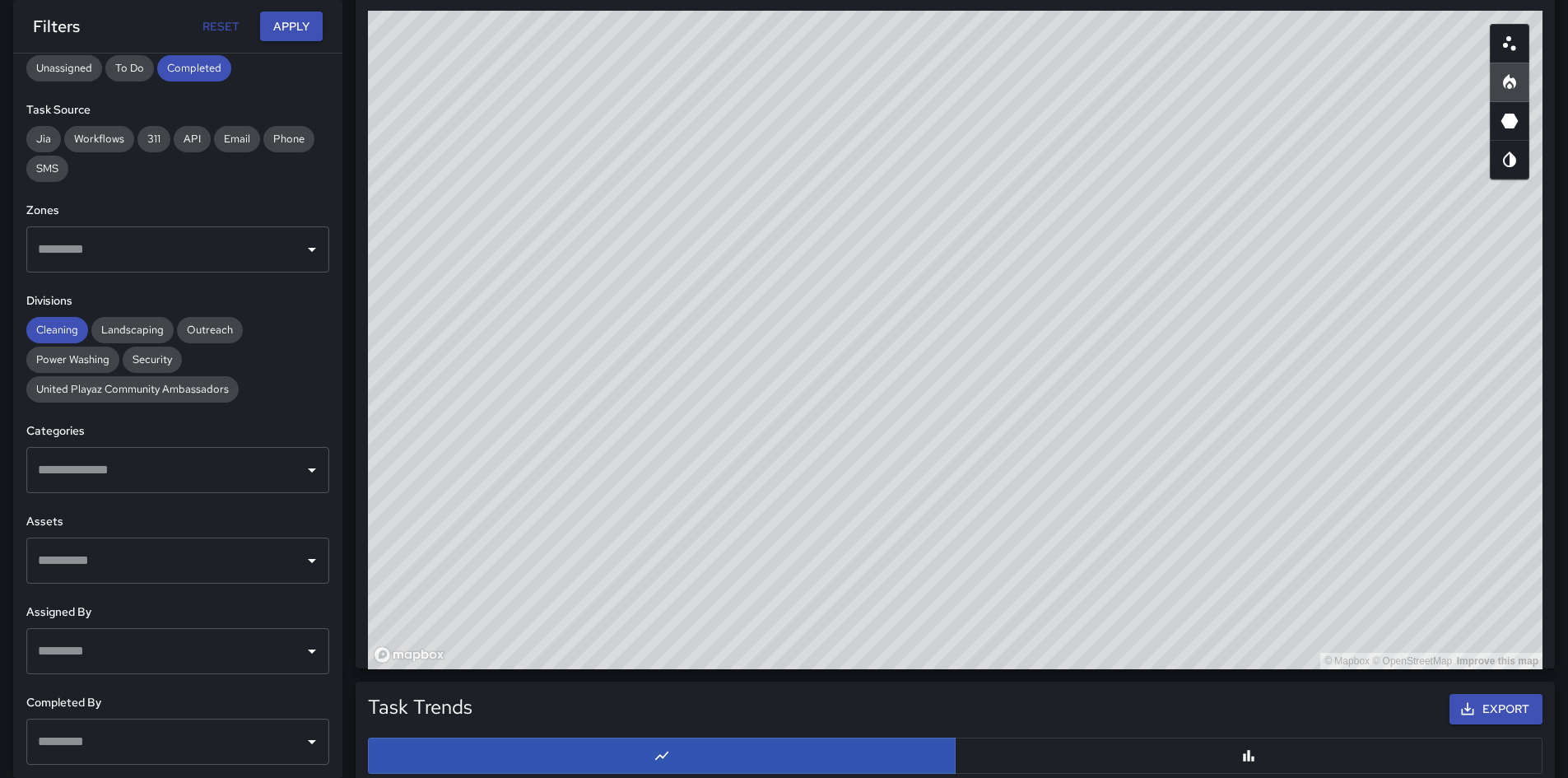 click at bounding box center (165, 470) 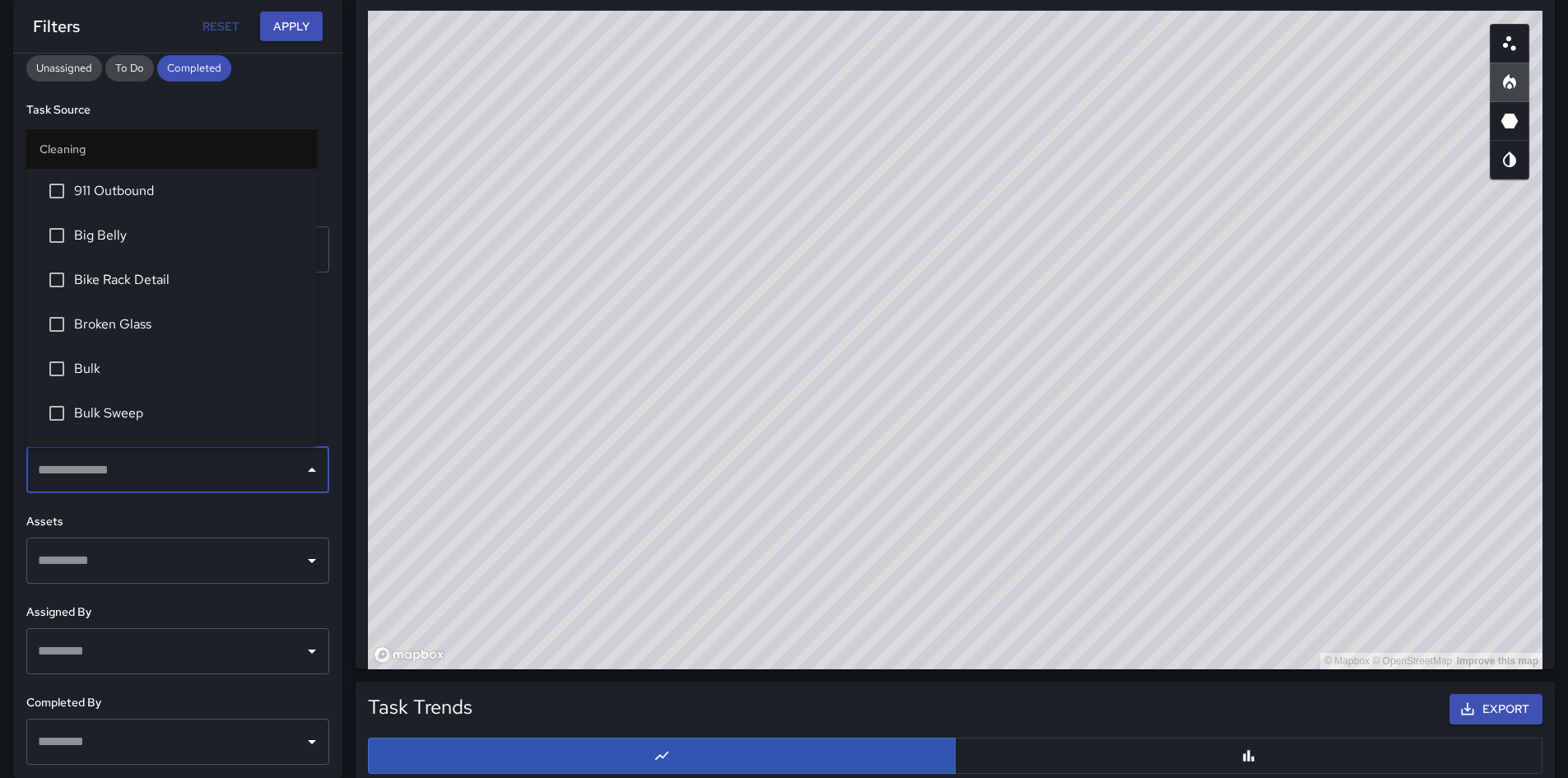 scroll, scrollTop: 82, scrollLeft: 0, axis: vertical 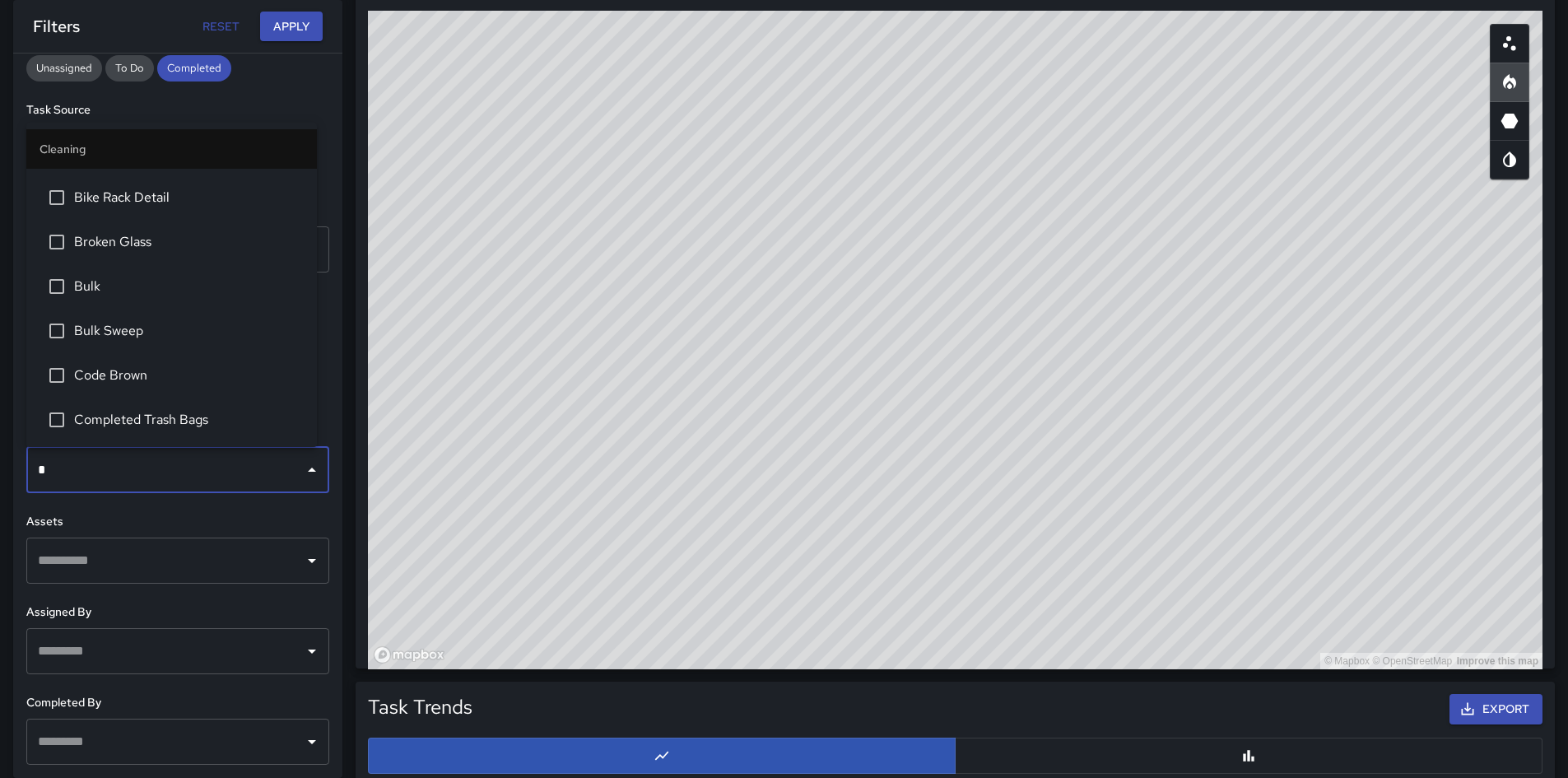 type on "**" 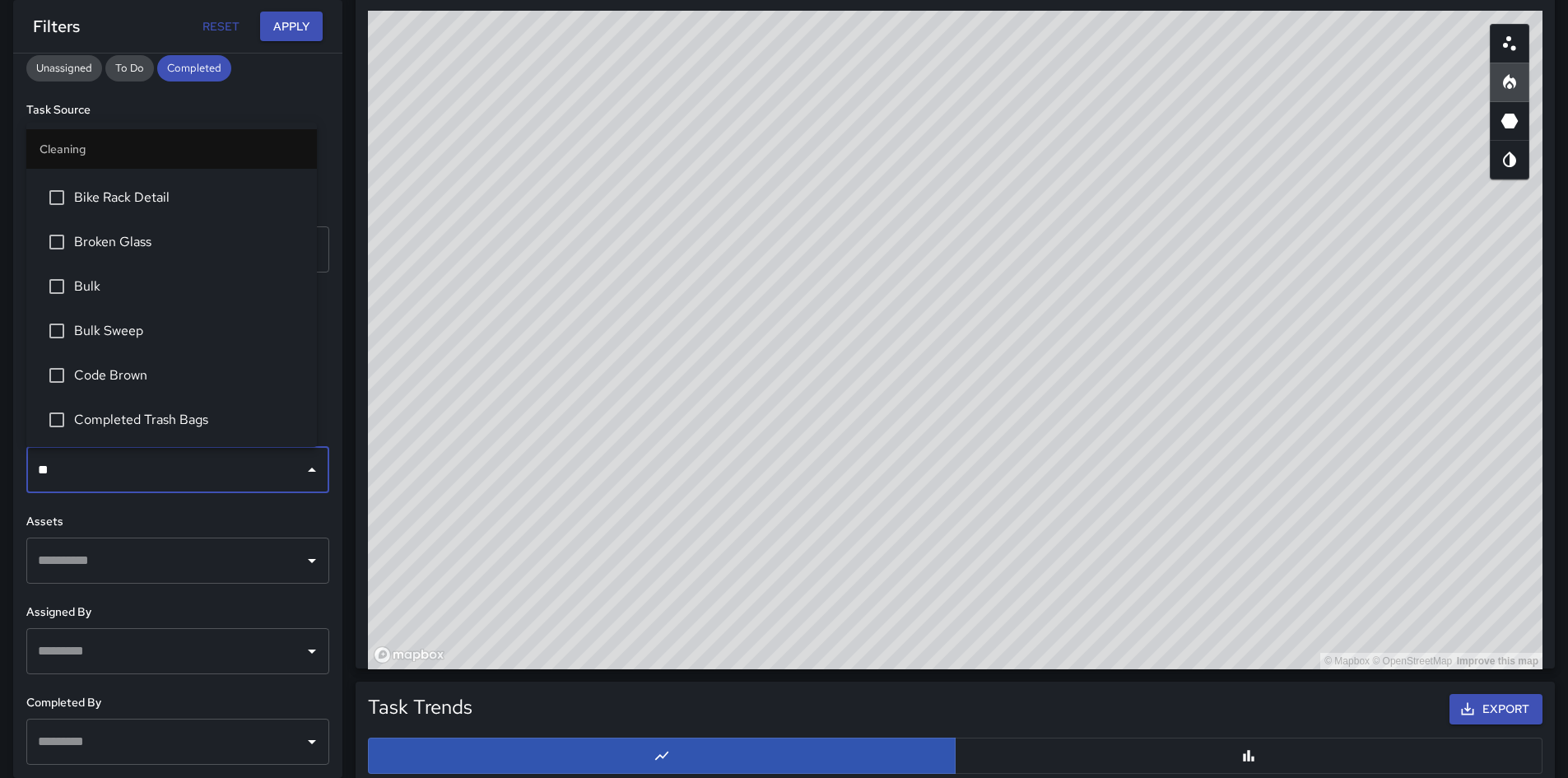 scroll, scrollTop: 0, scrollLeft: 0, axis: both 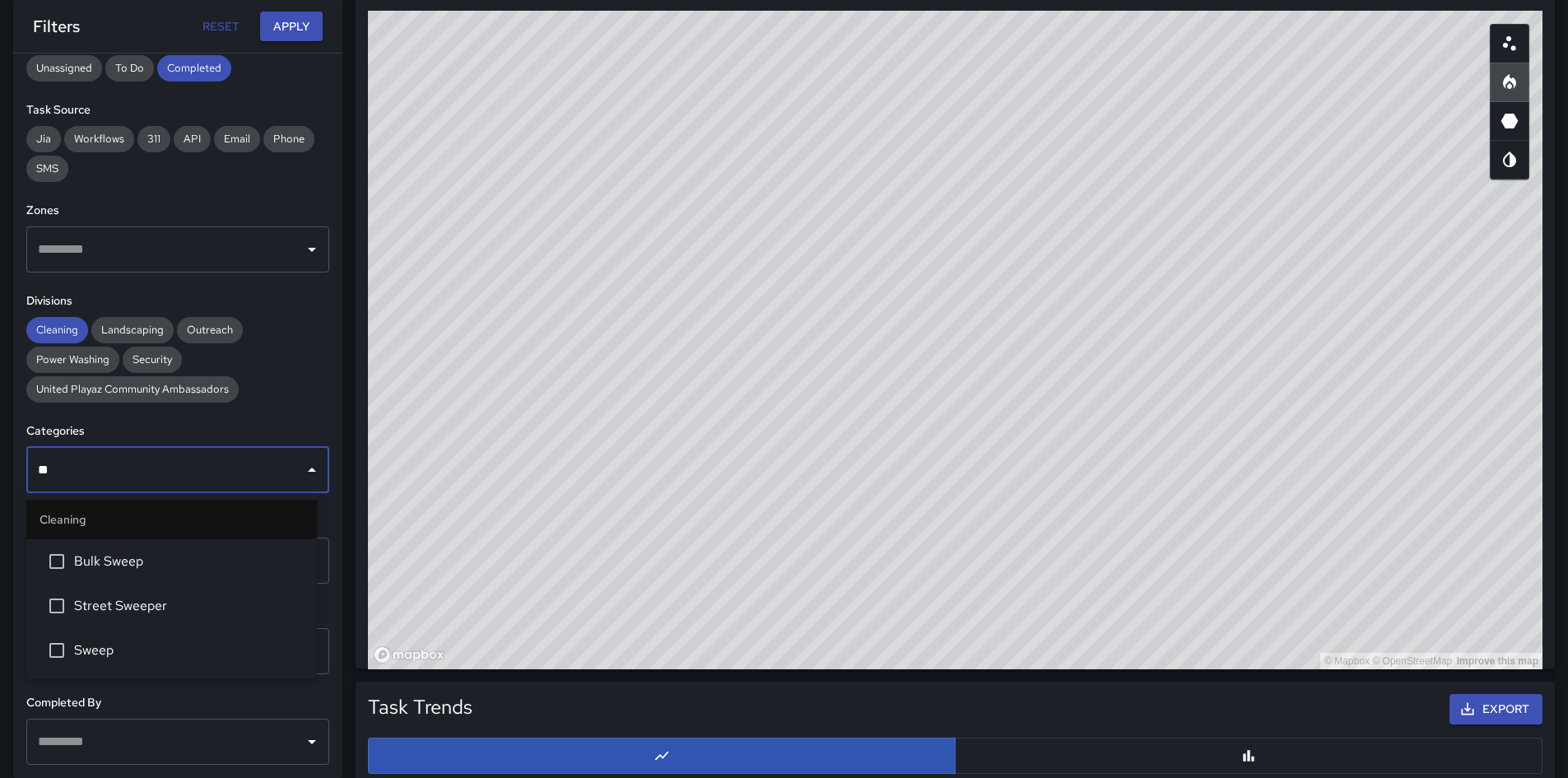 click on "Sweep" at bounding box center [188, 650] 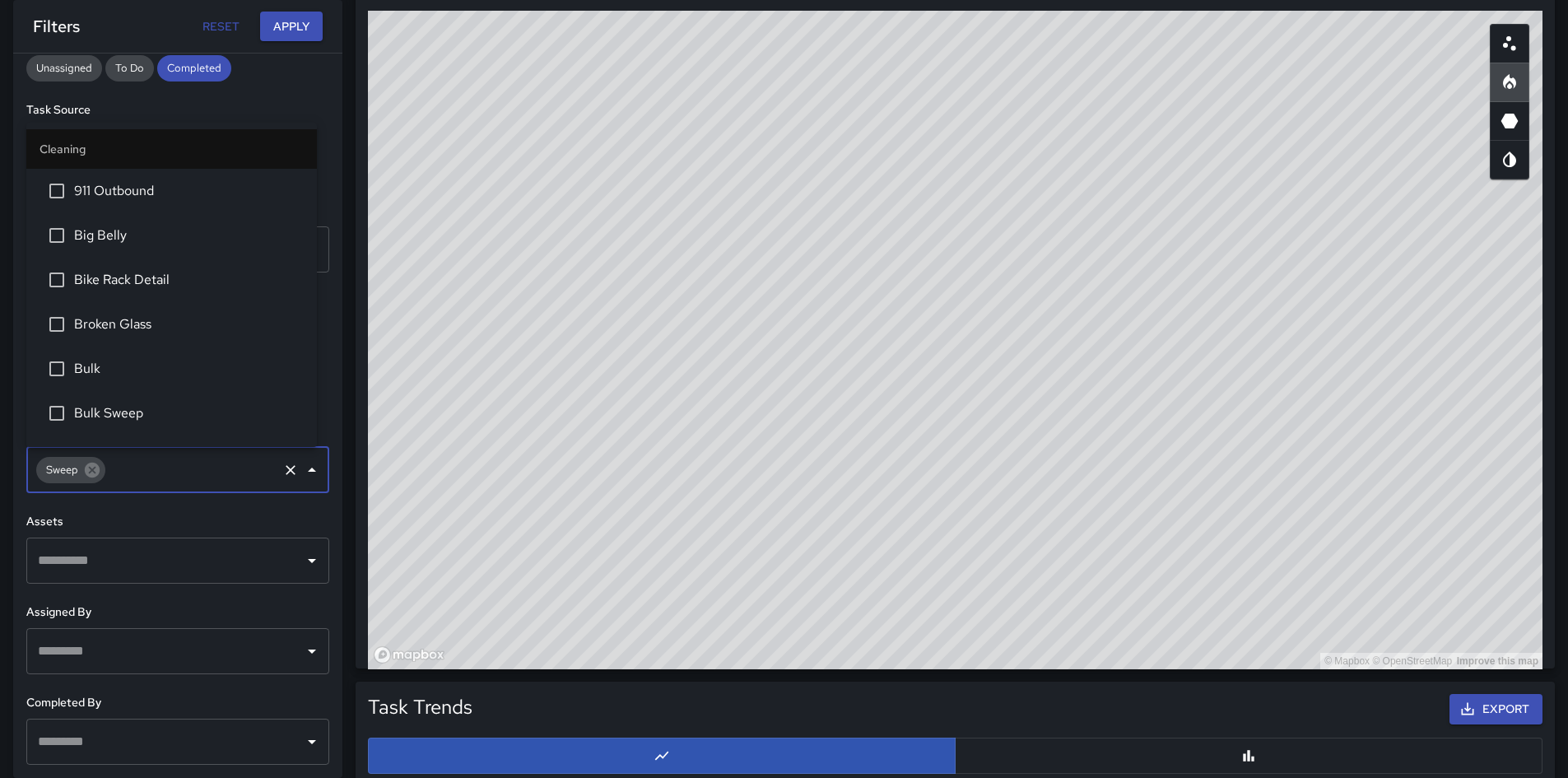 scroll, scrollTop: 1011, scrollLeft: 0, axis: vertical 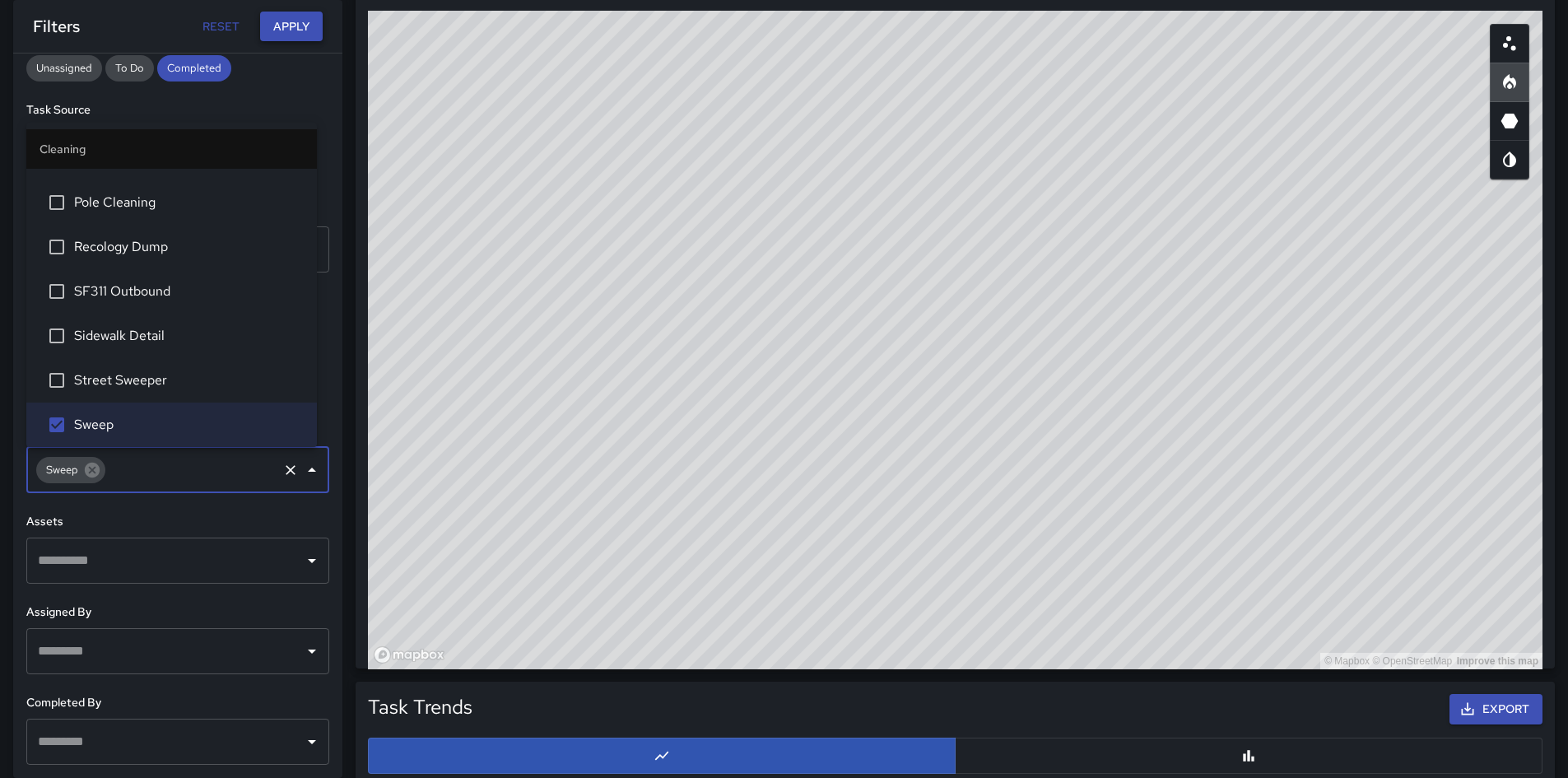 click on "Apply" at bounding box center (291, 26) 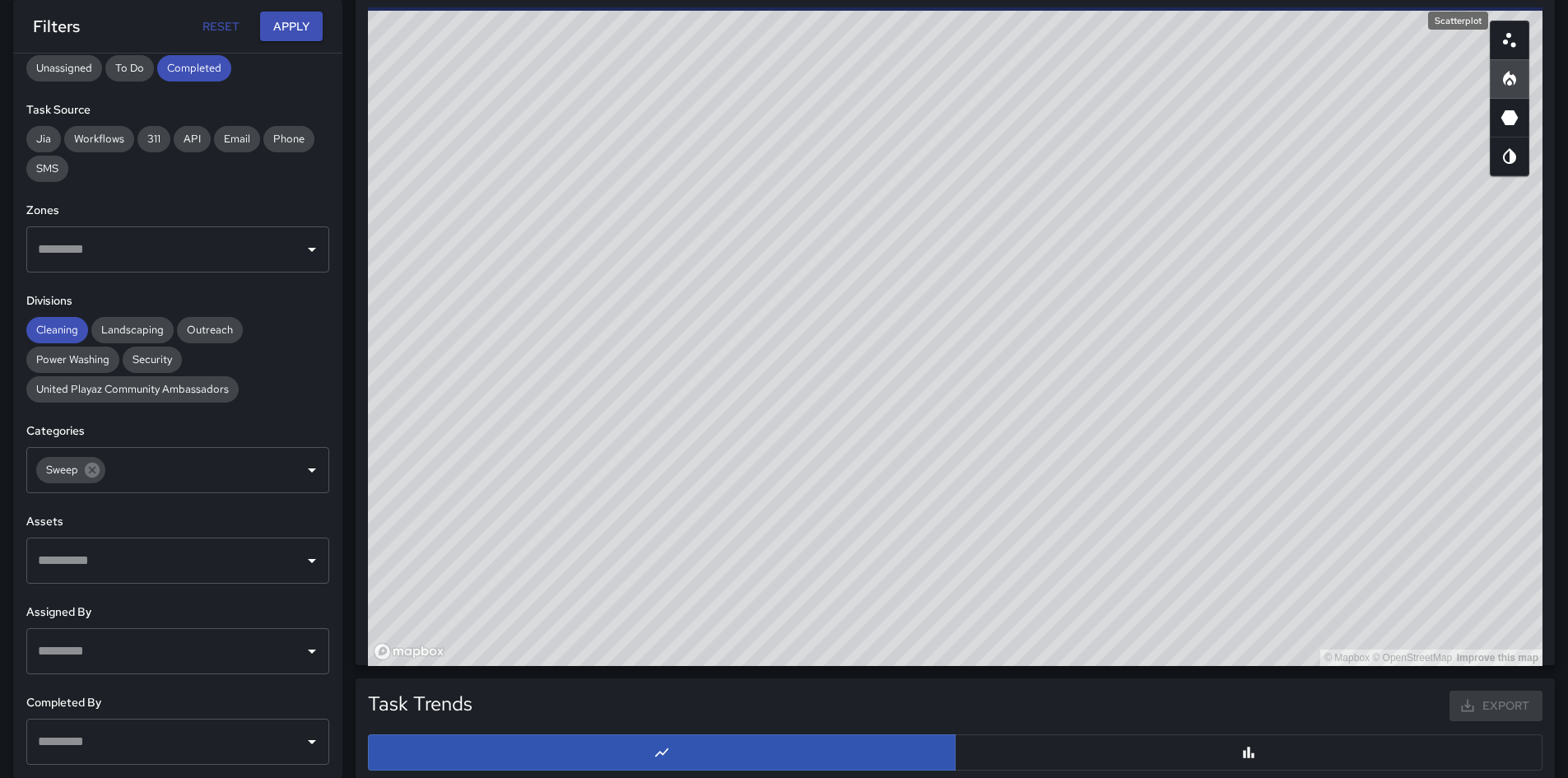 click 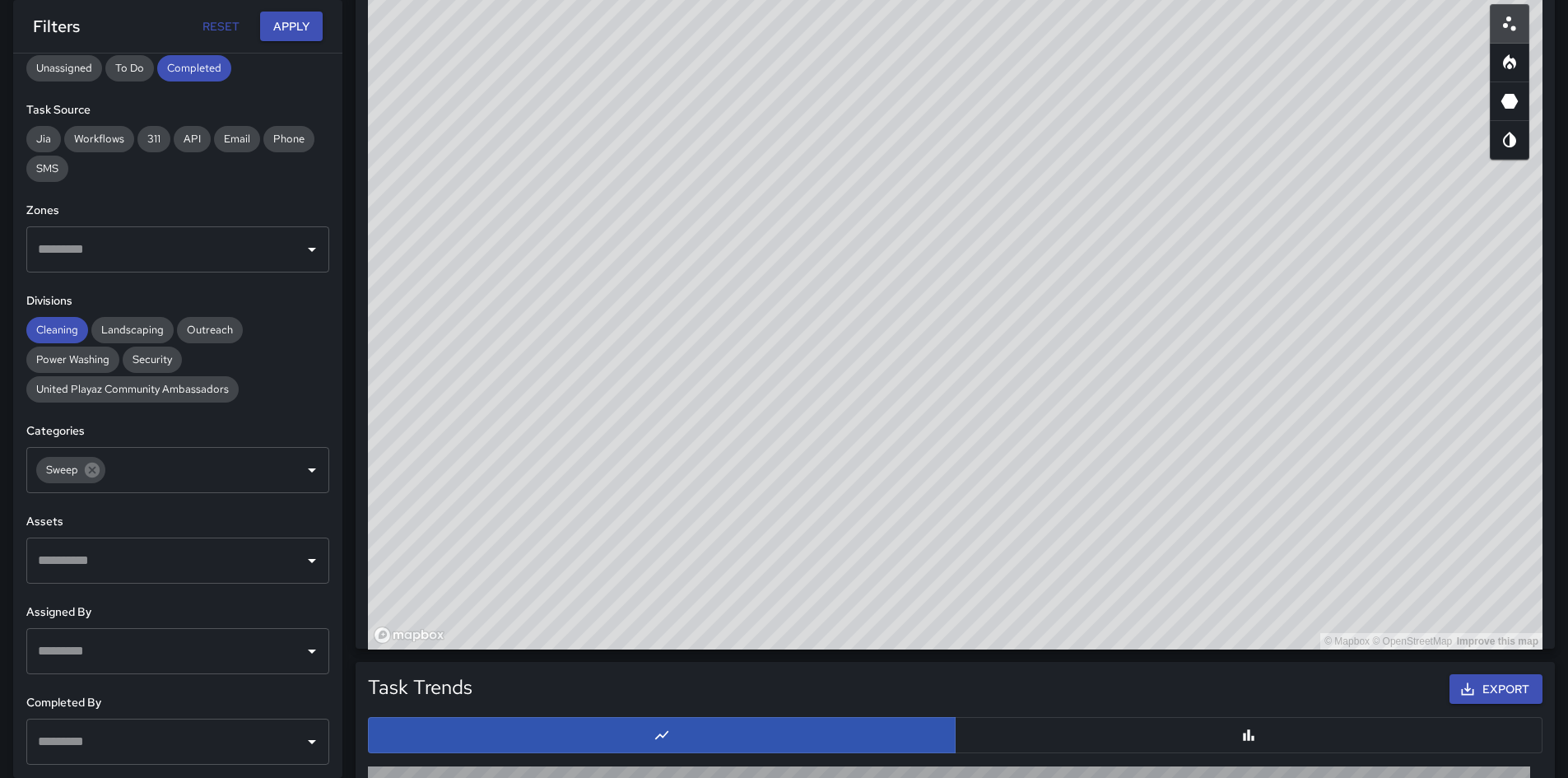drag, startPoint x: 1111, startPoint y: 337, endPoint x: 1098, endPoint y: 368, distance: 33.615473 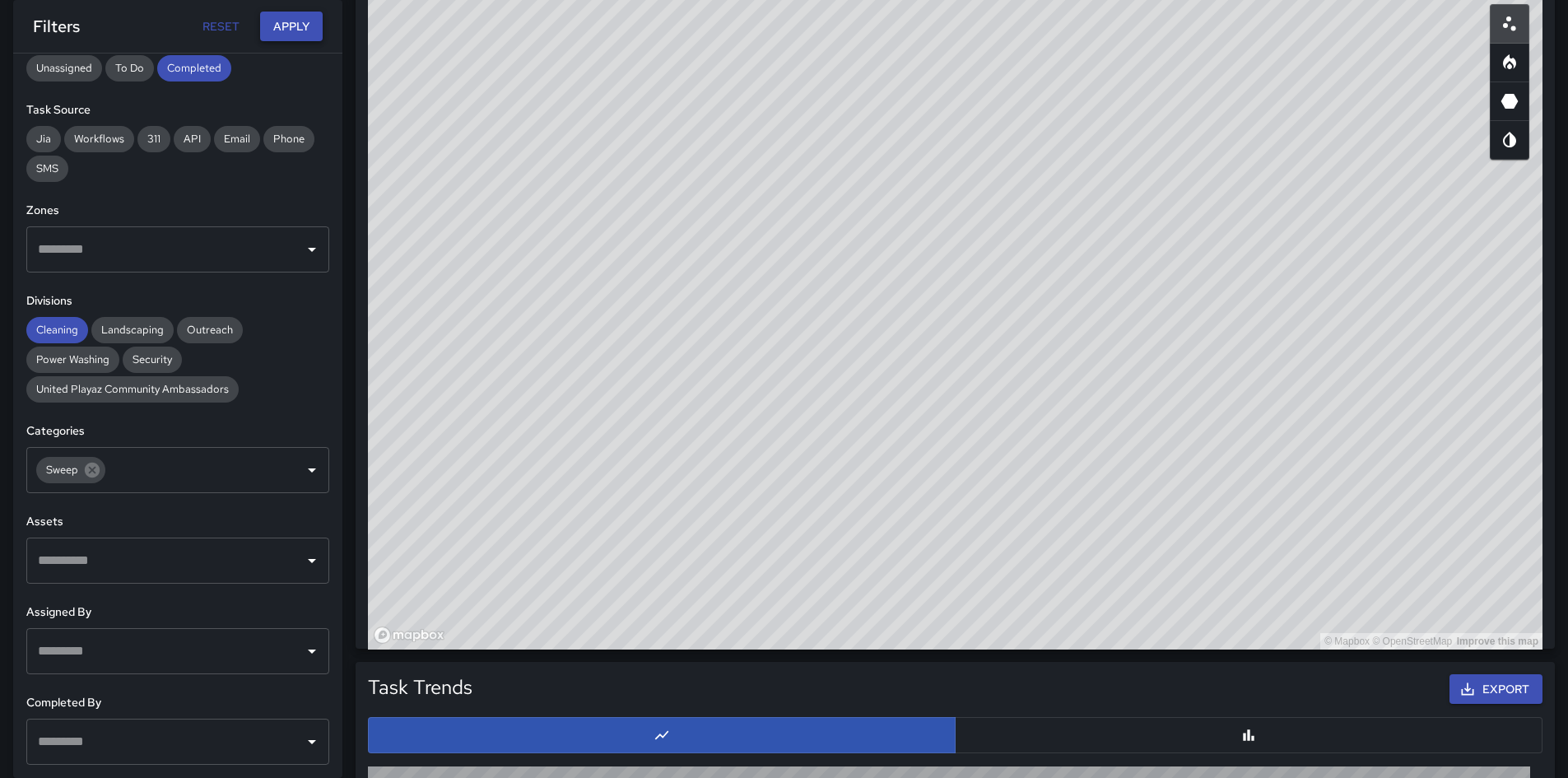 click on "Apply" at bounding box center [291, 26] 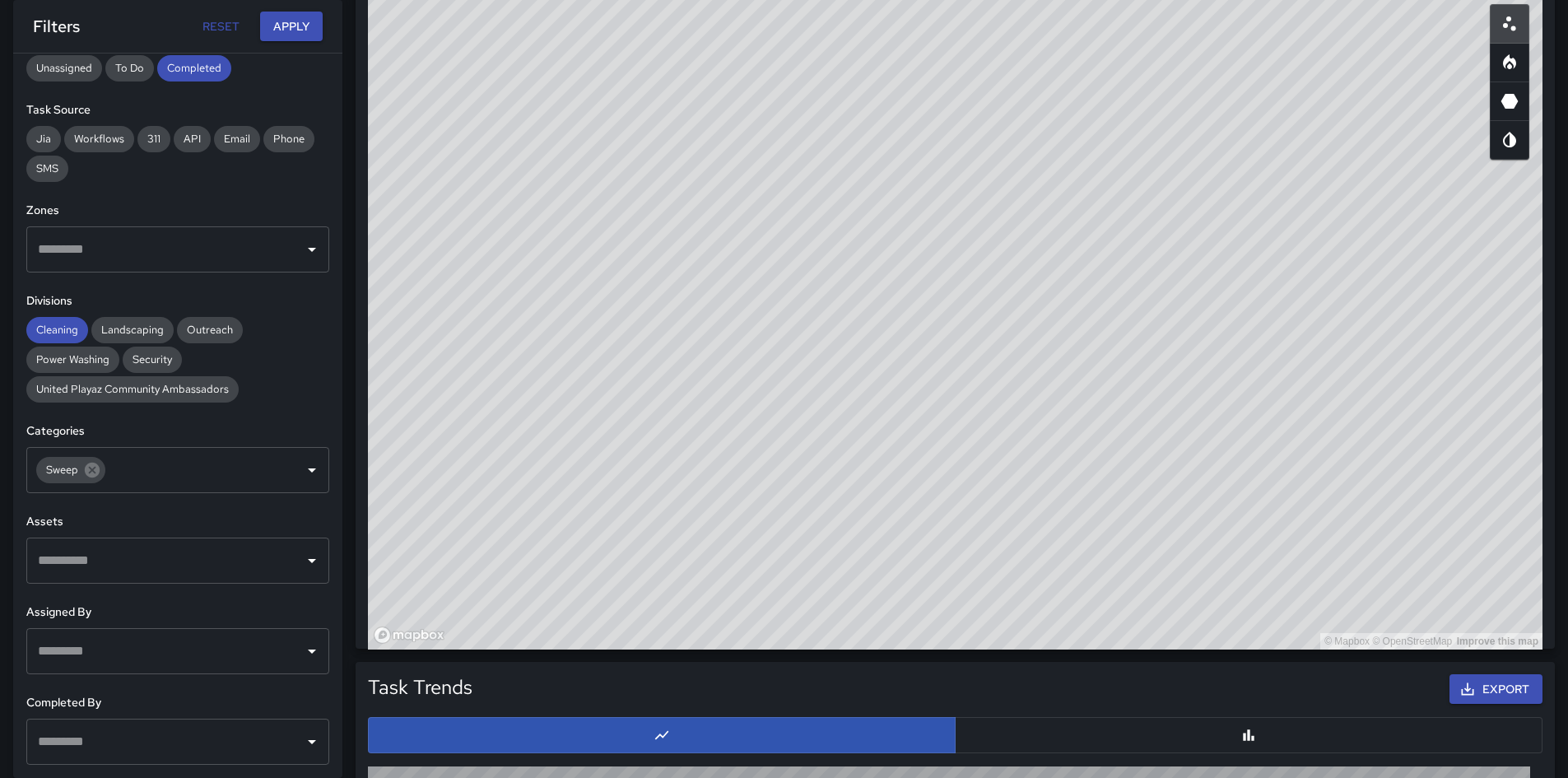 click on "© Mapbox   © OpenStreetMap   Improve this map" at bounding box center (955, 320) 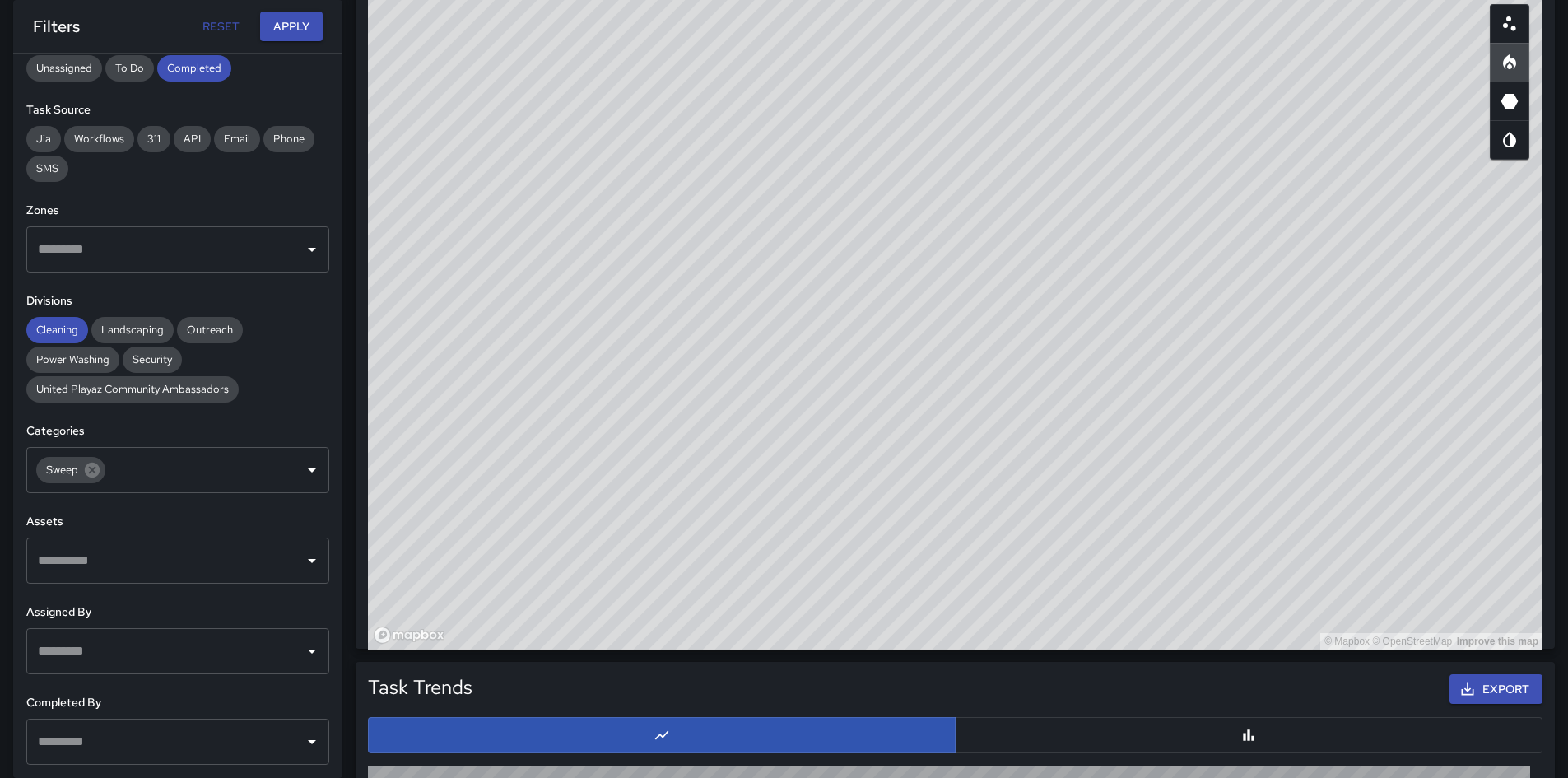 click on "© Mapbox   © OpenStreetMap   Improve this map" at bounding box center (955, 320) 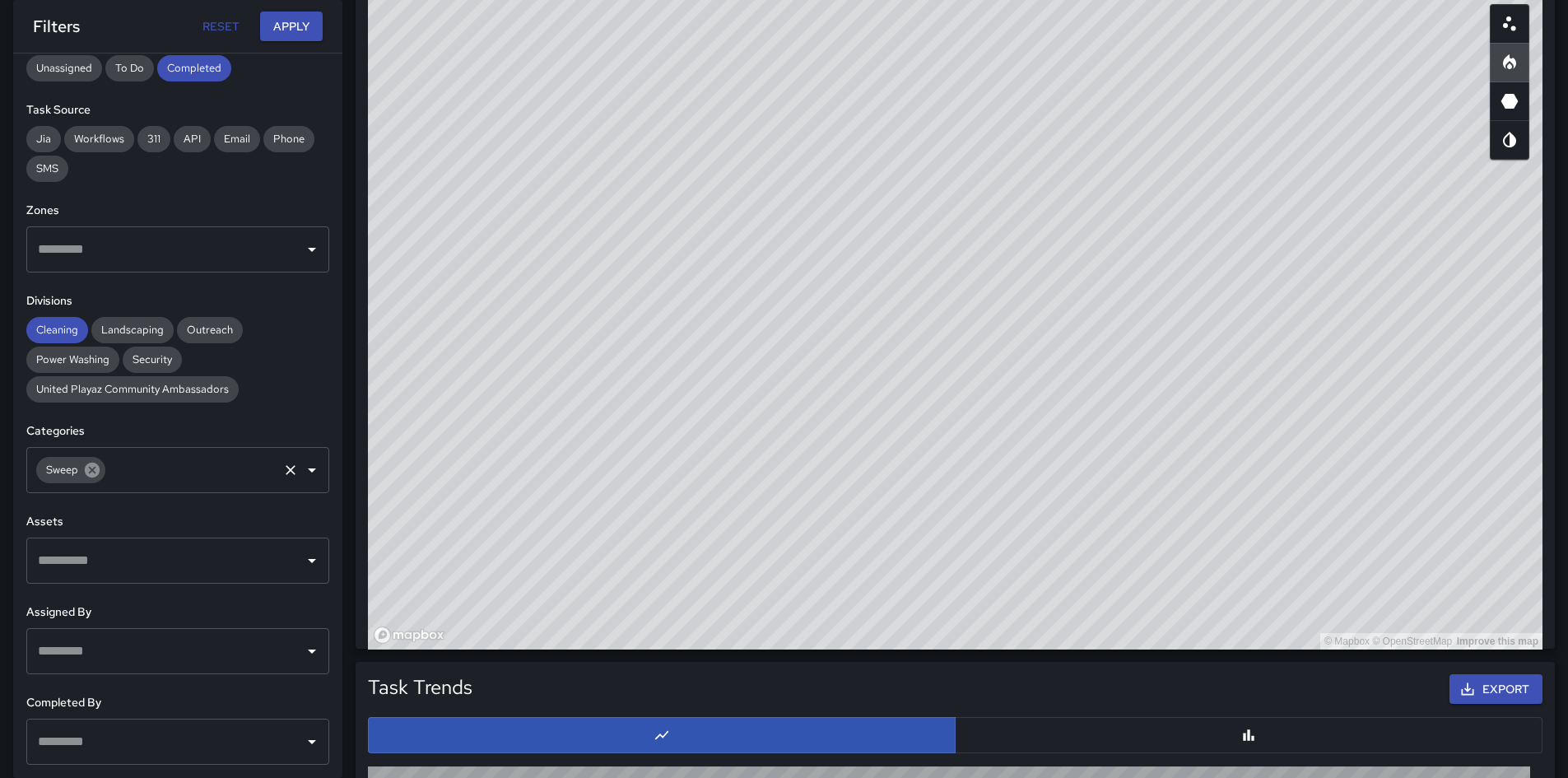 click 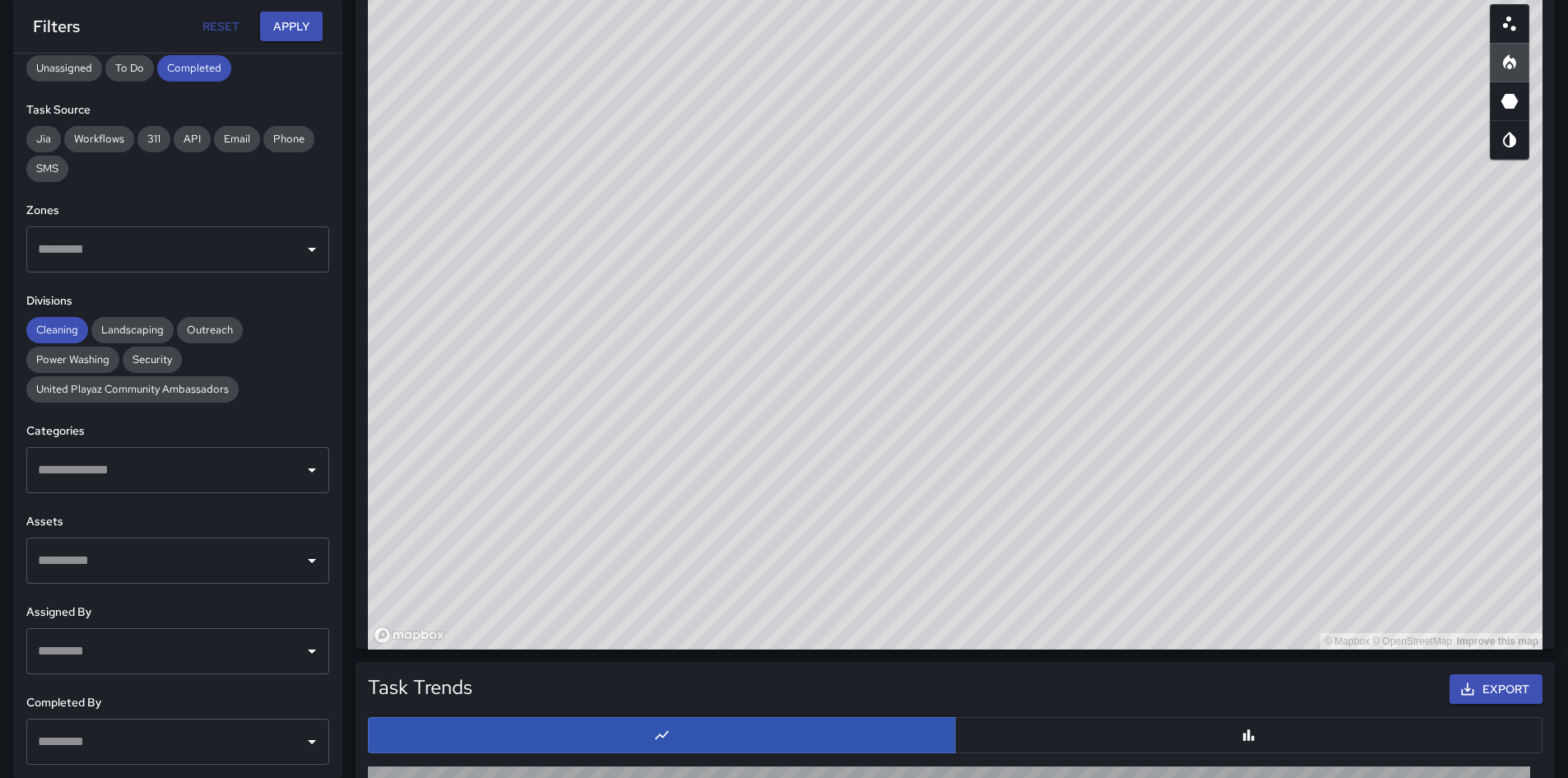 click at bounding box center (165, 470) 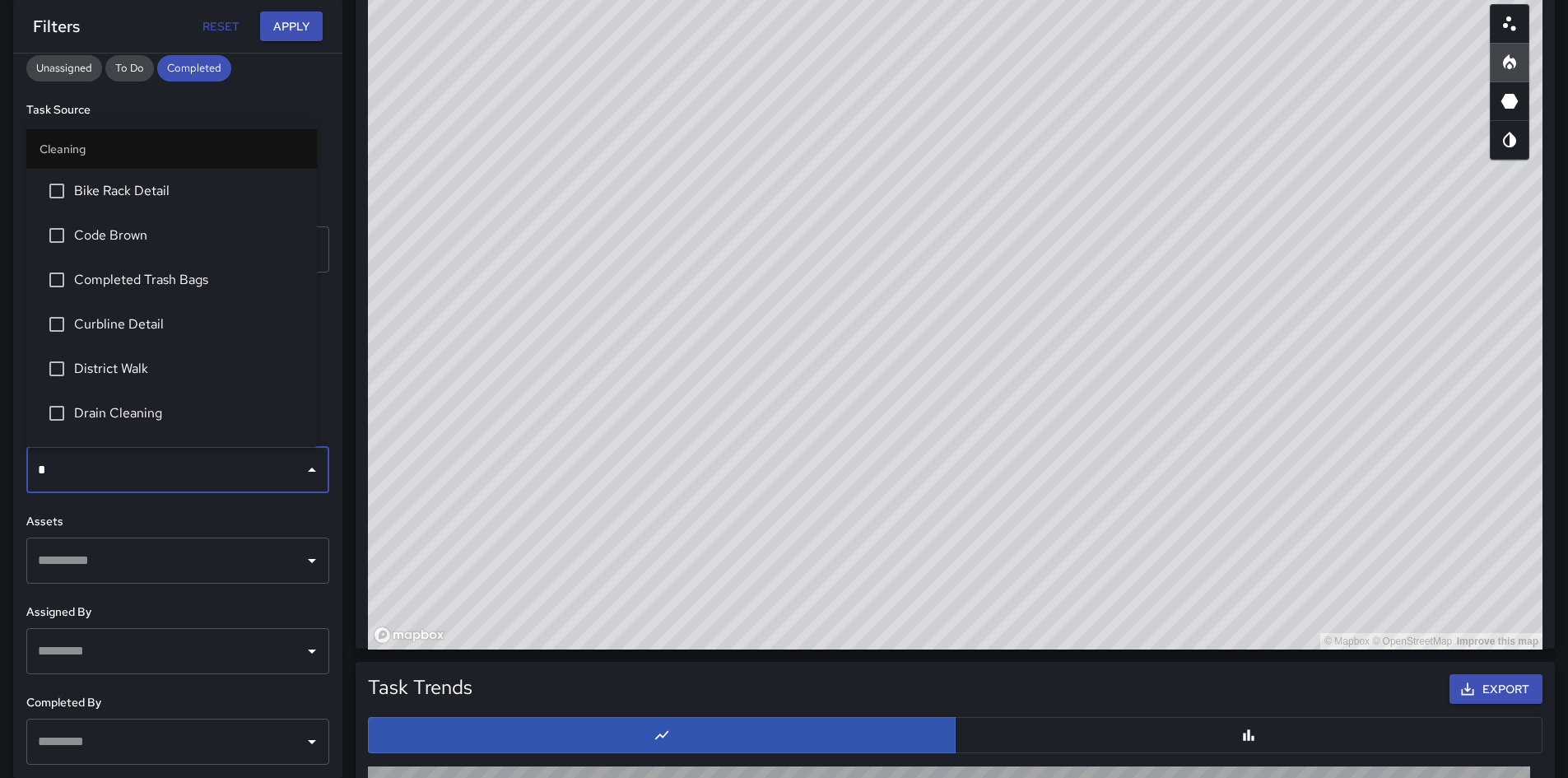 type on "**" 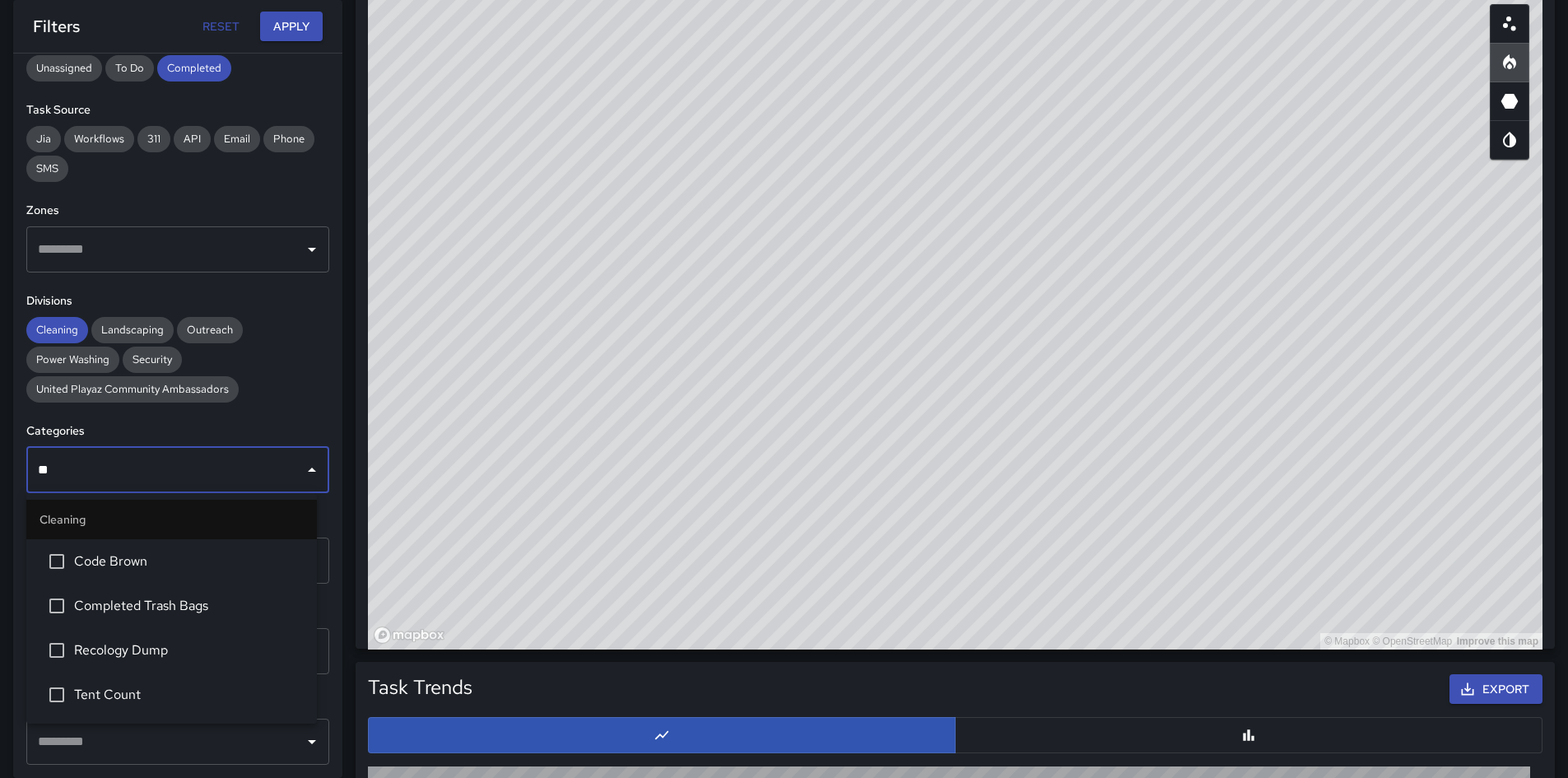 click on "Code Brown" at bounding box center (188, 561) 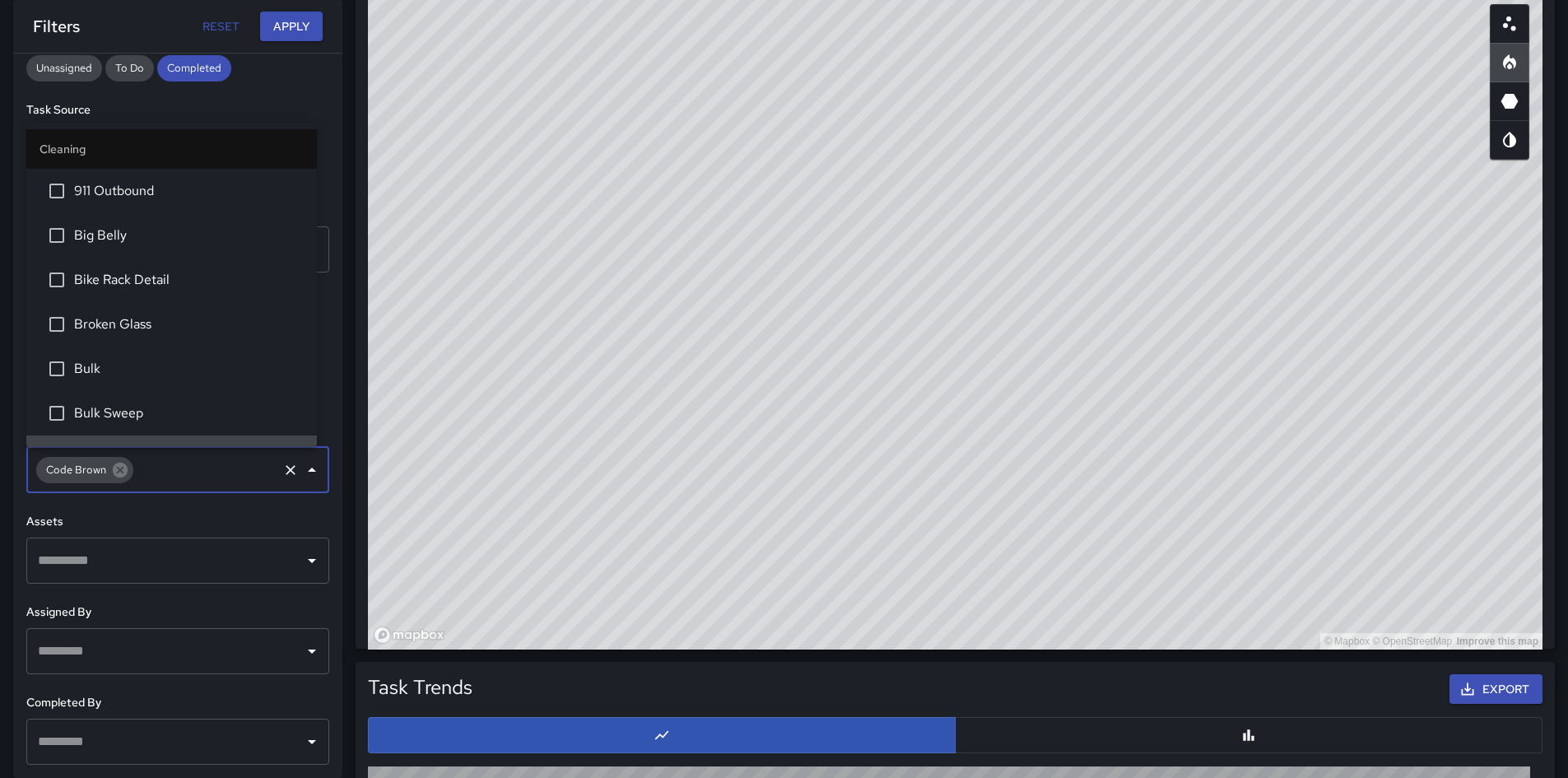 scroll, scrollTop: 33, scrollLeft: 0, axis: vertical 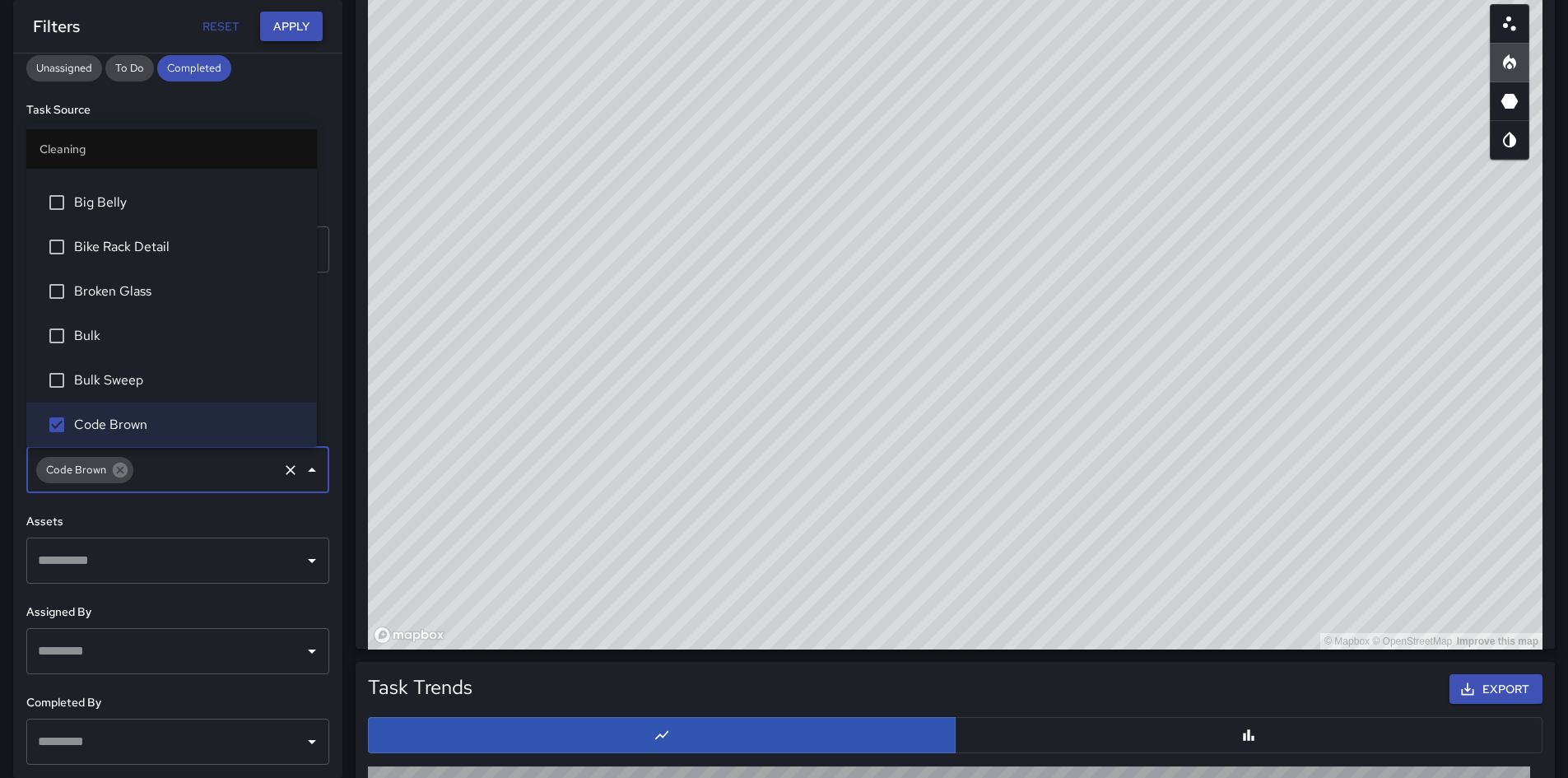 click on "Apply" at bounding box center (291, 26) 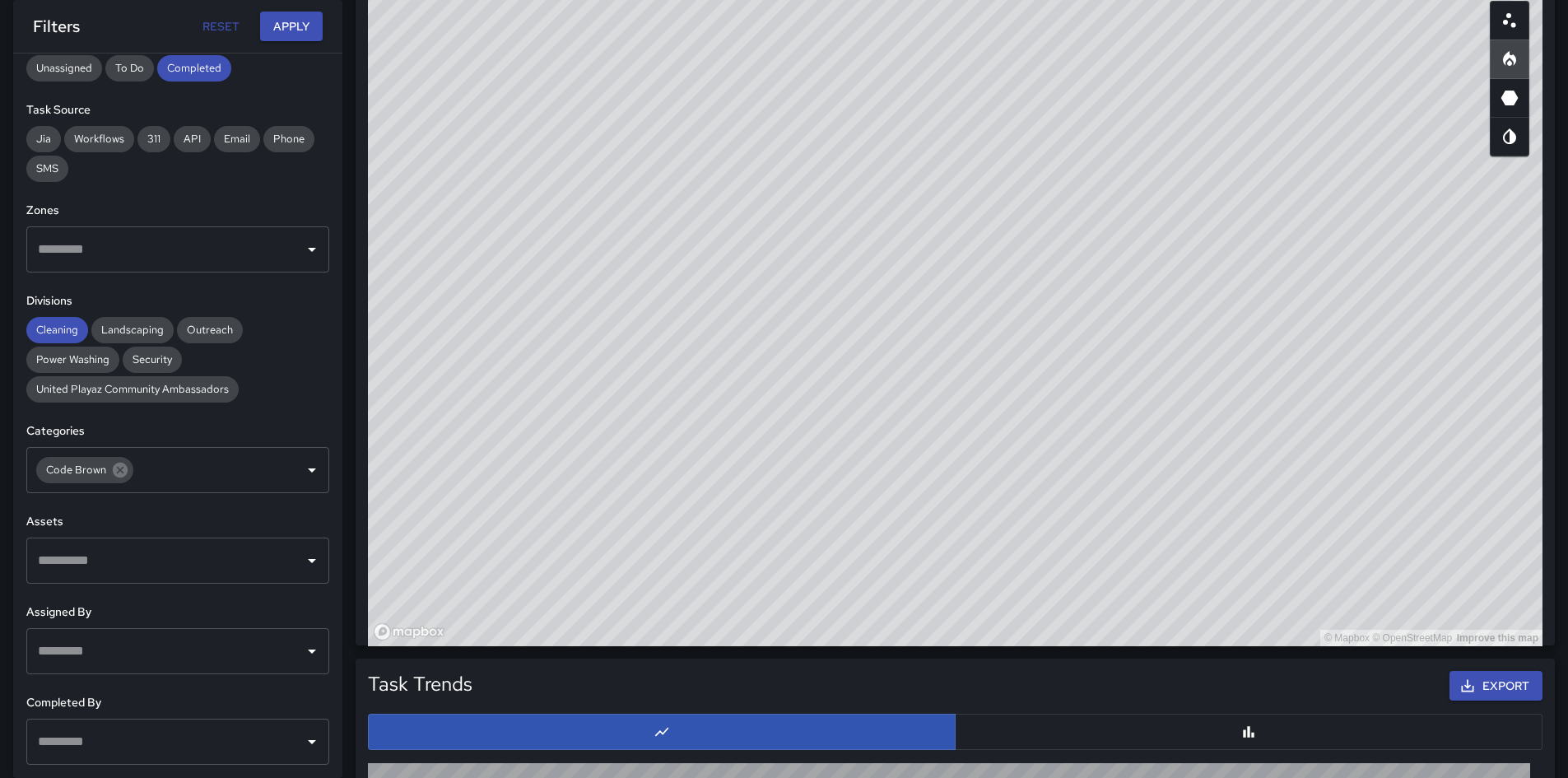 click at bounding box center [1510, 21] 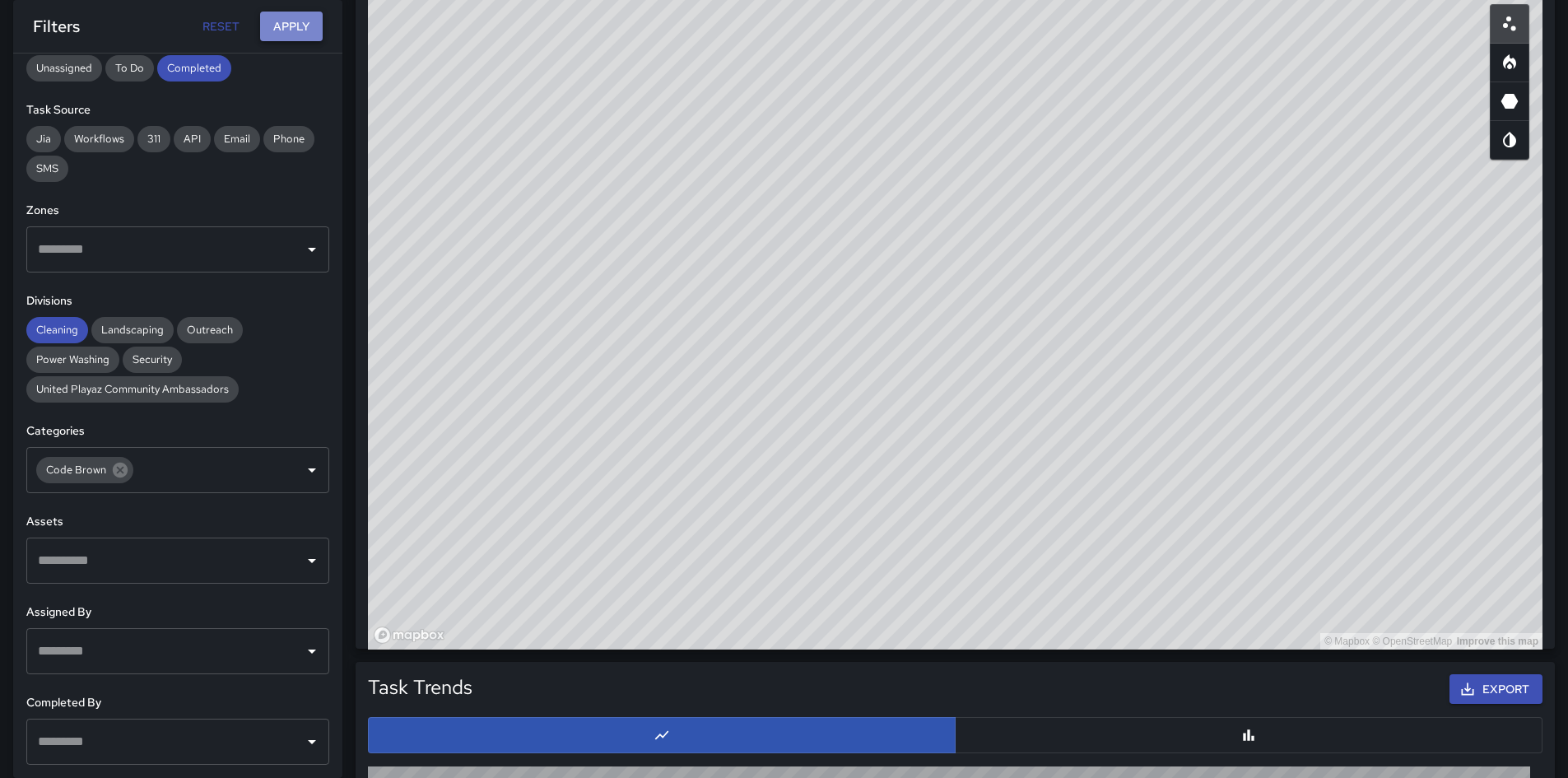 click on "Apply" at bounding box center (291, 26) 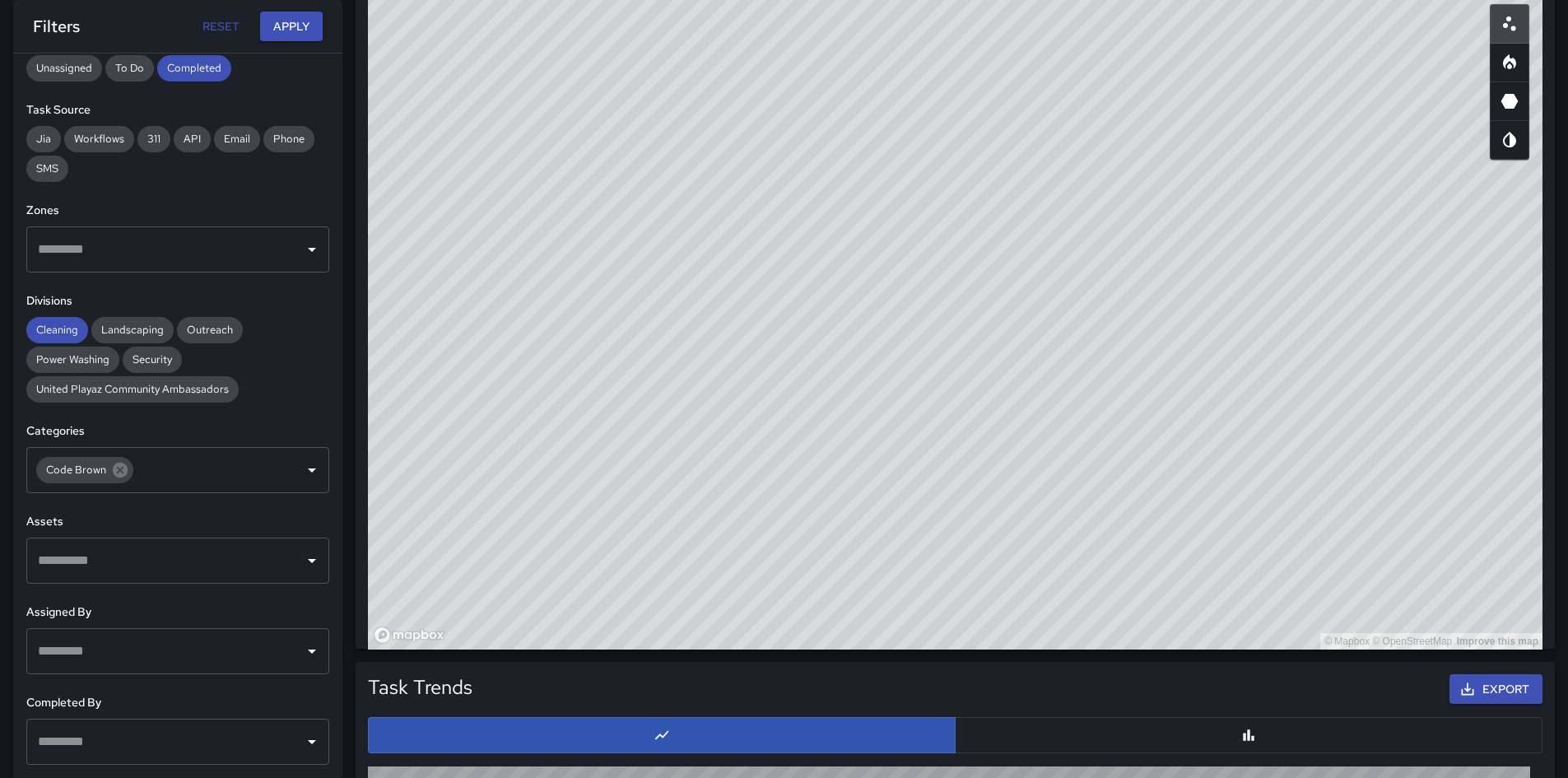 click 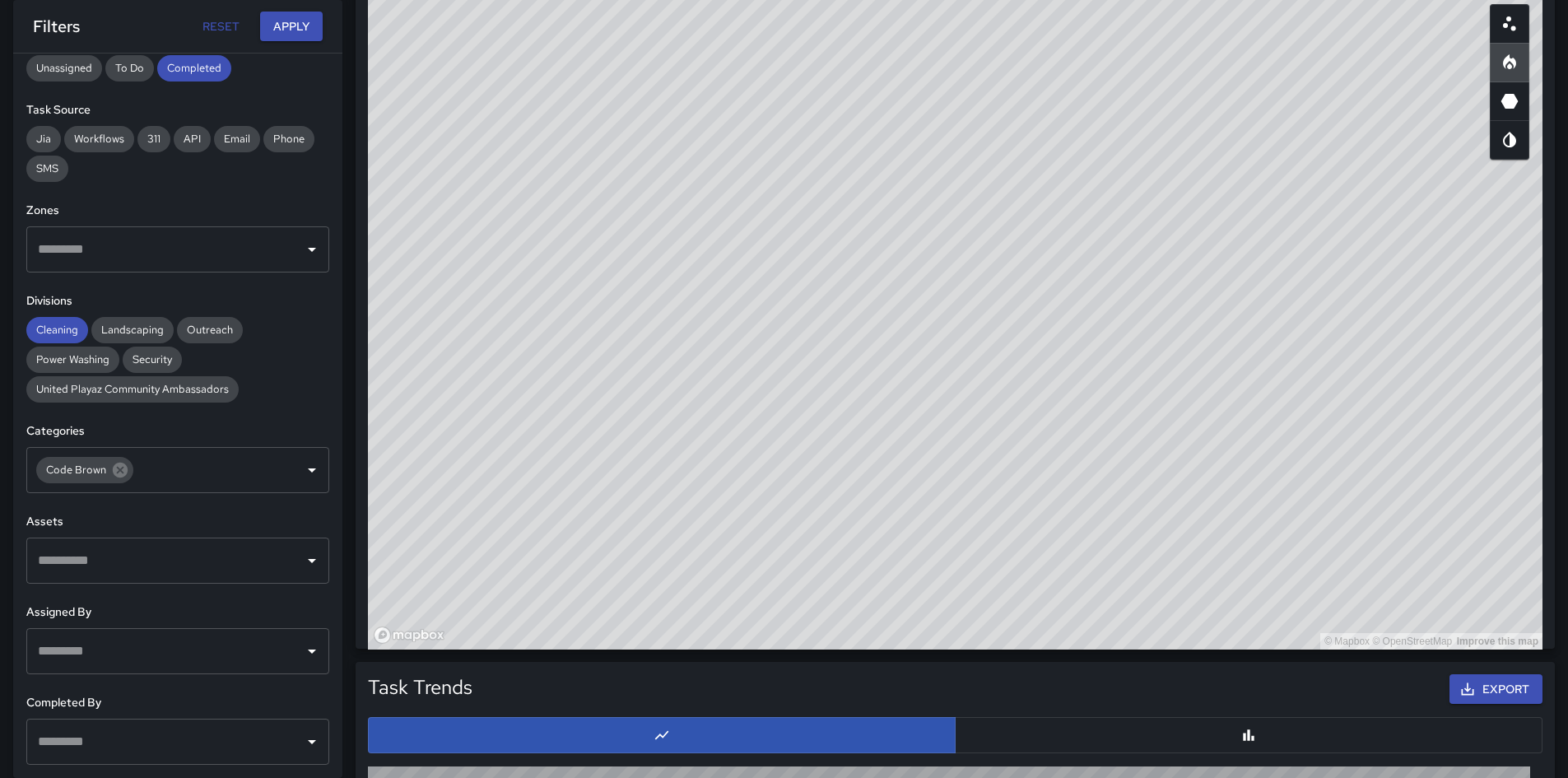 click on "© Mapbox   © OpenStreetMap   Improve this map" at bounding box center [955, 320] 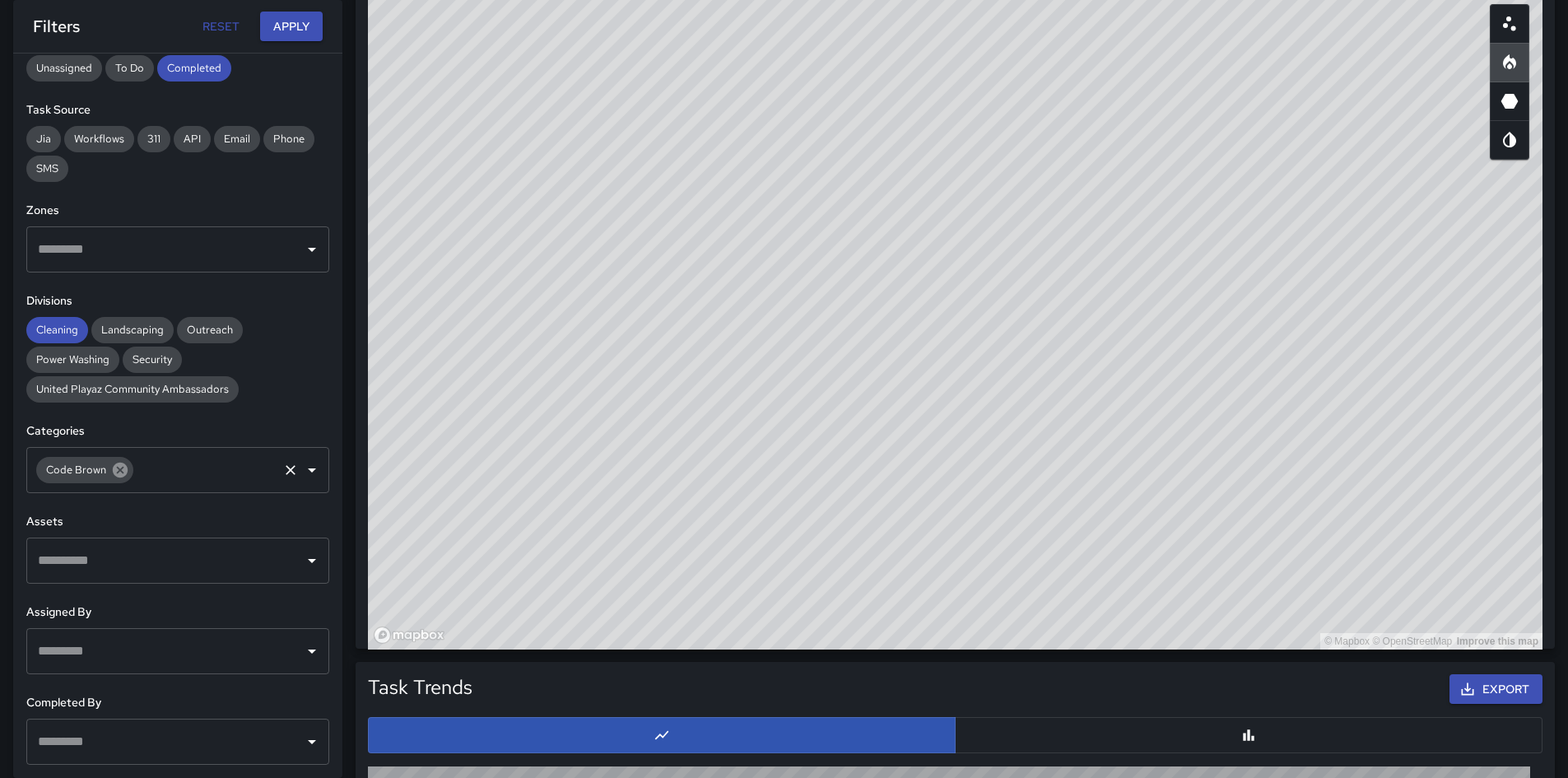 click 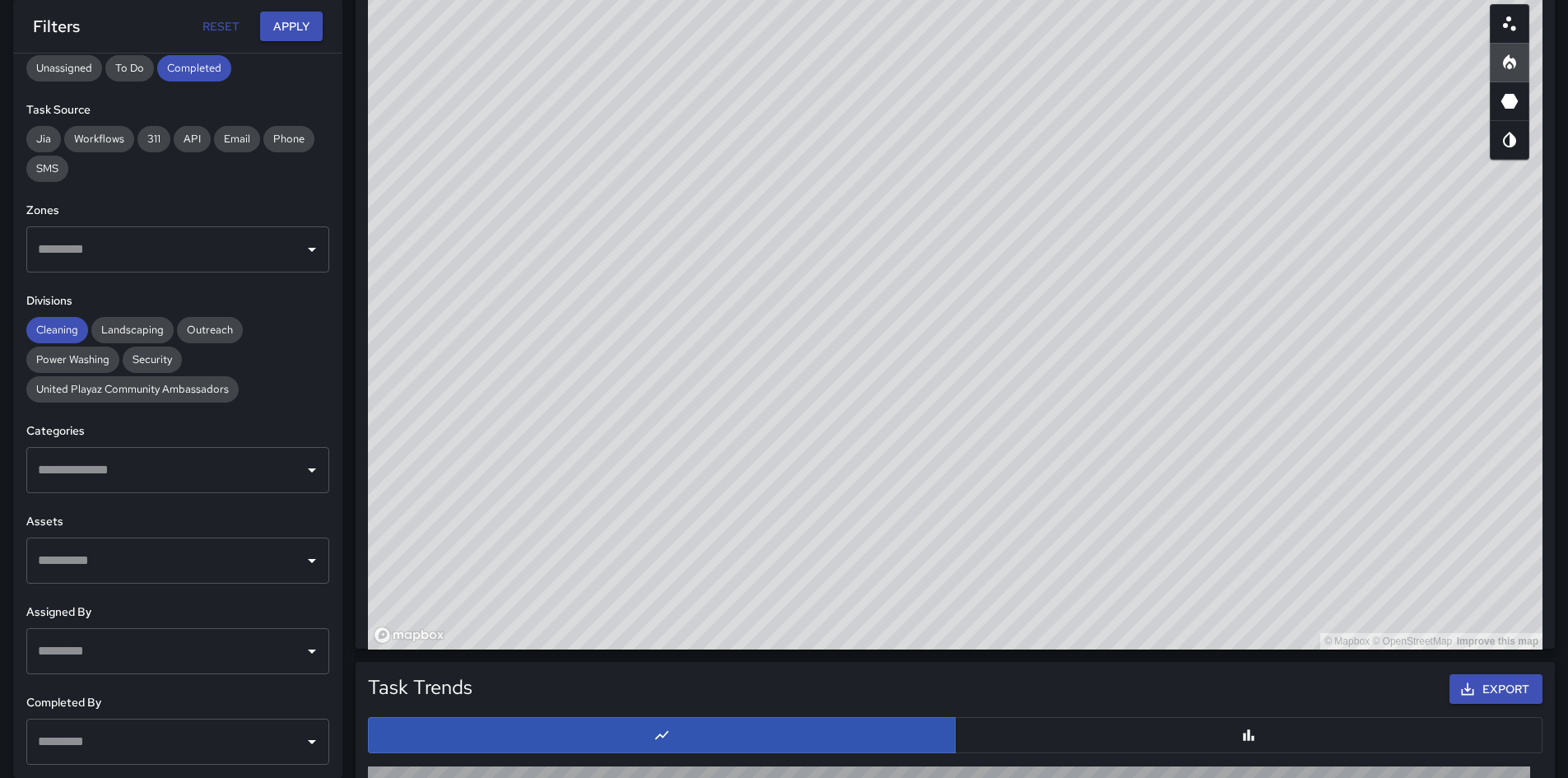 click at bounding box center (165, 470) 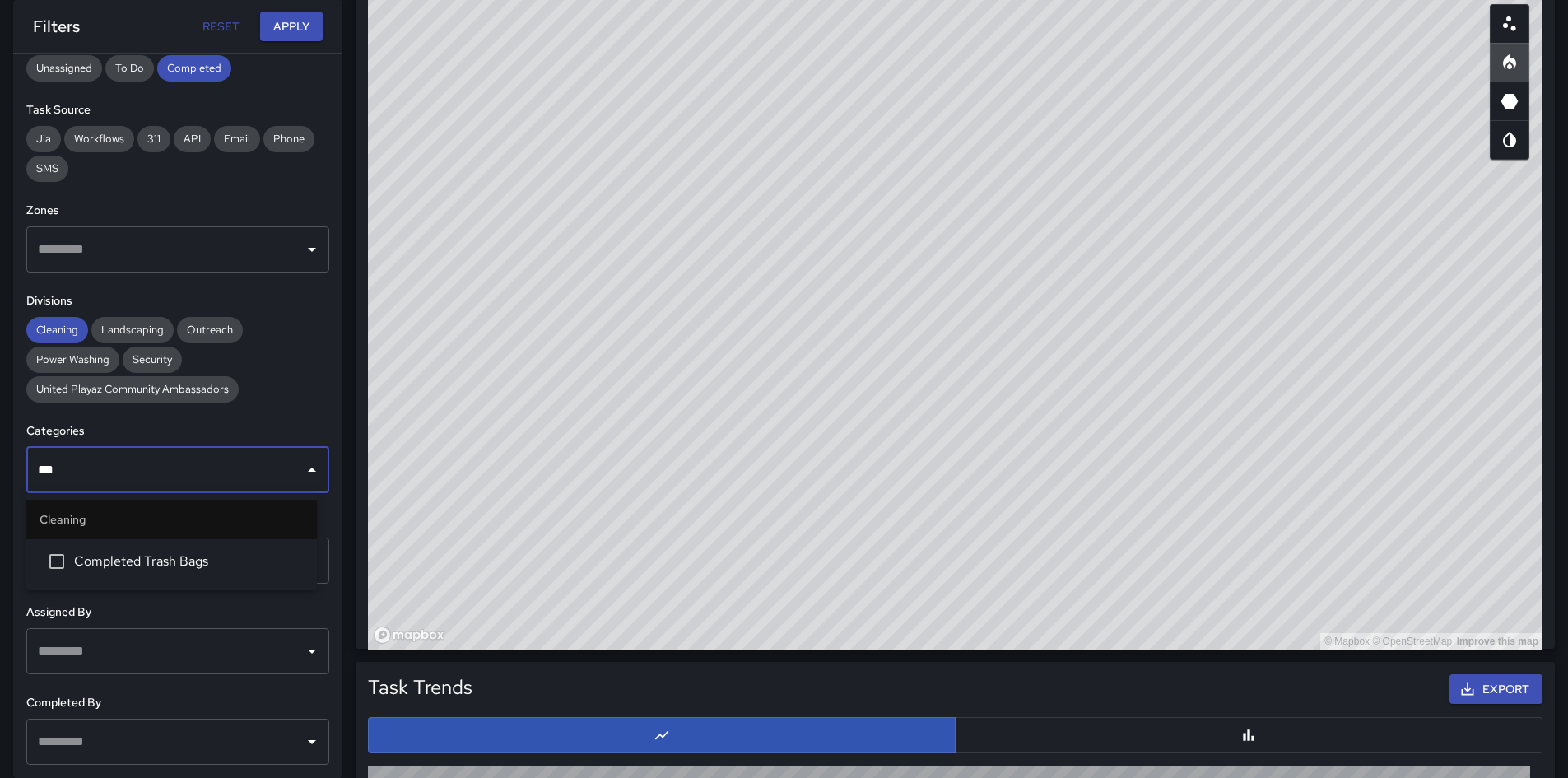 type on "****" 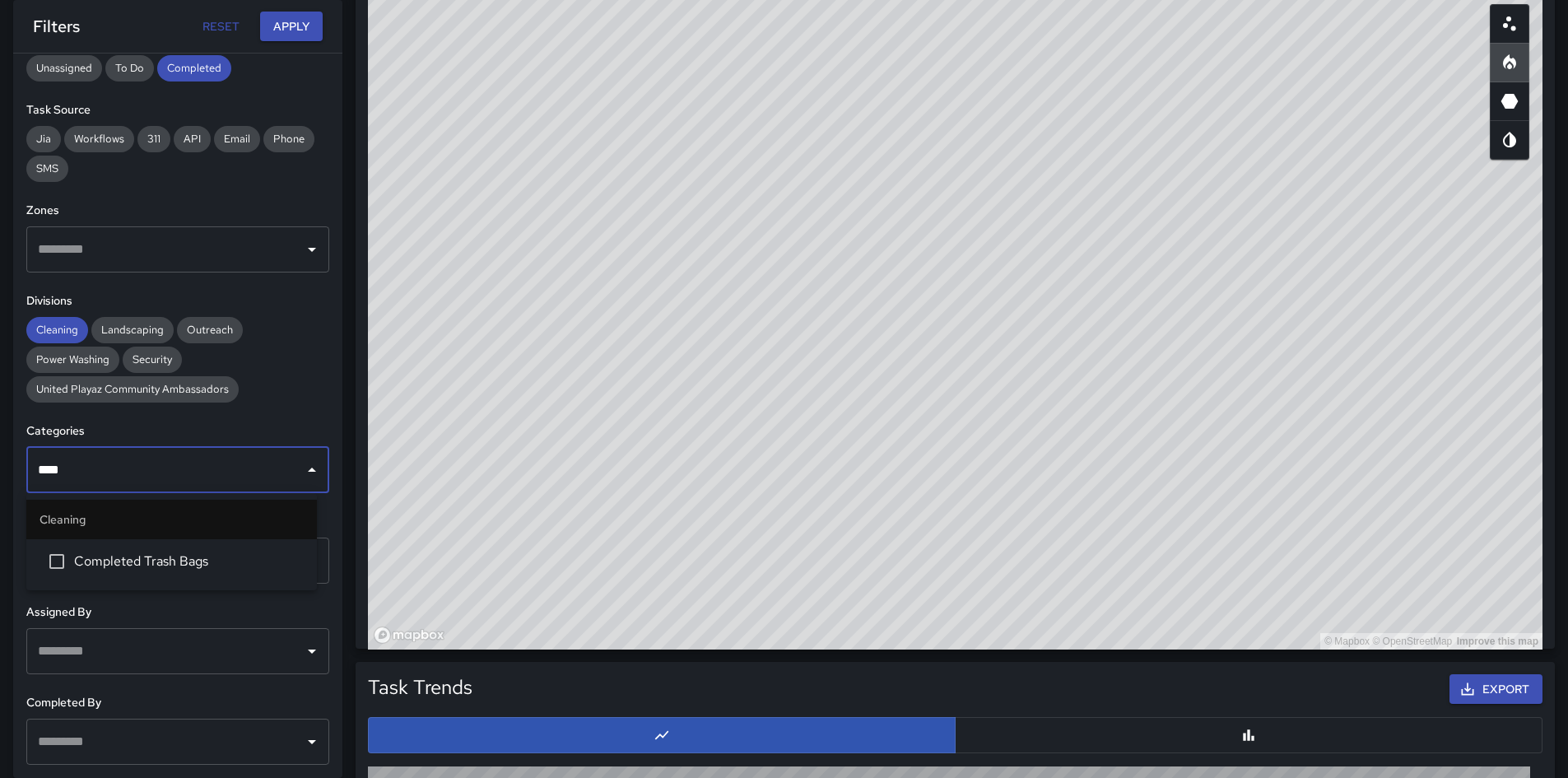 click on "Completed Trash Bags" at bounding box center [188, 561] 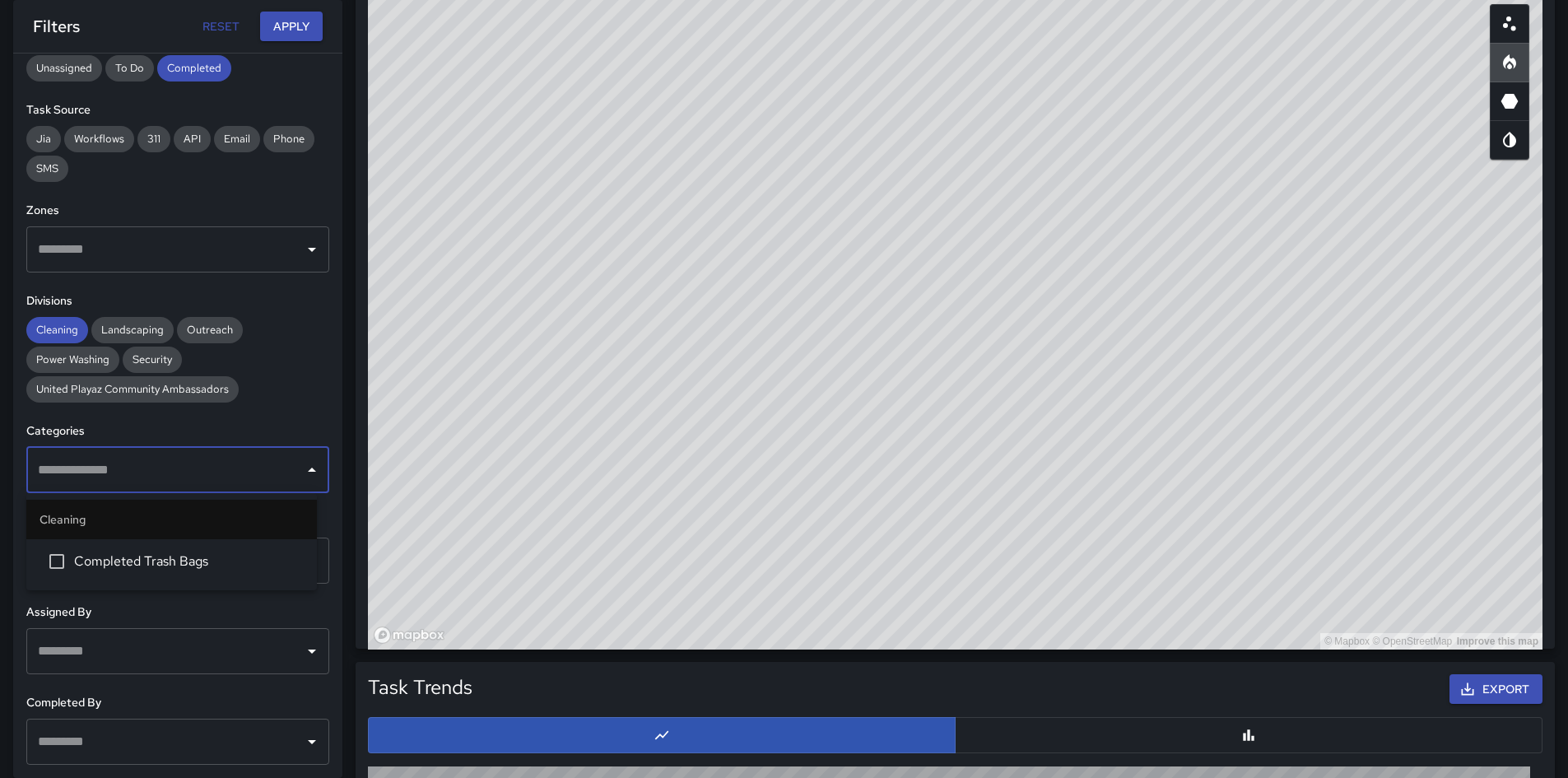 scroll, scrollTop: 77, scrollLeft: 0, axis: vertical 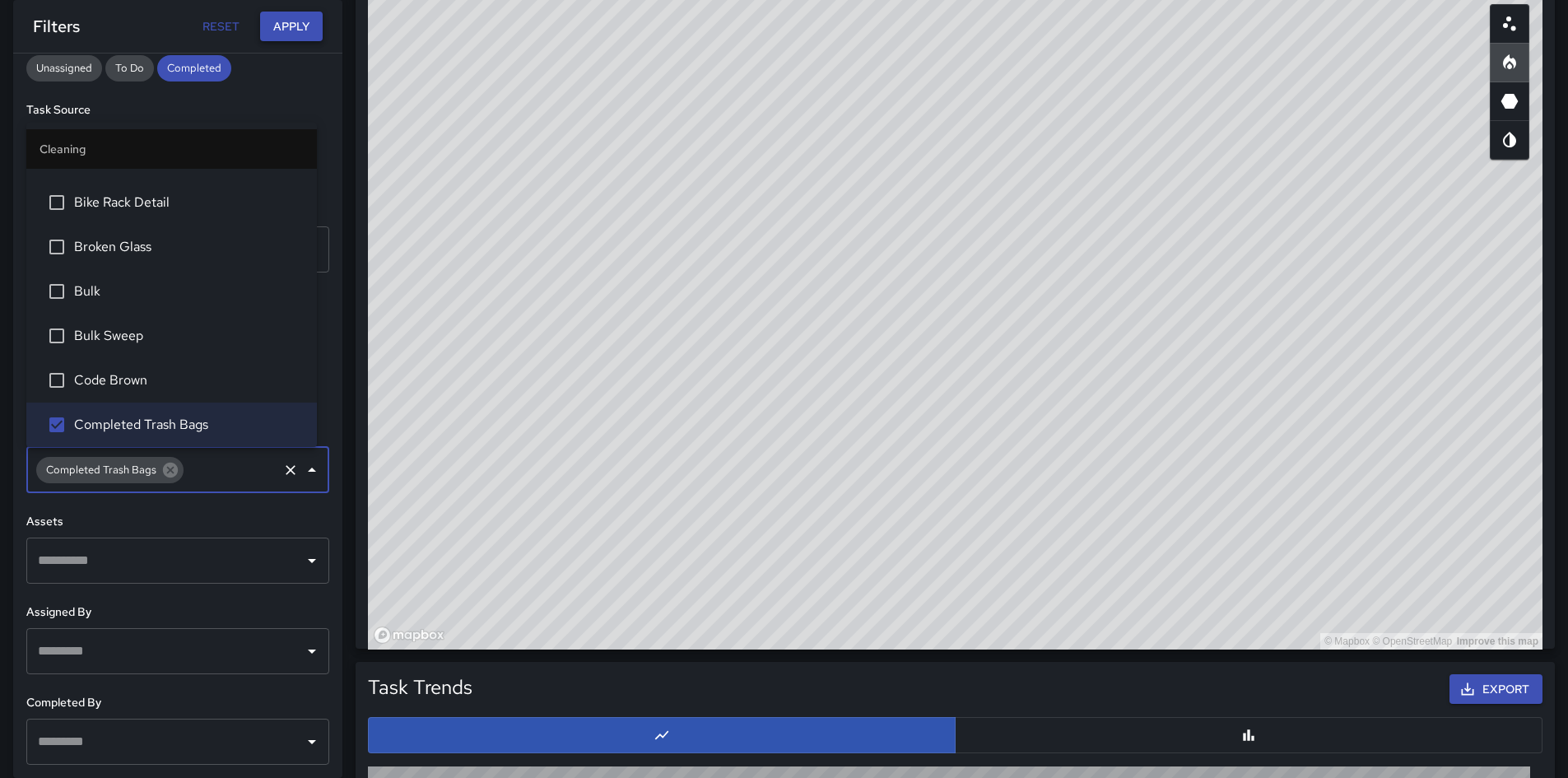 click on "Apply" at bounding box center [291, 26] 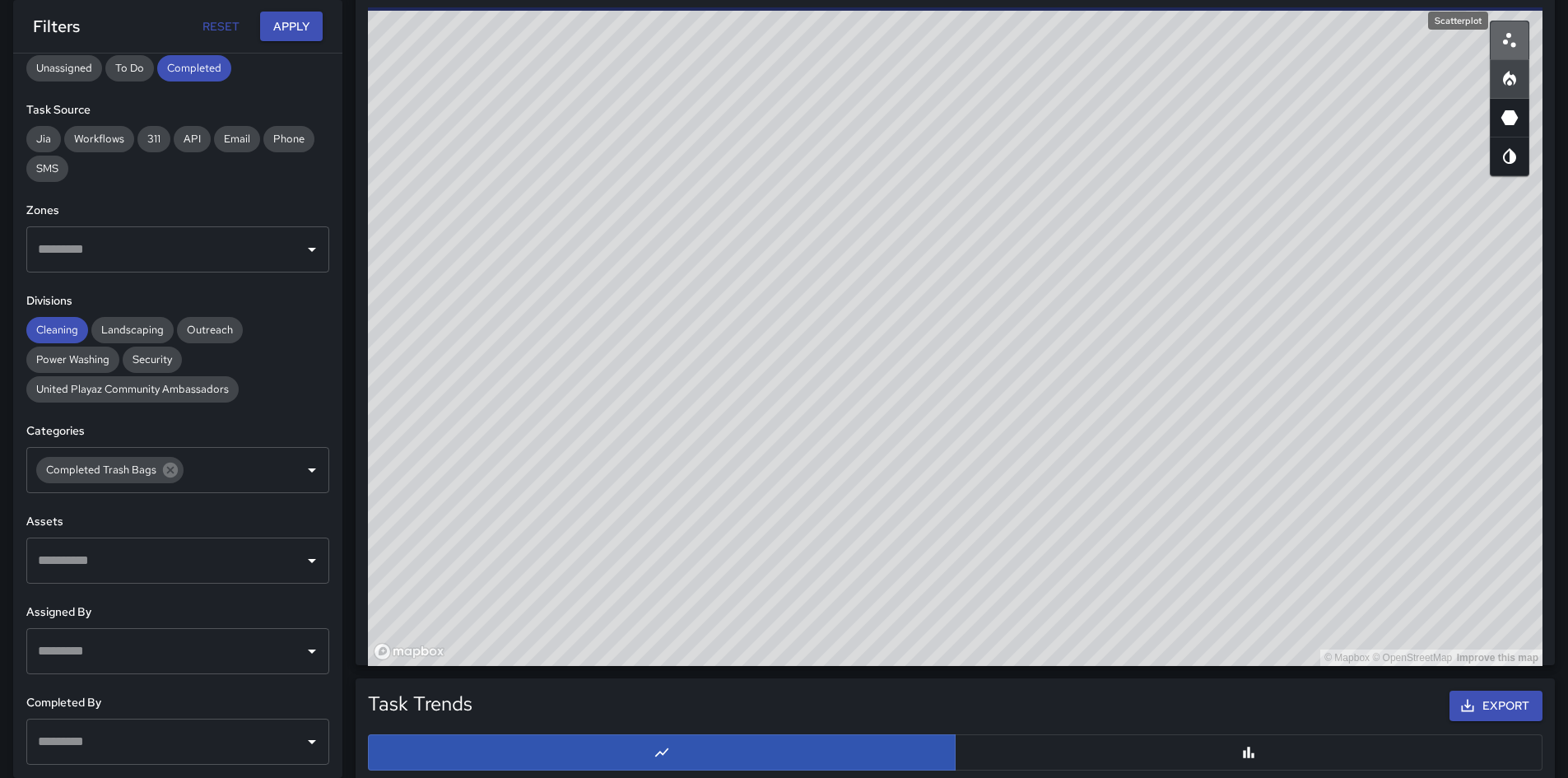 click 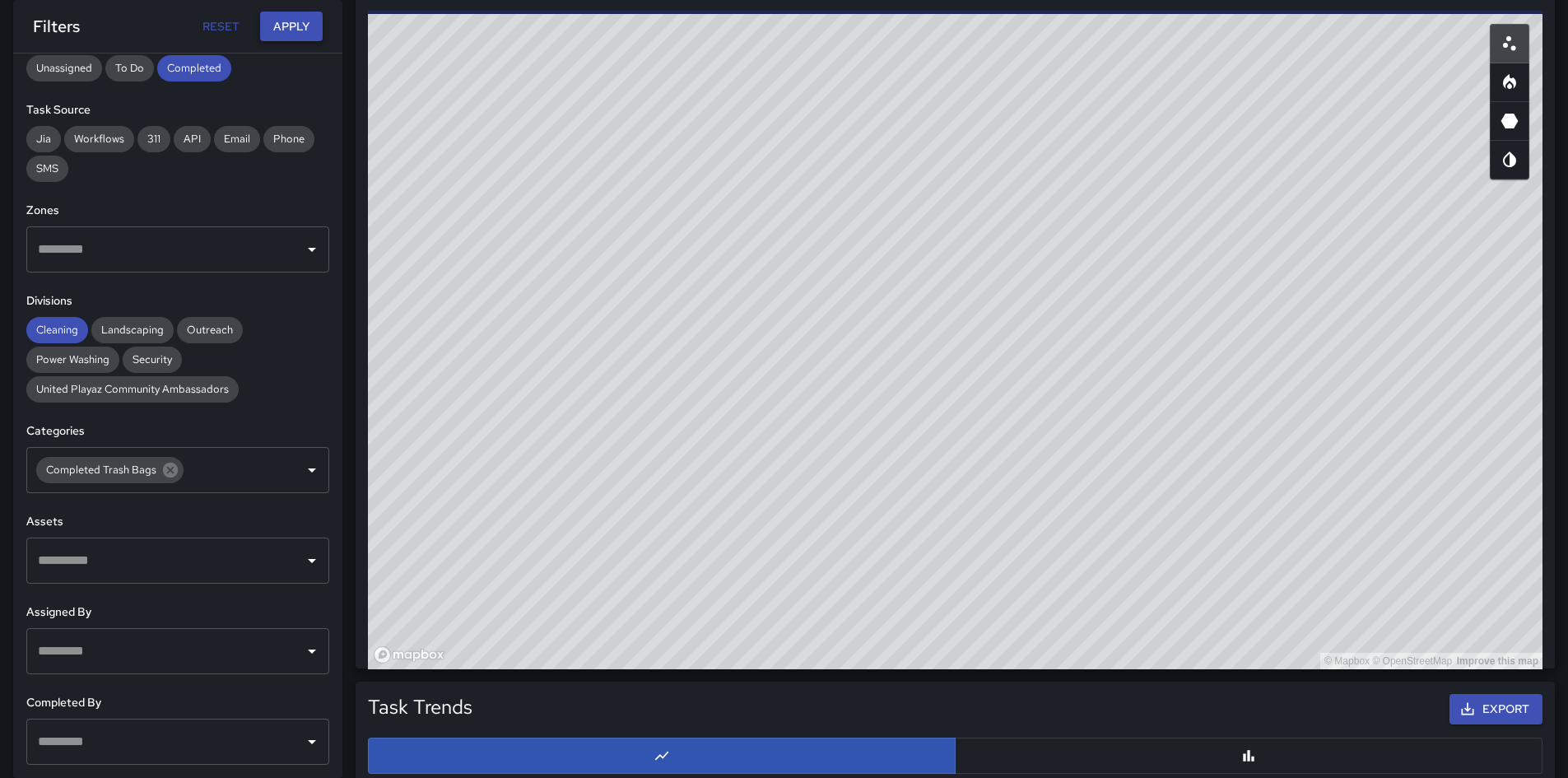 click on "Apply" at bounding box center (291, 26) 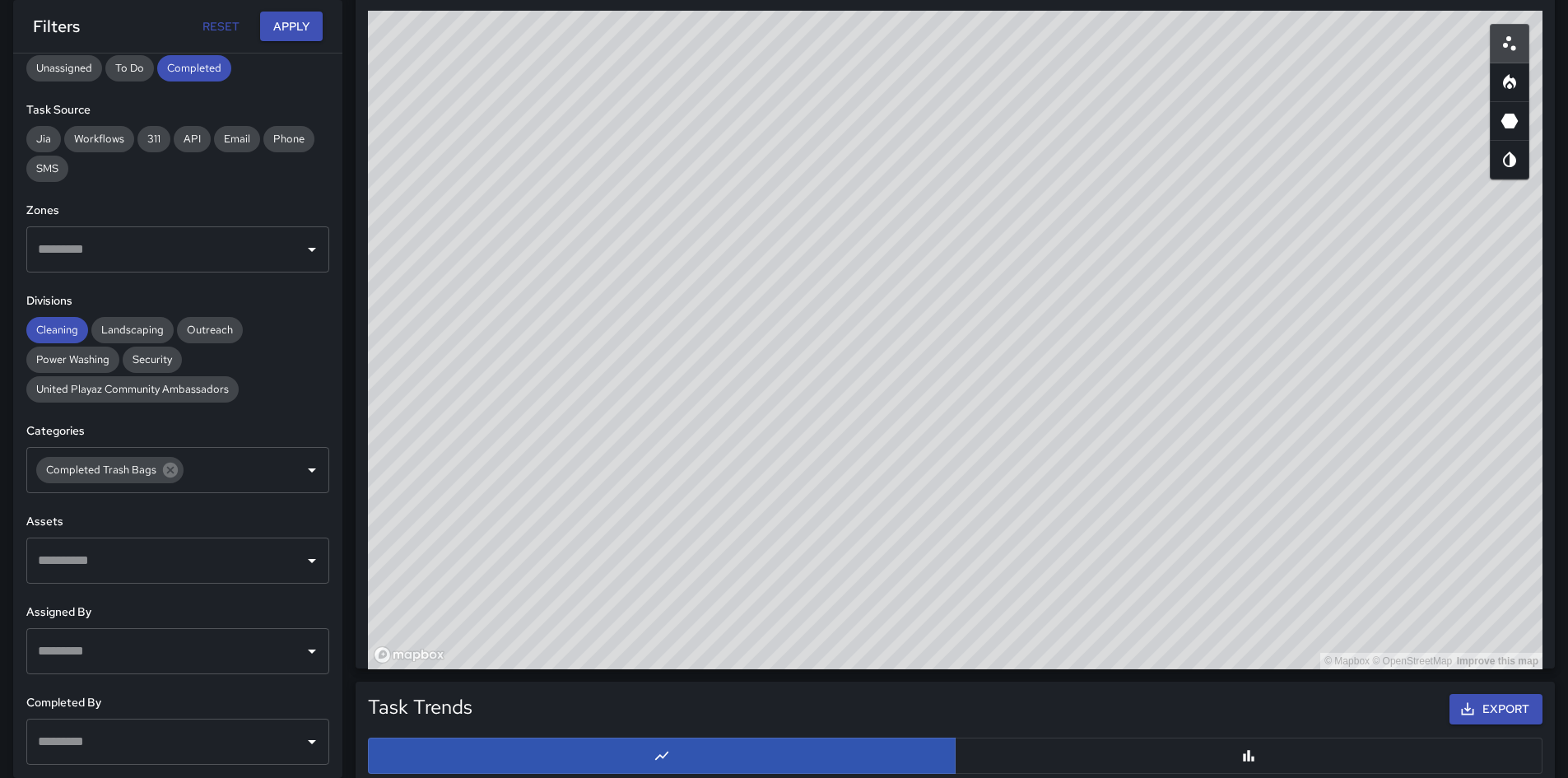 drag, startPoint x: 1026, startPoint y: 479, endPoint x: 985, endPoint y: 544, distance: 76.8505 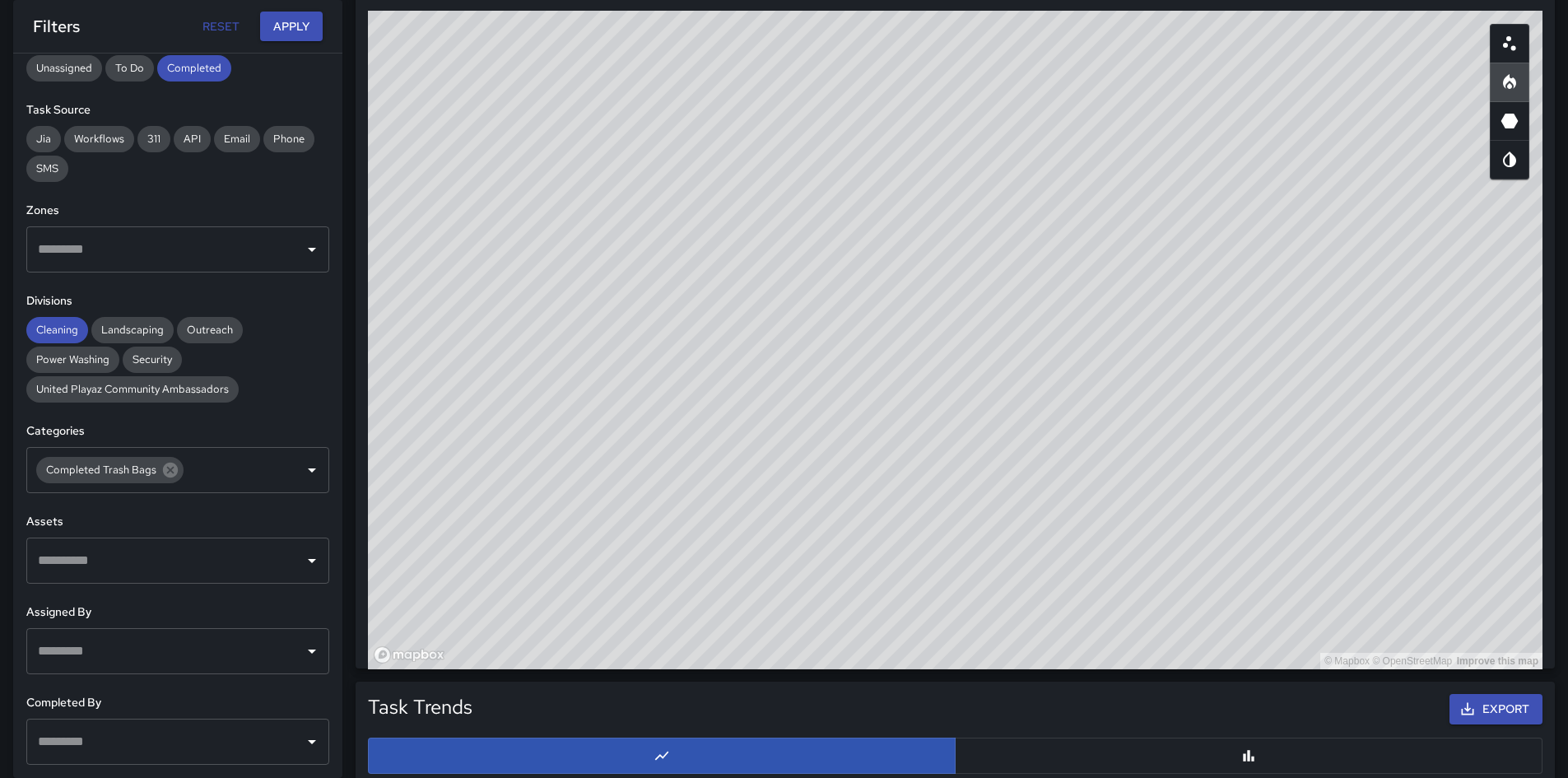 drag, startPoint x: 905, startPoint y: 427, endPoint x: 897, endPoint y: 434, distance: 10.630146 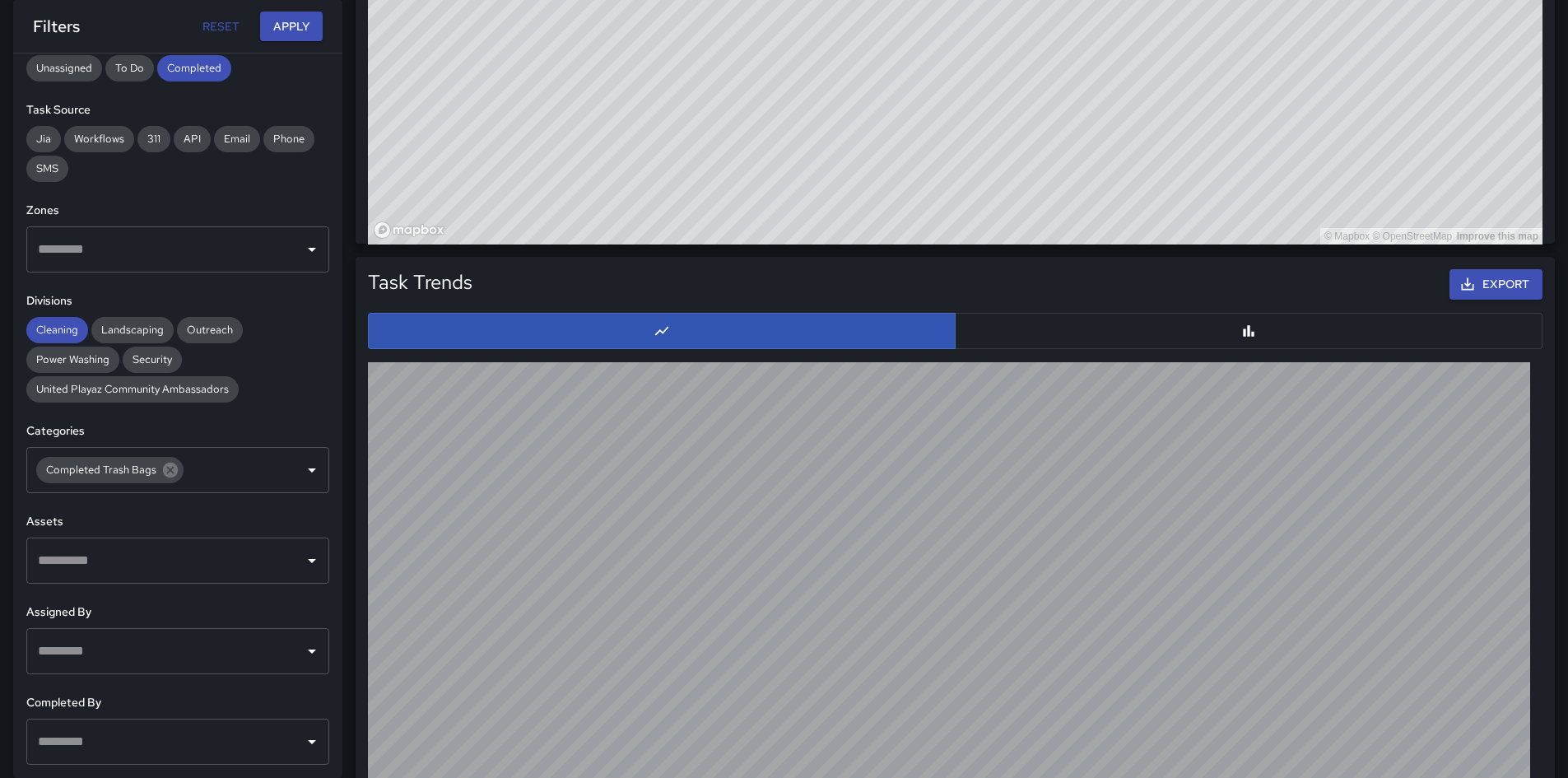 scroll, scrollTop: 1549, scrollLeft: 0, axis: vertical 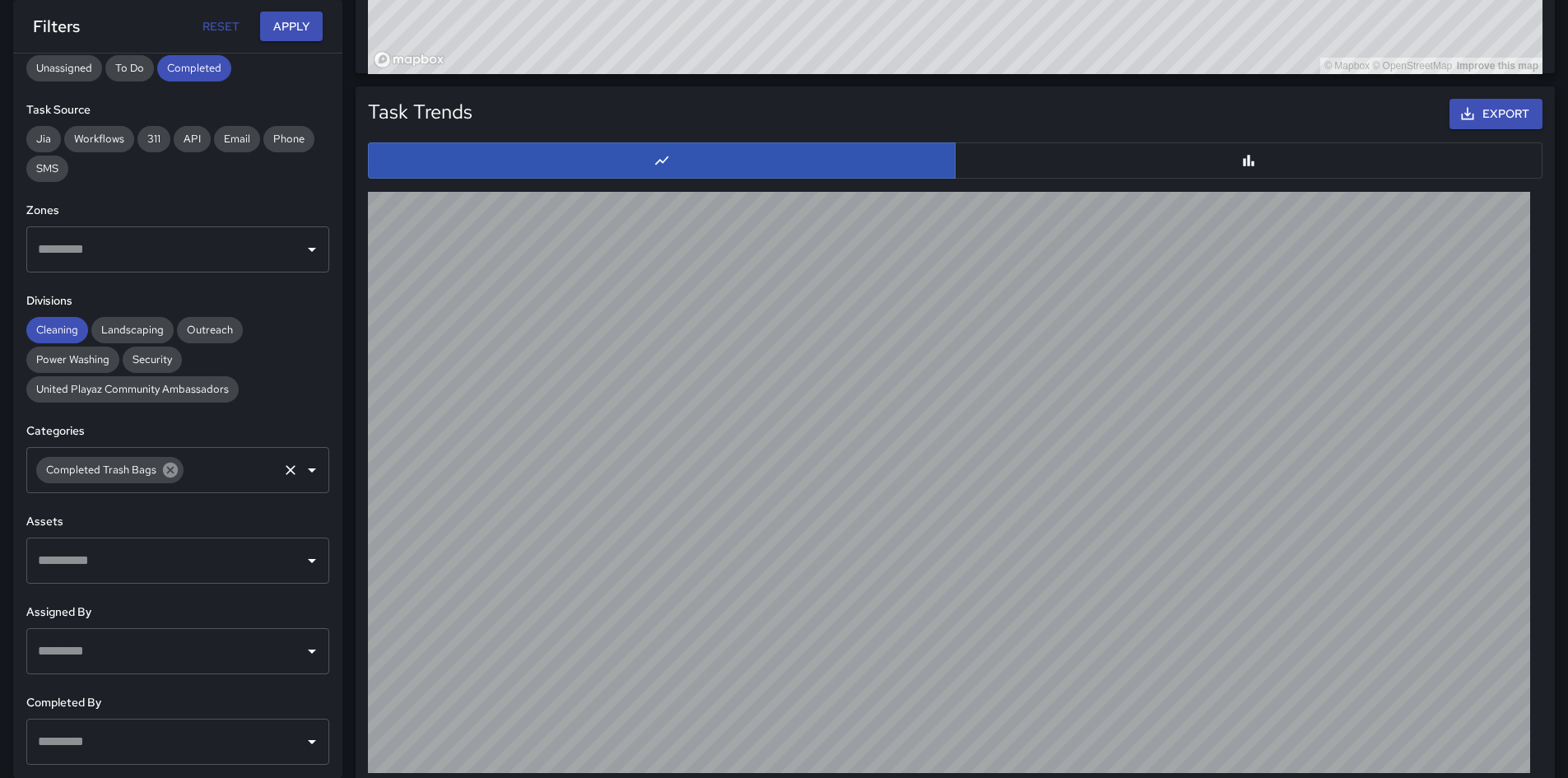 click 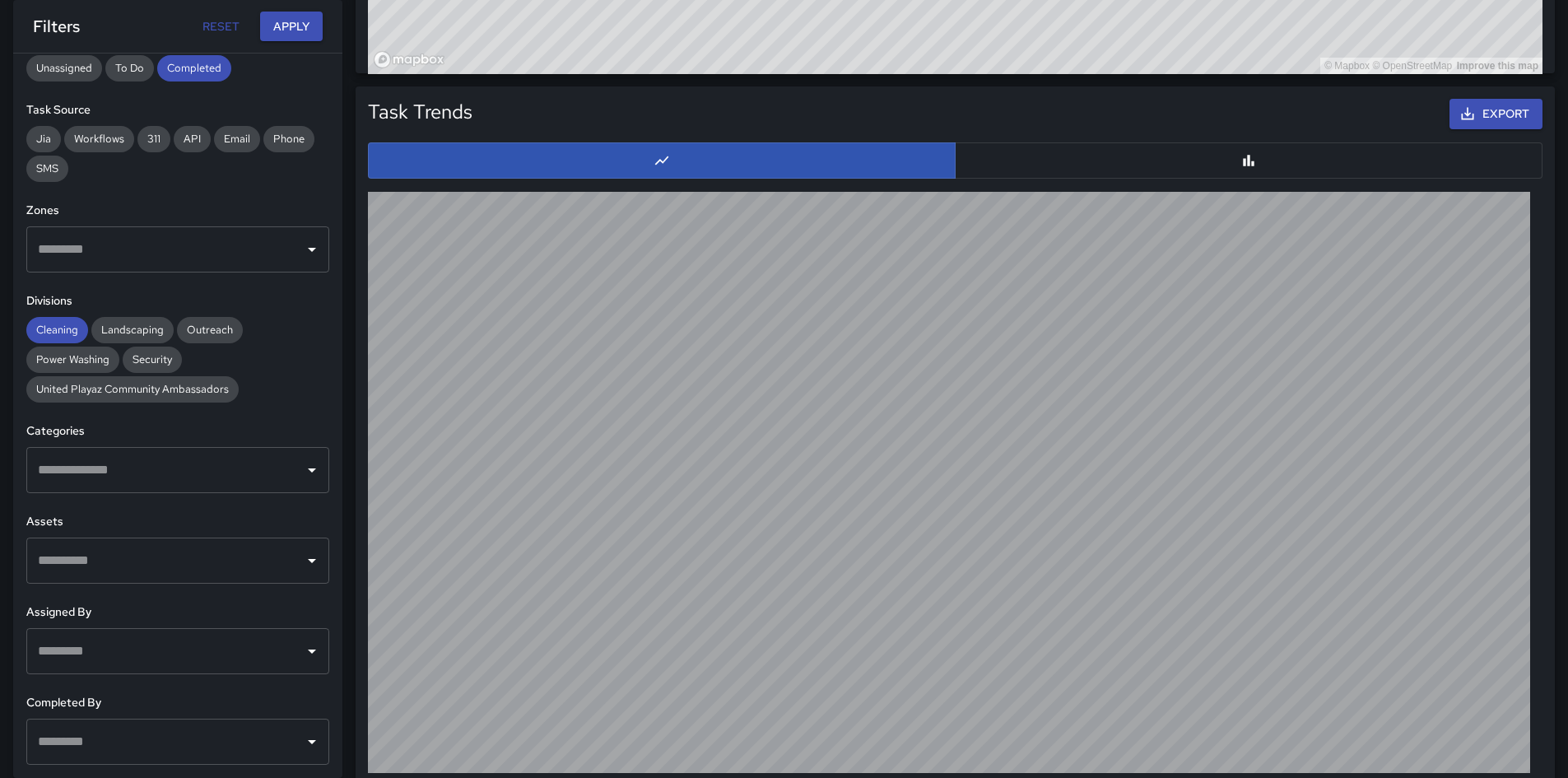 click at bounding box center [165, 470] 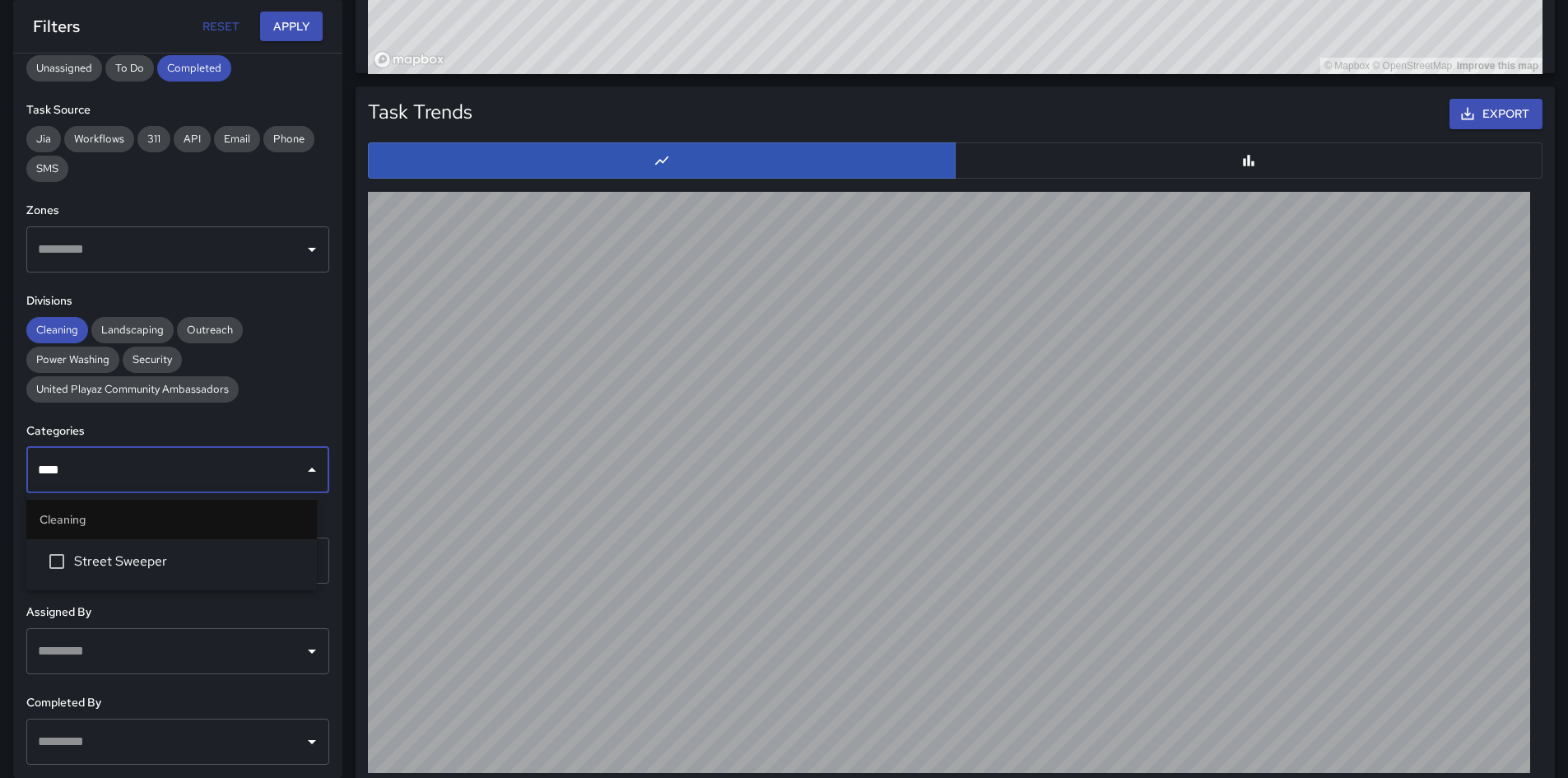 type on "*****" 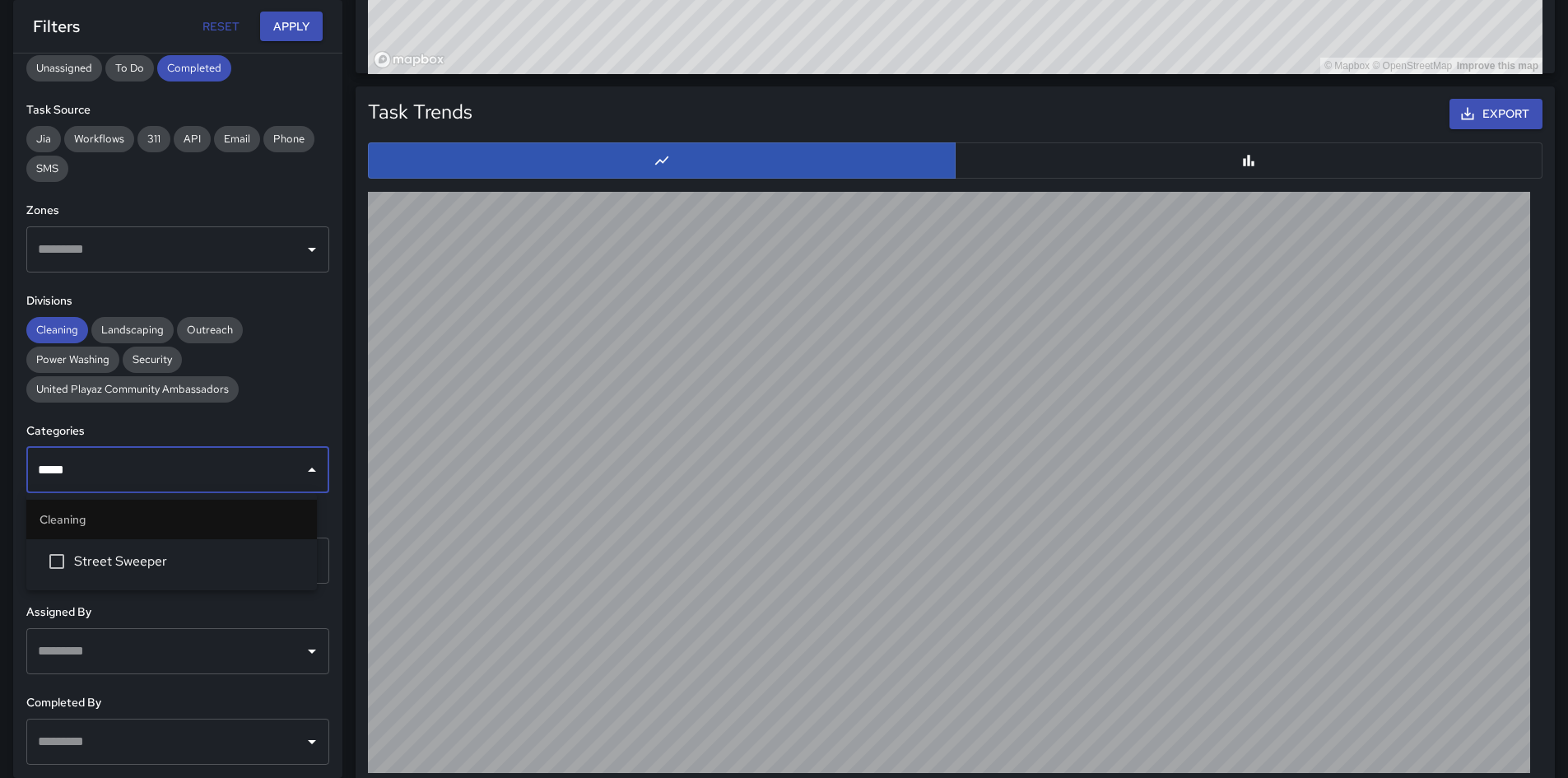 click on "Street Sweeper" at bounding box center (188, 561) 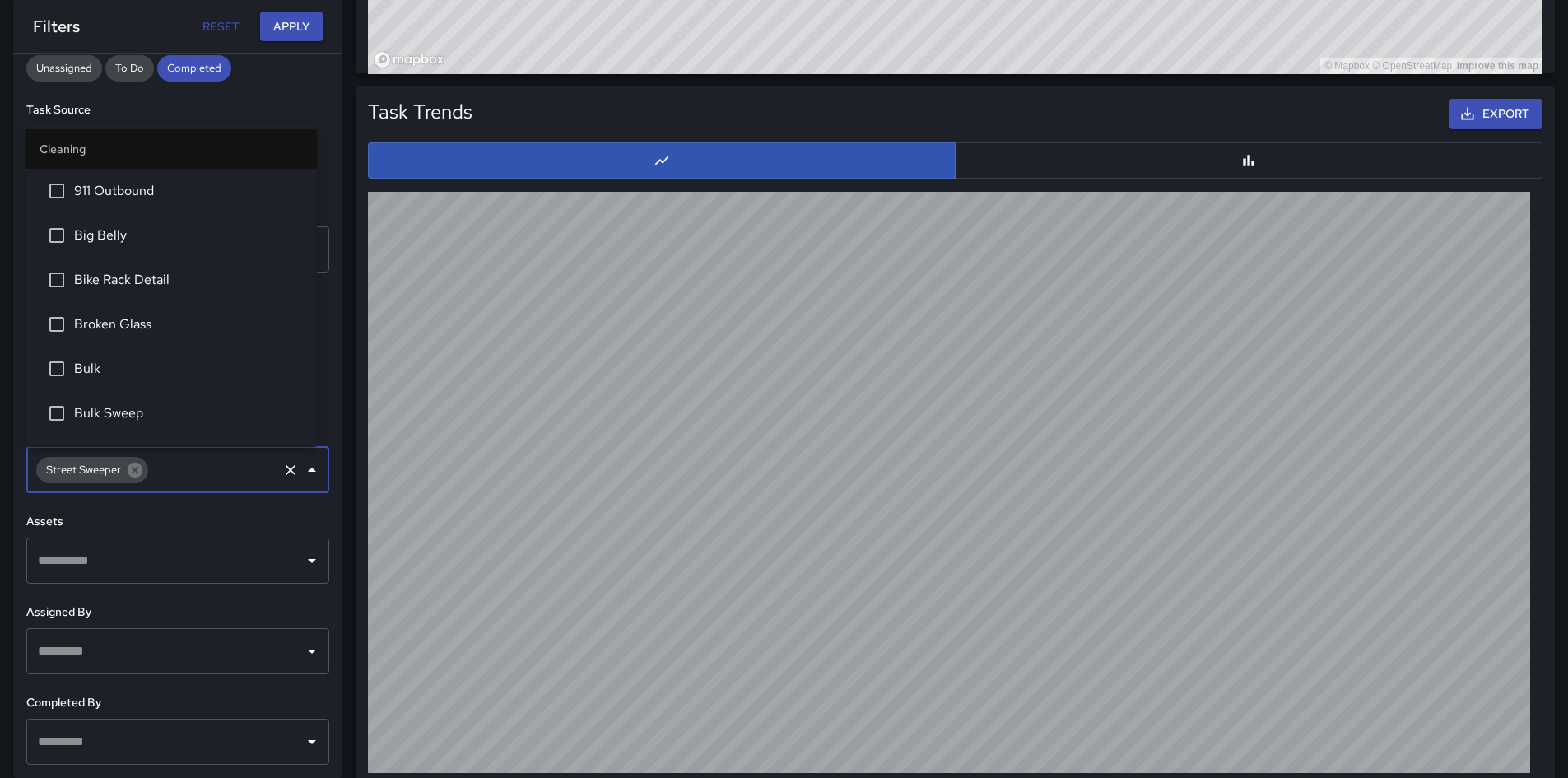 scroll, scrollTop: 967, scrollLeft: 0, axis: vertical 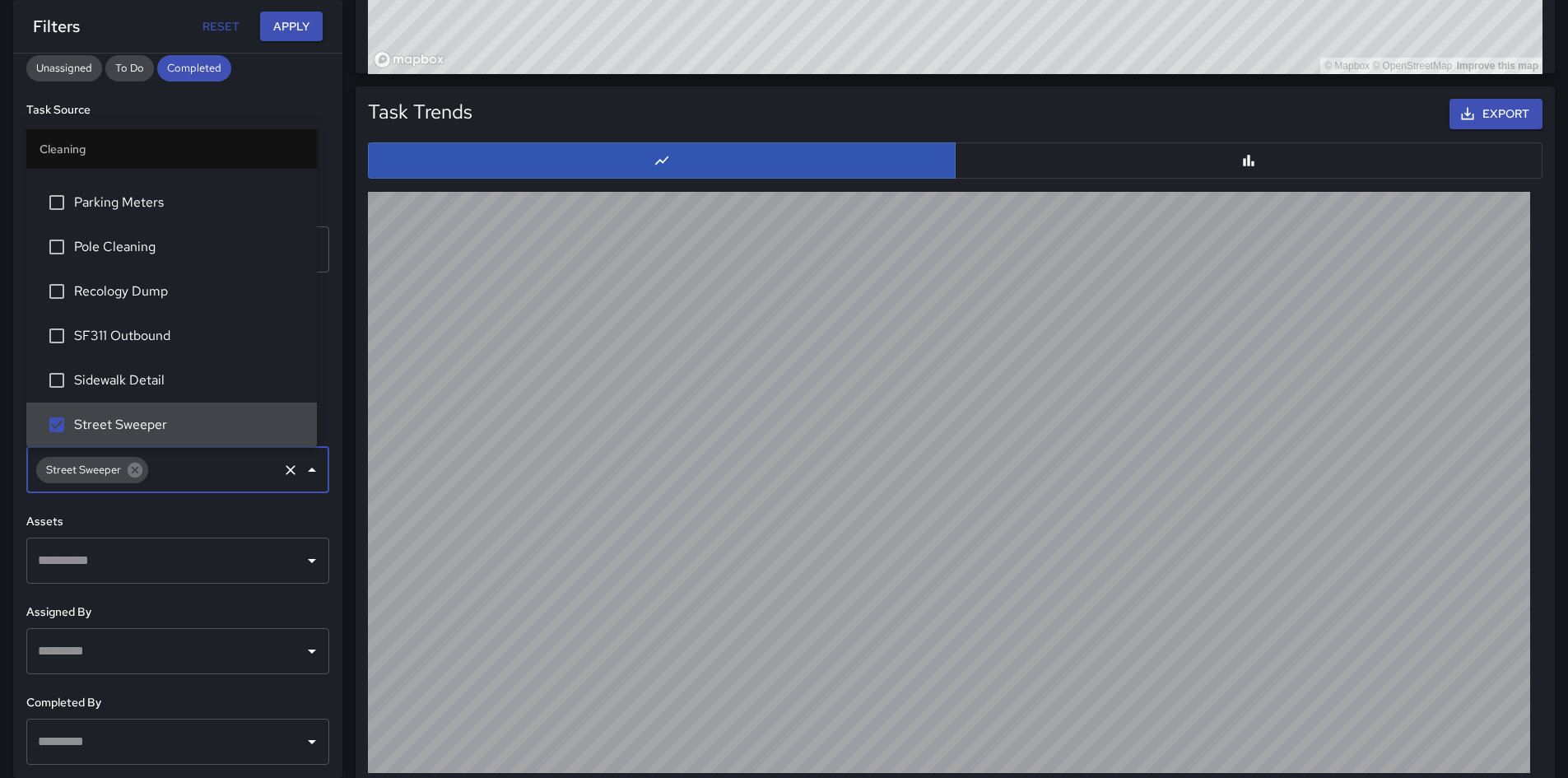 click on "Assets" at bounding box center (178, 522) 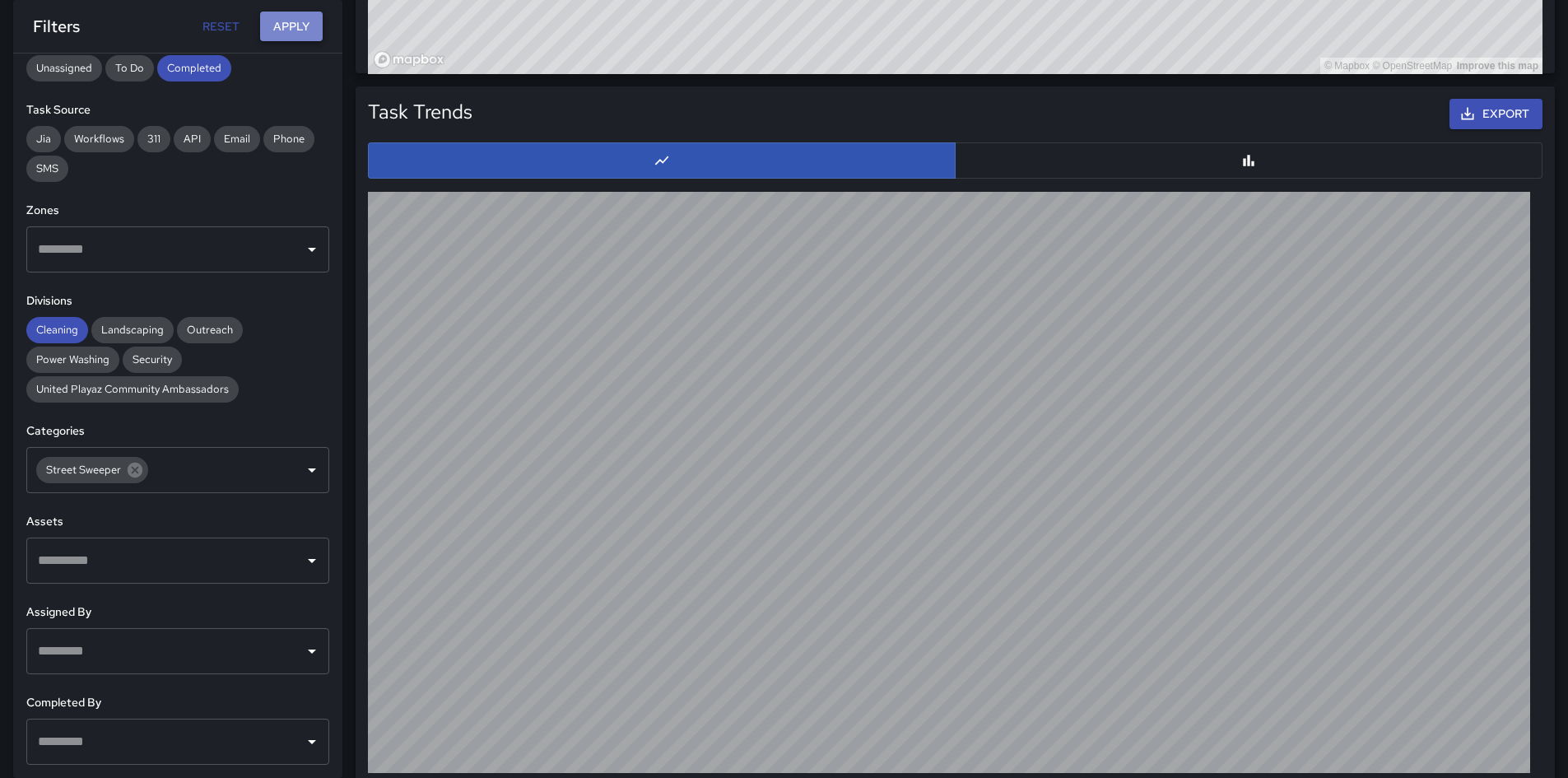 click on "Apply" at bounding box center [291, 26] 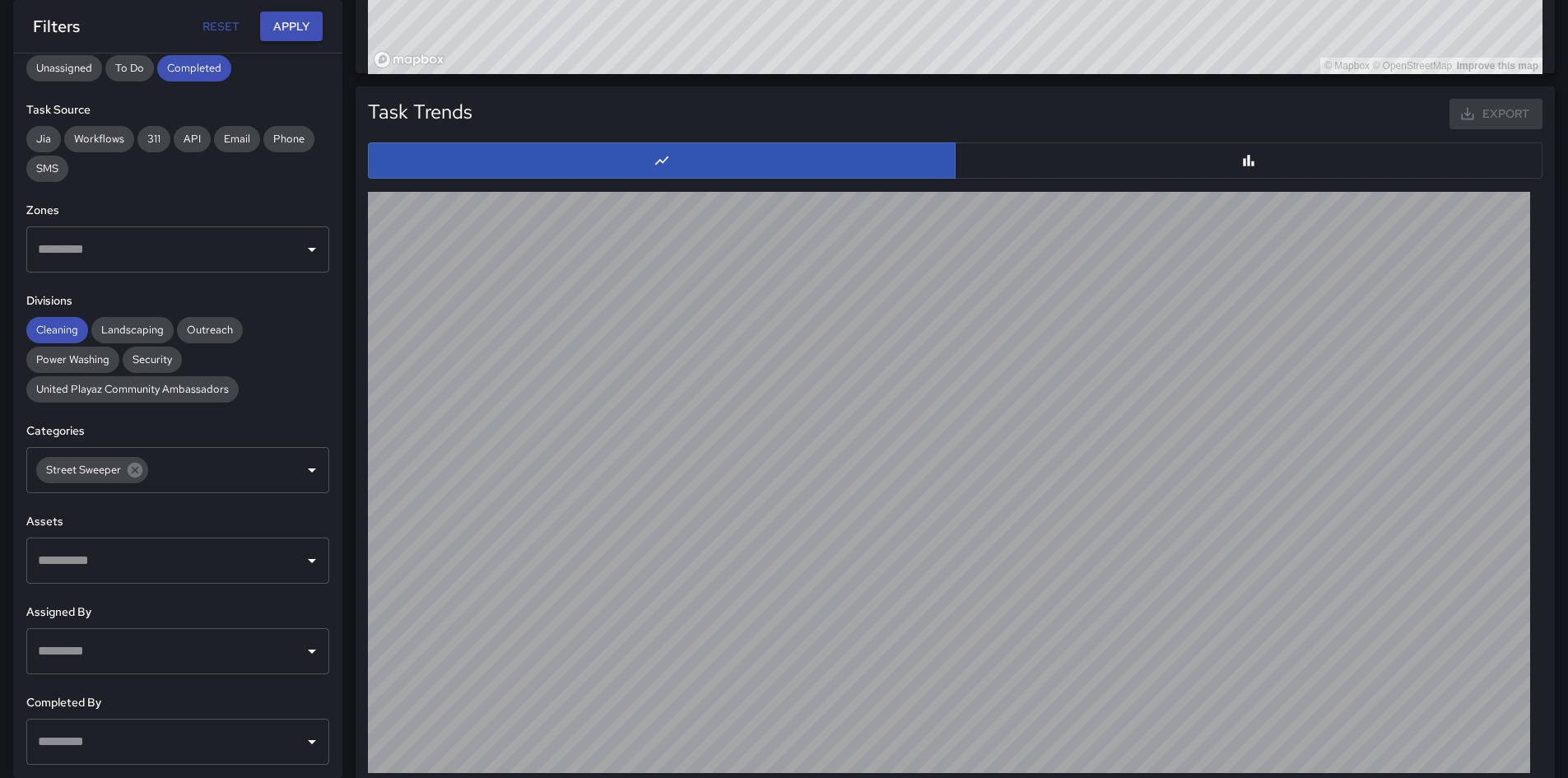 click at bounding box center (1249, 161) 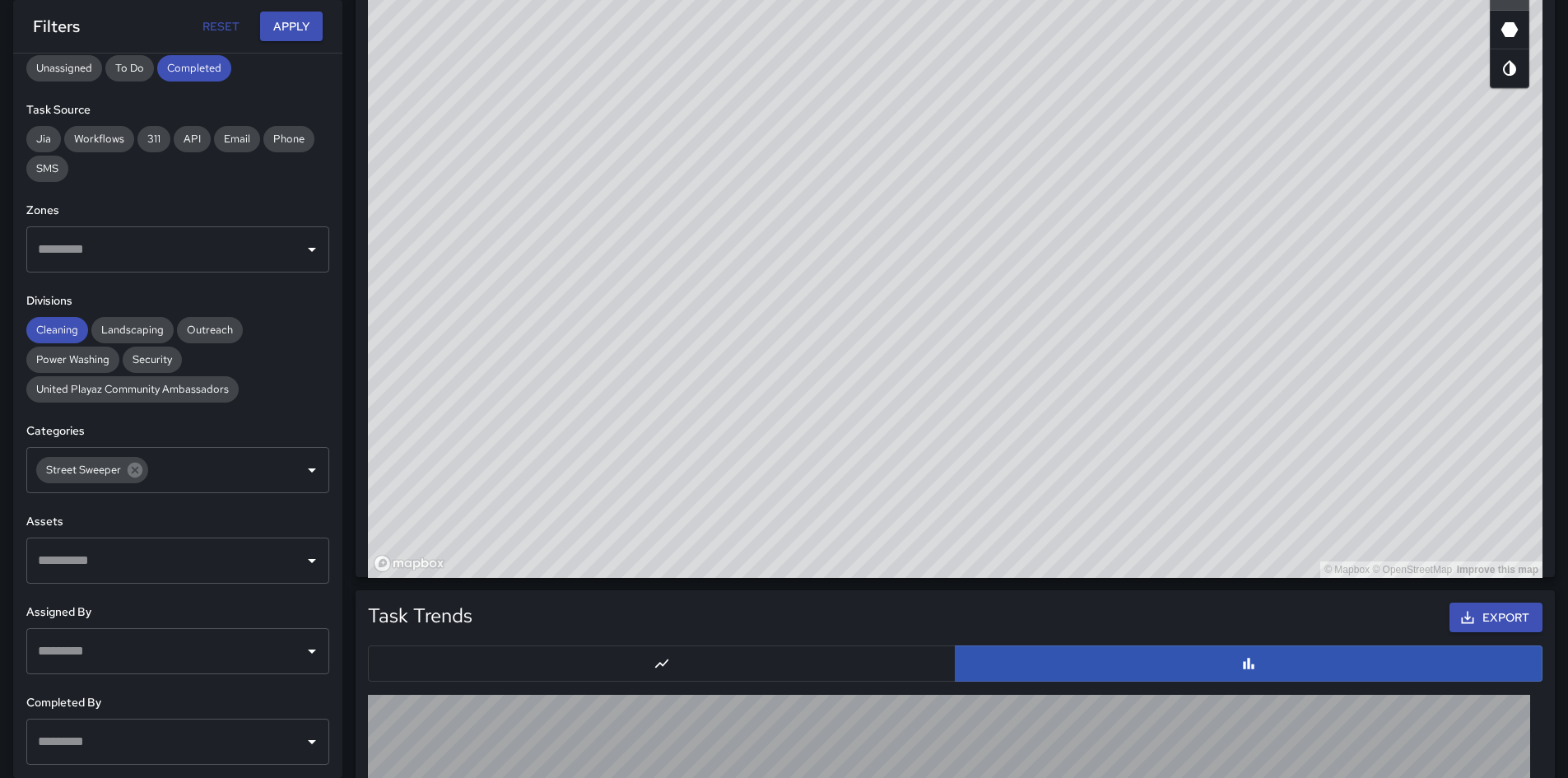 scroll, scrollTop: 969, scrollLeft: 0, axis: vertical 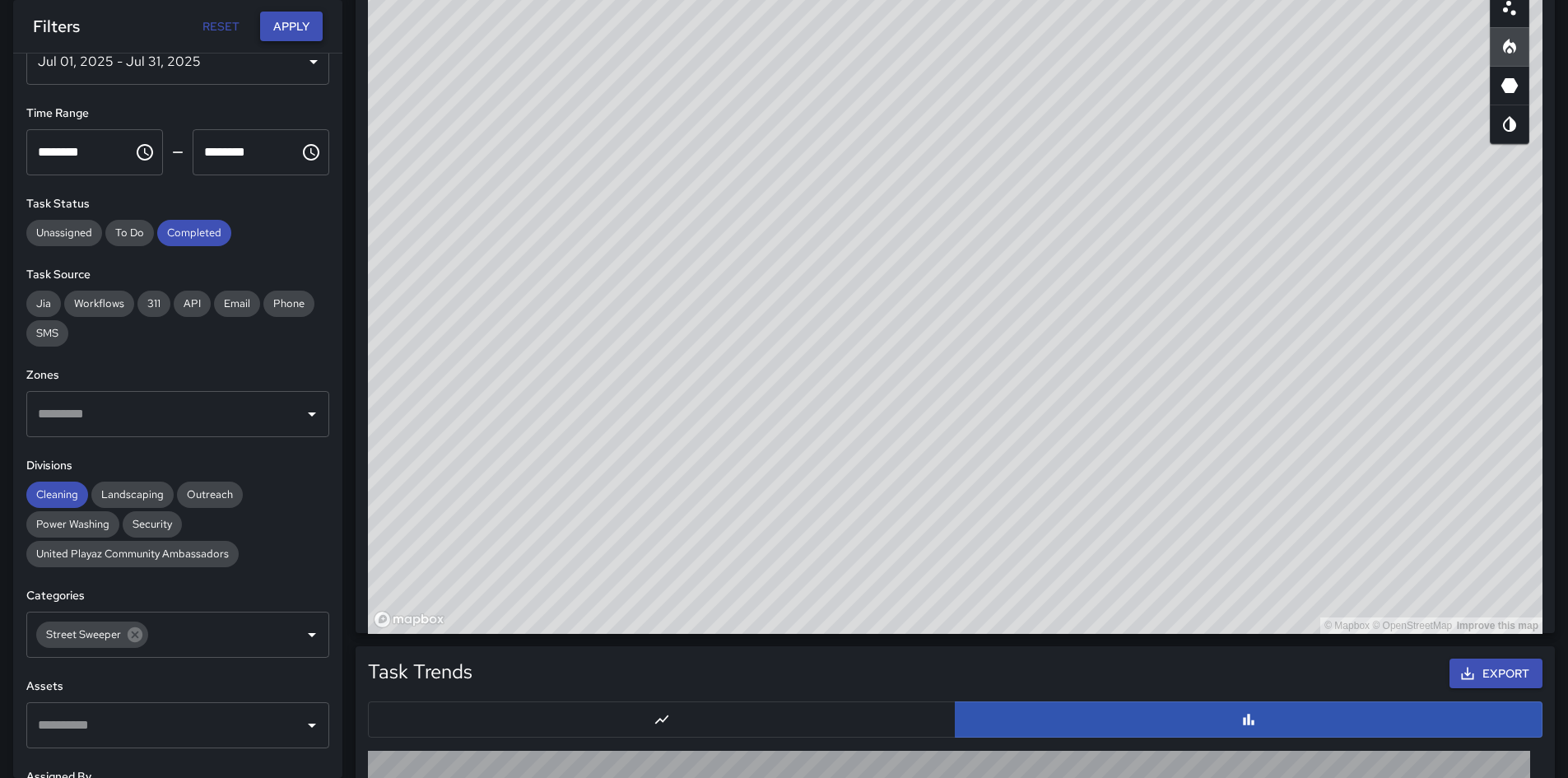 click on "Apply" at bounding box center [291, 26] 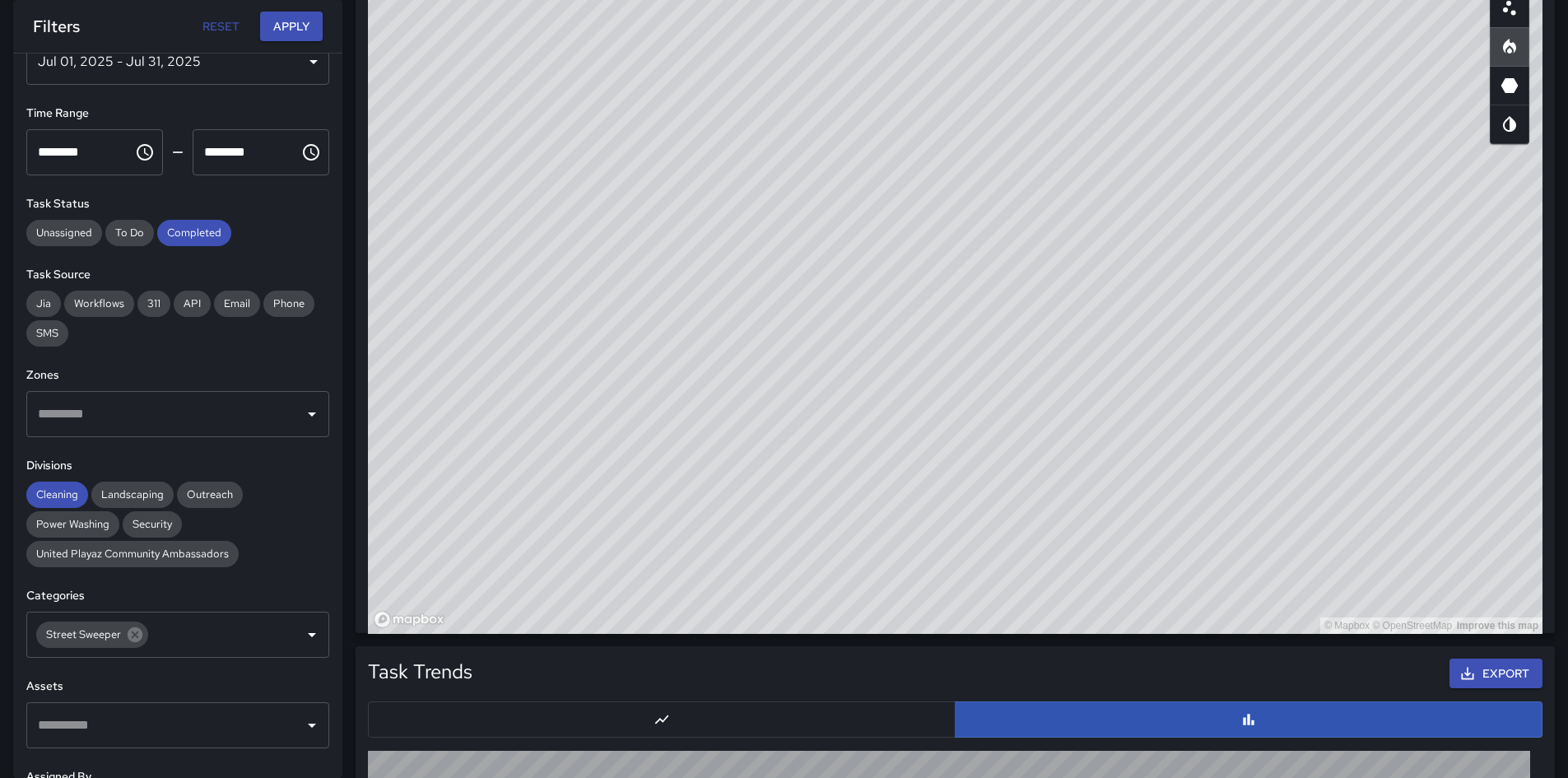 scroll, scrollTop: 217, scrollLeft: 0, axis: vertical 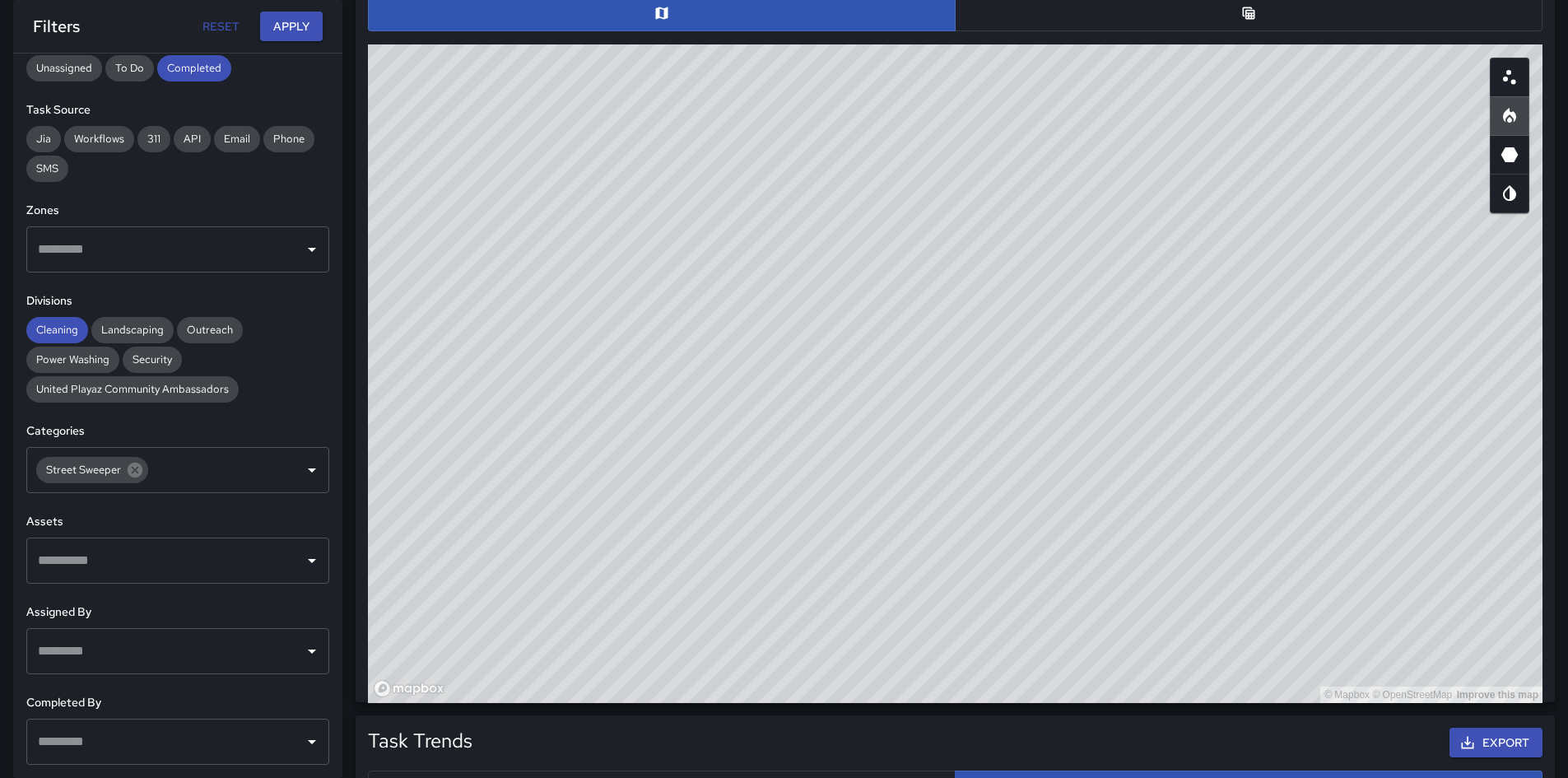 drag, startPoint x: 1268, startPoint y: 340, endPoint x: 1263, endPoint y: 358, distance: 18.681542 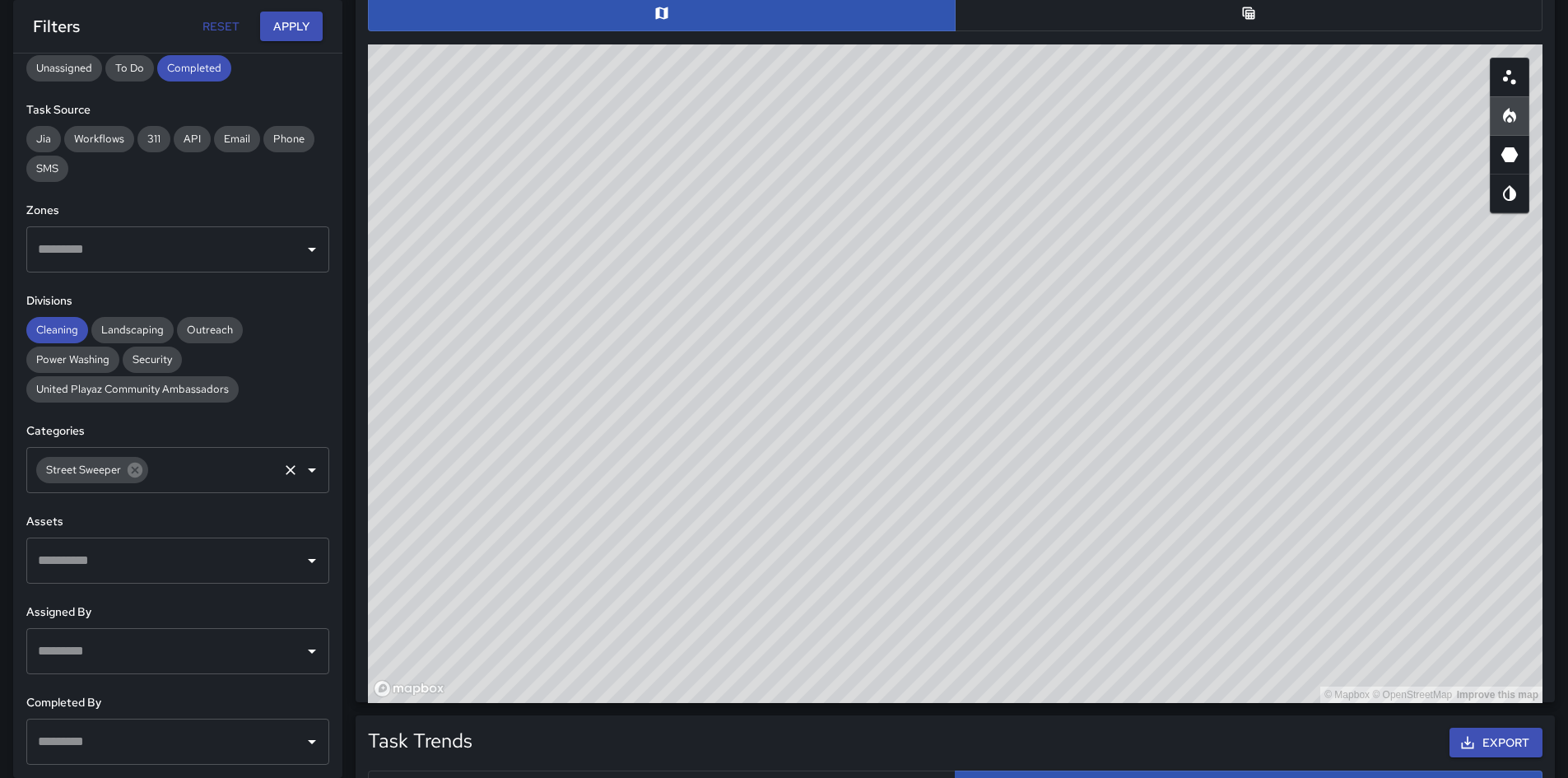 click 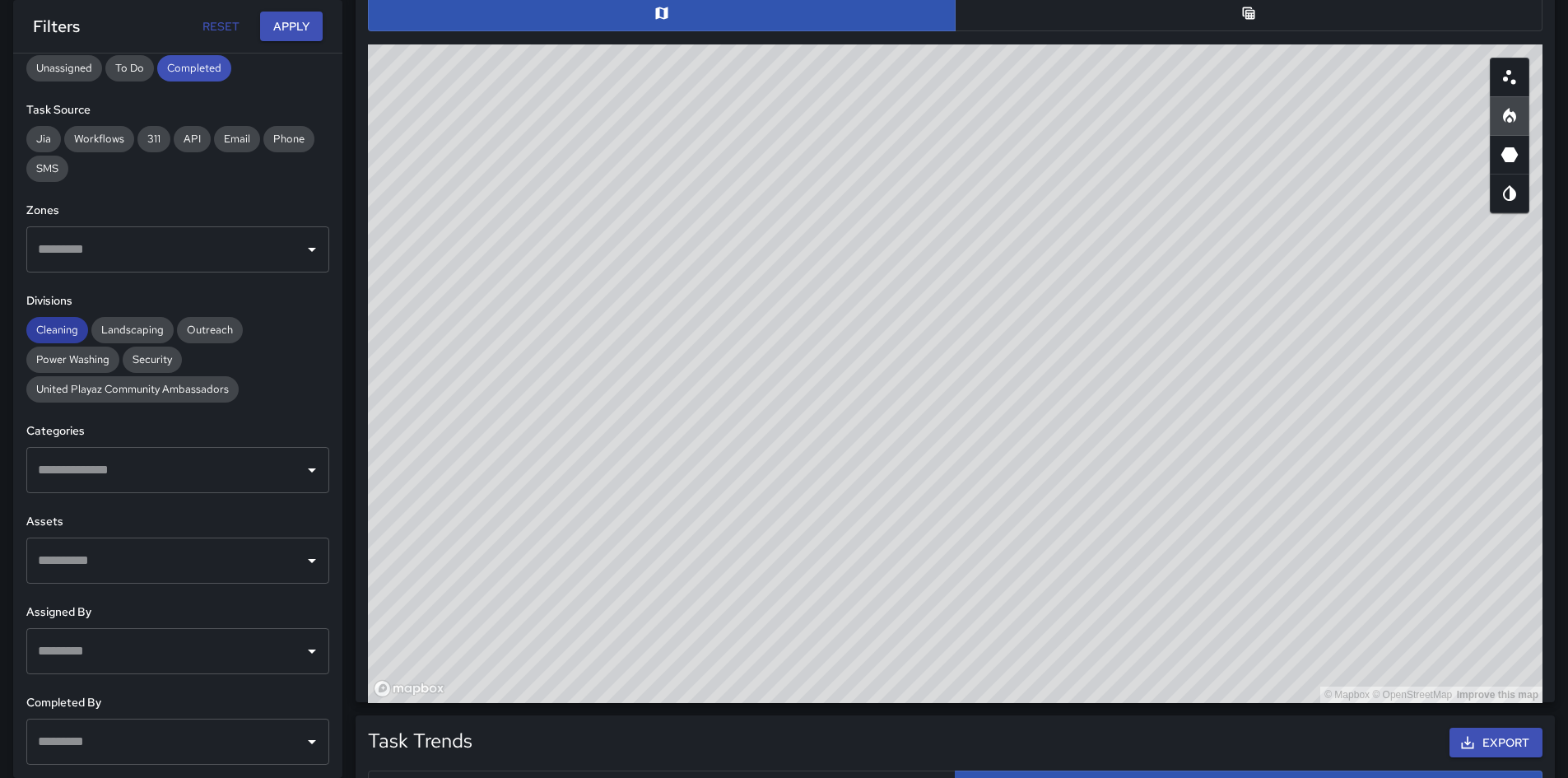 click on "Cleaning" at bounding box center (57, 329) 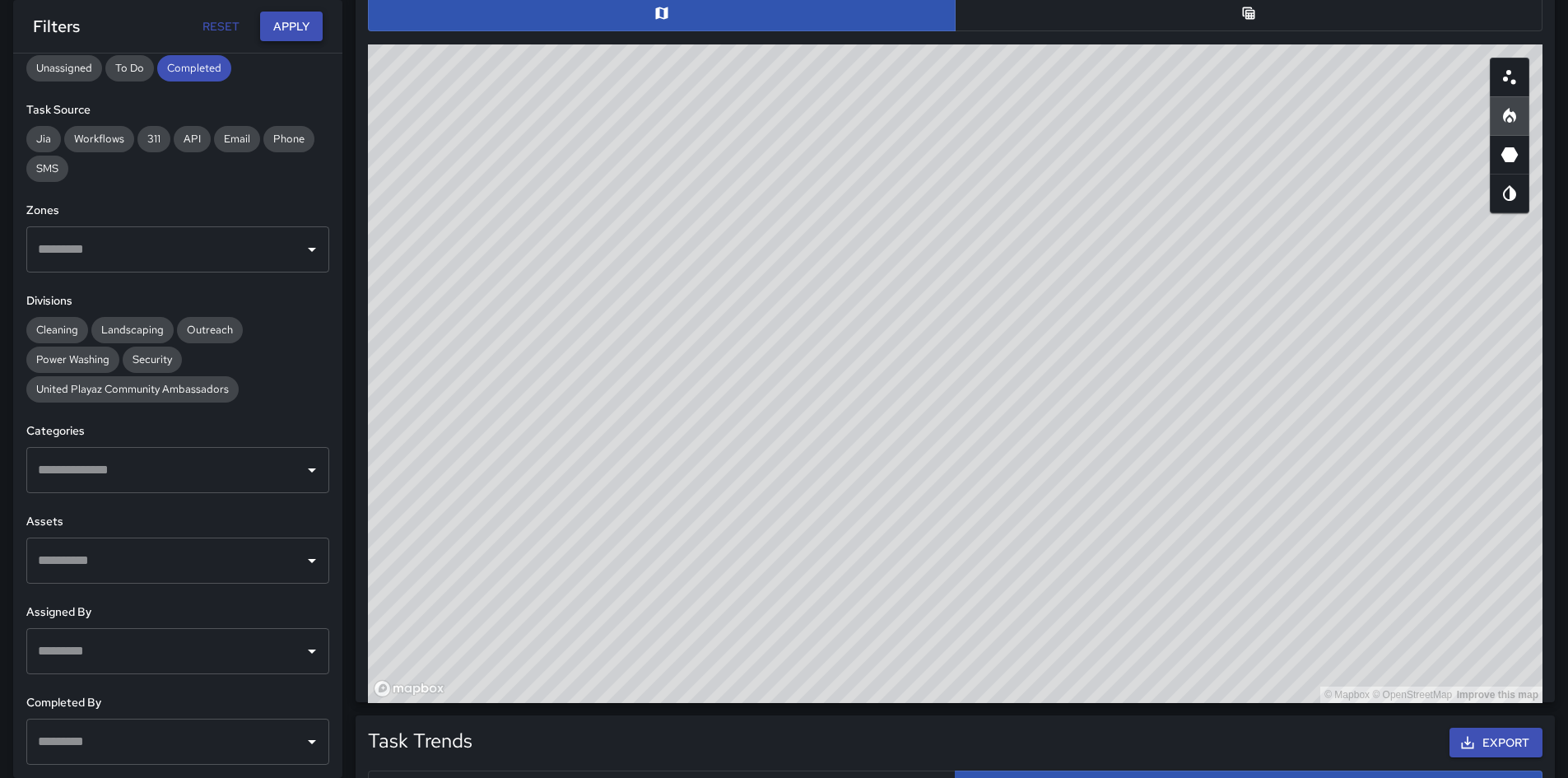 click on "Apply" at bounding box center [291, 26] 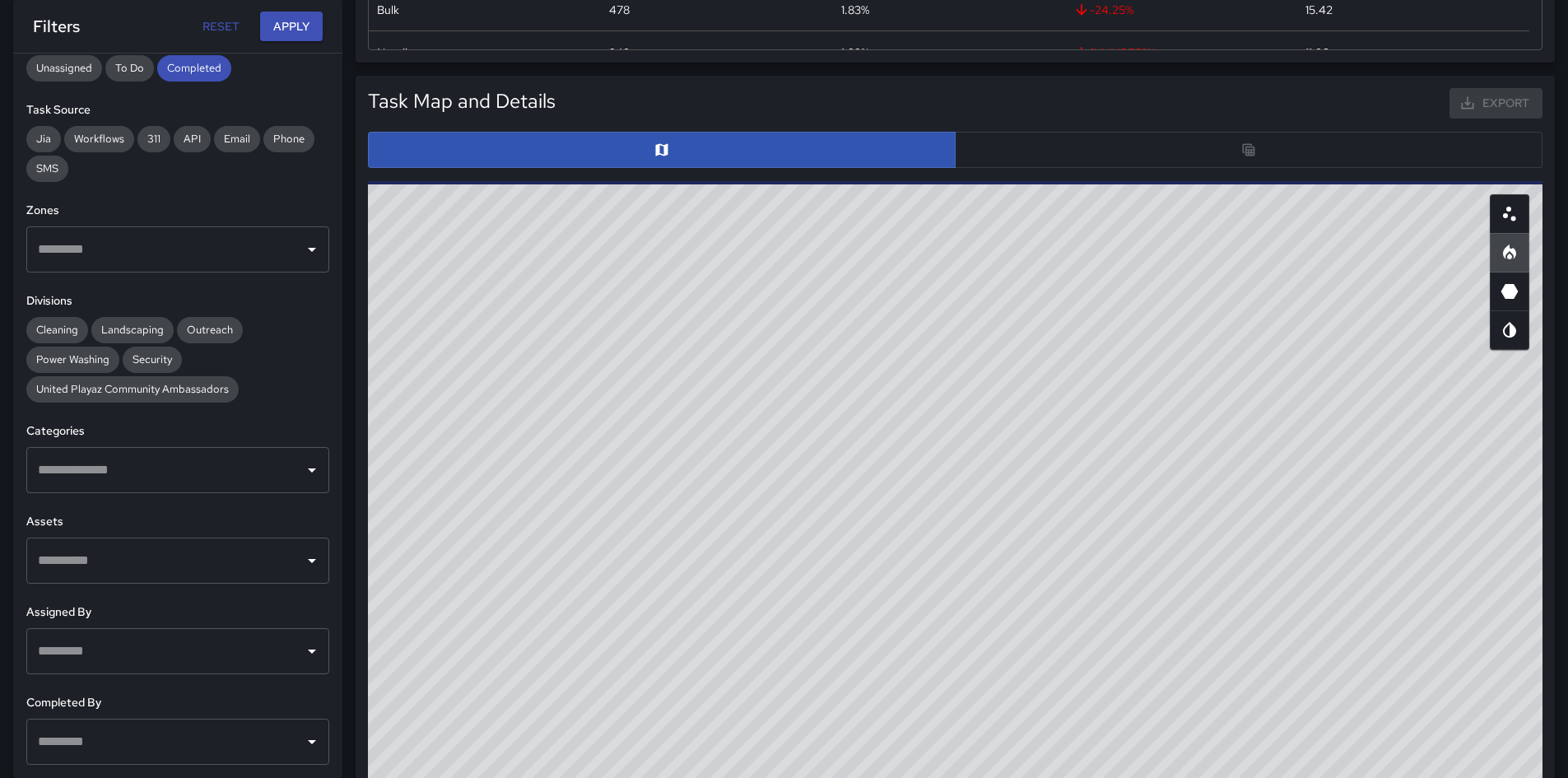 scroll, scrollTop: 735, scrollLeft: 0, axis: vertical 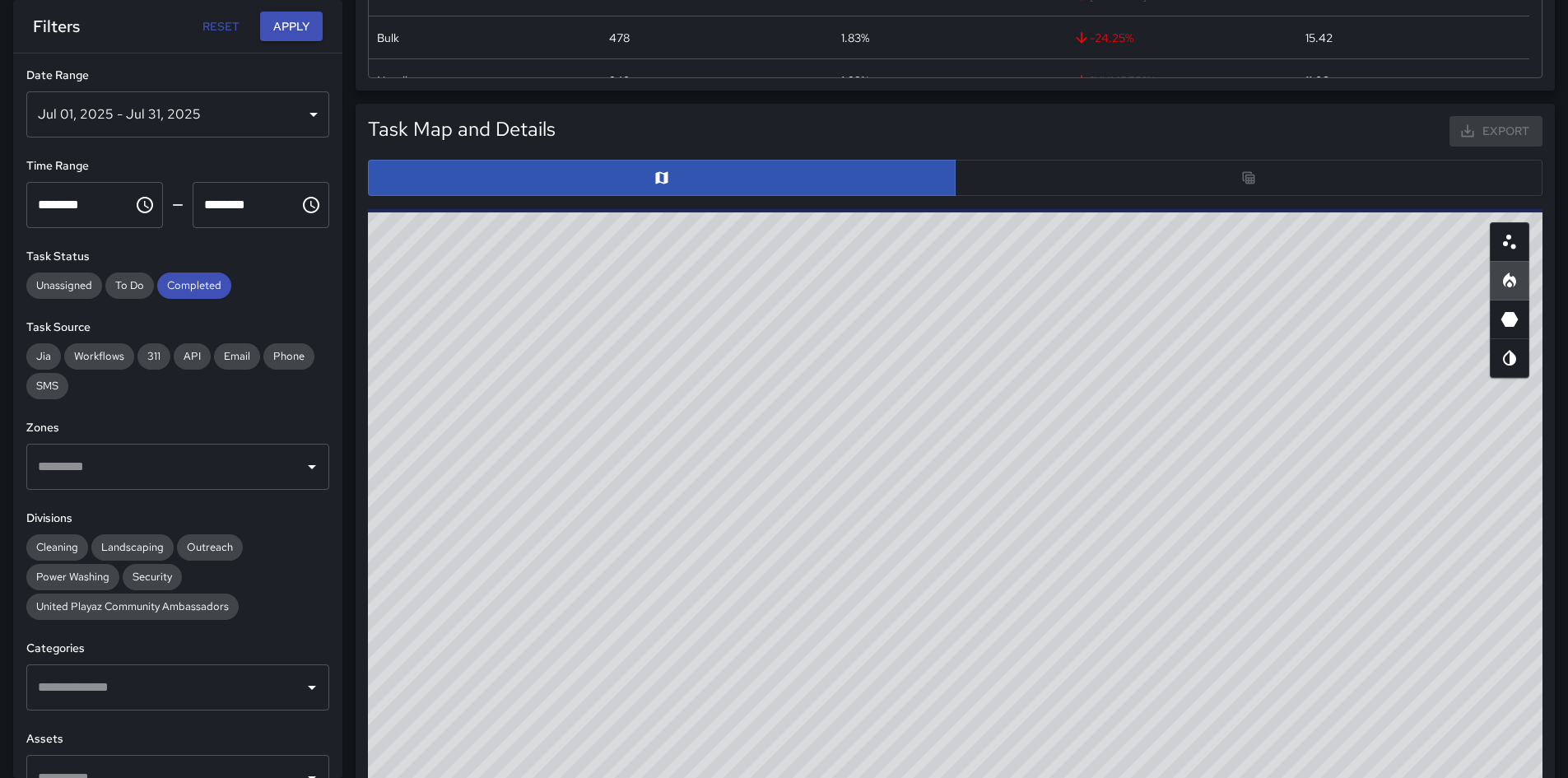 click on "Jul 01, 2025 - Jul 31, 2025" at bounding box center (178, 114) 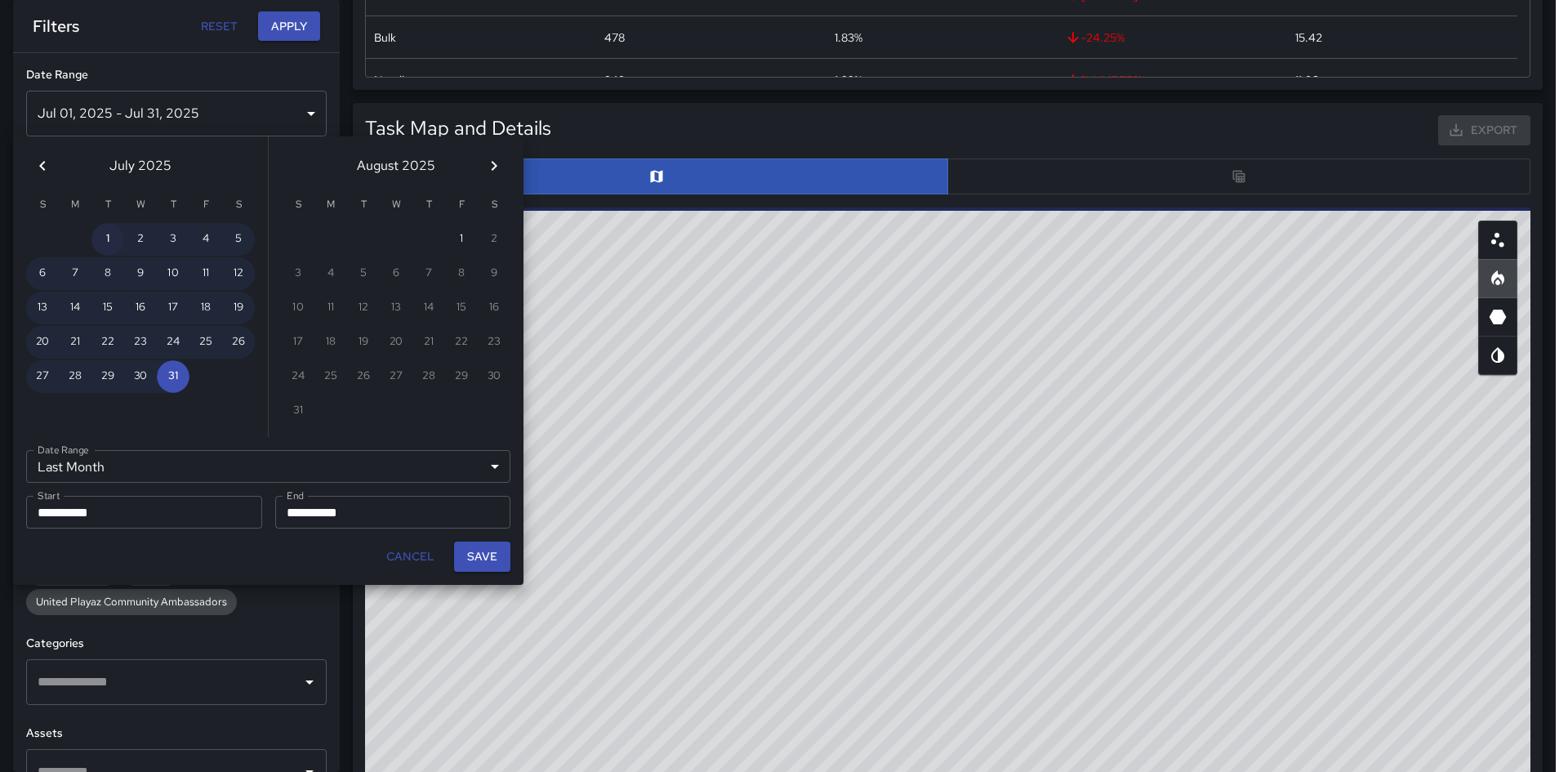 click on "1" at bounding box center [108, 239] 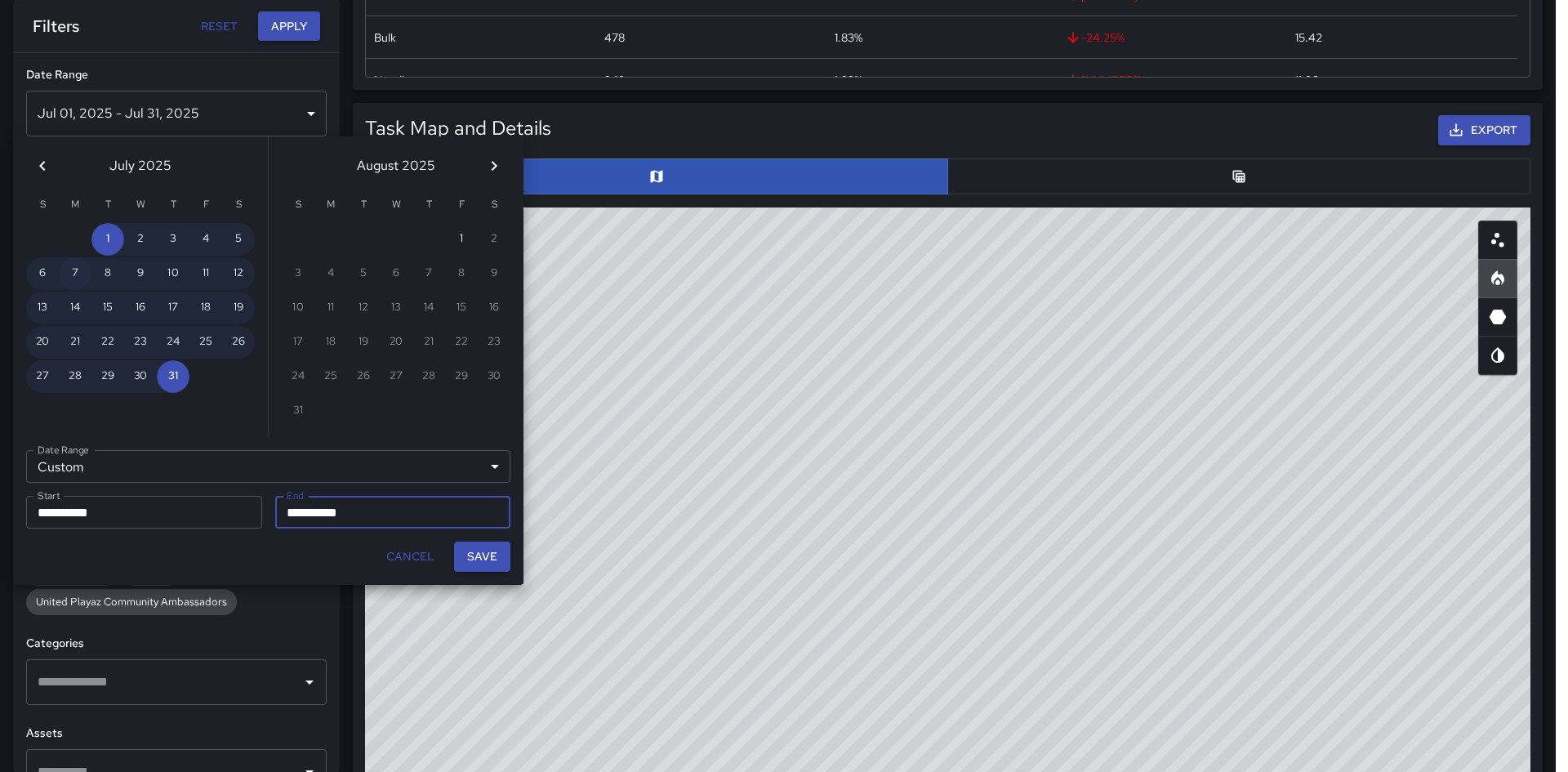 click on "7" at bounding box center [75, 274] 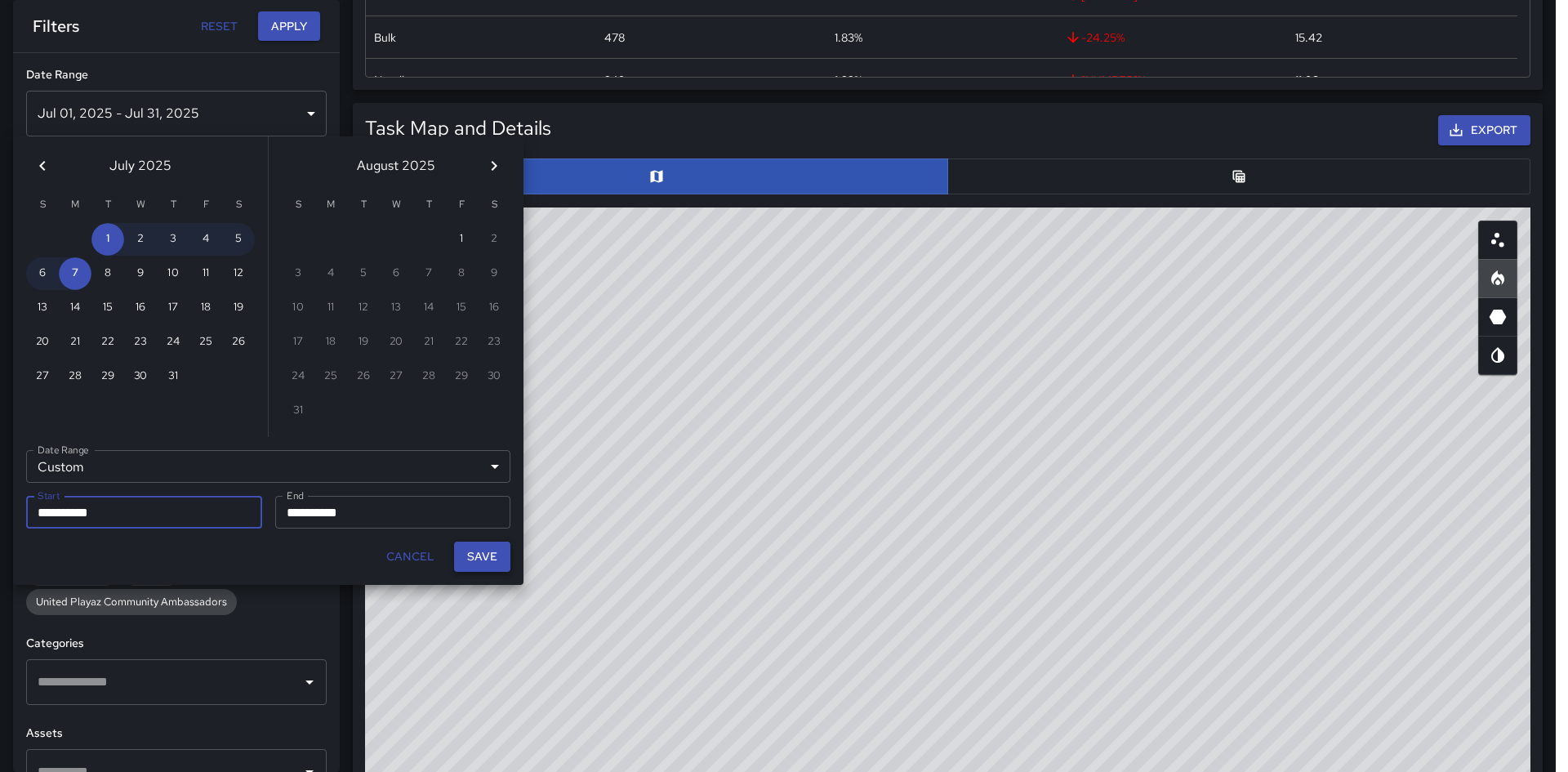 click on "Save" at bounding box center [482, 556] 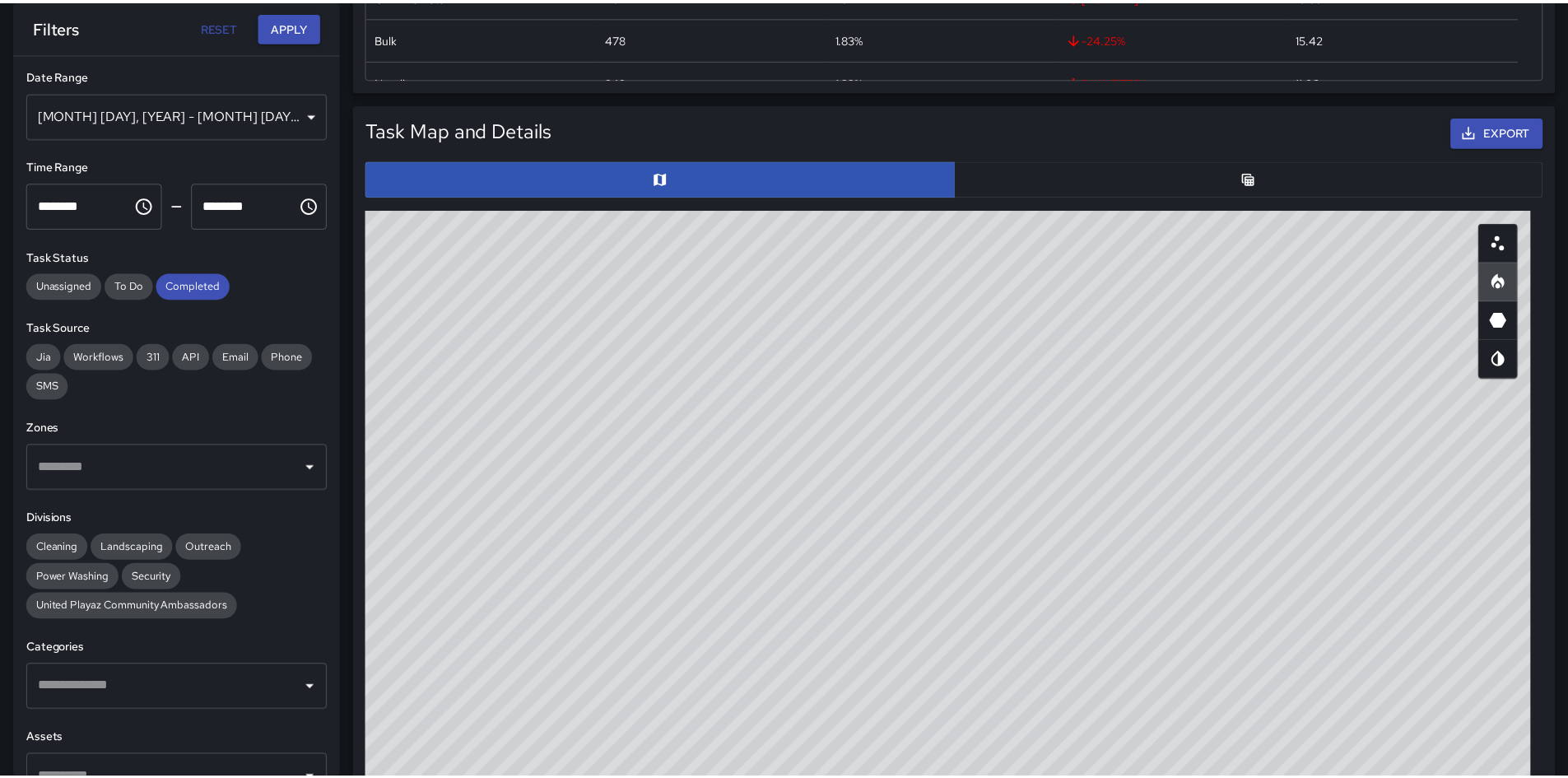 scroll, scrollTop: 13, scrollLeft: 13, axis: both 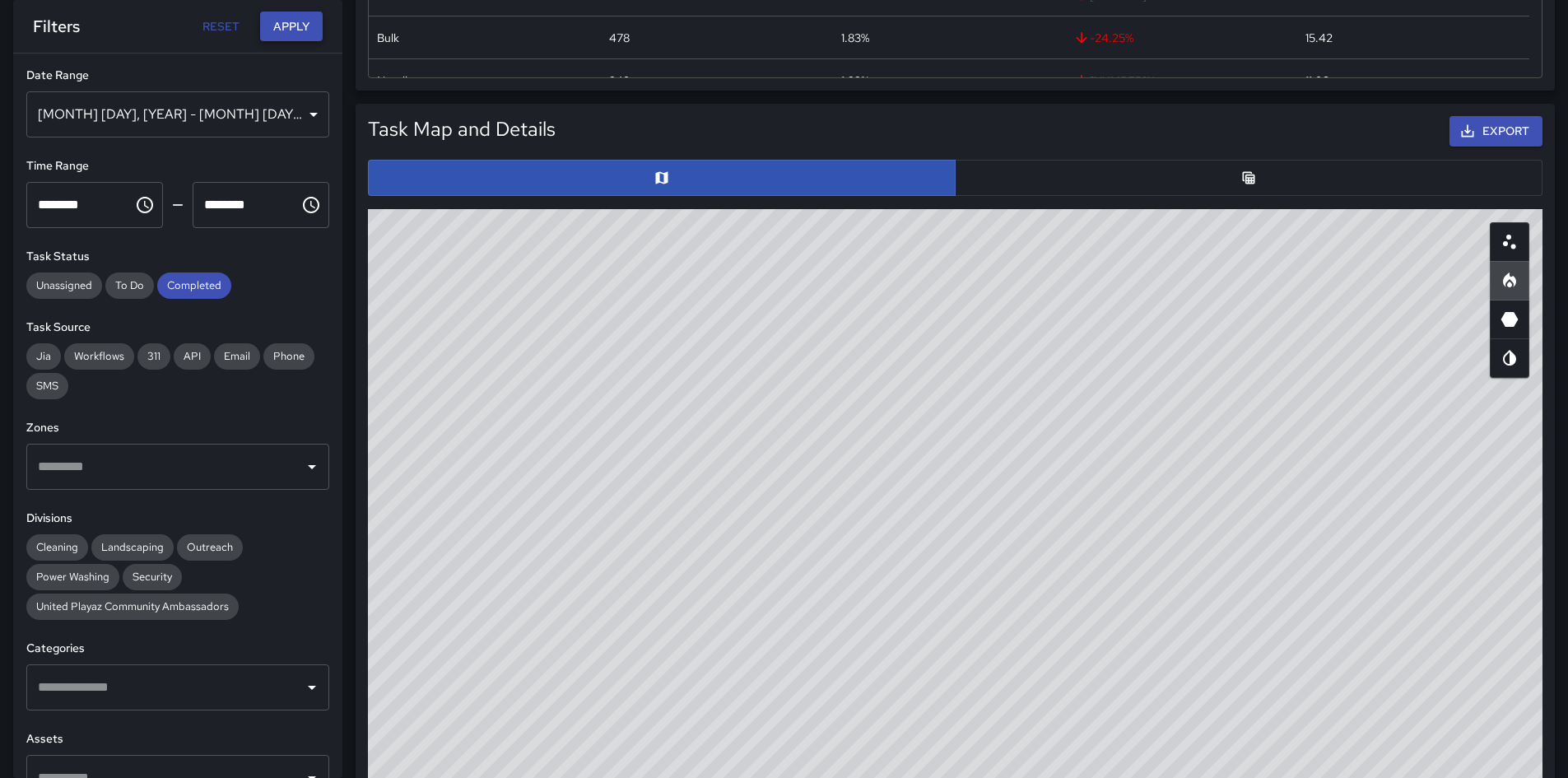 click on "Apply" at bounding box center (291, 26) 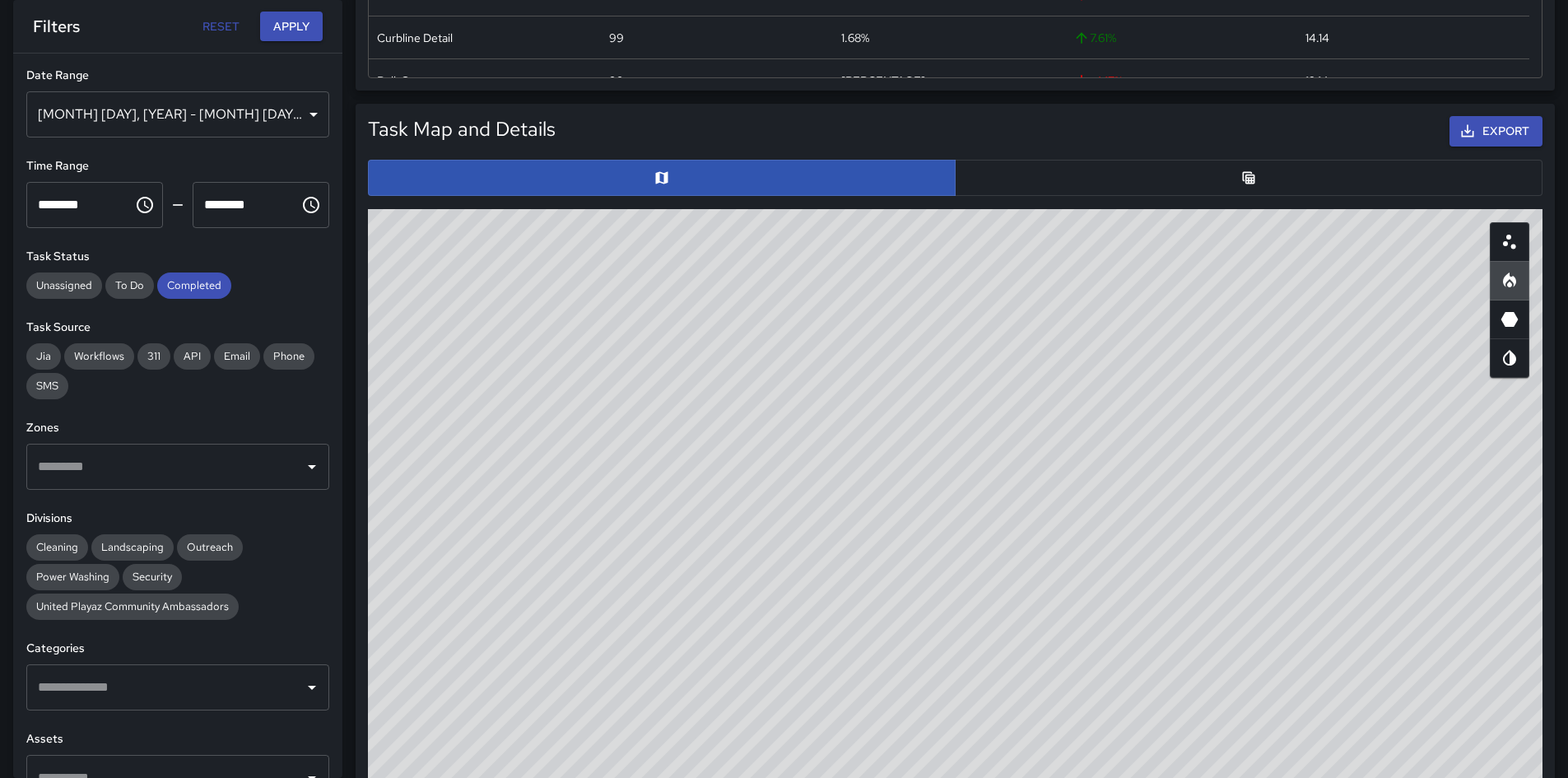 click at bounding box center (1249, 178) 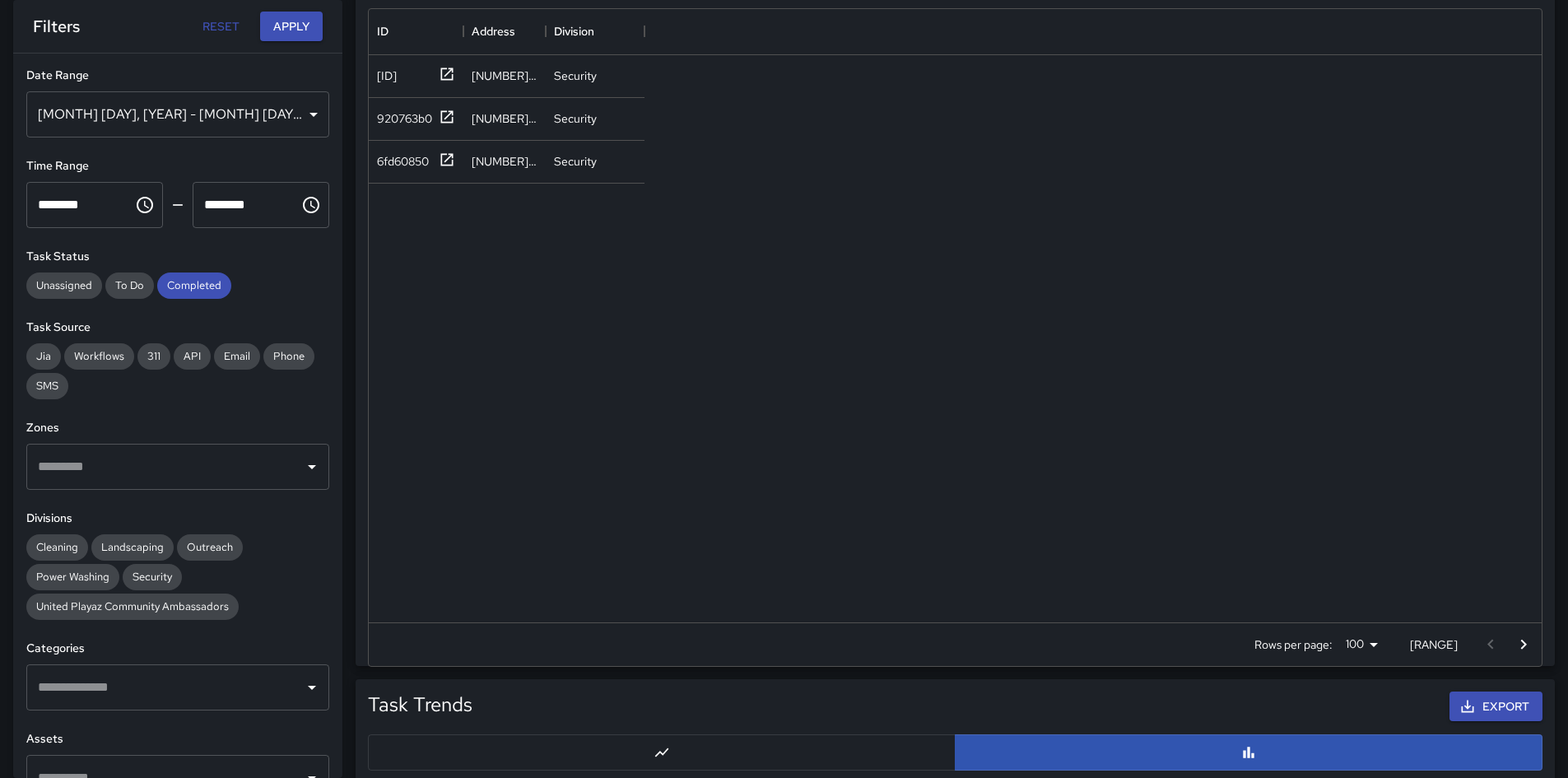 scroll, scrollTop: 1147, scrollLeft: 0, axis: vertical 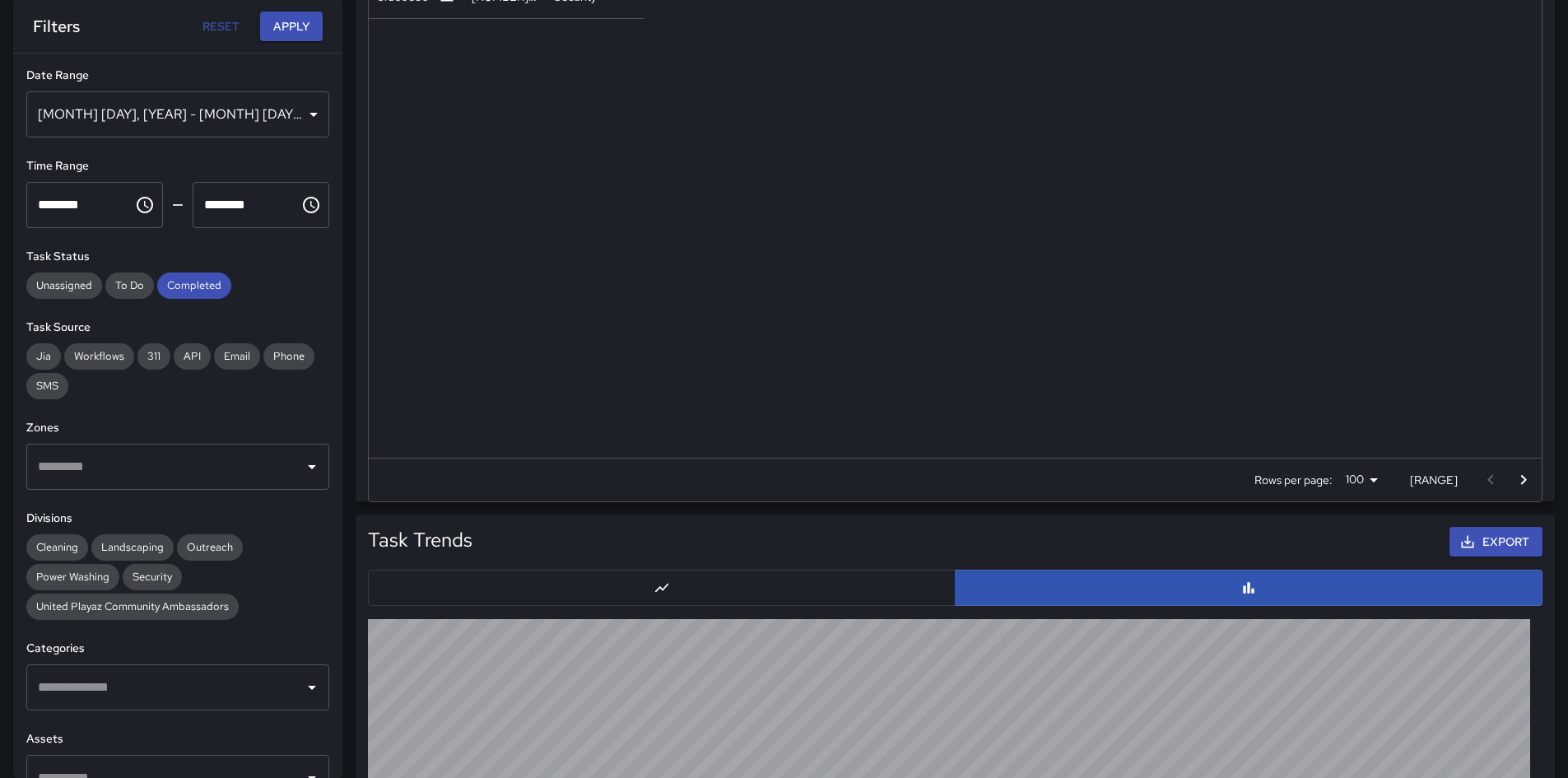 drag, startPoint x: 1432, startPoint y: 486, endPoint x: 1465, endPoint y: 483, distance: 33.136083 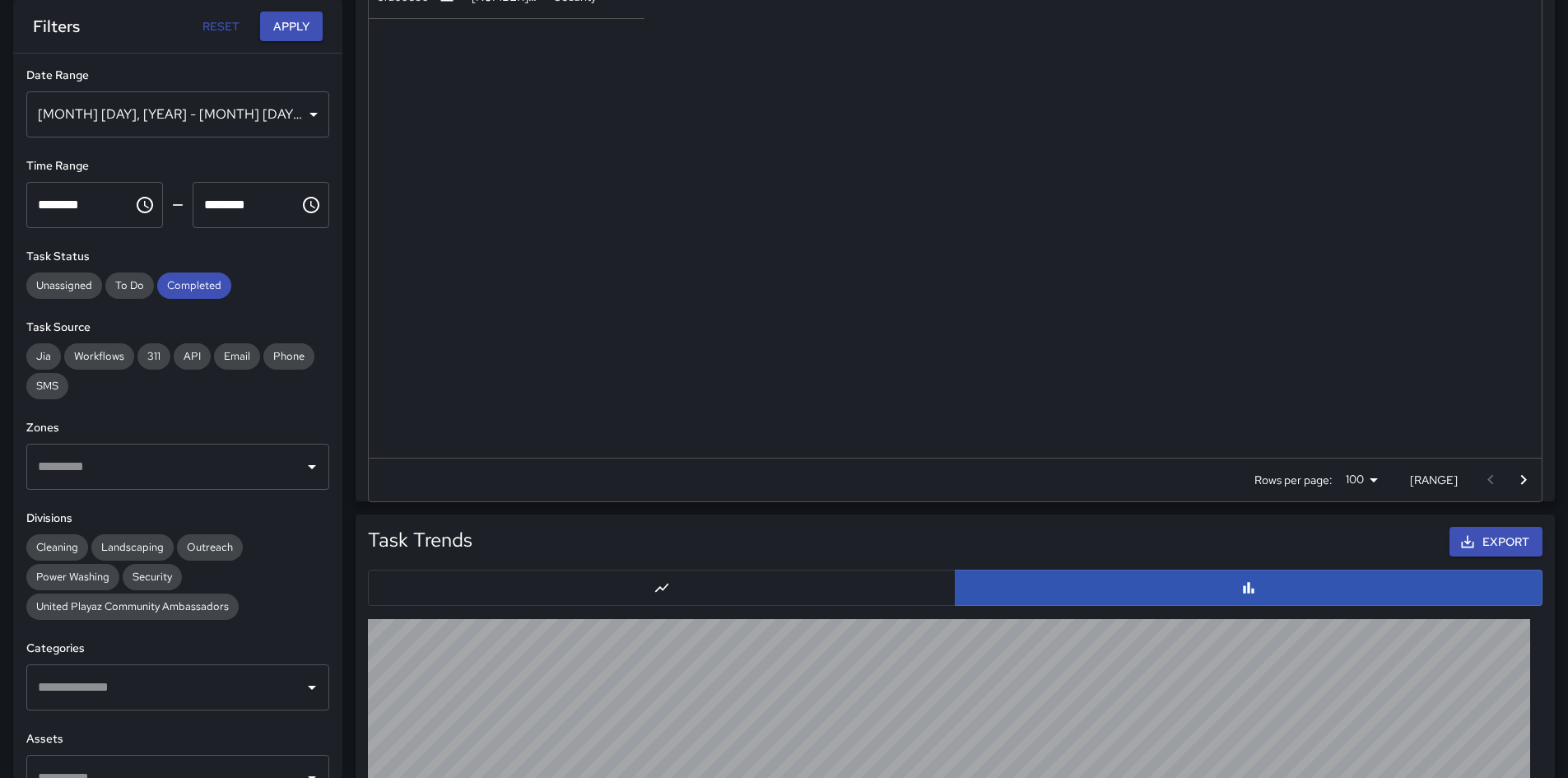 click on "[MONTH] [DAY], [YEAR] - [MONTH] [DAY], [YEAR]" at bounding box center (178, 114) 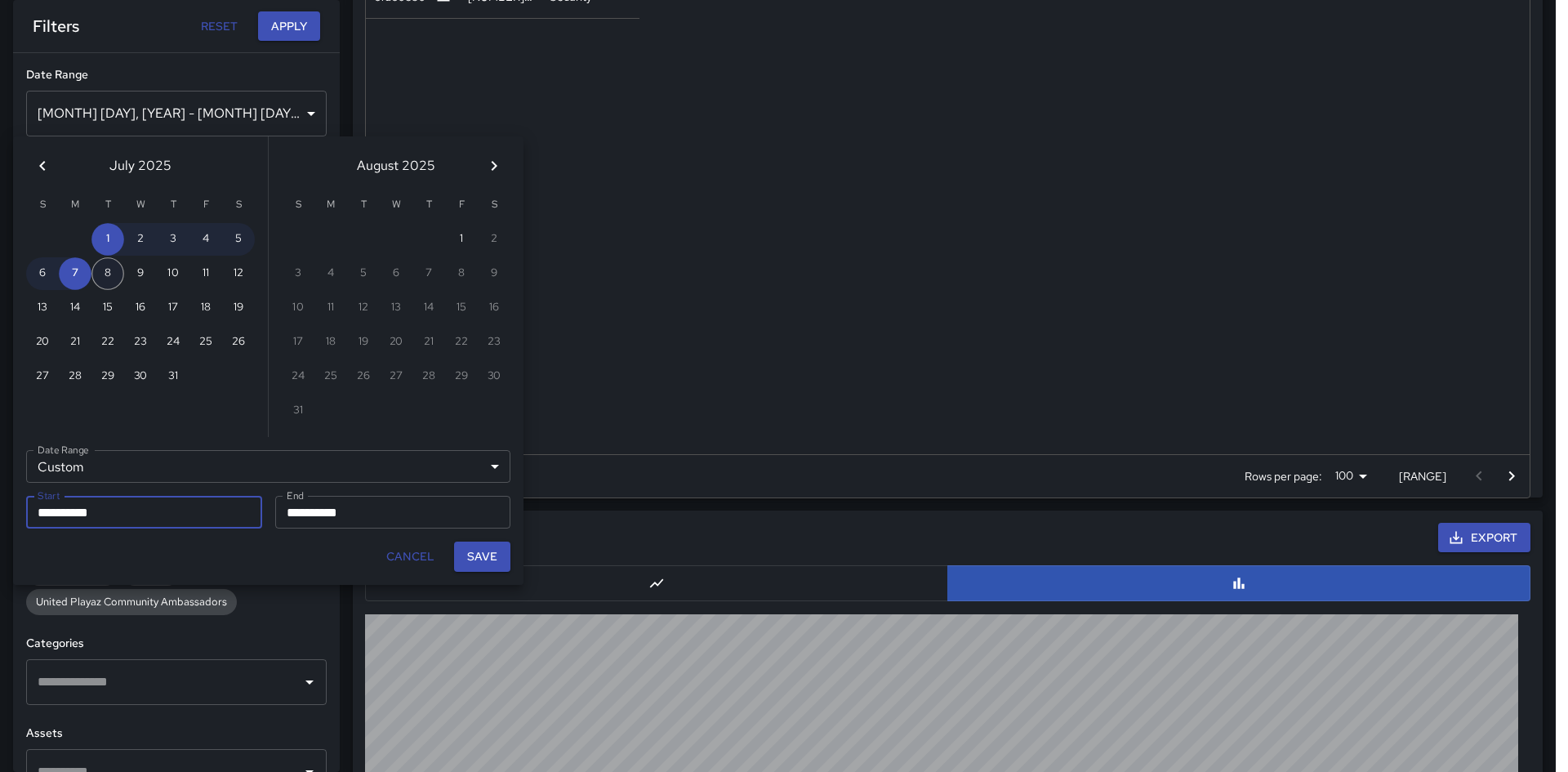click on "8" at bounding box center [108, 274] 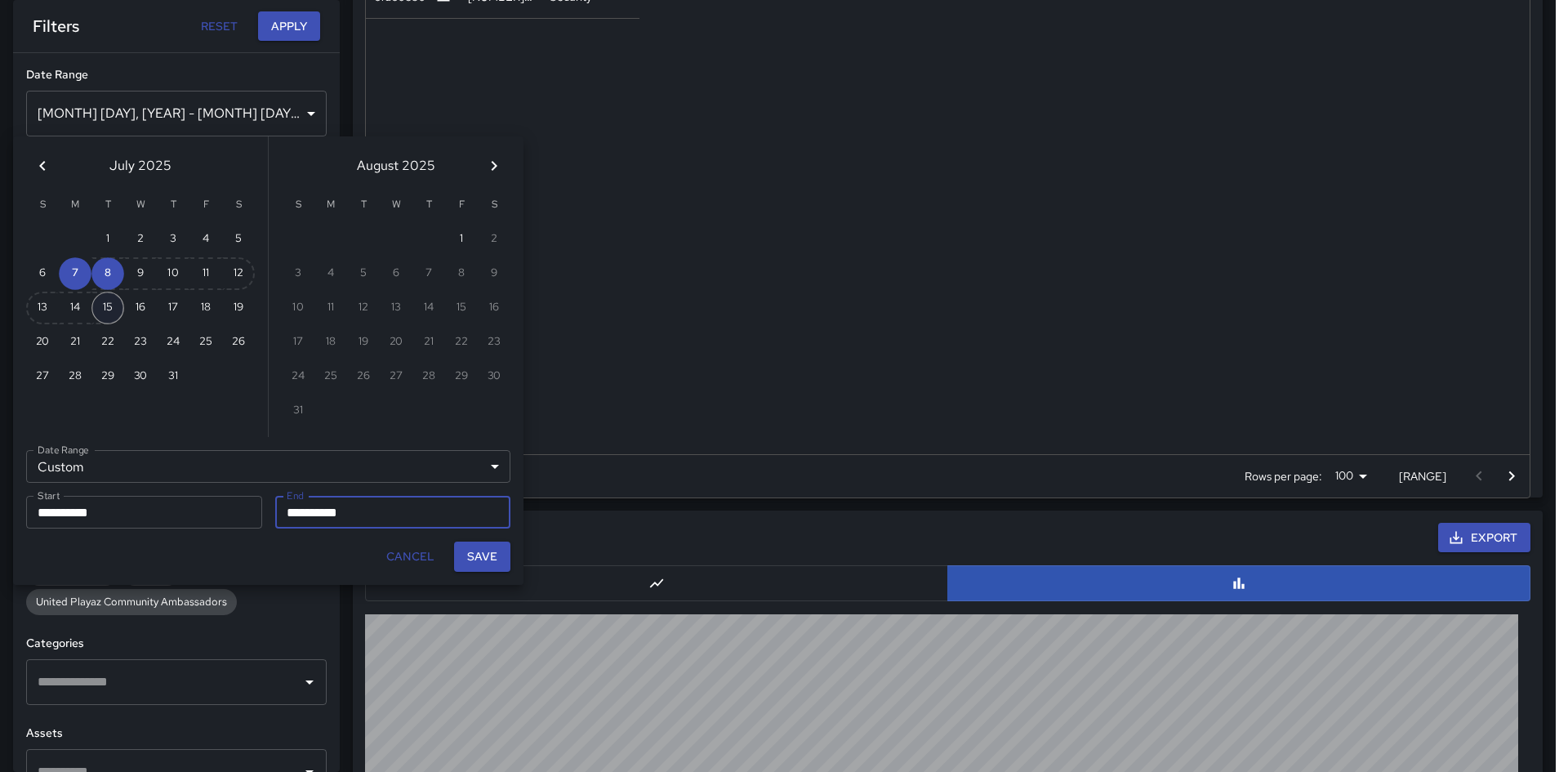 click on "15" at bounding box center (108, 308) 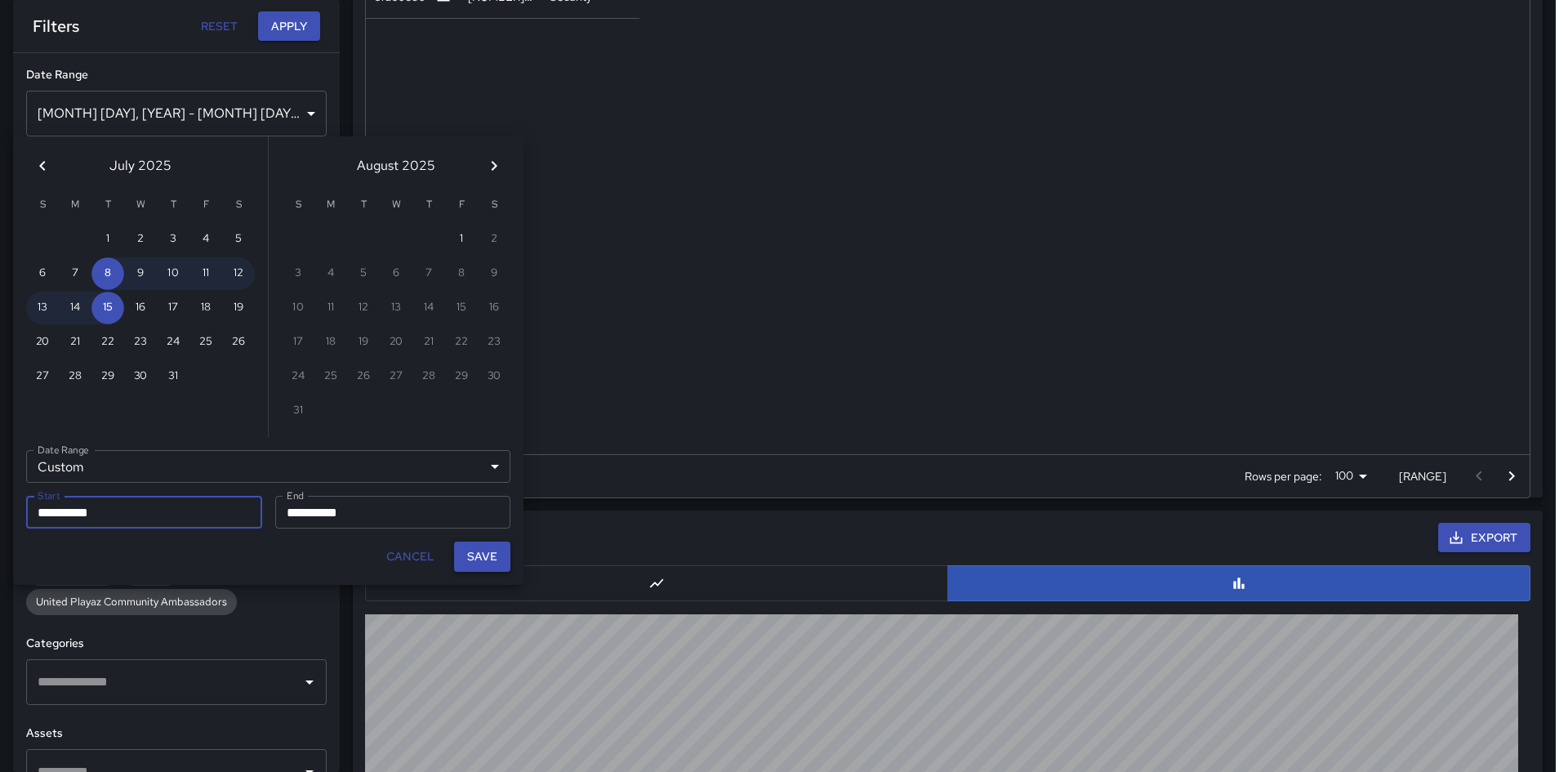 click on "Save" at bounding box center (482, 556) 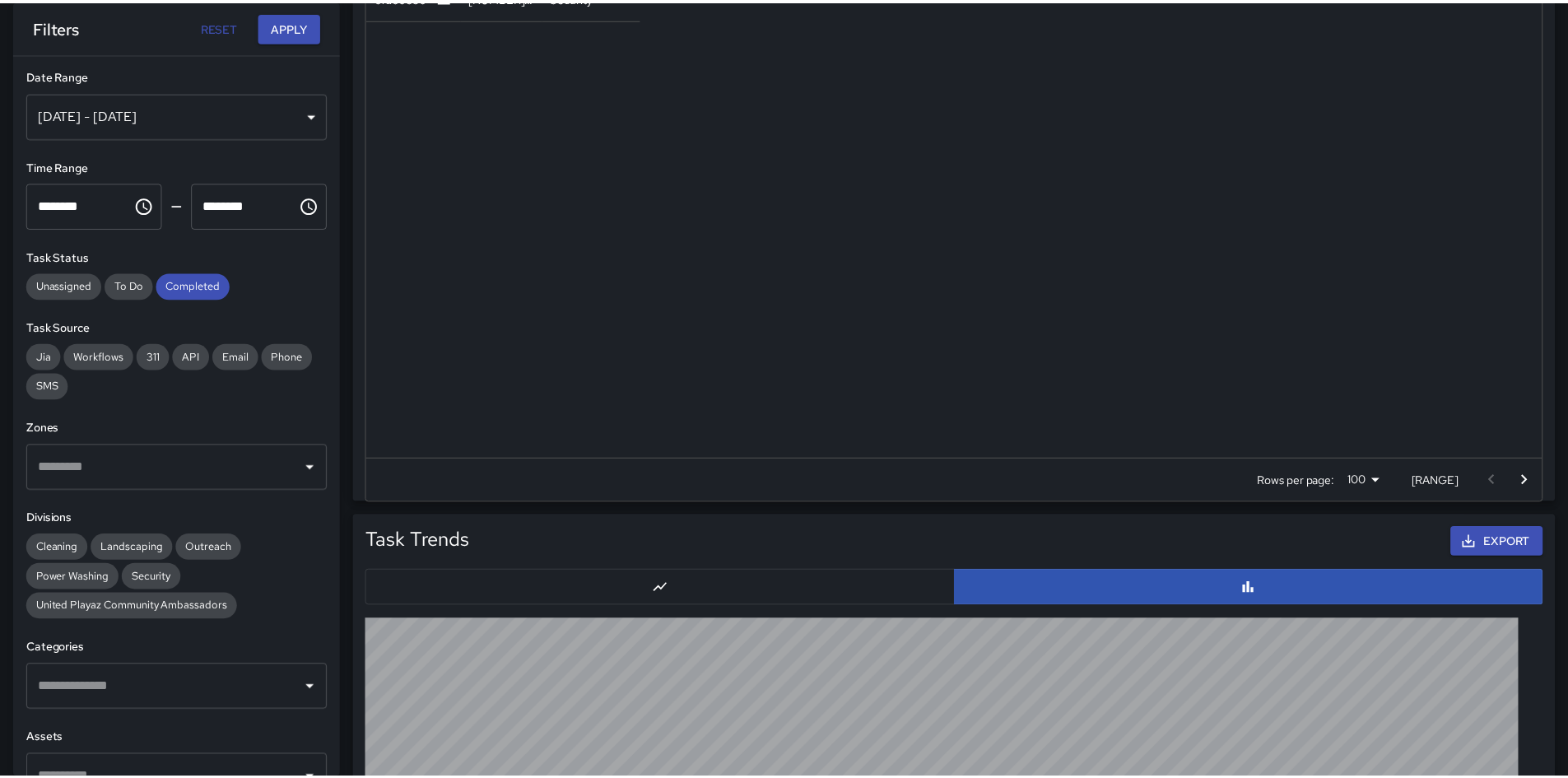 scroll, scrollTop: 13, scrollLeft: 13, axis: both 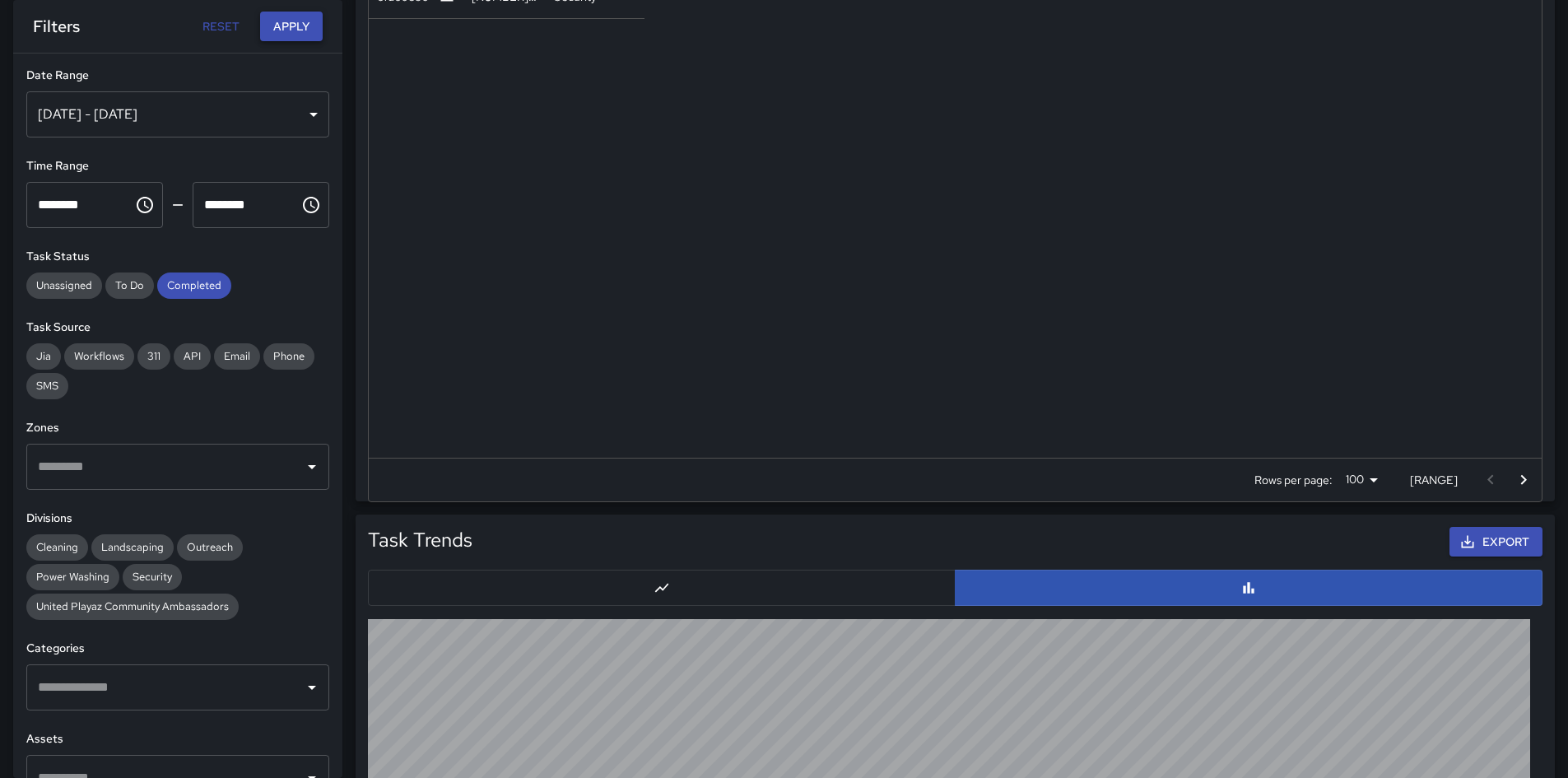 click on "Apply" at bounding box center (291, 26) 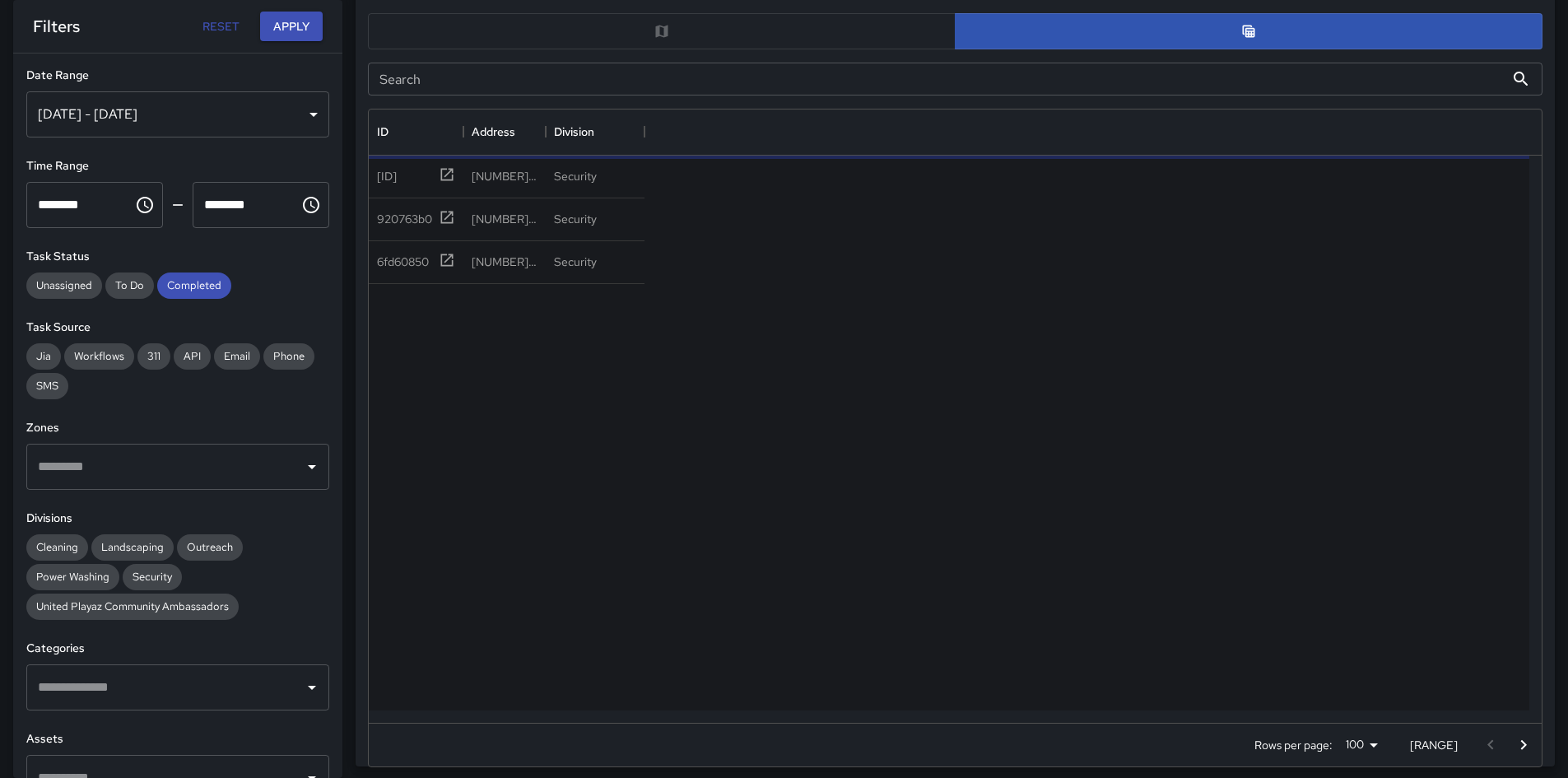 scroll, scrollTop: 818, scrollLeft: 0, axis: vertical 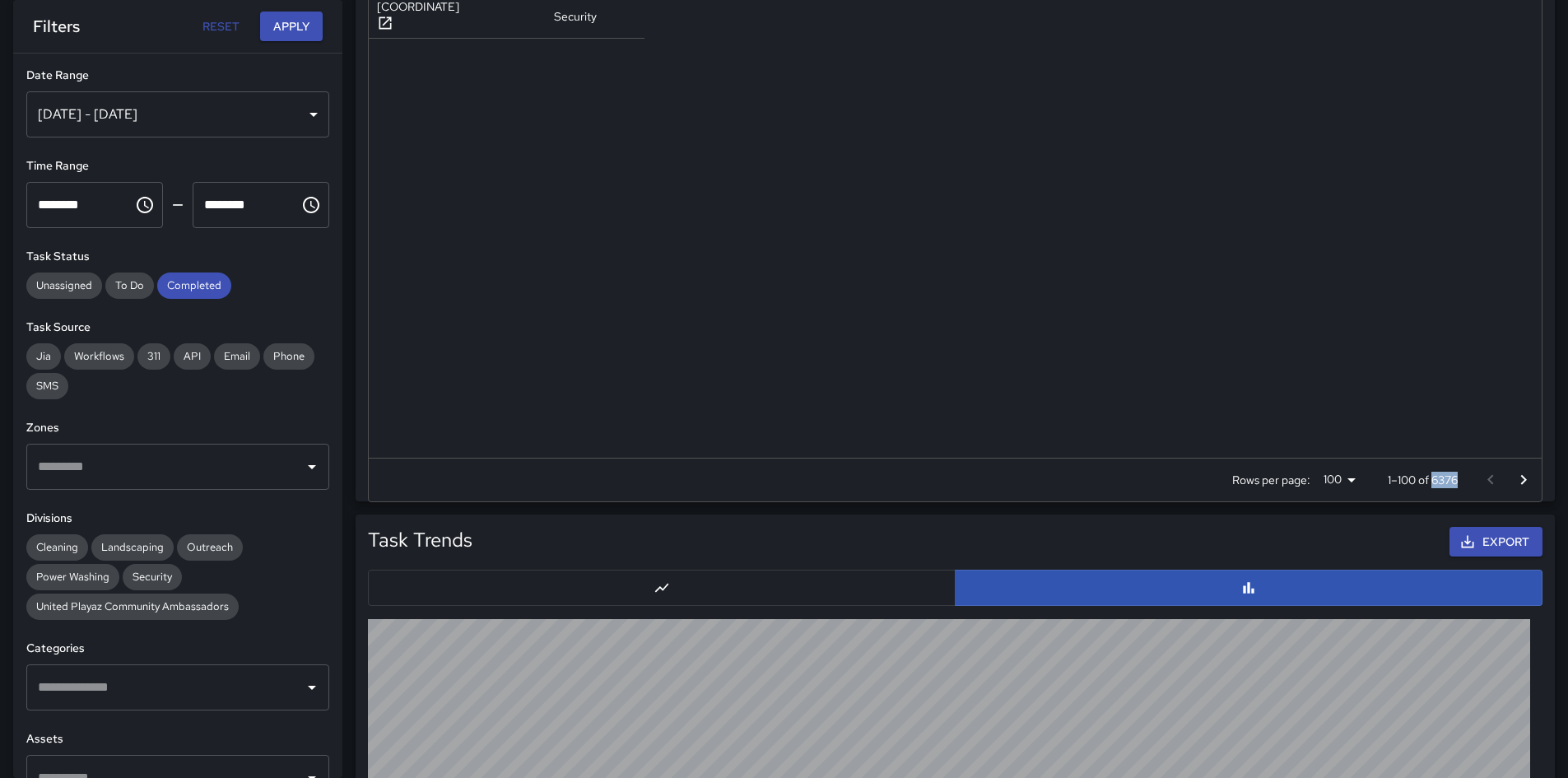 drag, startPoint x: 1432, startPoint y: 478, endPoint x: 1456, endPoint y: 480, distance: 24.083189 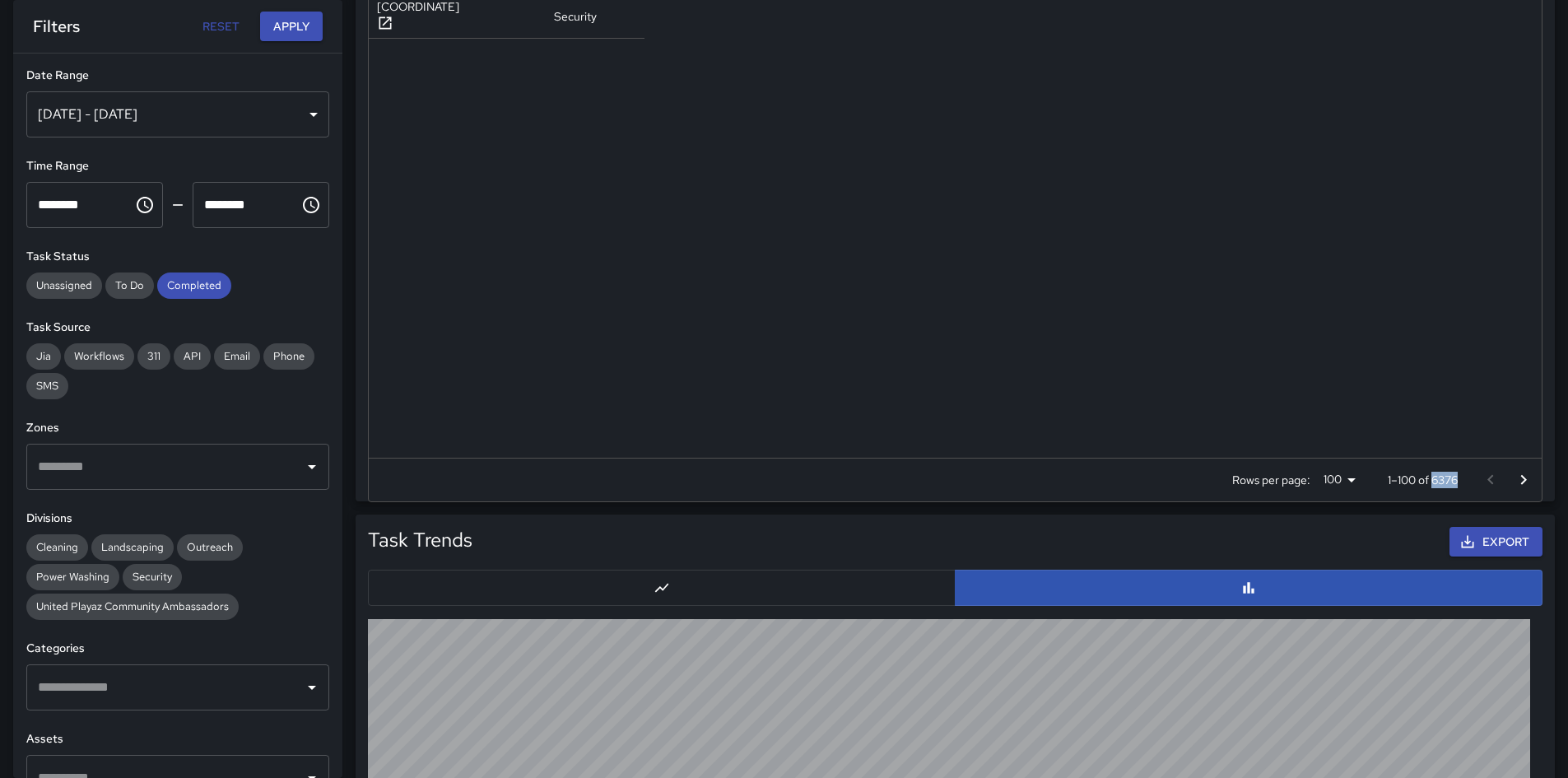 click on "1–100 of 6376" at bounding box center [1422, 480] 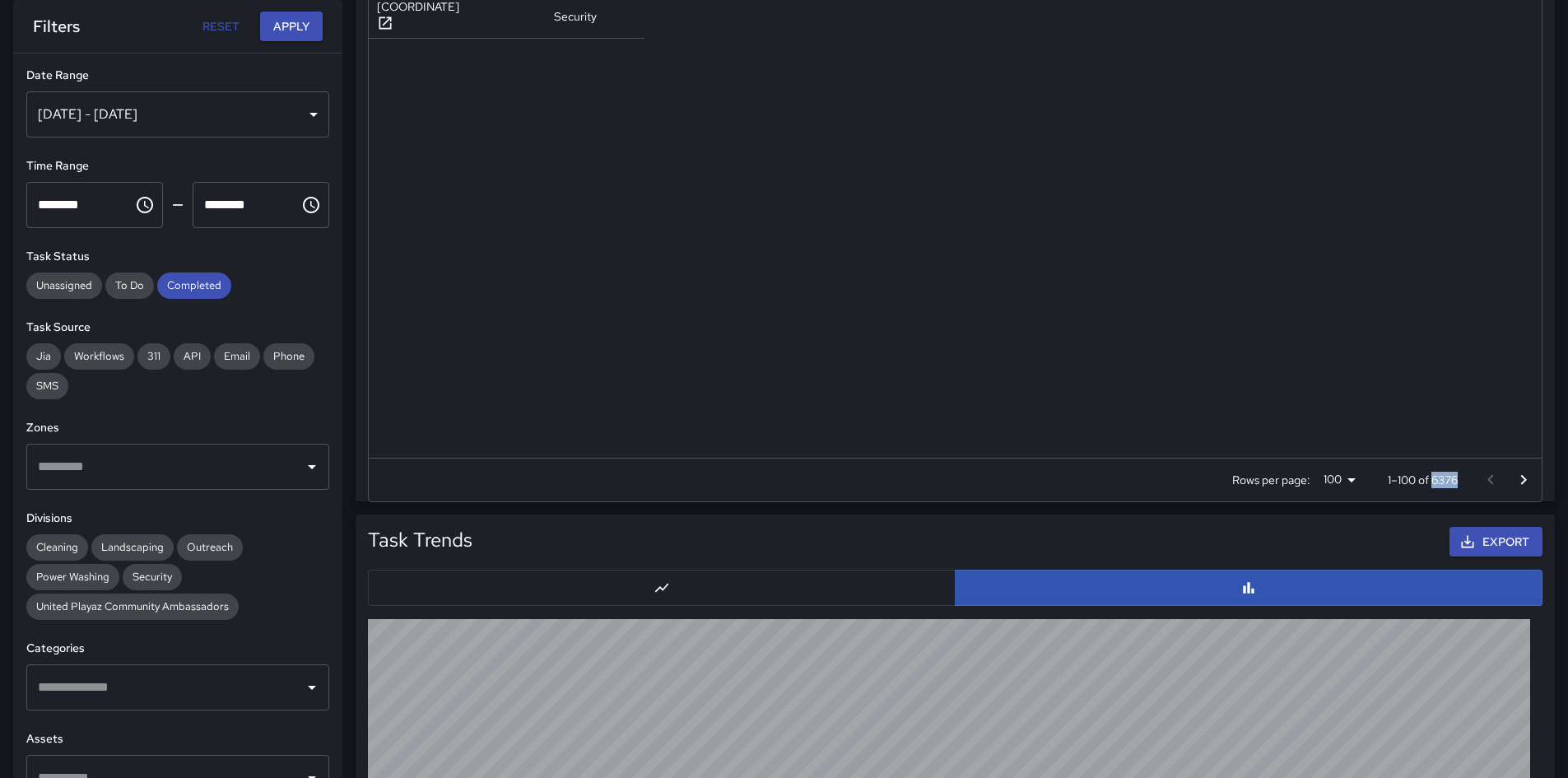 copy on "[NUMBER]" 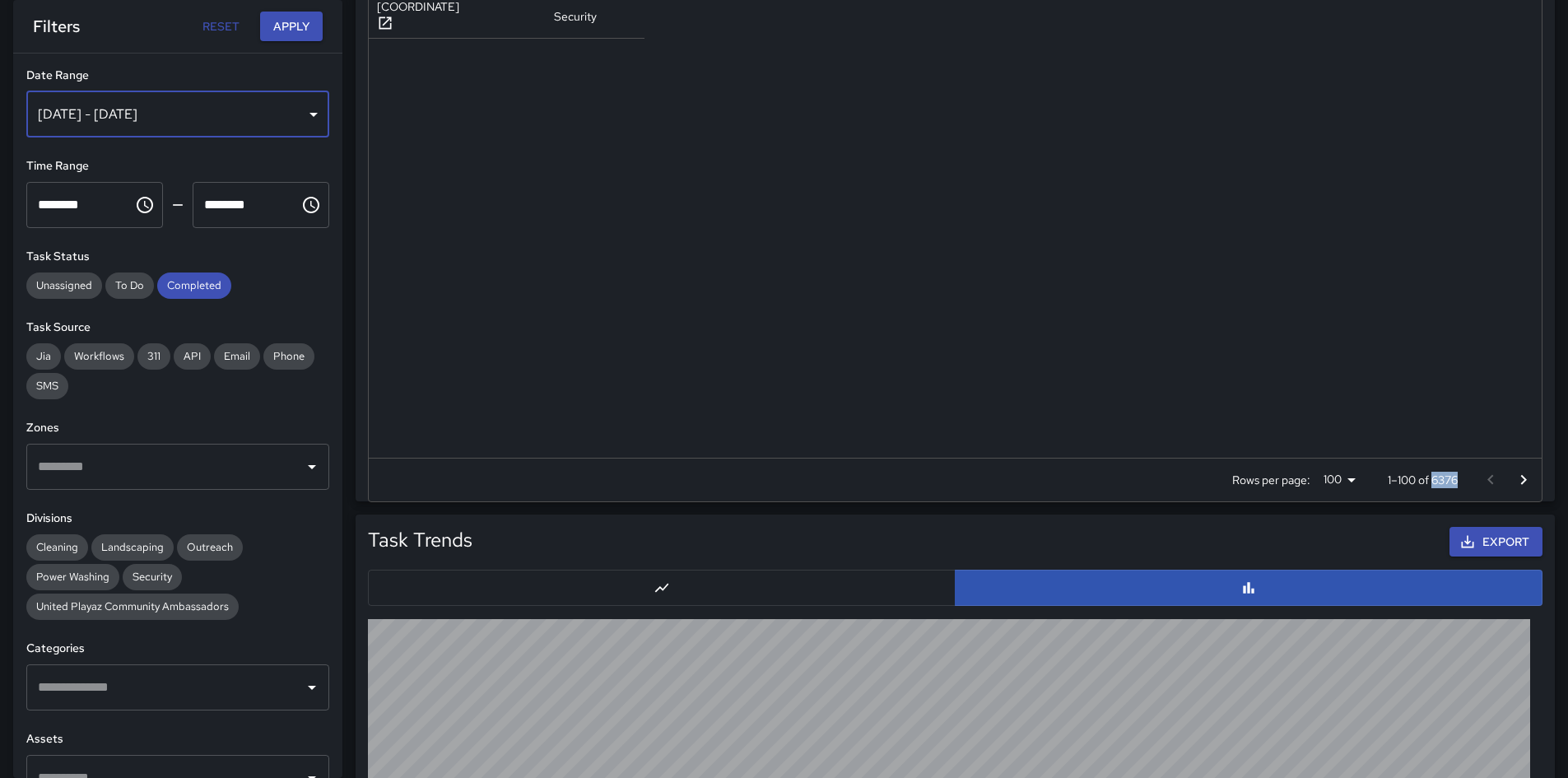 click on "[DATE] - [DATE]" at bounding box center (178, 114) 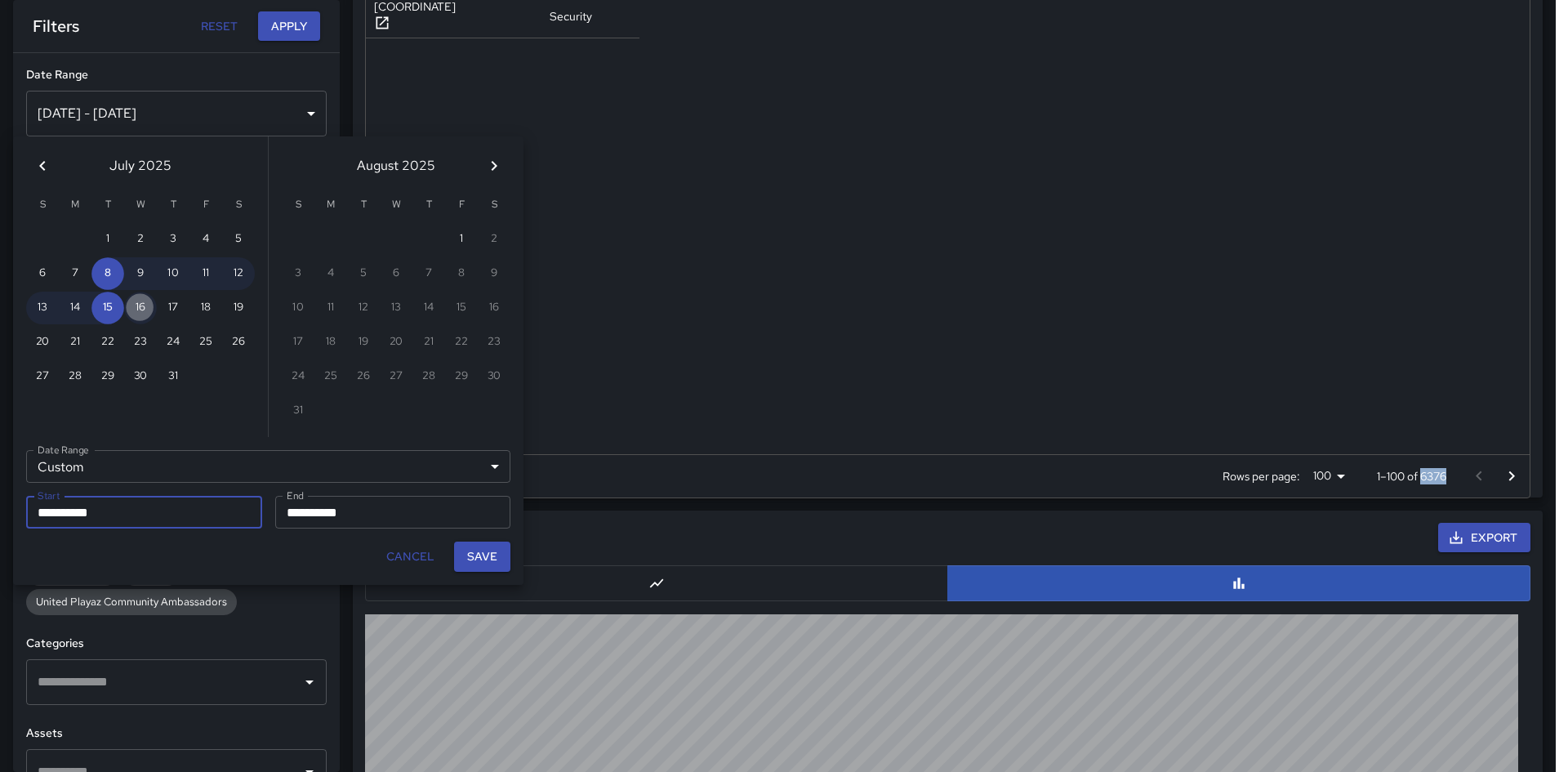 drag, startPoint x: 136, startPoint y: 308, endPoint x: 137, endPoint y: 325, distance: 17.029386 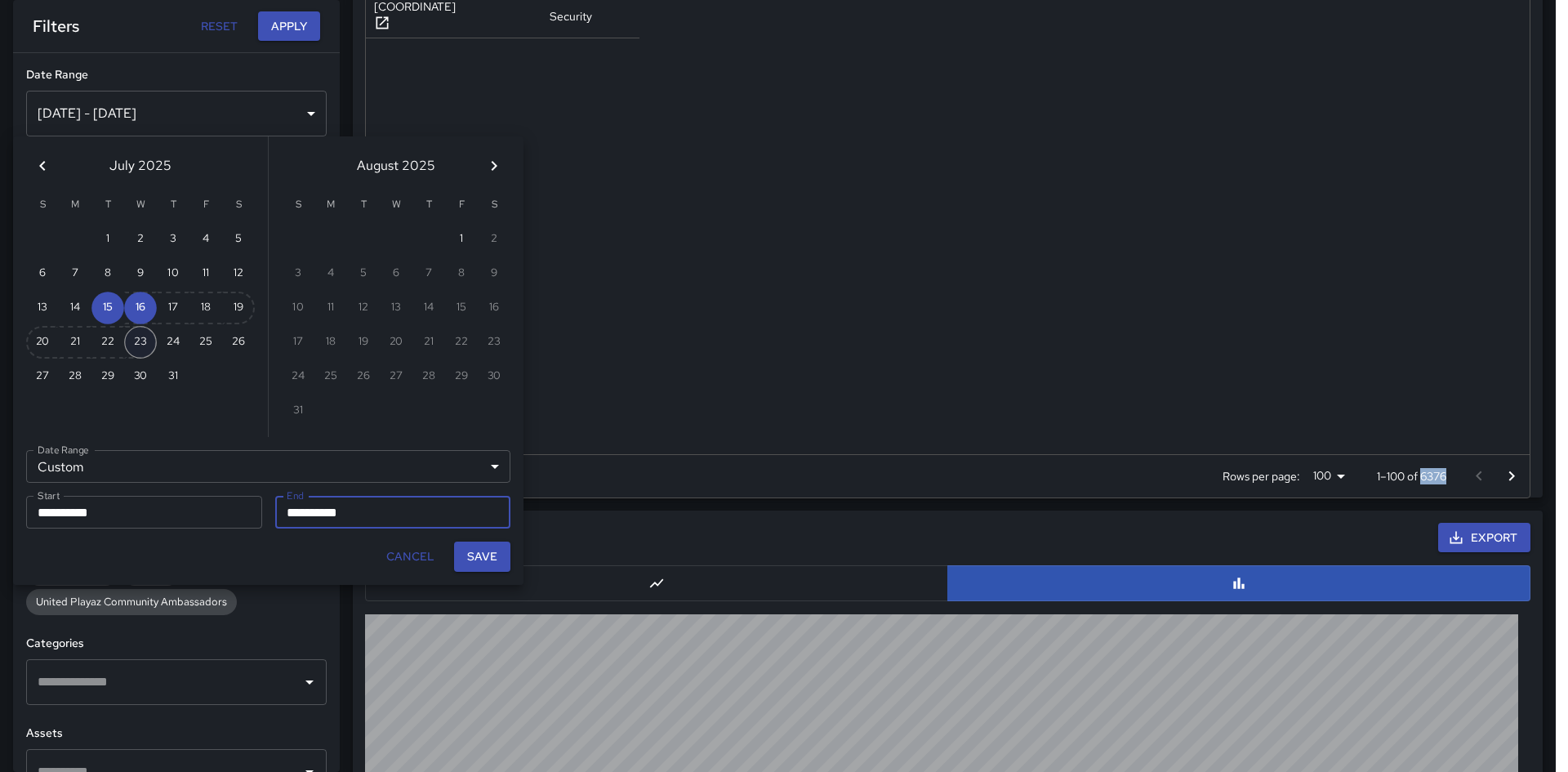 click on "23" at bounding box center (140, 342) 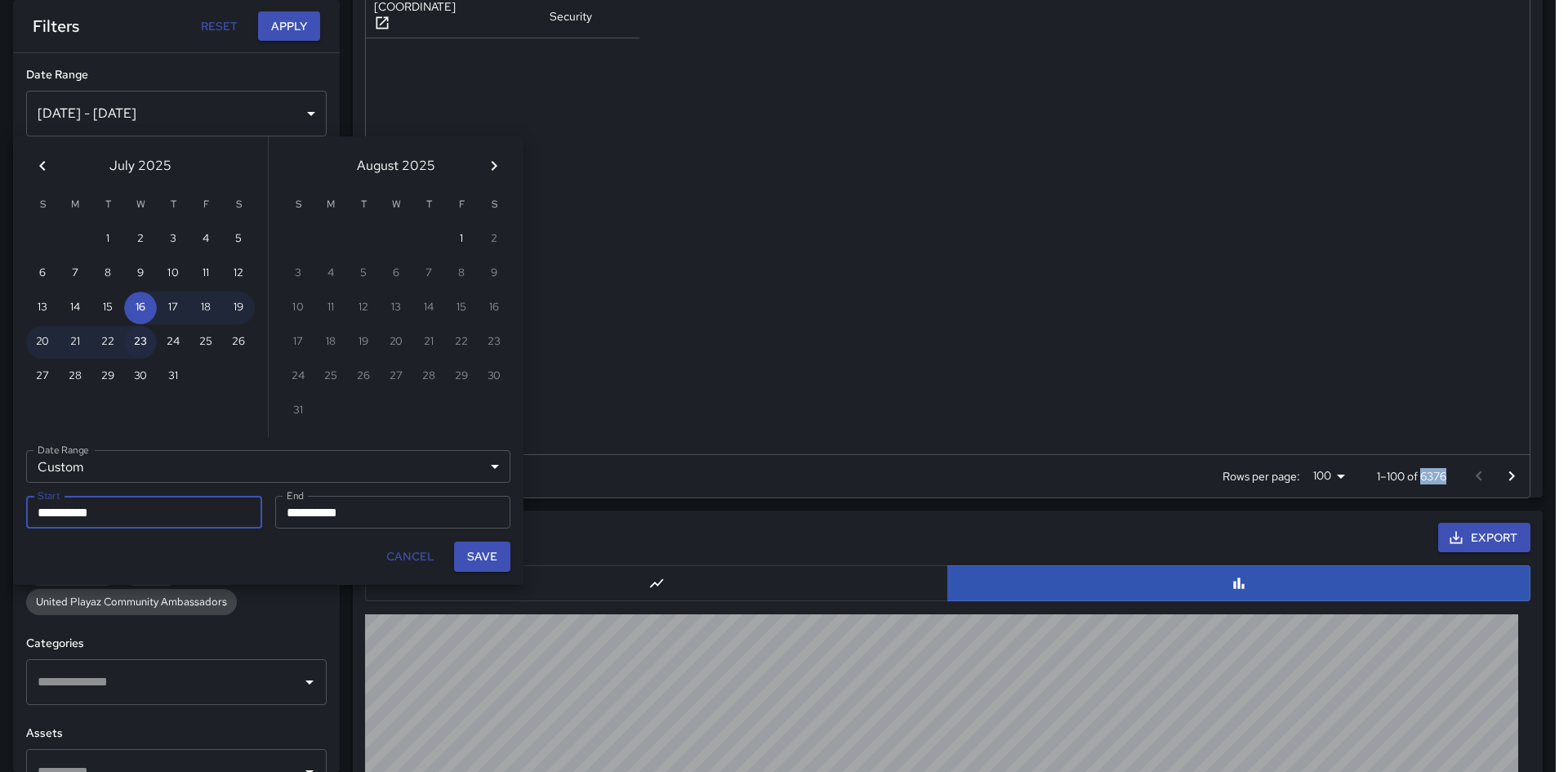 type on "**********" 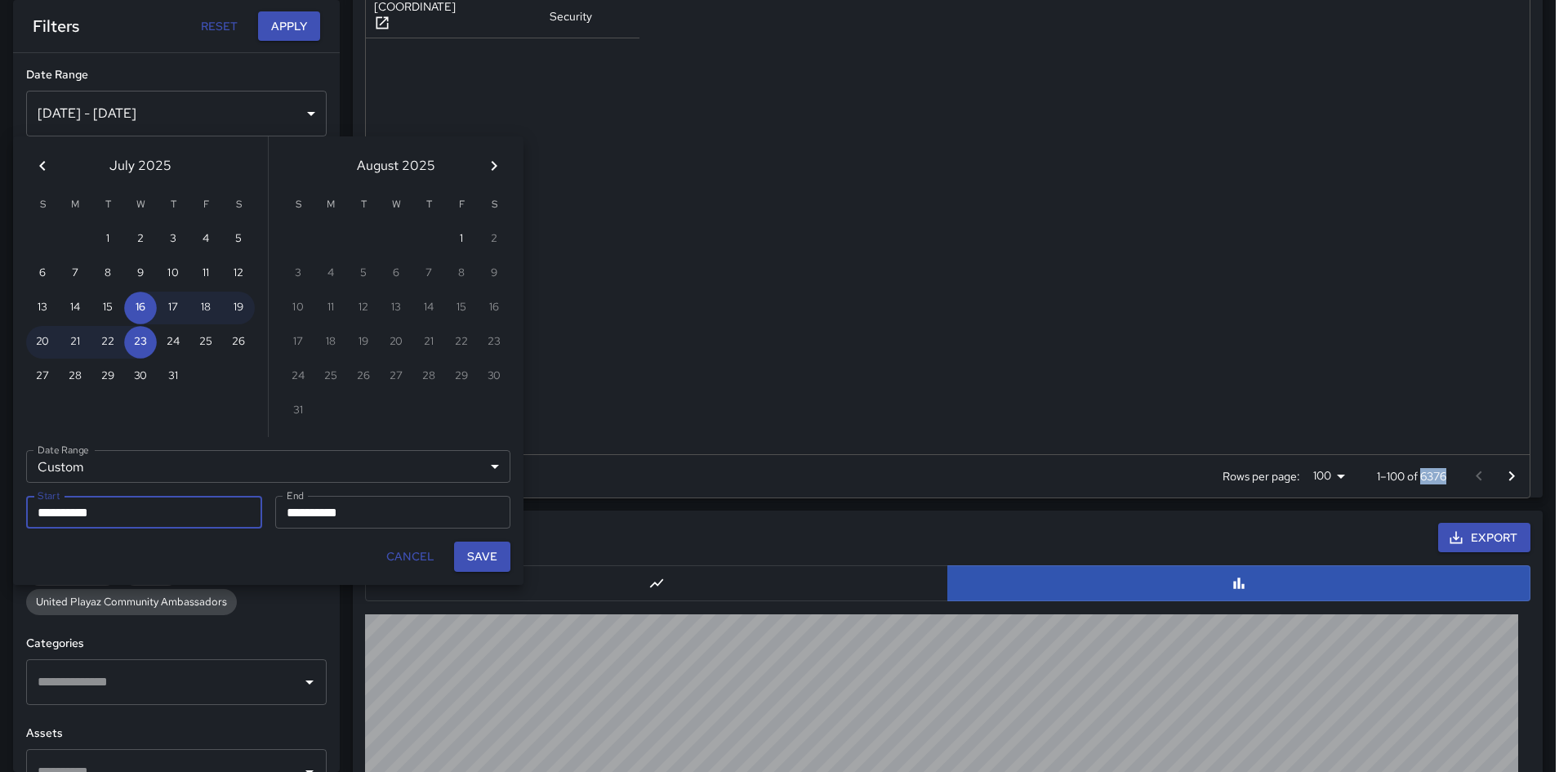 click on "Save" at bounding box center (482, 556) 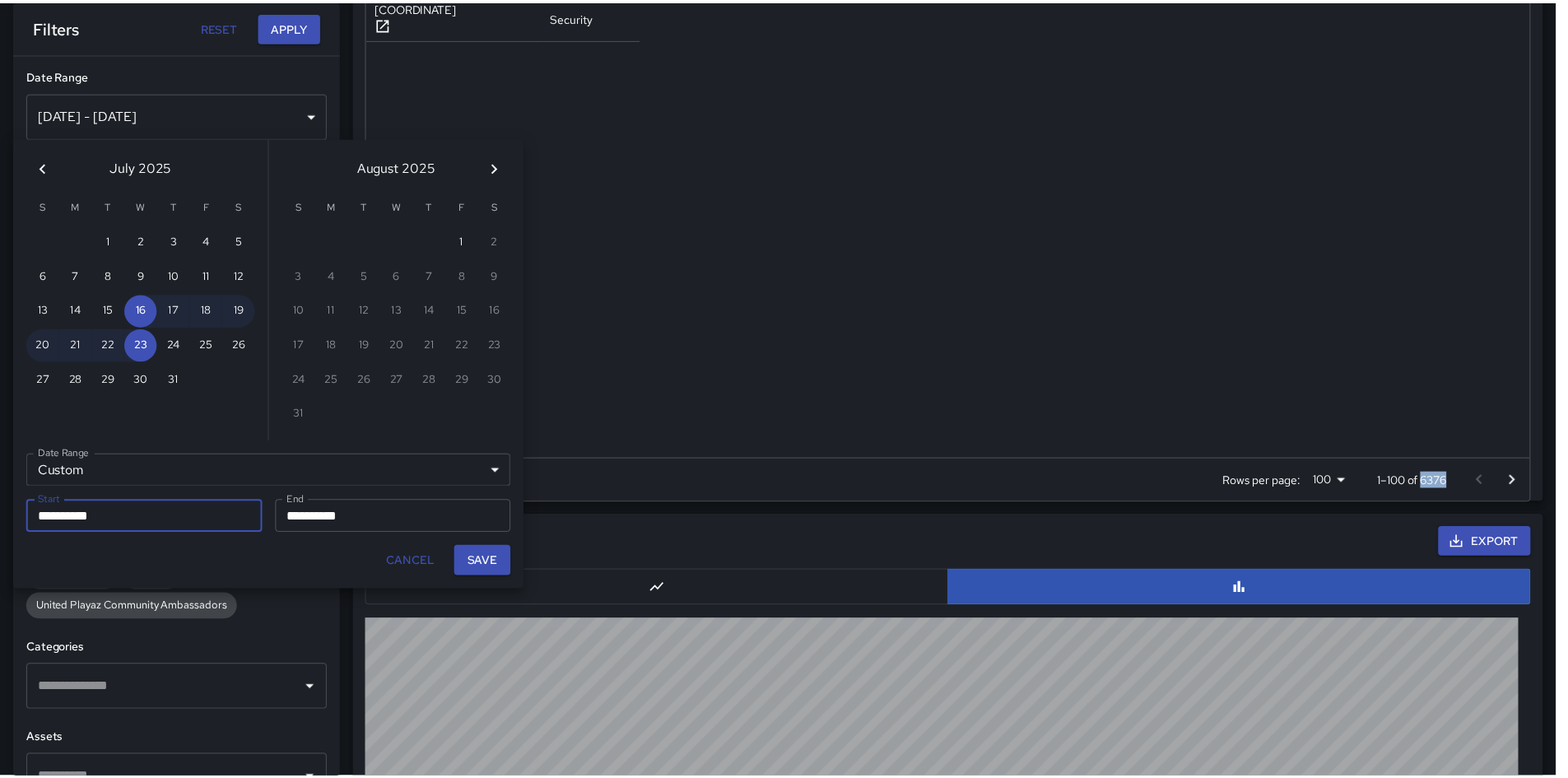 scroll, scrollTop: 13, scrollLeft: 13, axis: both 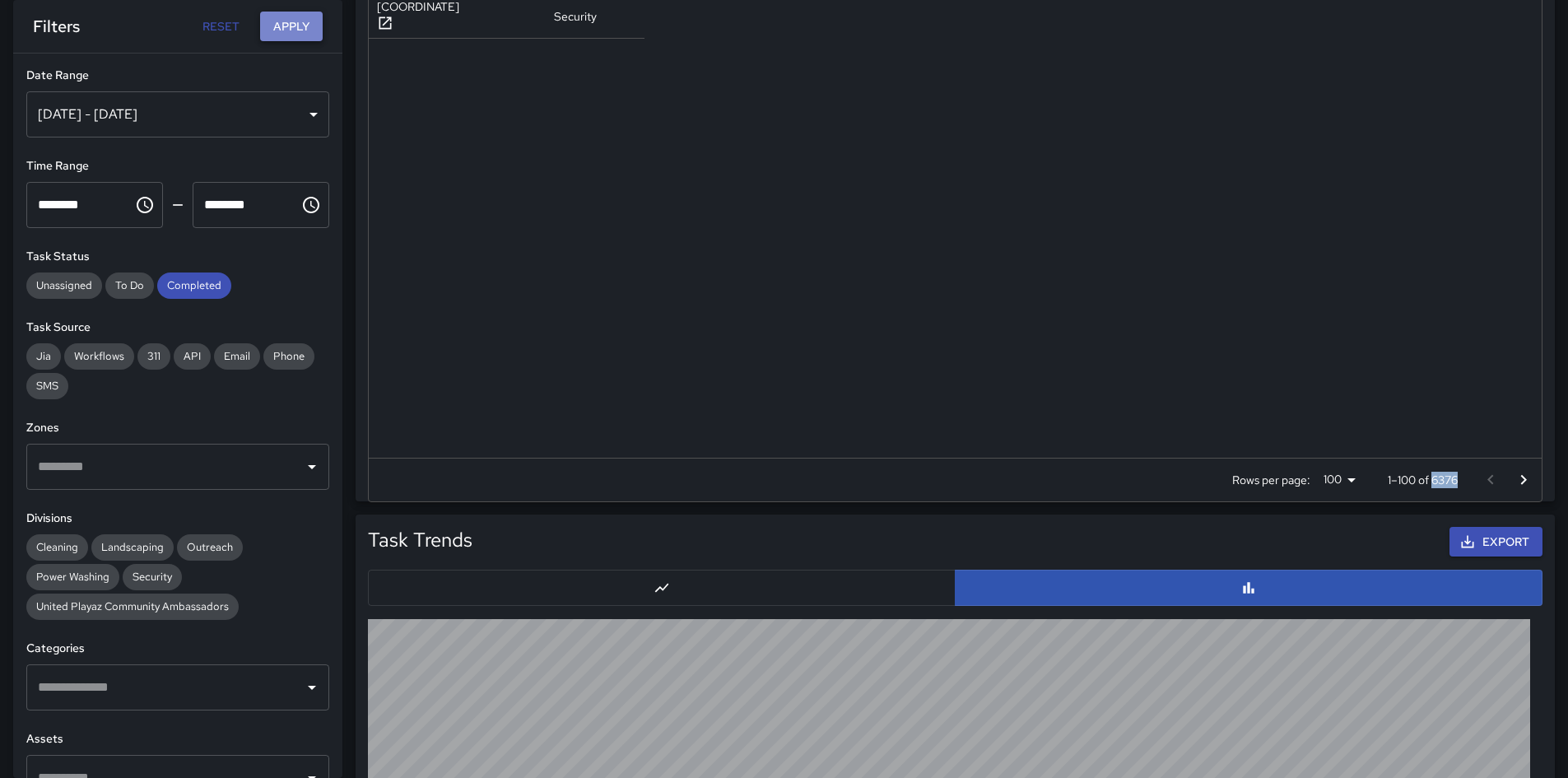 click on "Apply" at bounding box center [291, 26] 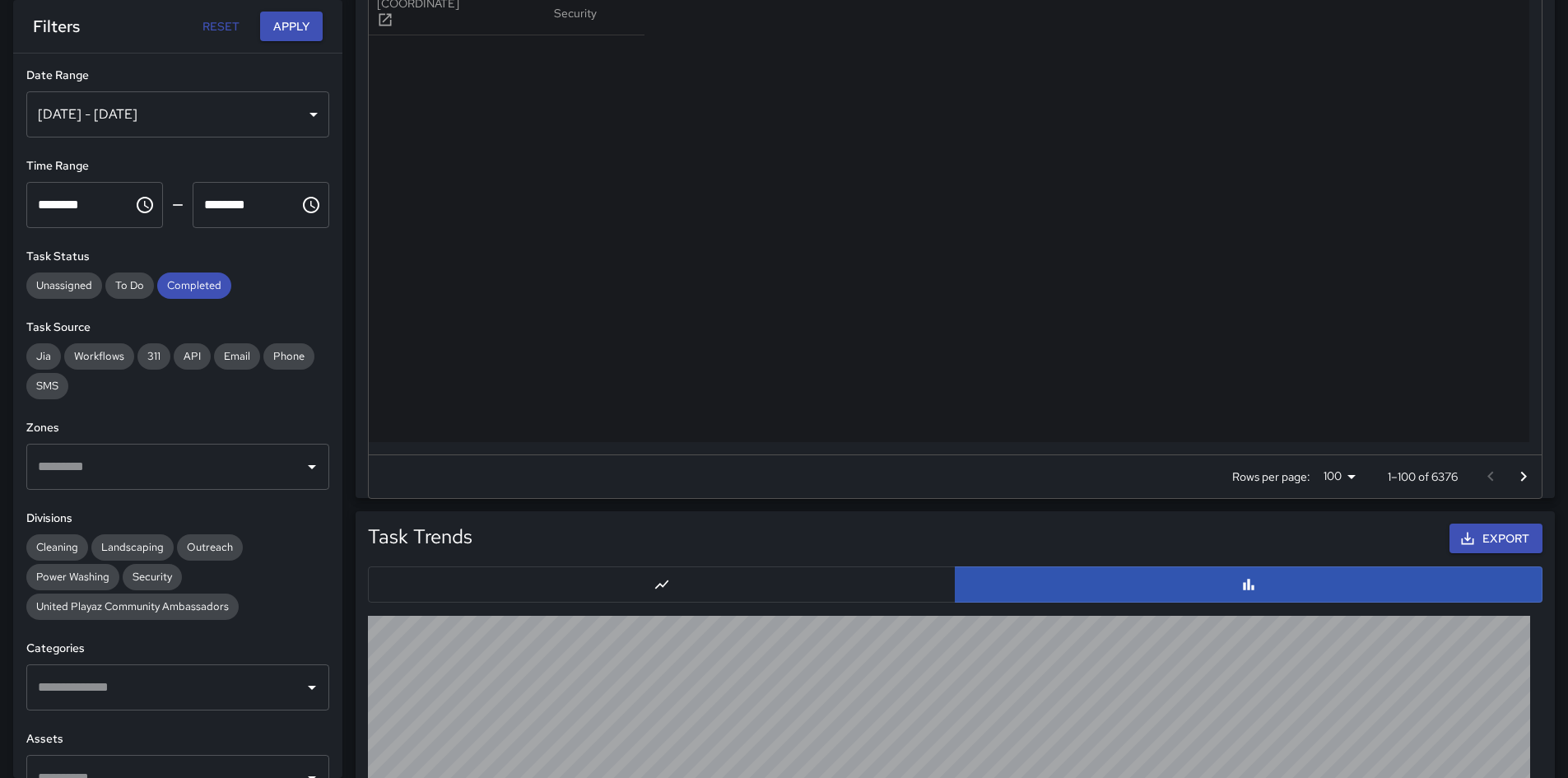 click on "Task Trends Export" at bounding box center [955, 538] 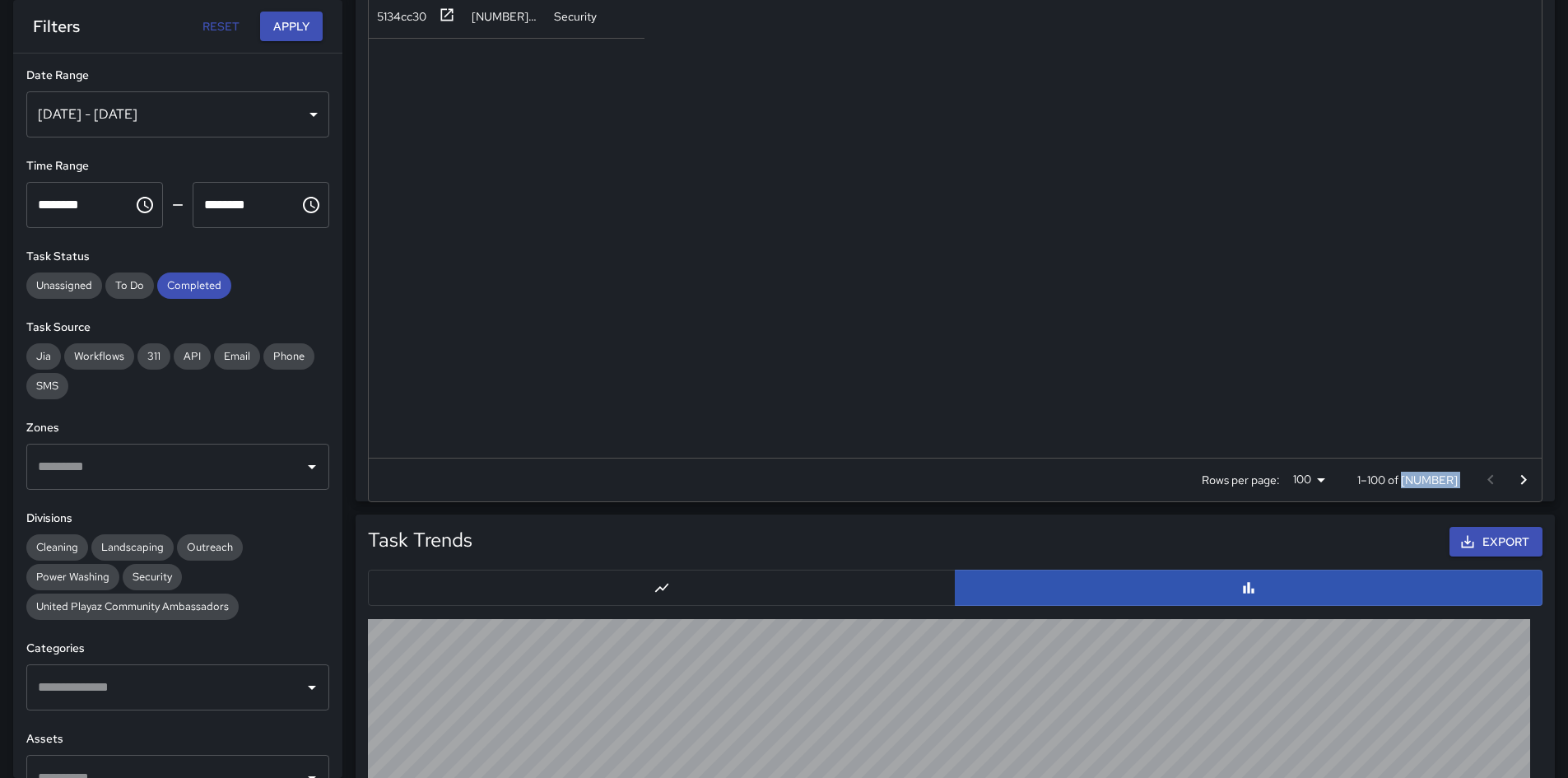 drag, startPoint x: 1431, startPoint y: 479, endPoint x: 1468, endPoint y: 479, distance: 37 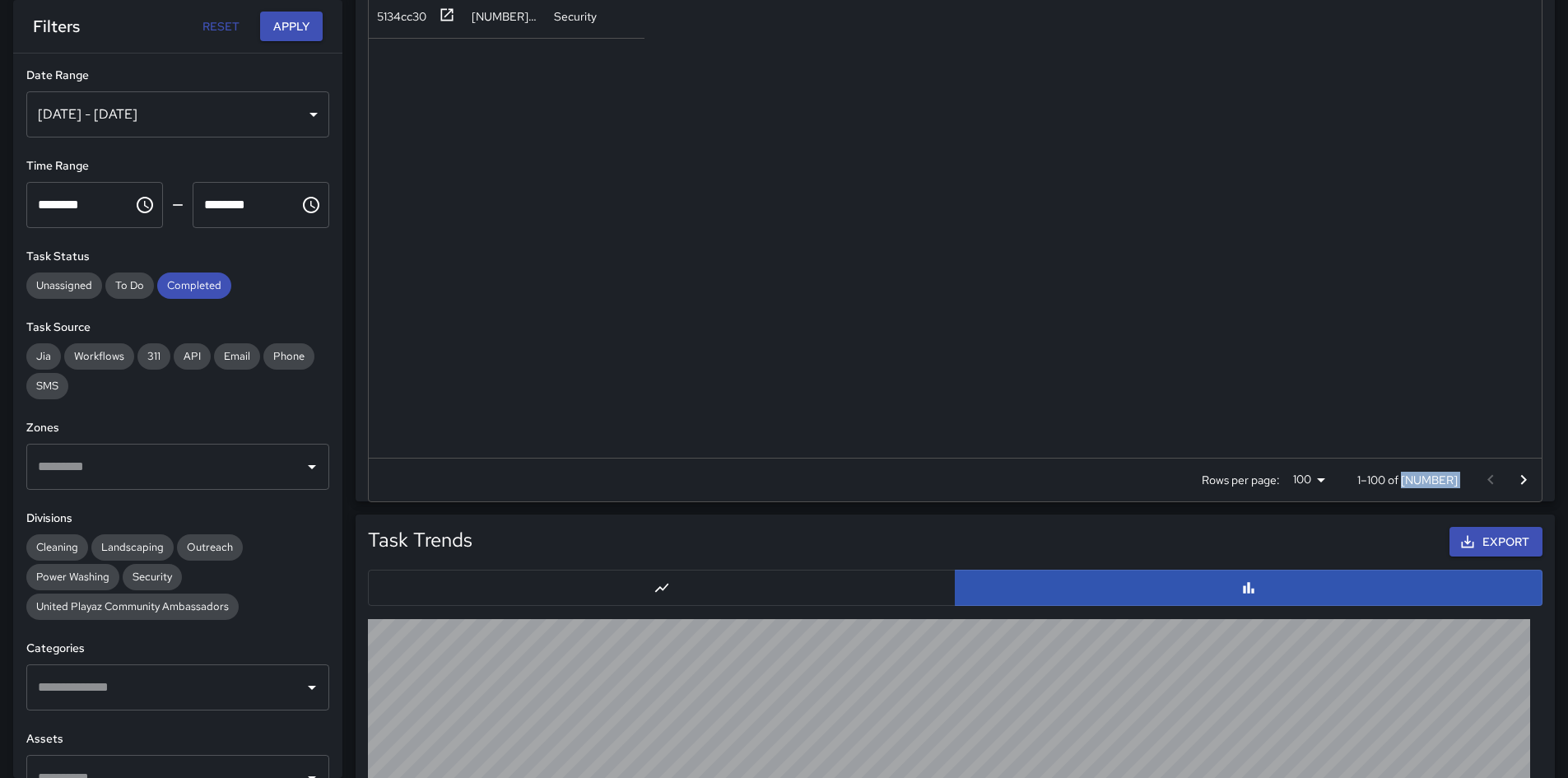 click on "Rows per page: 100 *** [RANGE]" at bounding box center [1361, 480] 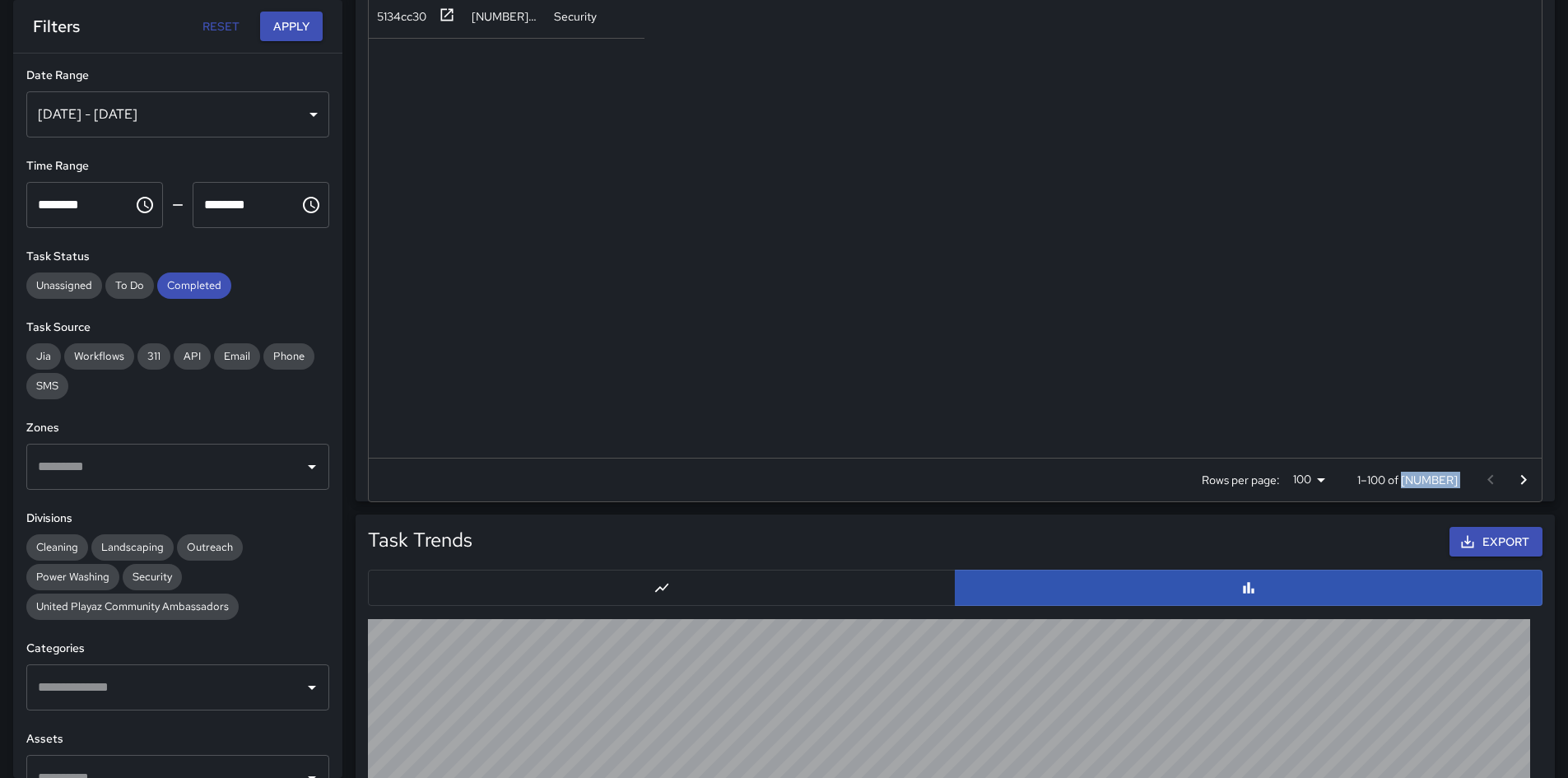 copy on "6729" 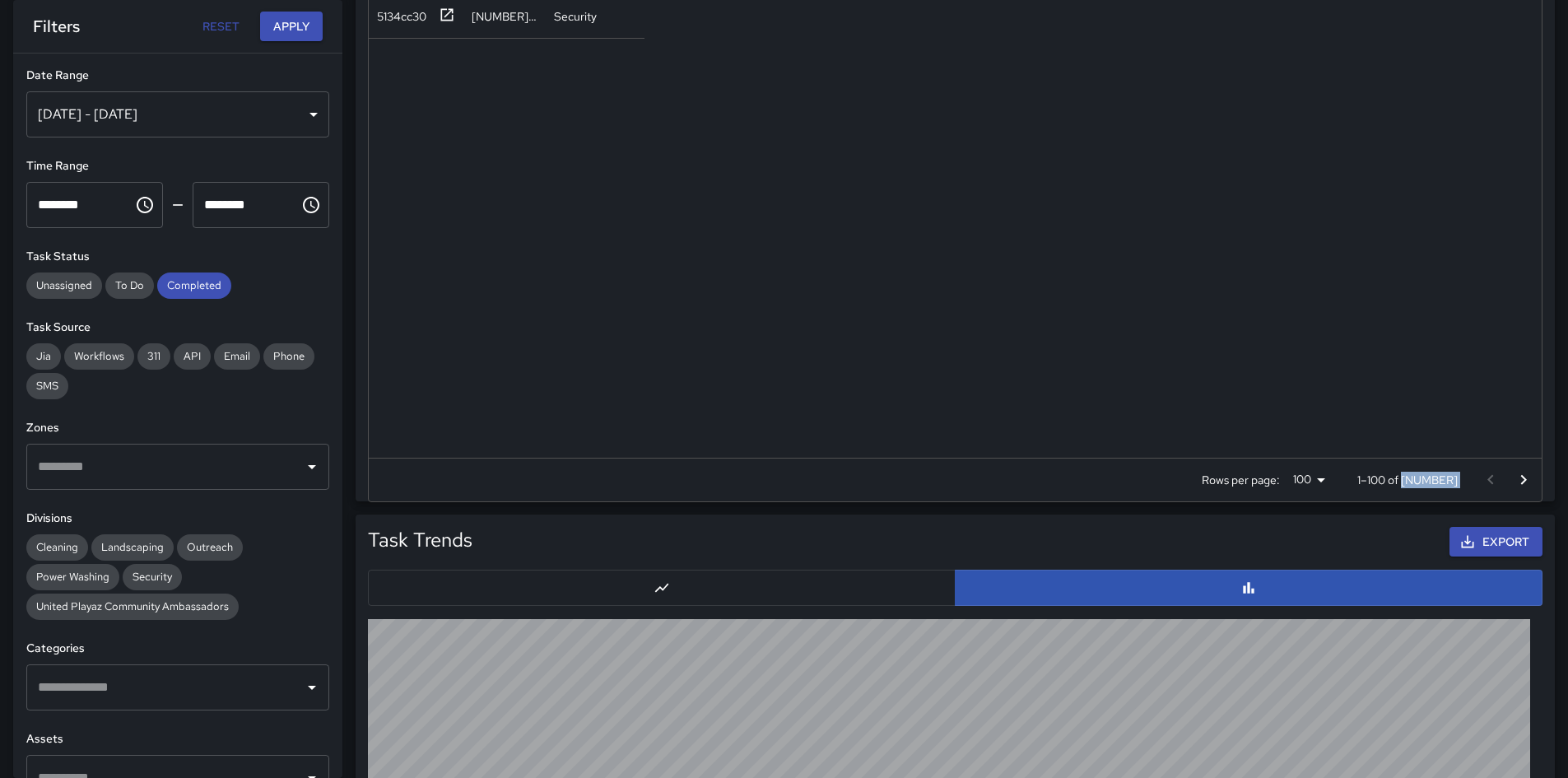 click on "[DATE] - [DATE]" at bounding box center (178, 114) 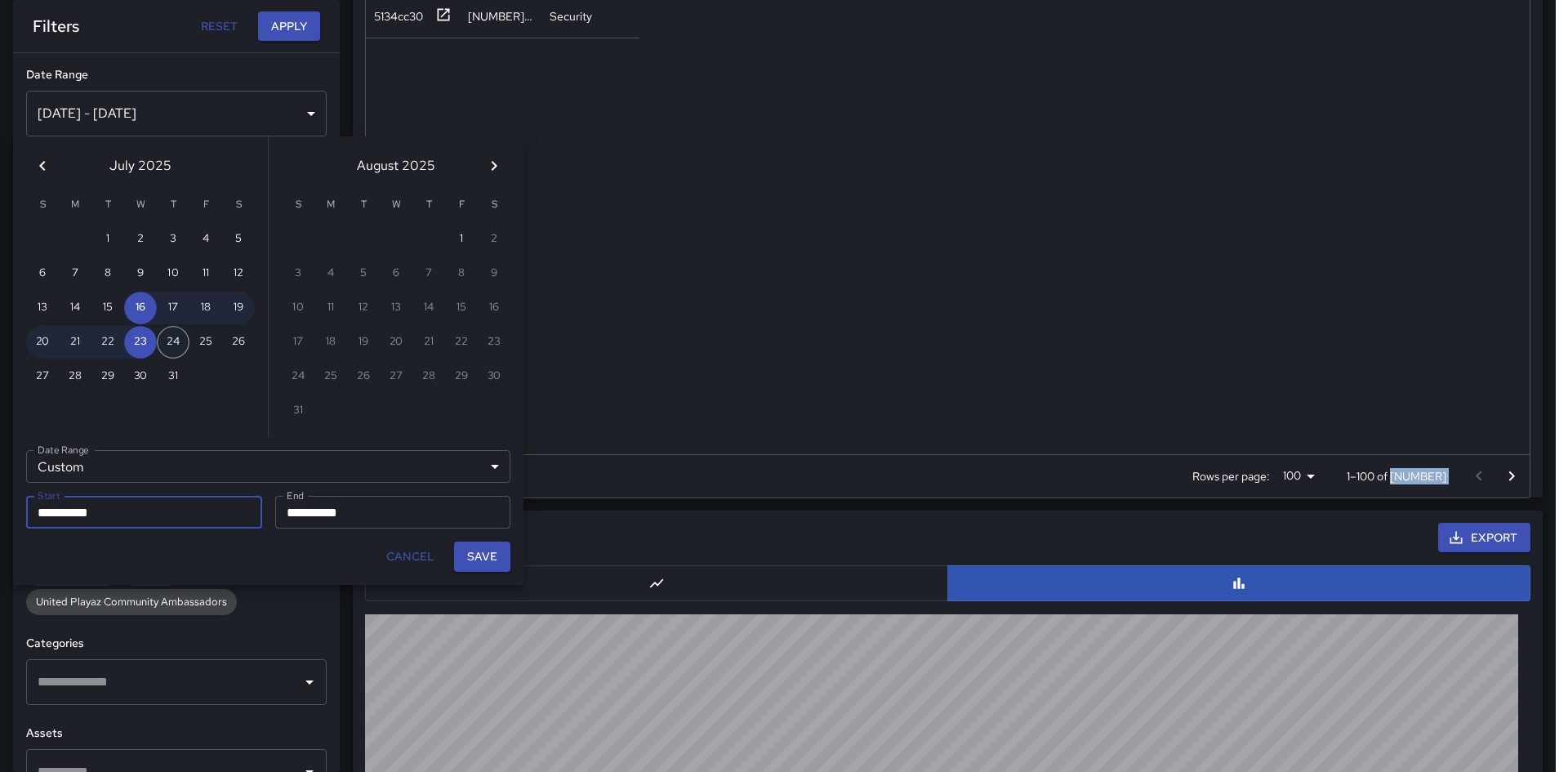 click on "24" at bounding box center (173, 342) 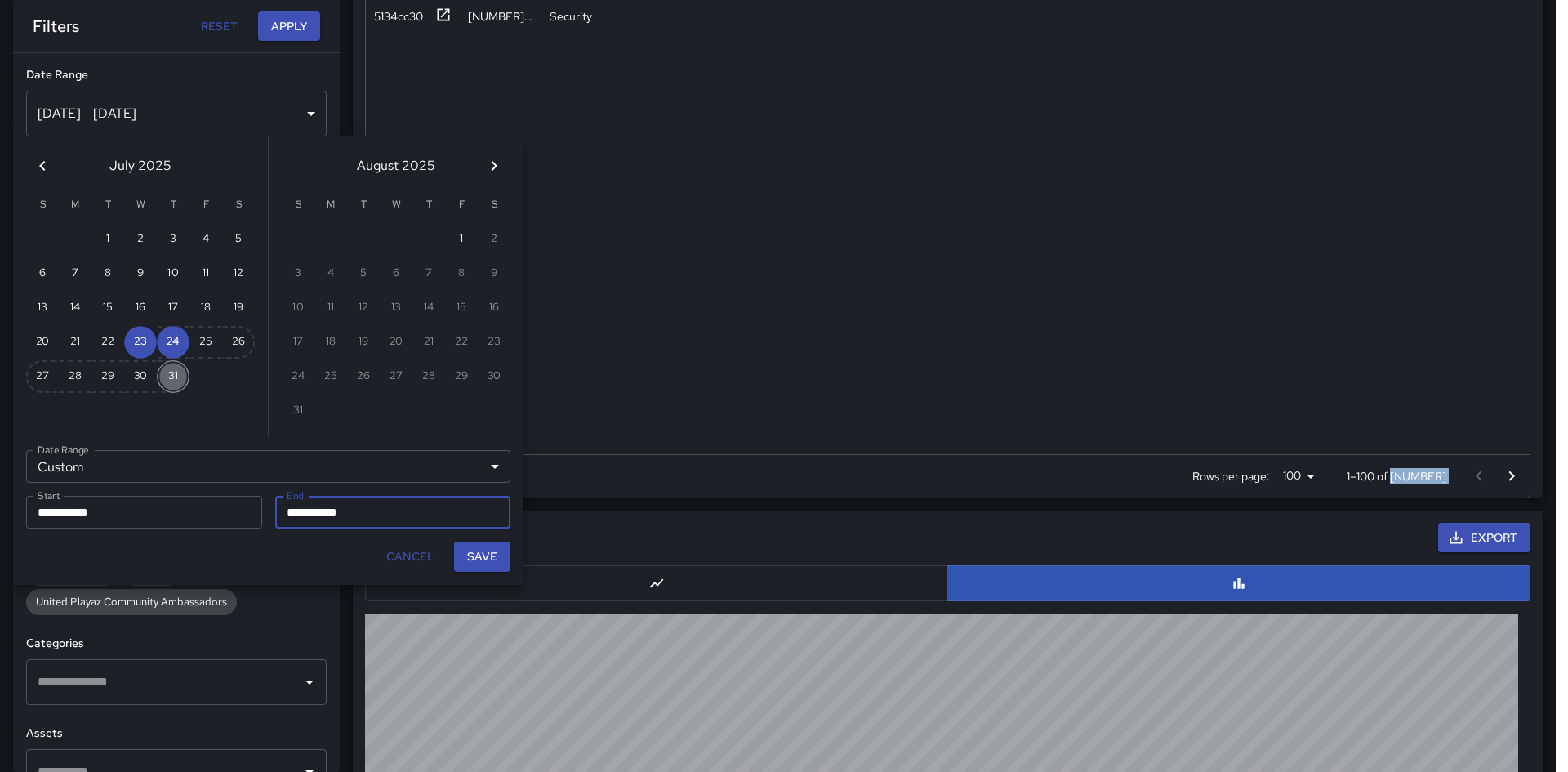 click on "31" at bounding box center (173, 377) 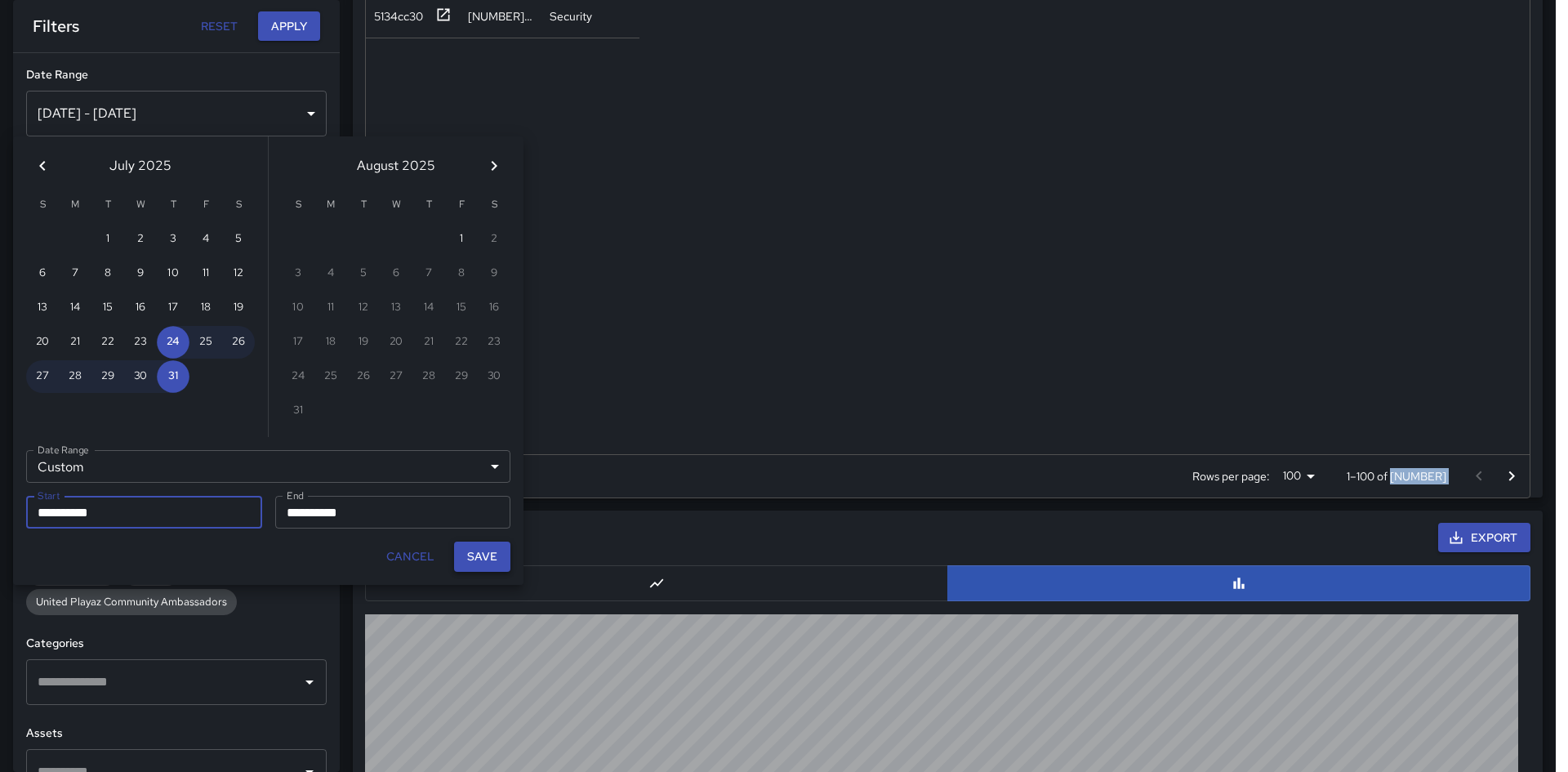 click on "Save" at bounding box center (482, 556) 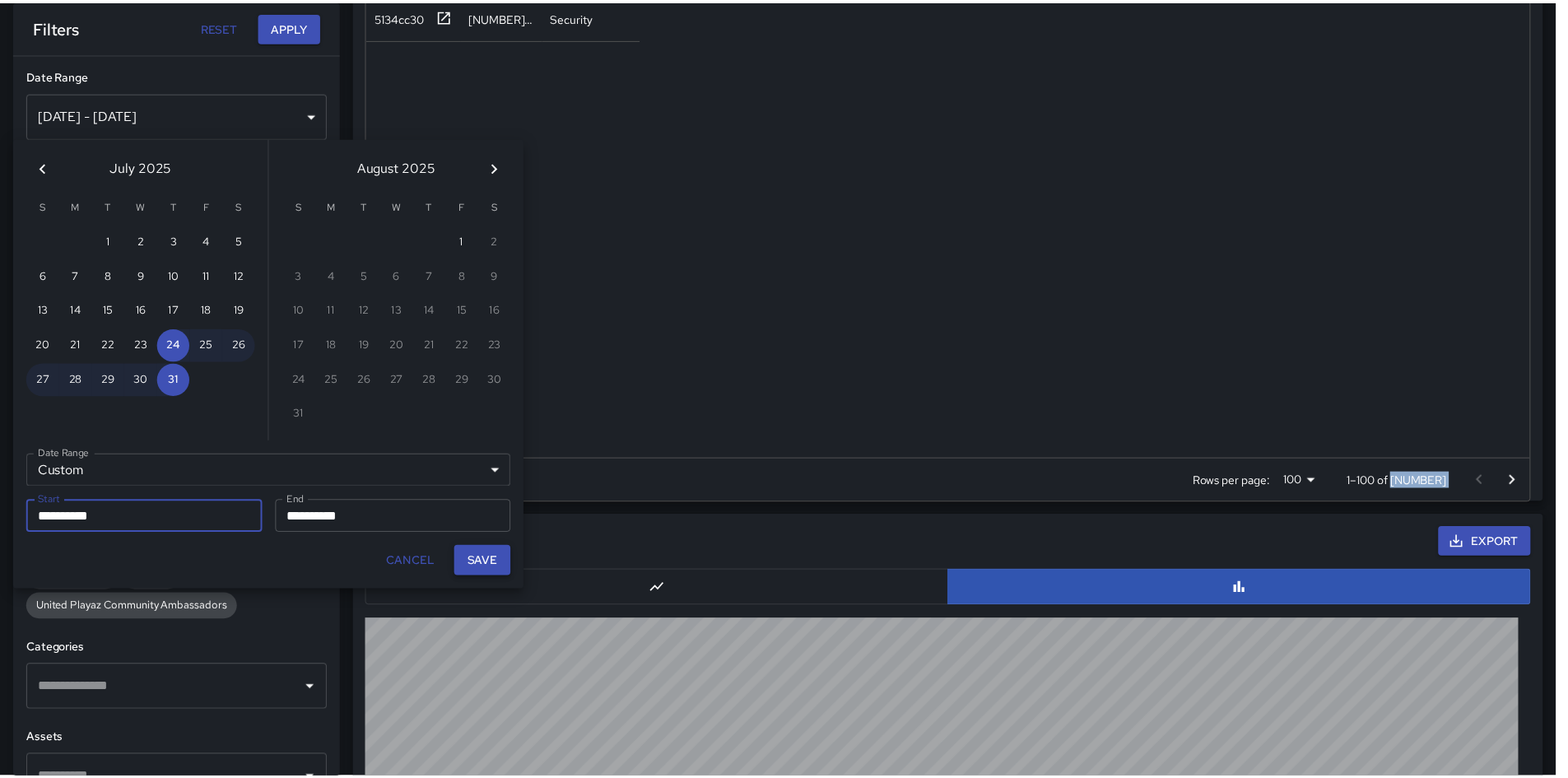 scroll, scrollTop: 13, scrollLeft: 13, axis: both 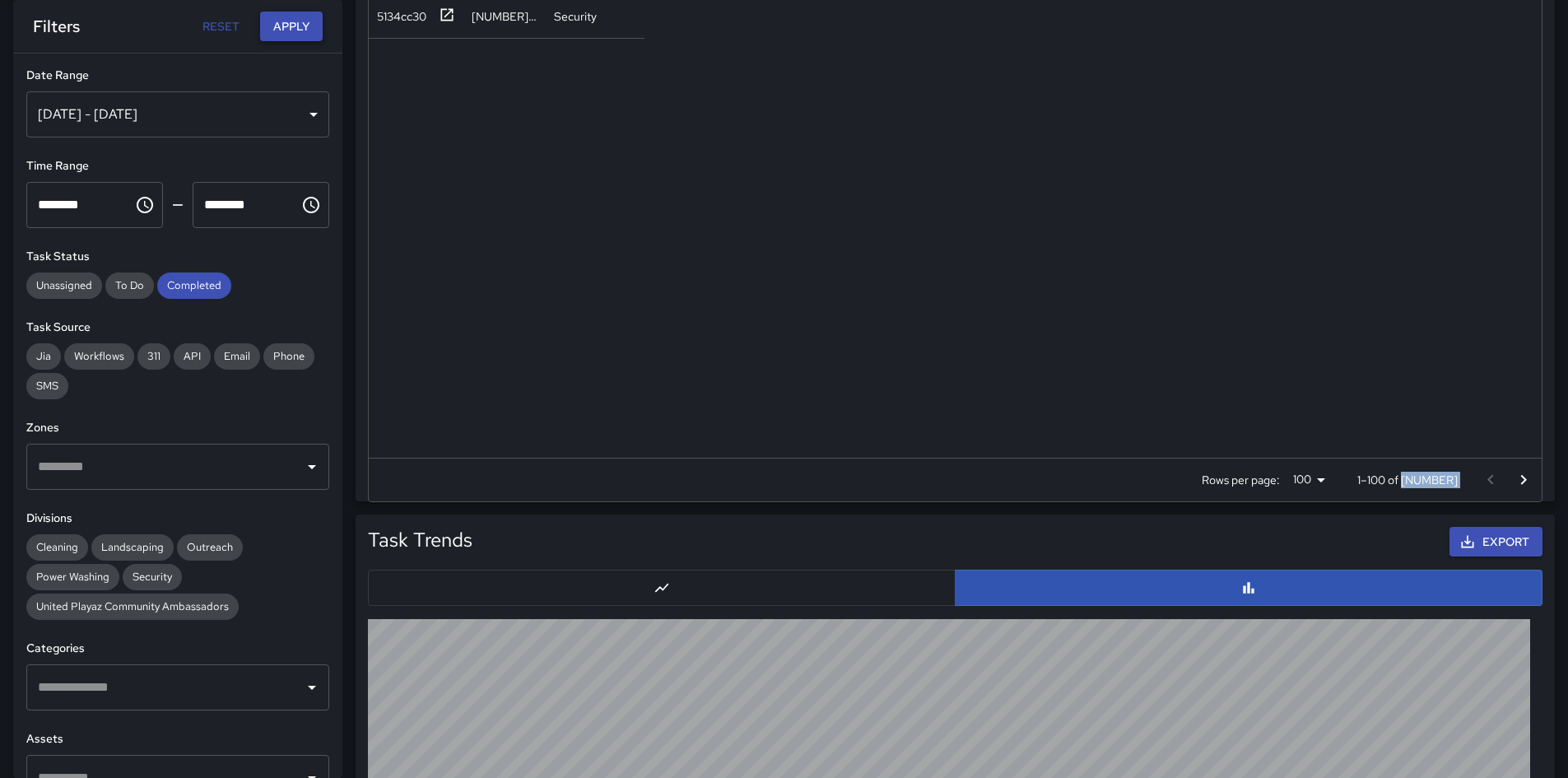 click on "Apply" at bounding box center [291, 26] 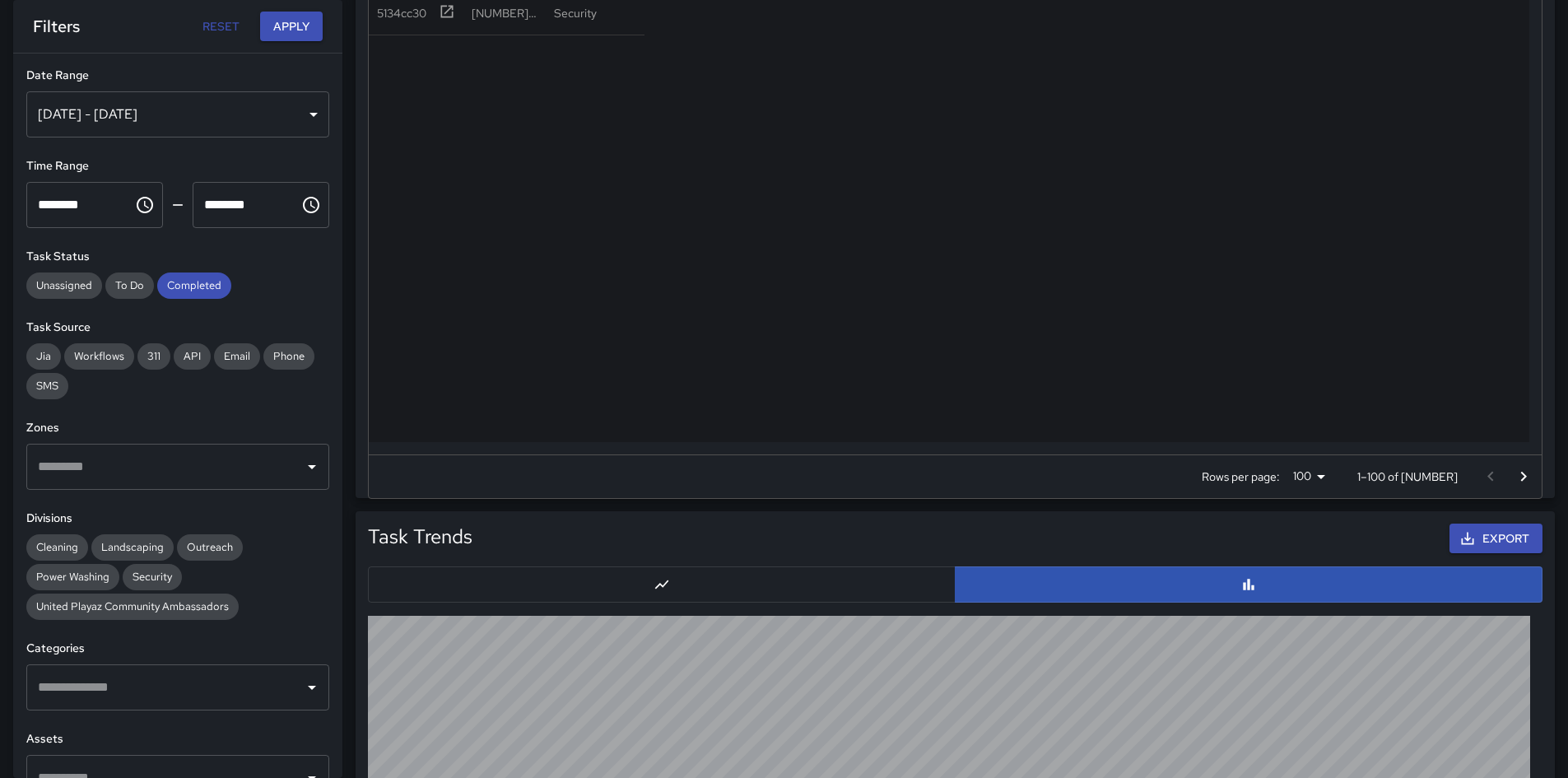 click on "Task Trends Export" at bounding box center (948, 854) 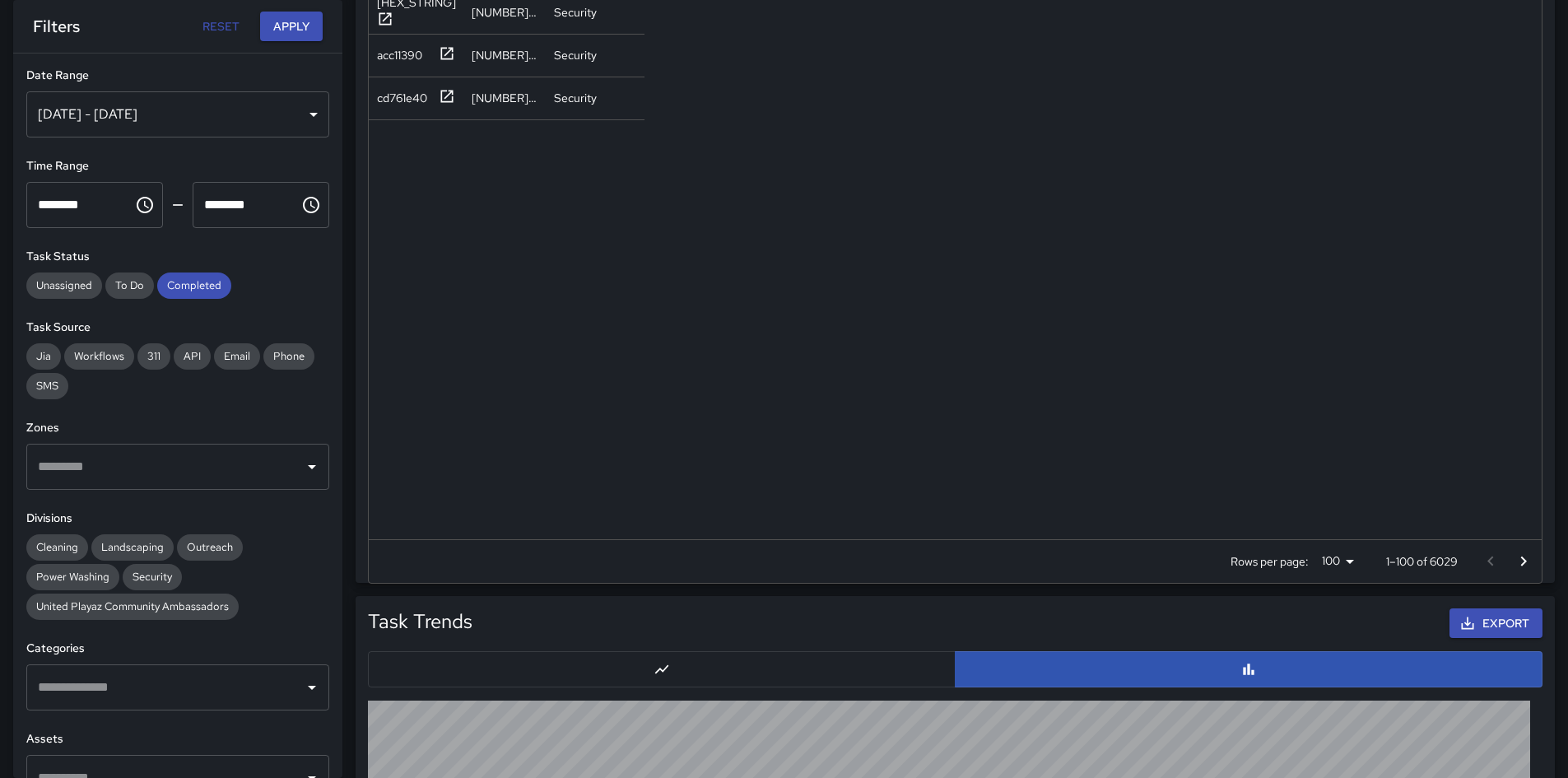 scroll, scrollTop: 1147, scrollLeft: 0, axis: vertical 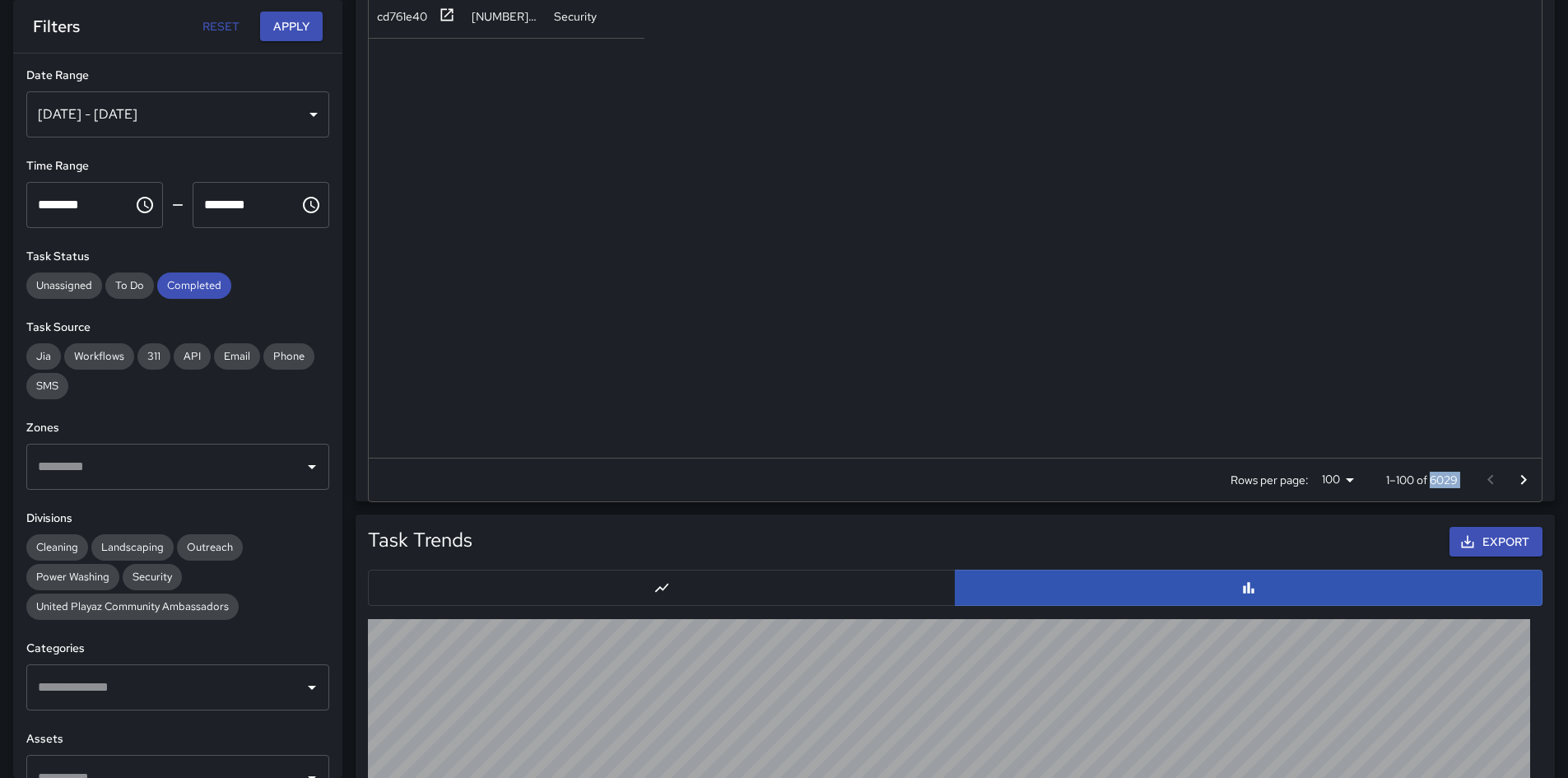 drag, startPoint x: 1431, startPoint y: 481, endPoint x: 1472, endPoint y: 482, distance: 41.012193 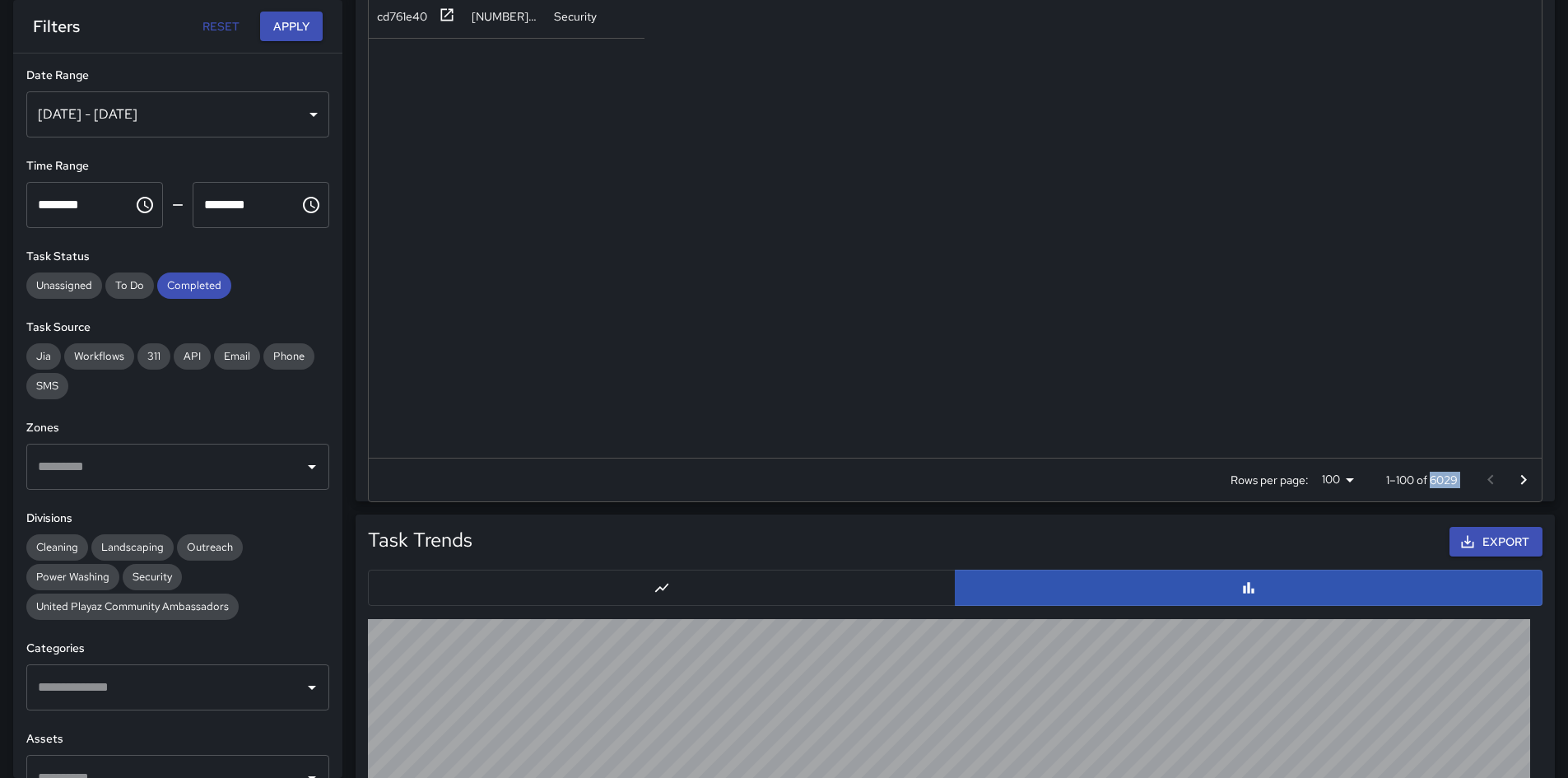 click on "Rows per page: 100 *** 1–100 of 6029" at bounding box center [1376, 480] 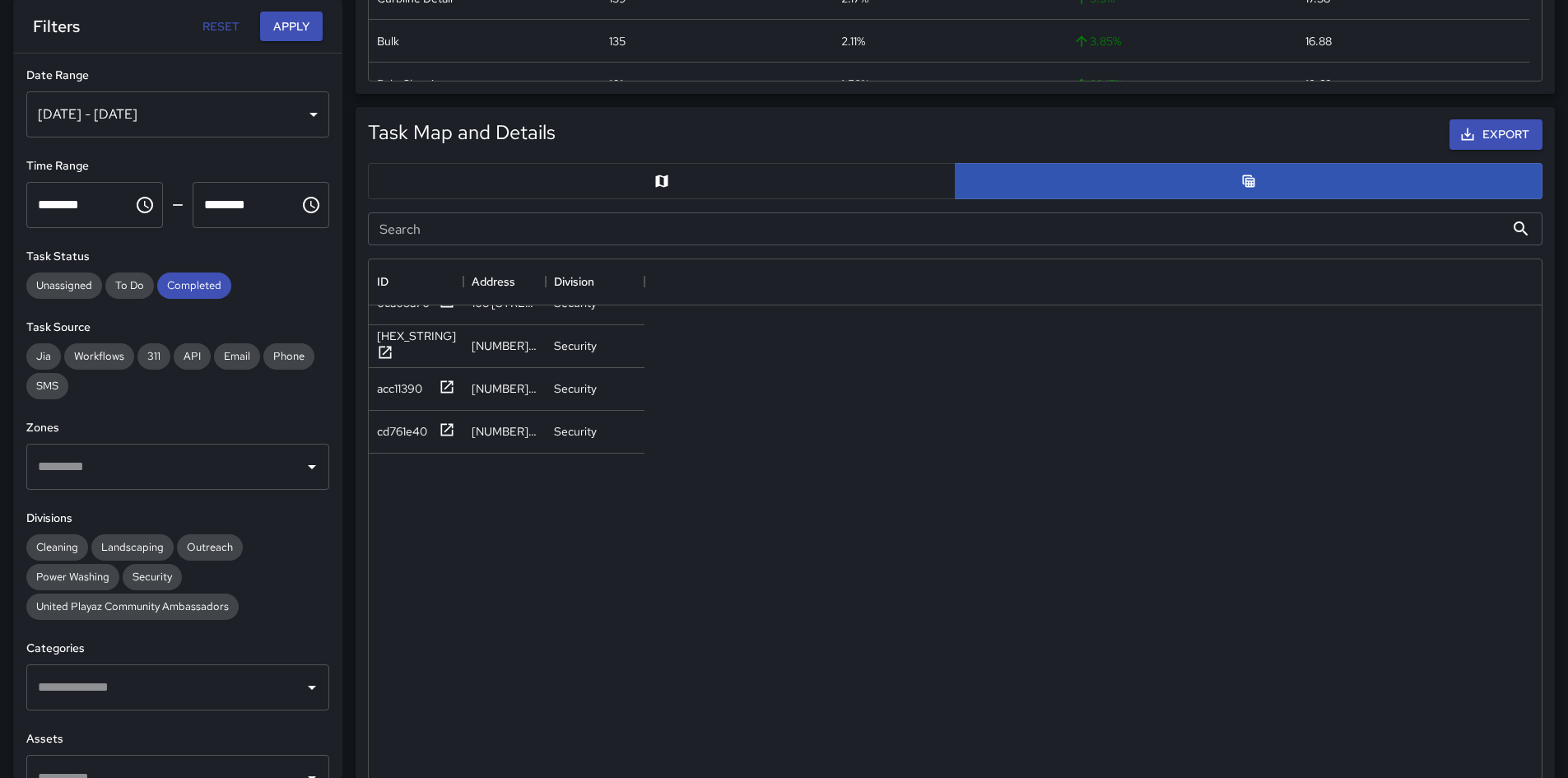 scroll, scrollTop: 818, scrollLeft: 0, axis: vertical 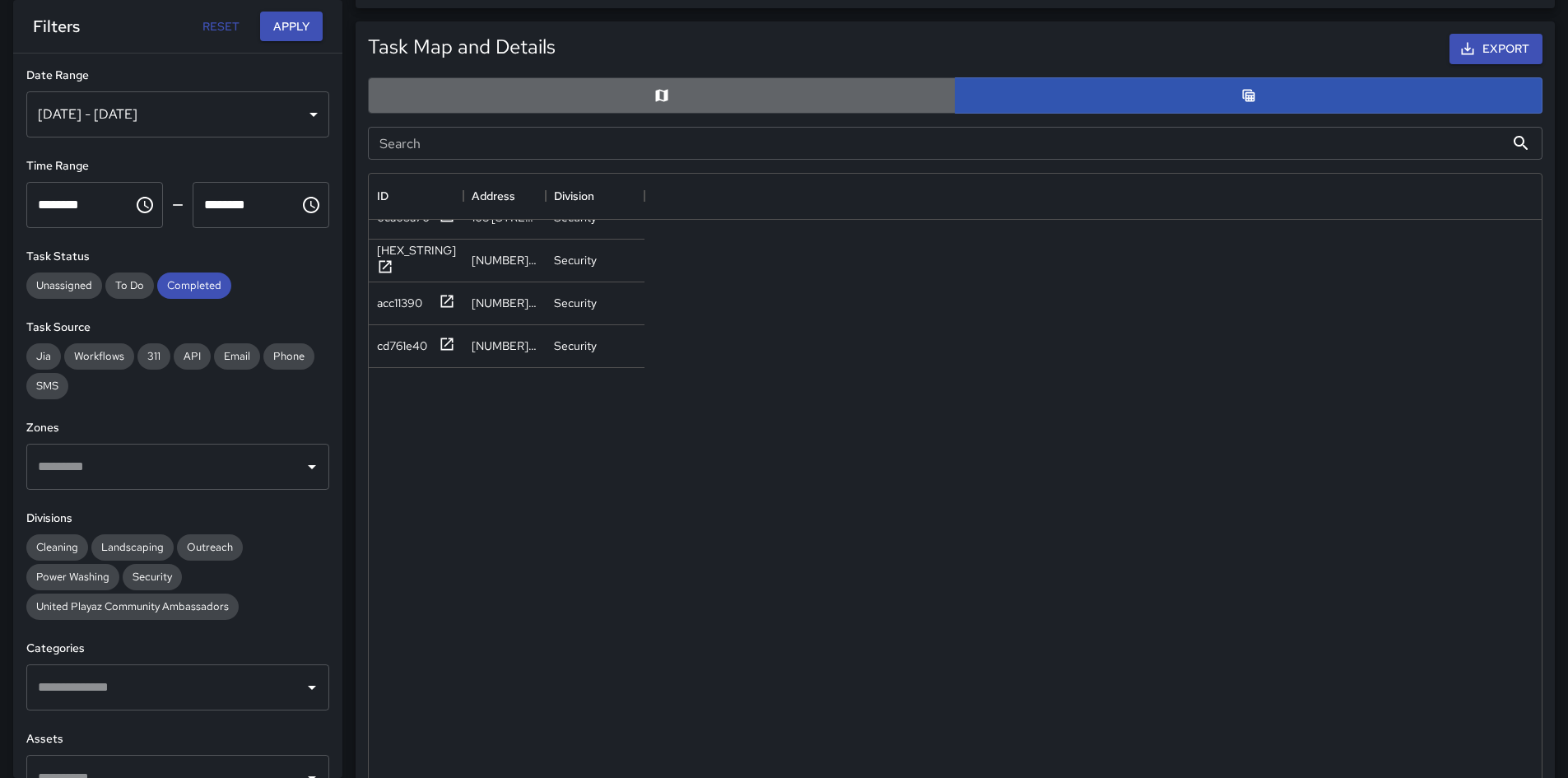 click at bounding box center [662, 96] 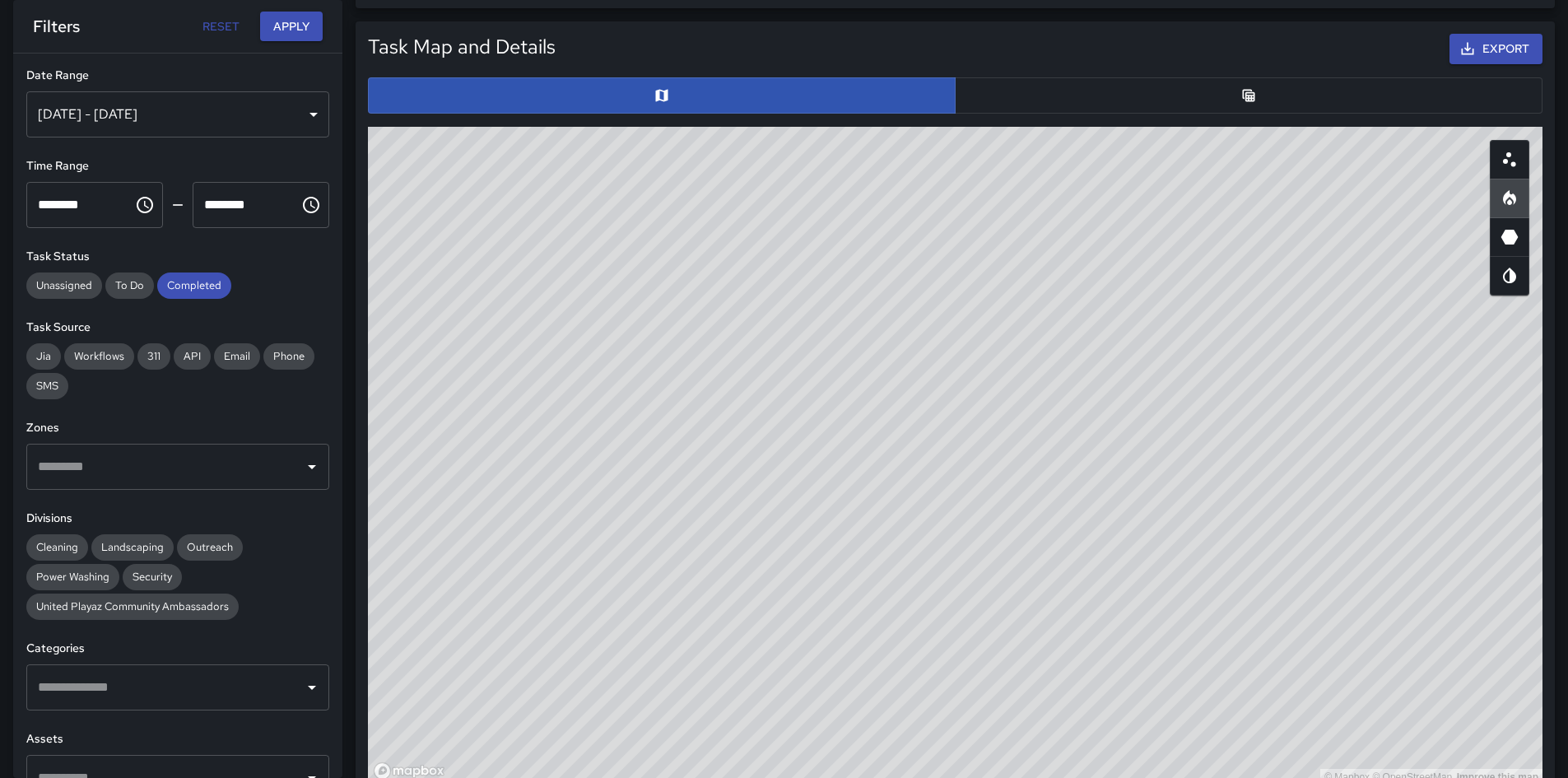 click at bounding box center [1249, 96] 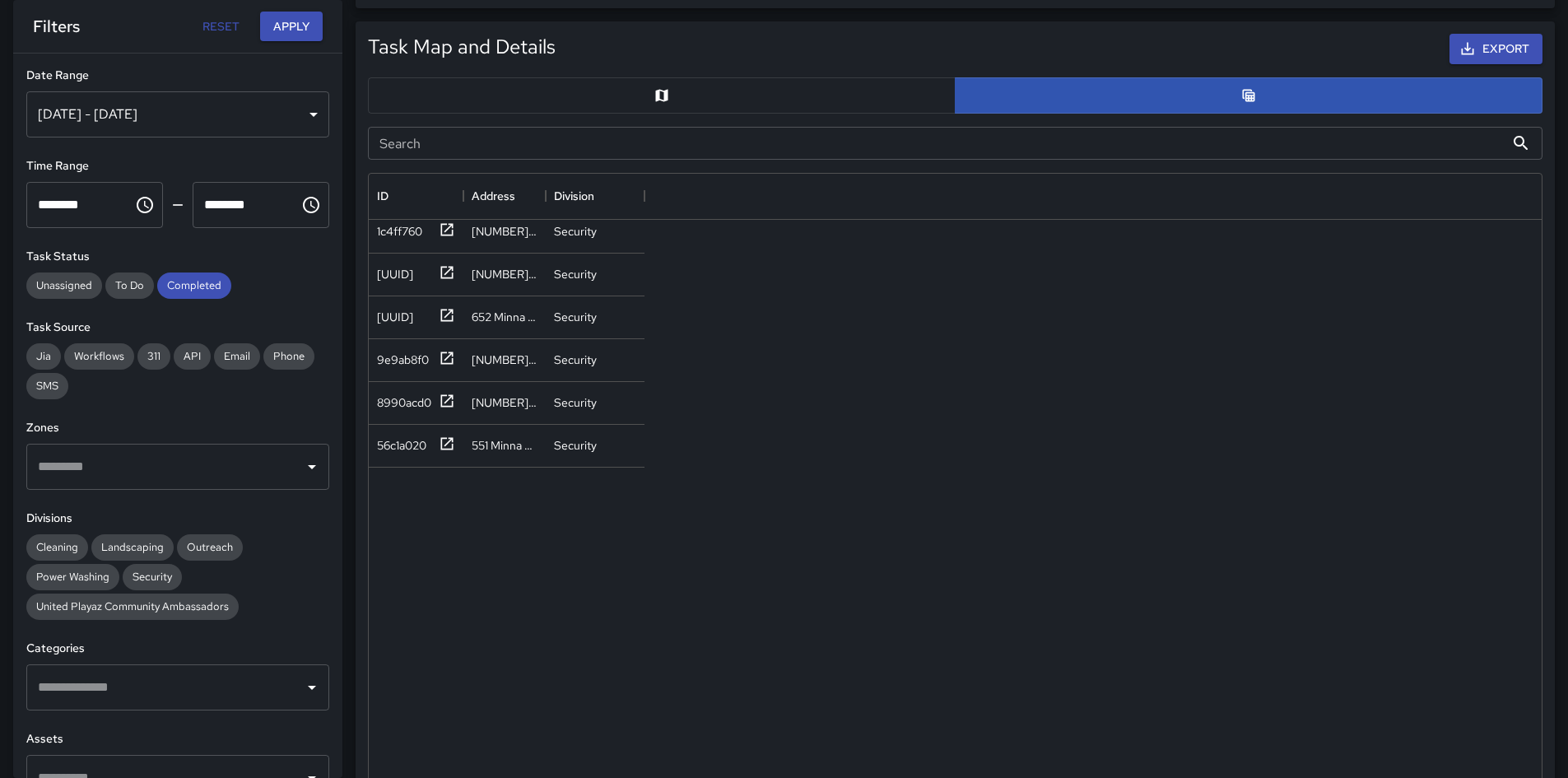 scroll, scrollTop: 0, scrollLeft: 0, axis: both 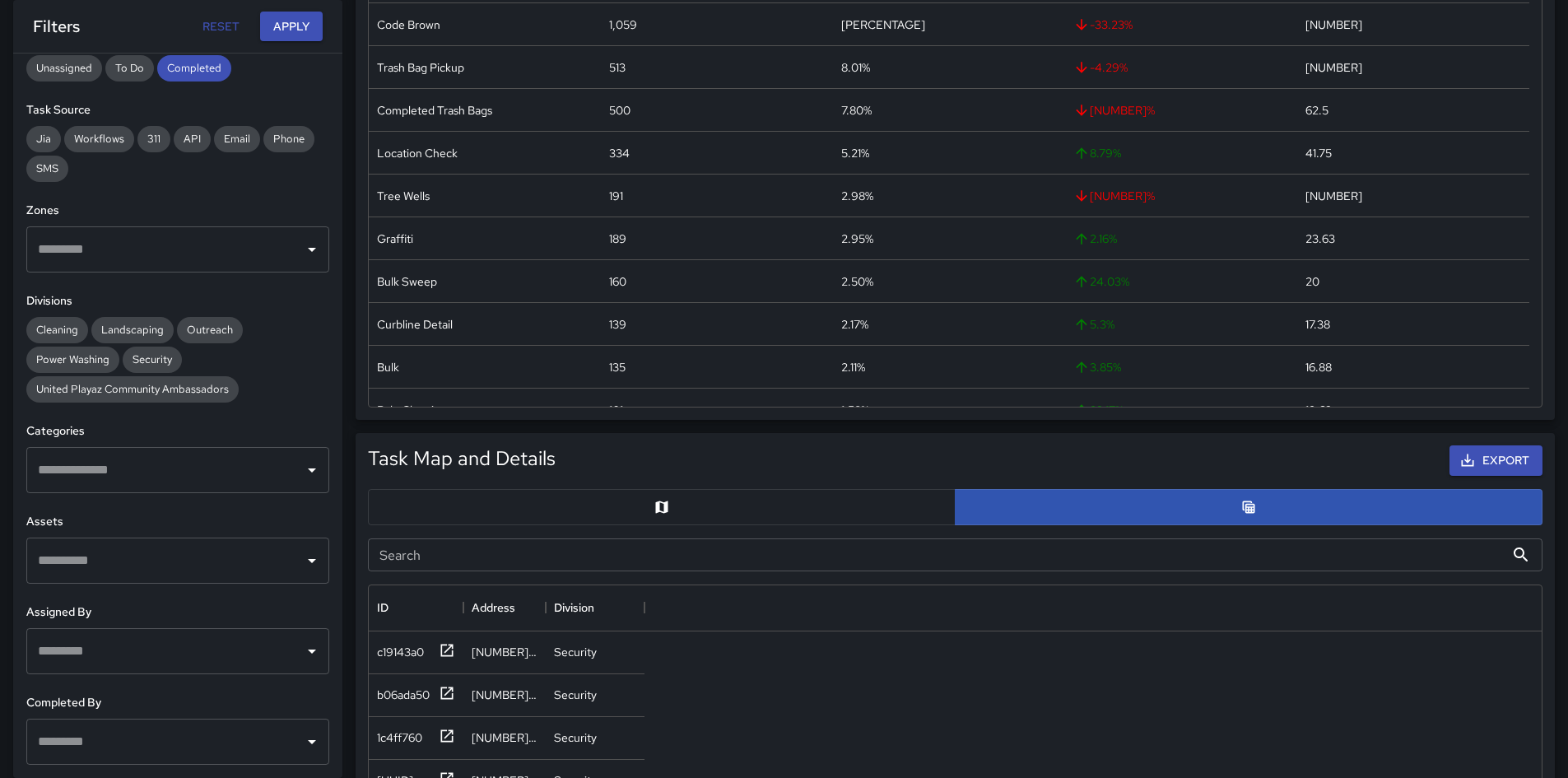 click at bounding box center (165, 651) 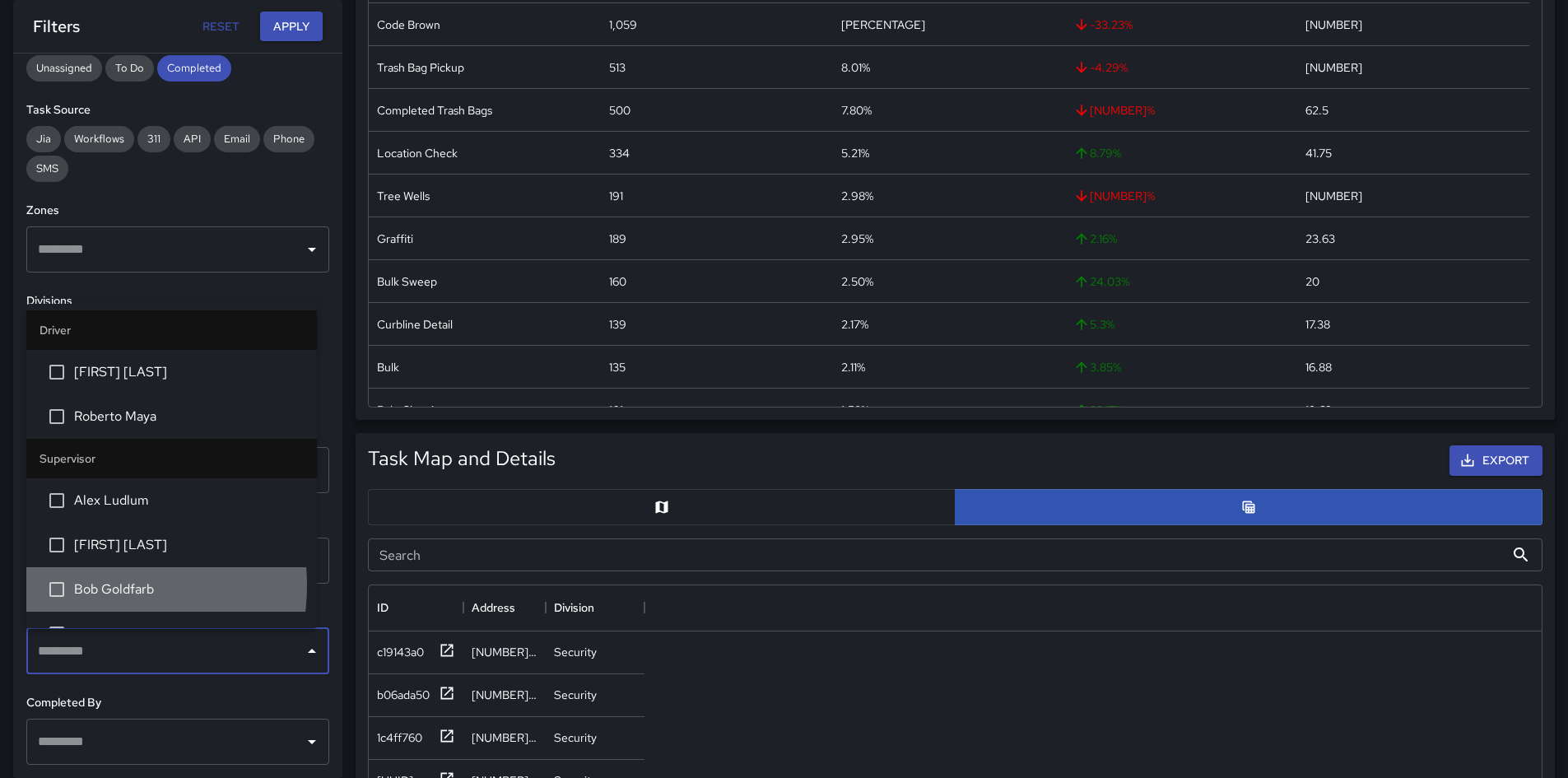 click on "Bob Goldfarb" at bounding box center [188, 589] 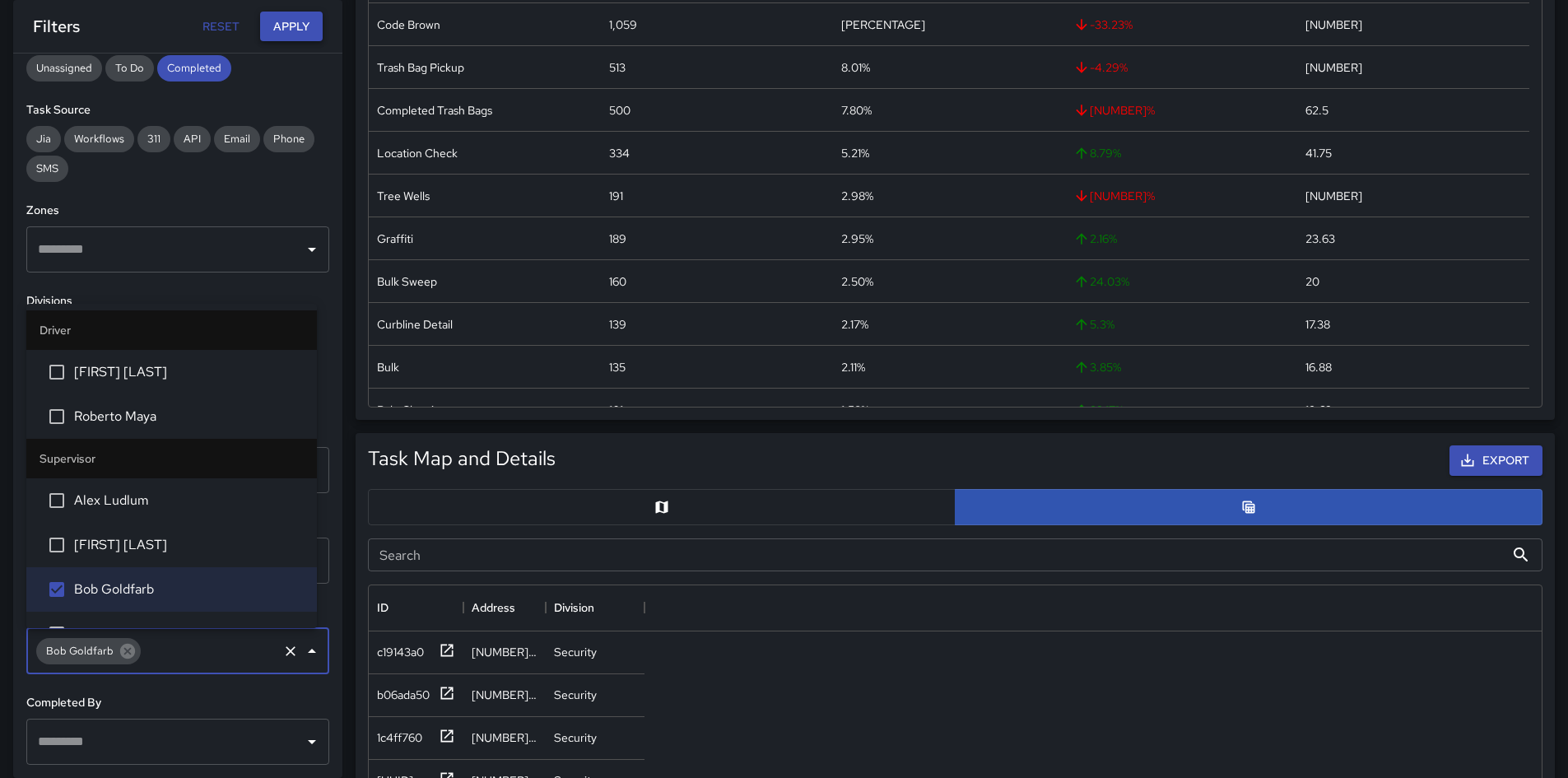 drag, startPoint x: 290, startPoint y: 22, endPoint x: 357, endPoint y: 377, distance: 361.26721 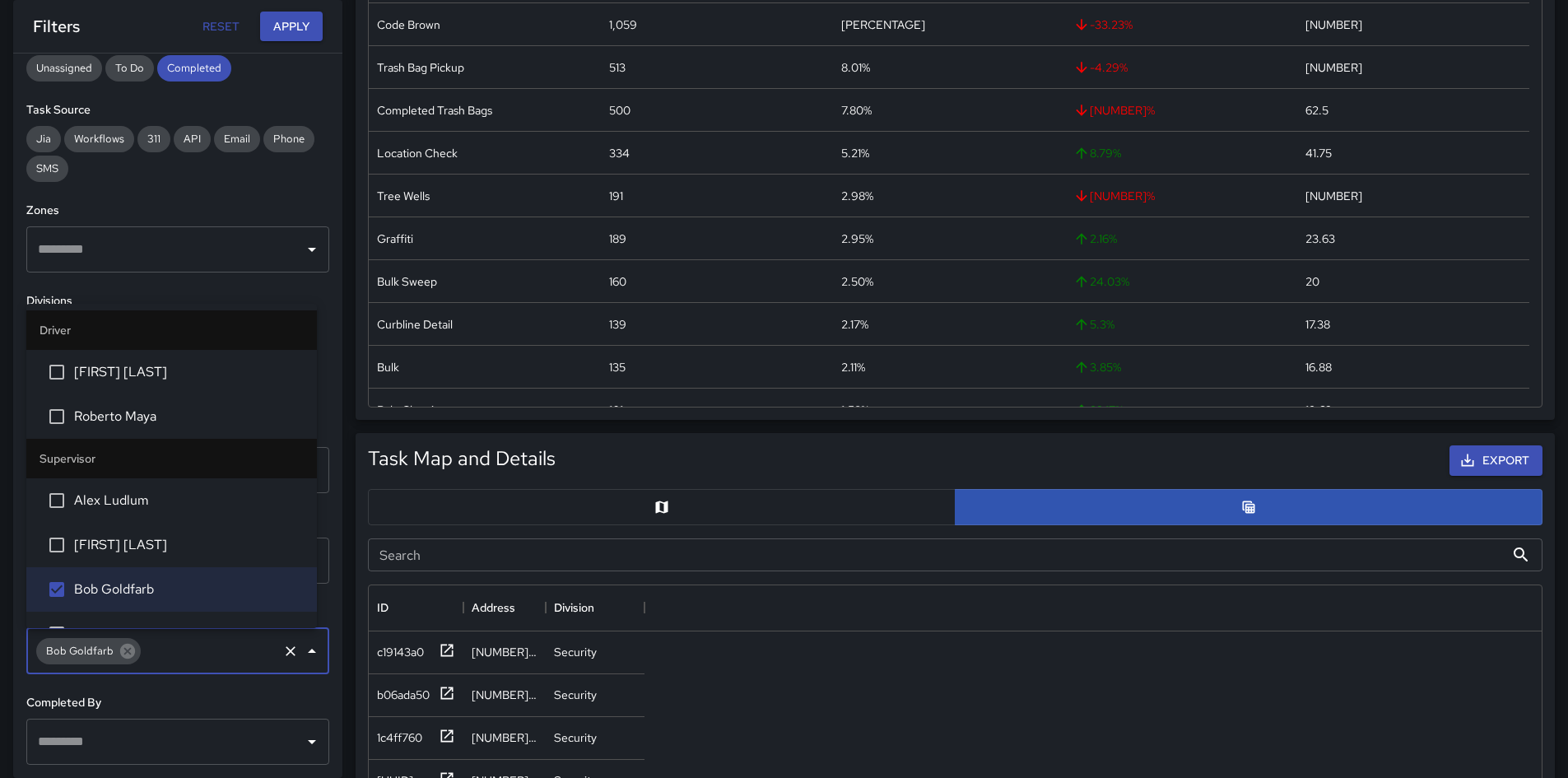 click on "Apply" at bounding box center [291, 26] 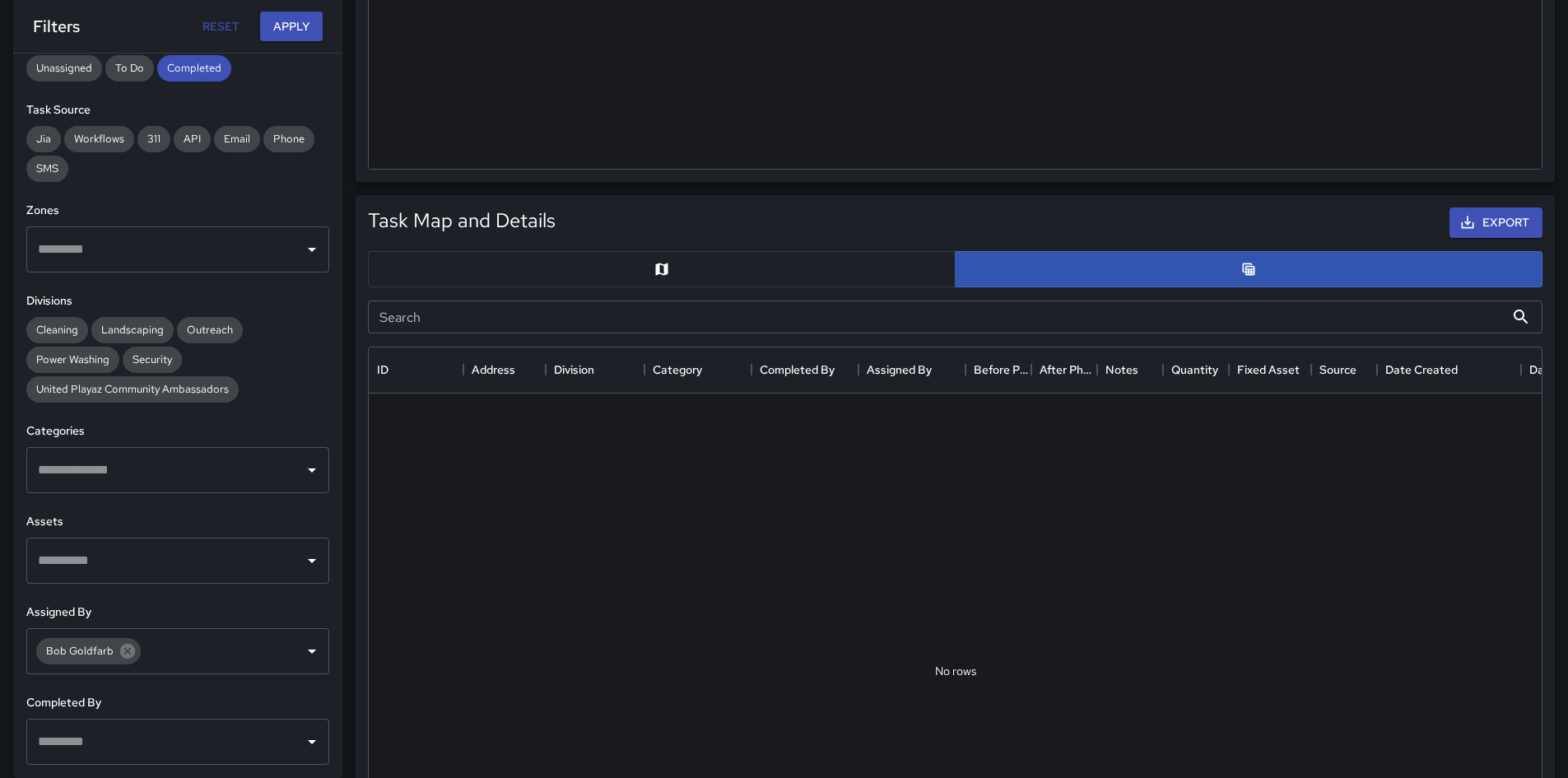 scroll, scrollTop: 653, scrollLeft: 0, axis: vertical 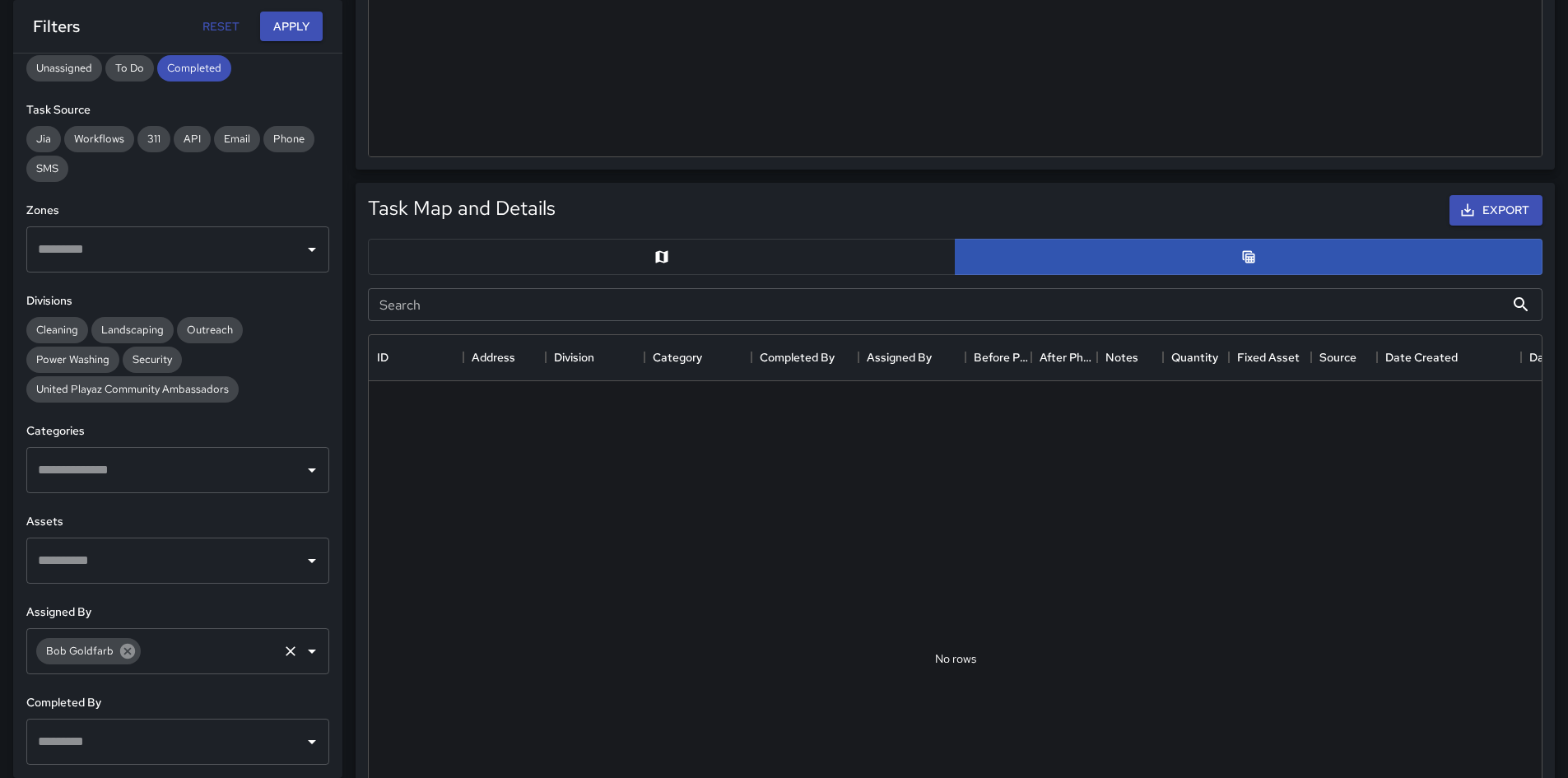 click 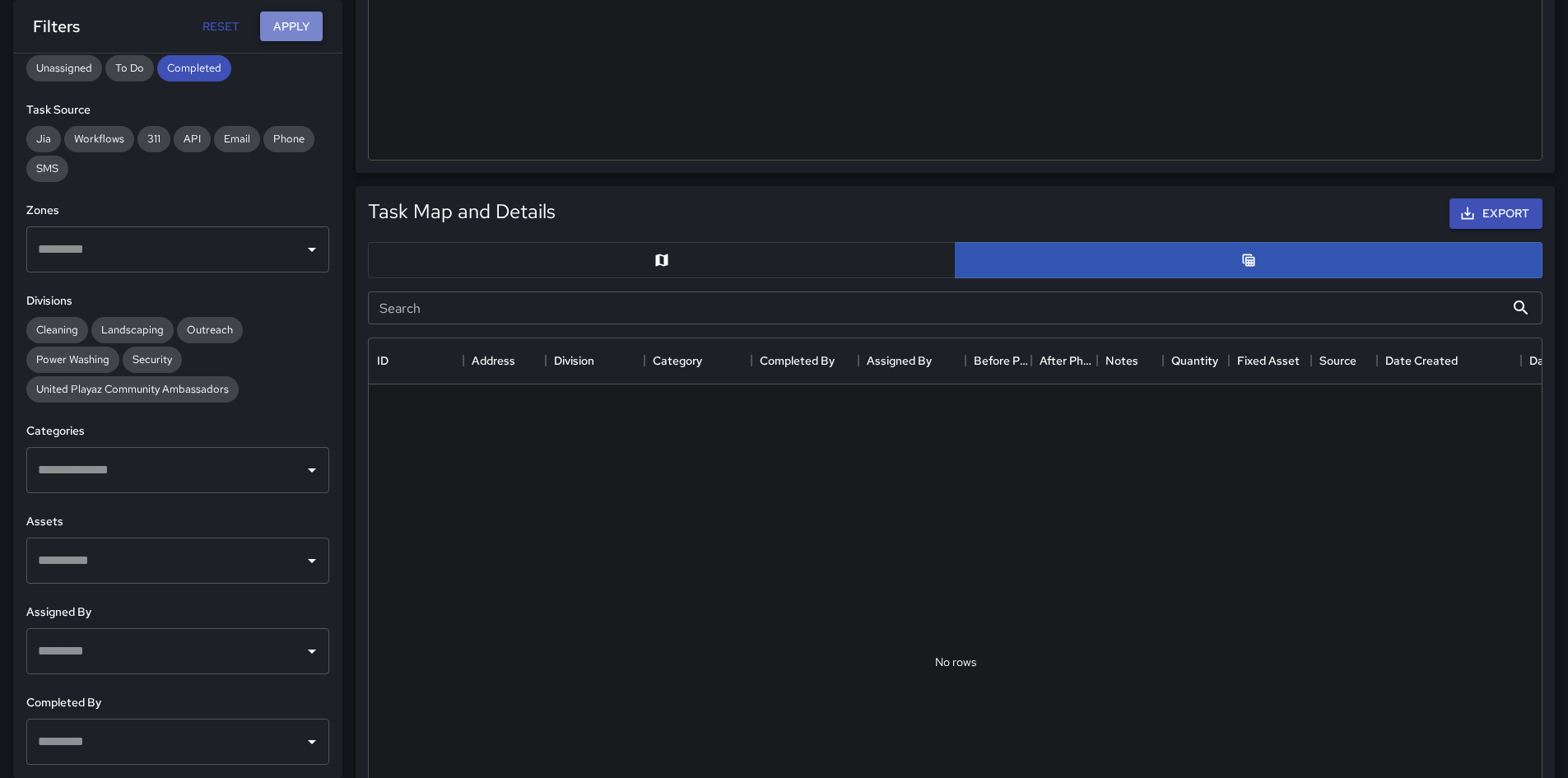click on "Apply" at bounding box center [291, 26] 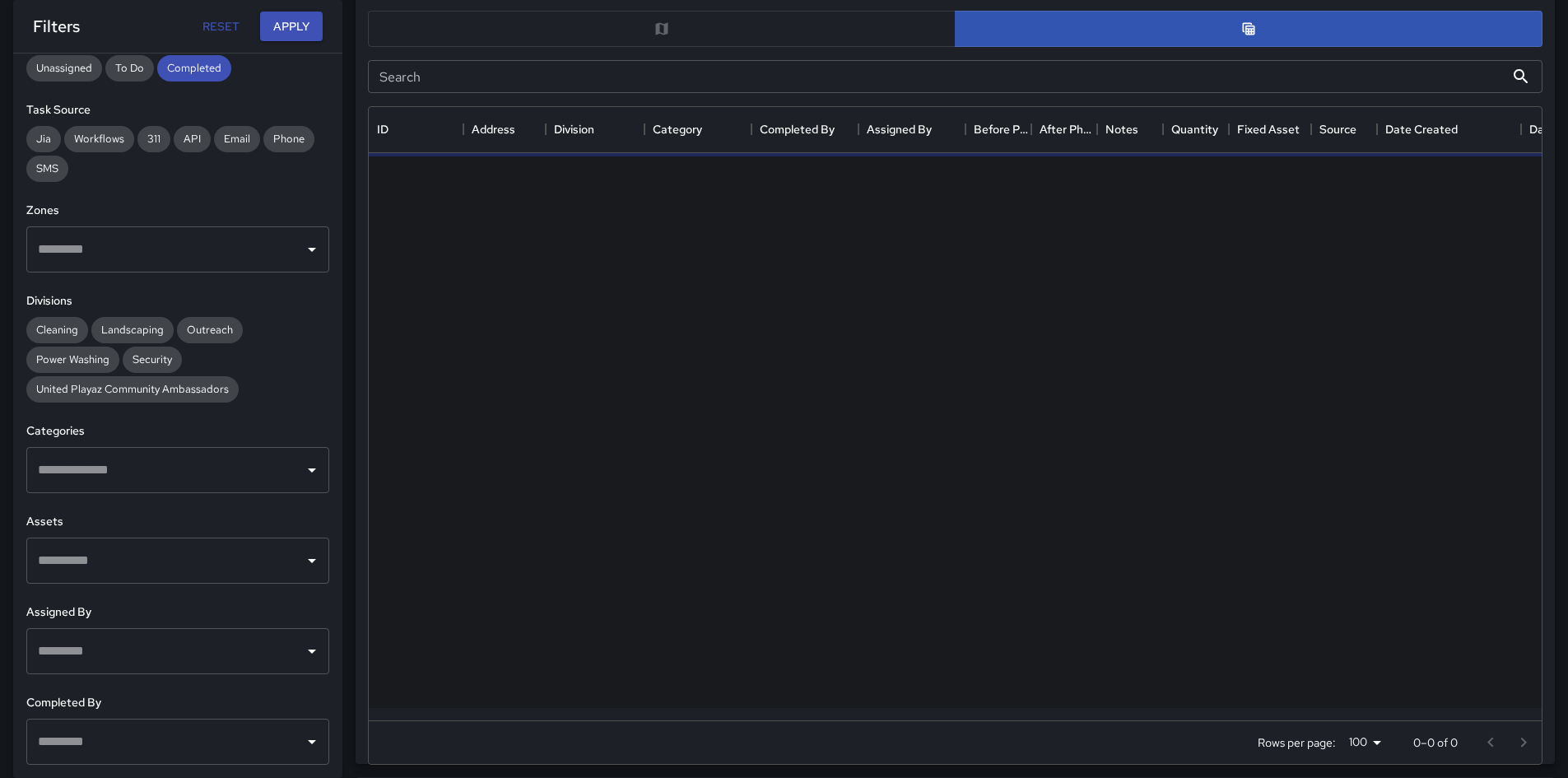 scroll, scrollTop: 900, scrollLeft: 0, axis: vertical 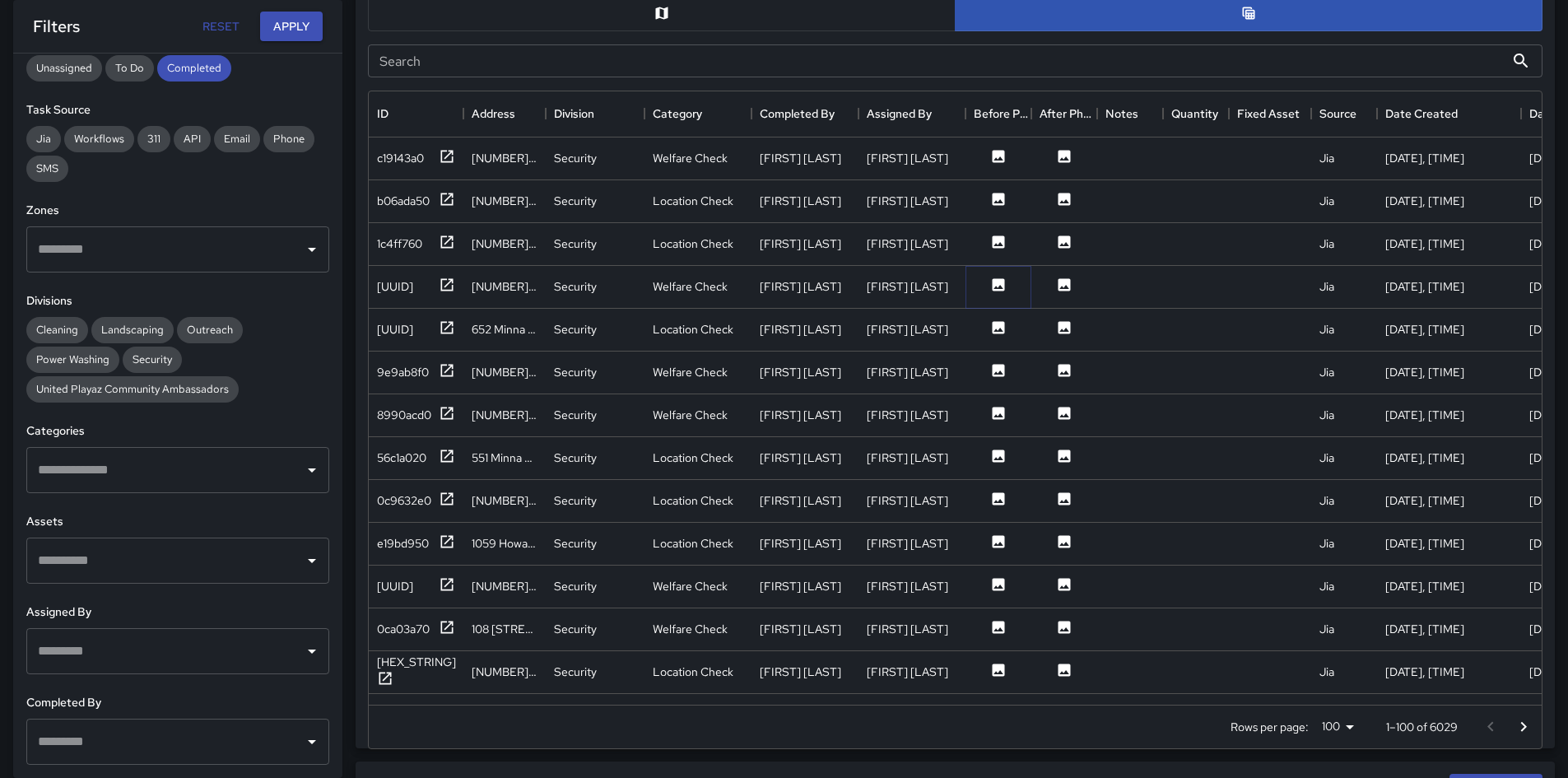 click 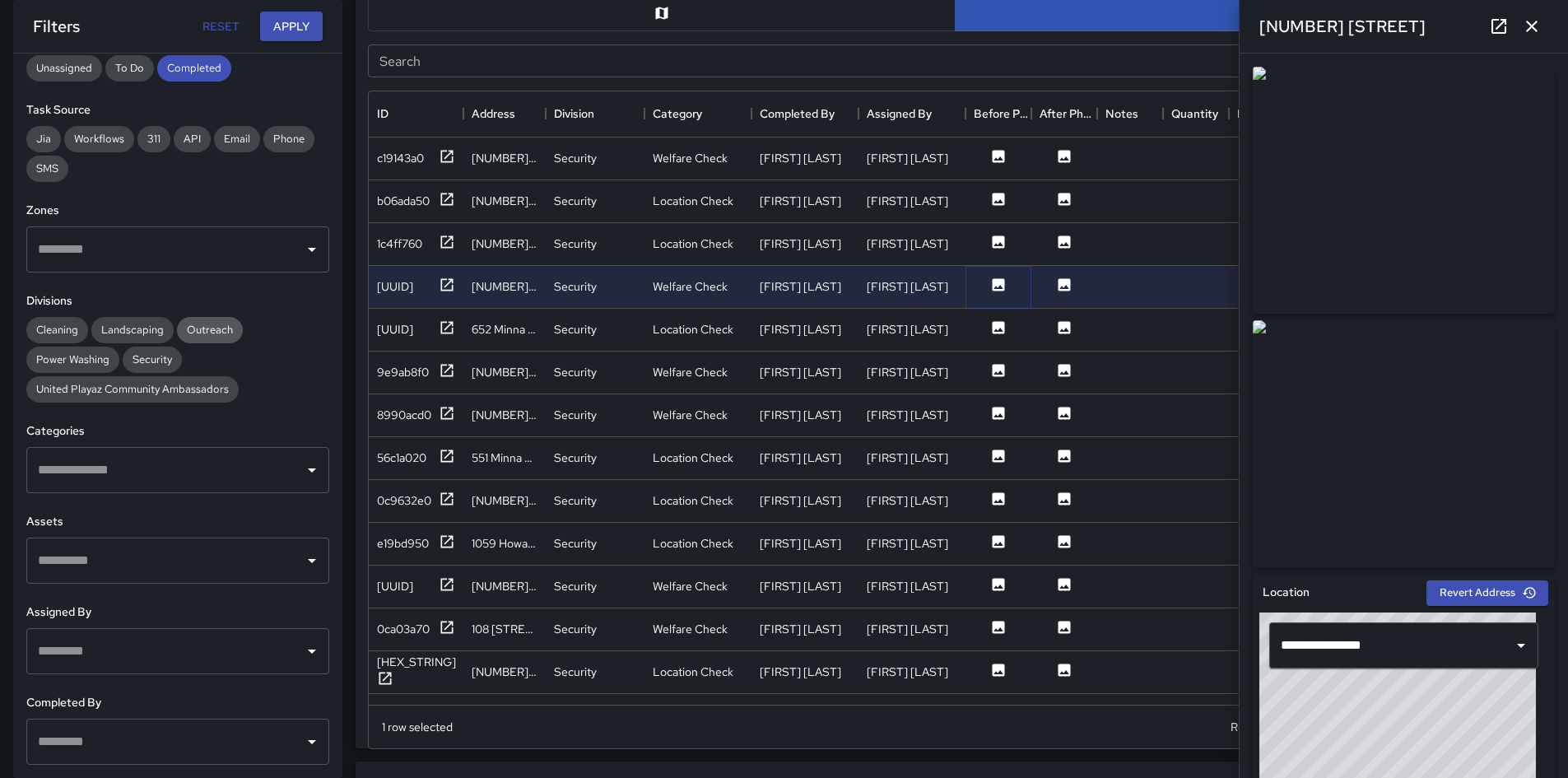 scroll, scrollTop: 982, scrollLeft: 0, axis: vertical 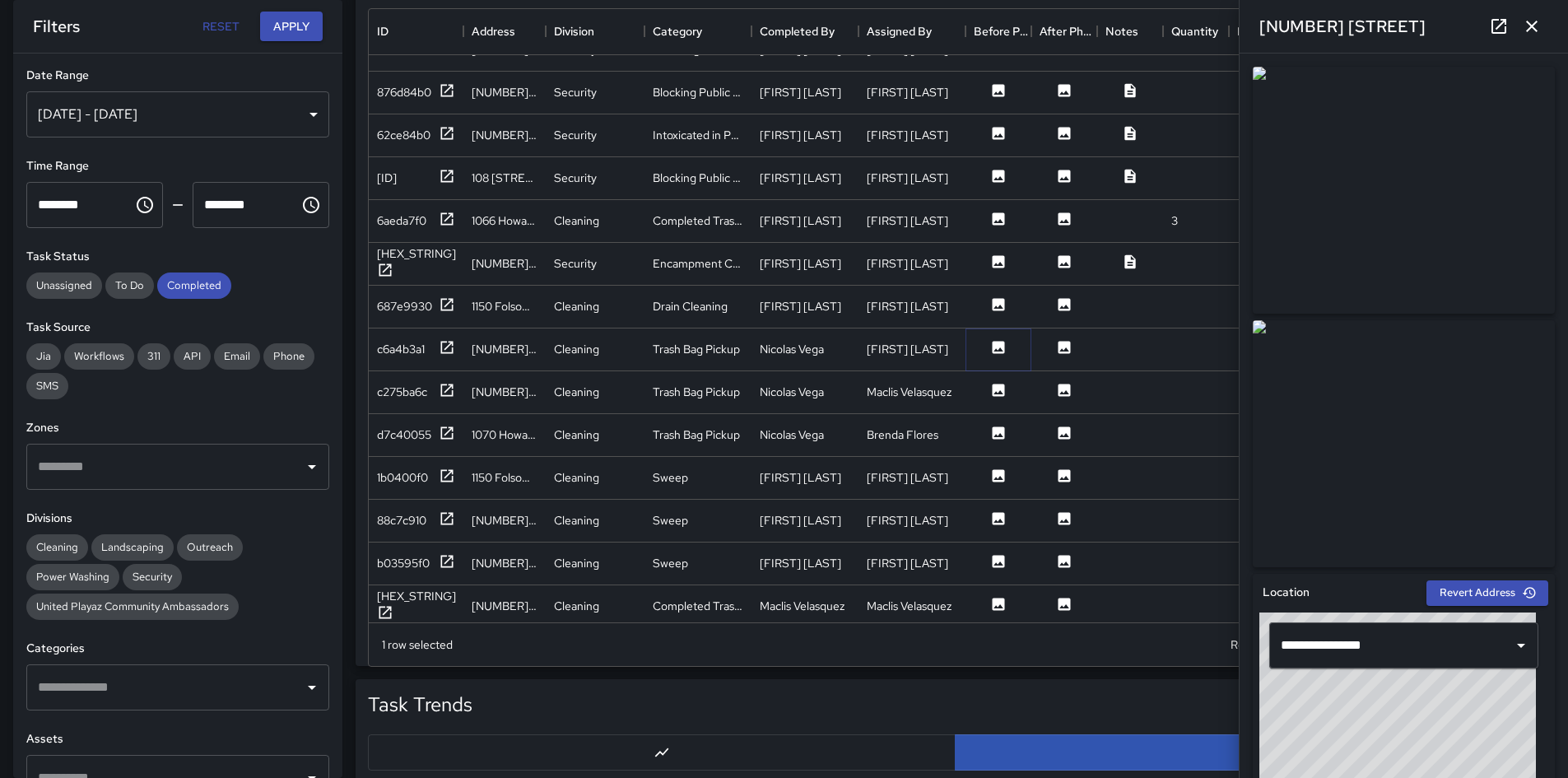 click 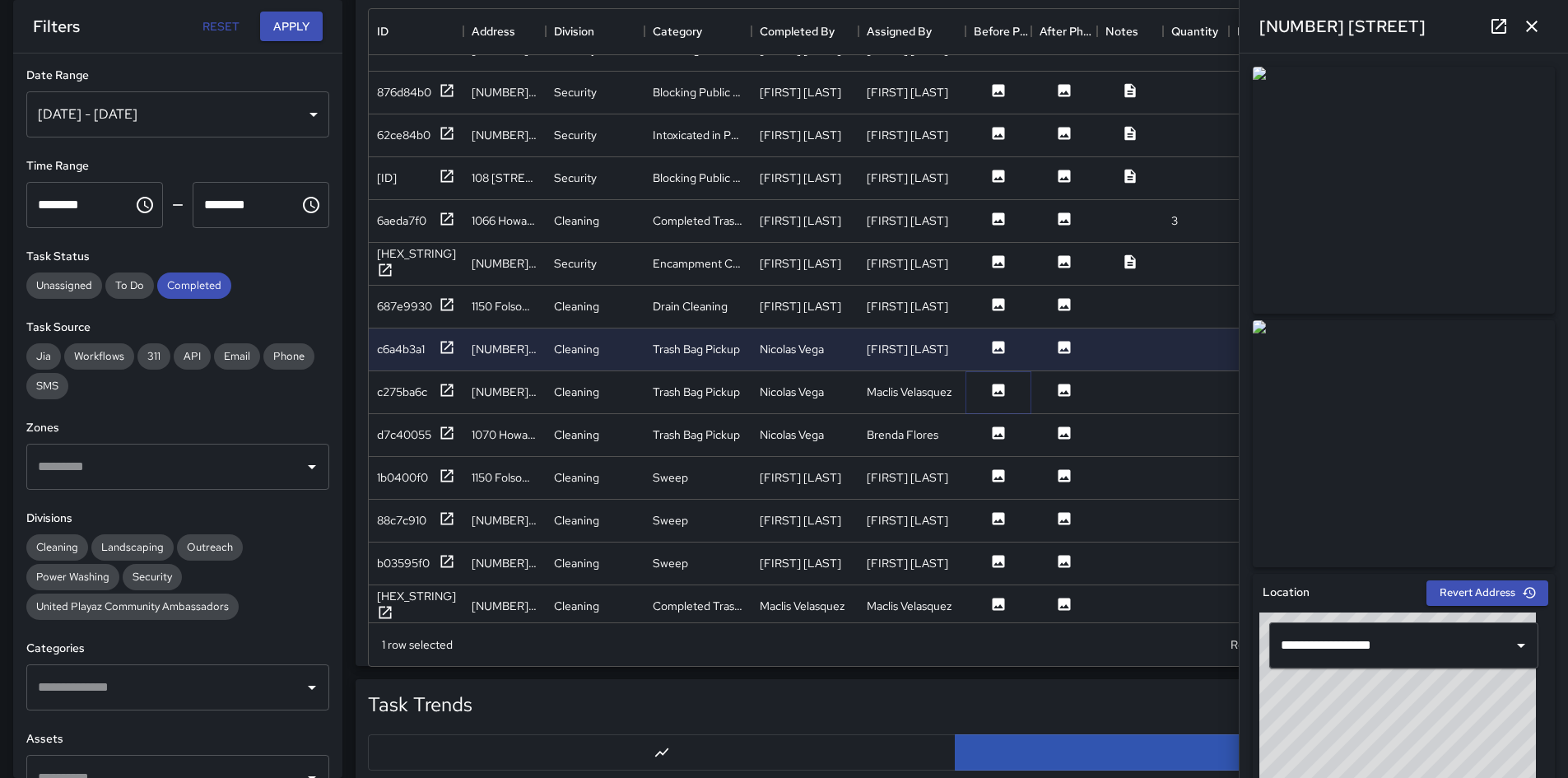 click 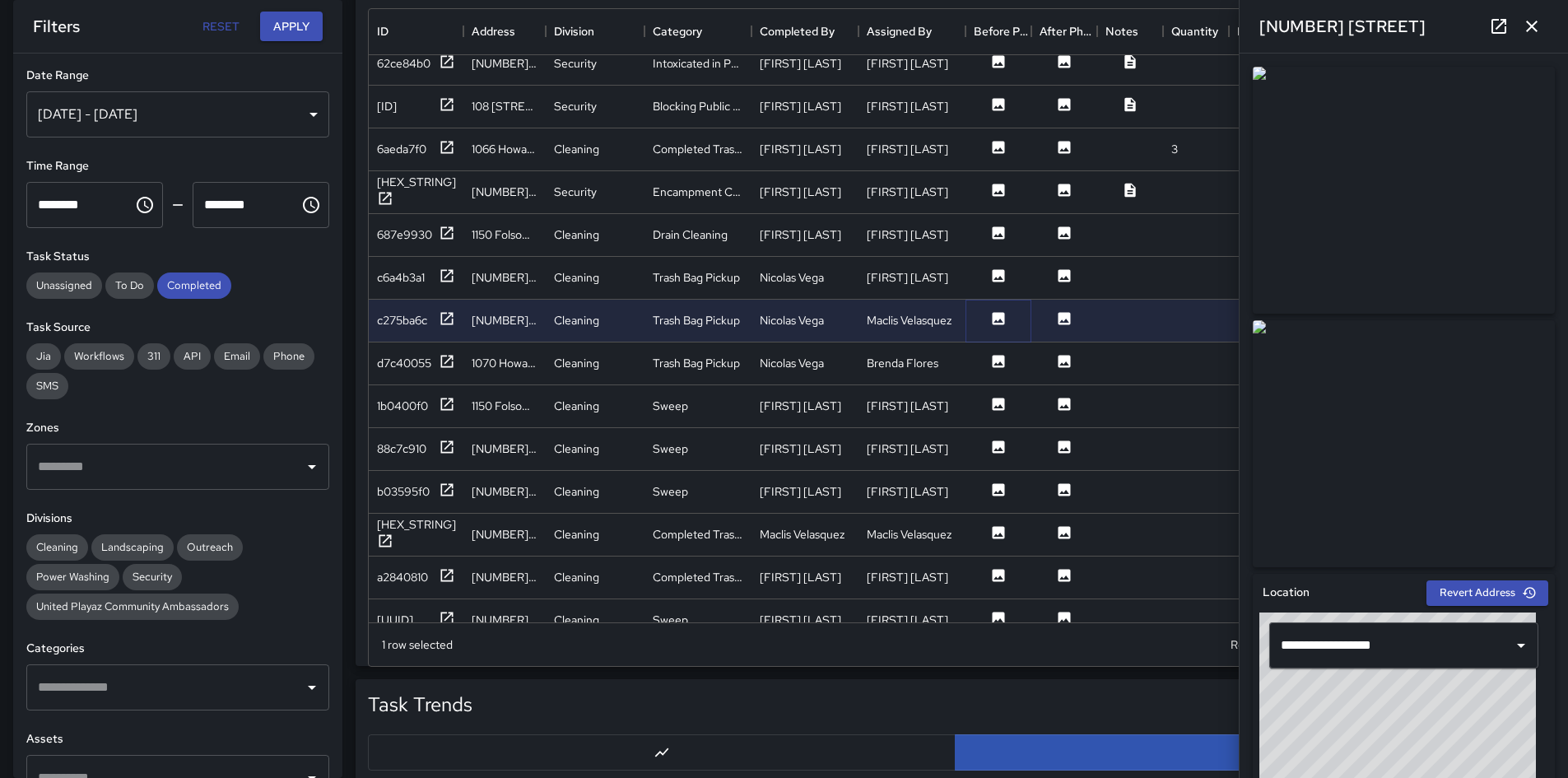 scroll, scrollTop: 1564, scrollLeft: 0, axis: vertical 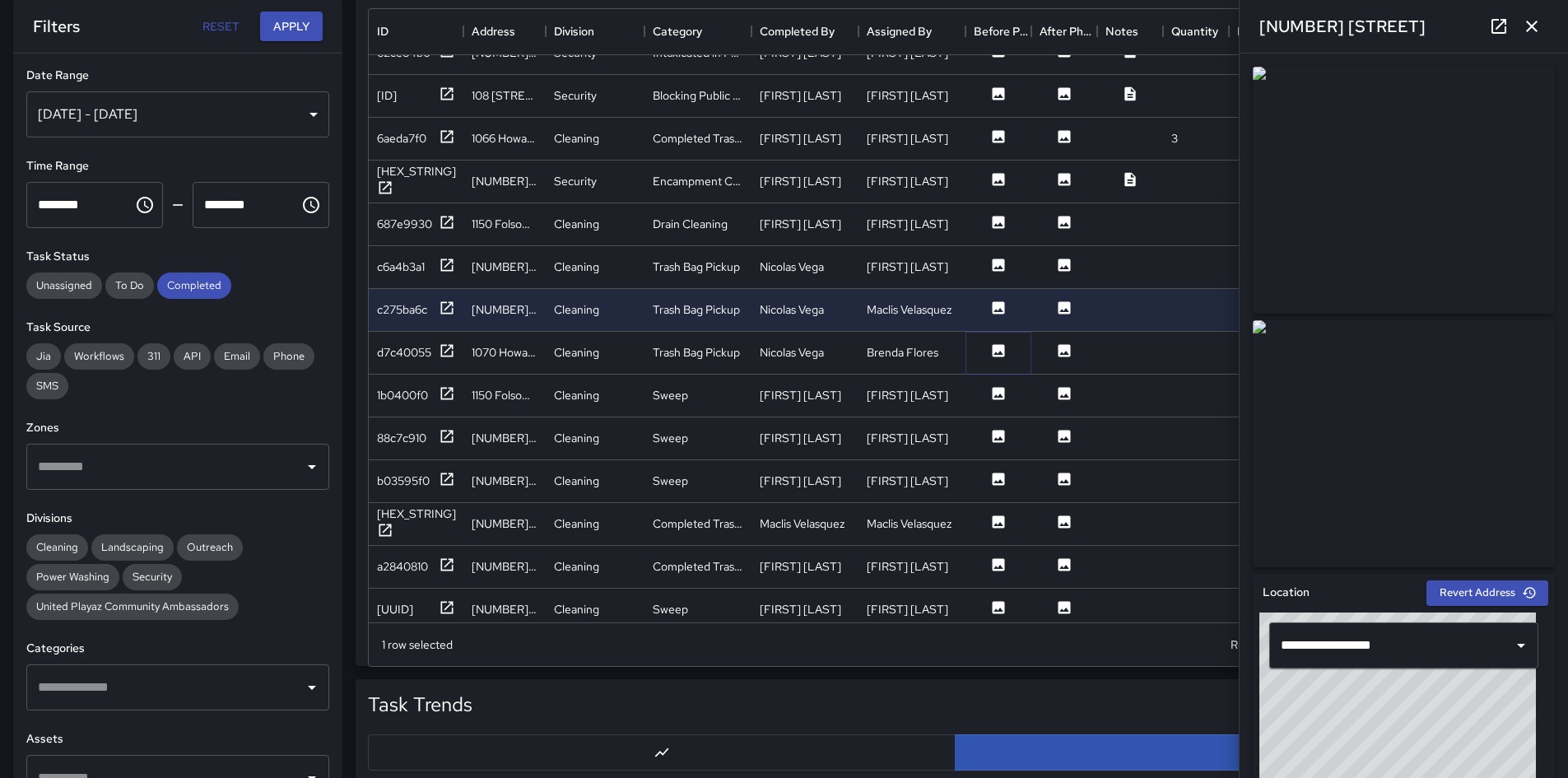 click 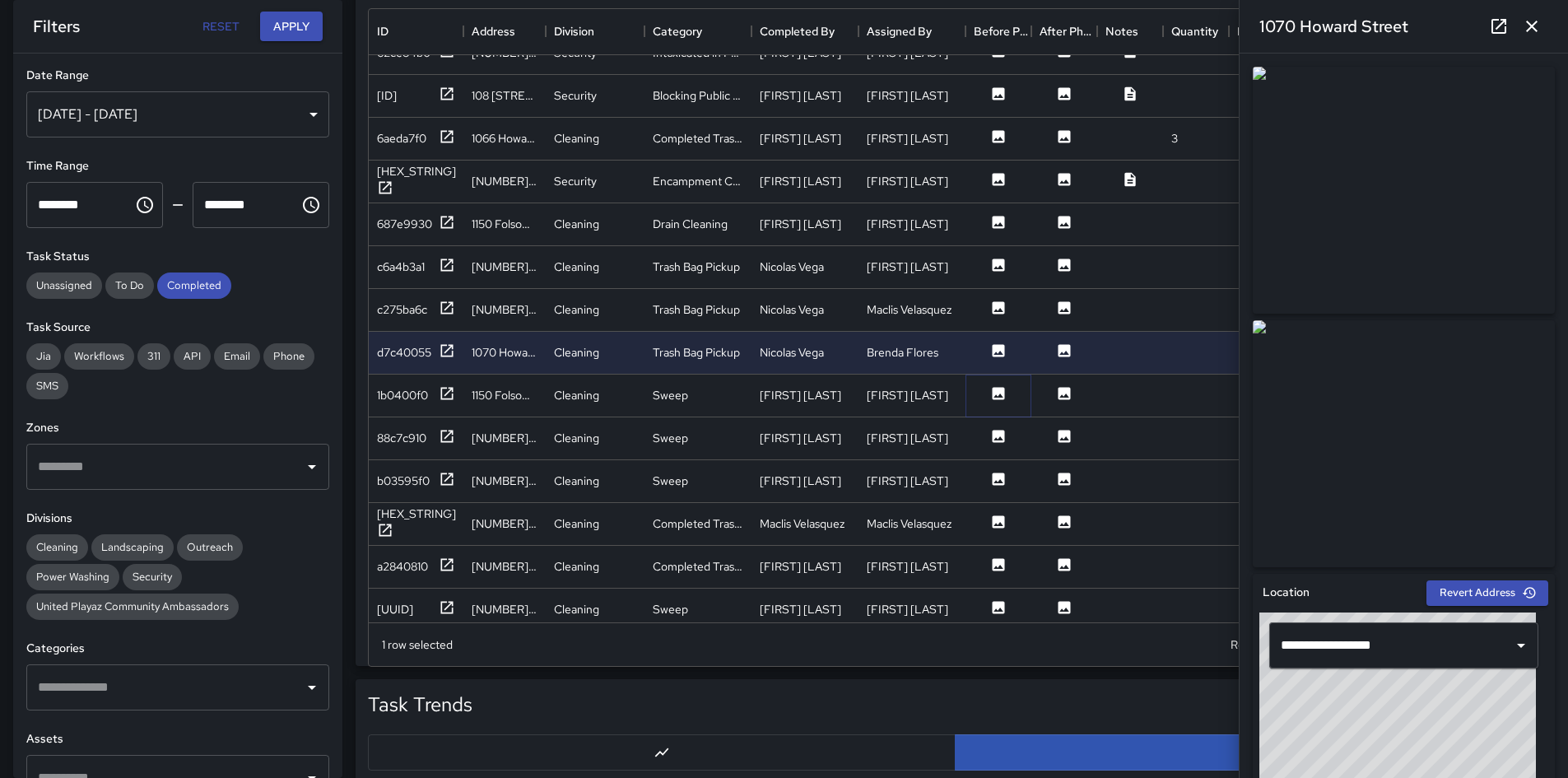 click 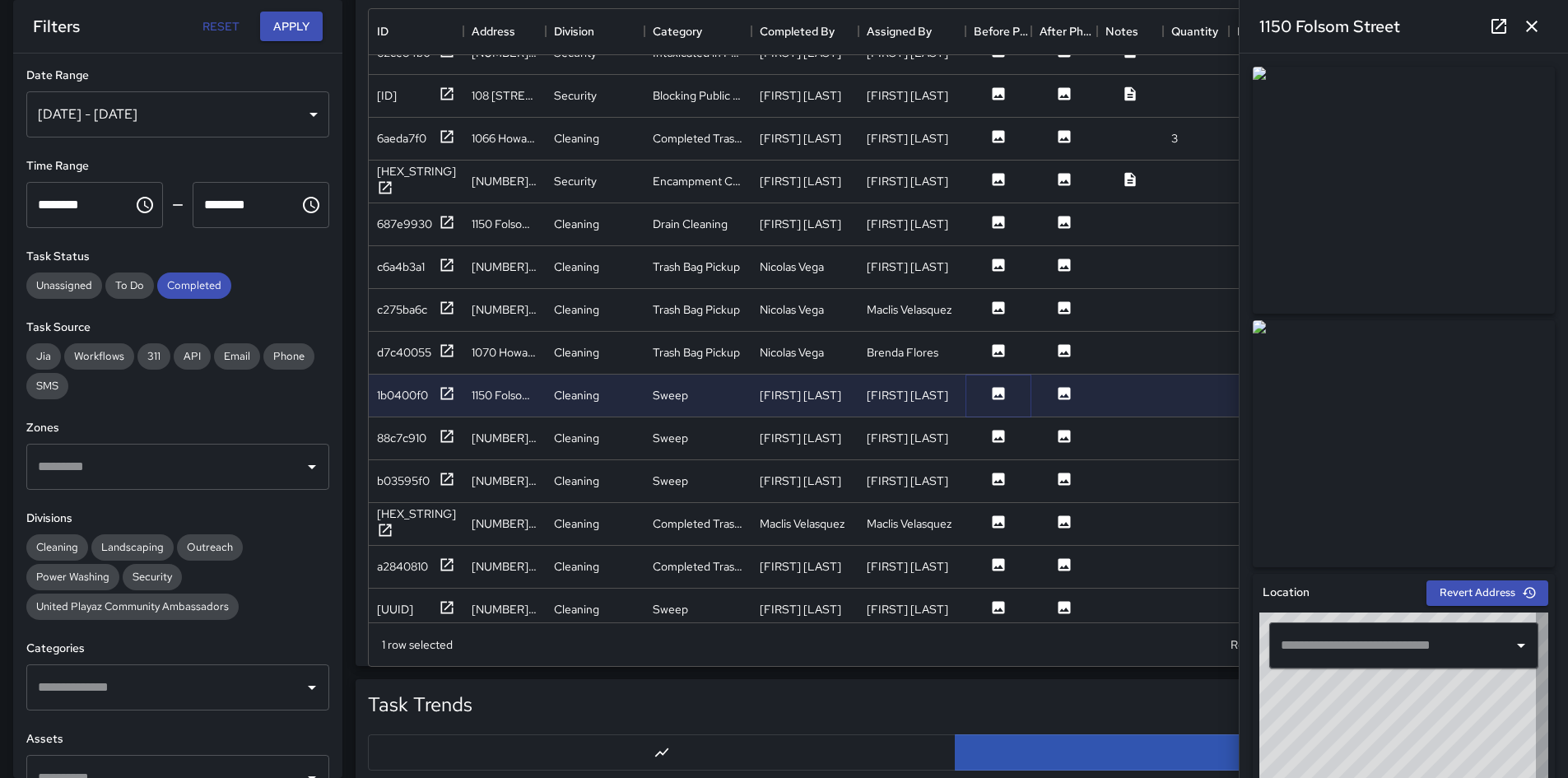 type on "**********" 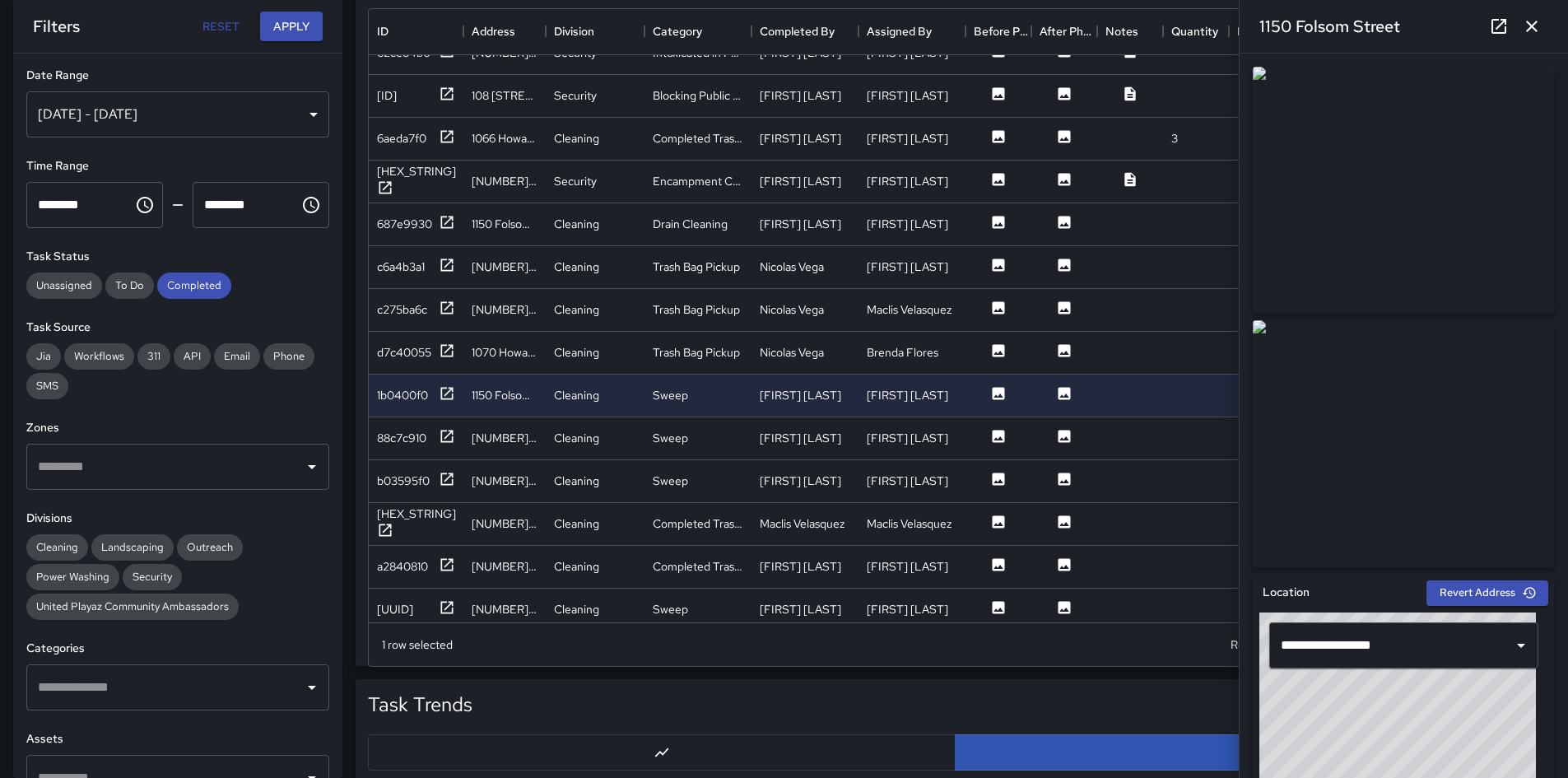 drag, startPoint x: 1441, startPoint y: 369, endPoint x: 1090, endPoint y: 375, distance: 351.05128 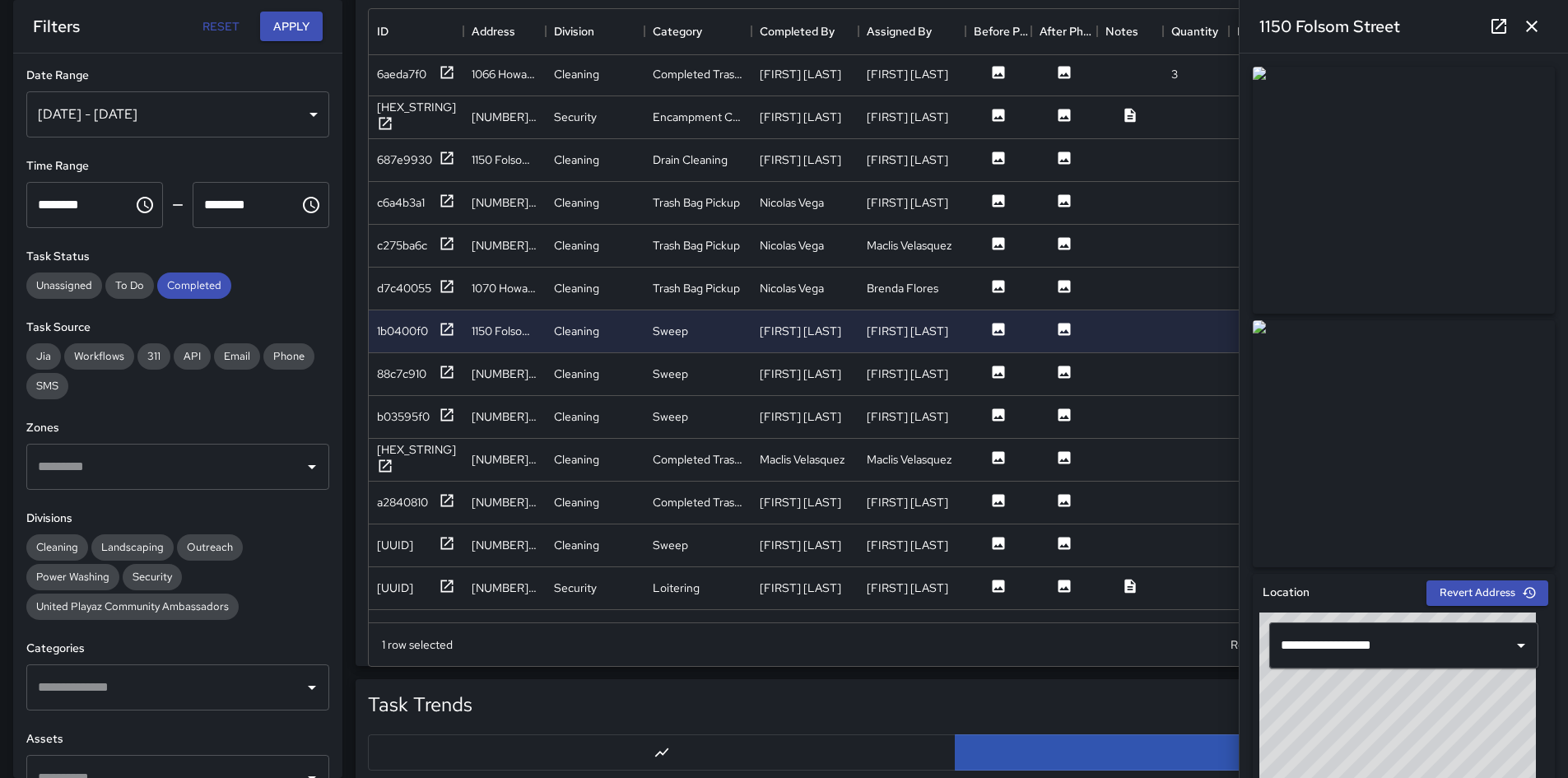 scroll, scrollTop: 1729, scrollLeft: 0, axis: vertical 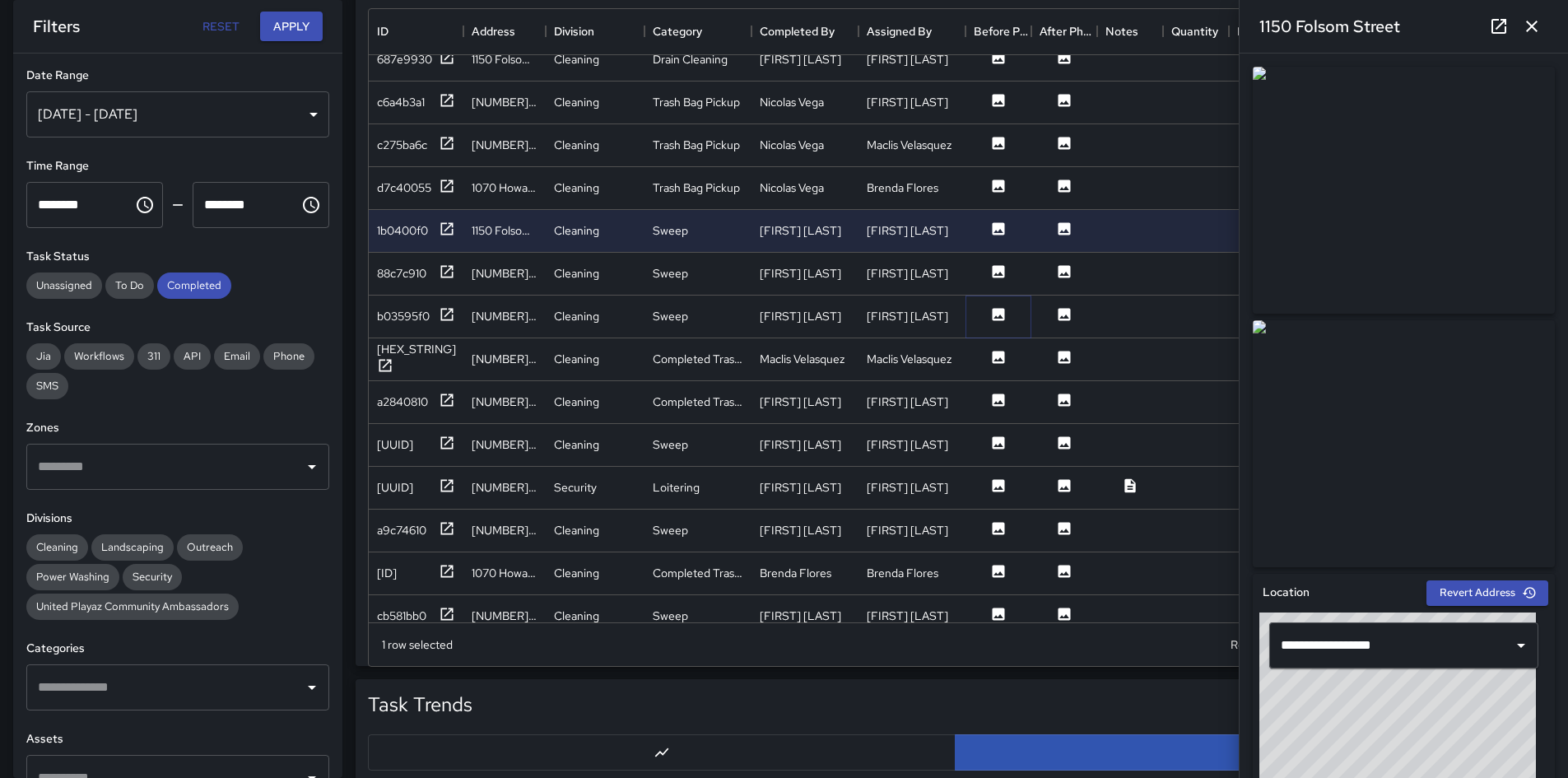 click 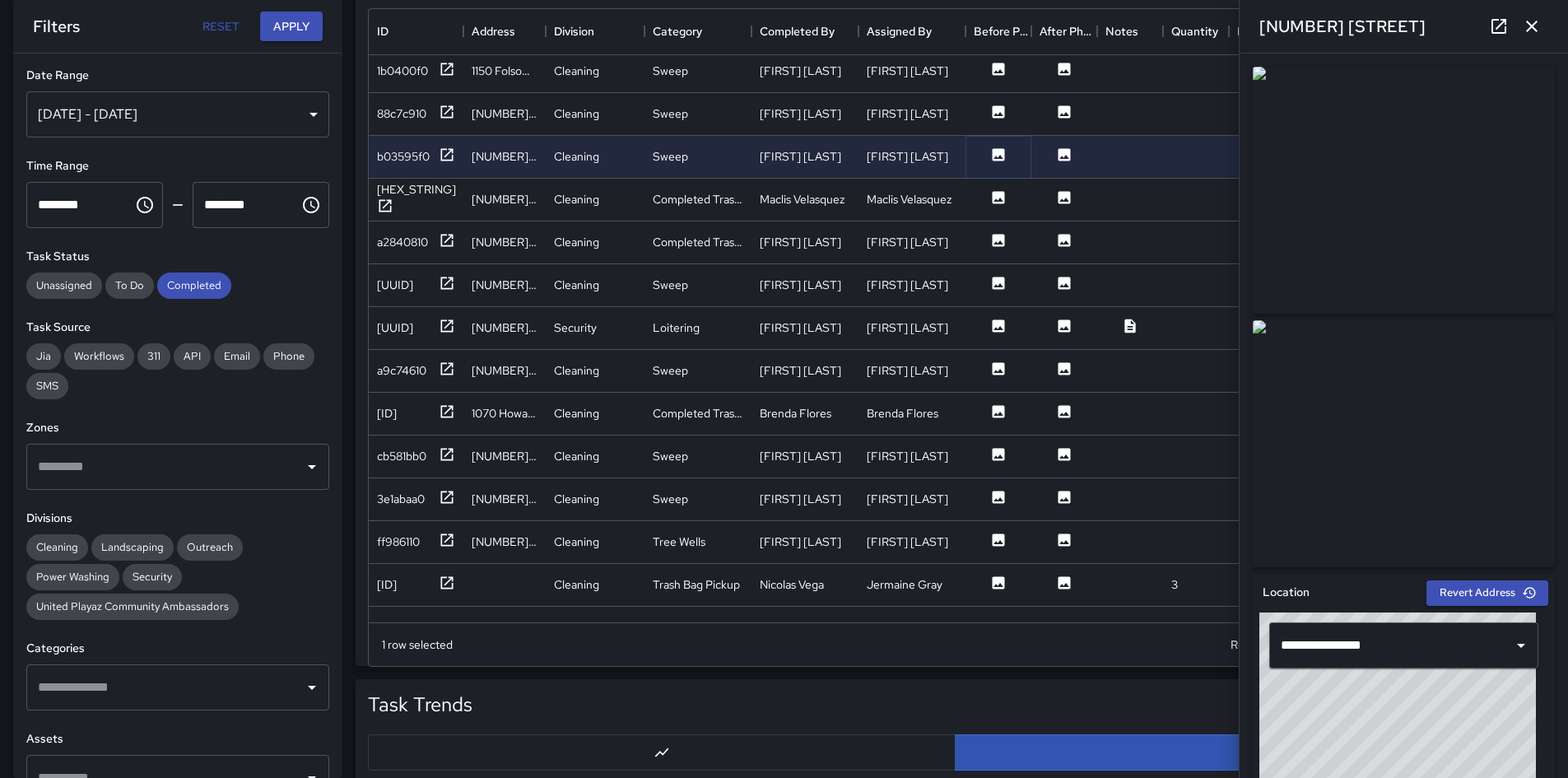 scroll, scrollTop: 1894, scrollLeft: 0, axis: vertical 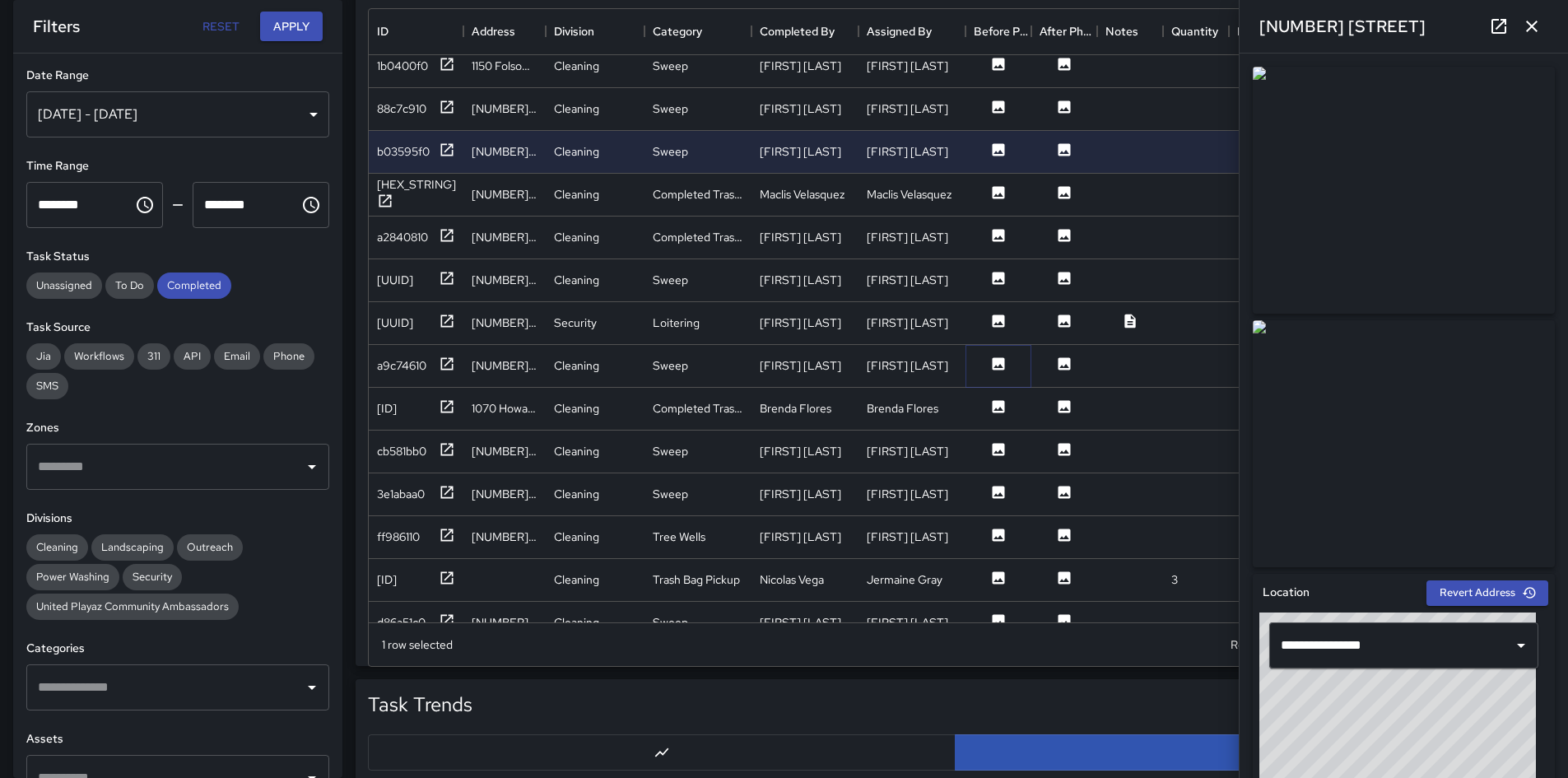 click 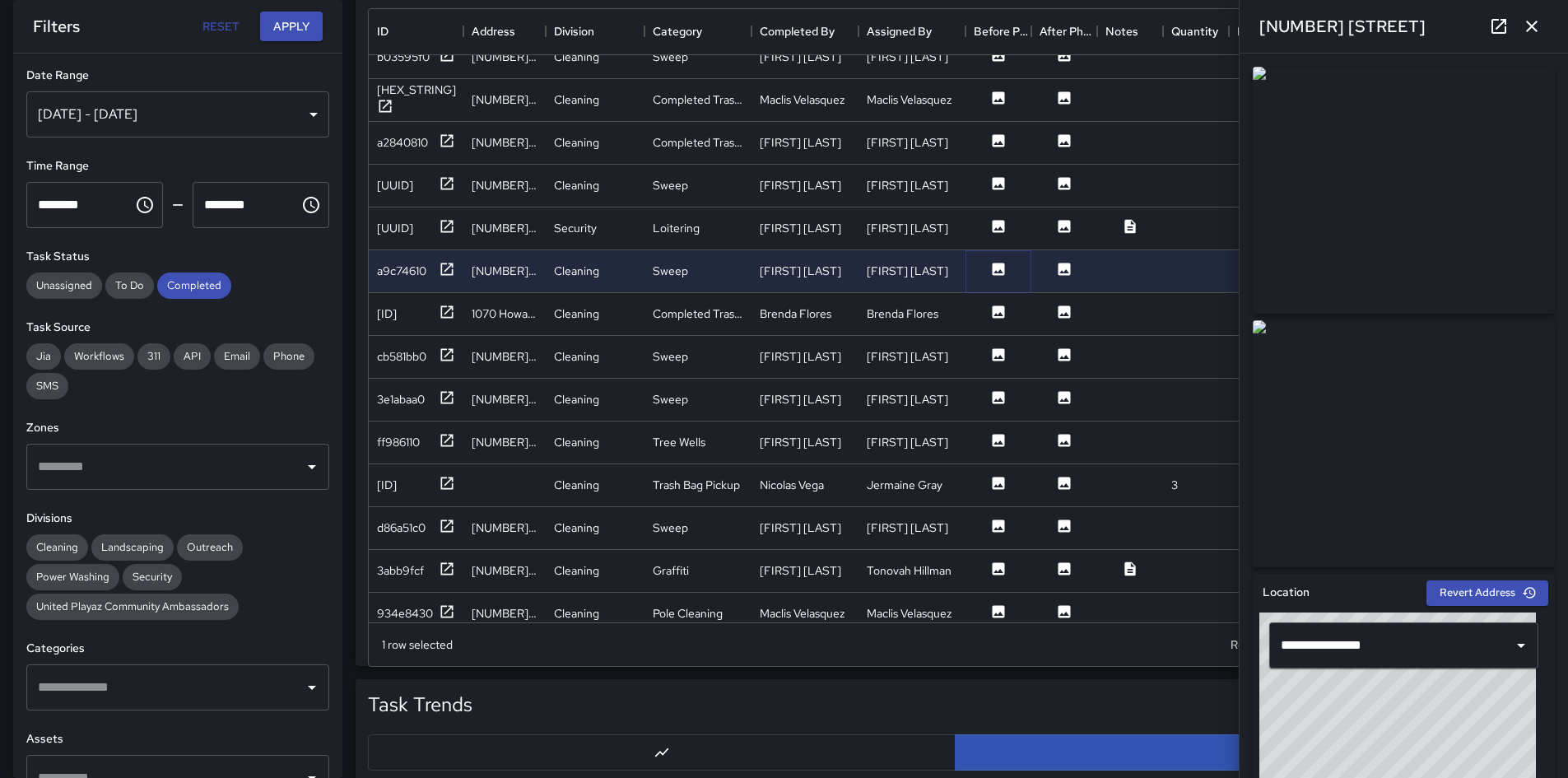 scroll, scrollTop: 2058, scrollLeft: 0, axis: vertical 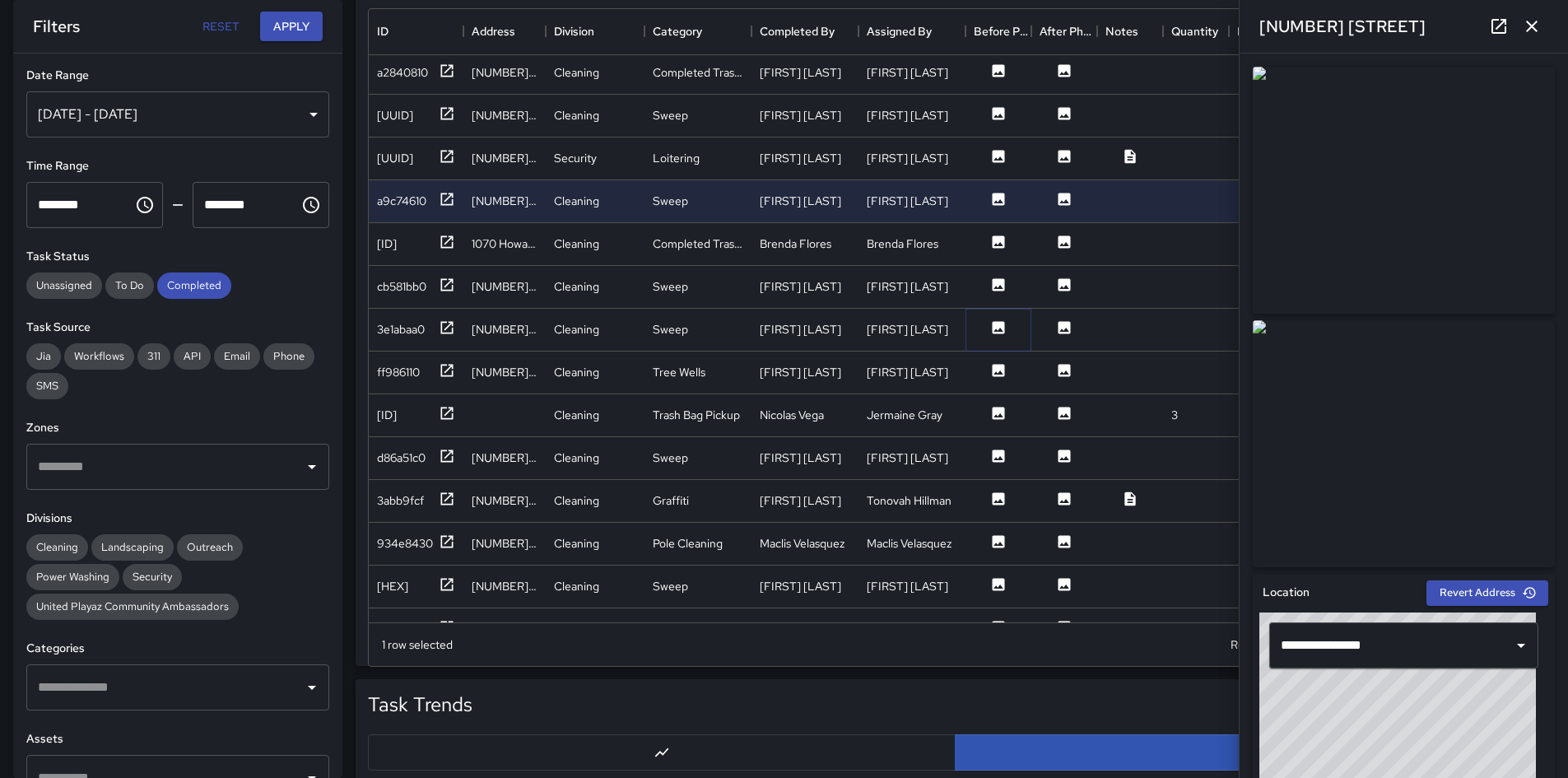 click at bounding box center [998, 329] 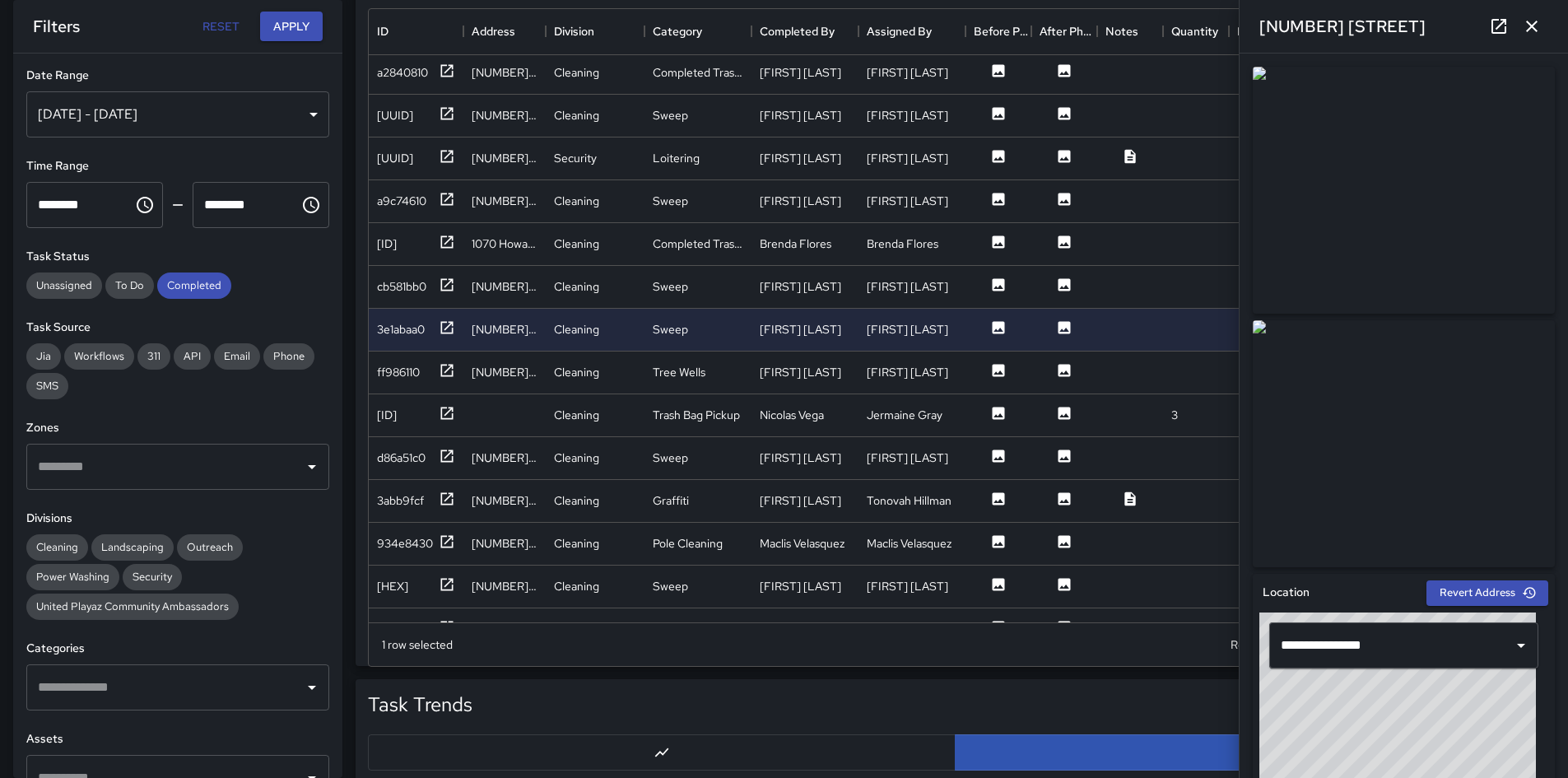 click on "**********" at bounding box center (178, 416) 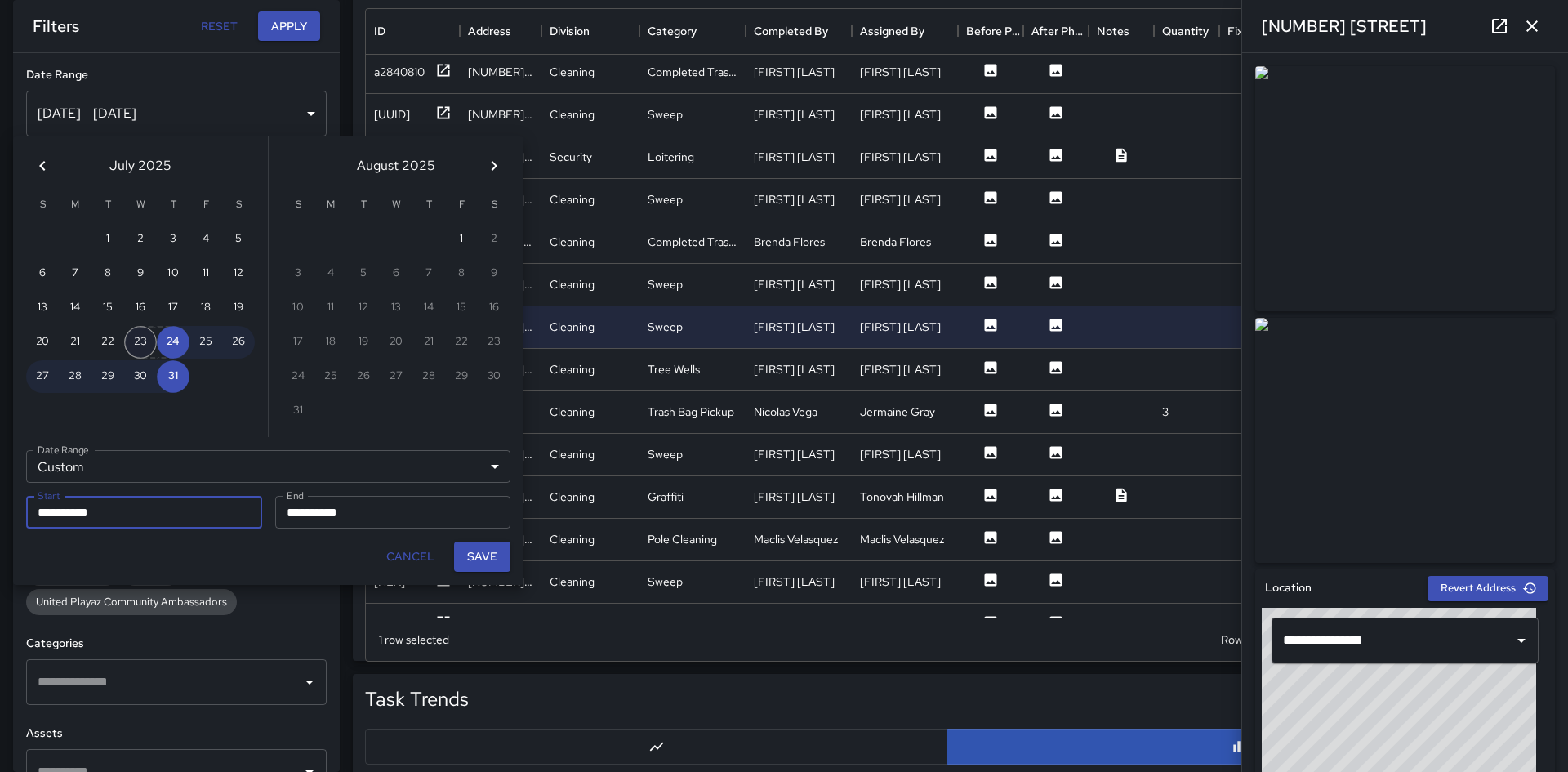 click on "23" at bounding box center (140, 342) 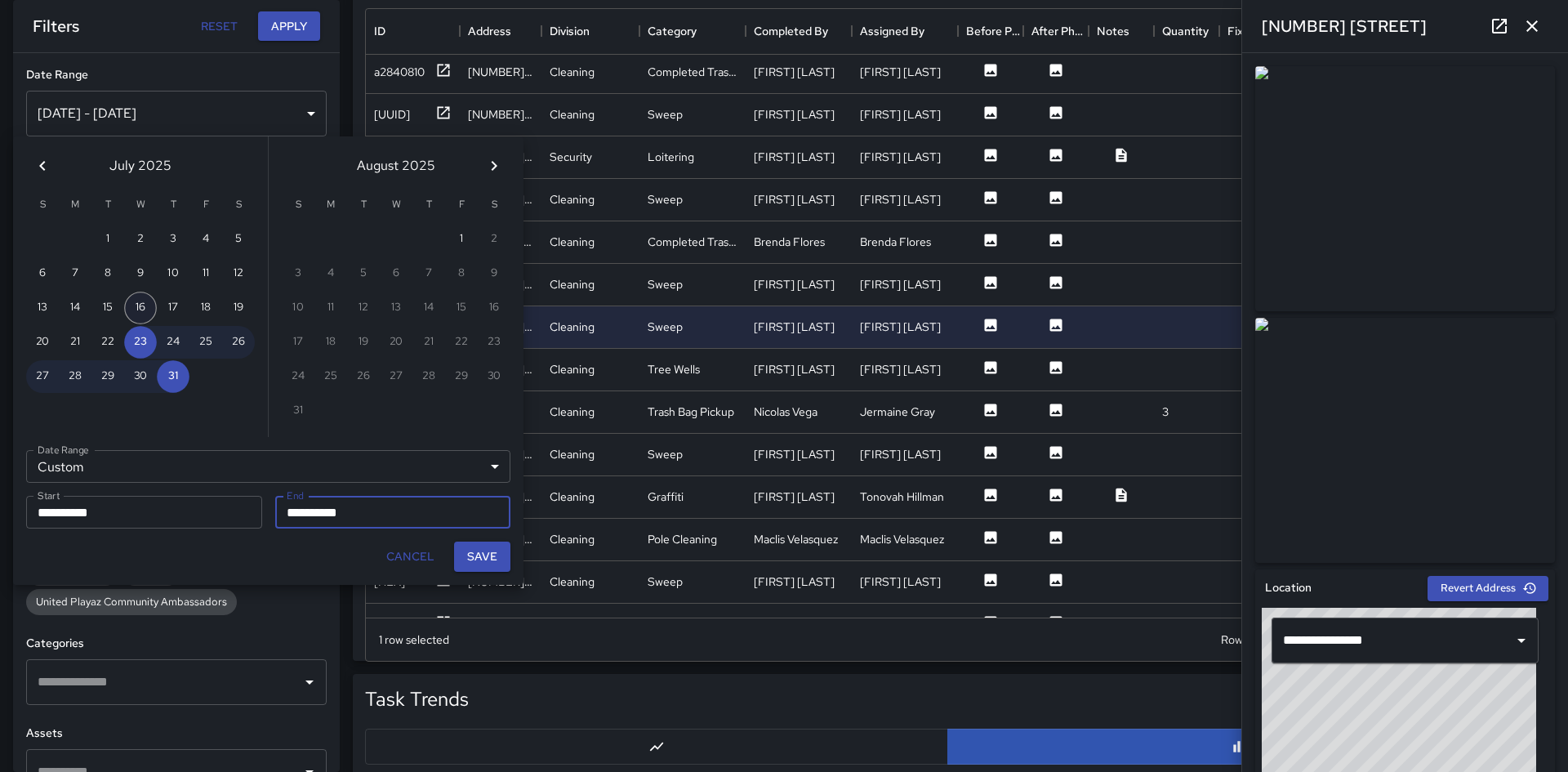 click on "16" at bounding box center [140, 308] 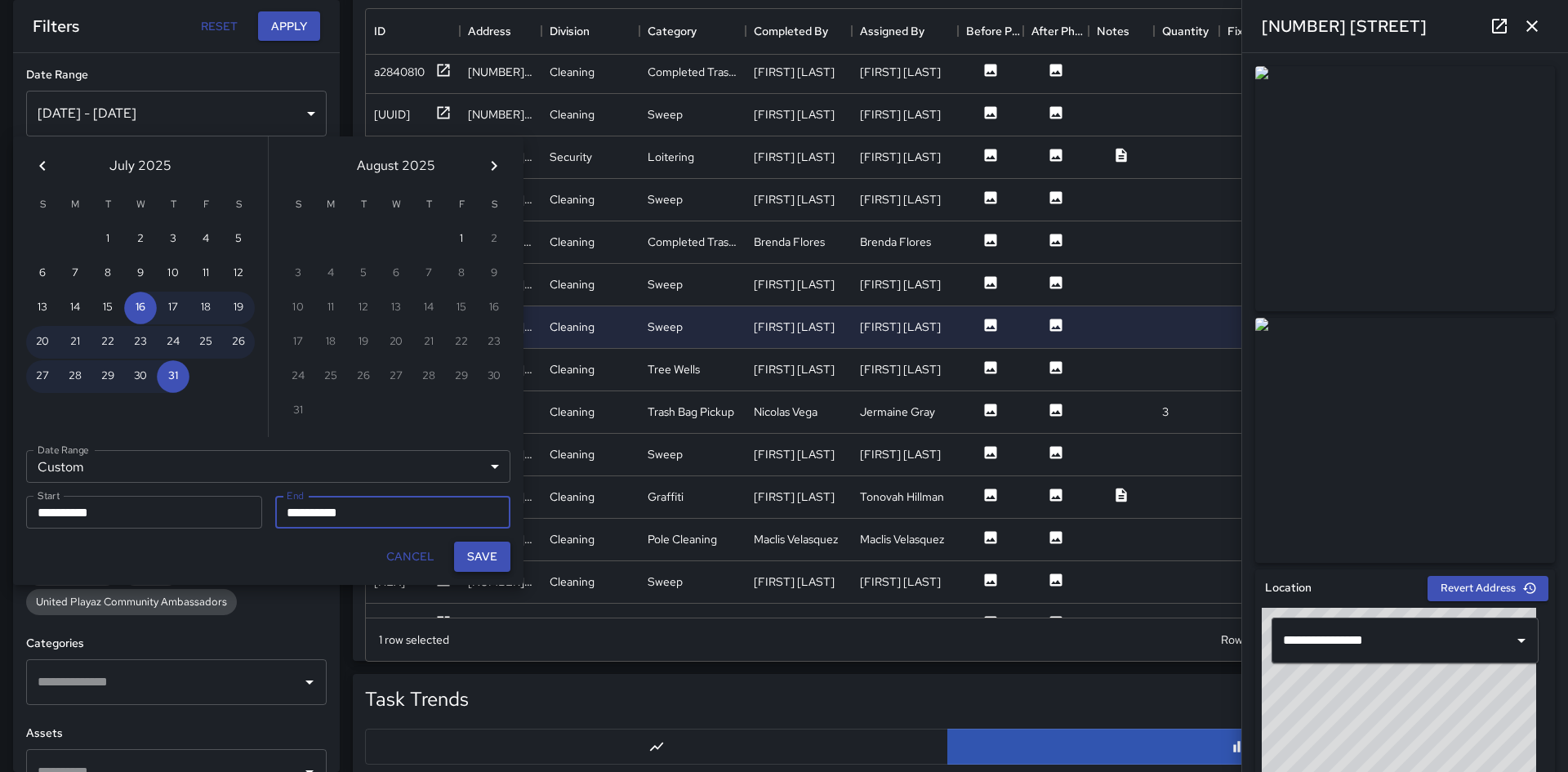 click on "Save" at bounding box center (482, 556) 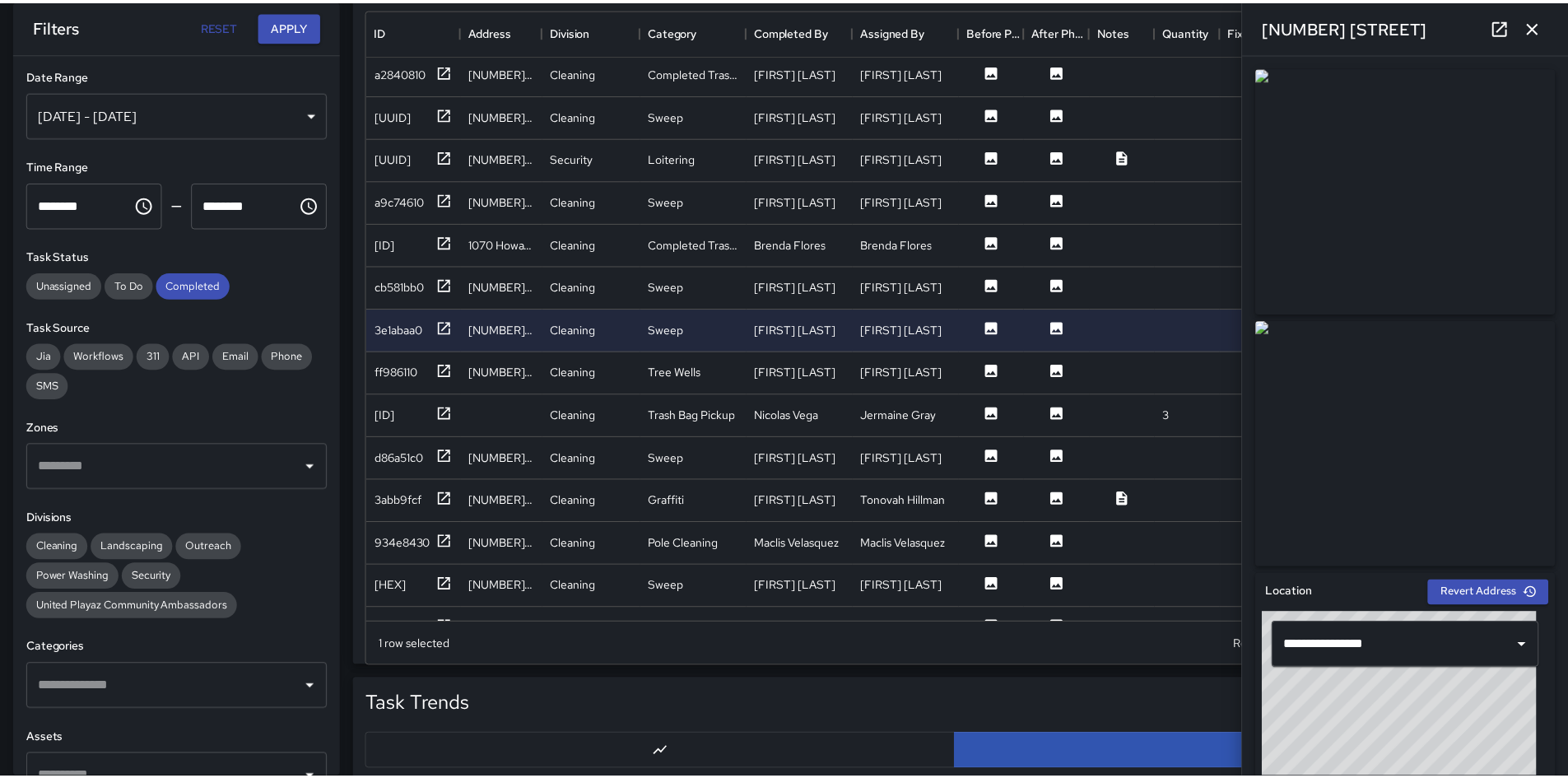 scroll, scrollTop: 13, scrollLeft: 13, axis: both 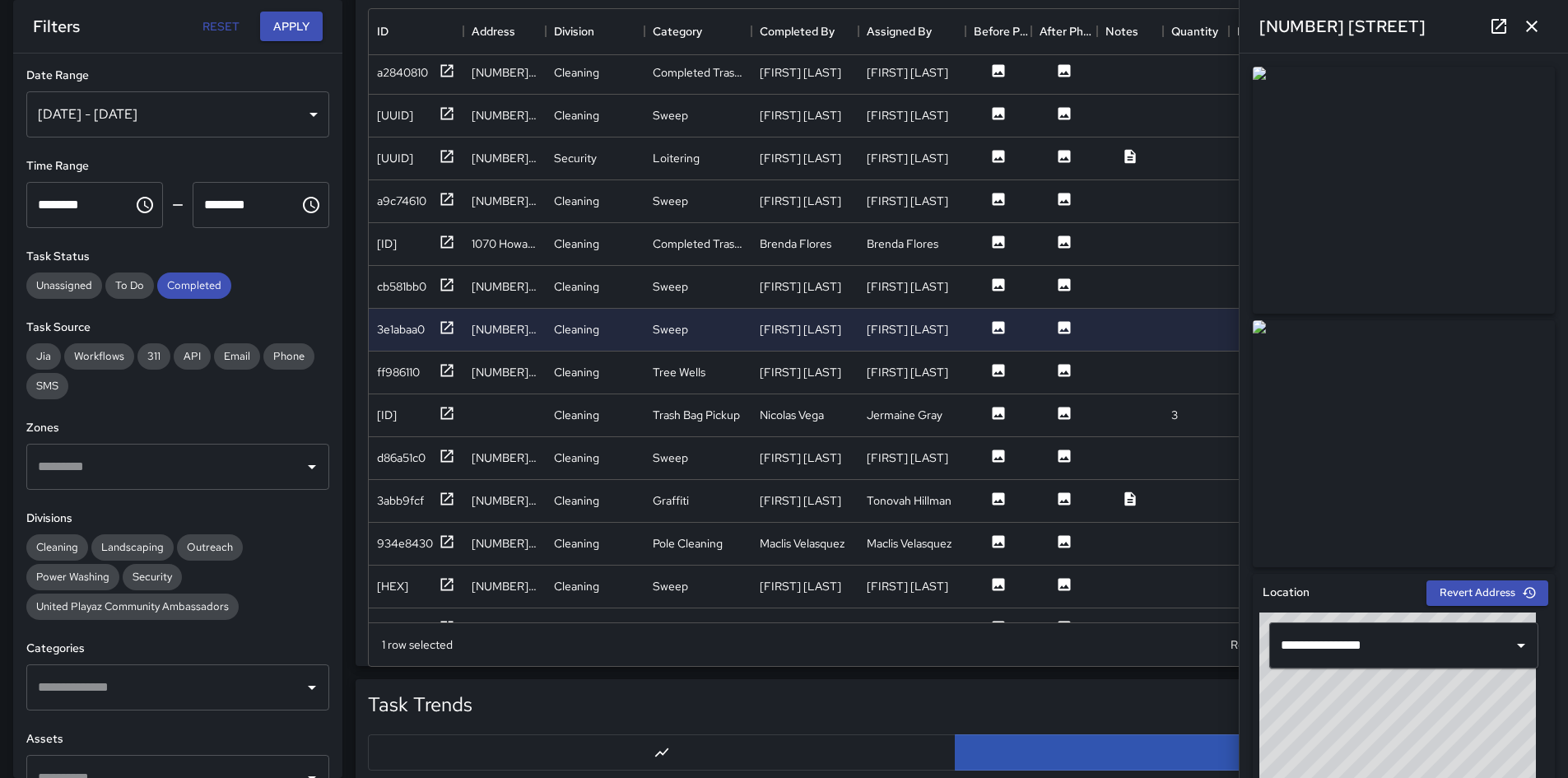 click on "[DATE] - [DATE]" at bounding box center [178, 114] 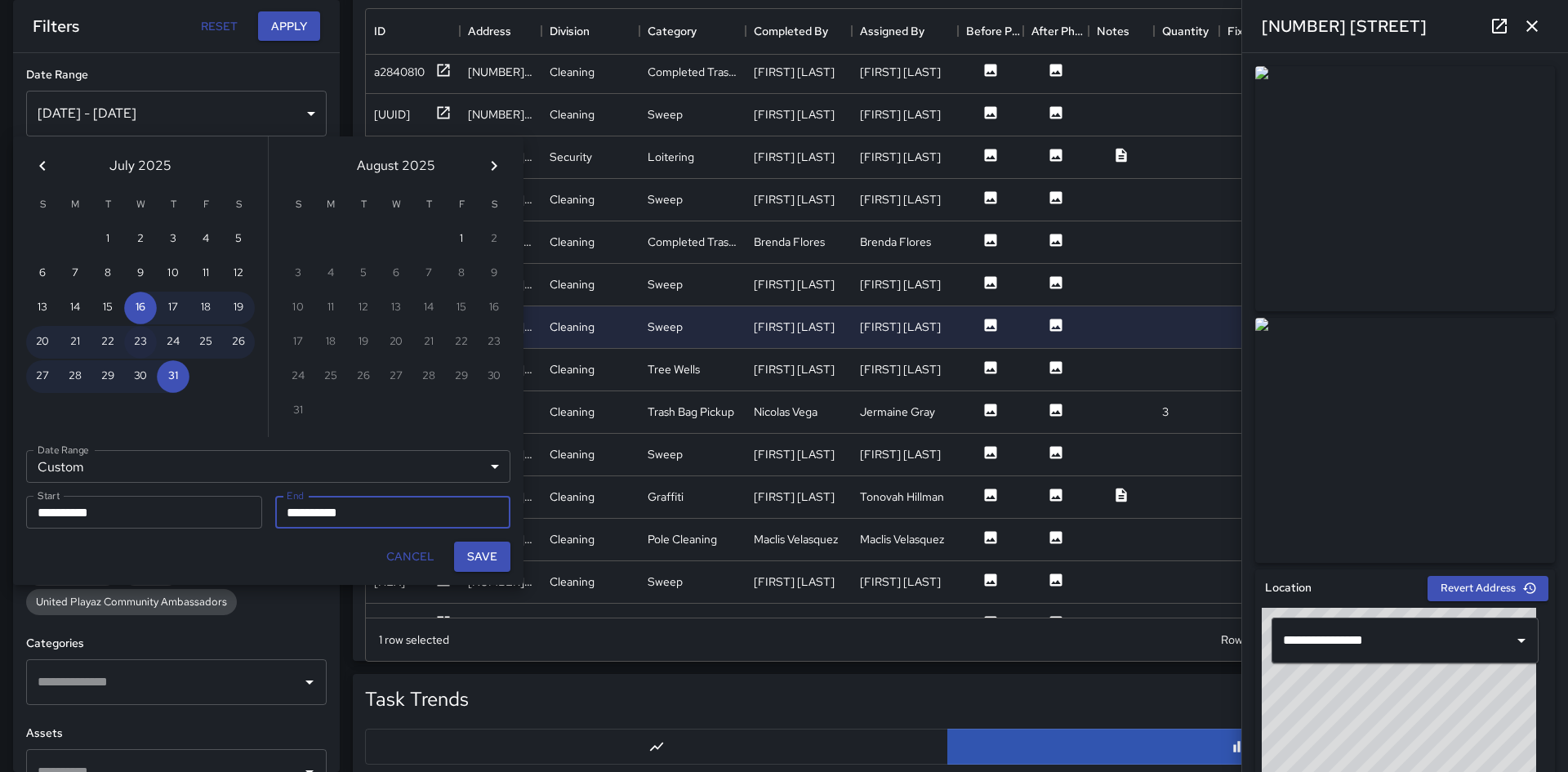 click on "23" at bounding box center [140, 342] 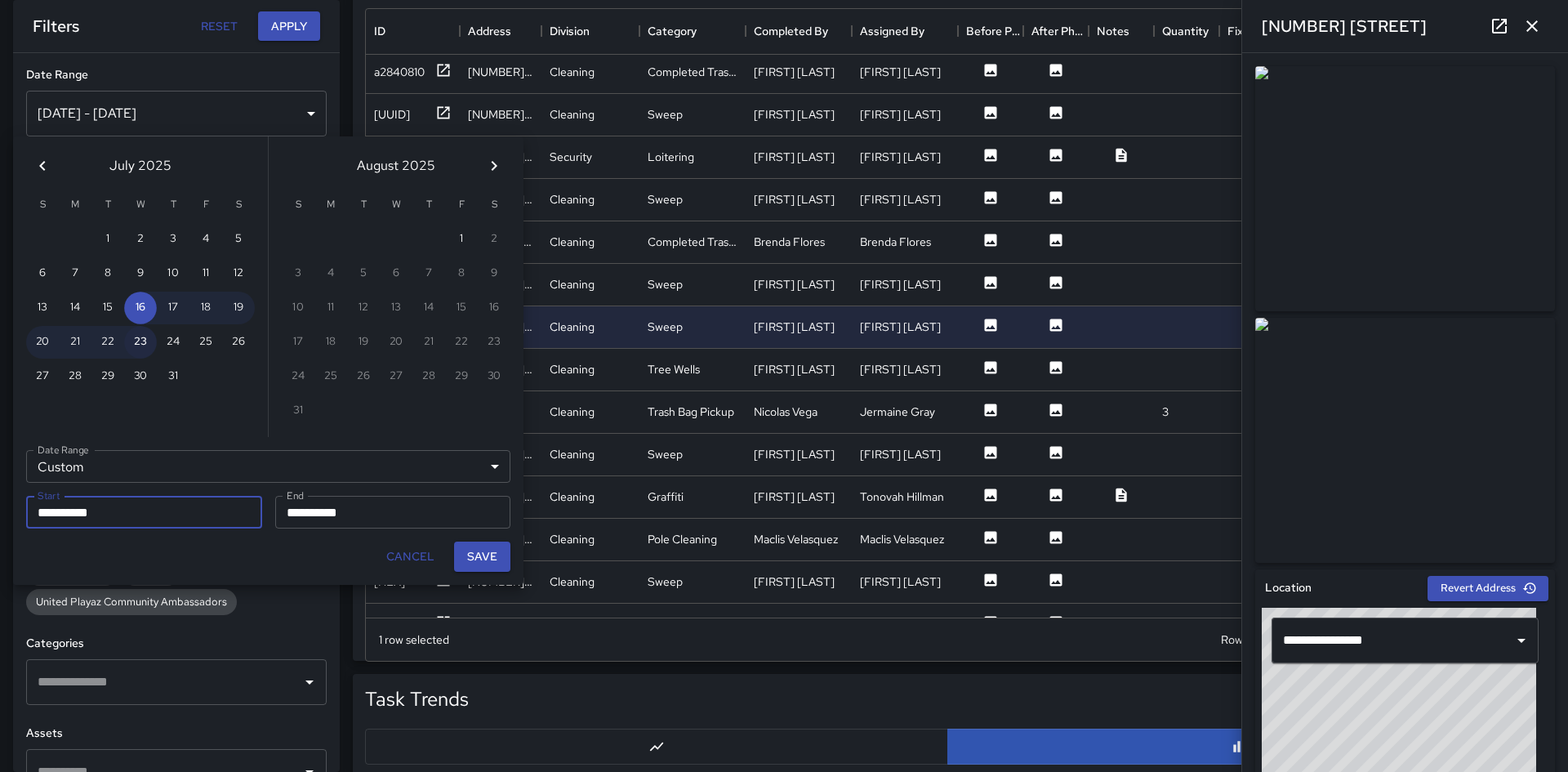 type on "**********" 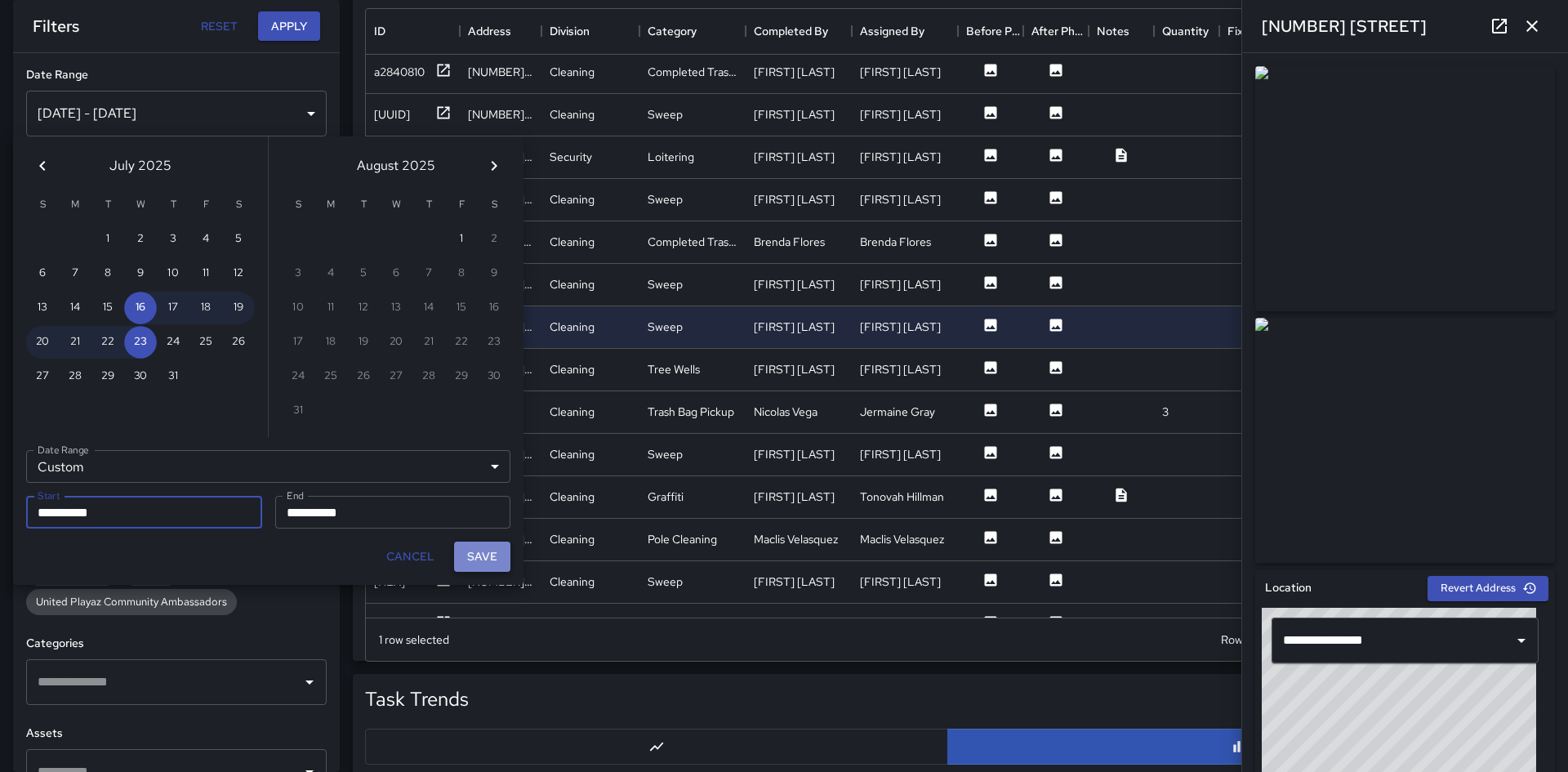 click on "Save" at bounding box center [482, 556] 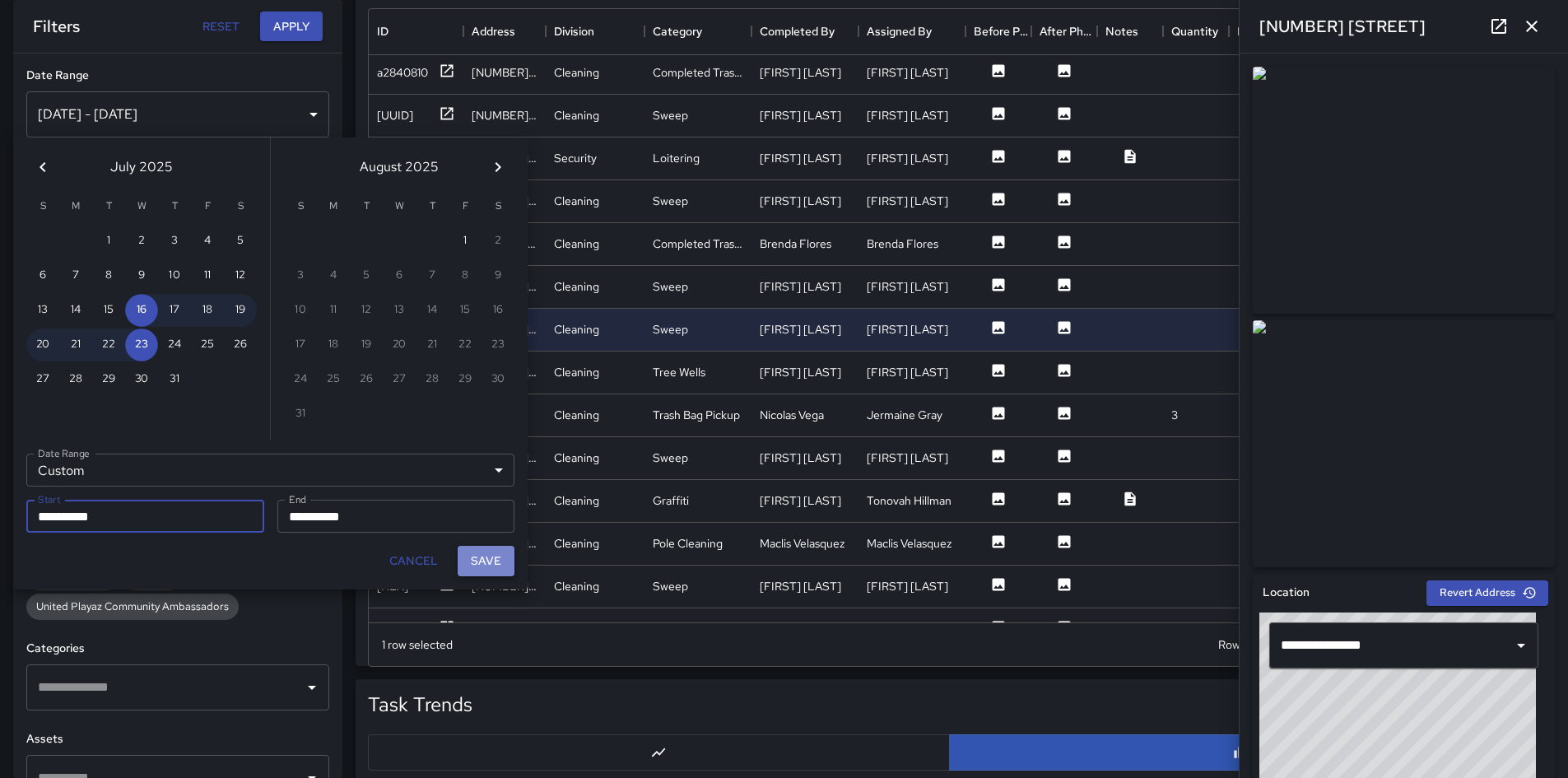 scroll, scrollTop: 13, scrollLeft: 13, axis: both 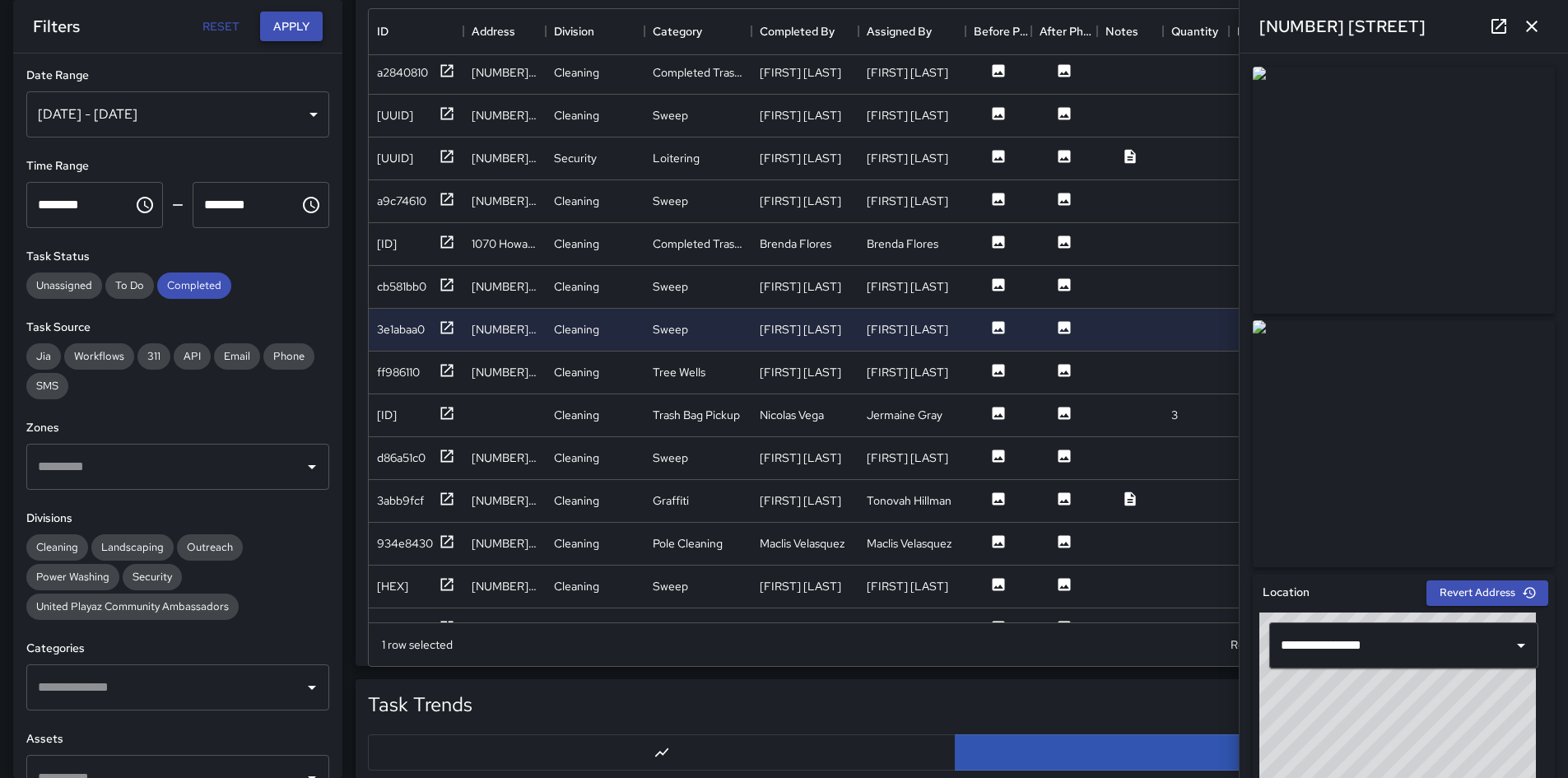 click on "Apply" at bounding box center (291, 26) 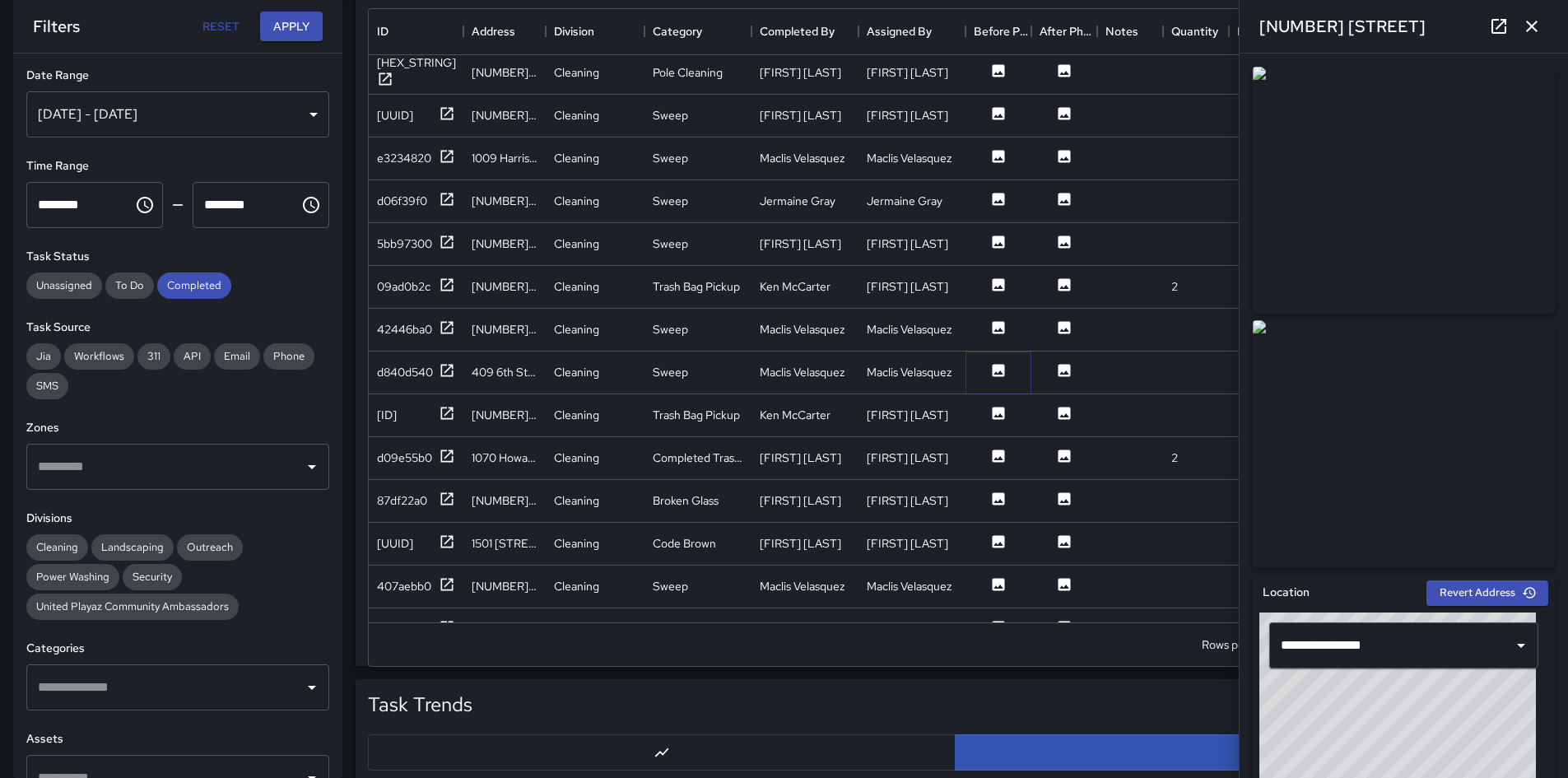 click 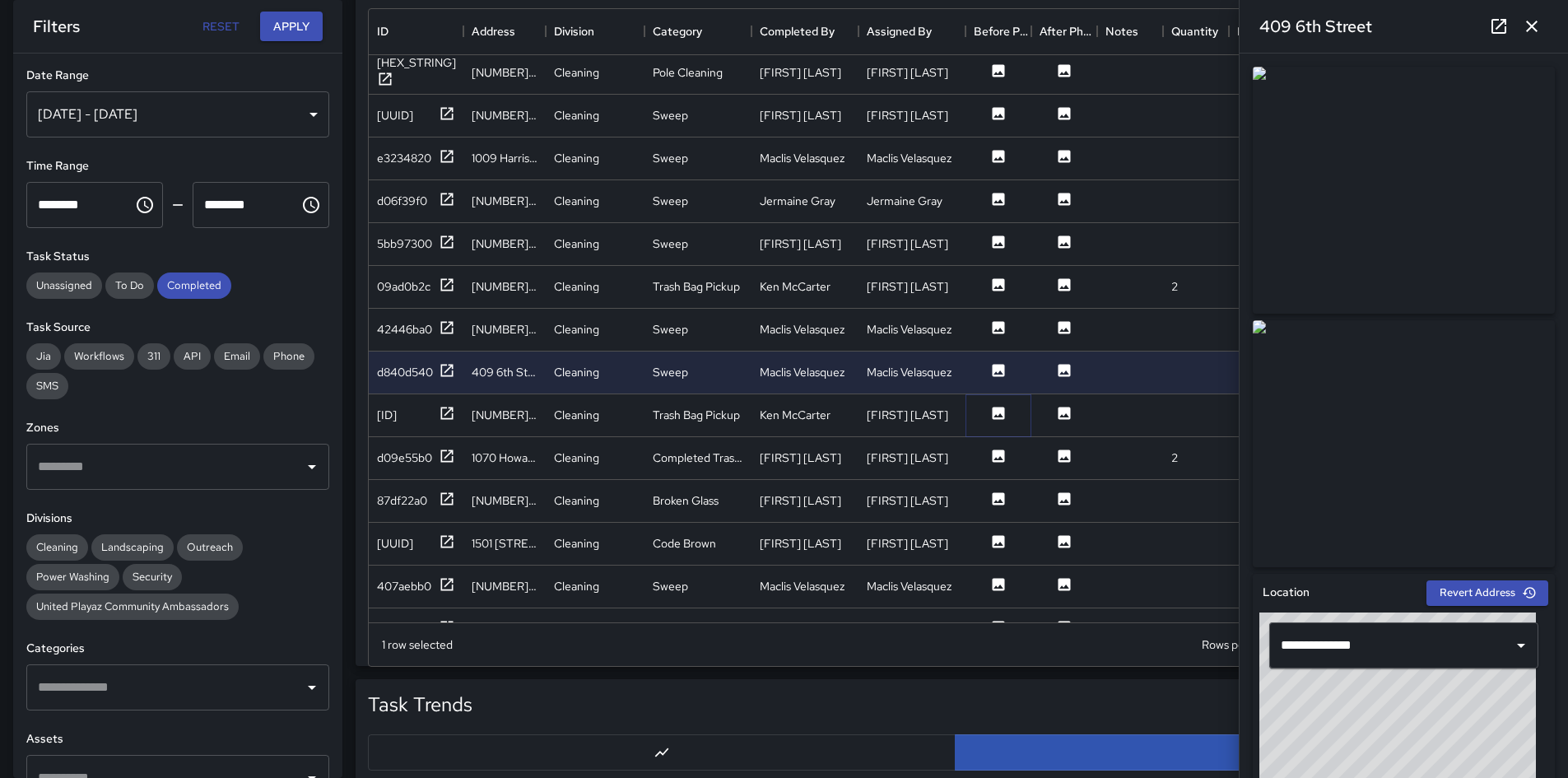 click 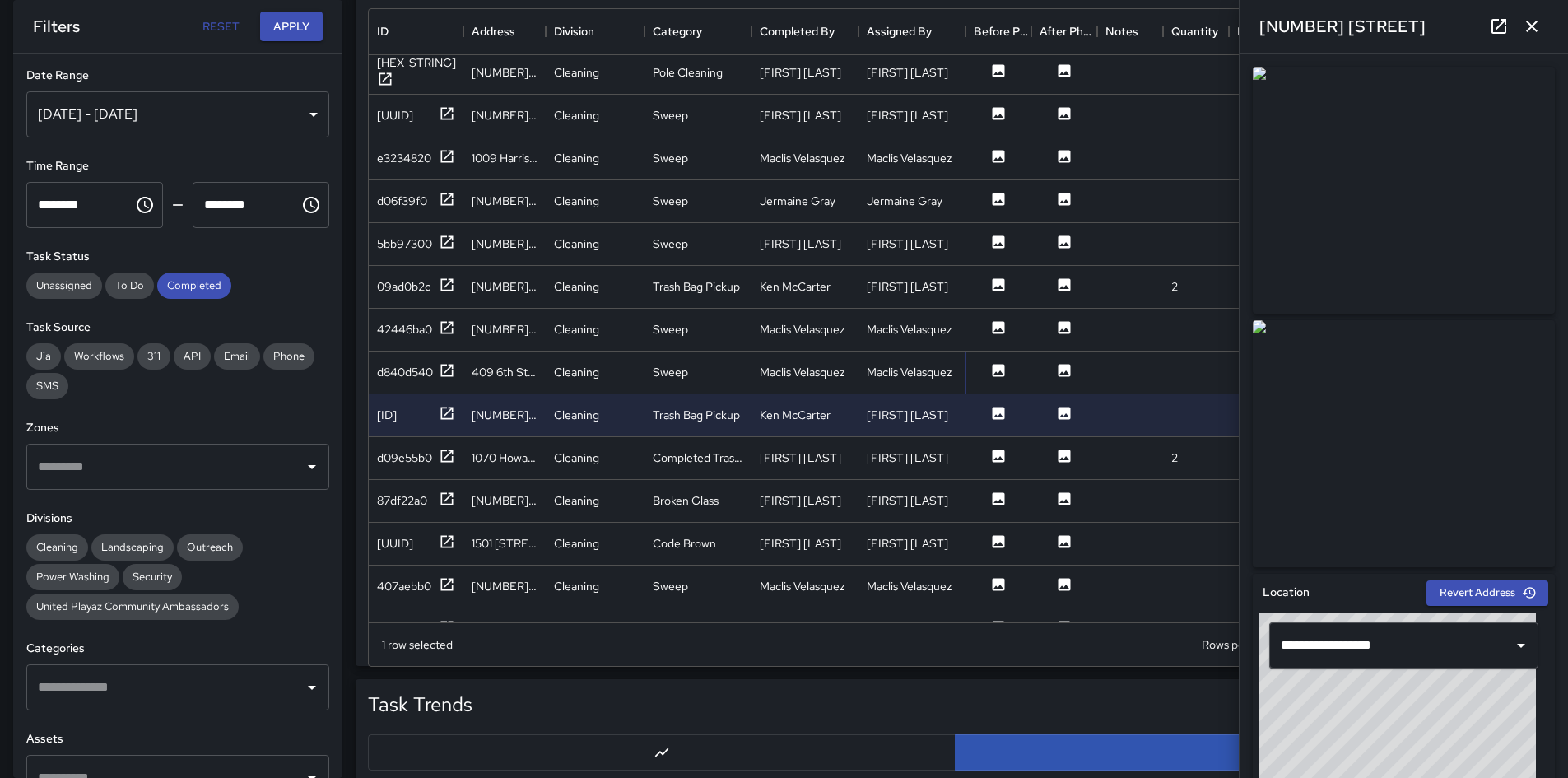 click 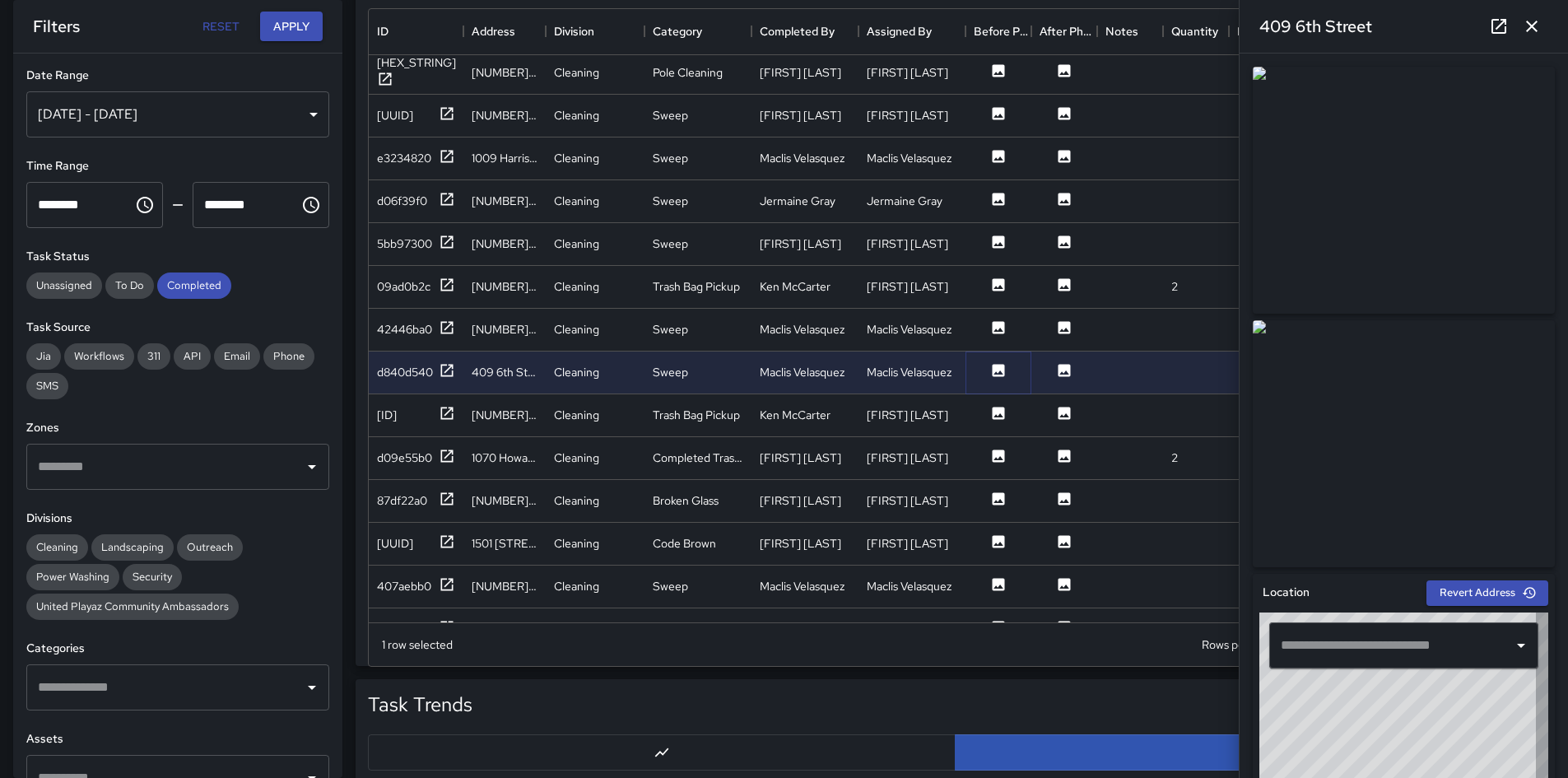 type on "**********" 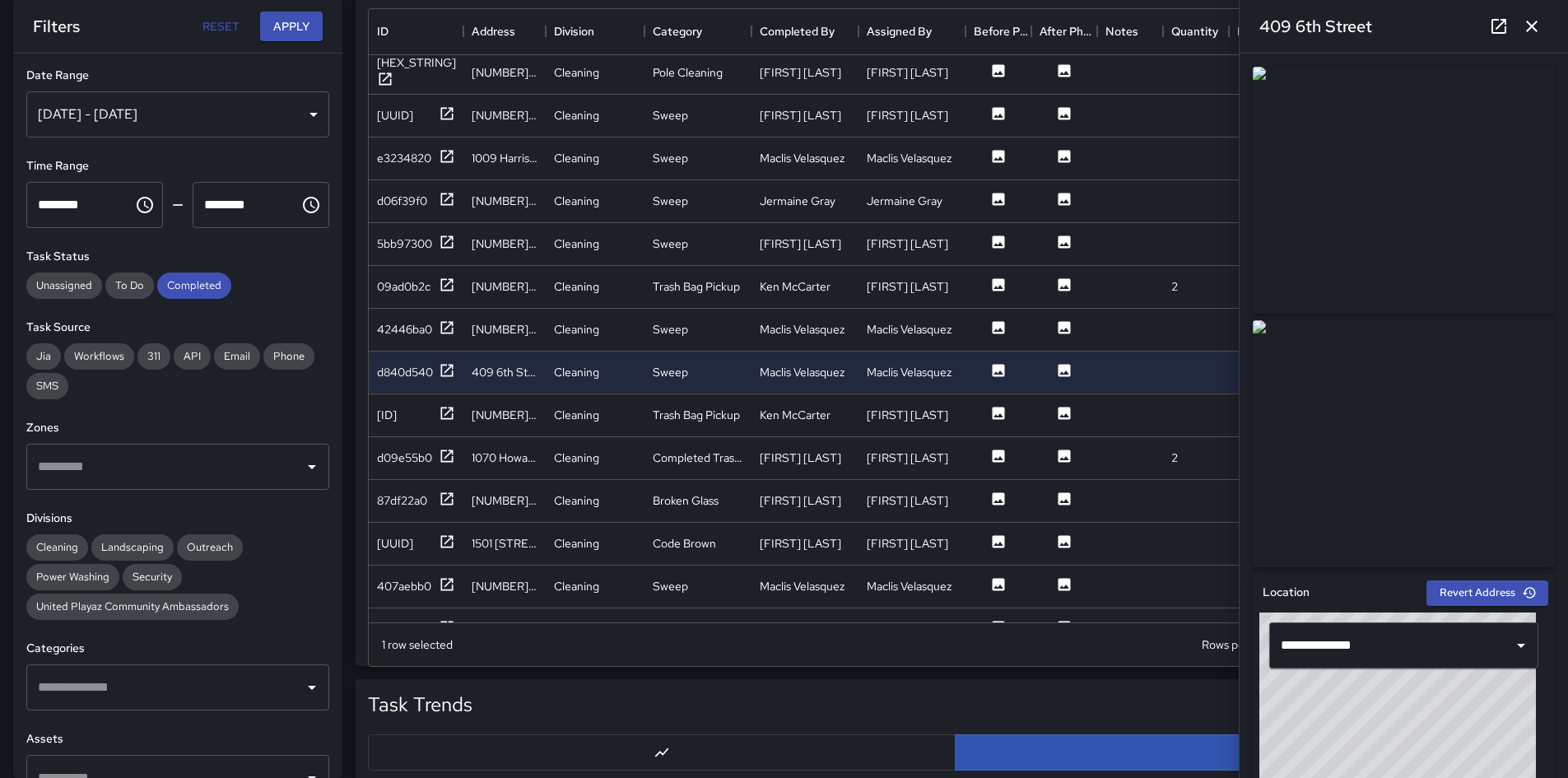 click on "[DATE] - [DATE]" at bounding box center (178, 114) 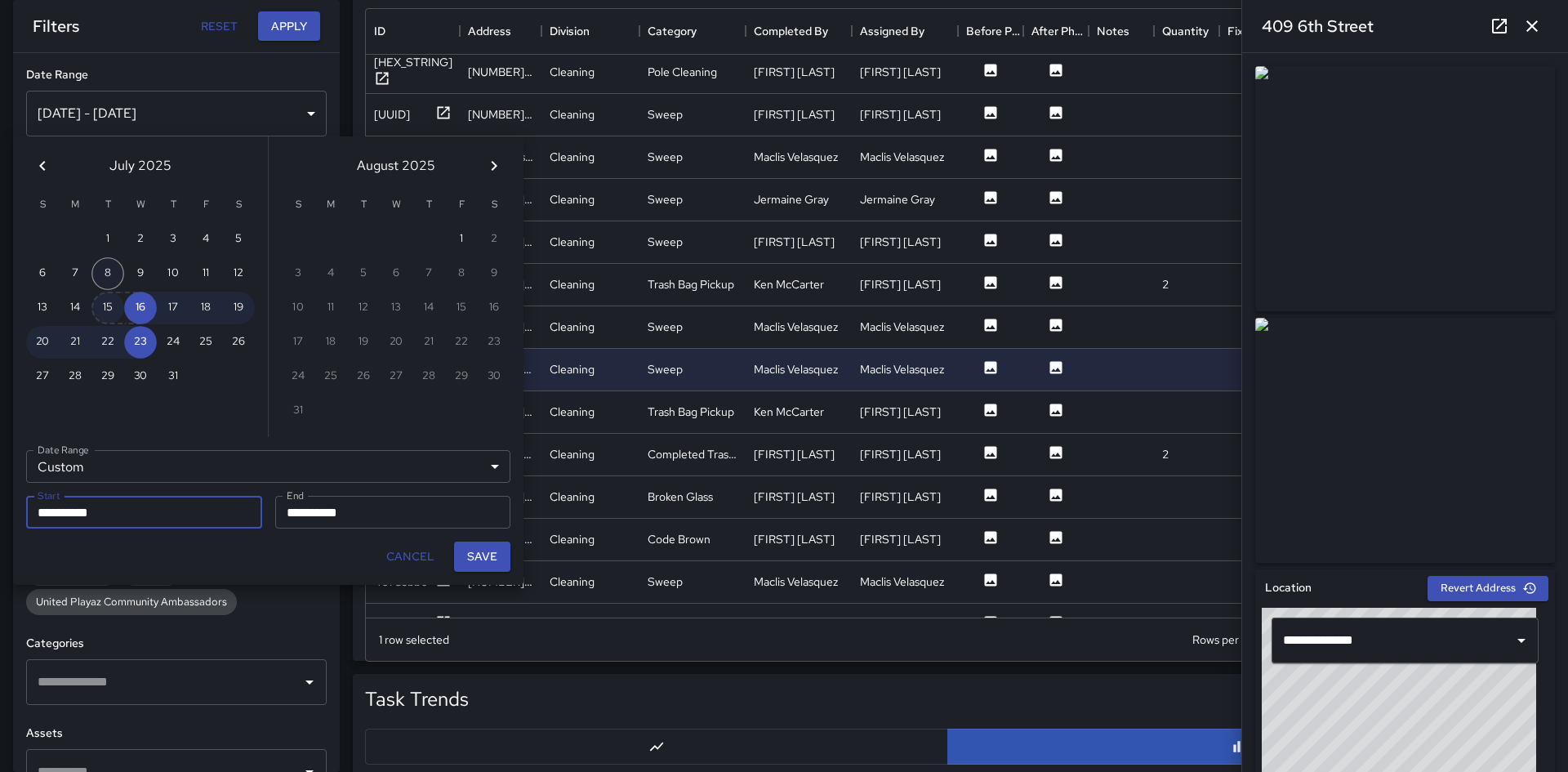 drag, startPoint x: 105, startPoint y: 312, endPoint x: 103, endPoint y: 283, distance: 29.068884 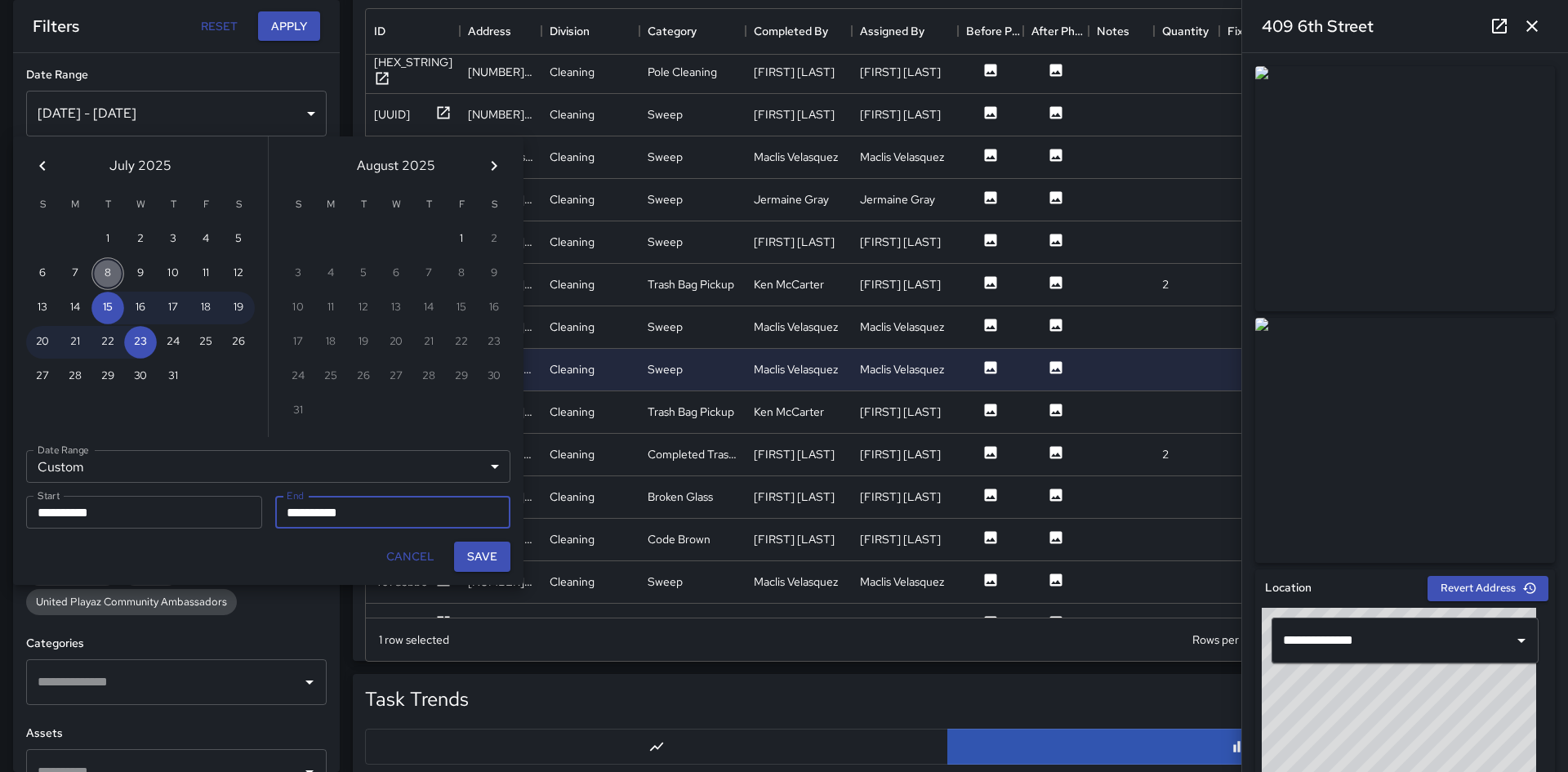 click on "8" at bounding box center (108, 274) 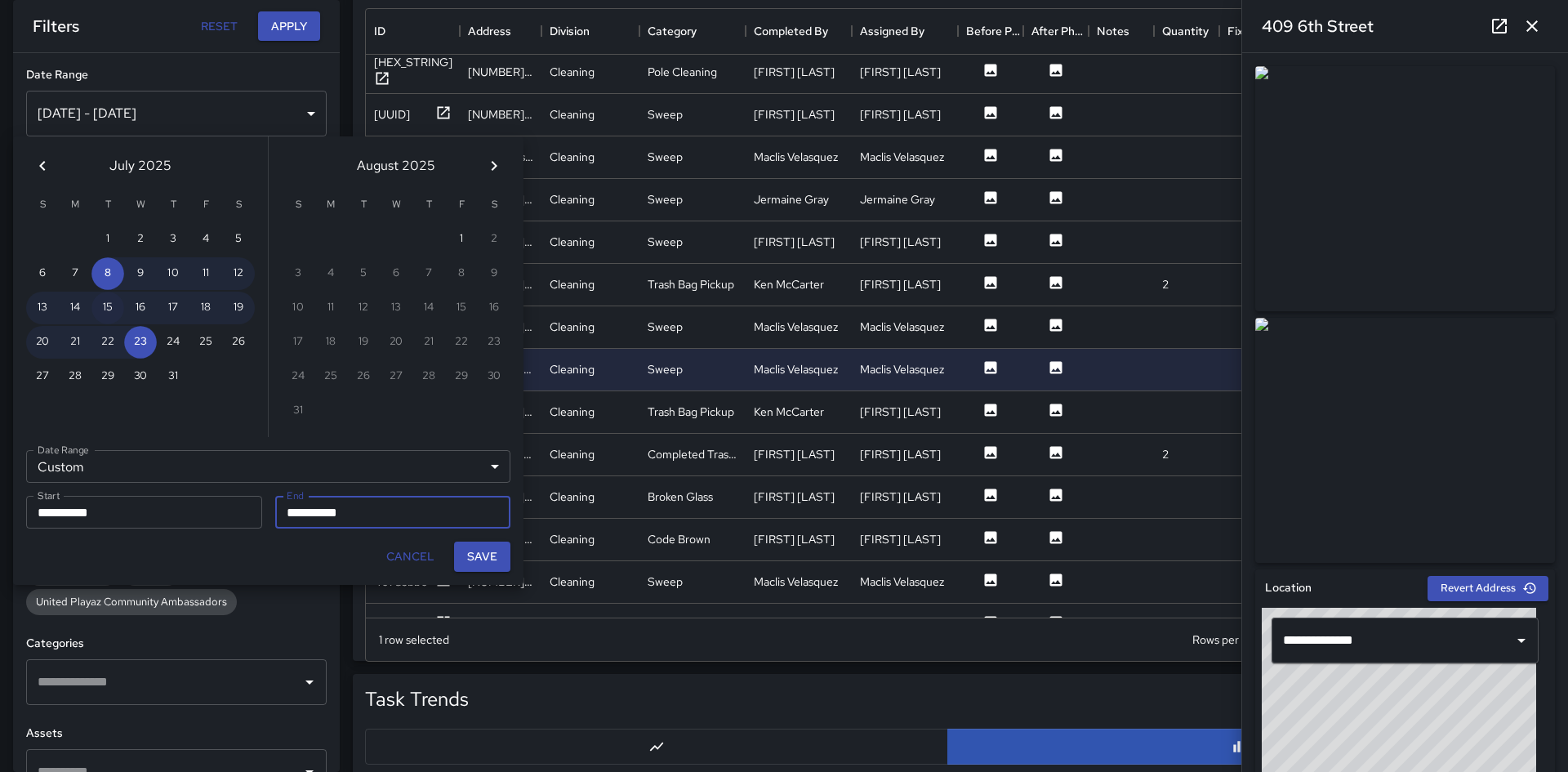 click on "15" at bounding box center (108, 308) 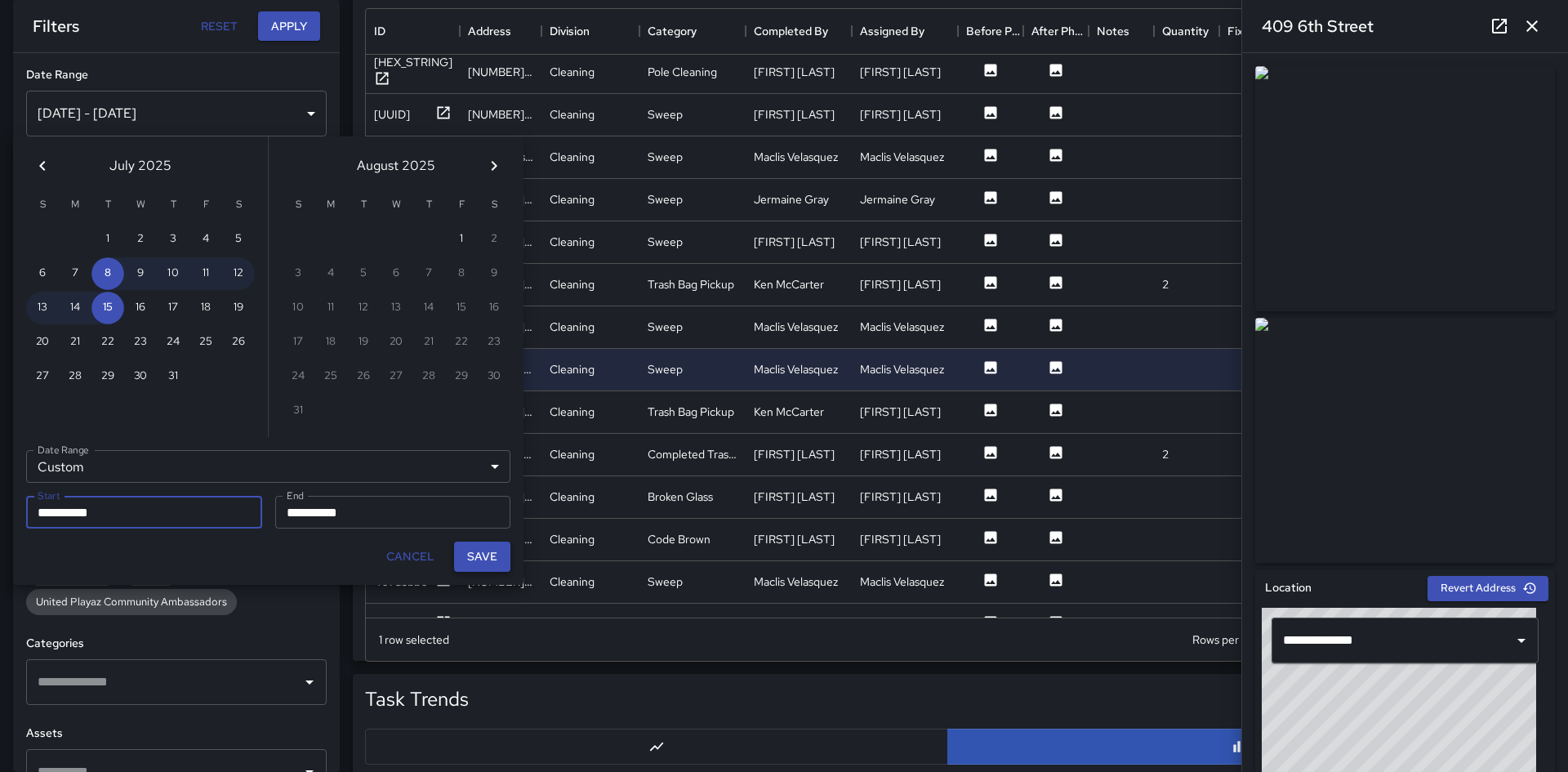click on "Save" at bounding box center (482, 556) 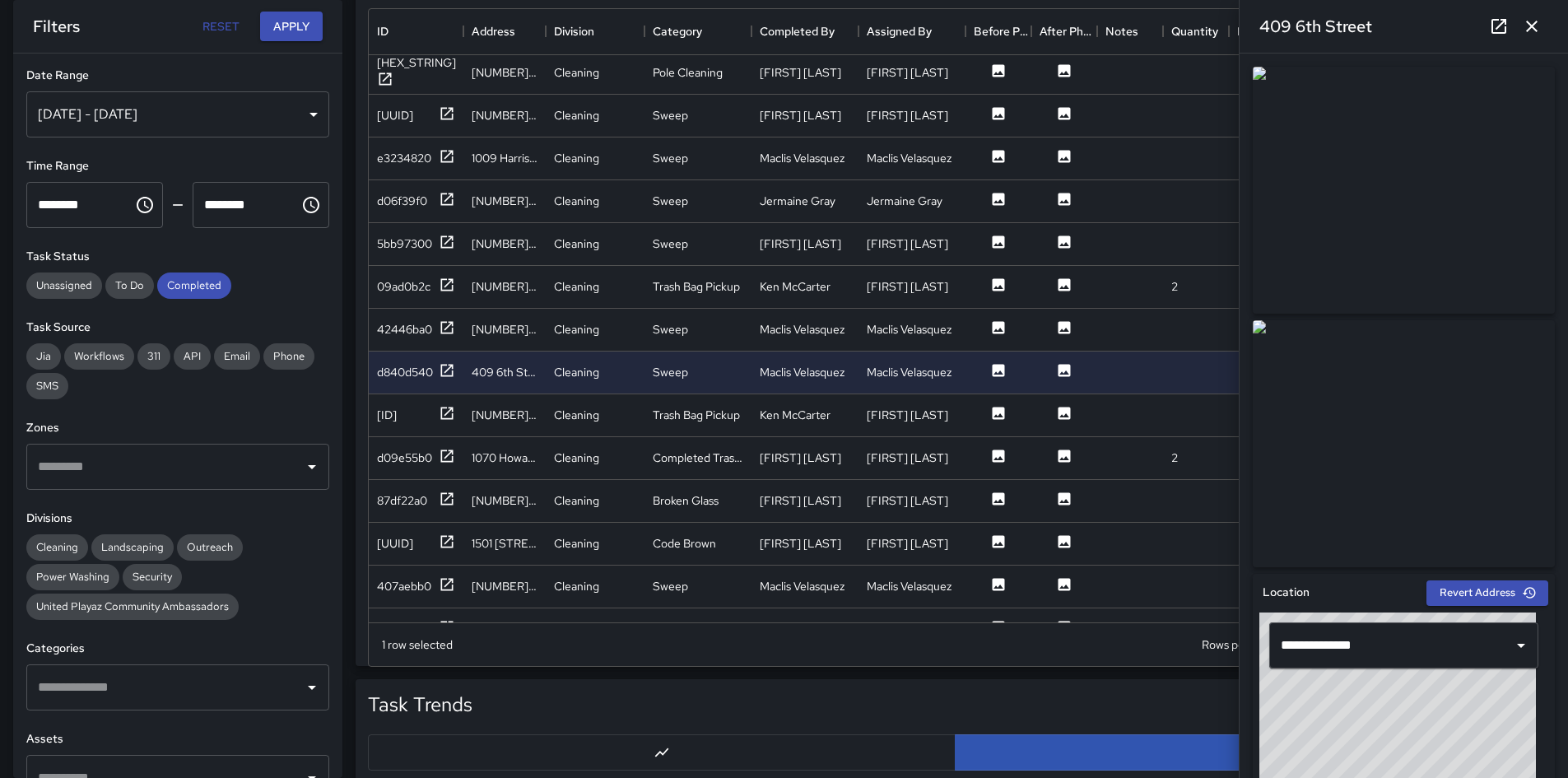 scroll, scrollTop: 13, scrollLeft: 13, axis: both 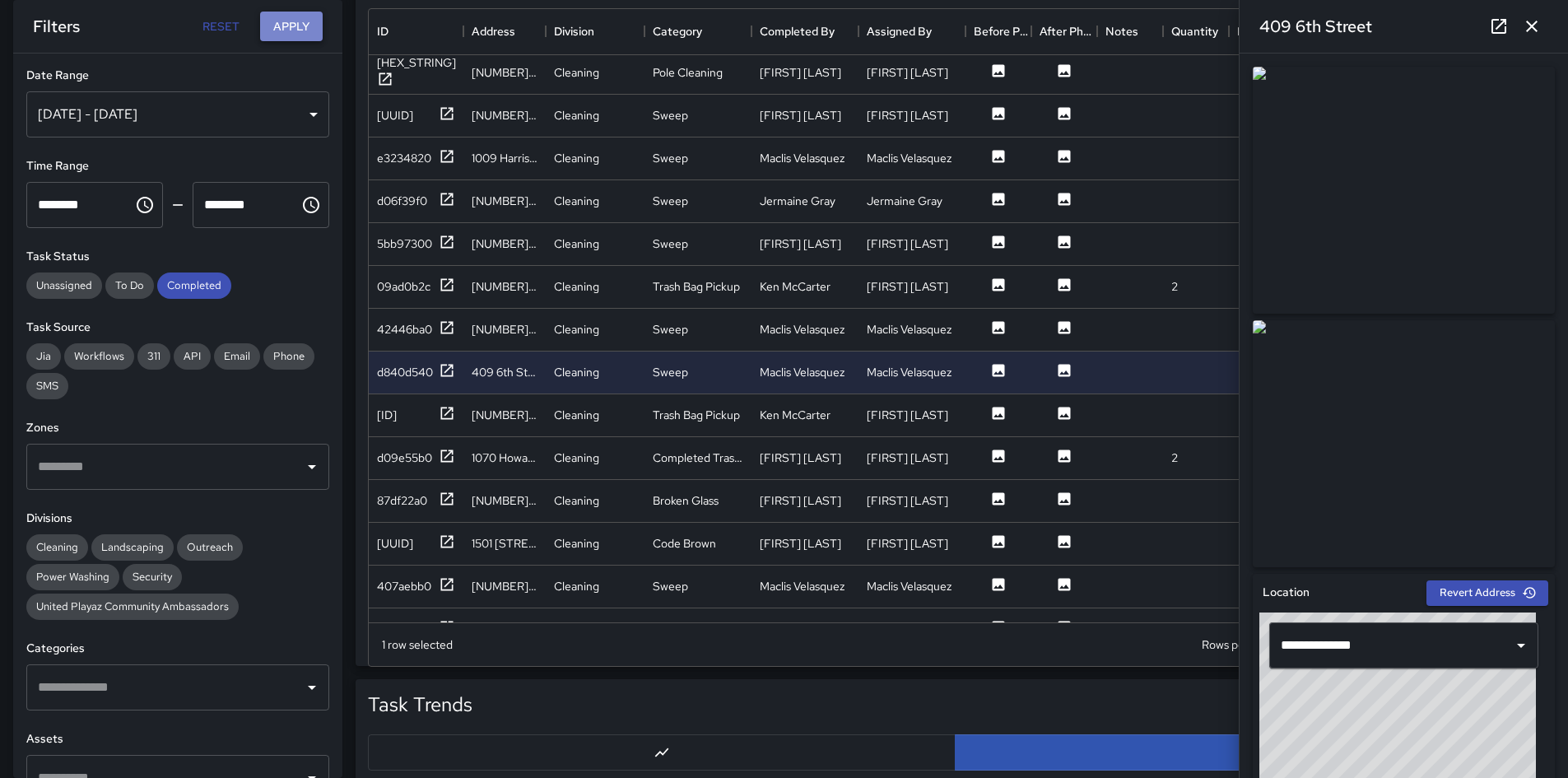 click on "Apply" at bounding box center (291, 26) 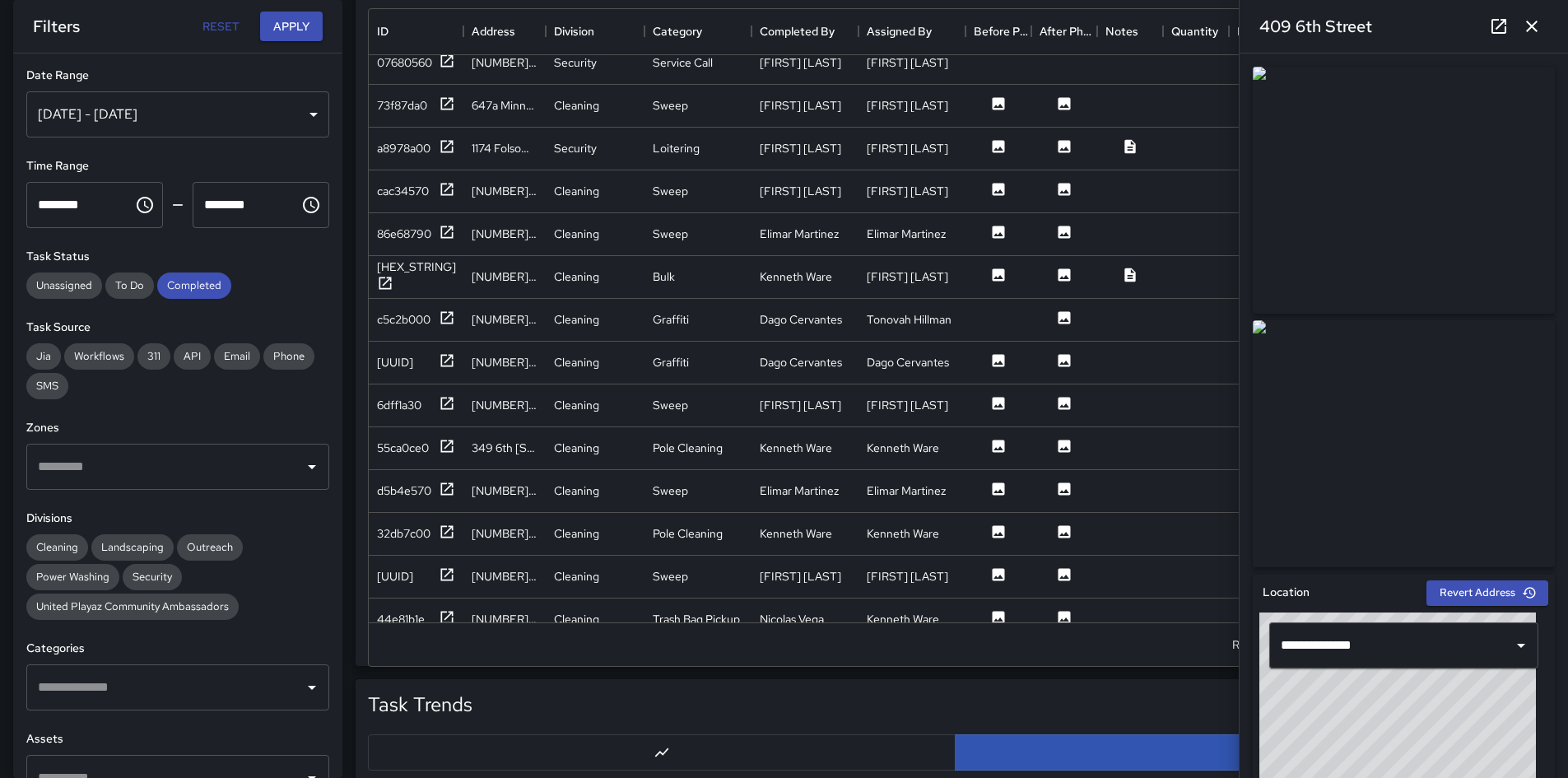 scroll, scrollTop: 2305, scrollLeft: 0, axis: vertical 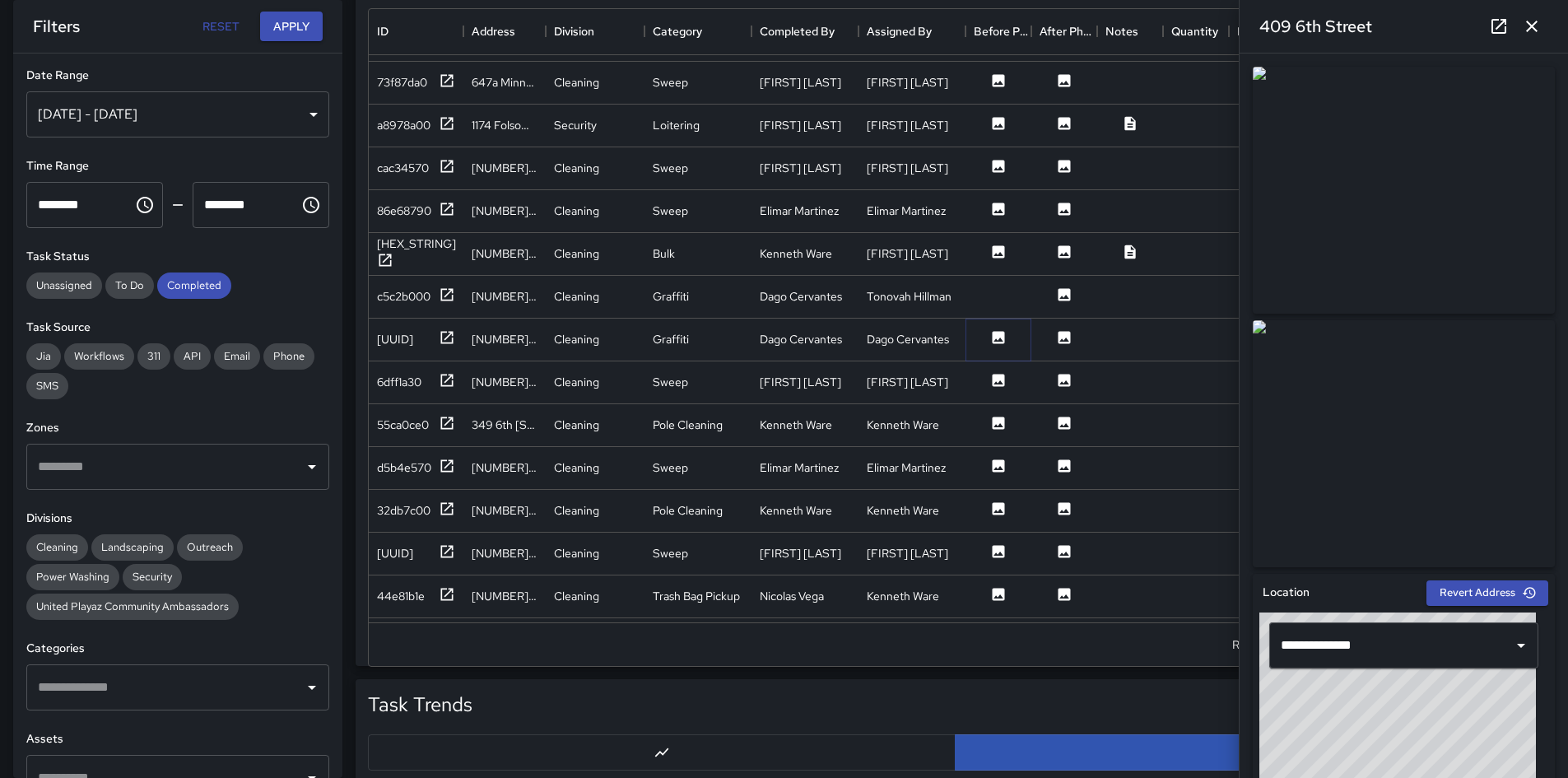 click at bounding box center [998, 339] 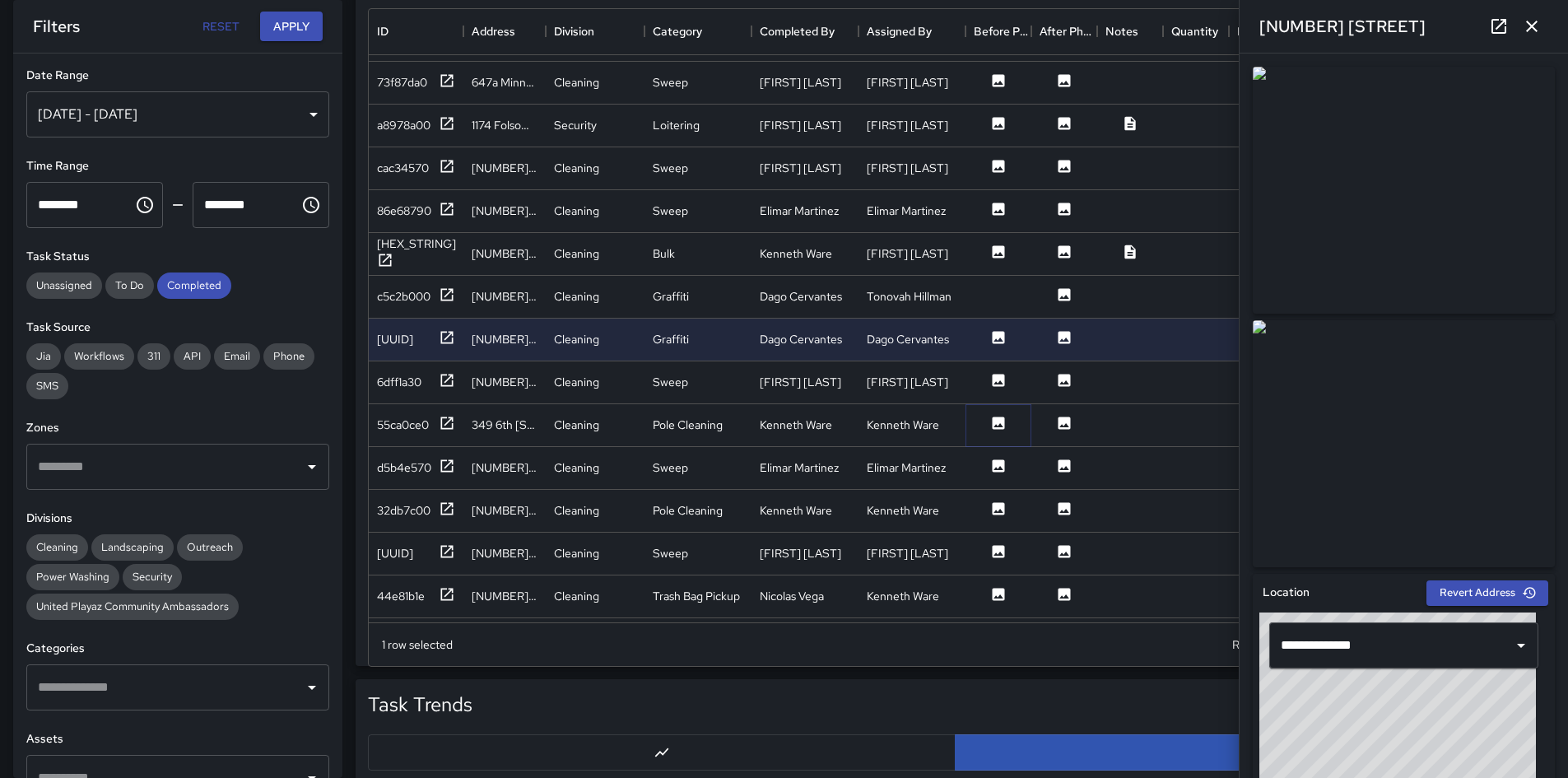 click 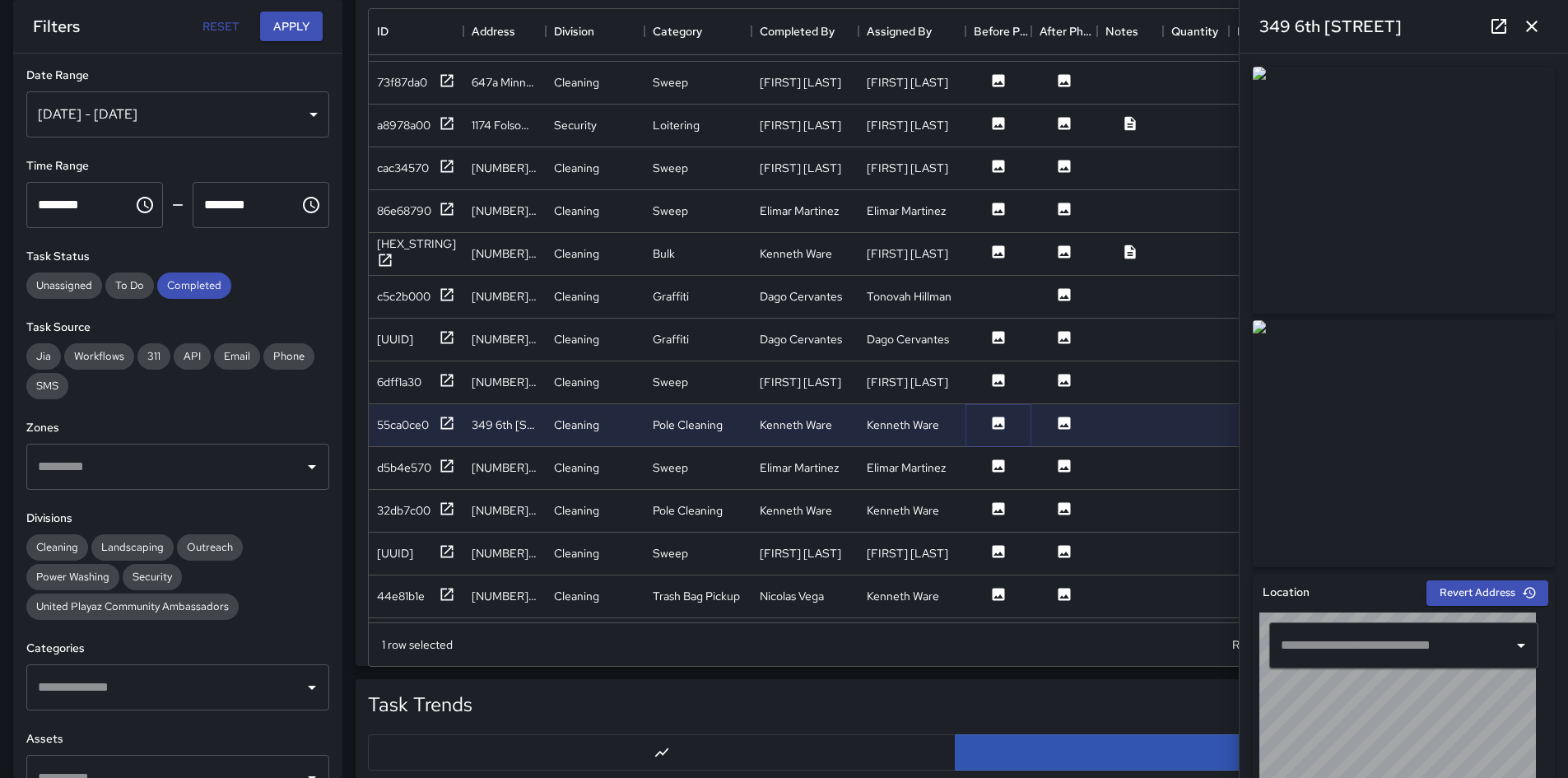 type on "**********" 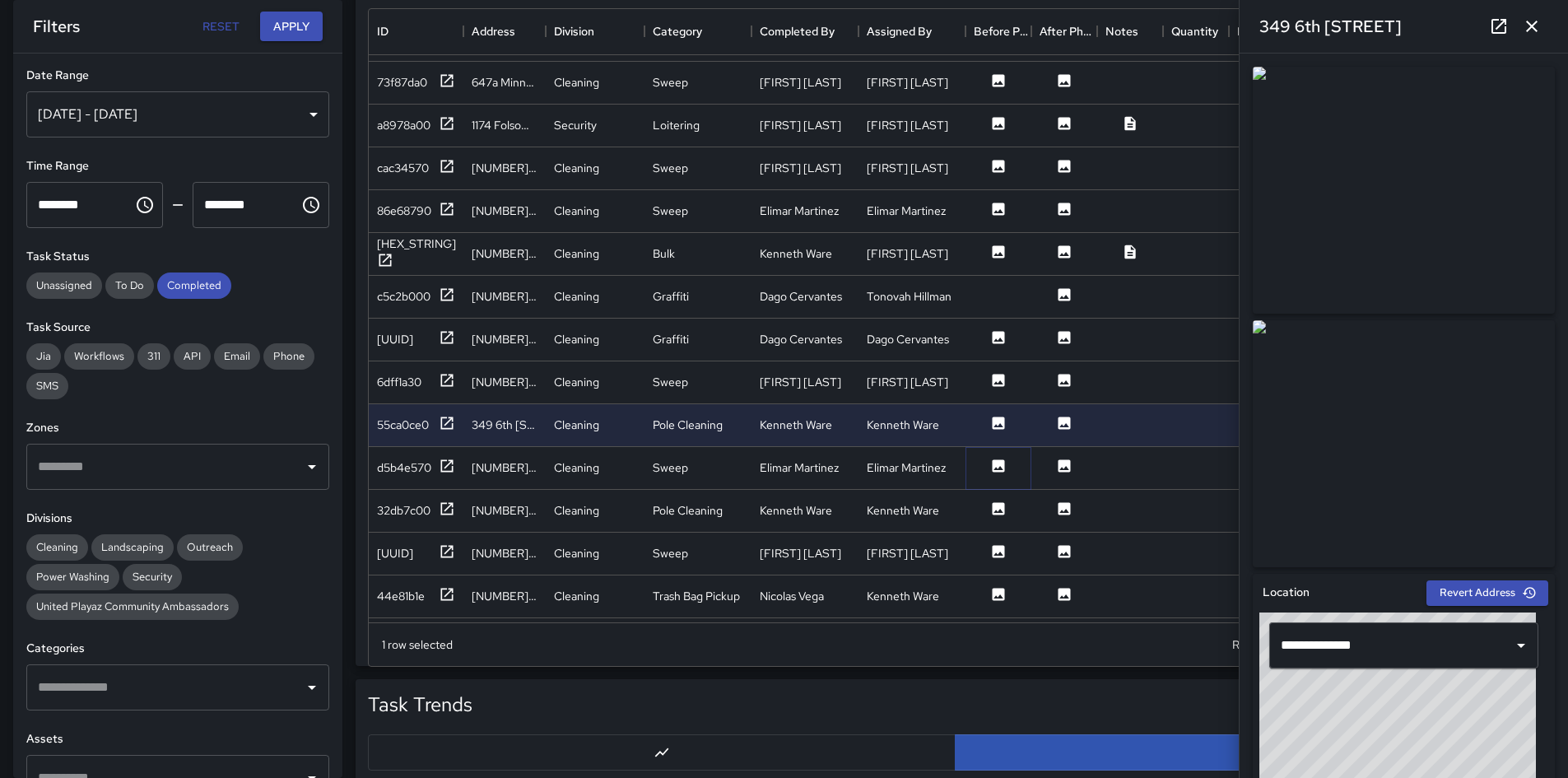 click 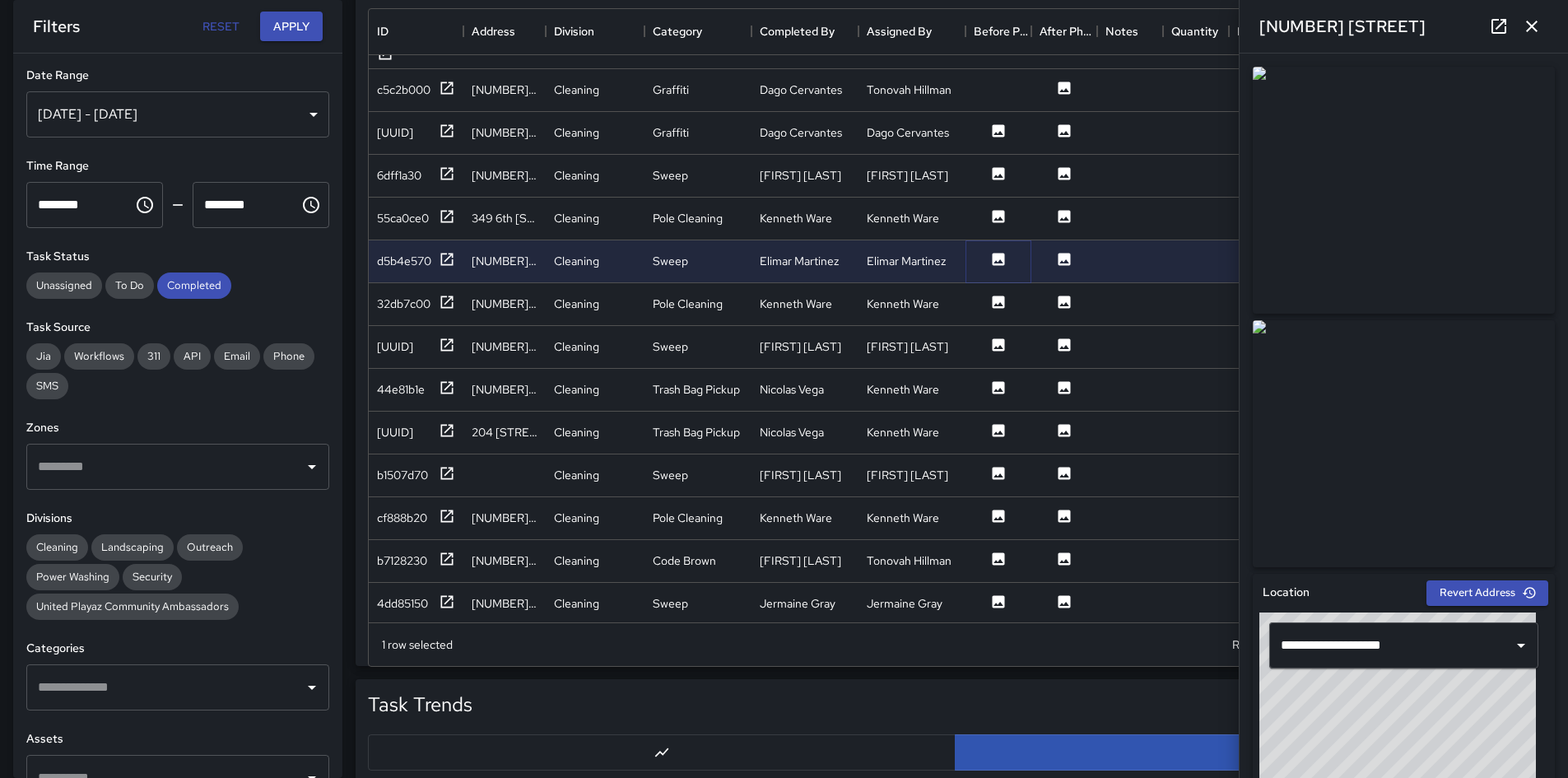 scroll, scrollTop: 2552, scrollLeft: 0, axis: vertical 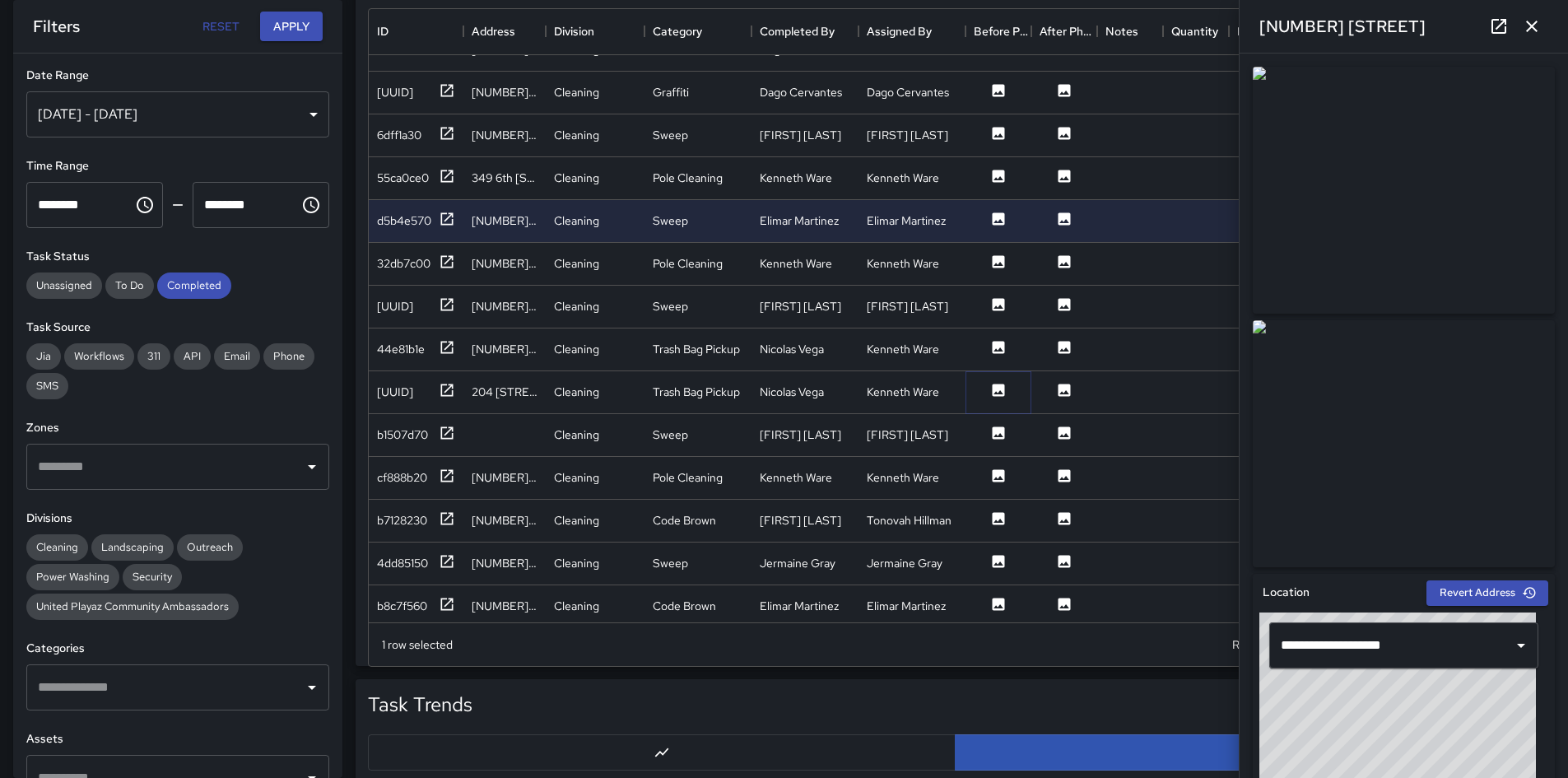 click 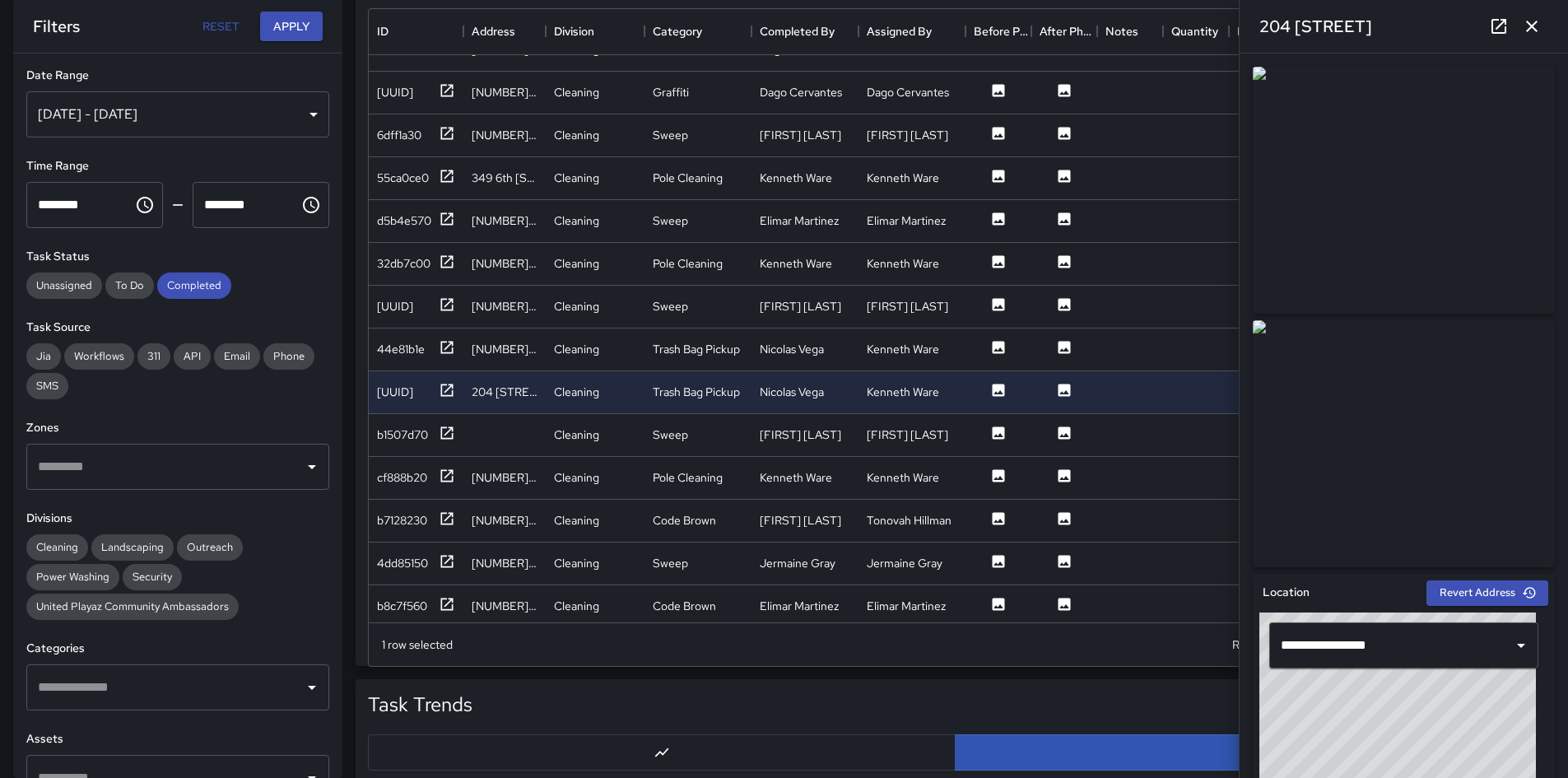 drag, startPoint x: 1417, startPoint y: 337, endPoint x: 1139, endPoint y: 378, distance: 281.00712 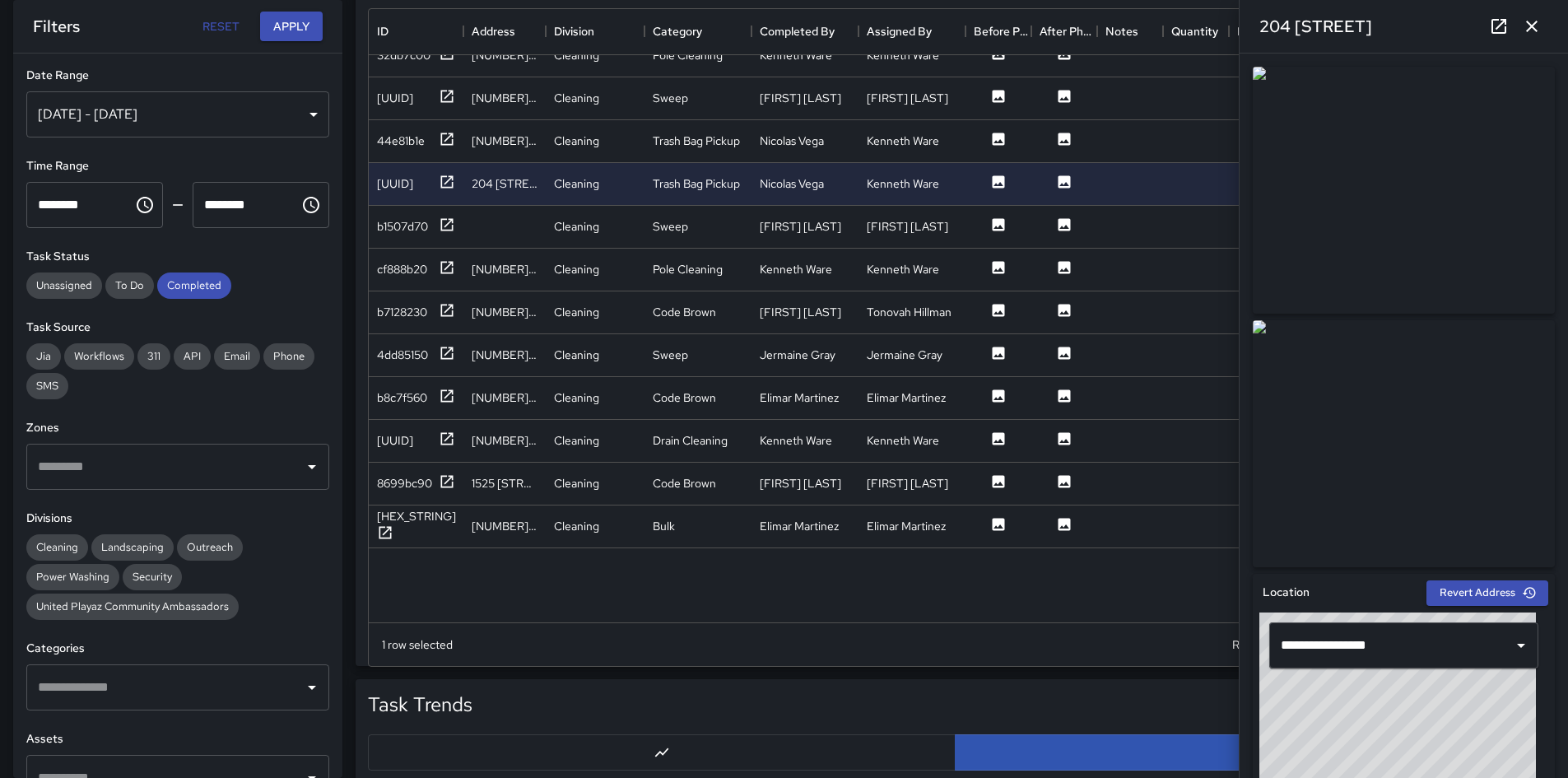 scroll, scrollTop: 2799, scrollLeft: 0, axis: vertical 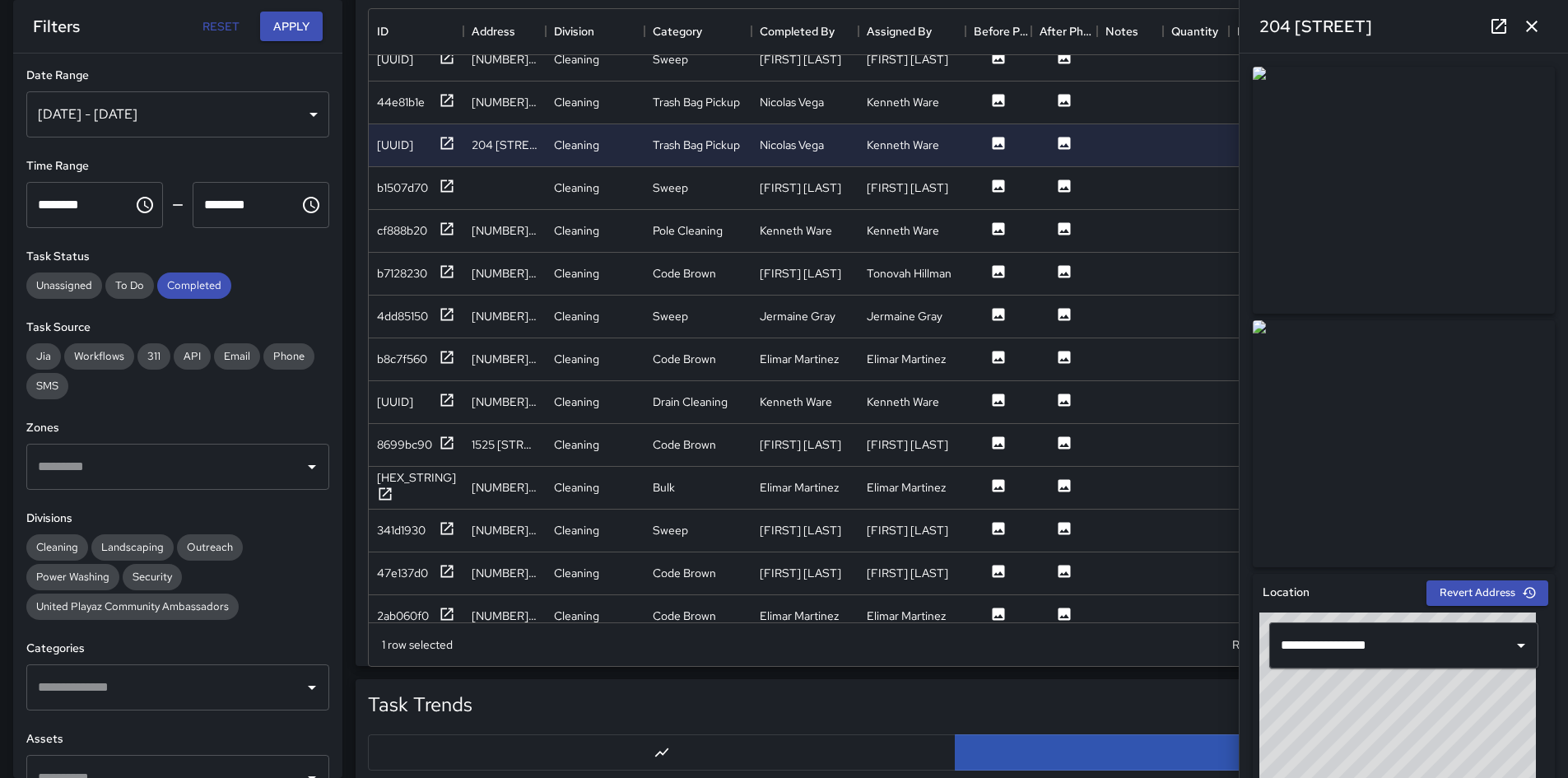click on "[DATE] - [DATE]" at bounding box center (178, 114) 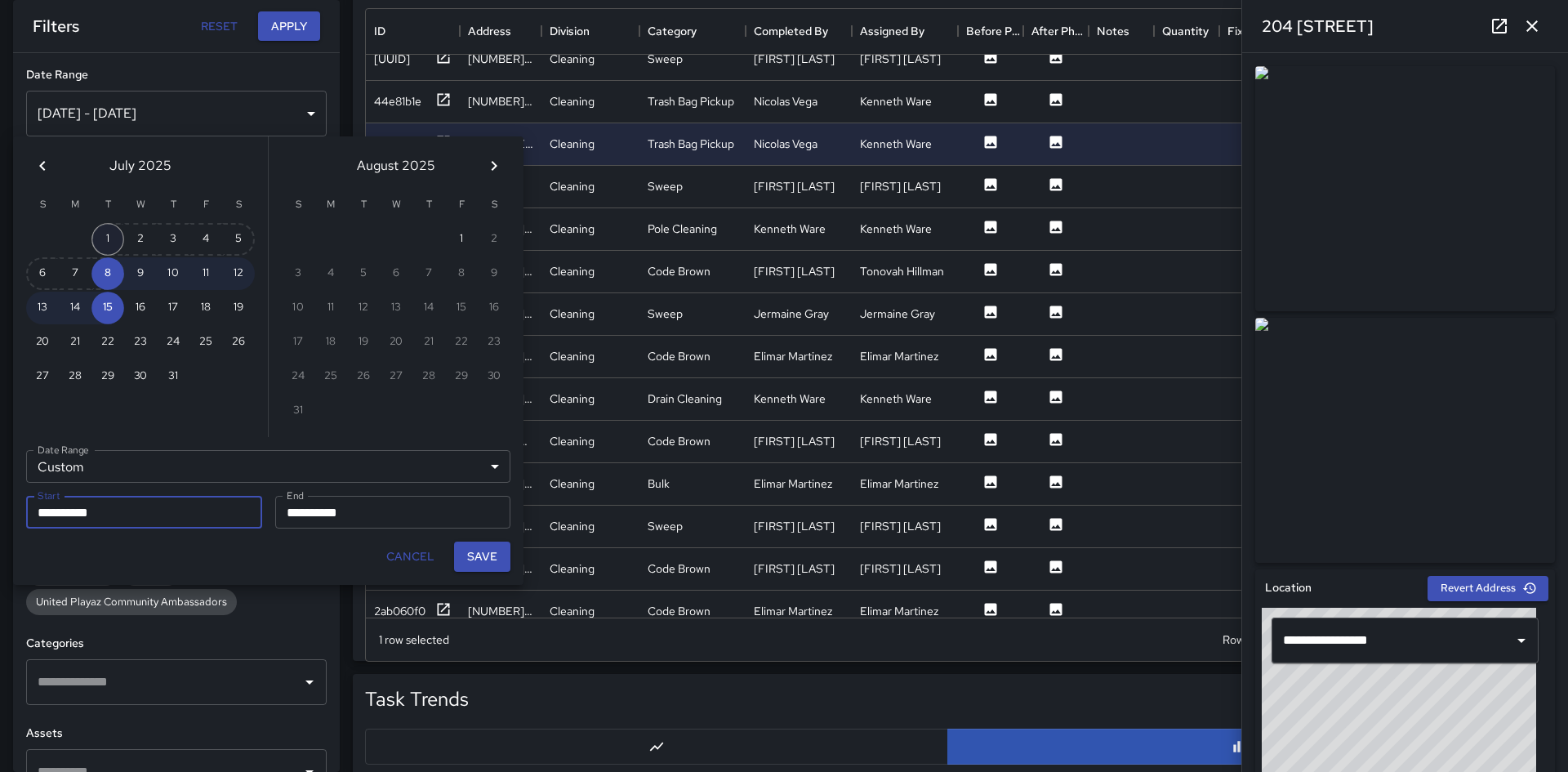 click on "1" at bounding box center [108, 239] 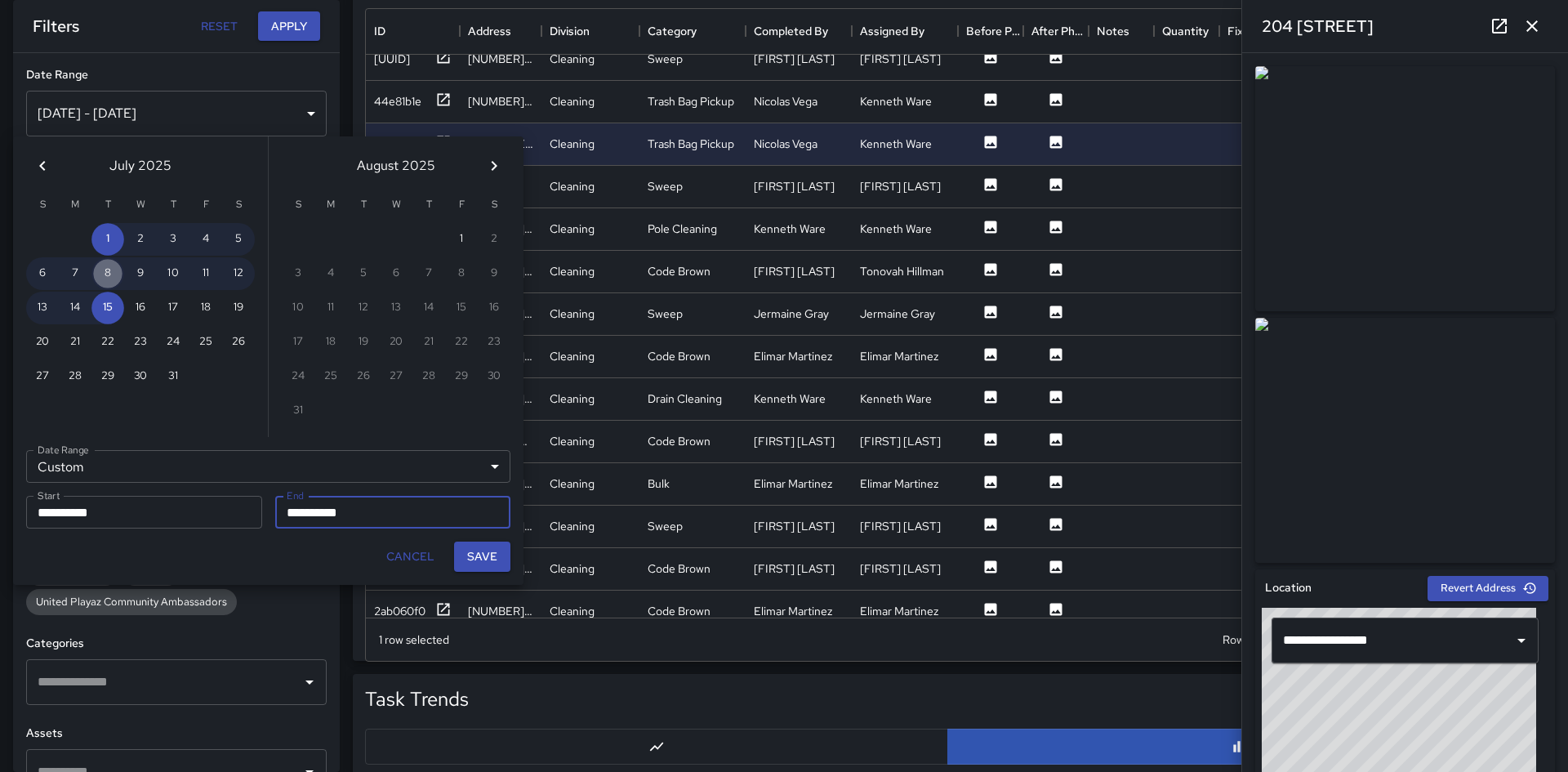 click on "8" at bounding box center [108, 274] 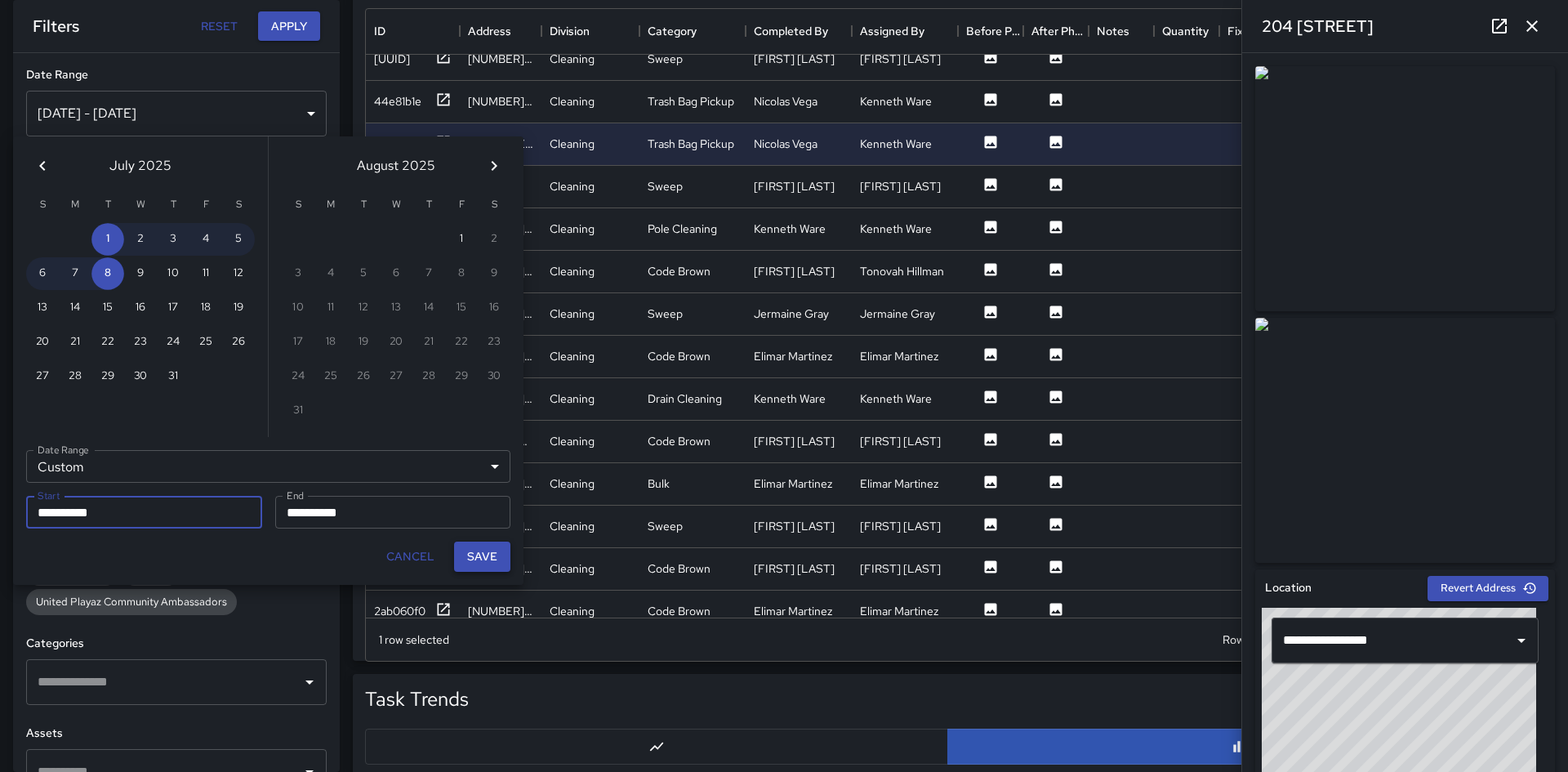 click on "Save" at bounding box center [482, 556] 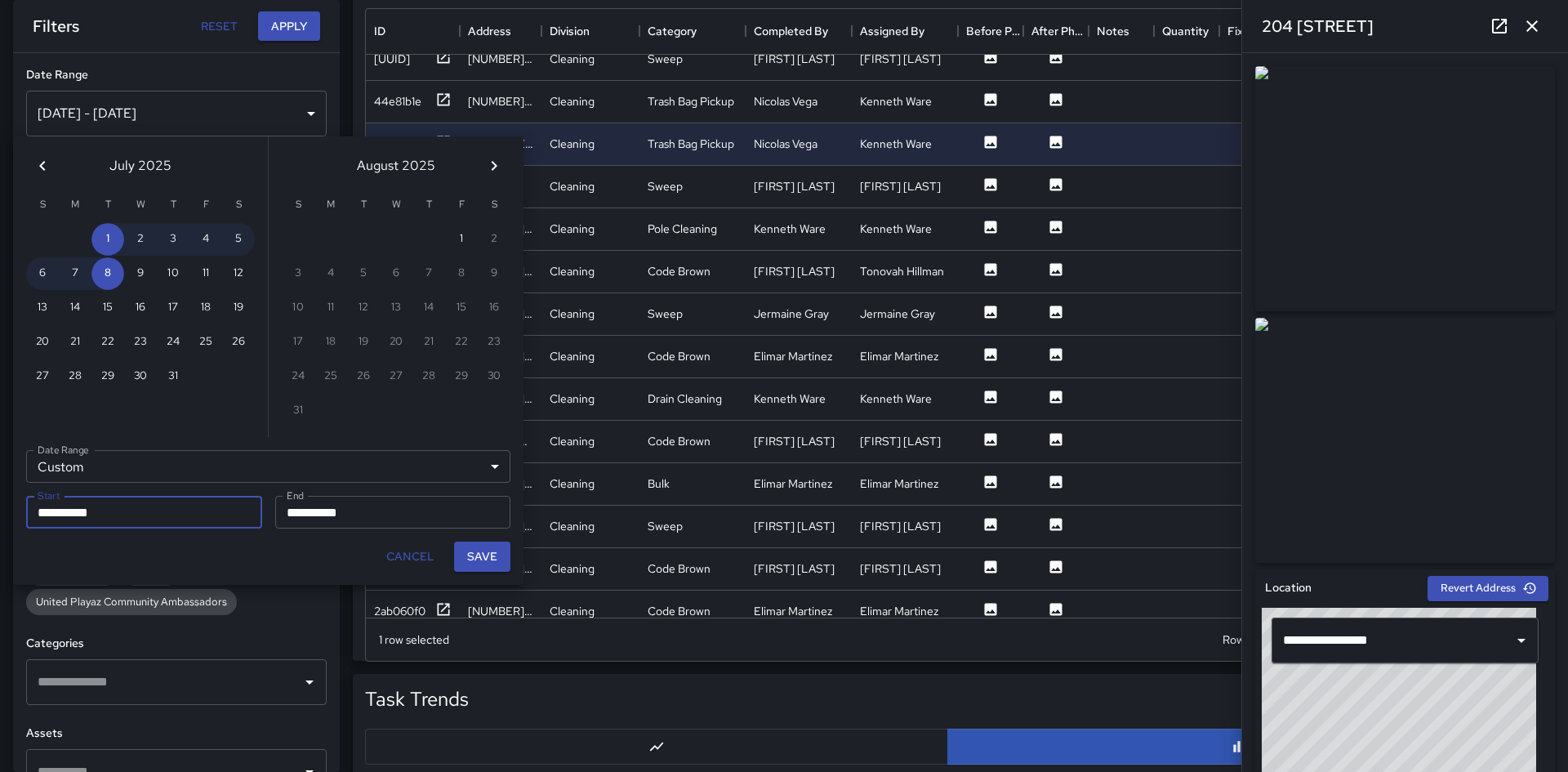 type on "**********" 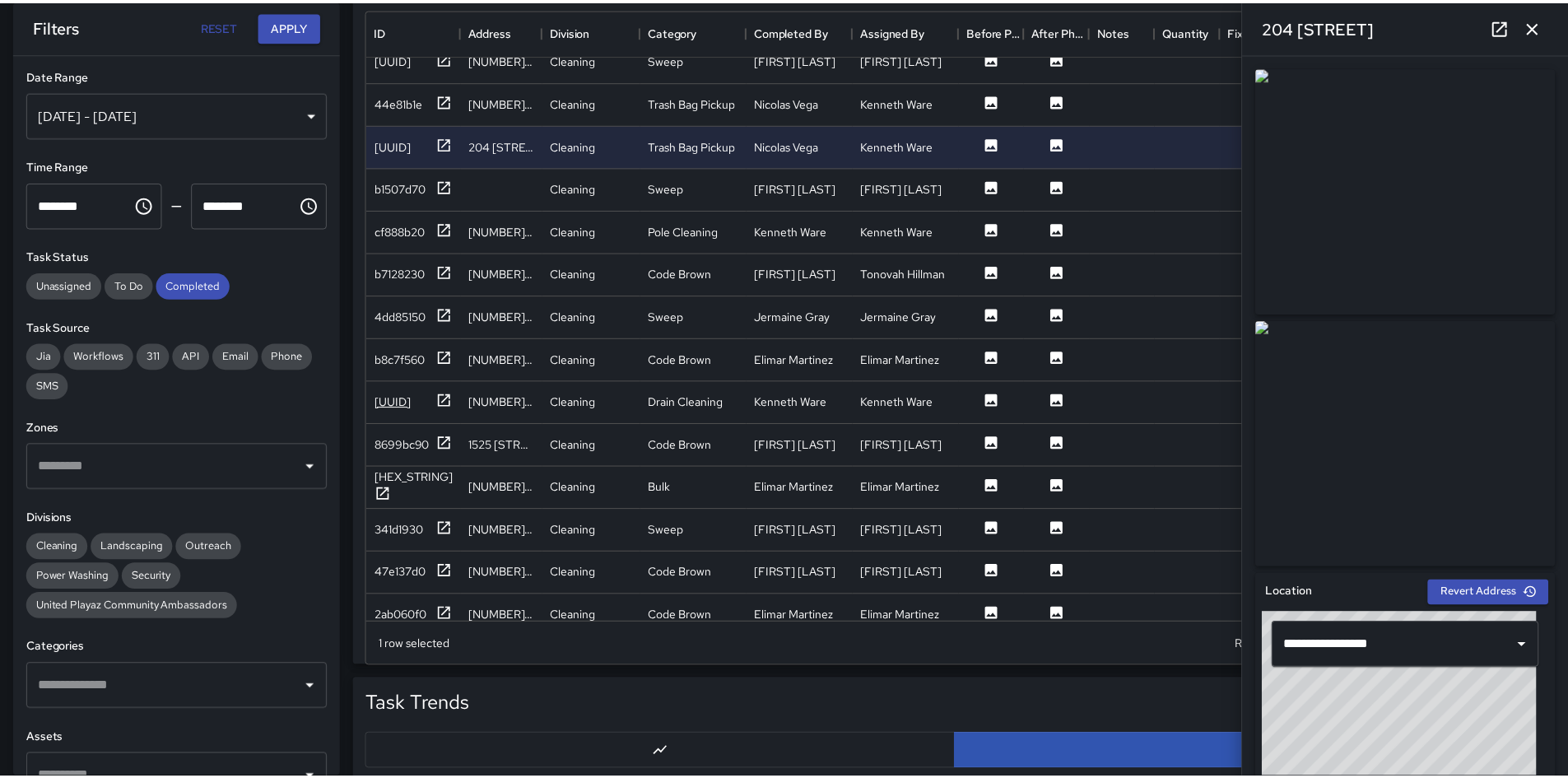 scroll, scrollTop: 13, scrollLeft: 13, axis: both 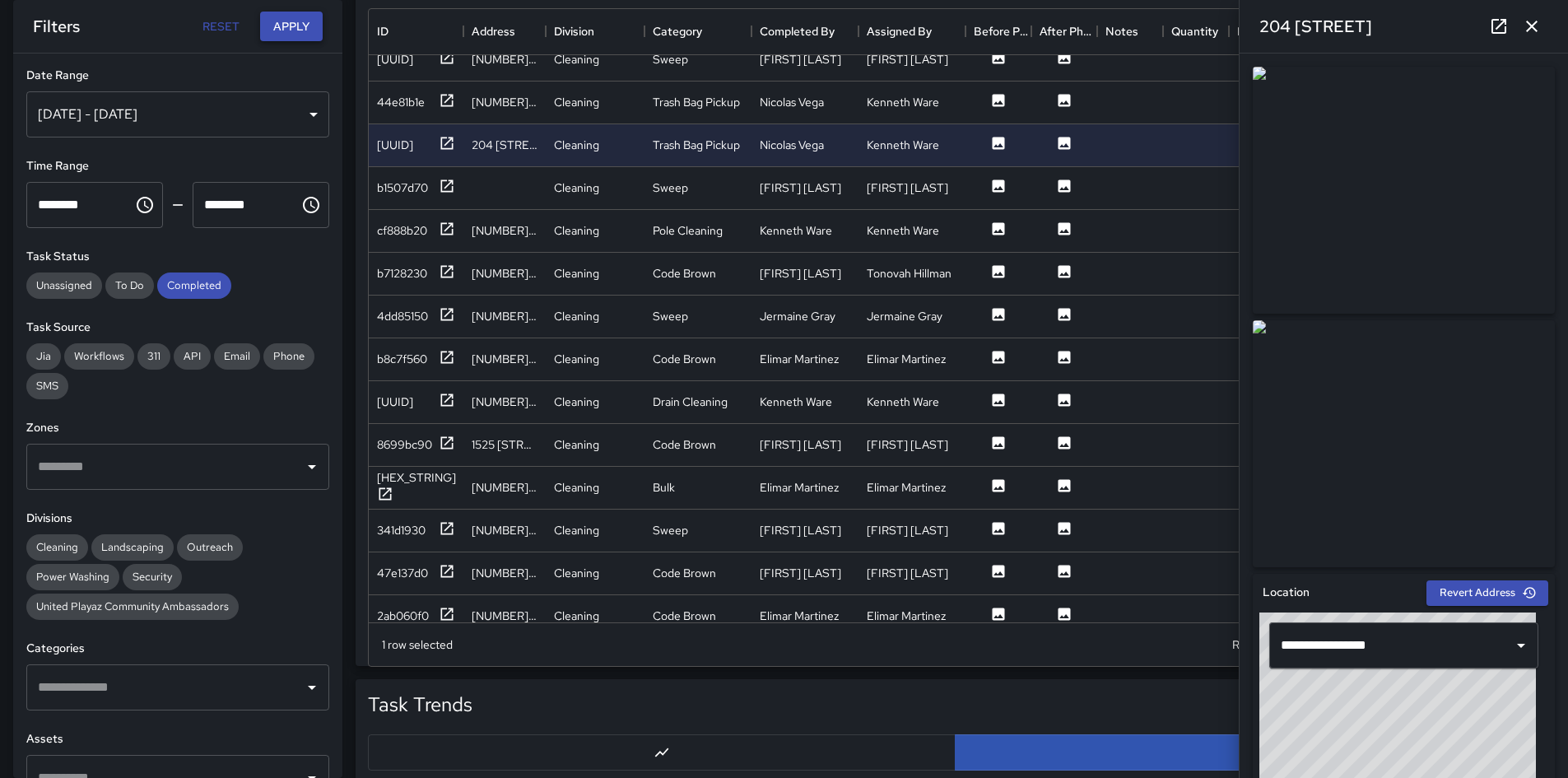 click on "Apply" at bounding box center (291, 26) 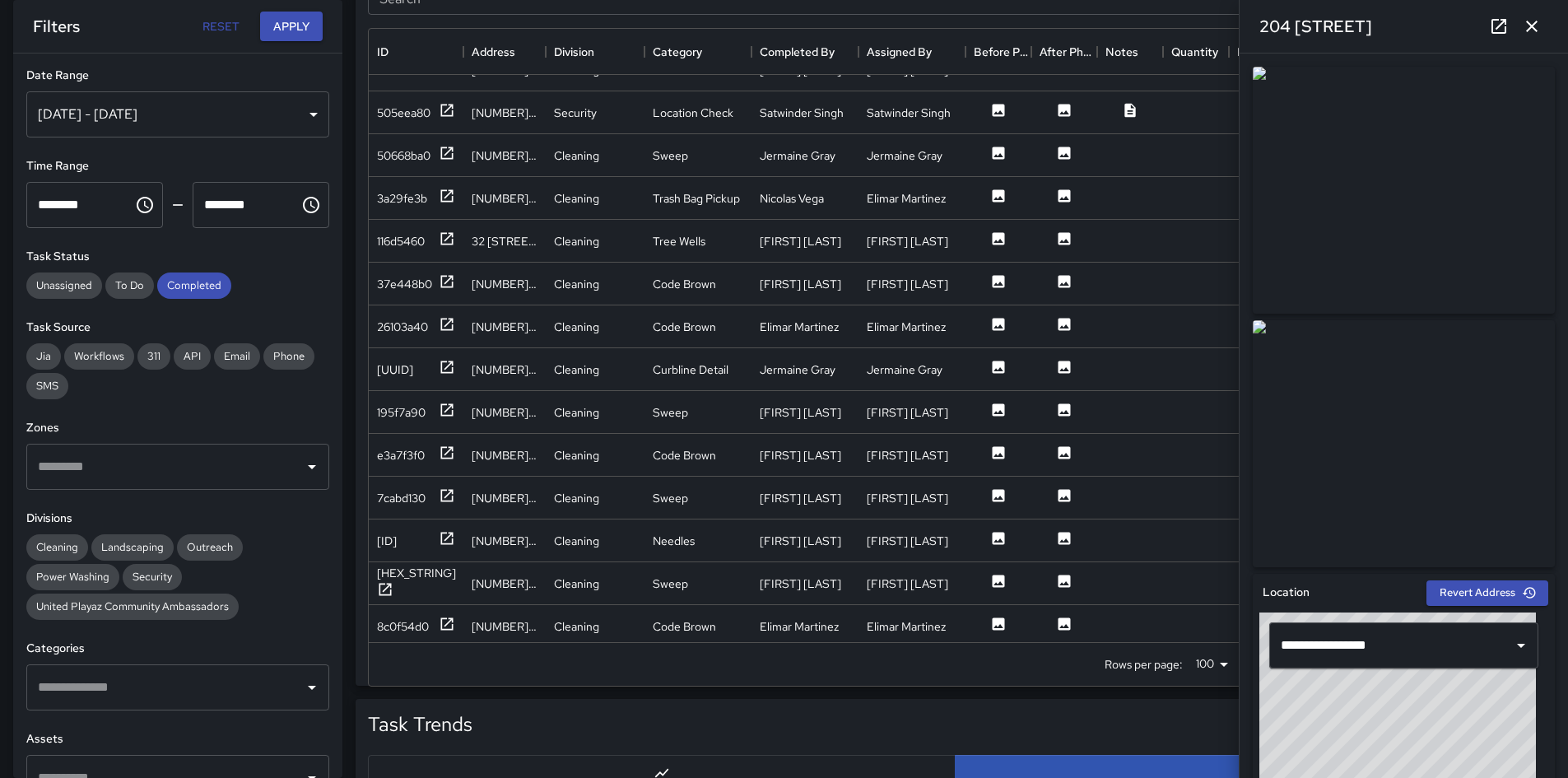 scroll, scrollTop: 3046, scrollLeft: 0, axis: vertical 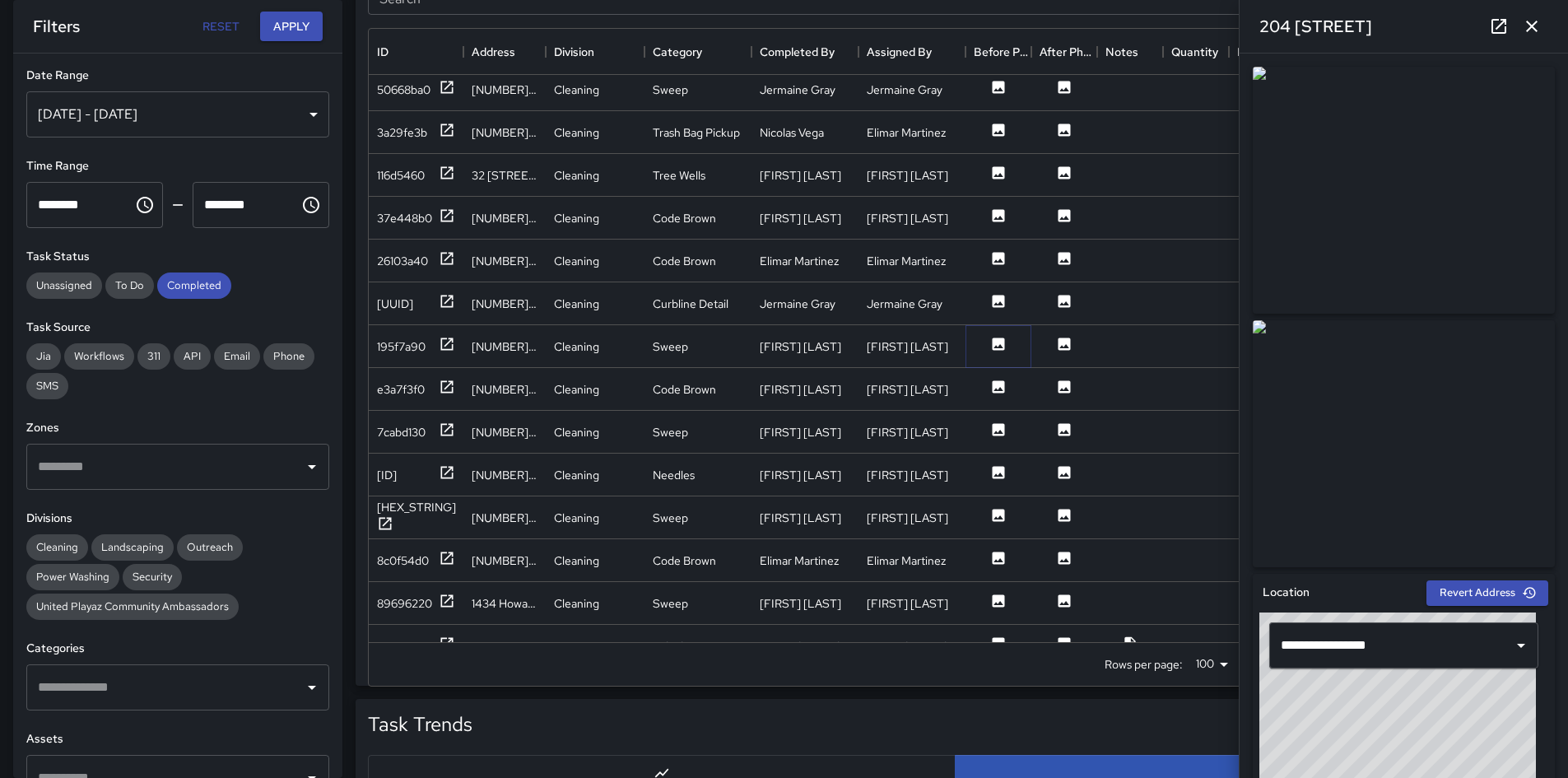 click 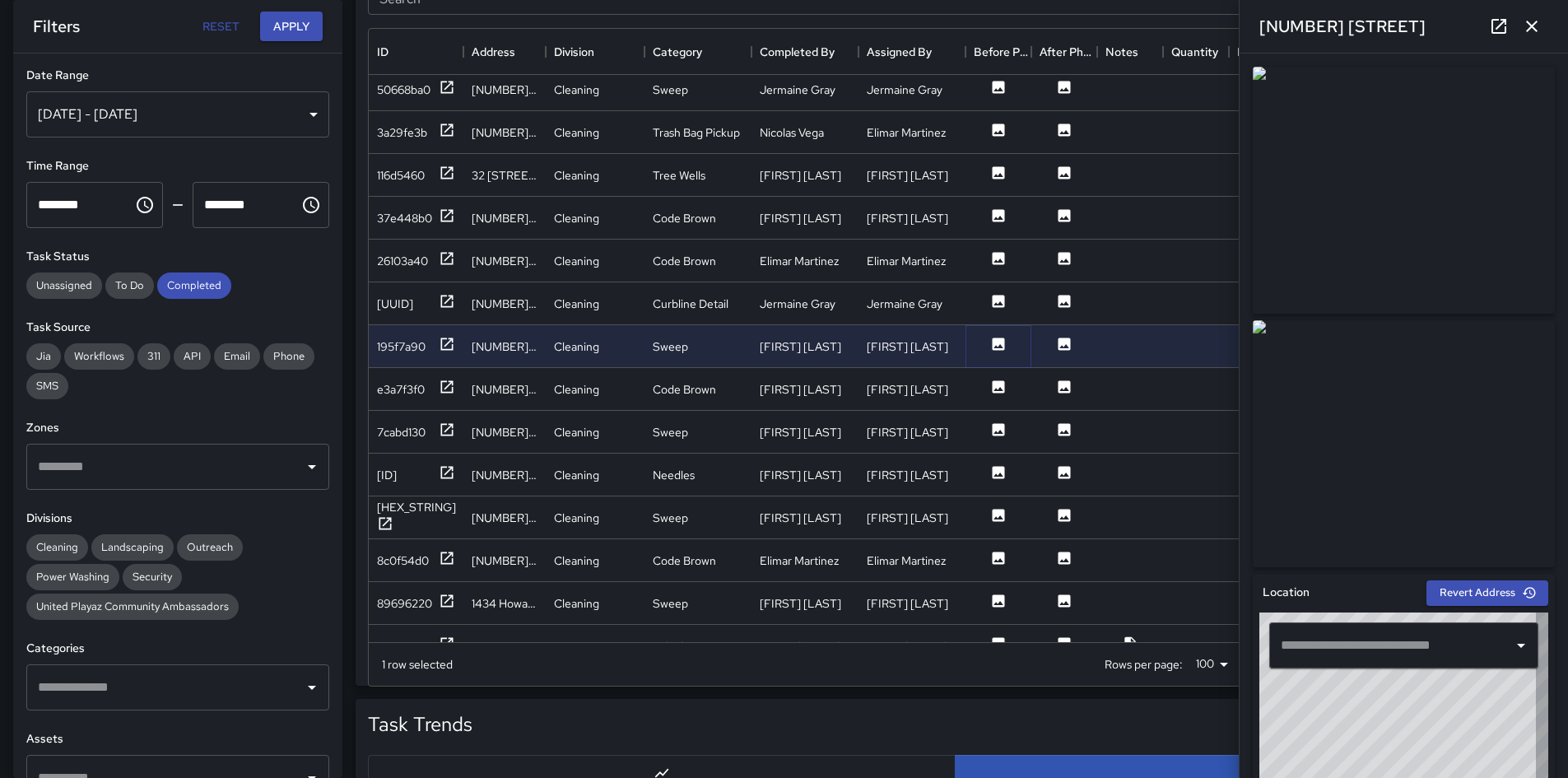 type on "**********" 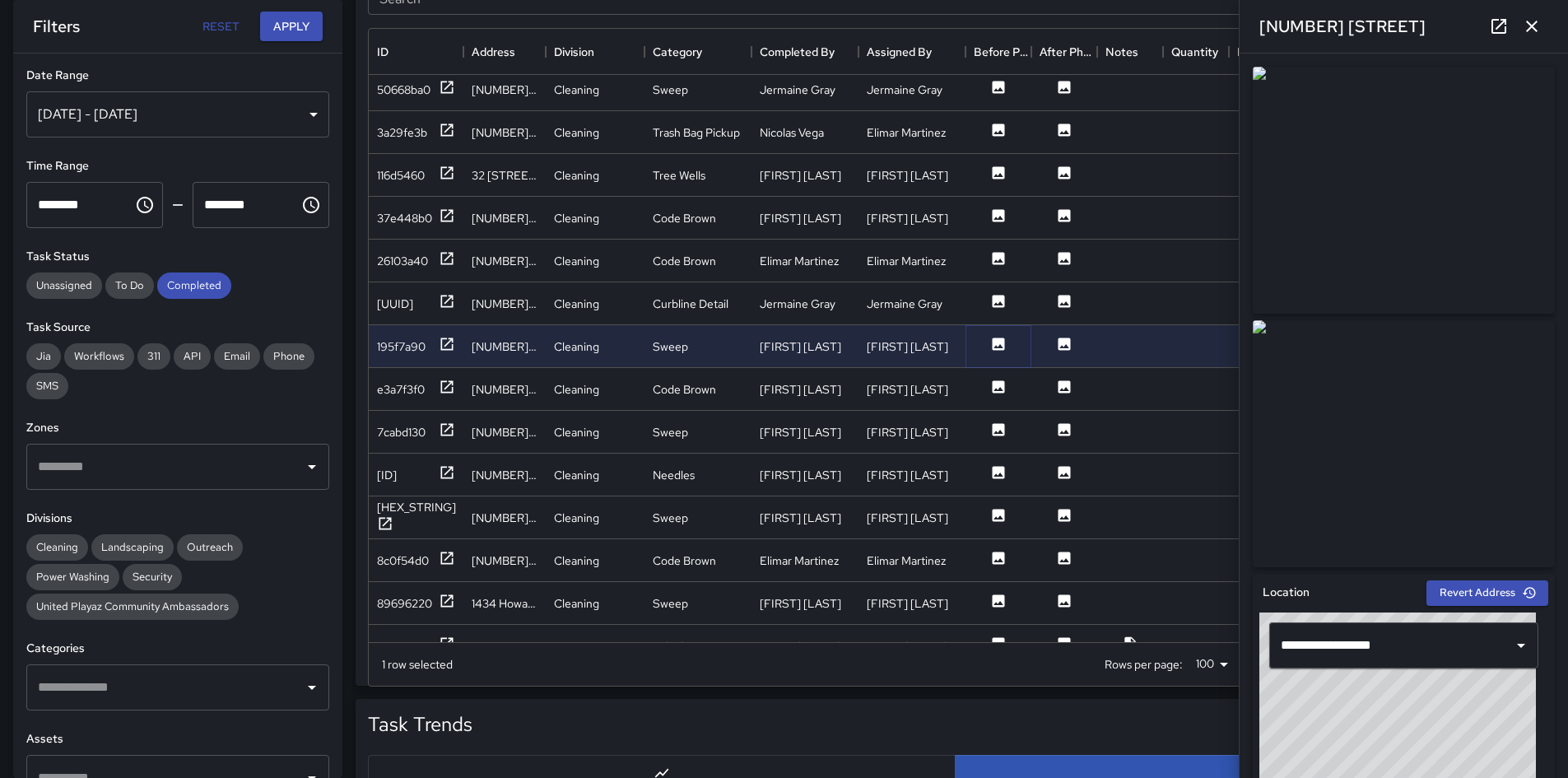 scroll, scrollTop: 3211, scrollLeft: 0, axis: vertical 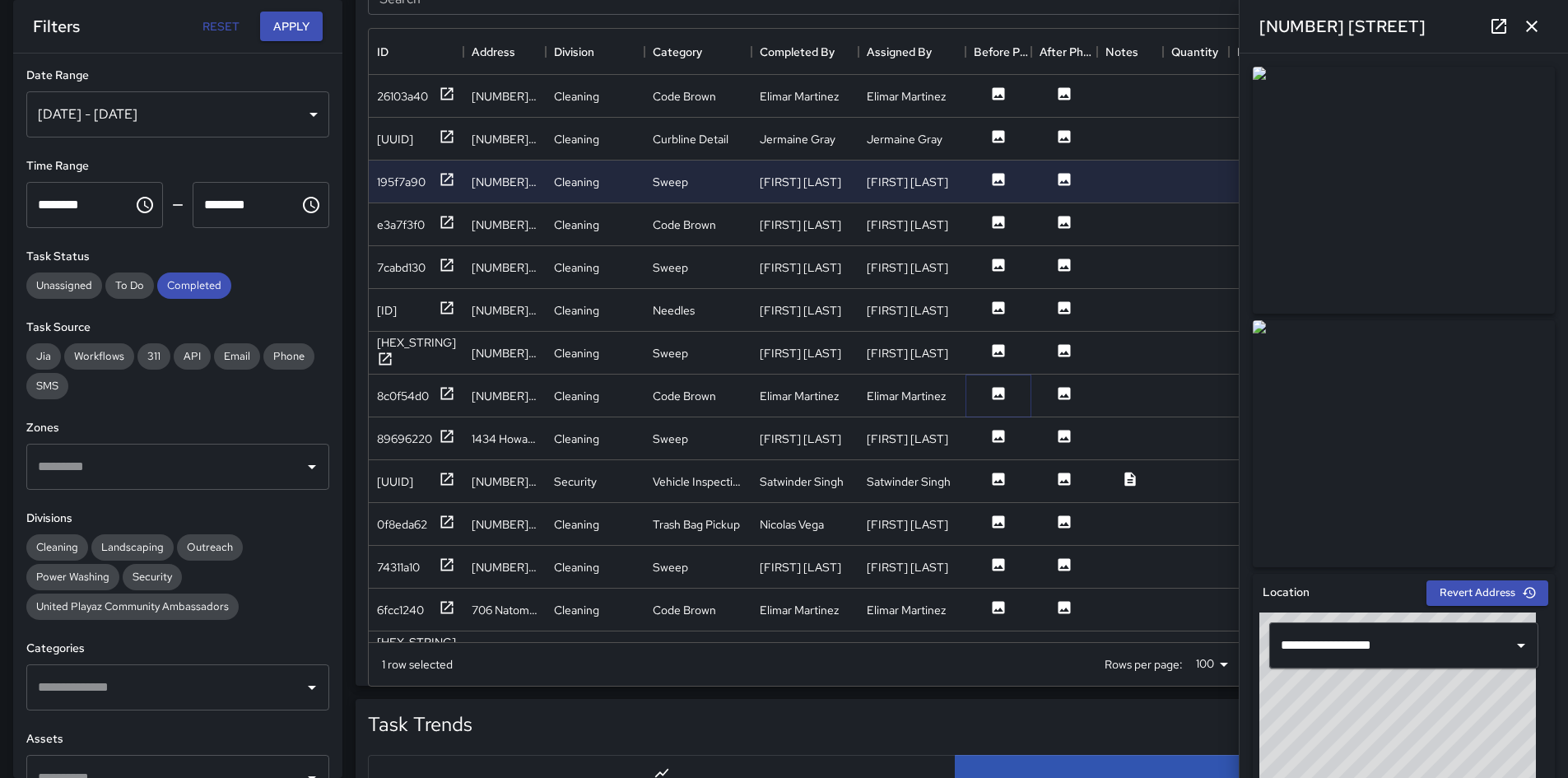 drag, startPoint x: 1002, startPoint y: 375, endPoint x: 972, endPoint y: 322, distance: 60.90156 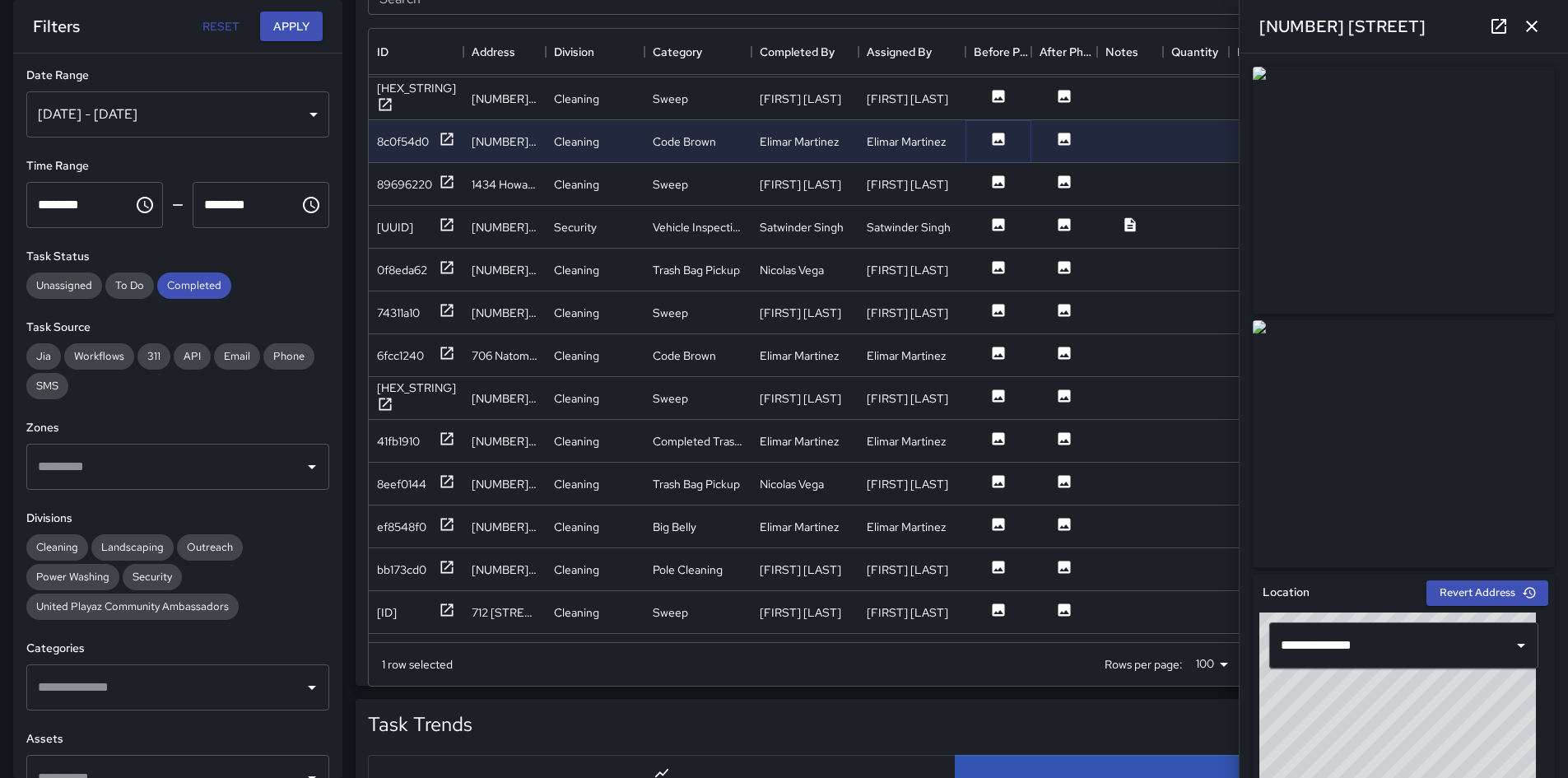 scroll, scrollTop: 3540, scrollLeft: 0, axis: vertical 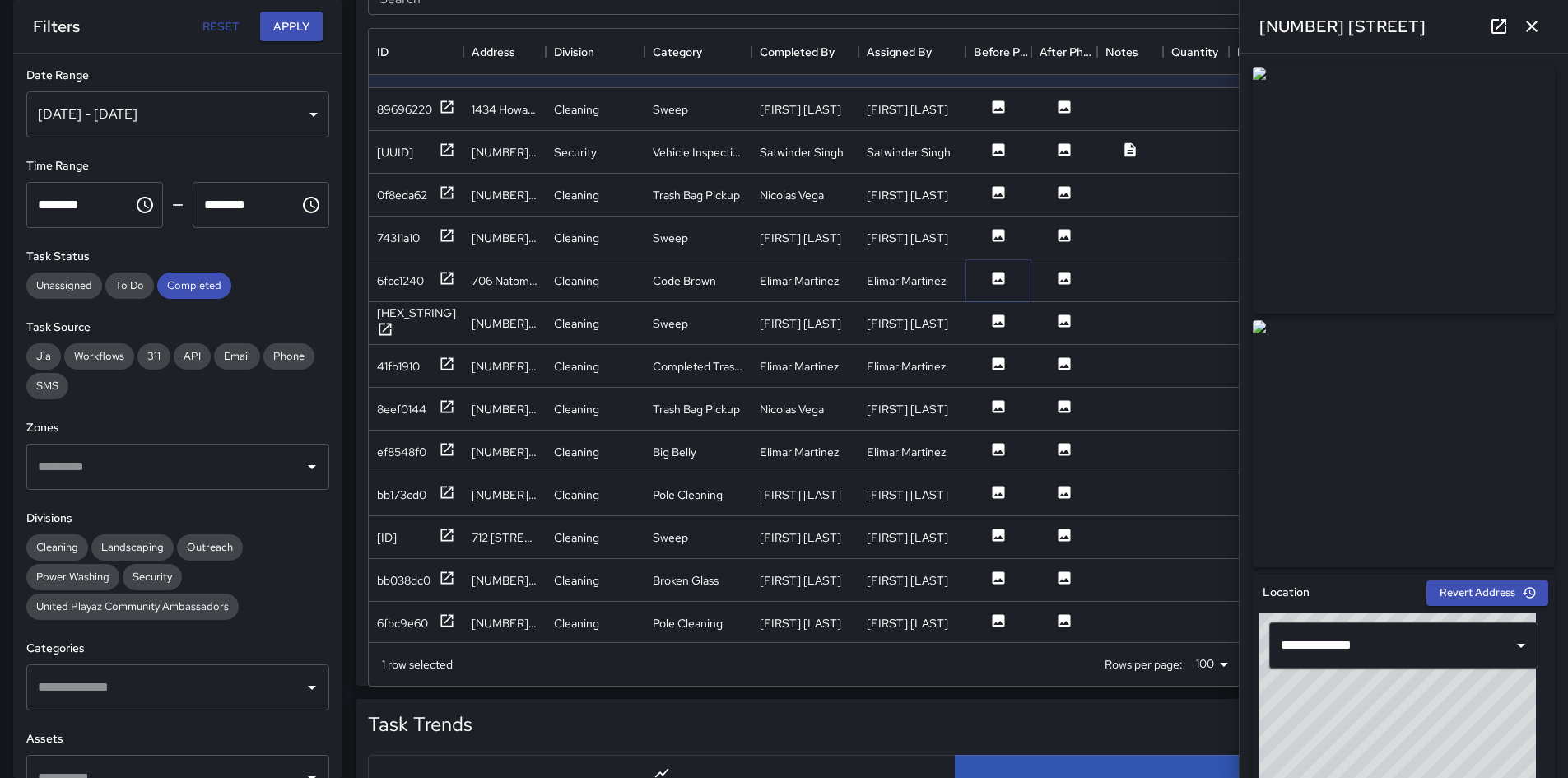 click 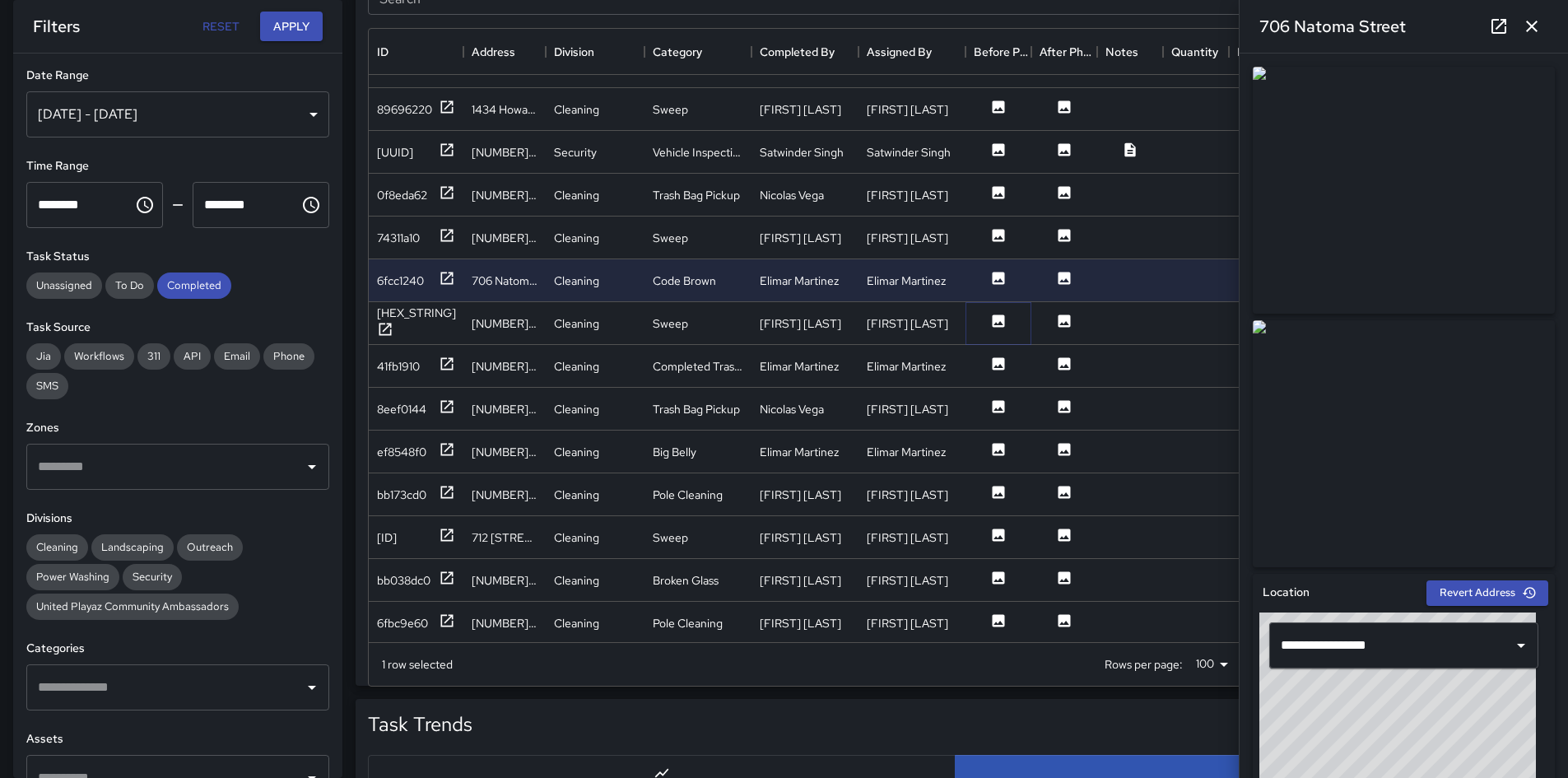 click 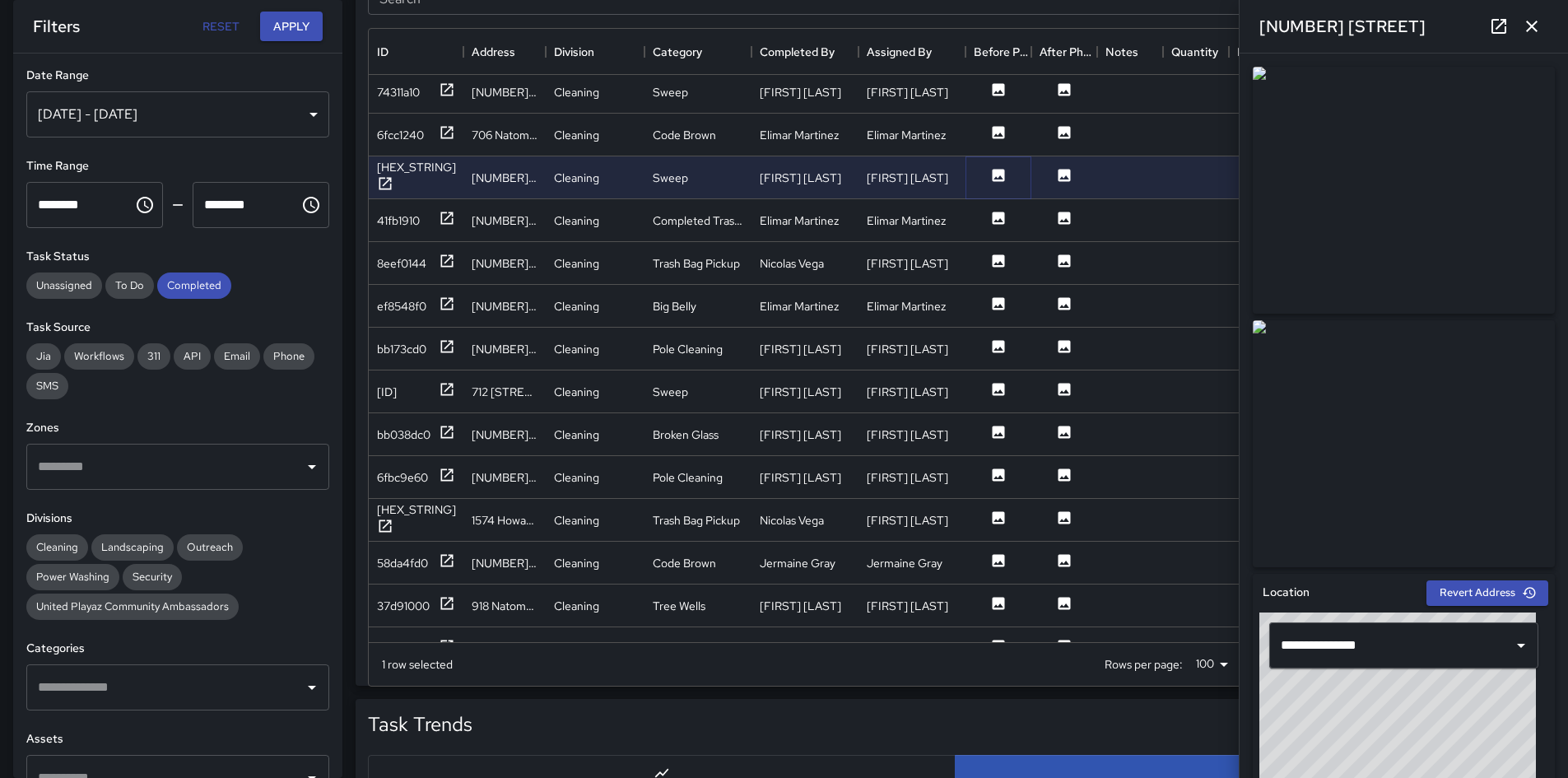 scroll, scrollTop: 3705, scrollLeft: 0, axis: vertical 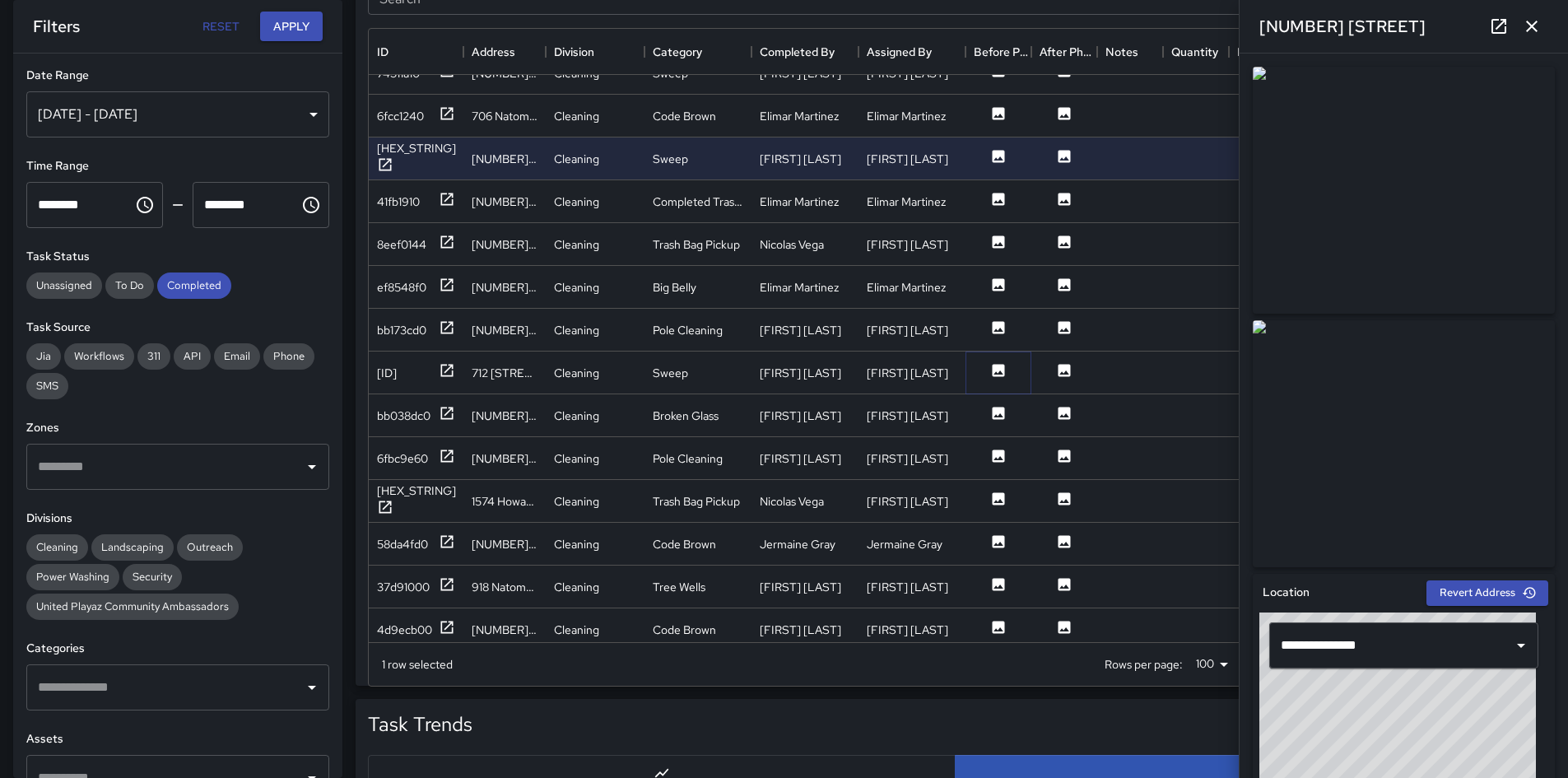 click 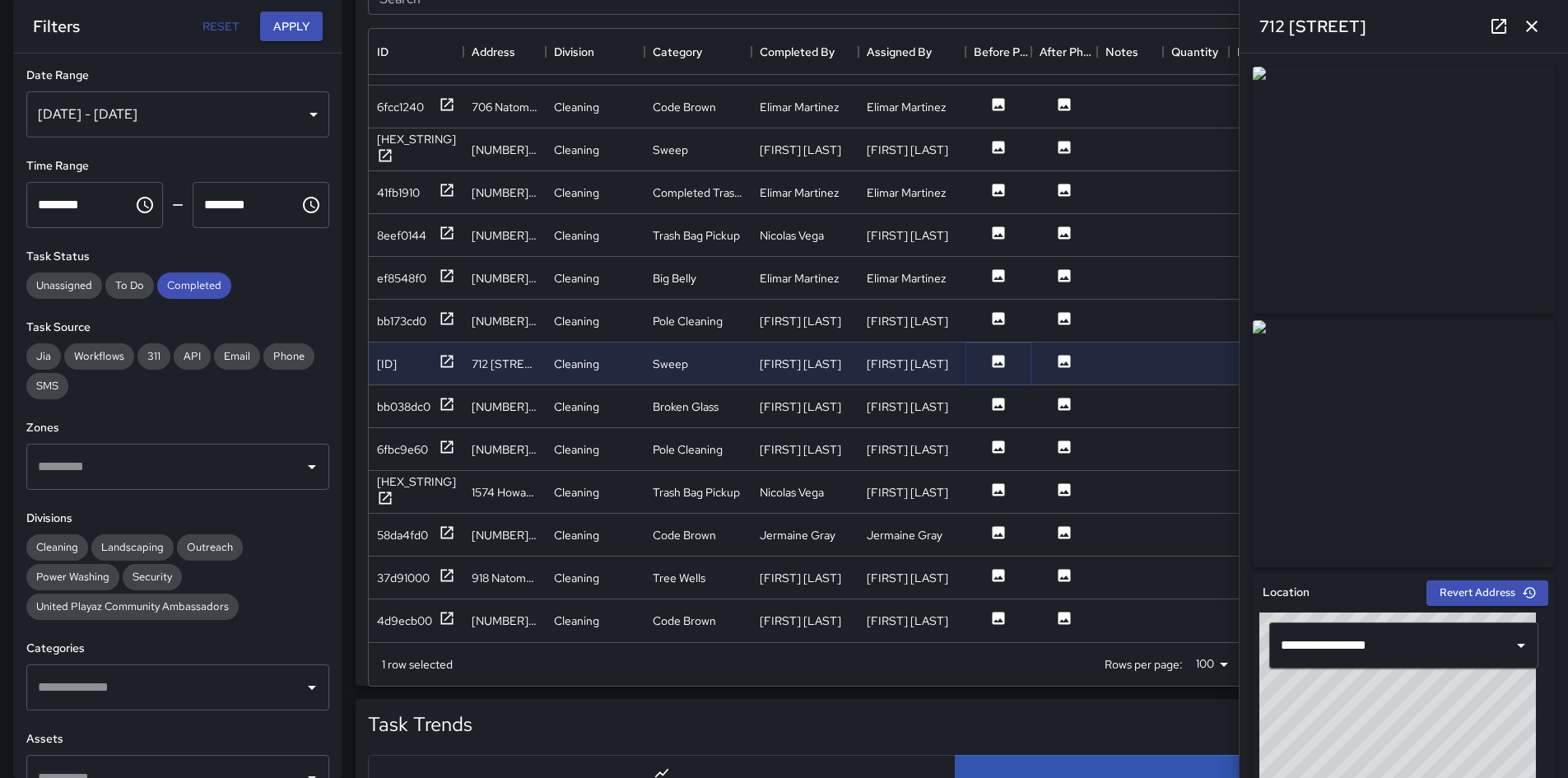 scroll, scrollTop: 3726, scrollLeft: 0, axis: vertical 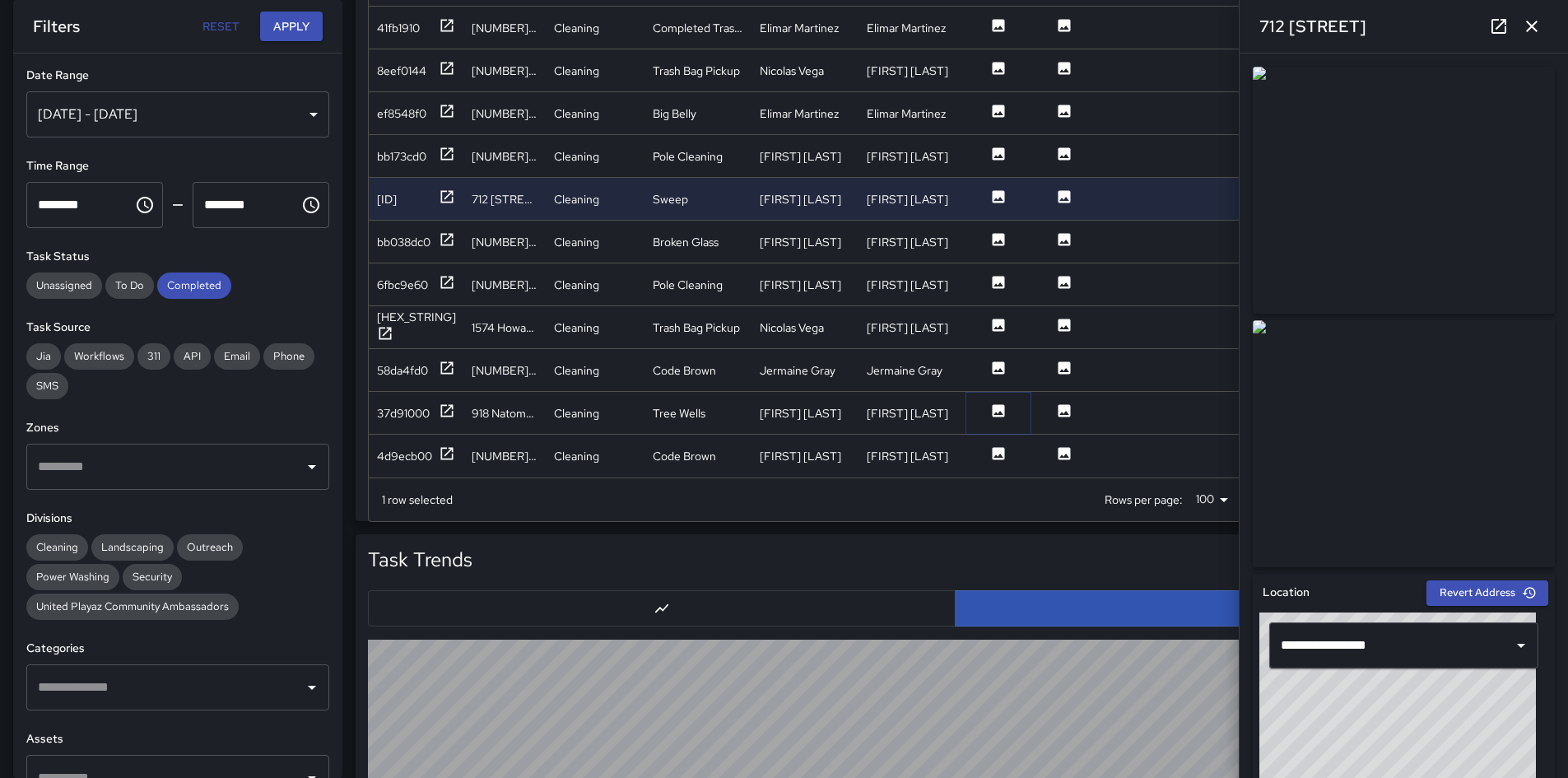 click 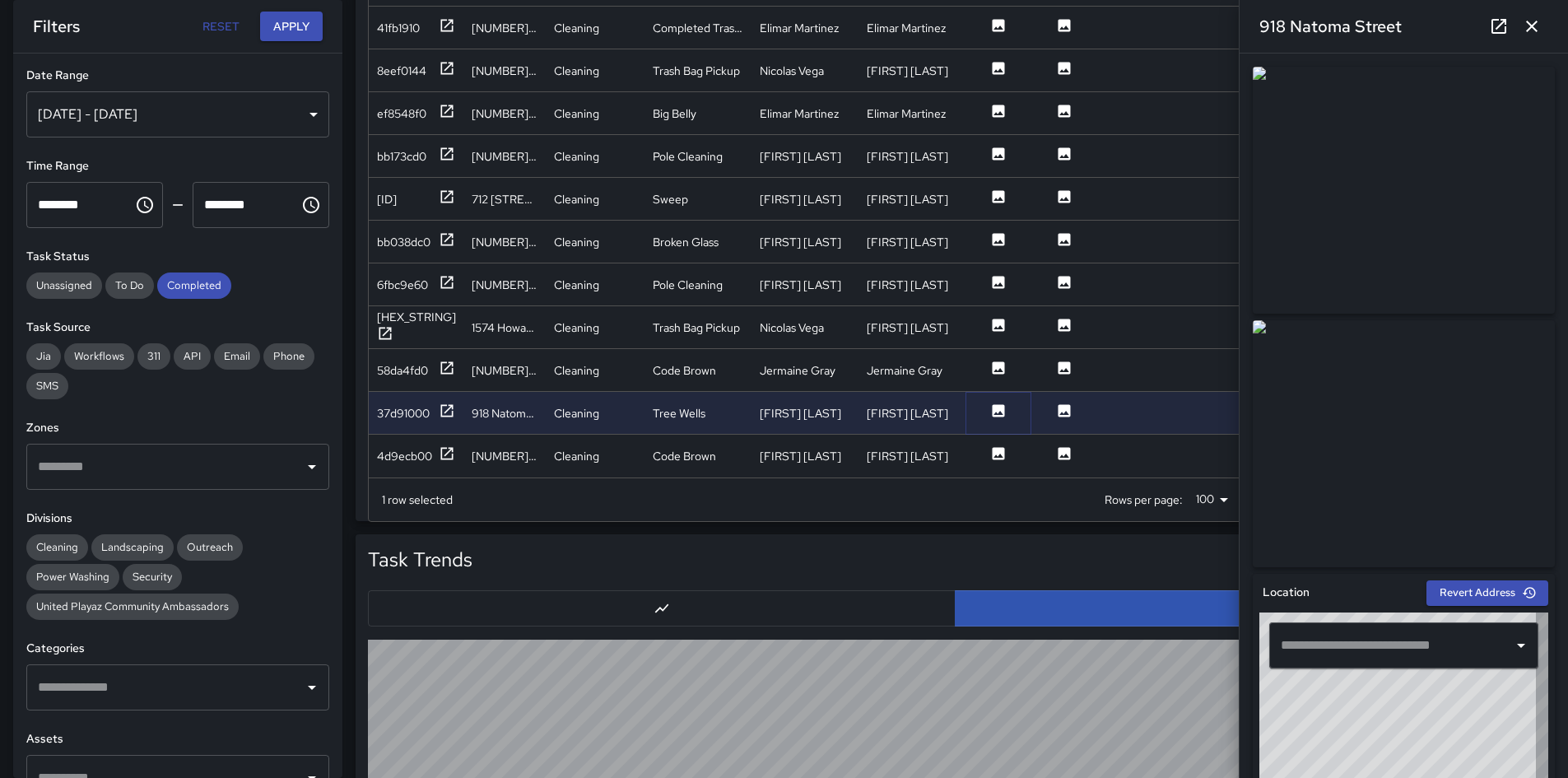 type on "**********" 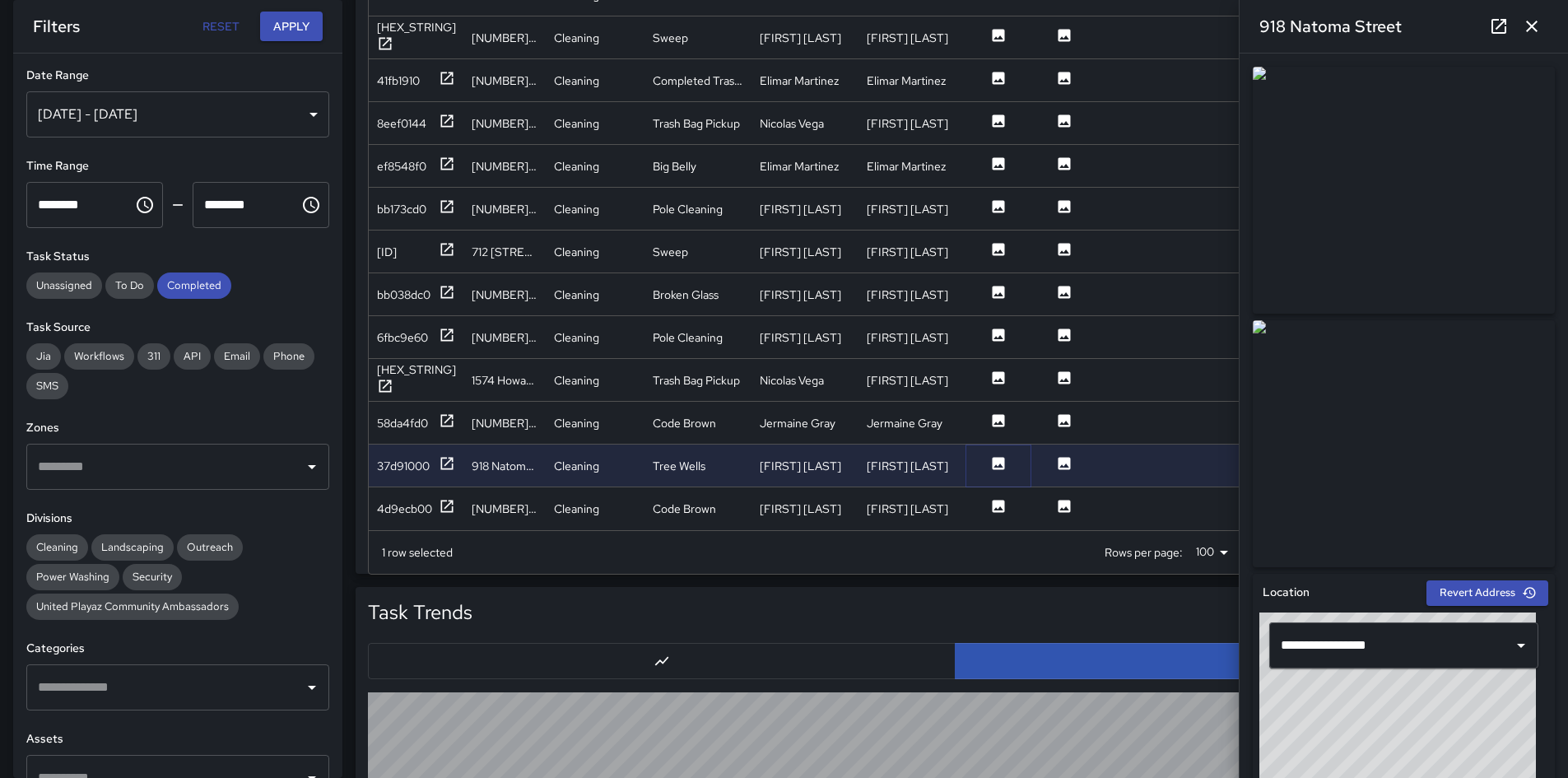 scroll, scrollTop: 1065, scrollLeft: 0, axis: vertical 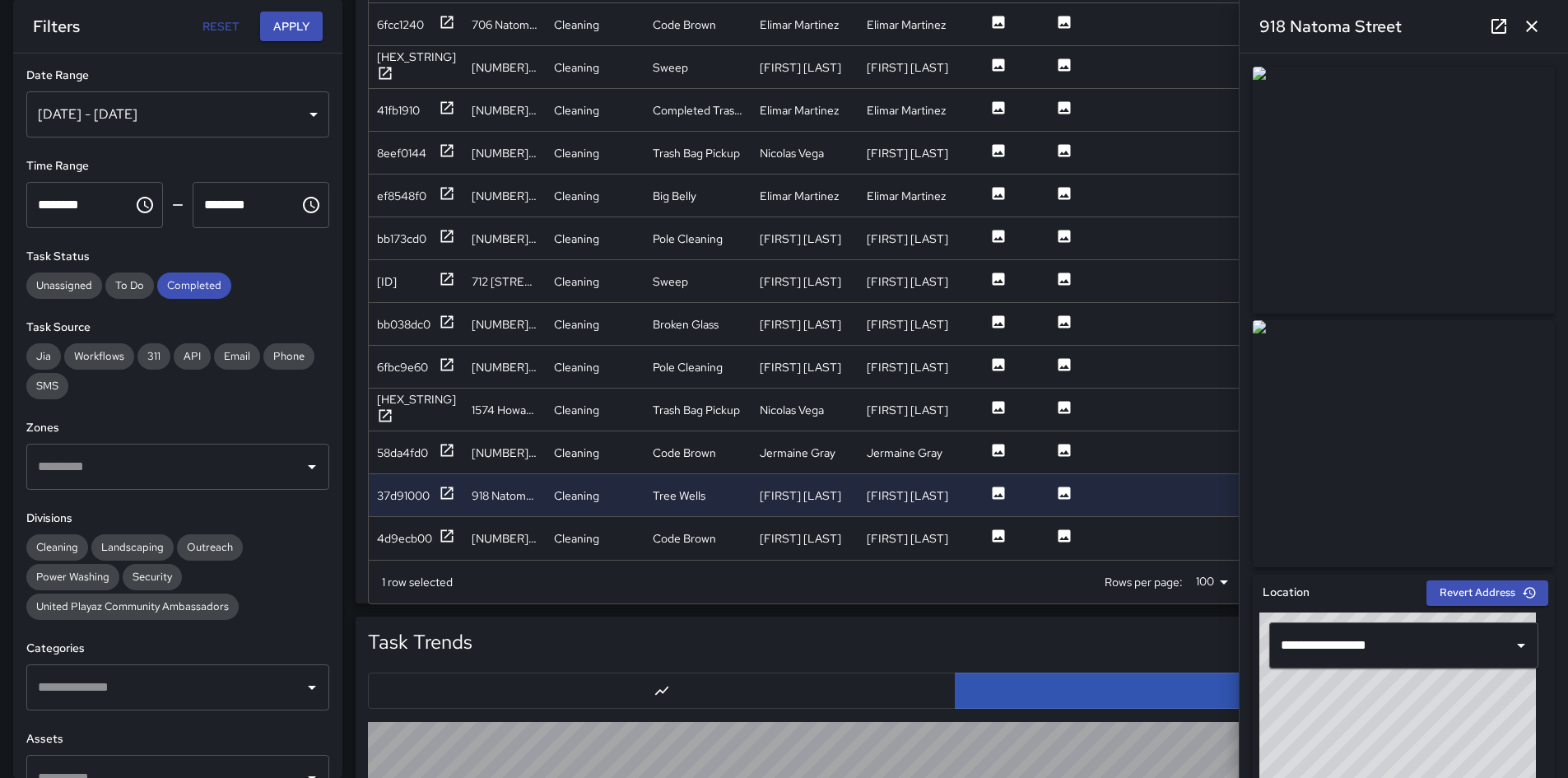 click 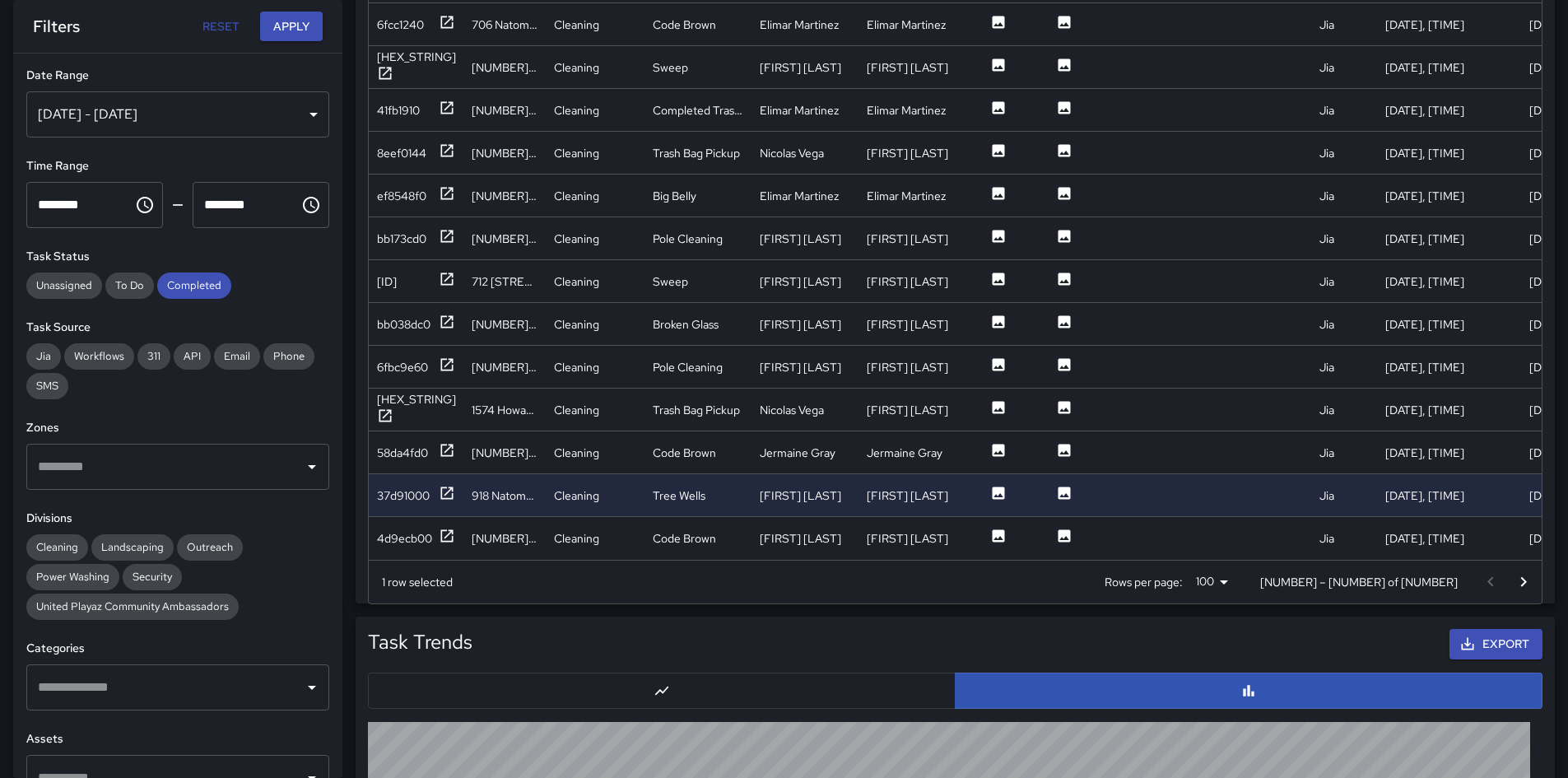 click 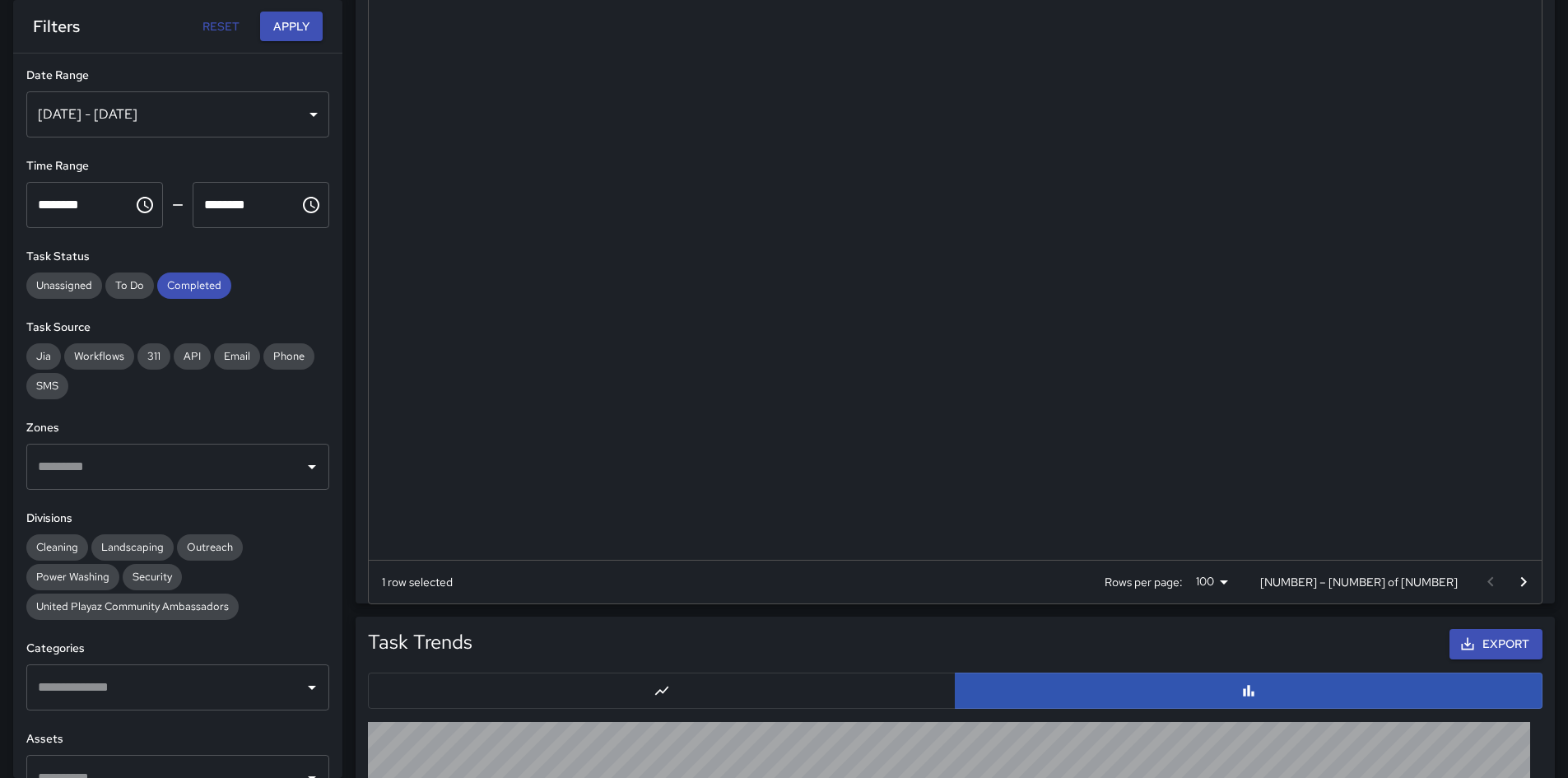 click 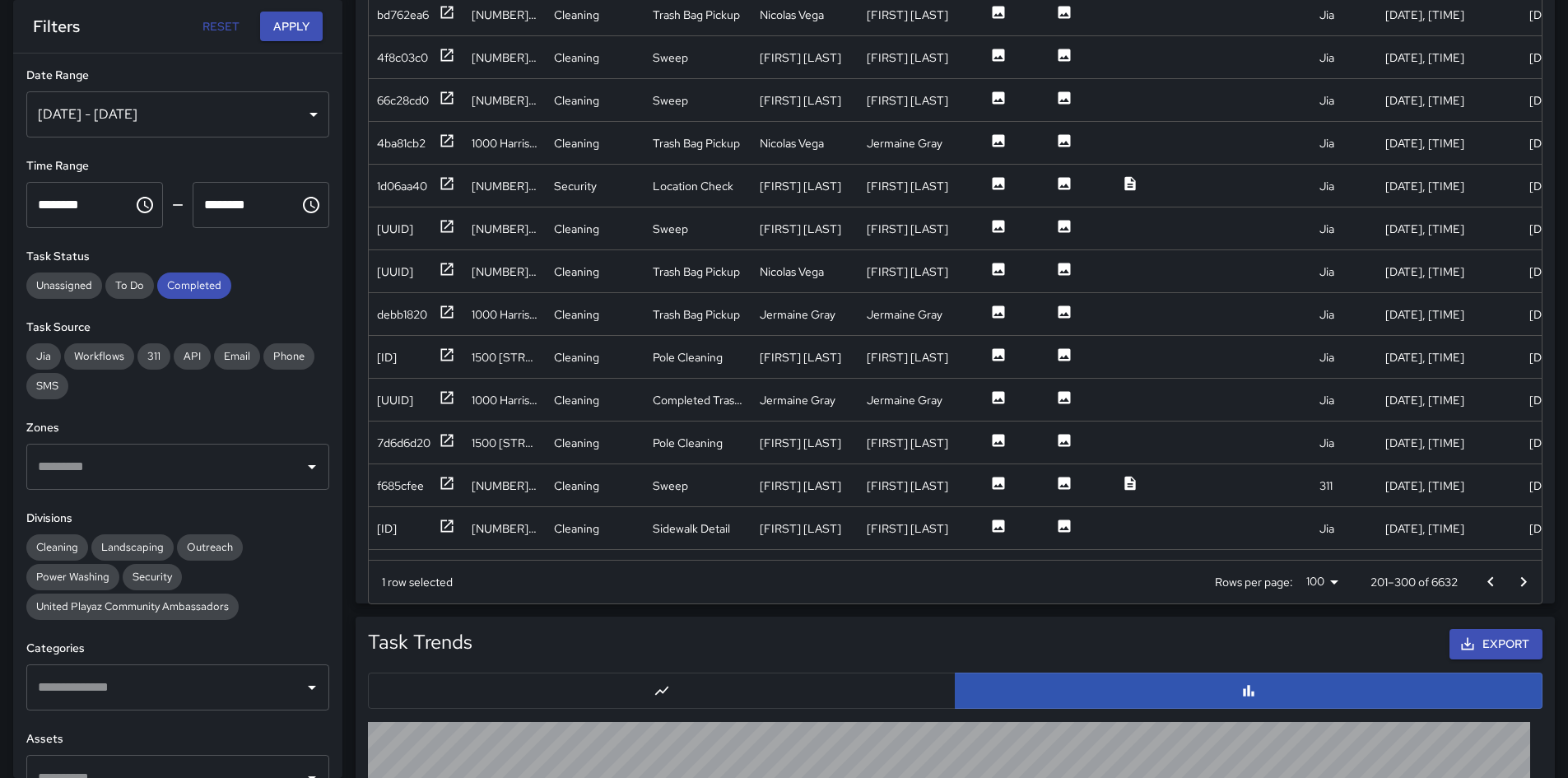 scroll, scrollTop: 165, scrollLeft: 0, axis: vertical 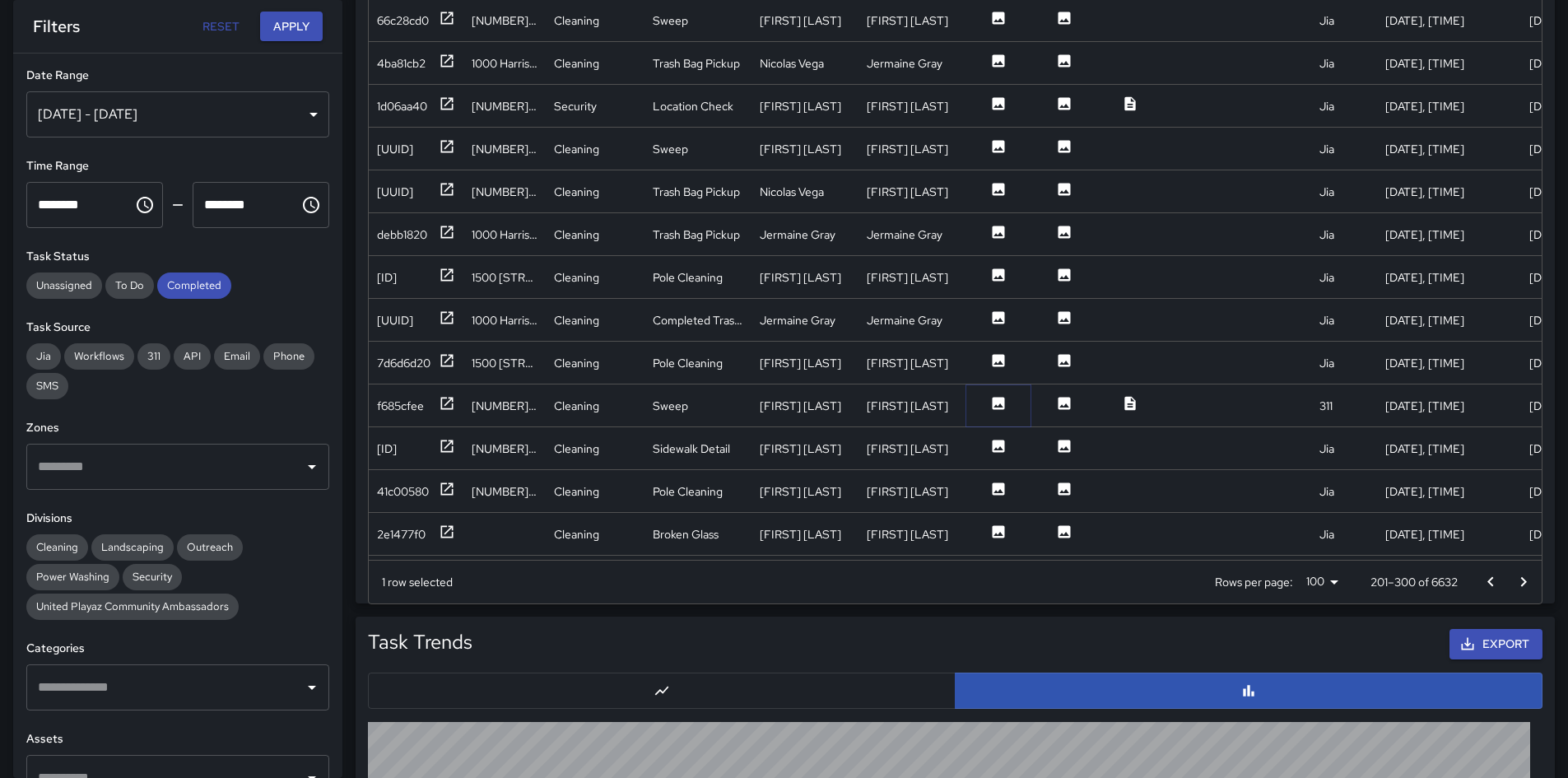 click 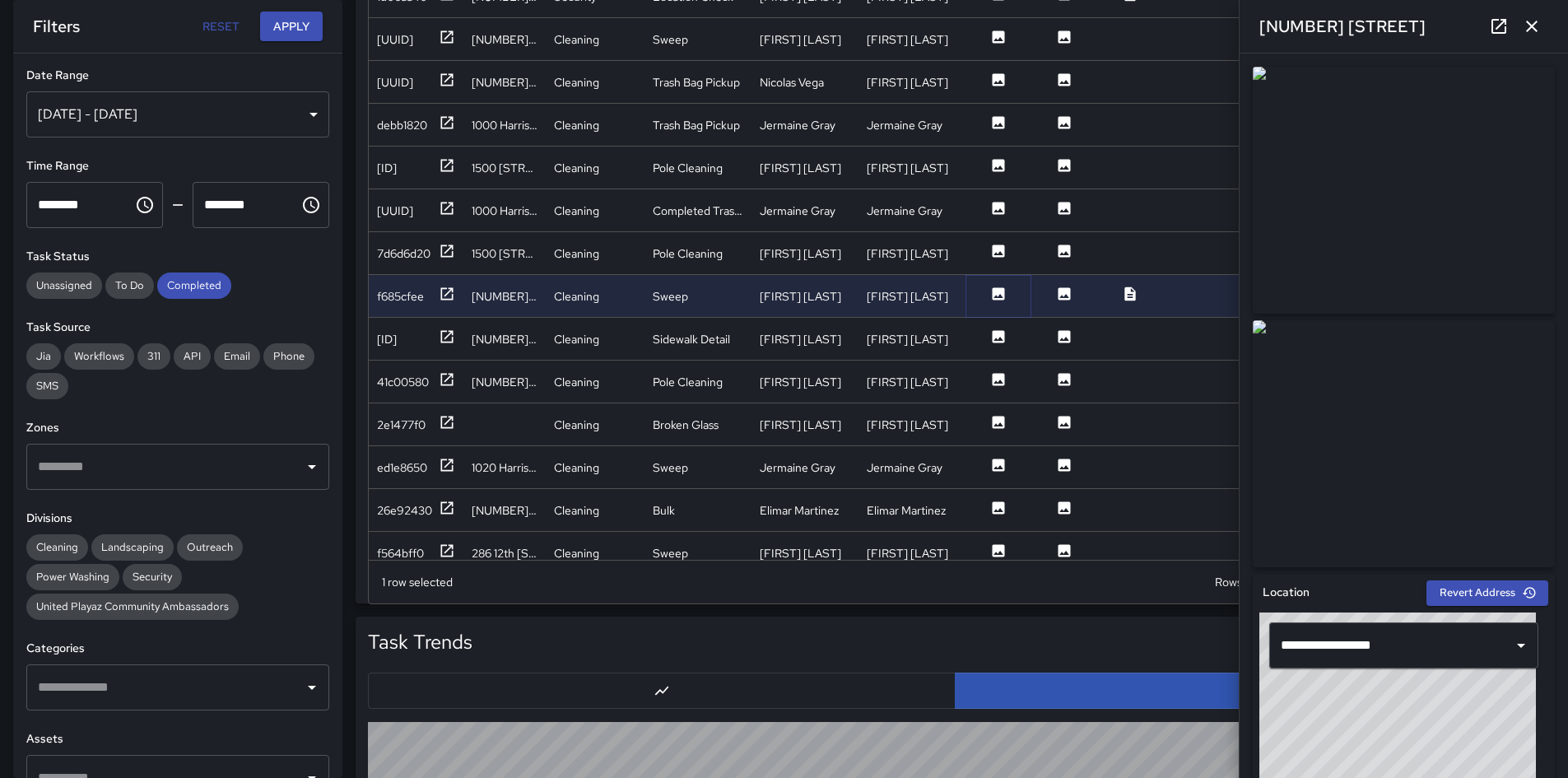 scroll, scrollTop: 329, scrollLeft: 0, axis: vertical 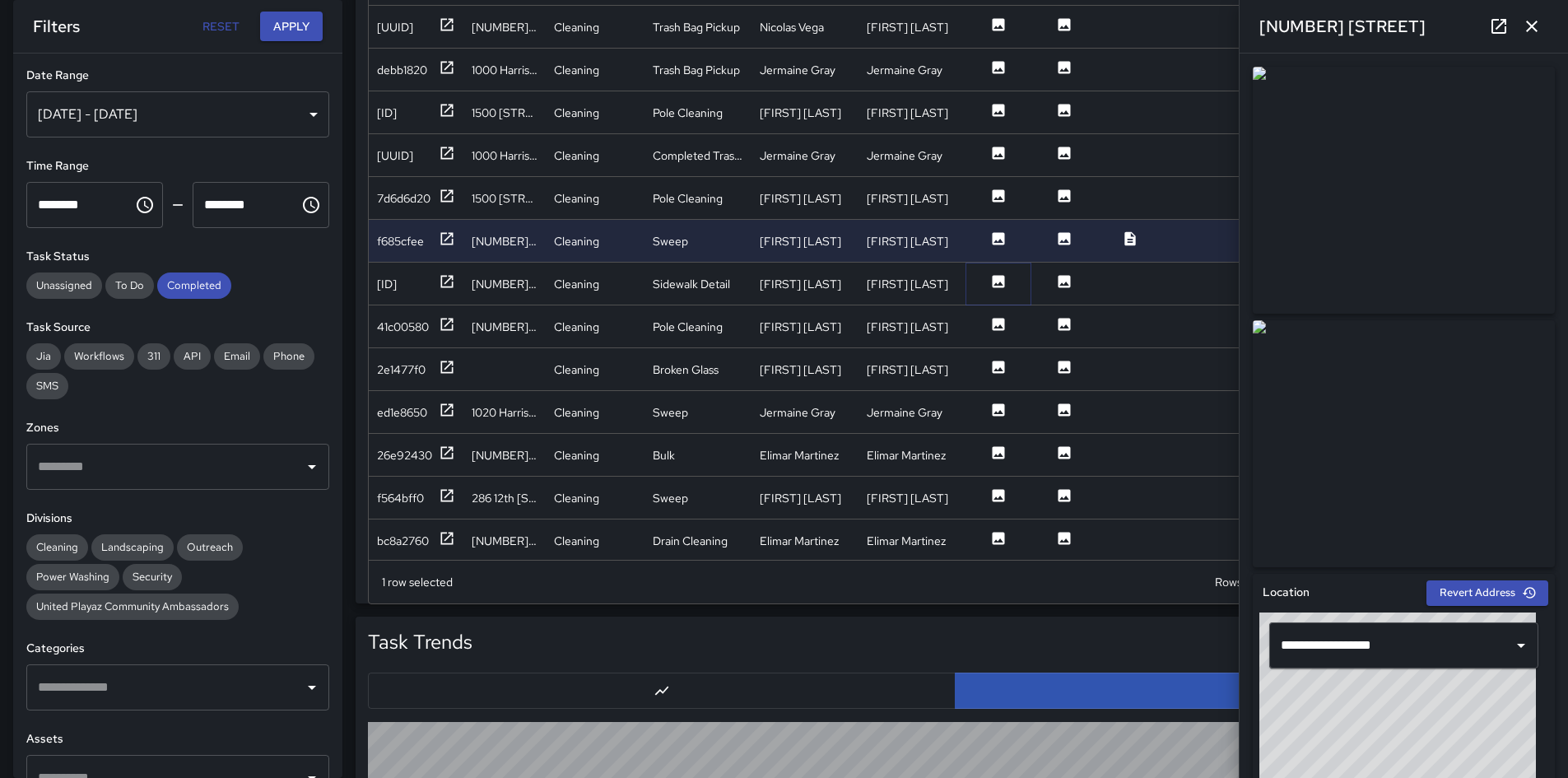click 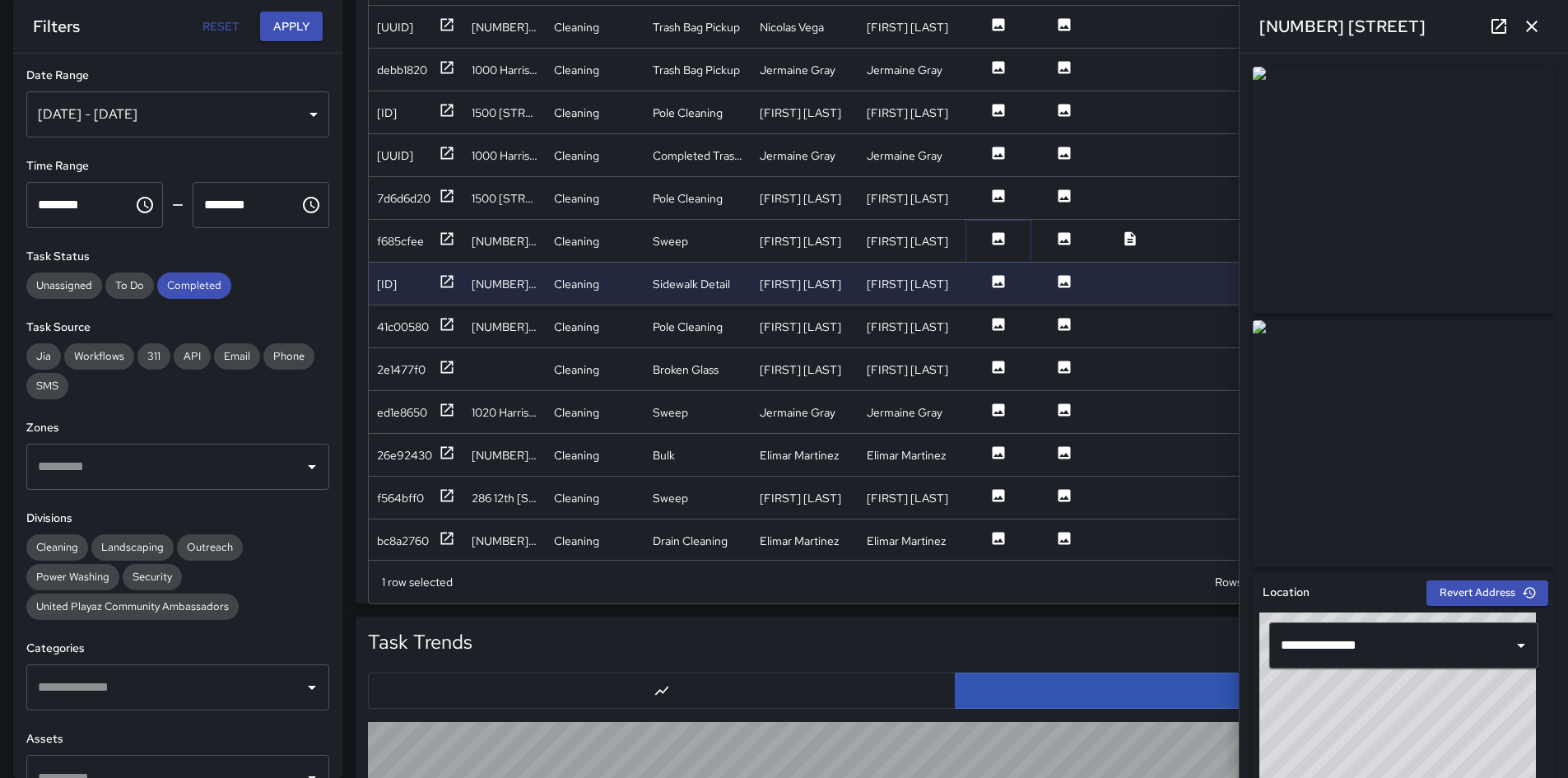 click 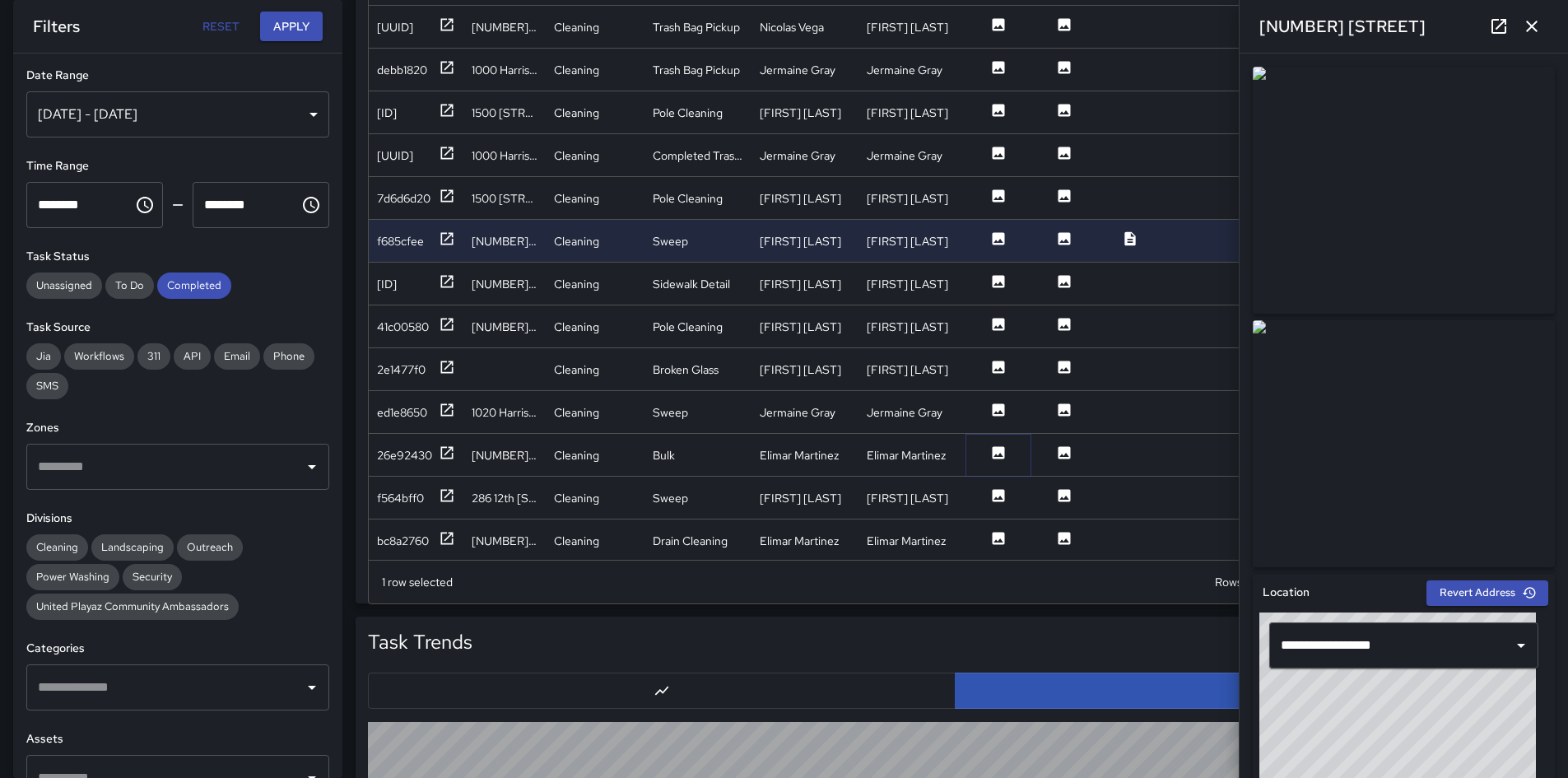 click 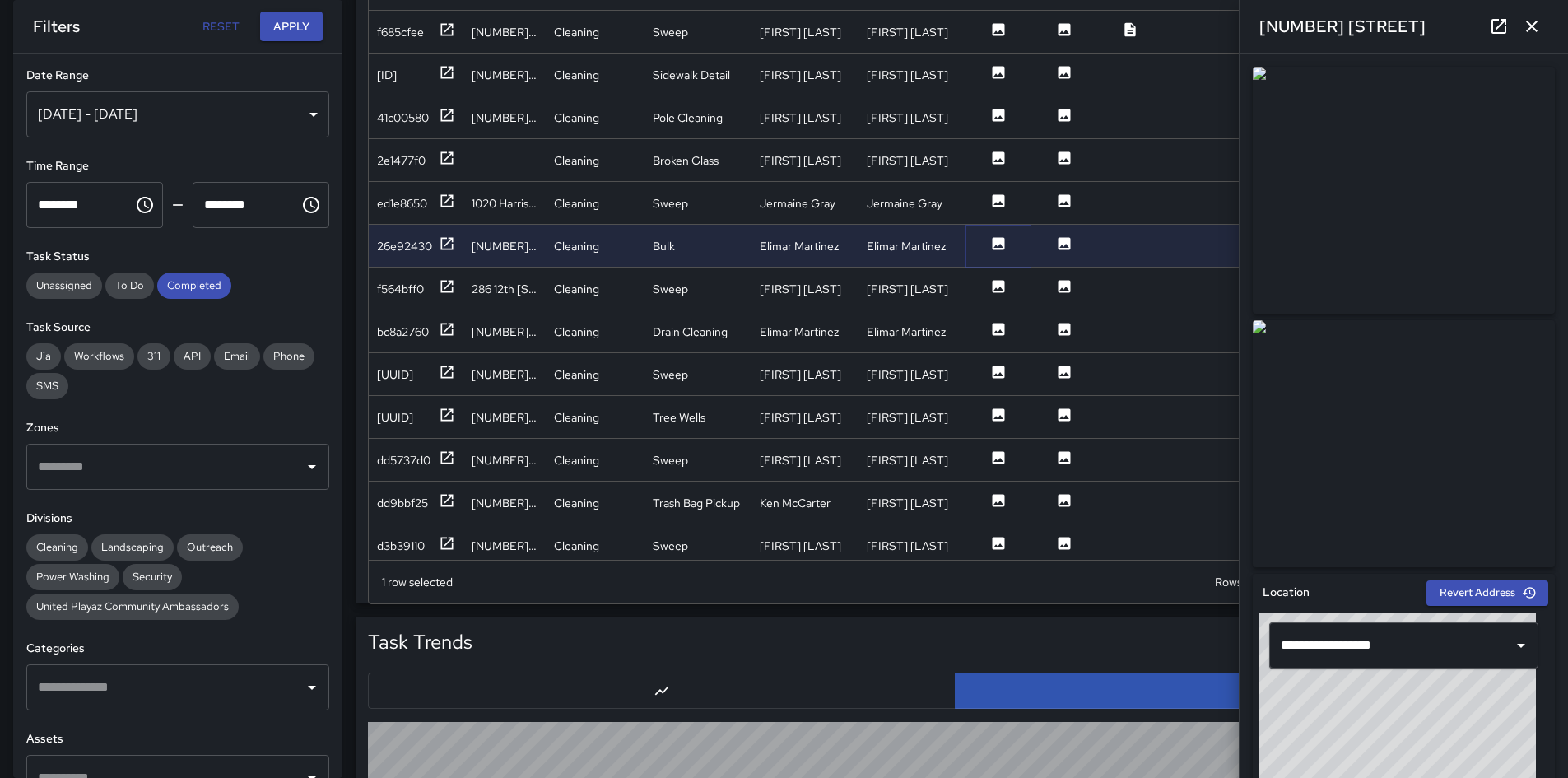 scroll, scrollTop: 659, scrollLeft: 0, axis: vertical 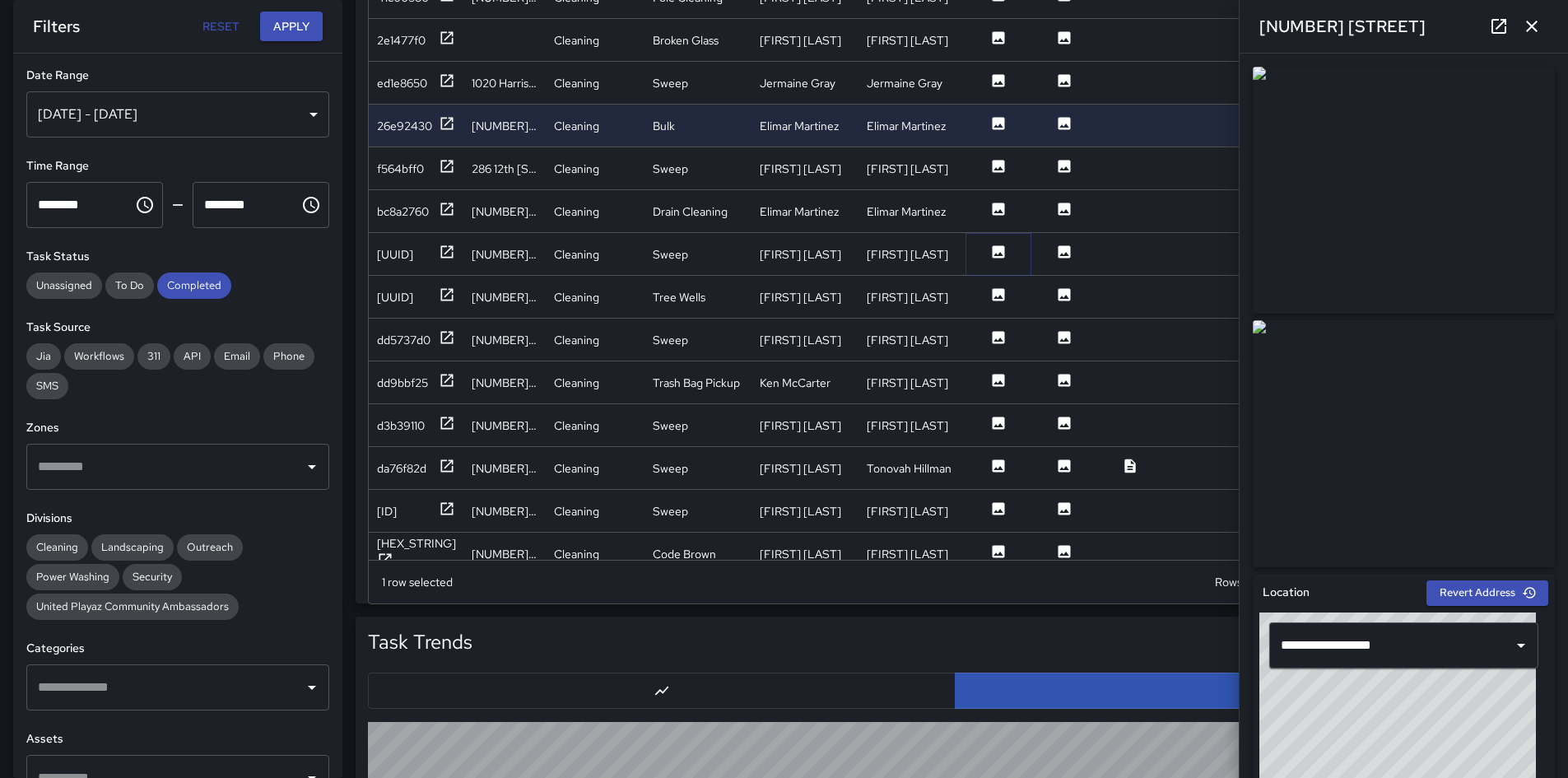 click 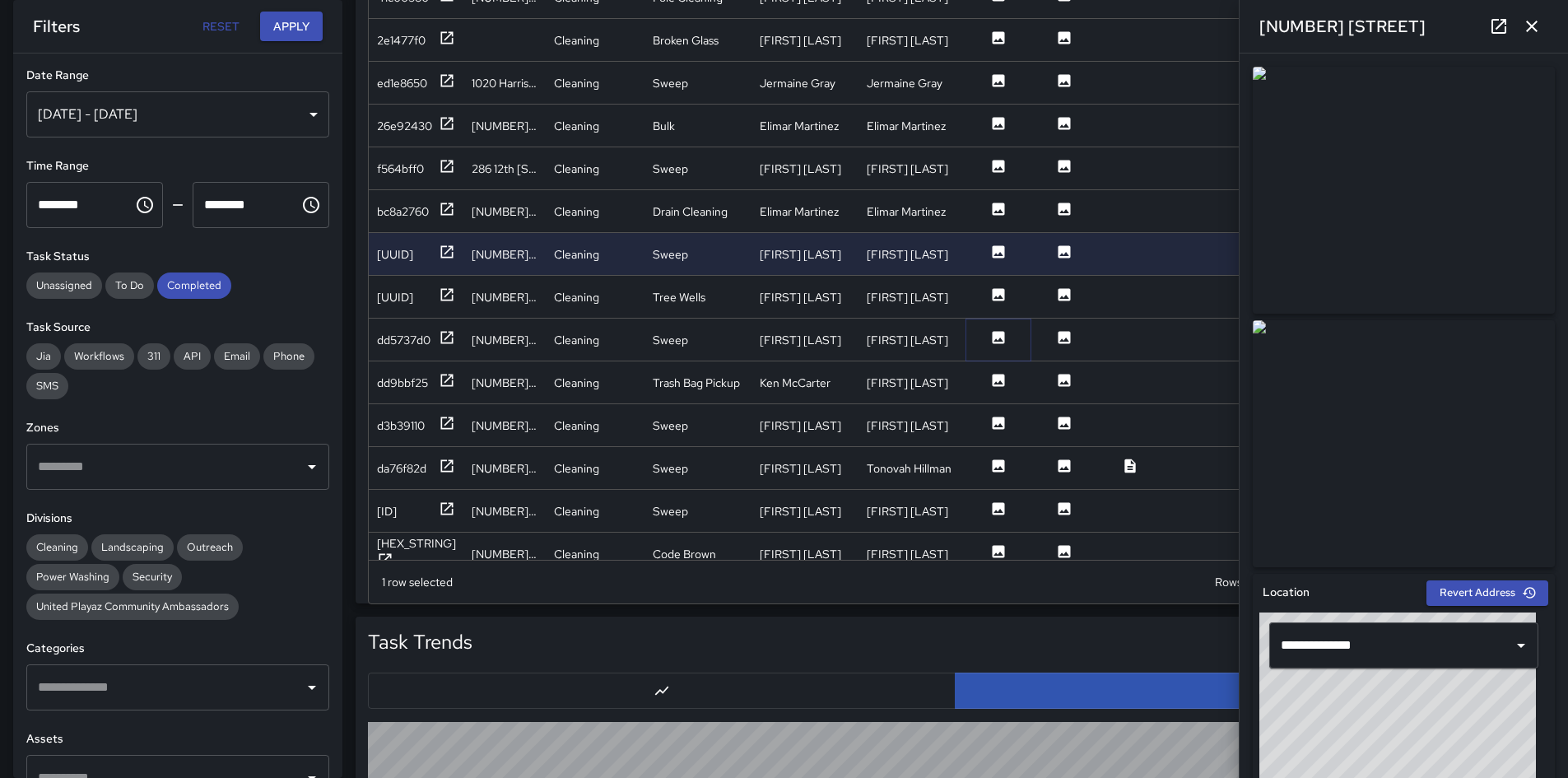 click 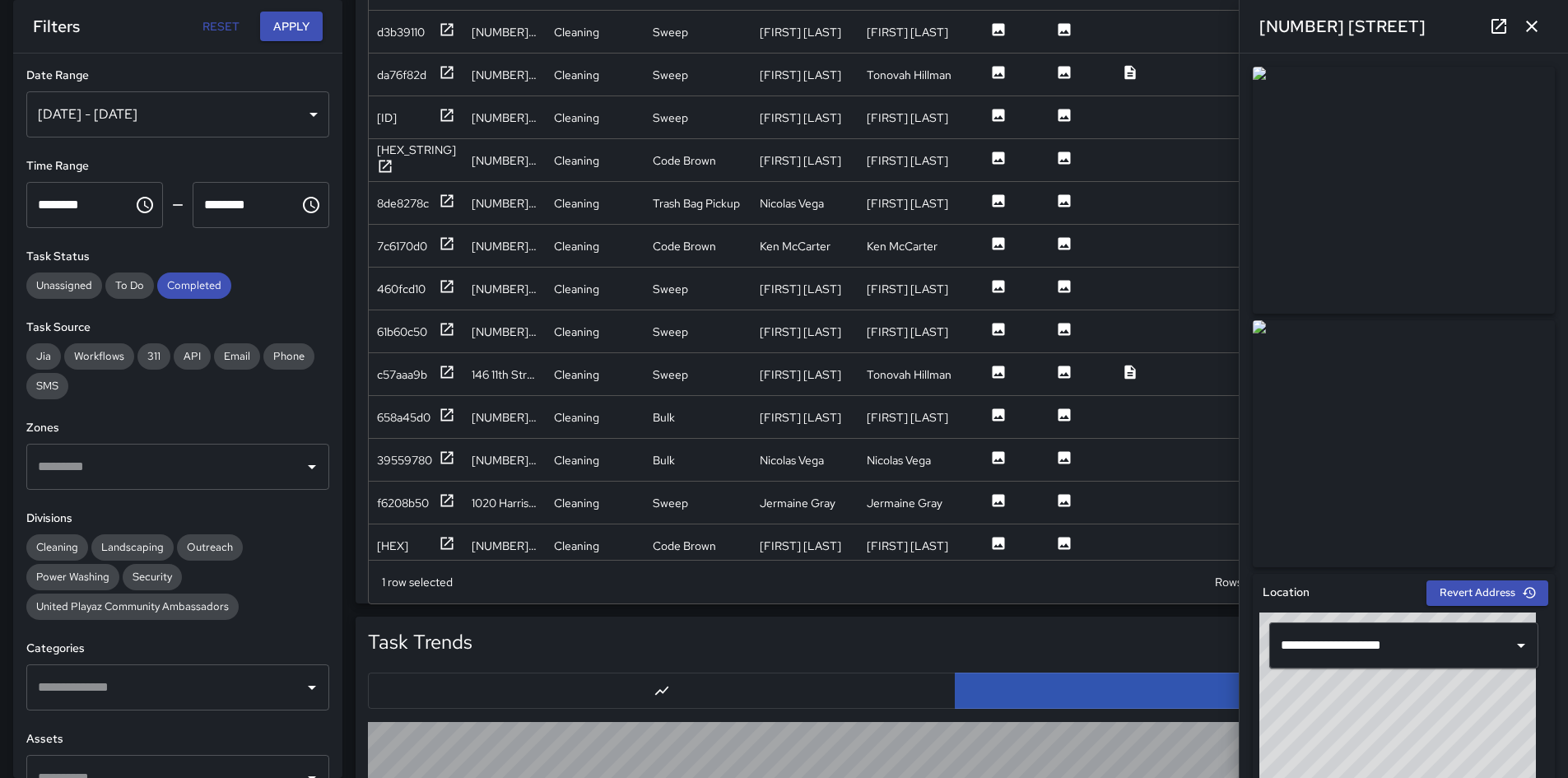 scroll, scrollTop: 1070, scrollLeft: 0, axis: vertical 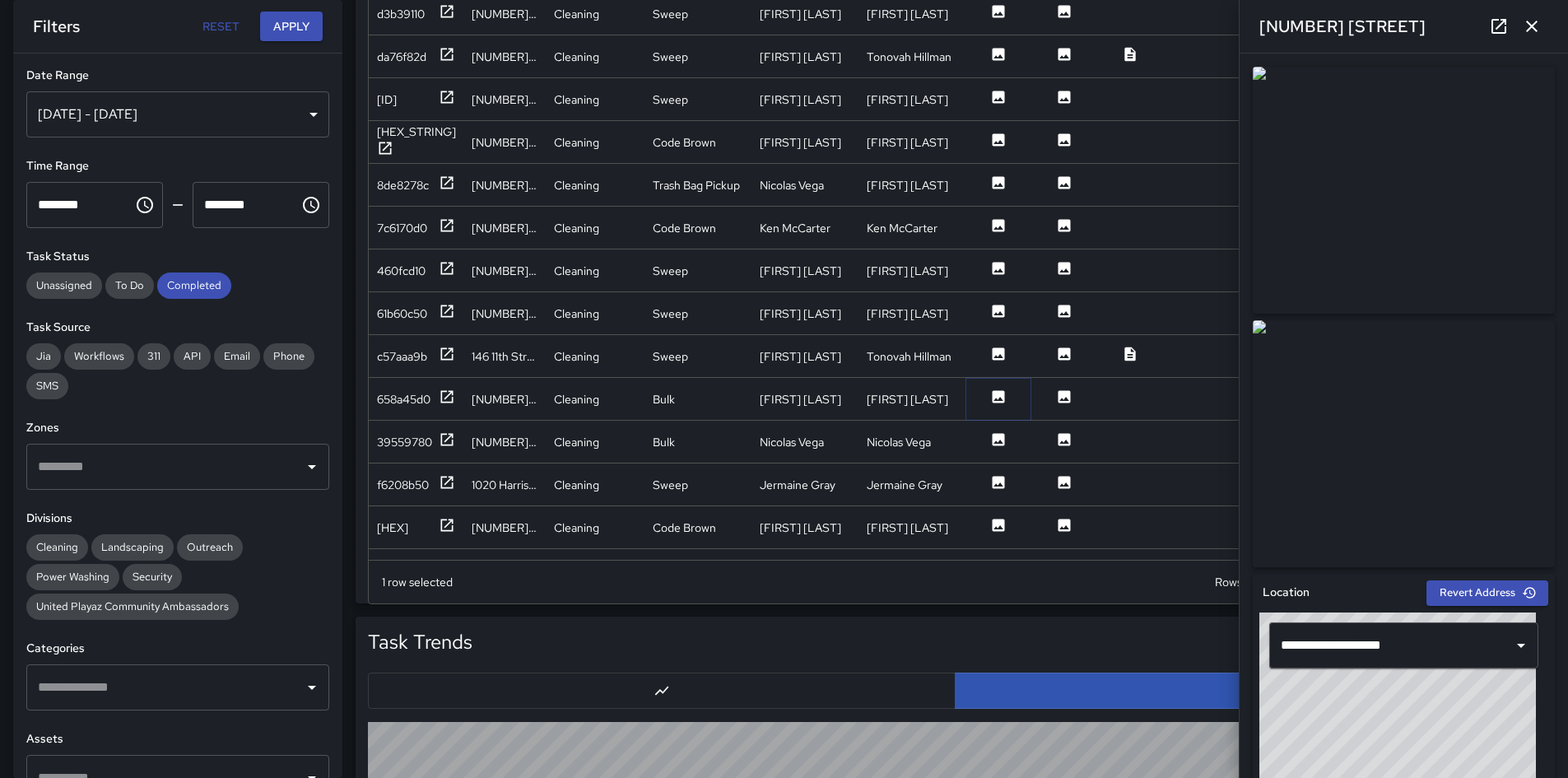 click 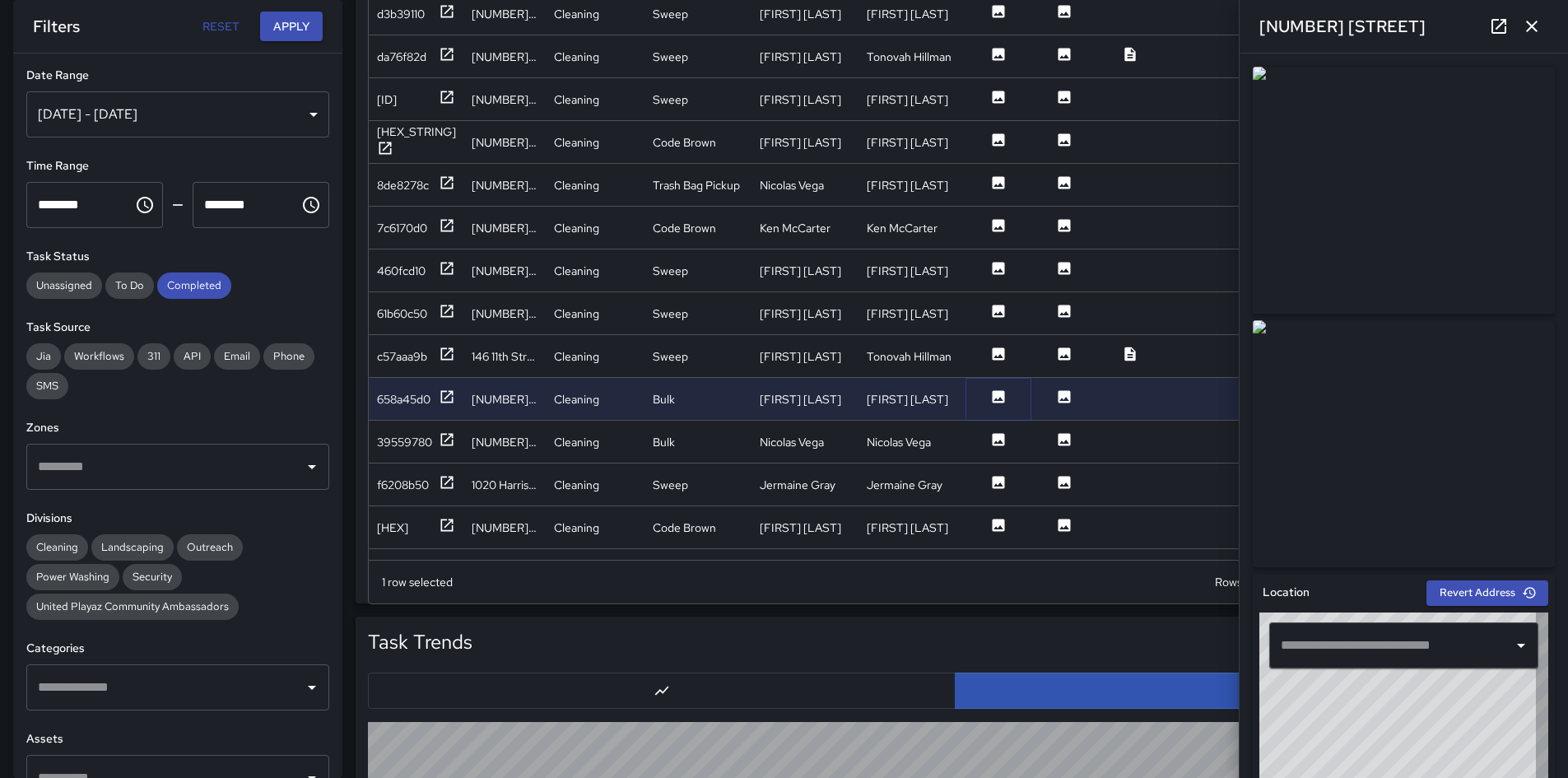 type on "**********" 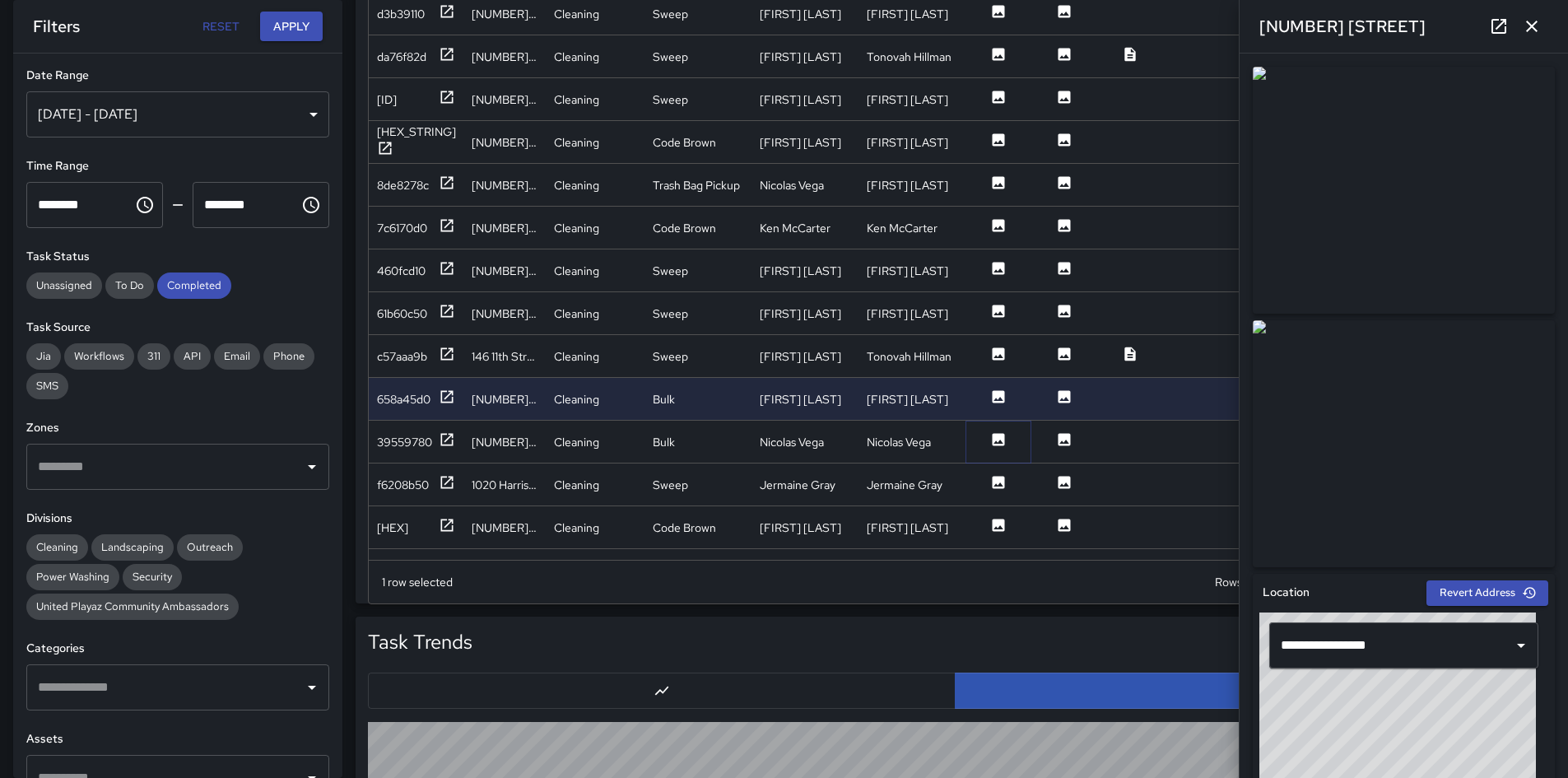 click 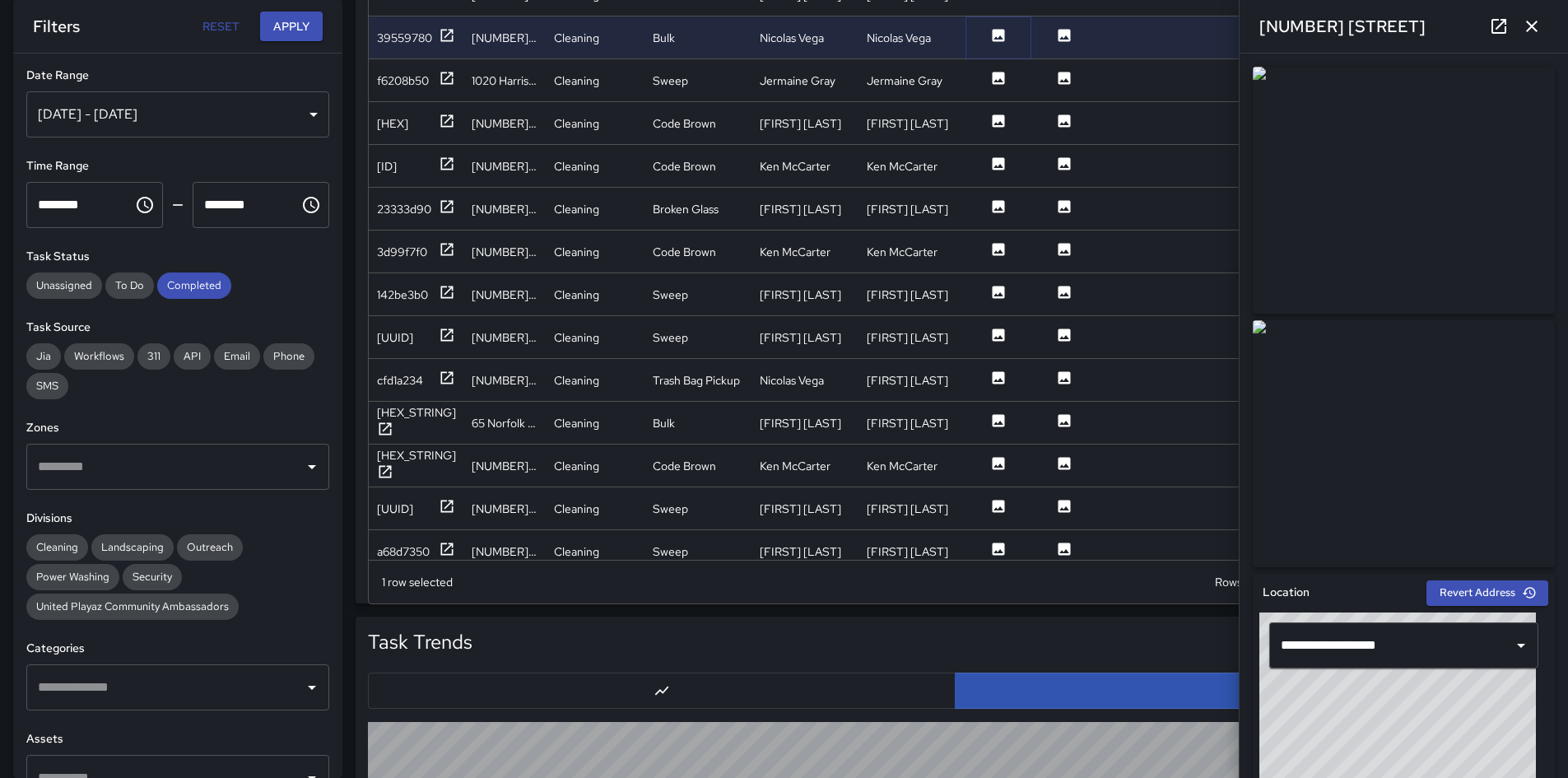scroll, scrollTop: 1564, scrollLeft: 0, axis: vertical 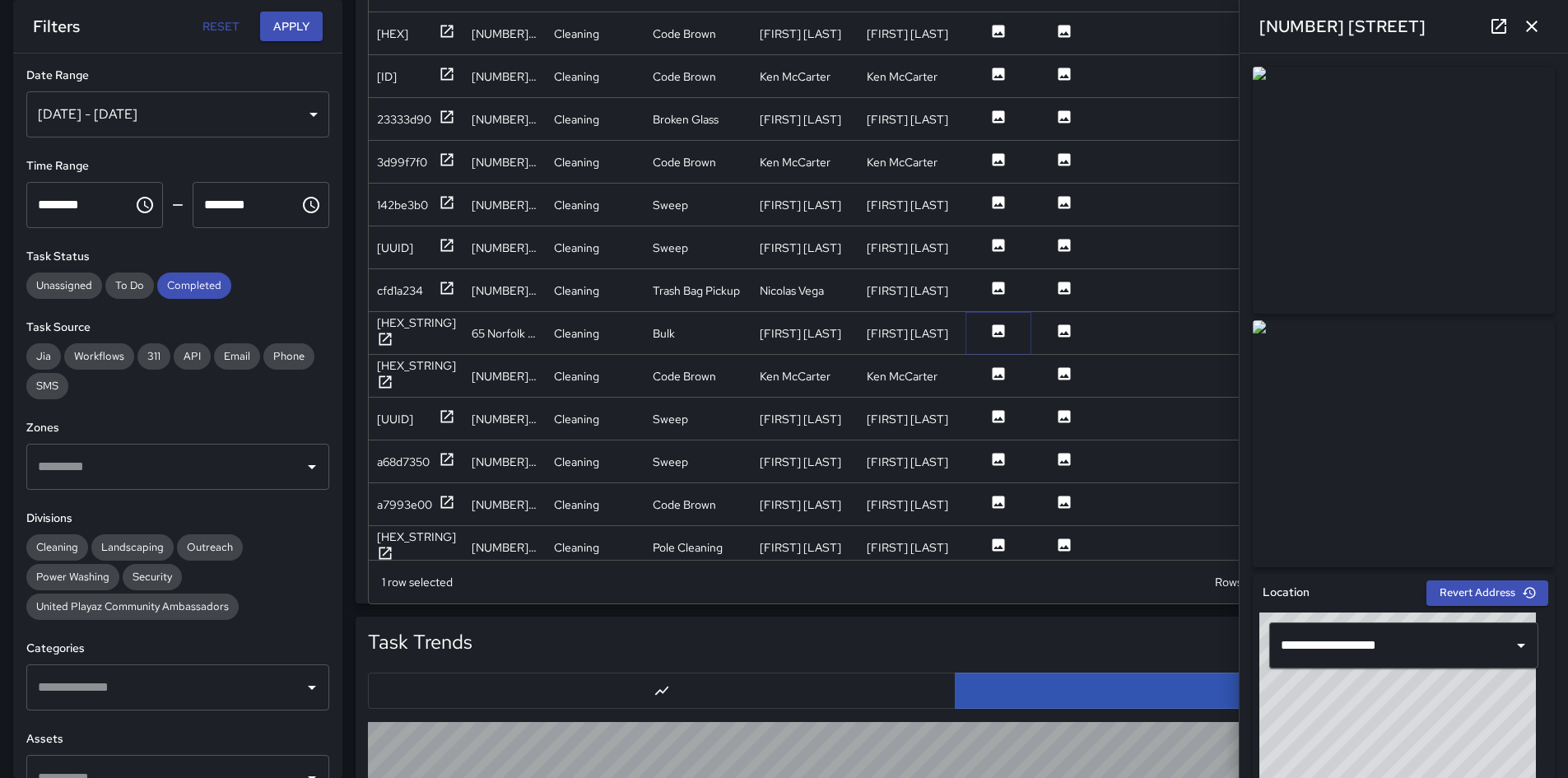 click 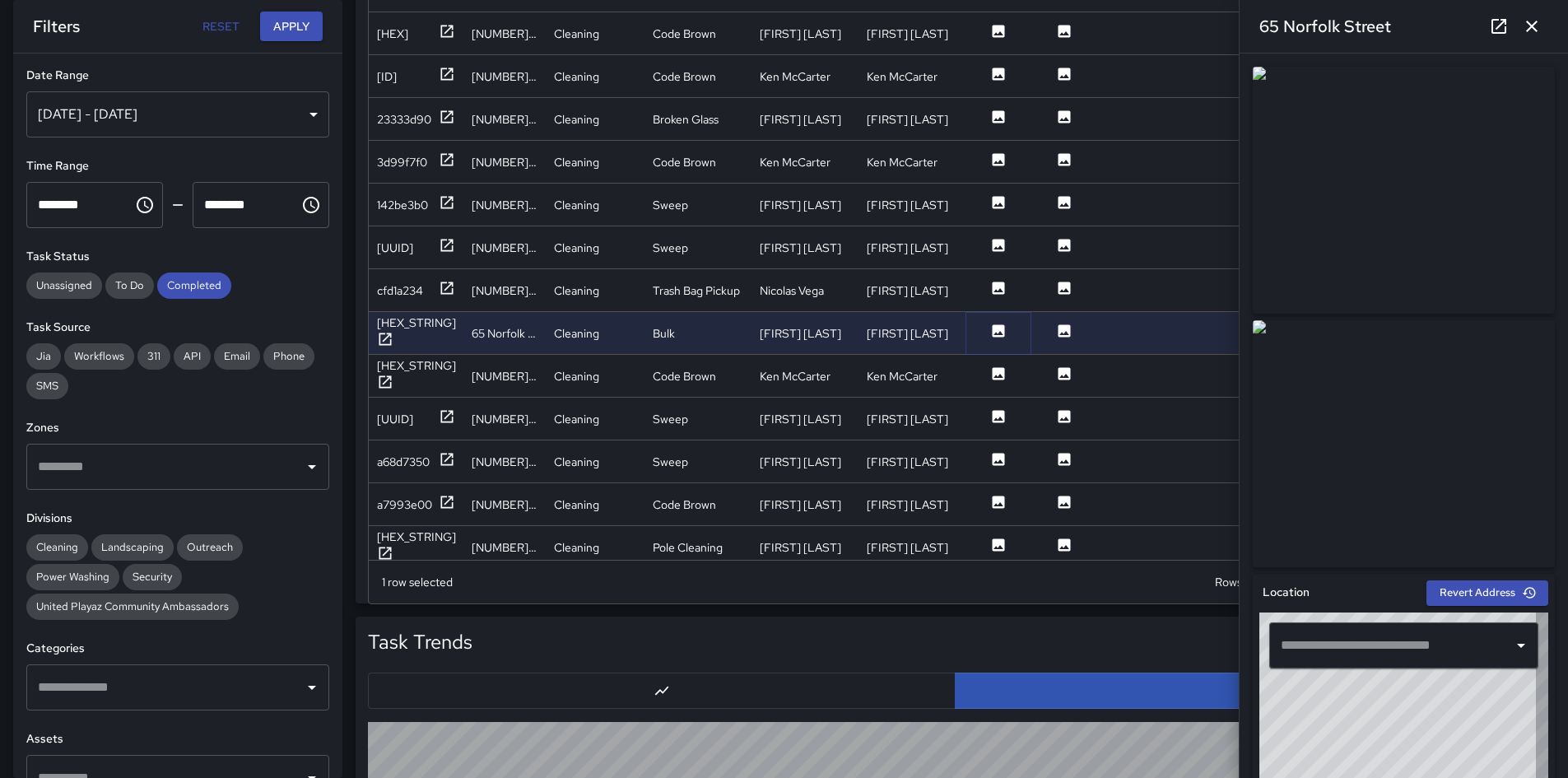 type on "**********" 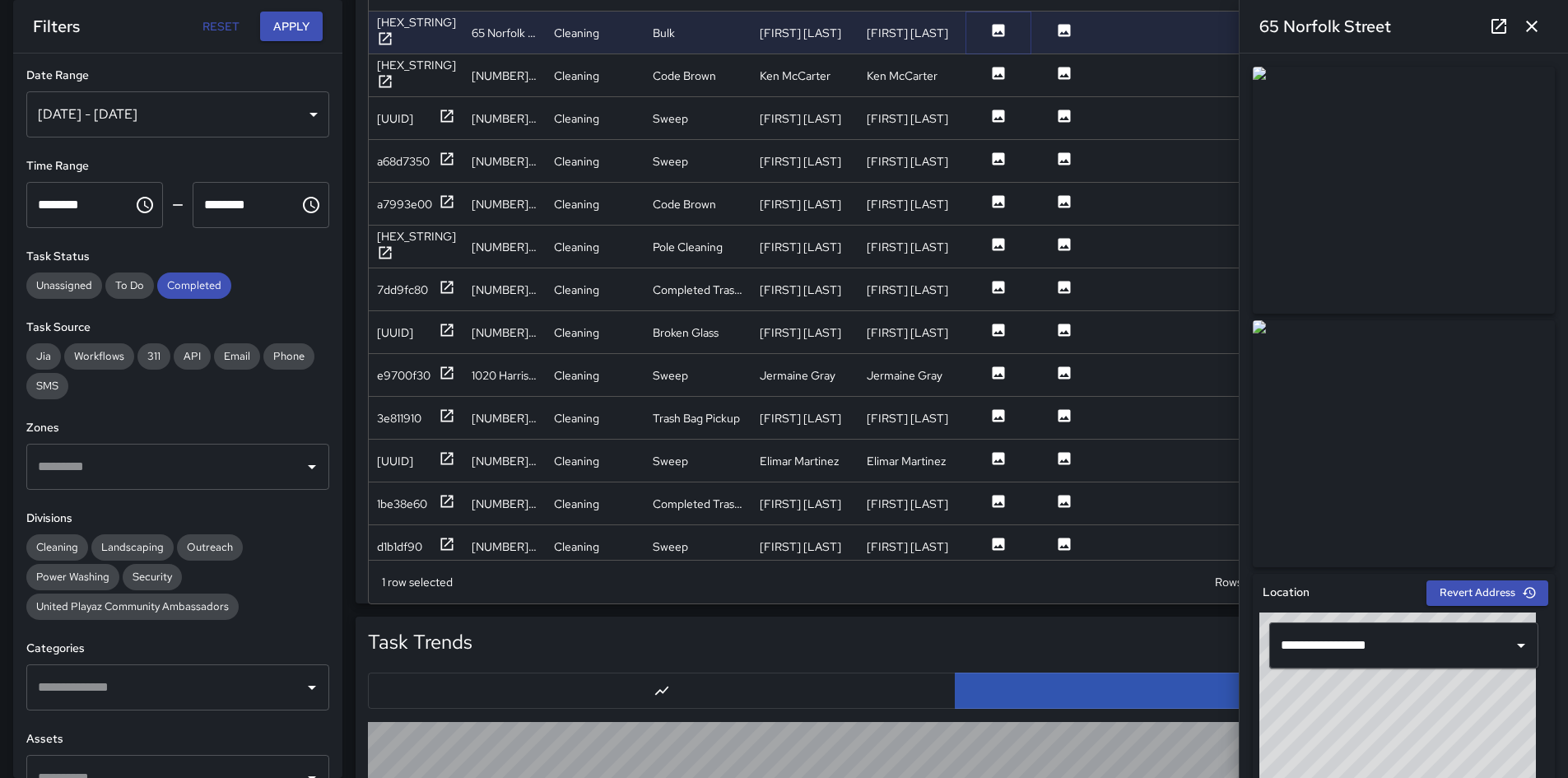 scroll, scrollTop: 1894, scrollLeft: 0, axis: vertical 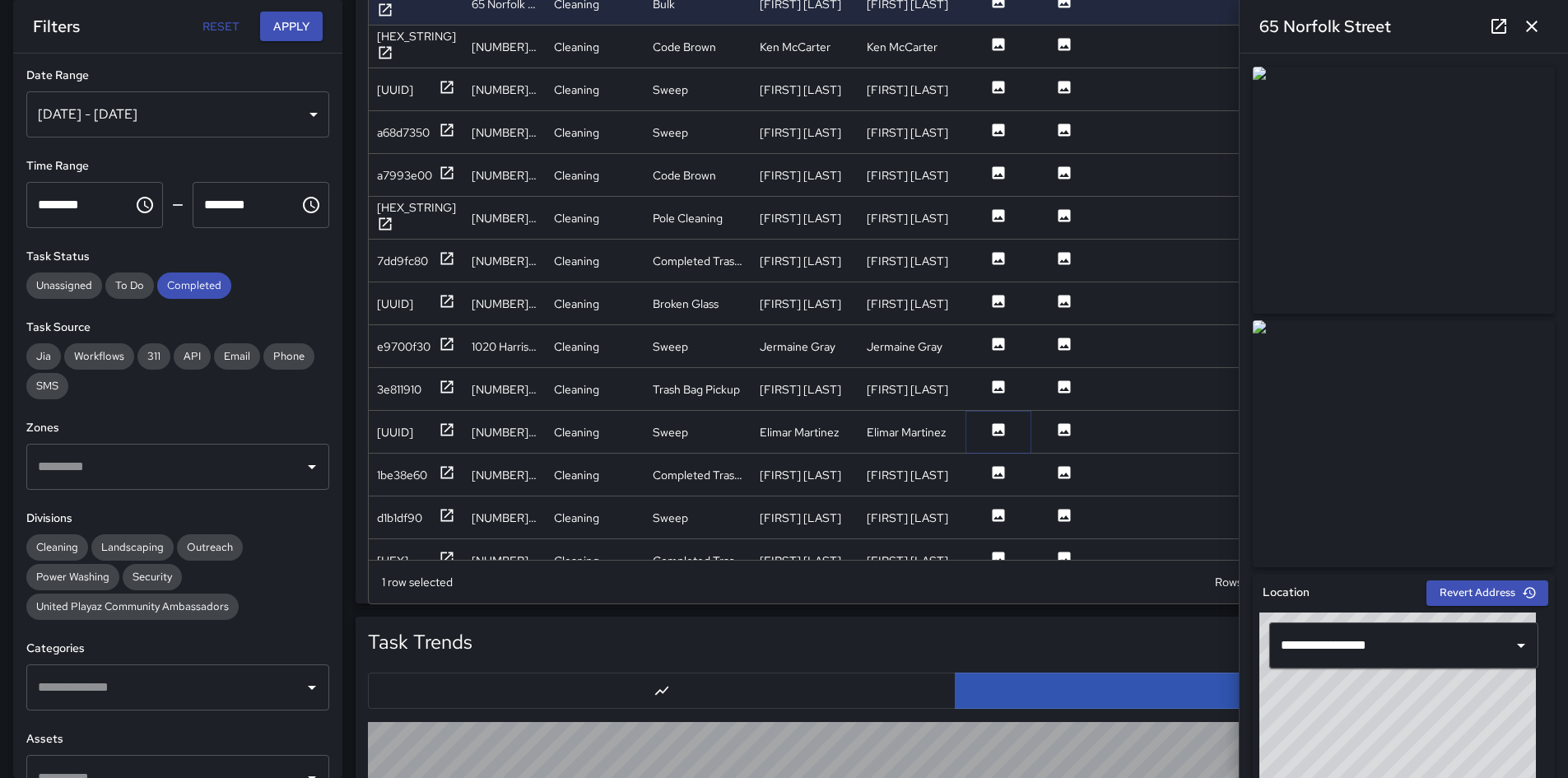 click 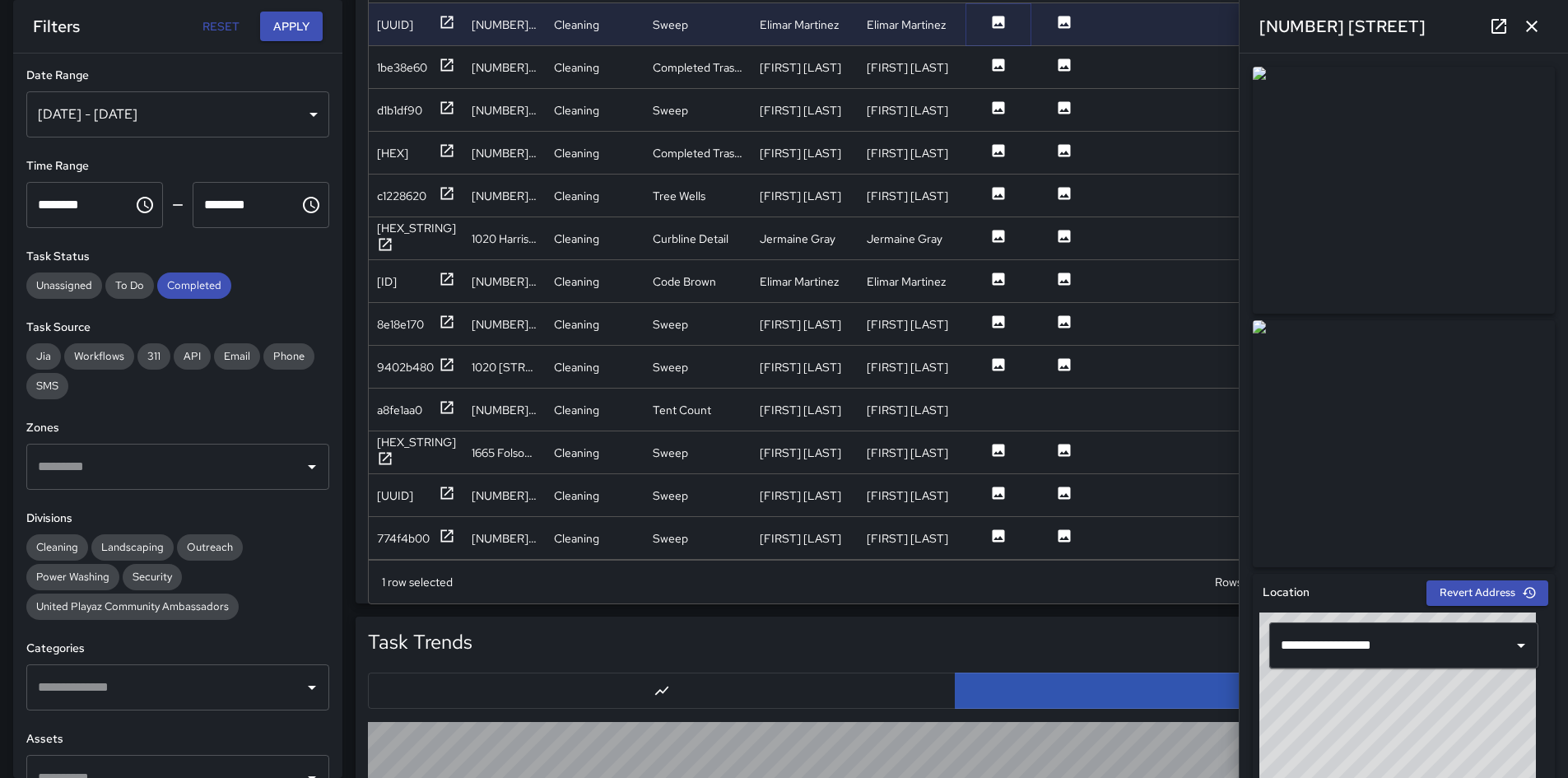 scroll, scrollTop: 2305, scrollLeft: 0, axis: vertical 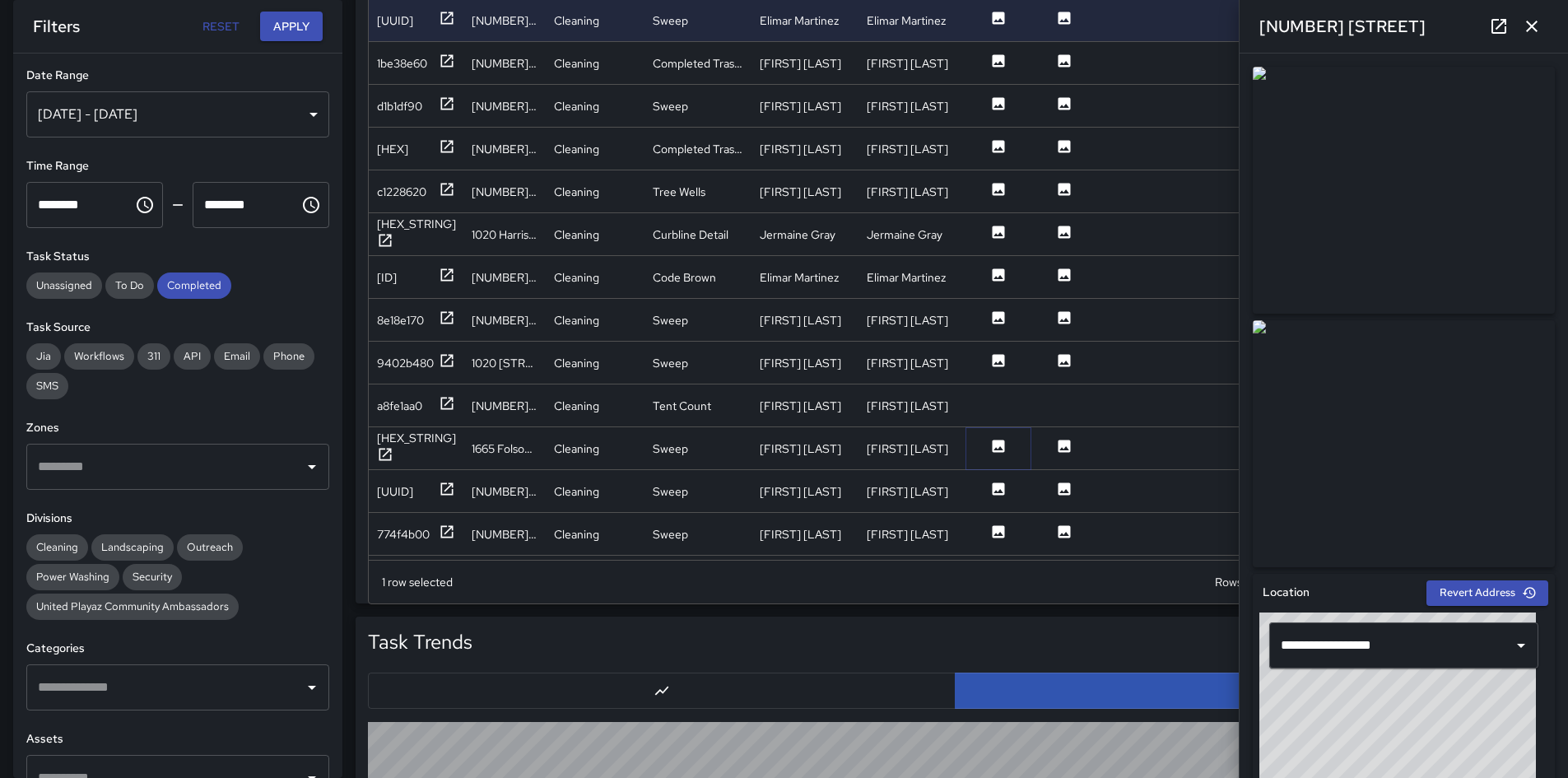 click 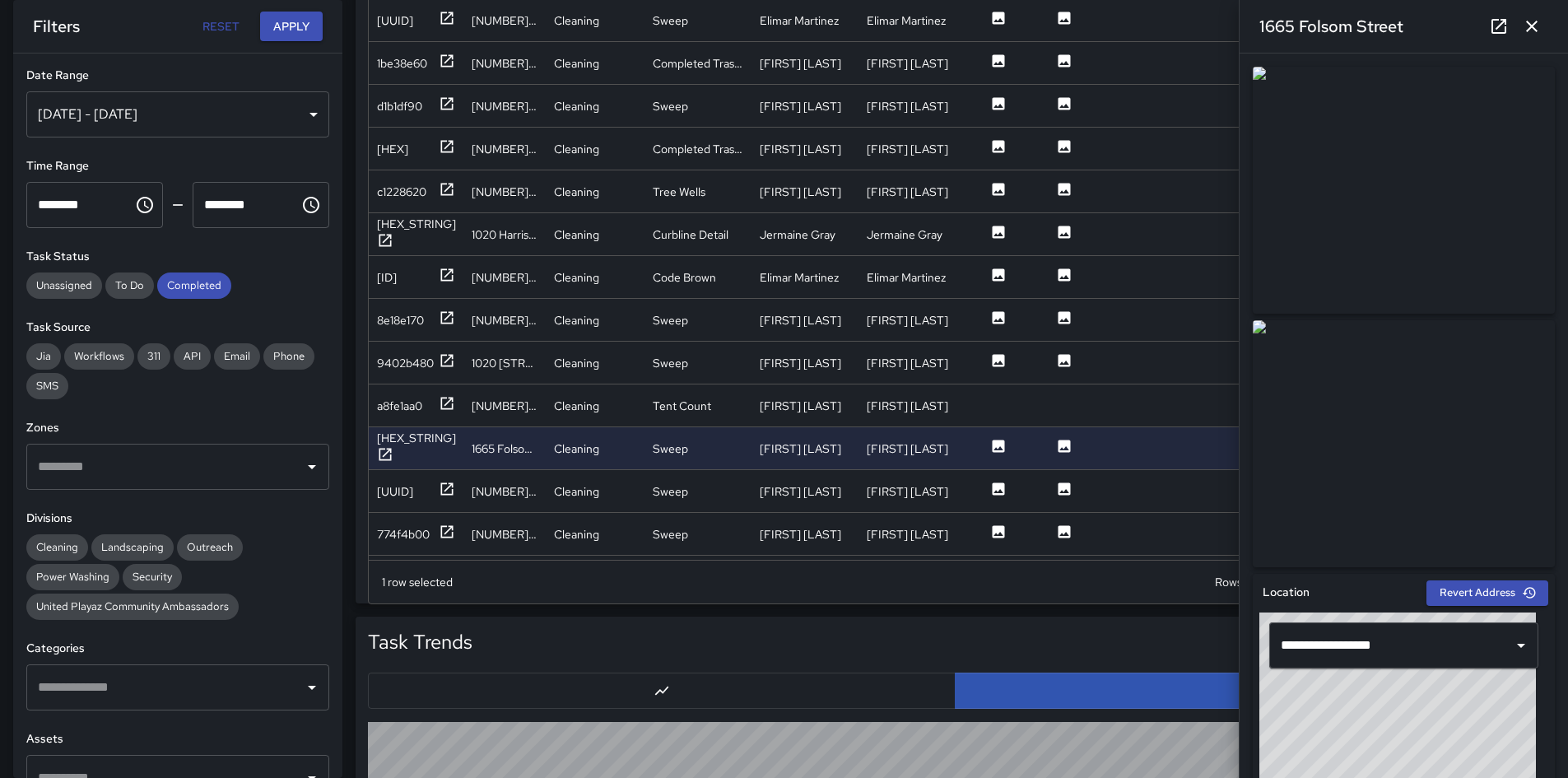 click at bounding box center (1403, 444) 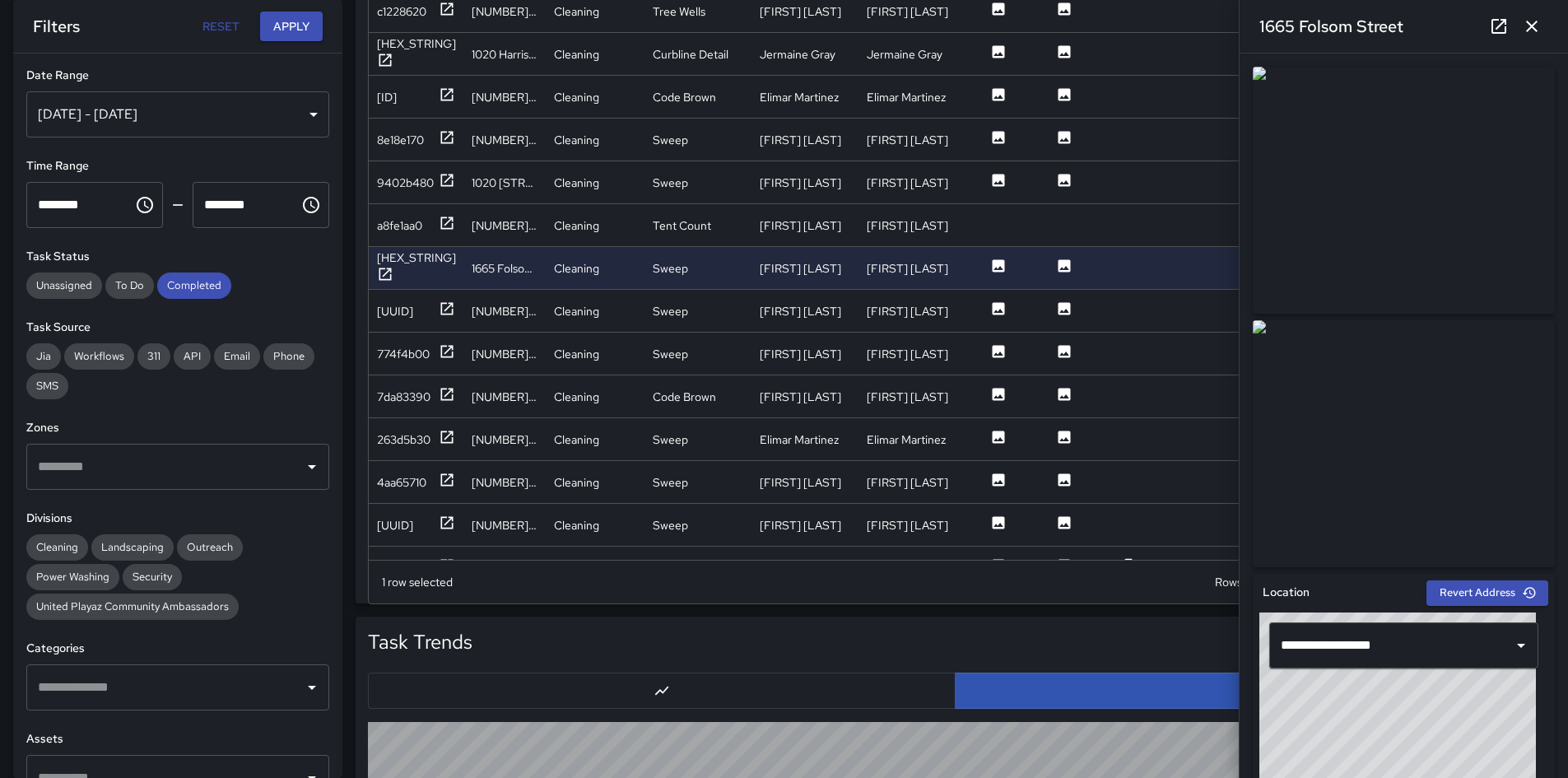 scroll, scrollTop: 2552, scrollLeft: 0, axis: vertical 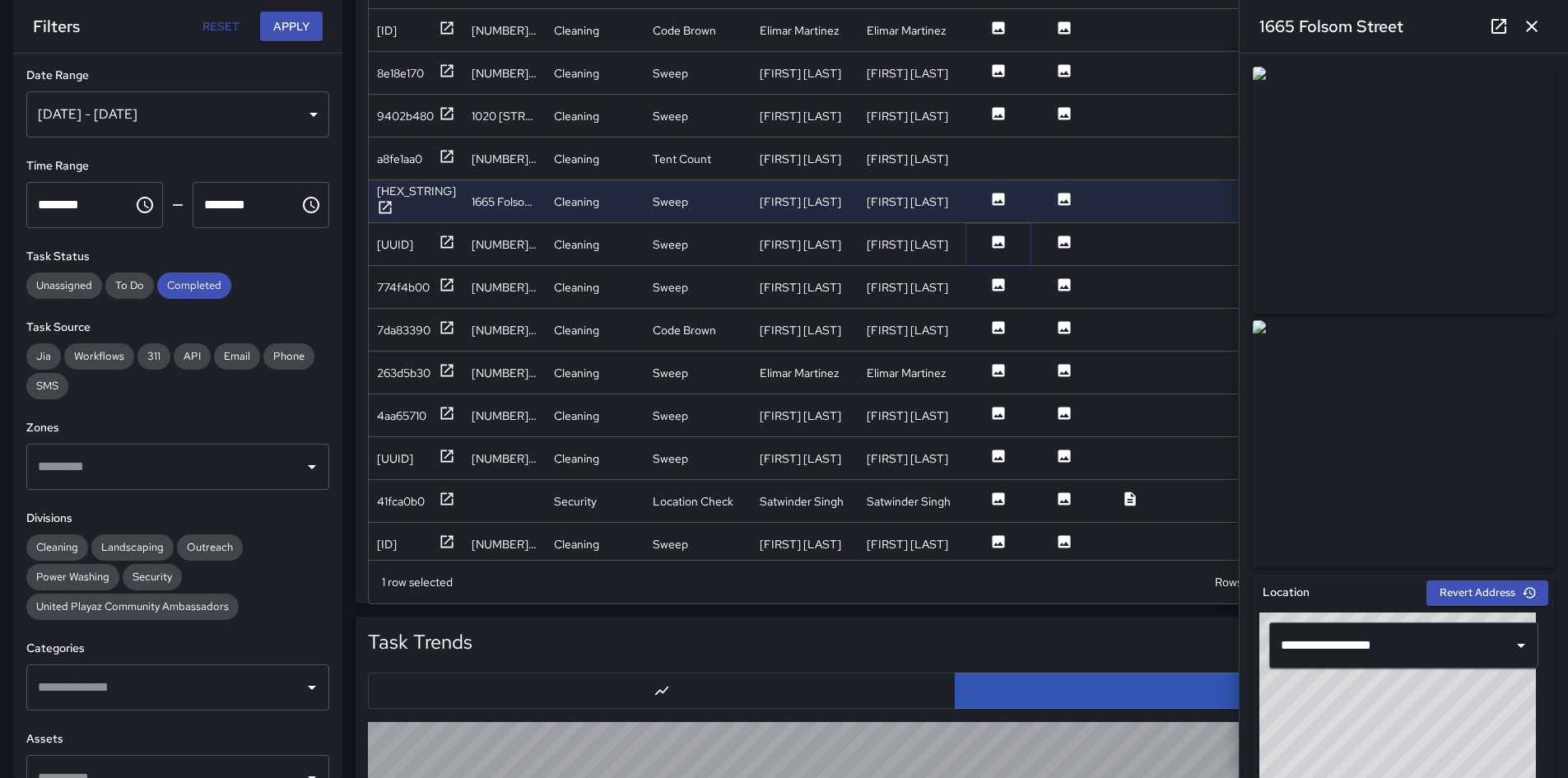 click 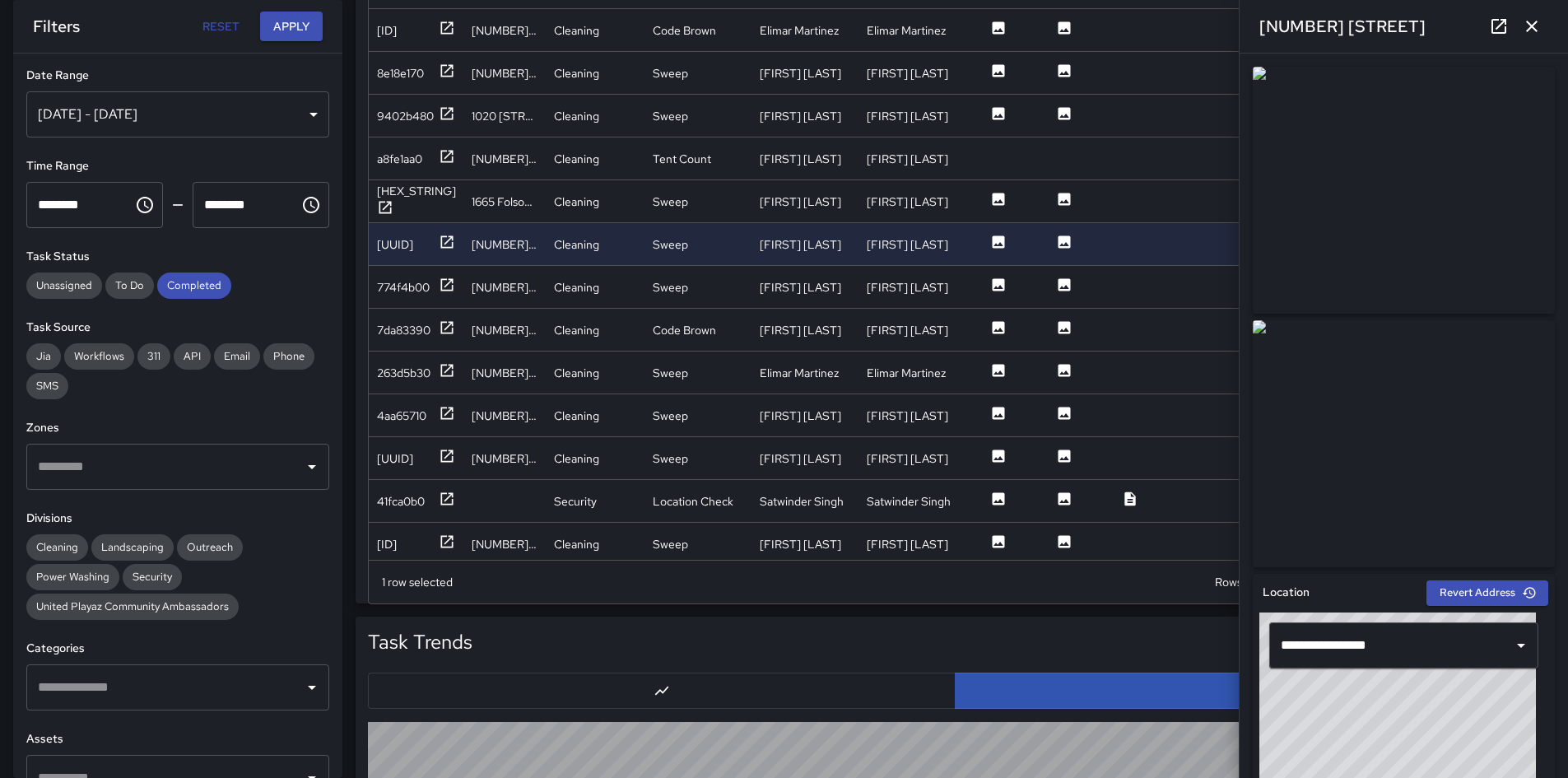 click at bounding box center [1403, 190] 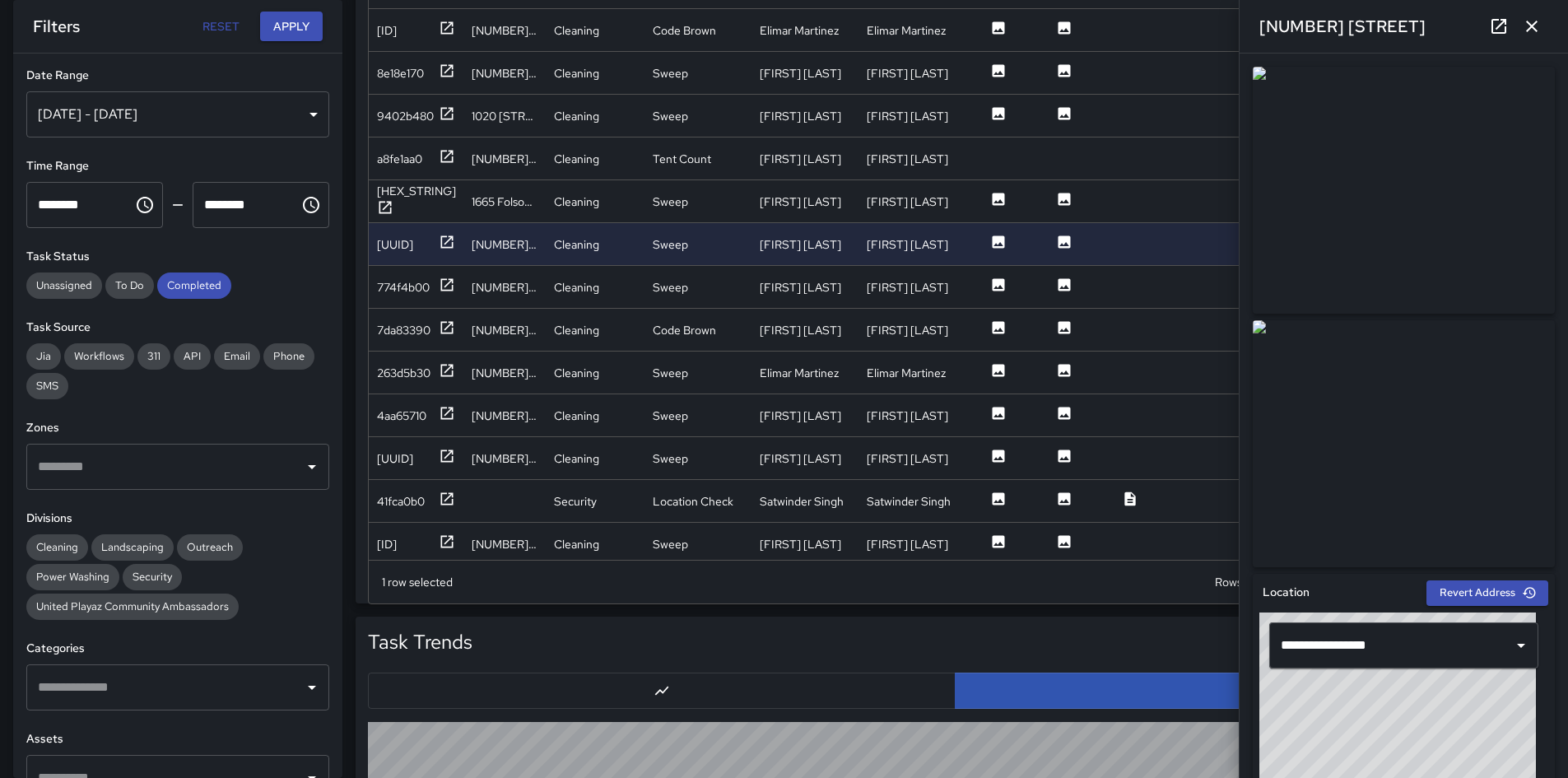 scroll, scrollTop: 13, scrollLeft: 13, axis: both 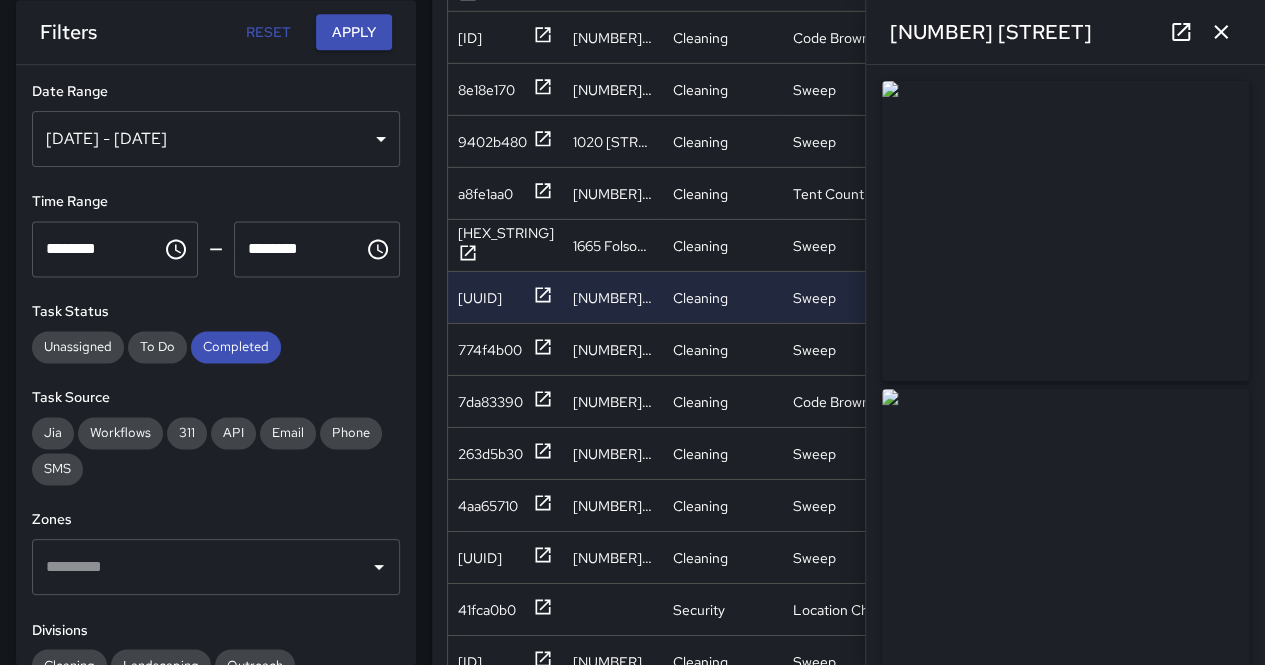 click on "[DATE] - [DATE]" at bounding box center [216, 139] 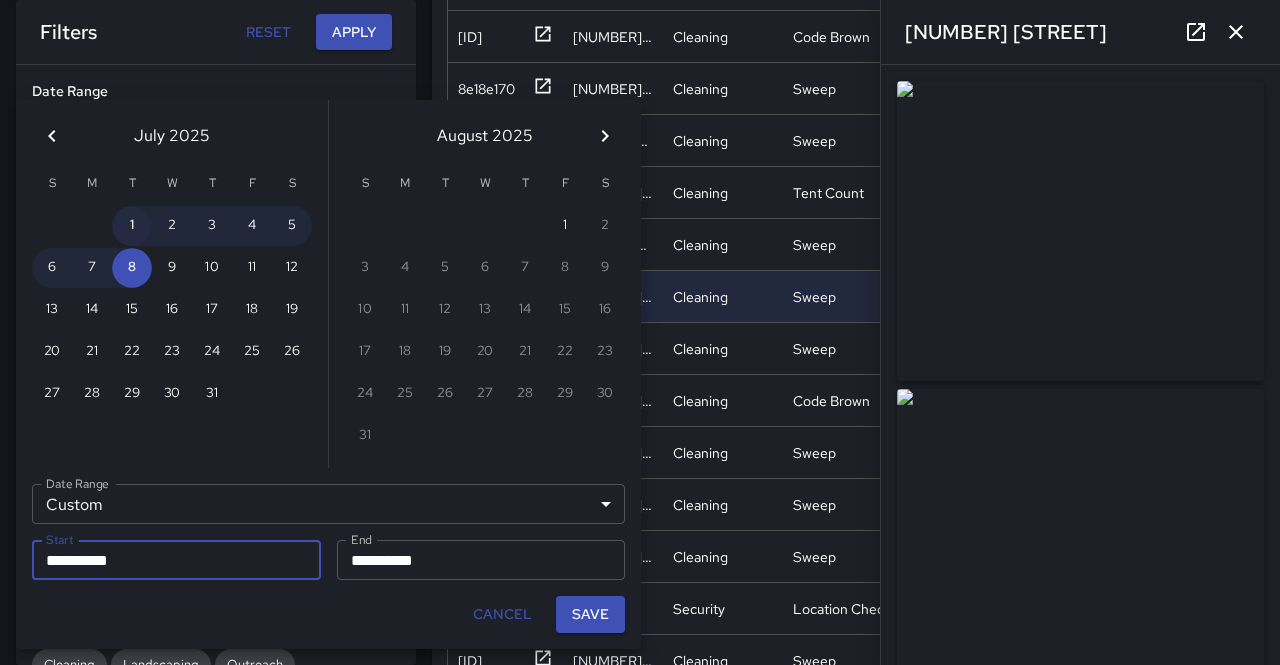 click on "1" at bounding box center (132, 226) 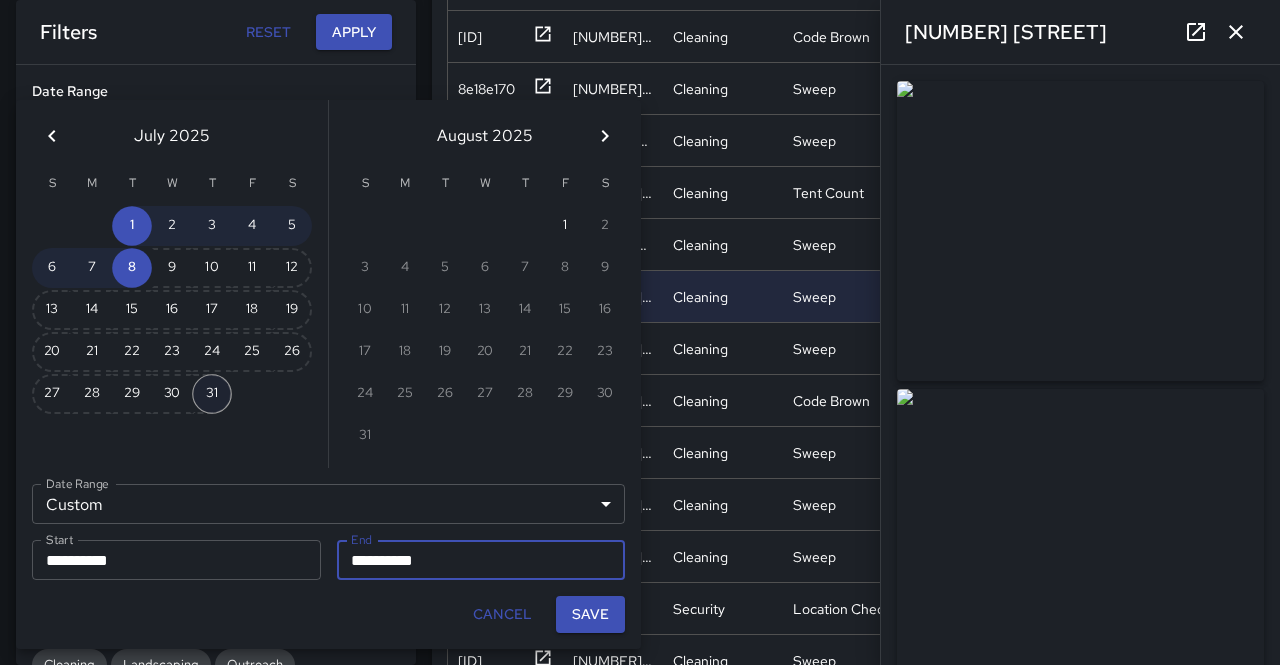 click on "31" at bounding box center (212, 394) 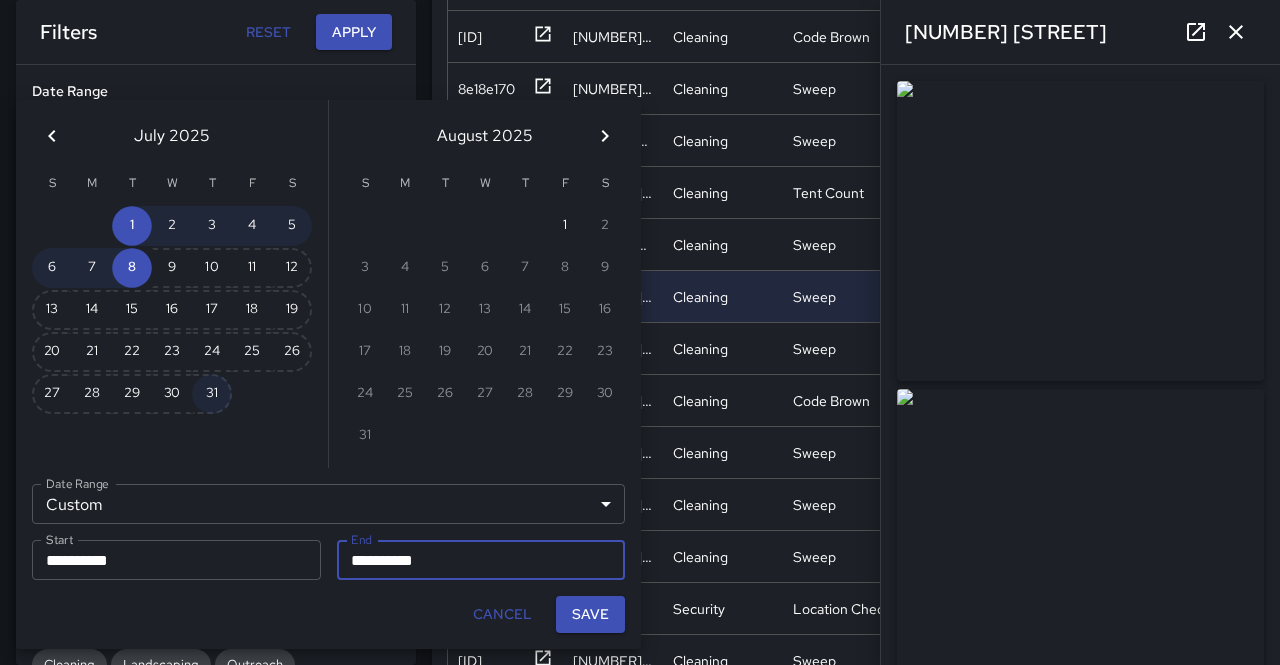 type on "**********" 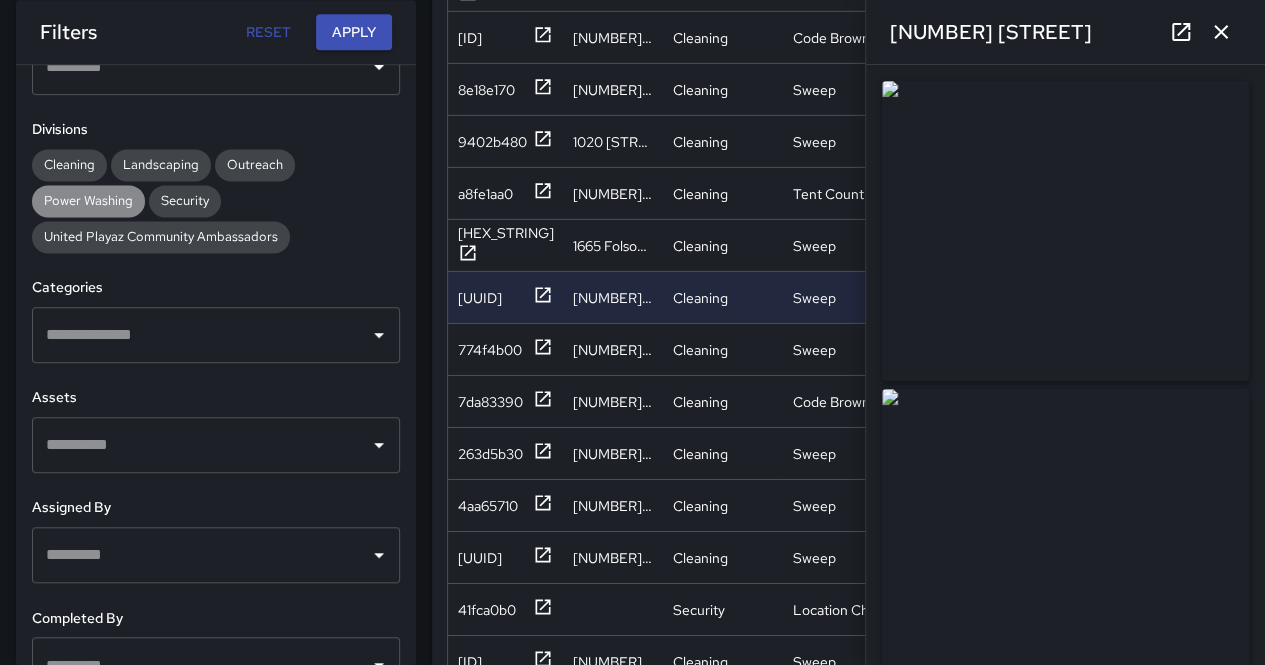 click on "Power Washing" at bounding box center [88, 200] 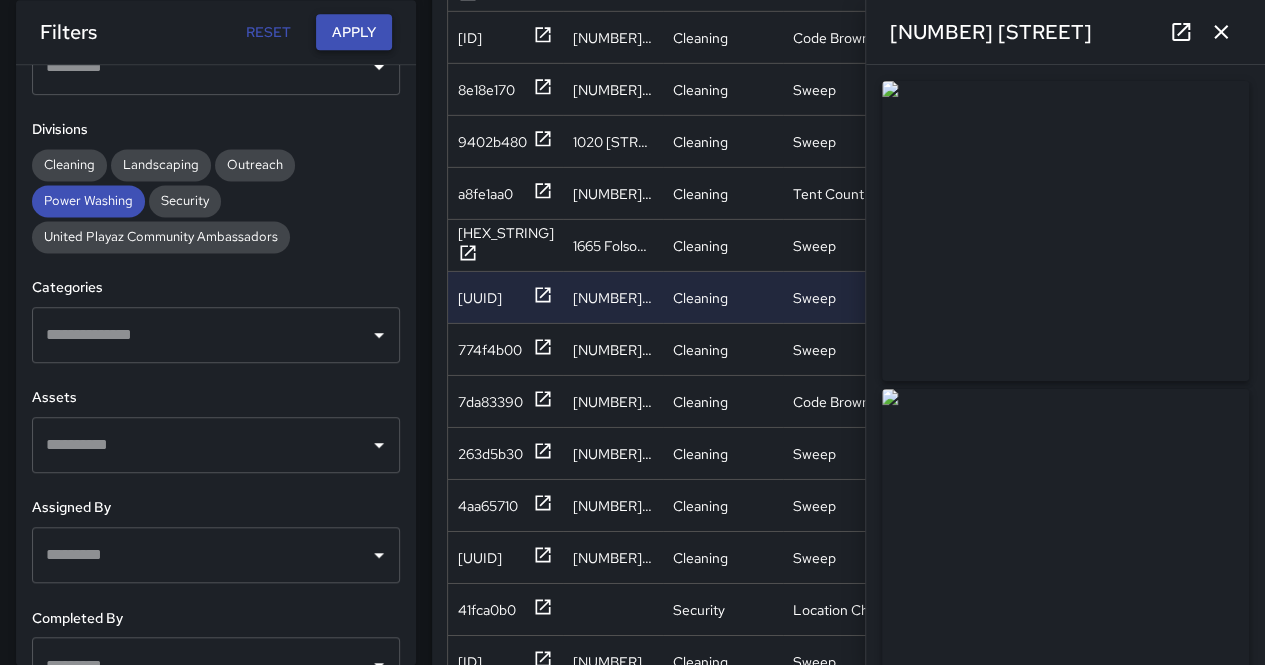 click on "Apply" at bounding box center (354, 32) 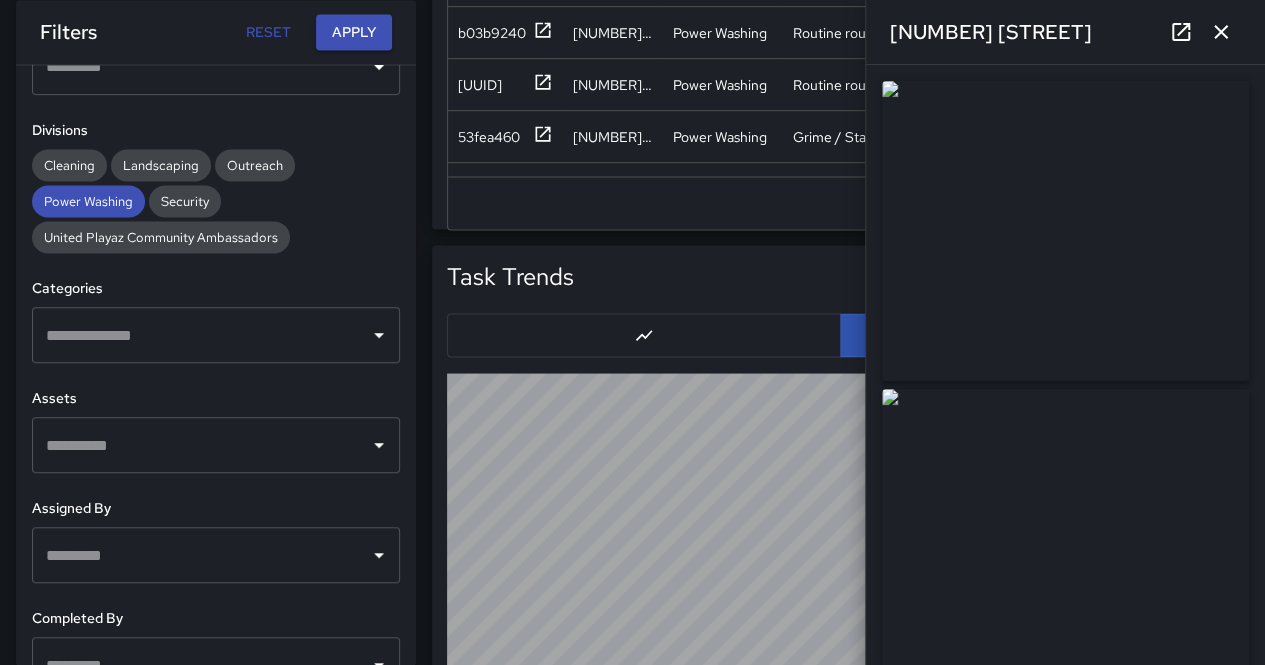 click 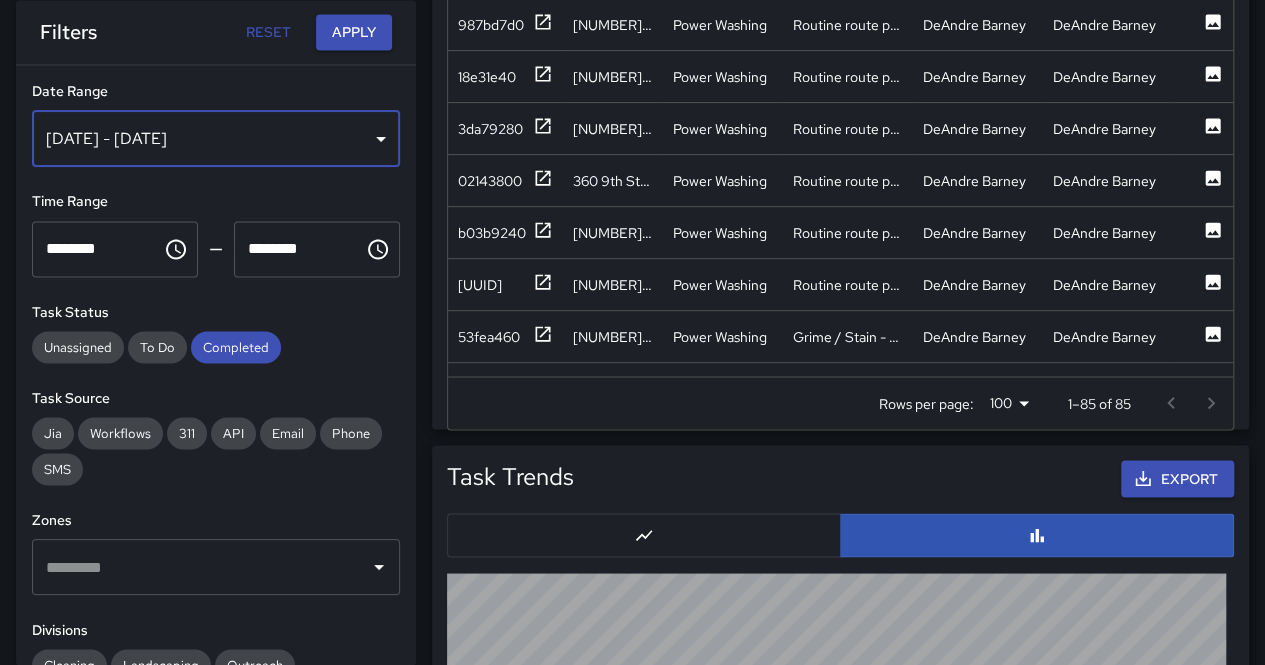 click on "[DATE] - [DATE]" at bounding box center [216, 139] 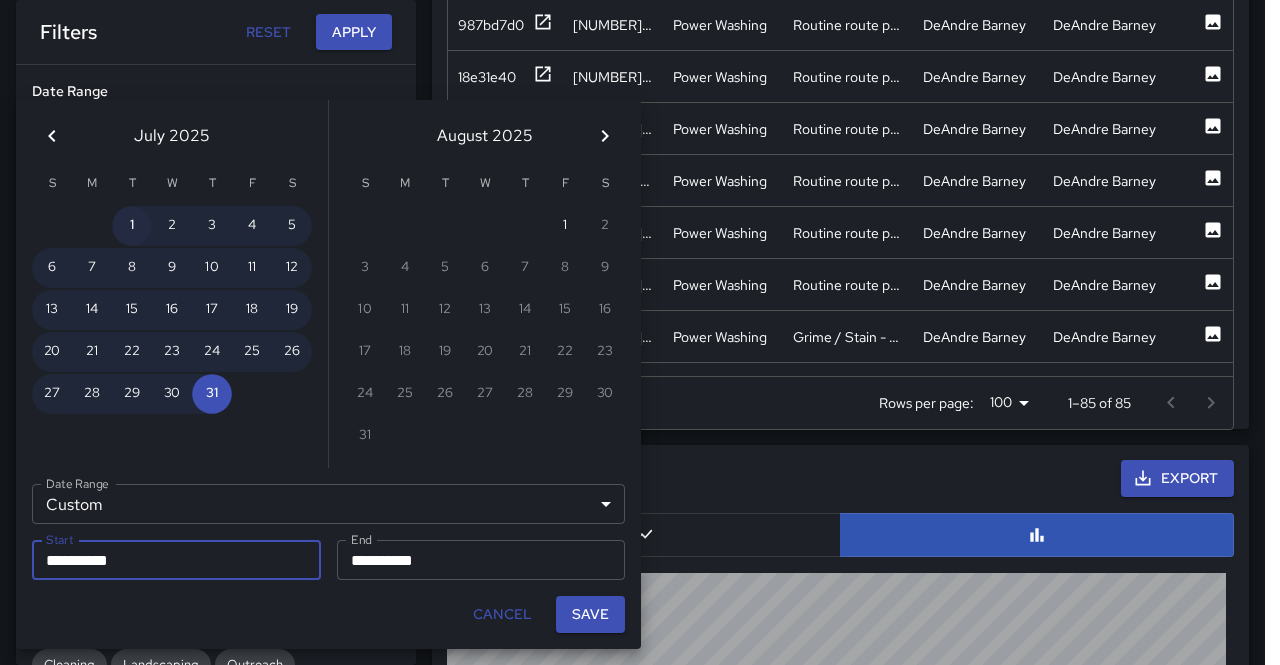 click on "1" at bounding box center [132, 226] 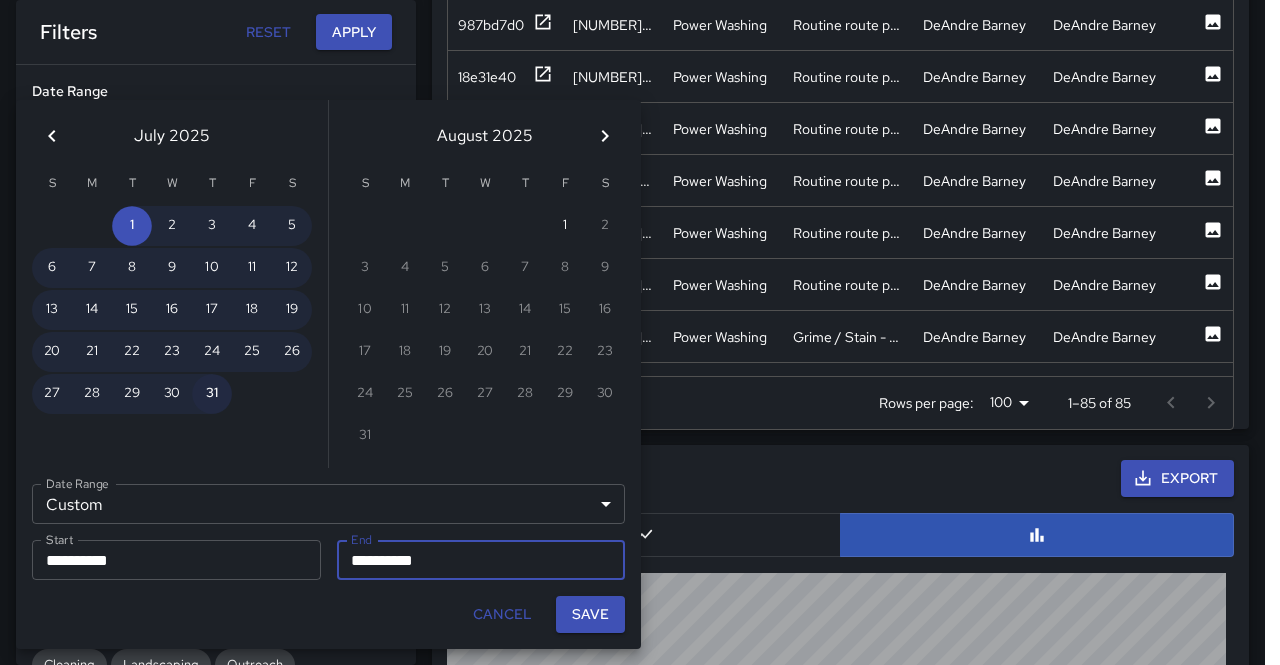 click on "31" at bounding box center (212, 394) 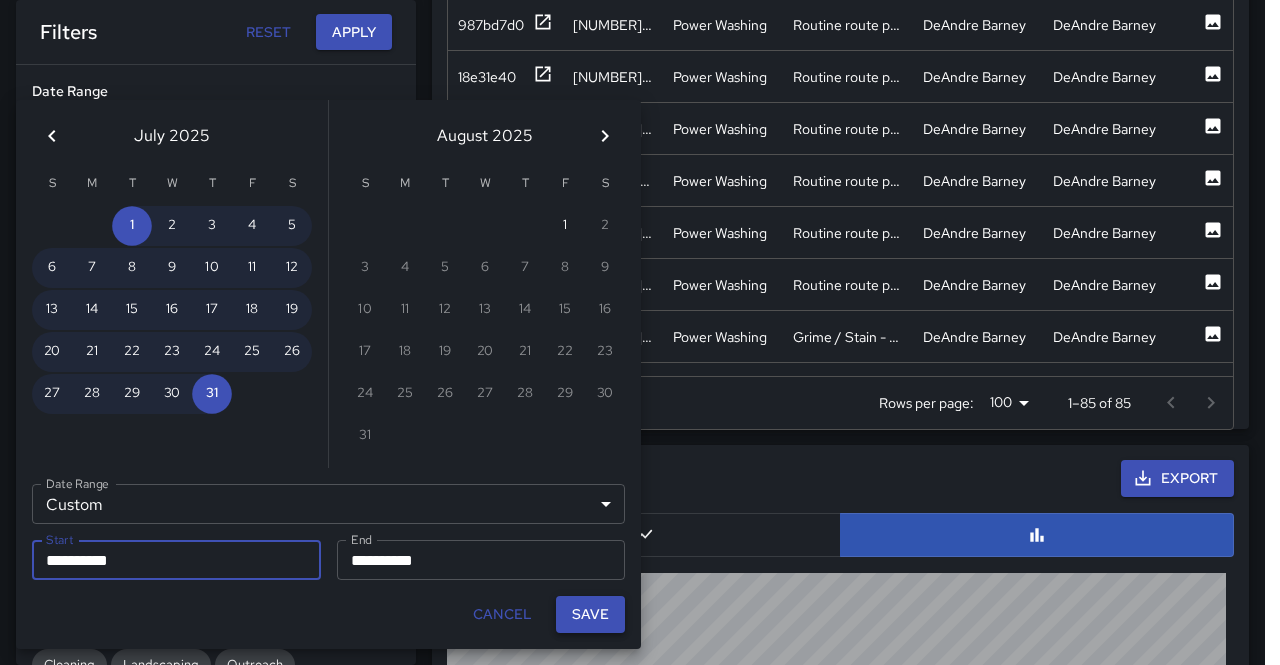 click on "Save" at bounding box center [590, 614] 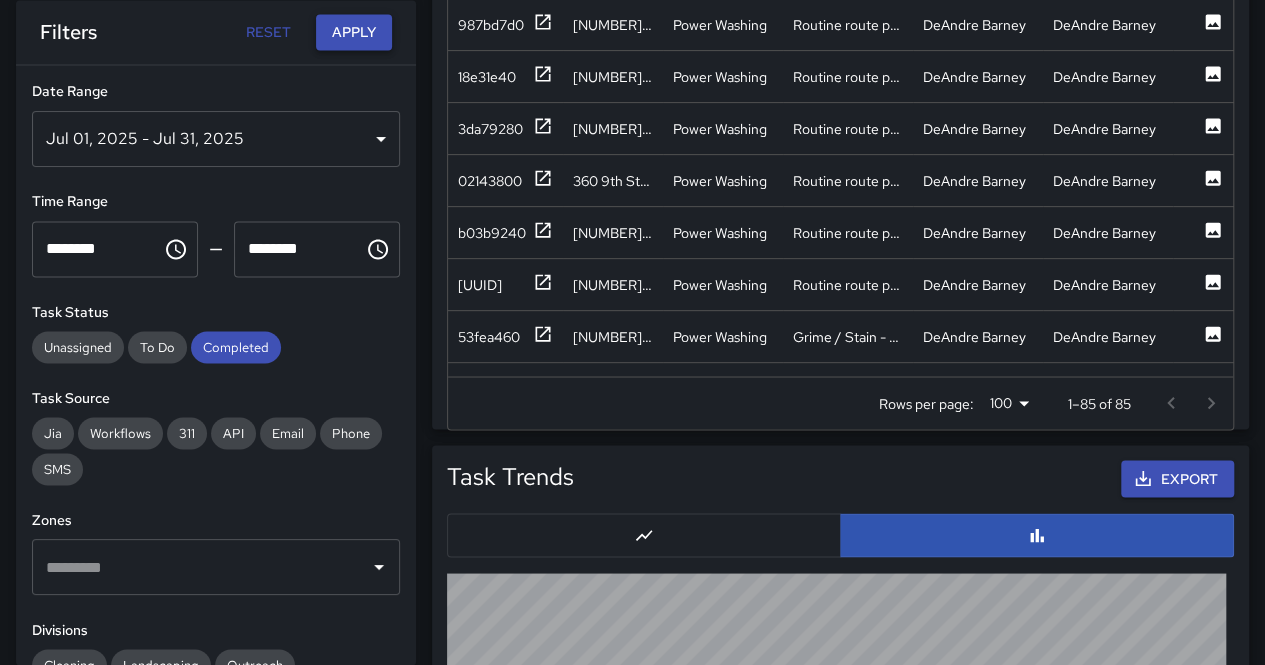 click on "Apply" at bounding box center [354, 32] 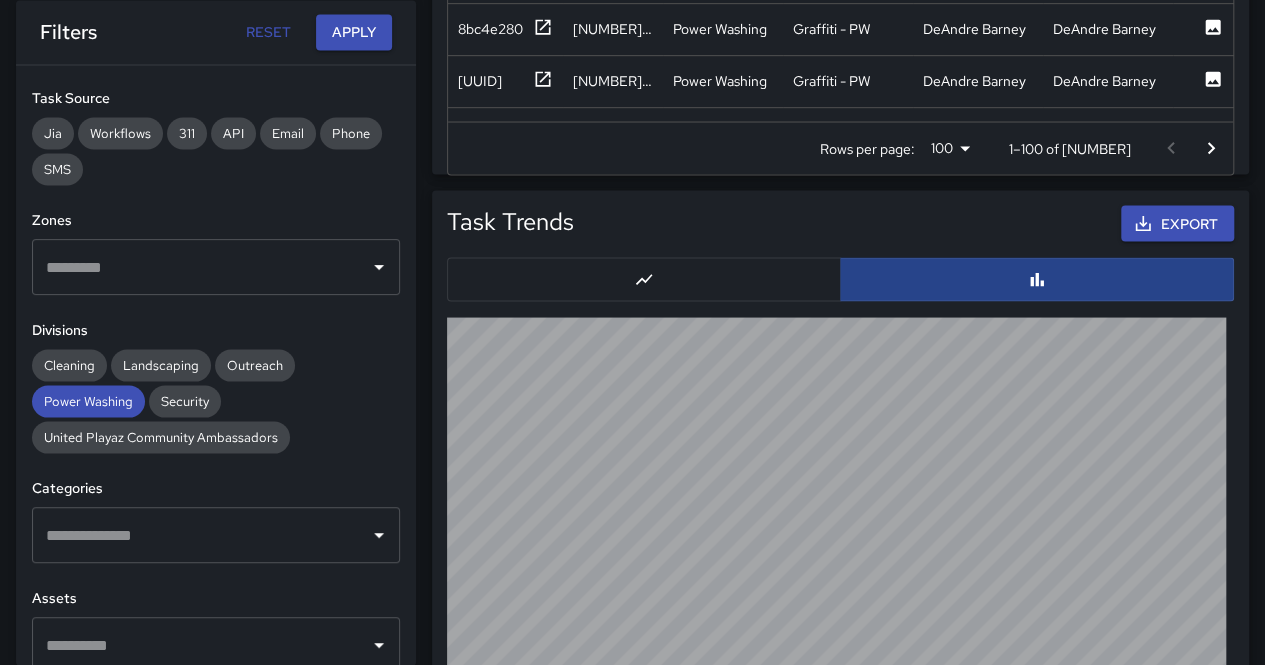 scroll, scrollTop: 1797, scrollLeft: 0, axis: vertical 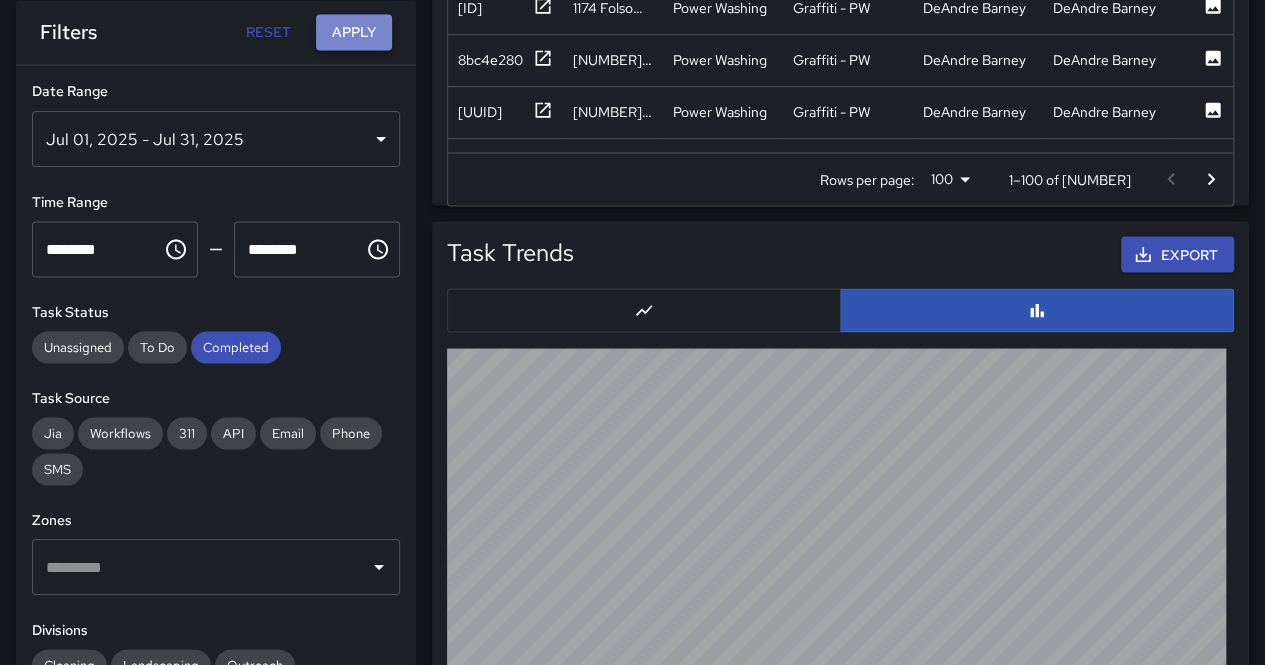 click on "Apply" at bounding box center [354, 32] 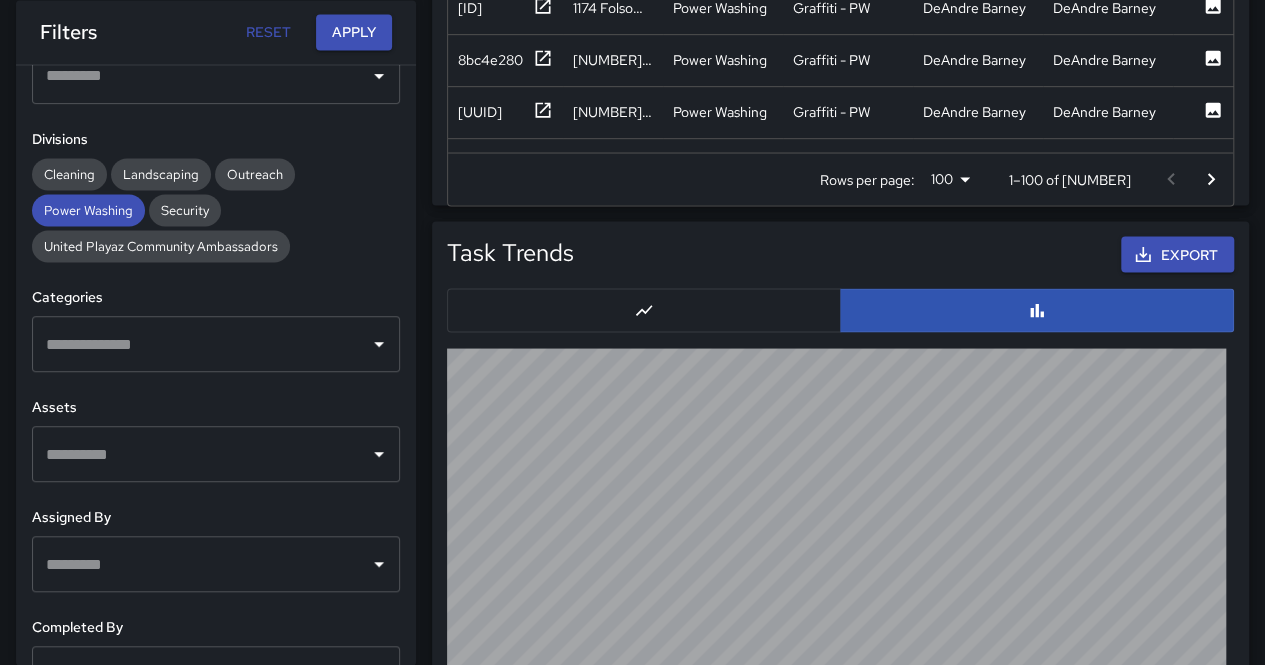 scroll, scrollTop: 500, scrollLeft: 0, axis: vertical 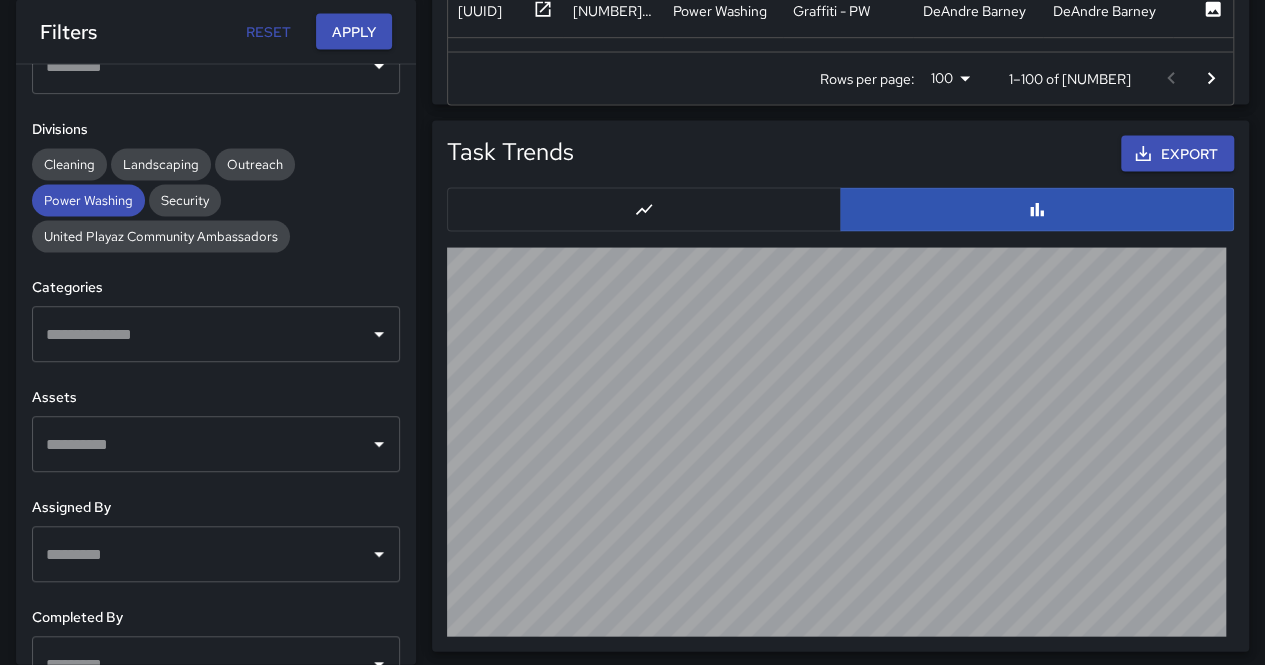 click at bounding box center (201, 335) 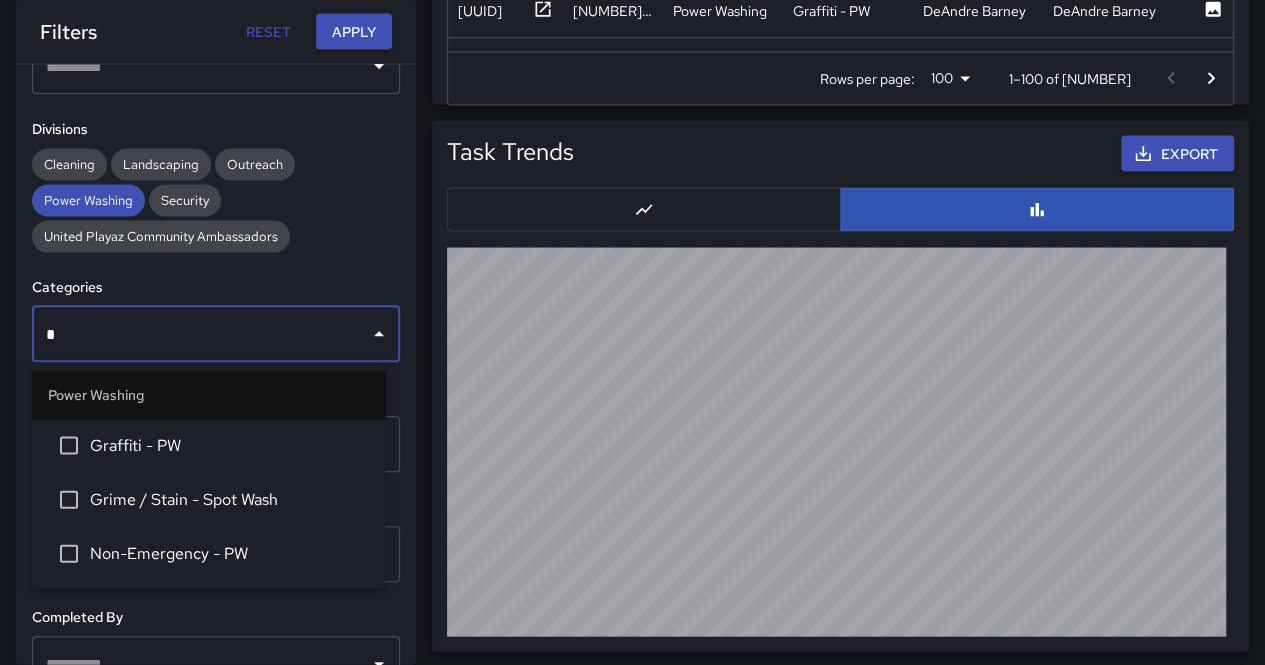 type on "**" 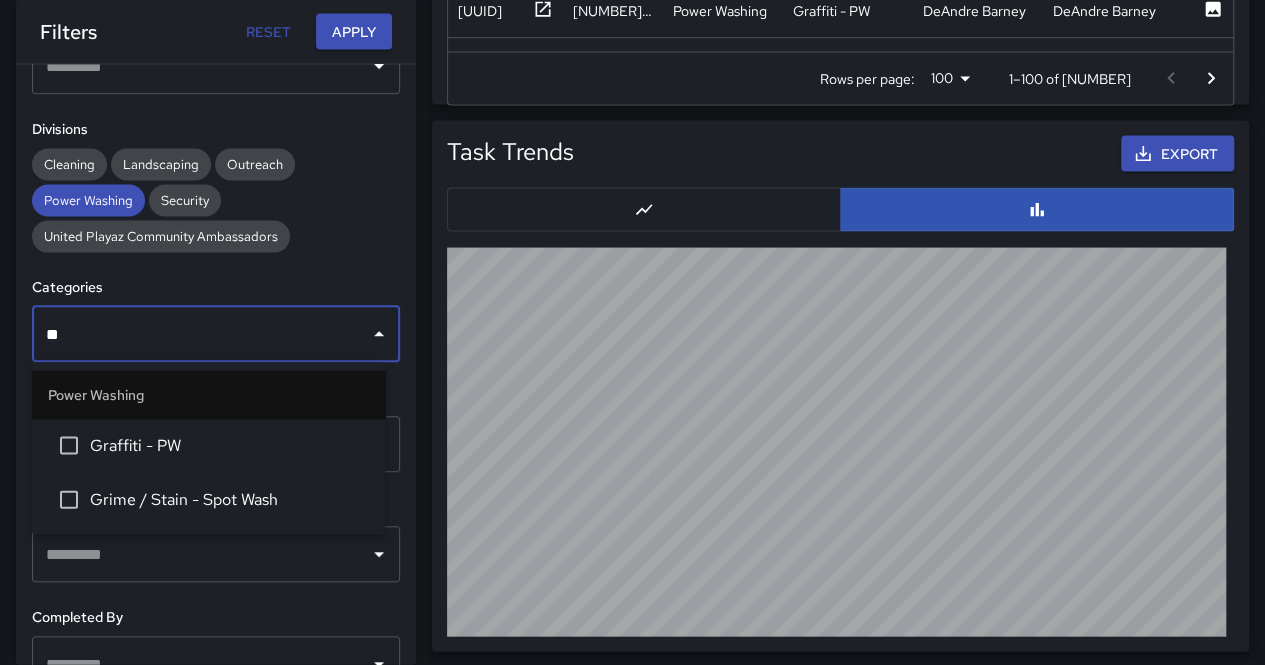 click on "Graffiti - PW" at bounding box center (229, 446) 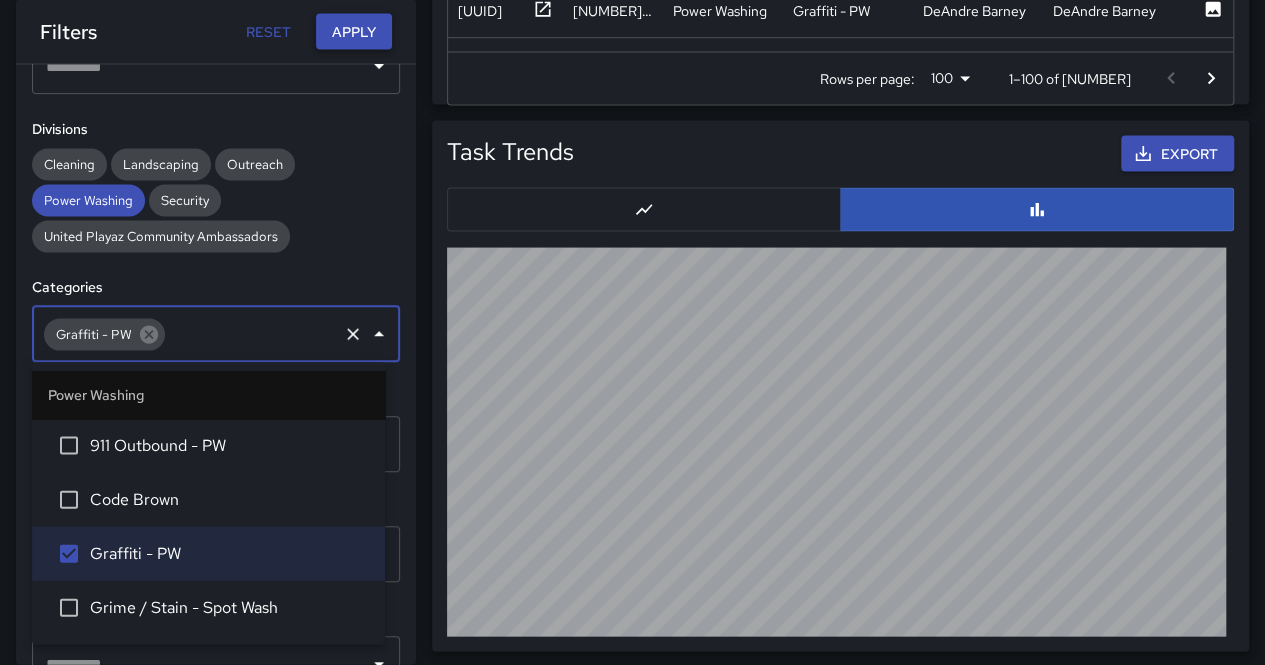 click on "Apply" at bounding box center [354, 32] 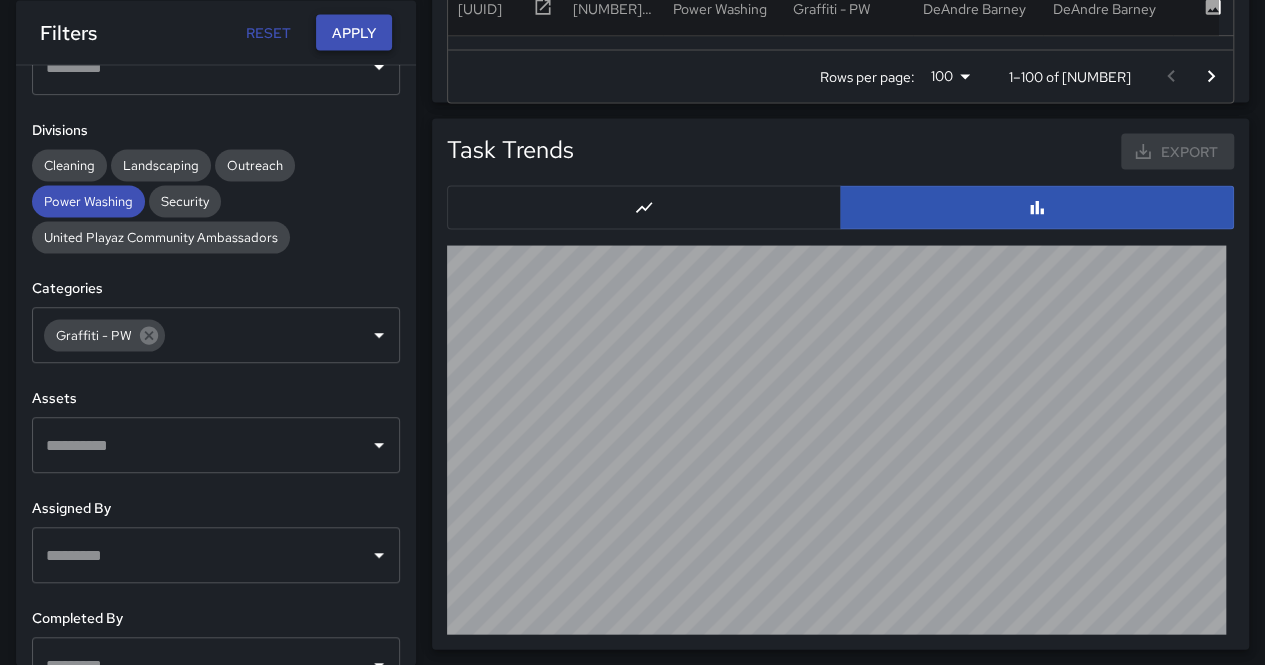 scroll, scrollTop: 1893, scrollLeft: 0, axis: vertical 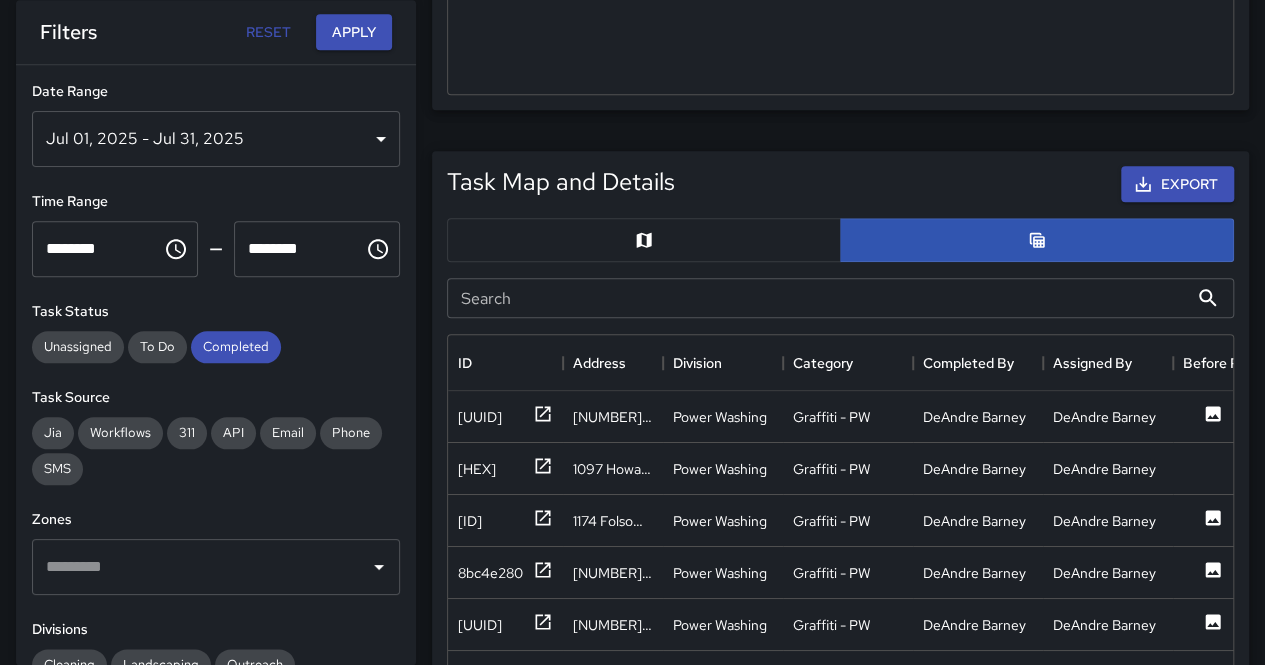 click at bounding box center [644, 240] 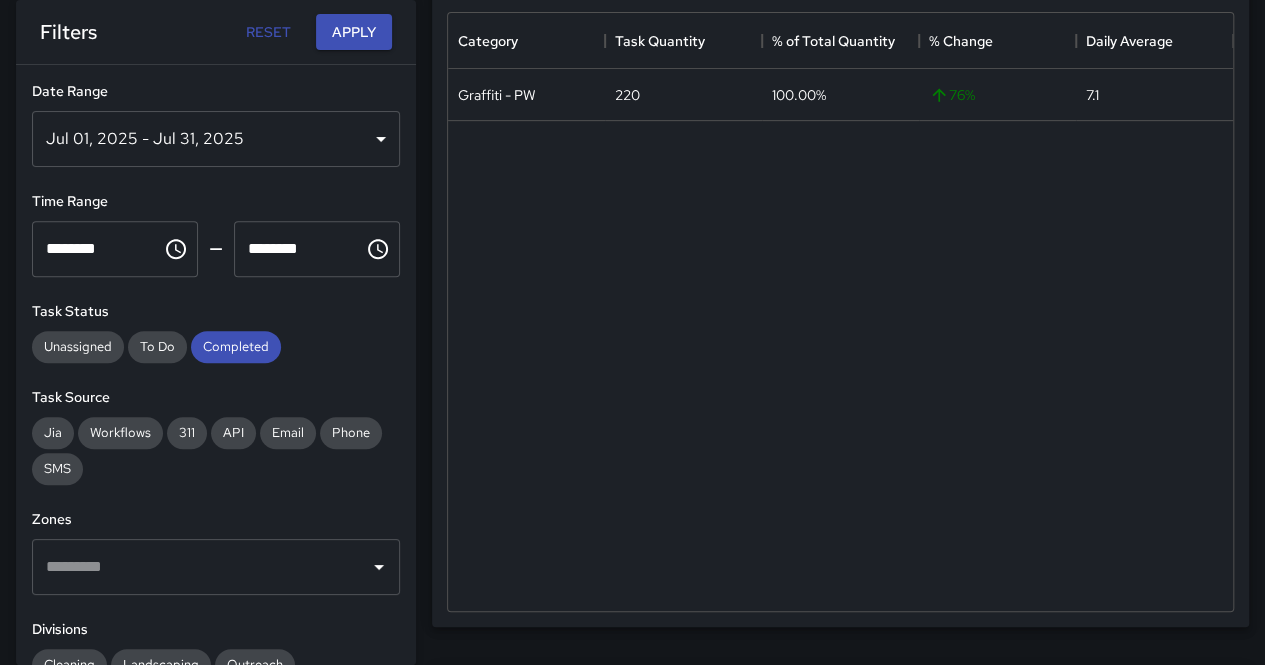 scroll, scrollTop: 293, scrollLeft: 0, axis: vertical 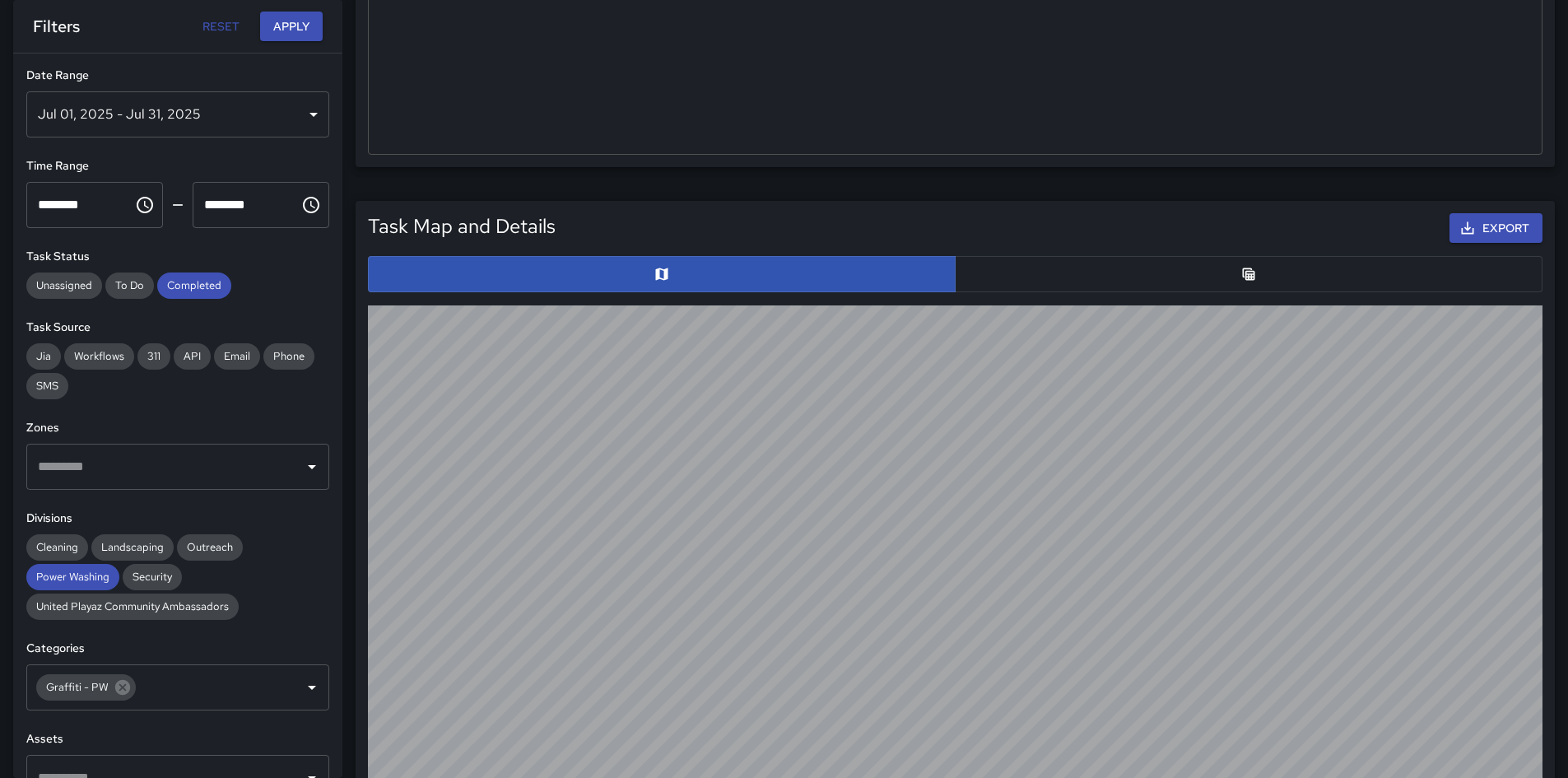 click at bounding box center (1249, 274) 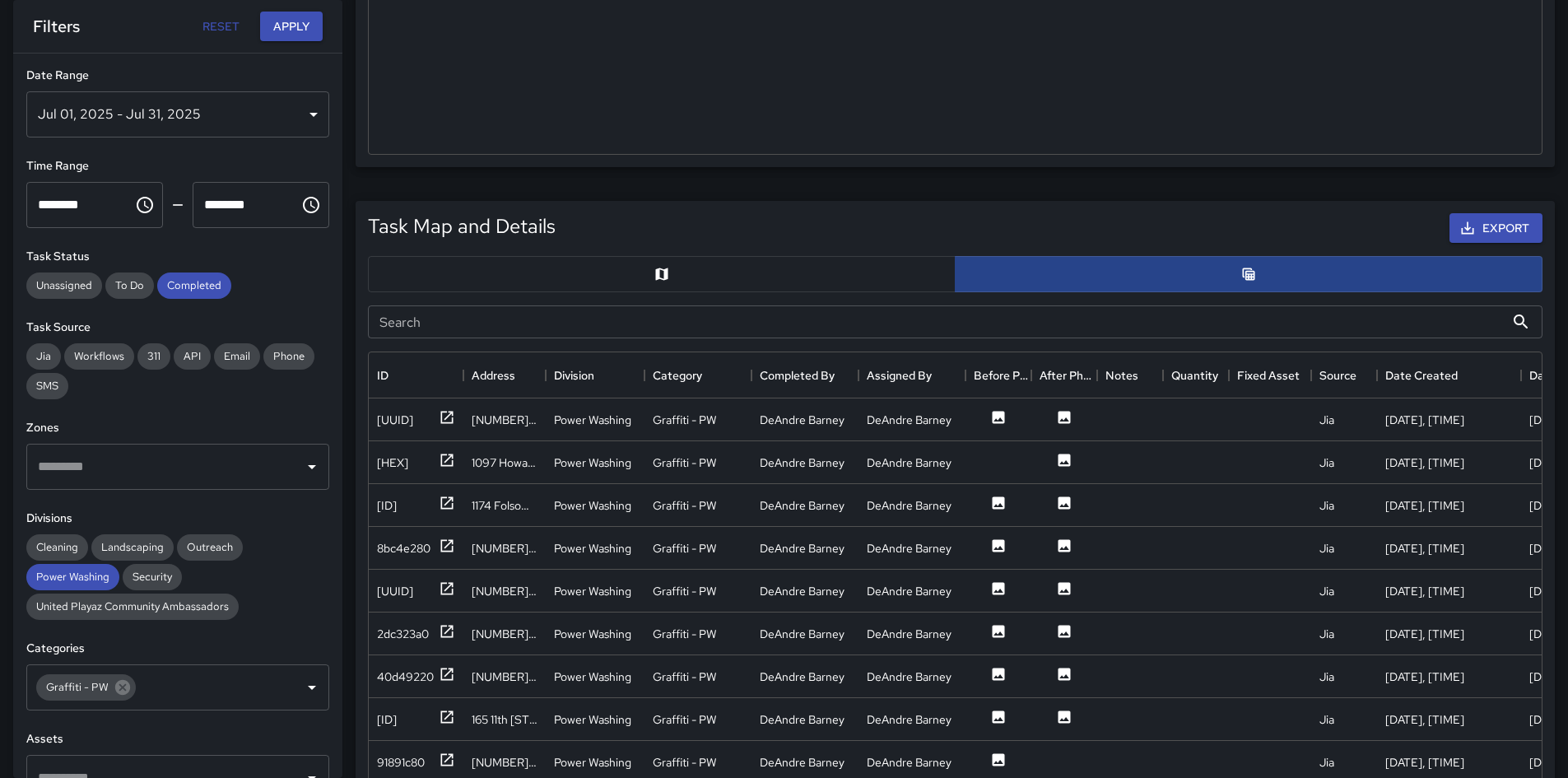 scroll, scrollTop: 13, scrollLeft: 13, axis: both 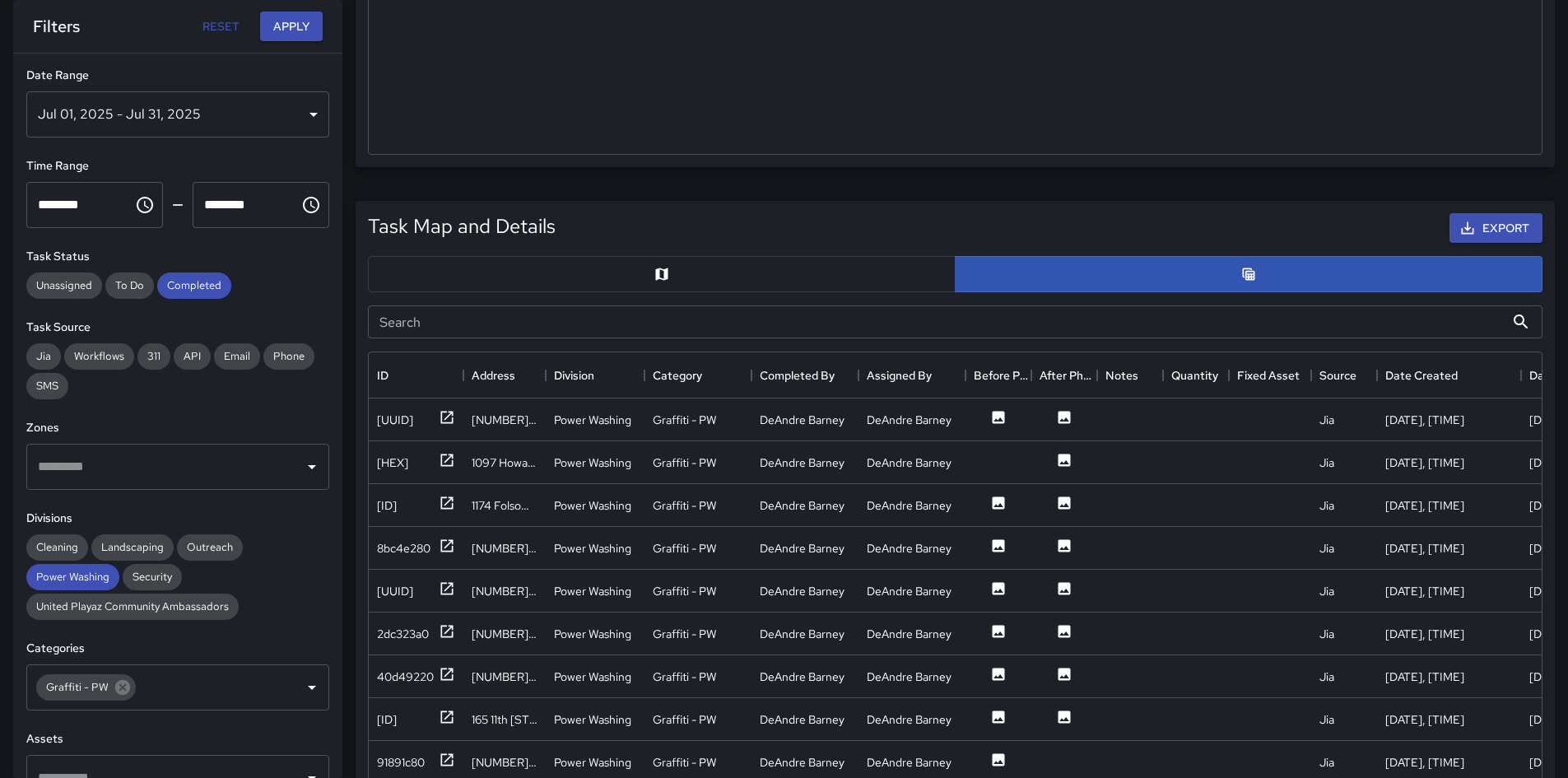 click at bounding box center (662, 274) 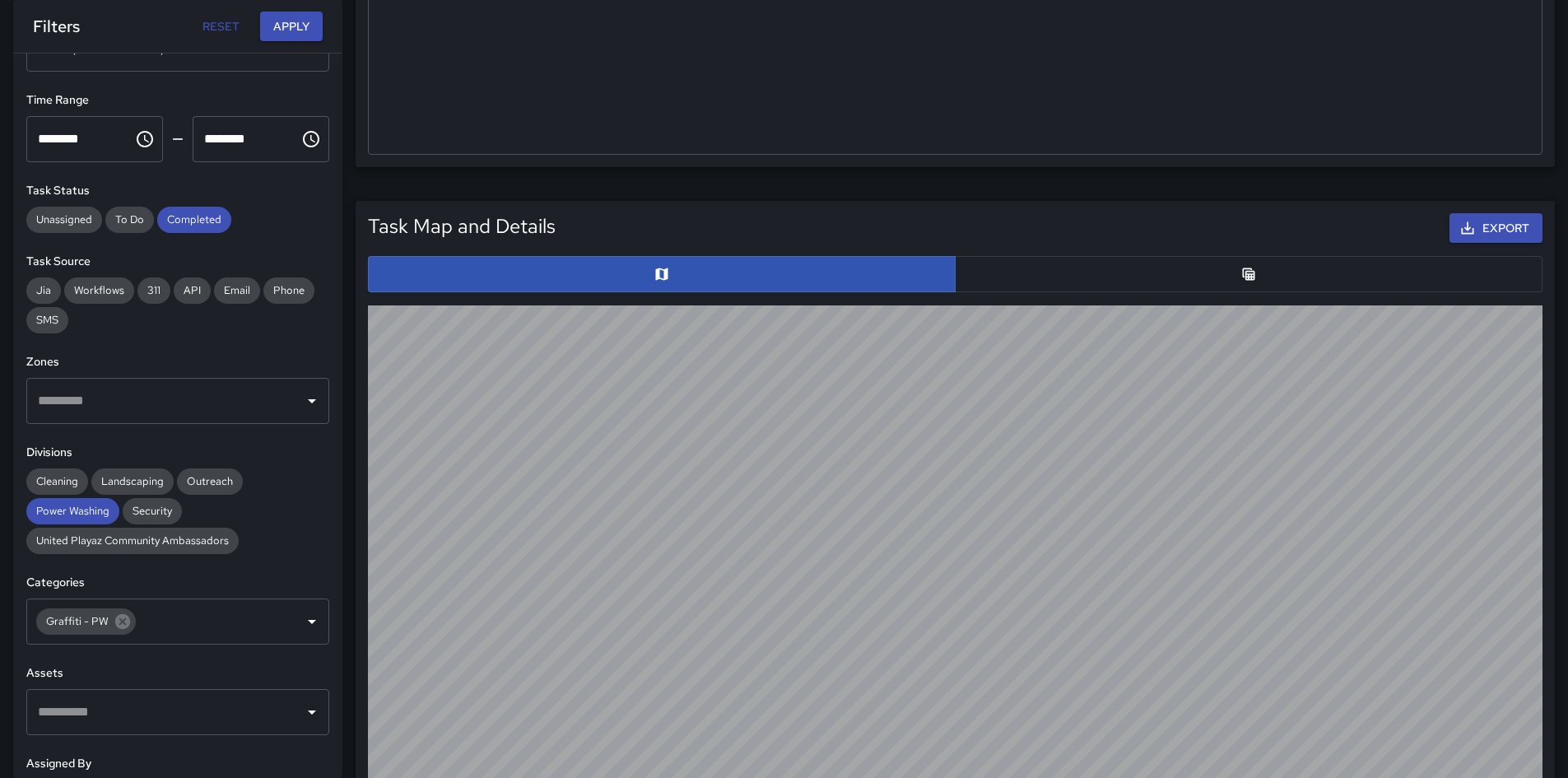 scroll, scrollTop: 165, scrollLeft: 0, axis: vertical 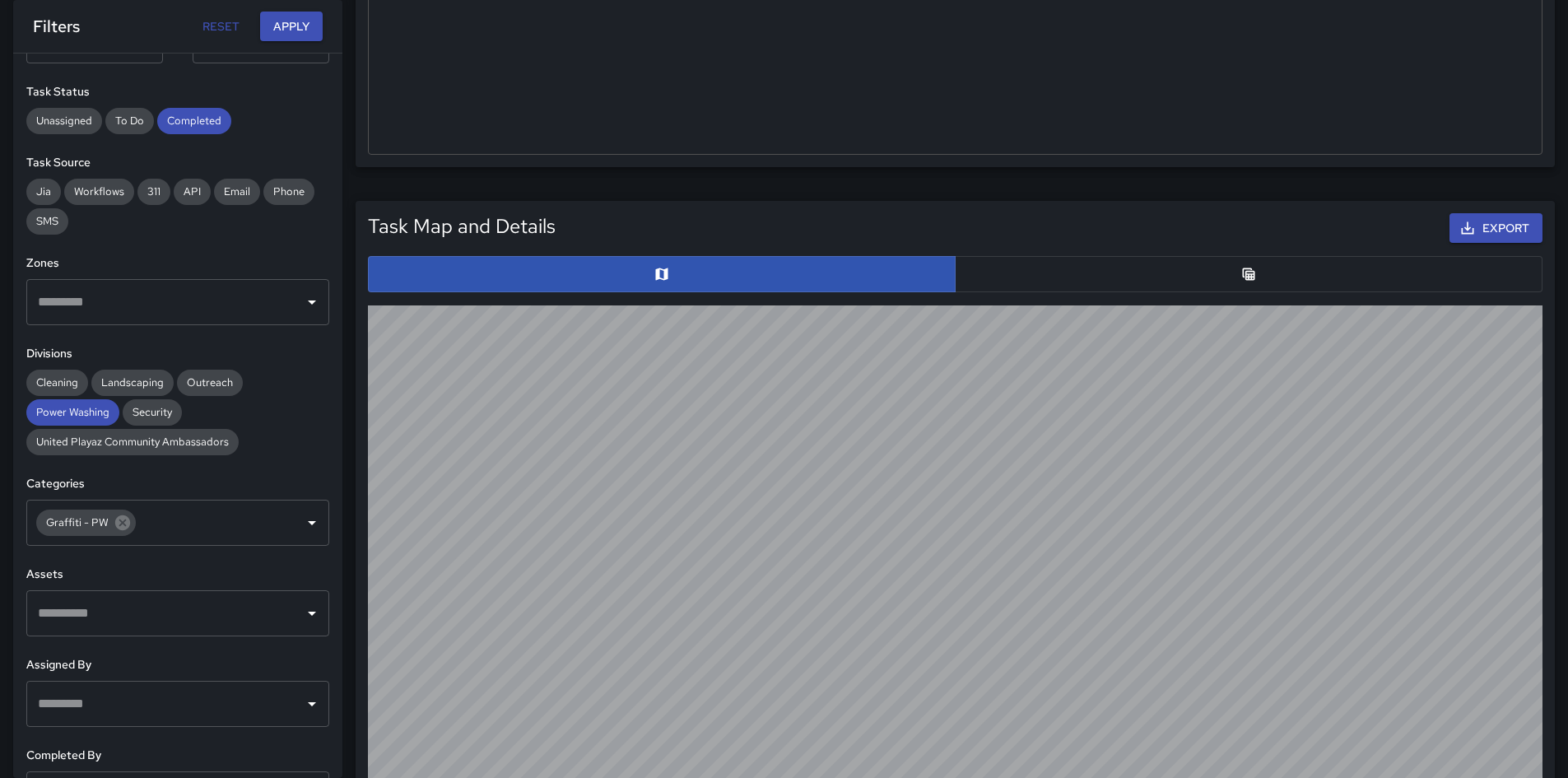 drag, startPoint x: 1095, startPoint y: 274, endPoint x: 1082, endPoint y: 282, distance: 15.264338 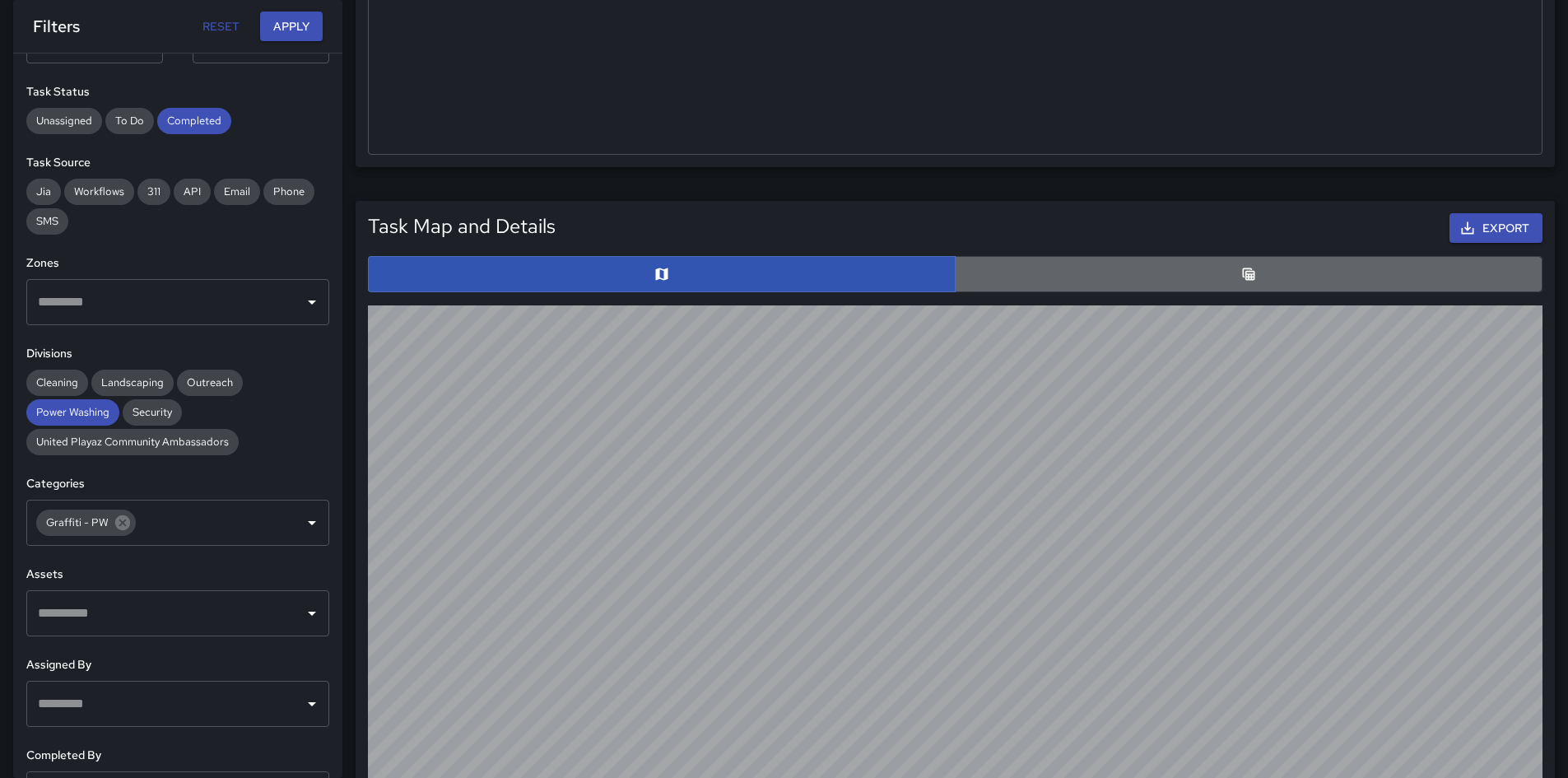 click at bounding box center [1249, 274] 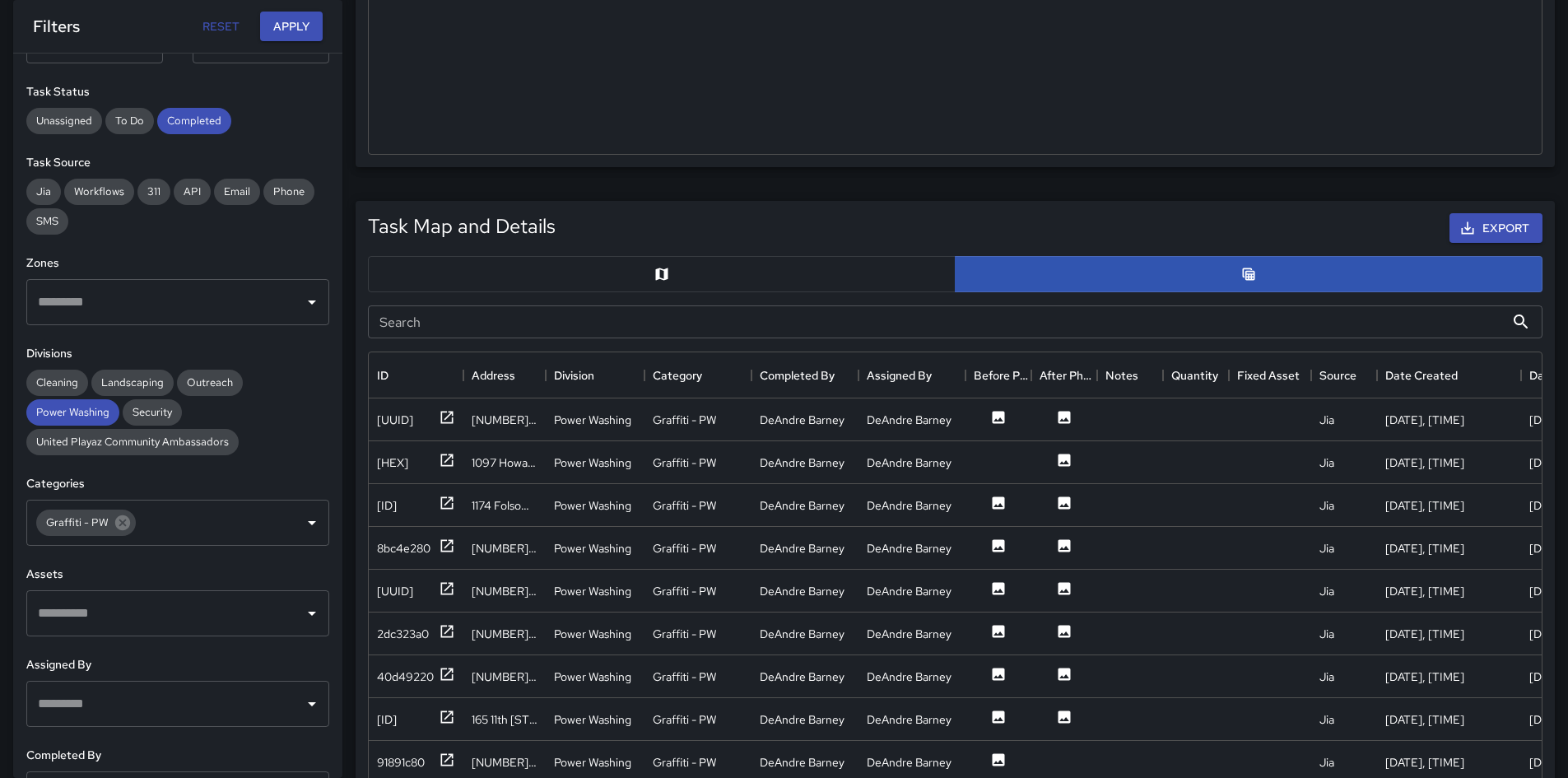 click on "​" at bounding box center [178, 613] 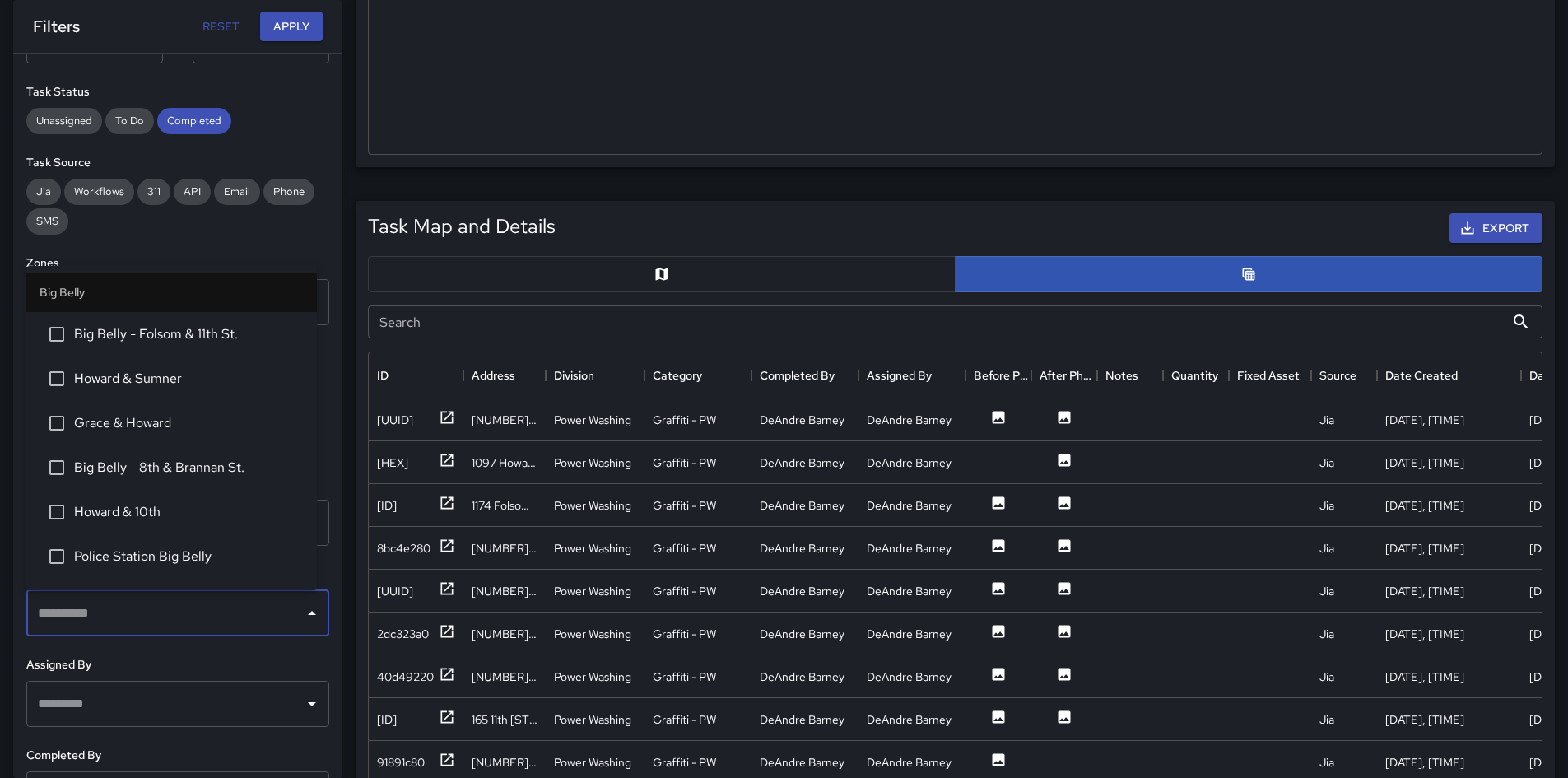 click at bounding box center [165, 704] 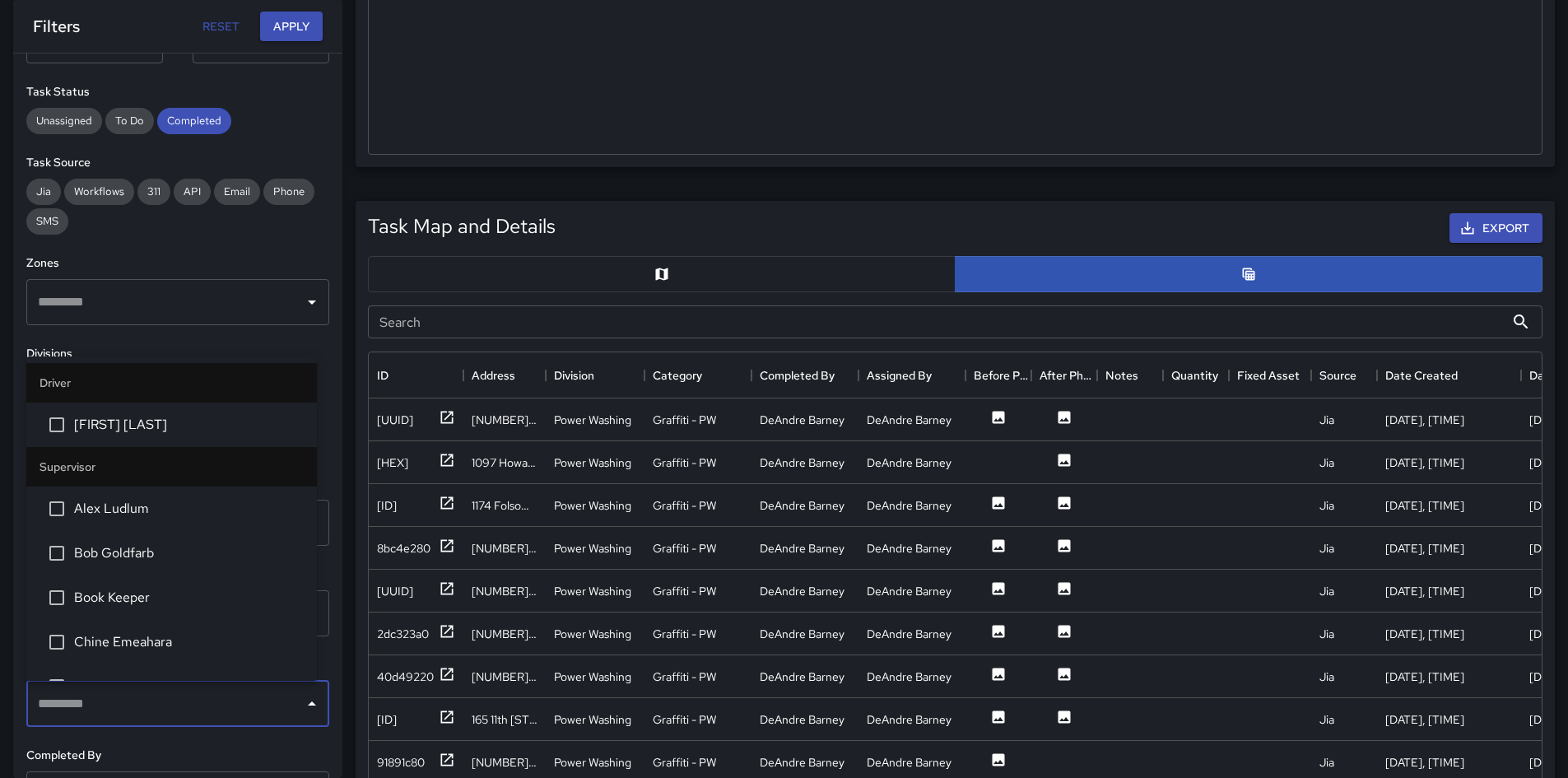 click on "Chine Emeahara" at bounding box center [188, 642] 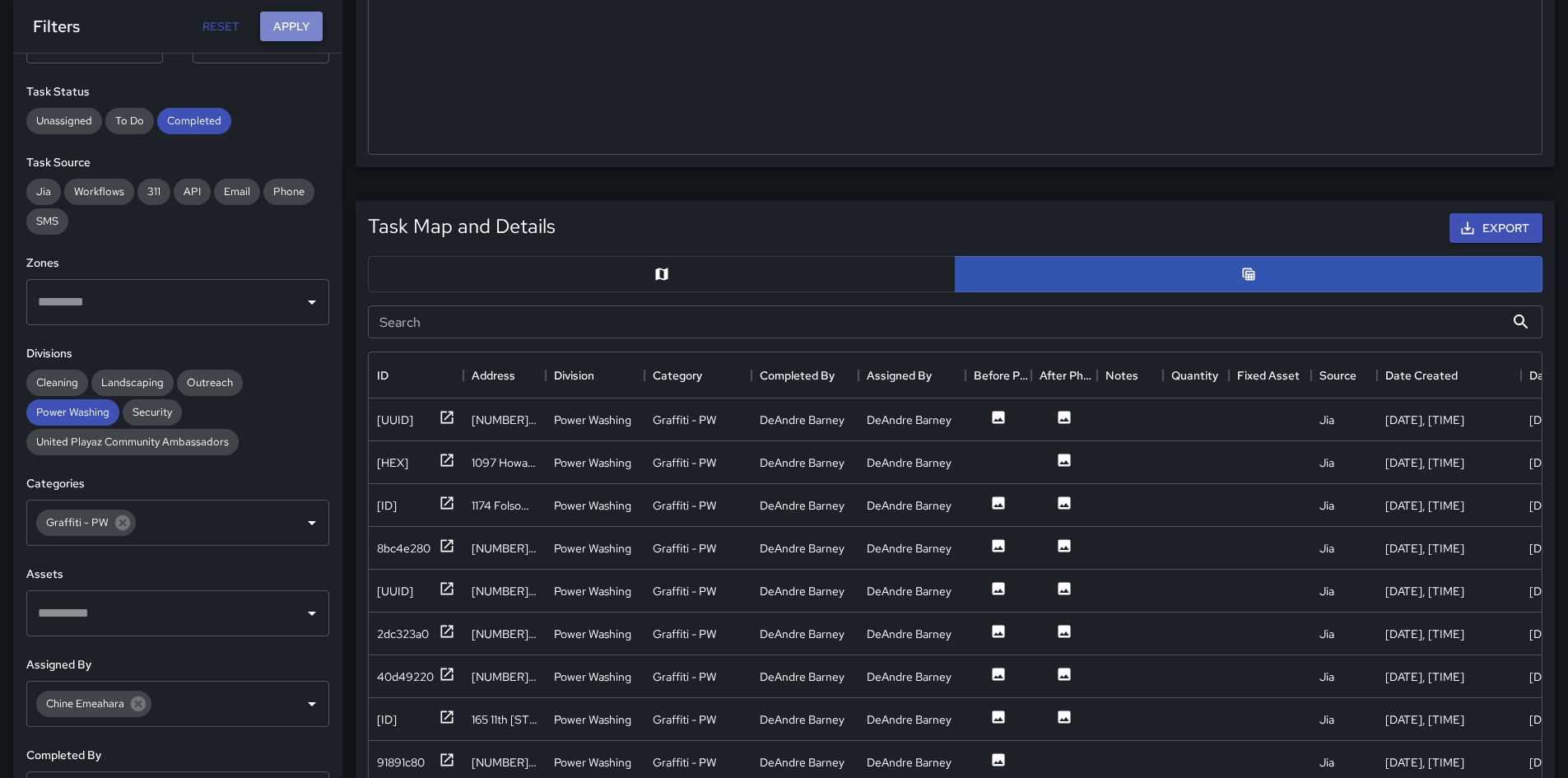 click on "Apply" at bounding box center [291, 26] 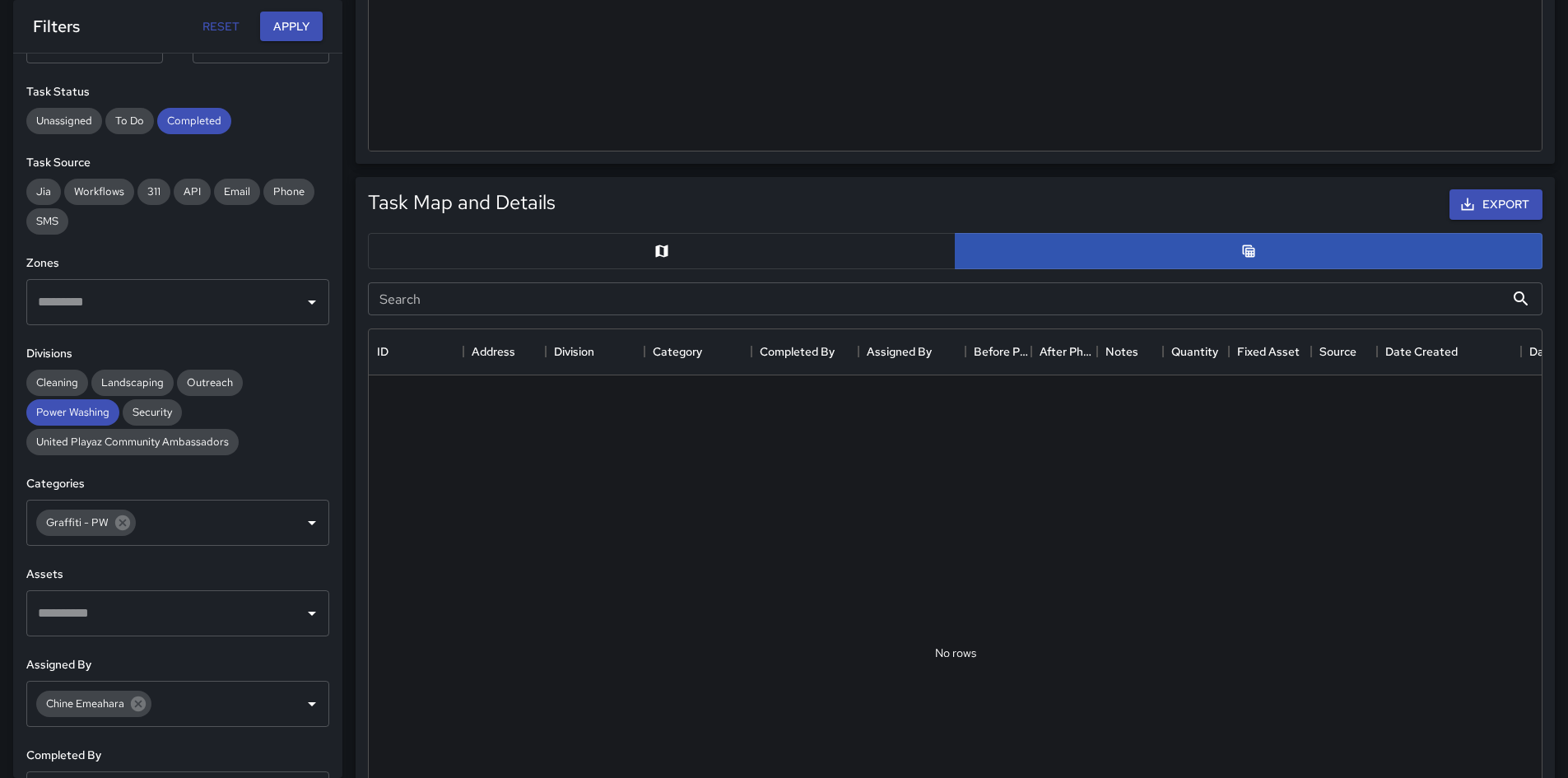click at bounding box center (662, 251) 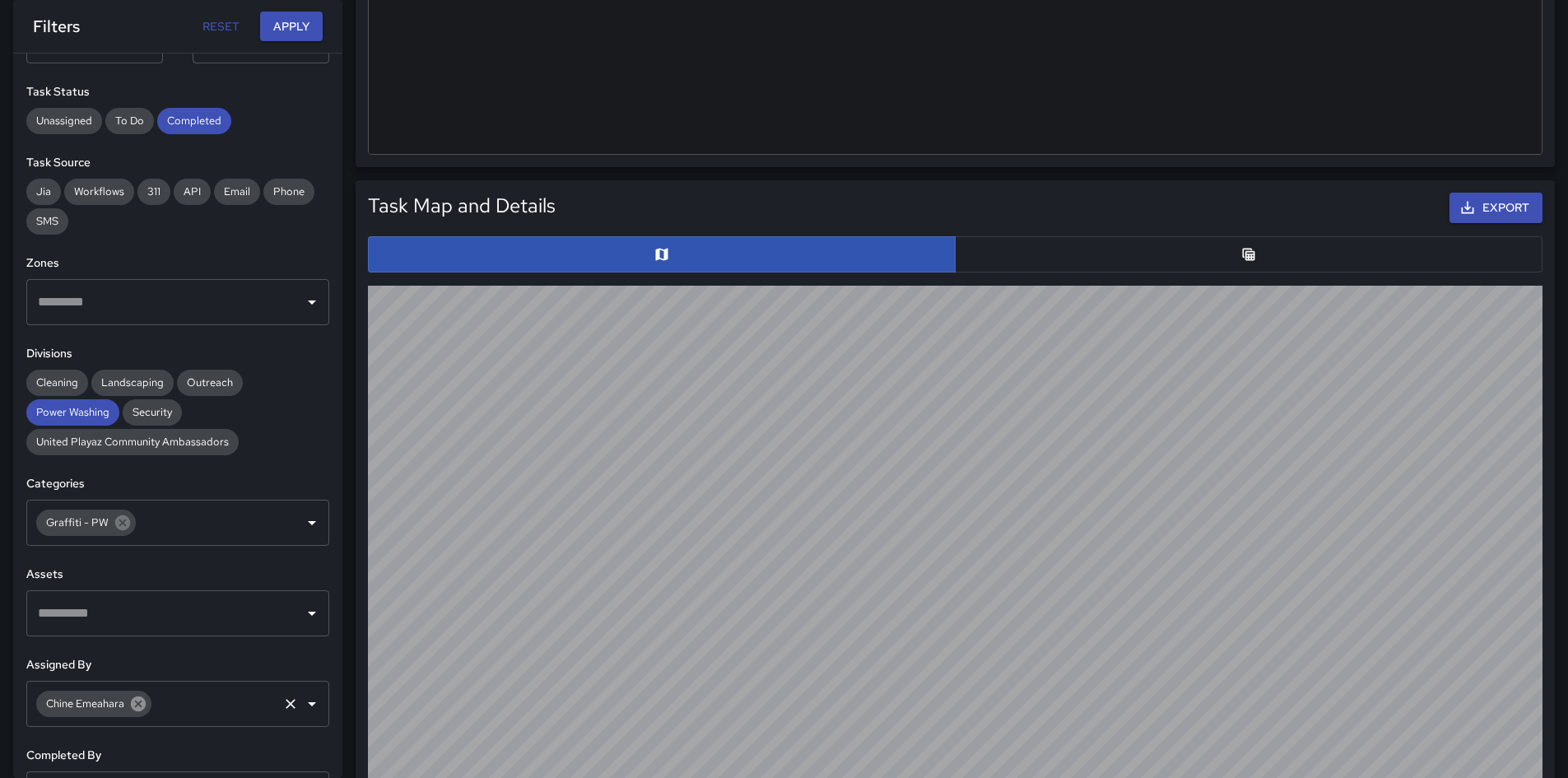 click 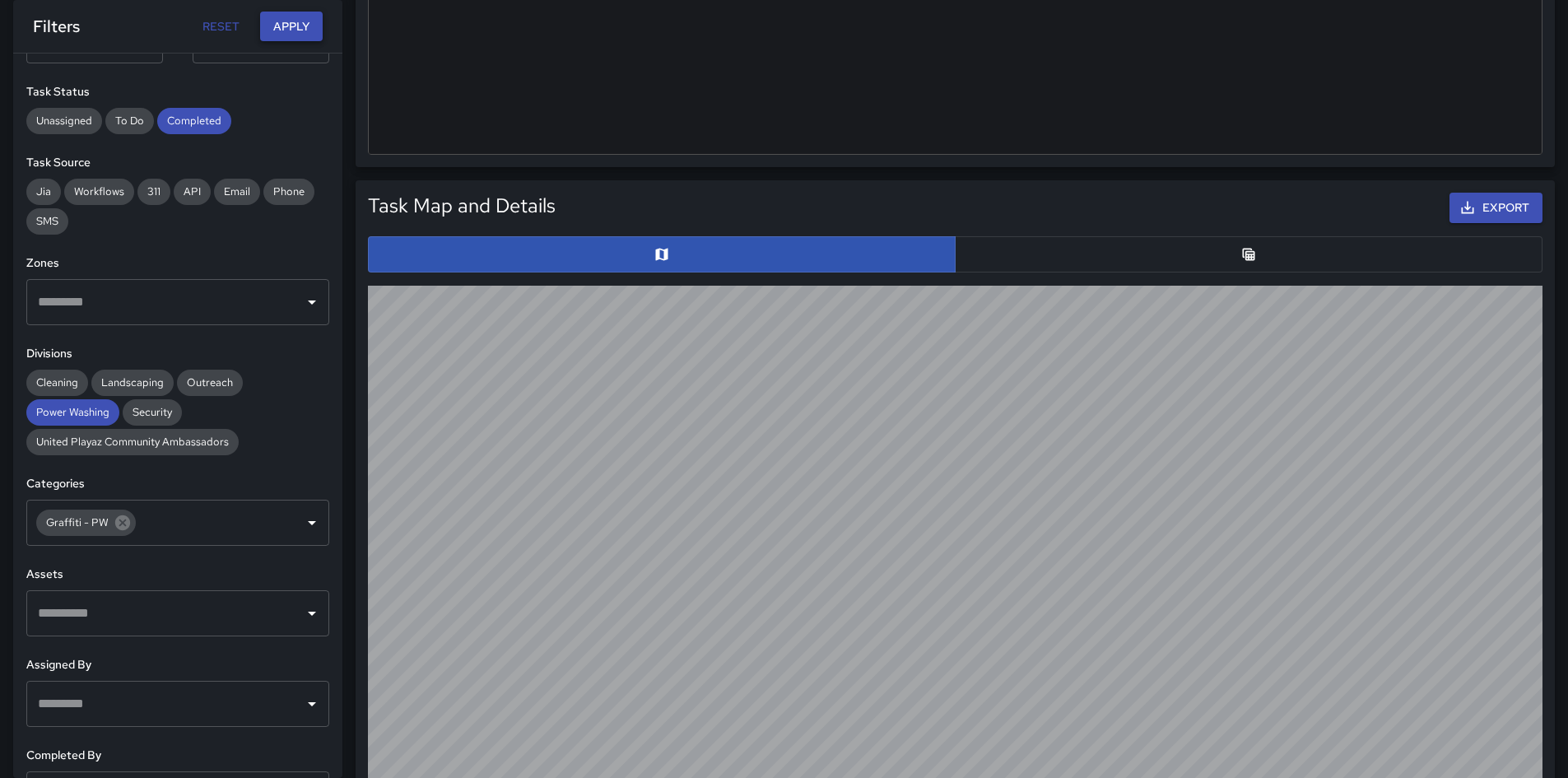 click on "Apply" at bounding box center (291, 26) 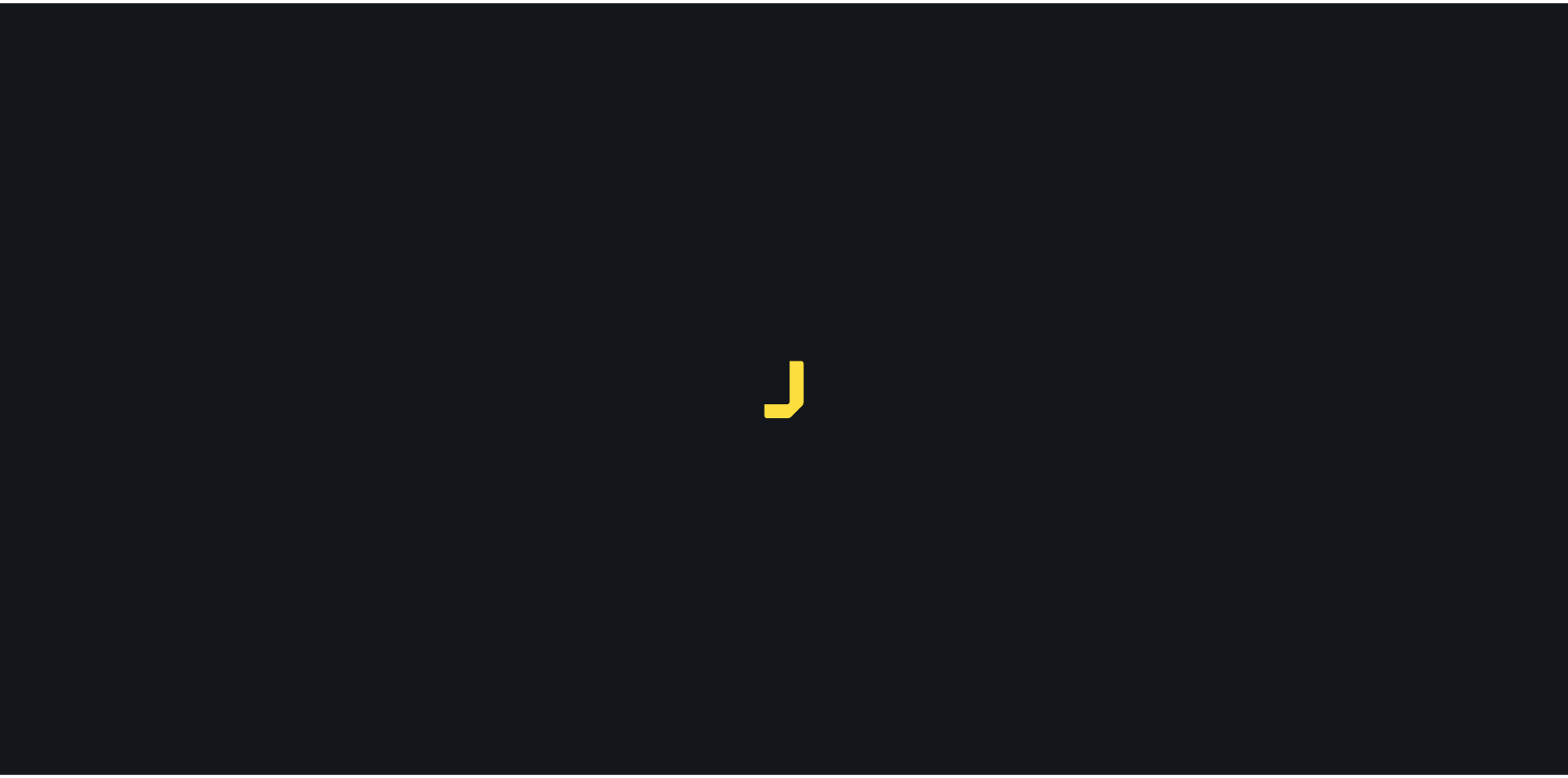 scroll, scrollTop: 0, scrollLeft: 0, axis: both 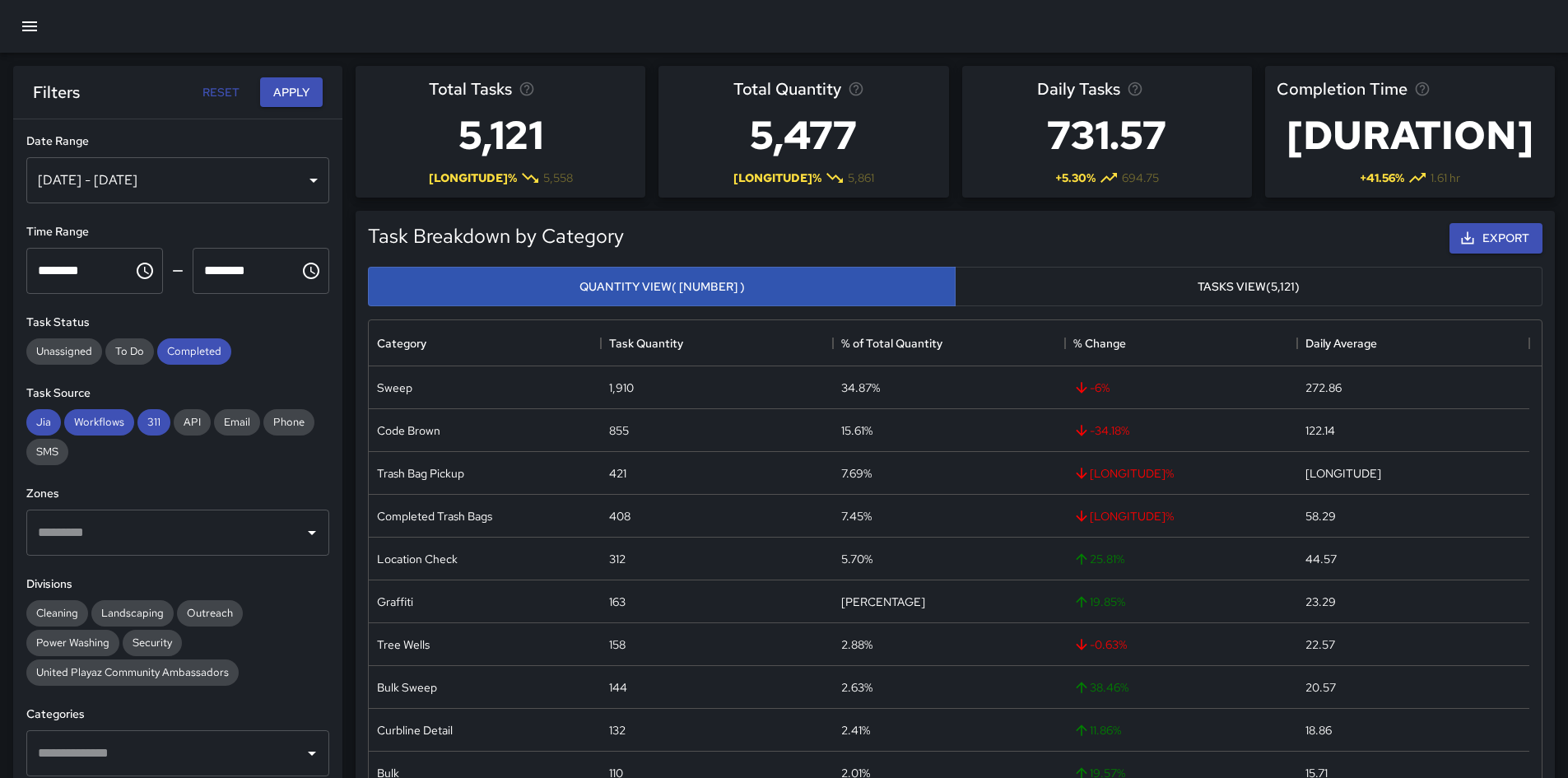 click on "[DATE] - [DATE]" at bounding box center [178, 180] 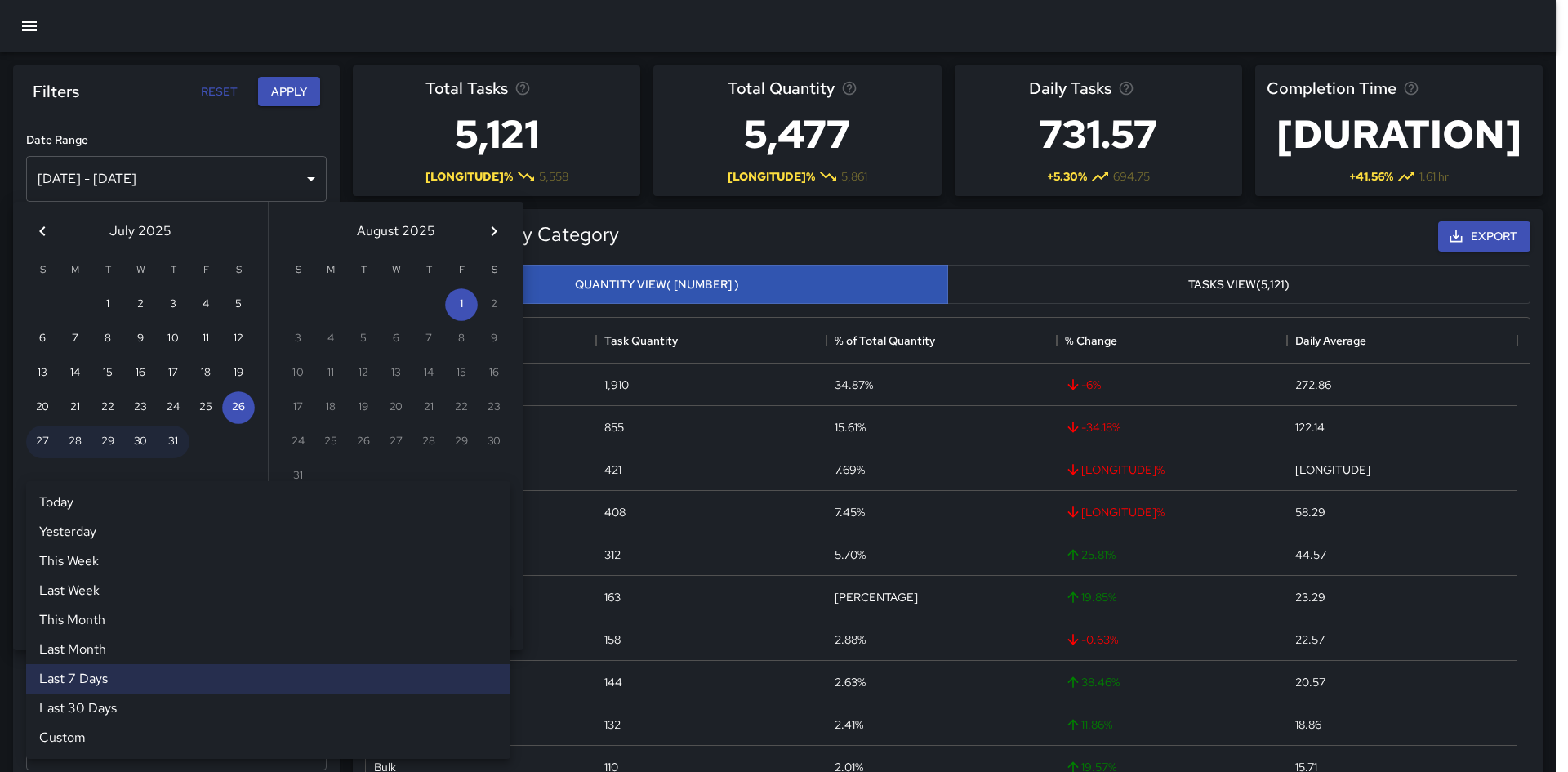 click on "Last 7 Days ****** Today Yesterday This Week Last Week This Month Last Month Last 7 Days Last 30 Days Custom Date Range" at bounding box center (268, 532) 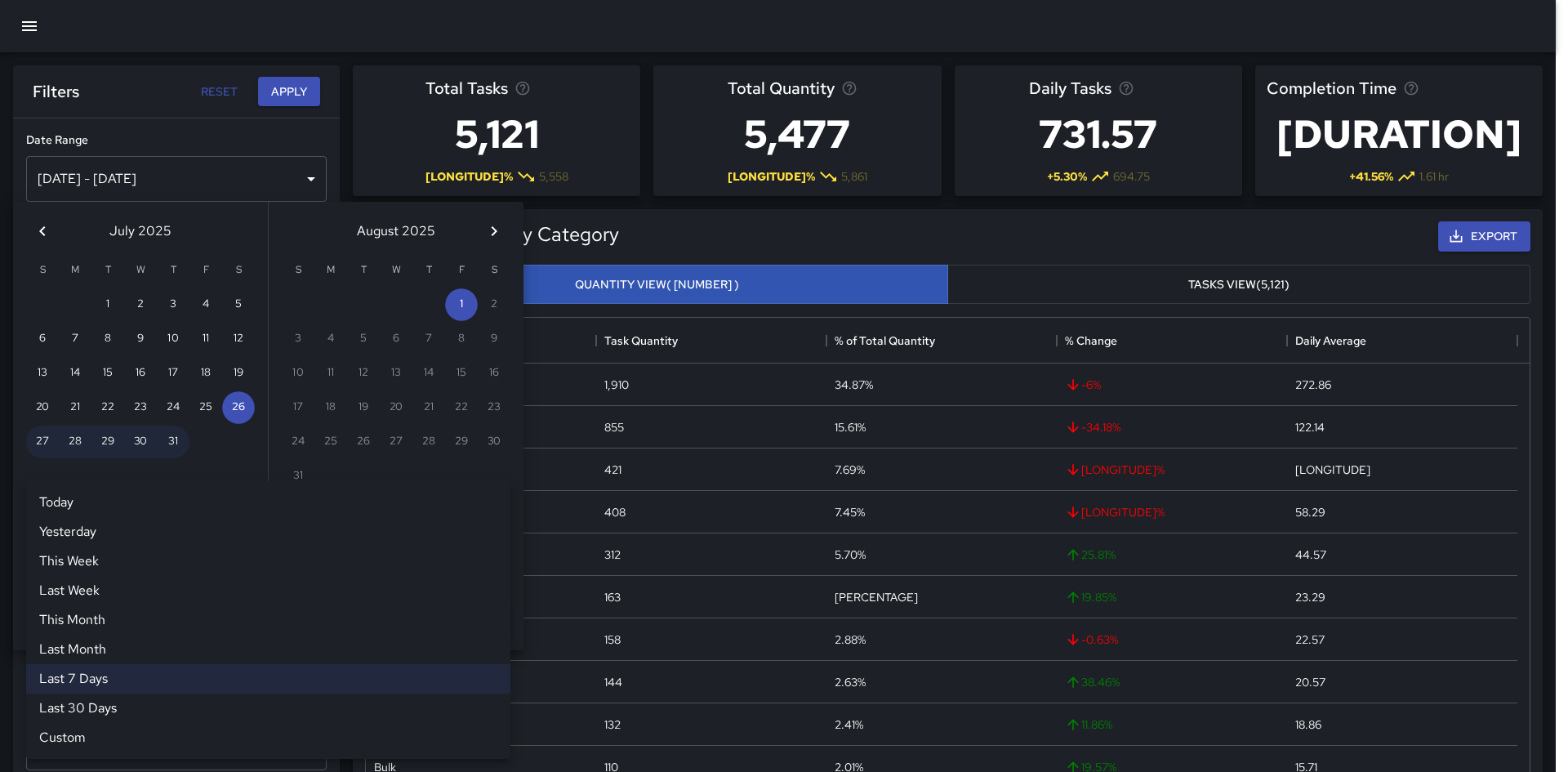 click at bounding box center (784, 386) 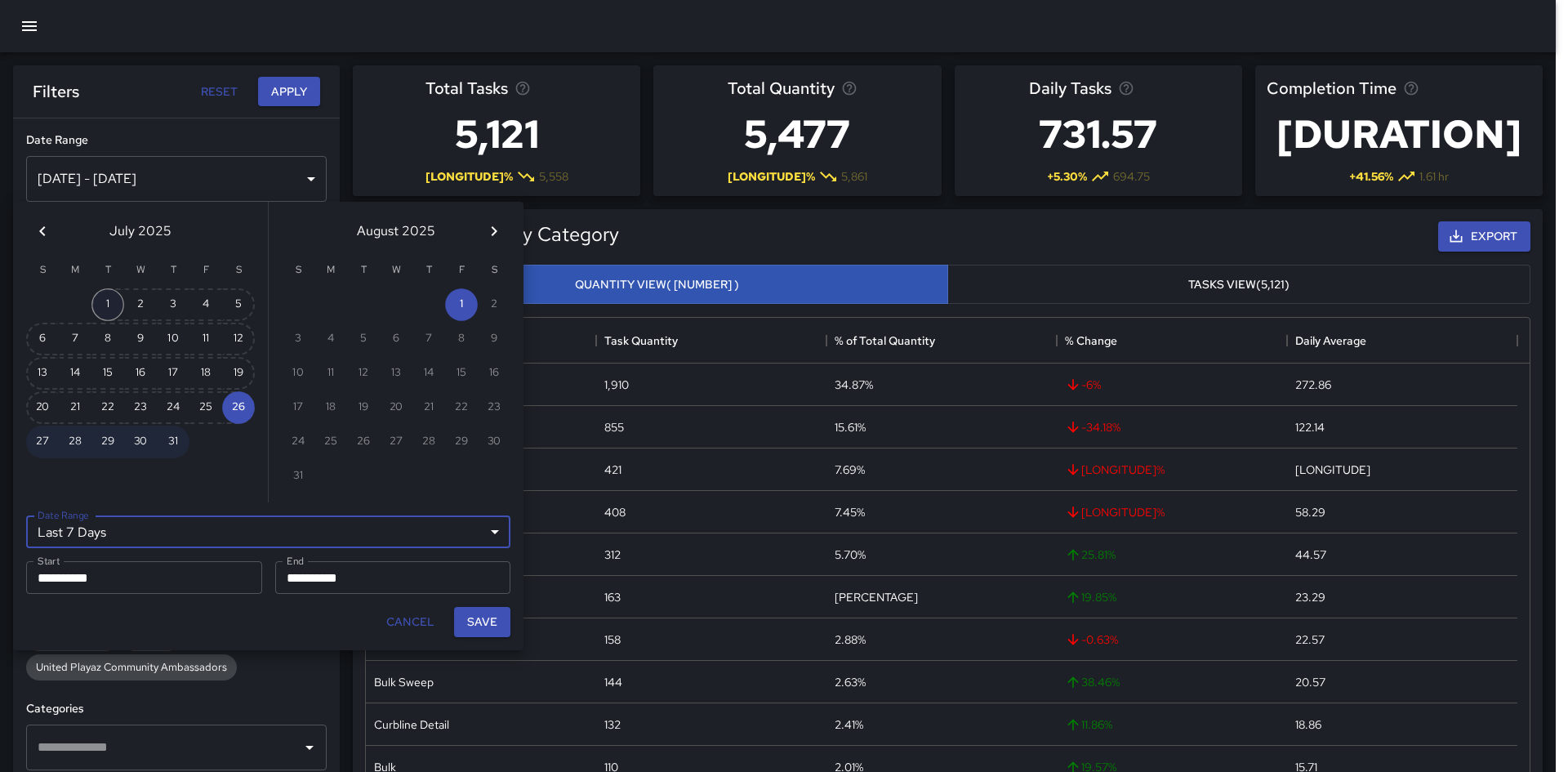 click on "1" at bounding box center [108, 305] 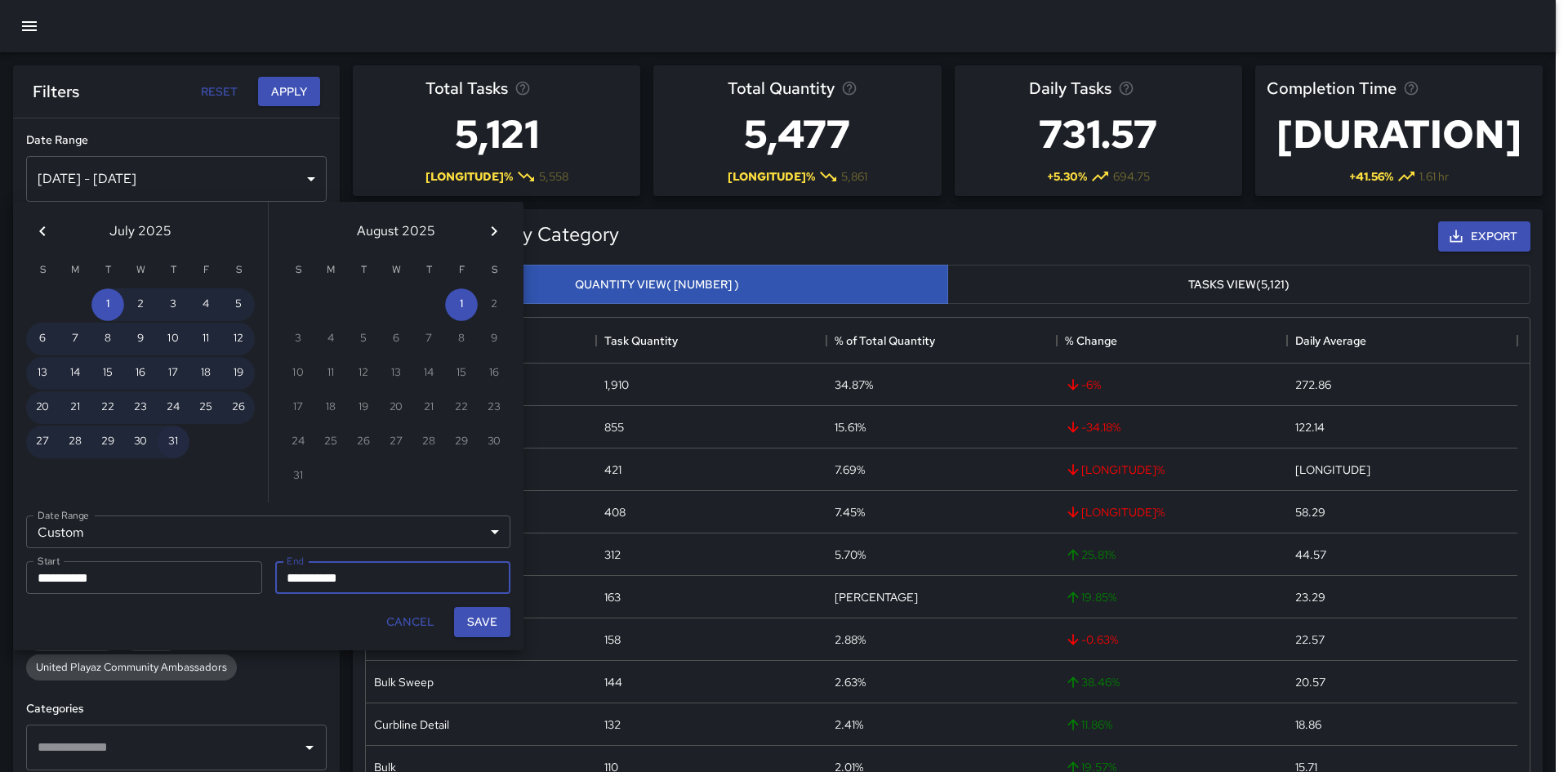 click on "31" at bounding box center (173, 442) 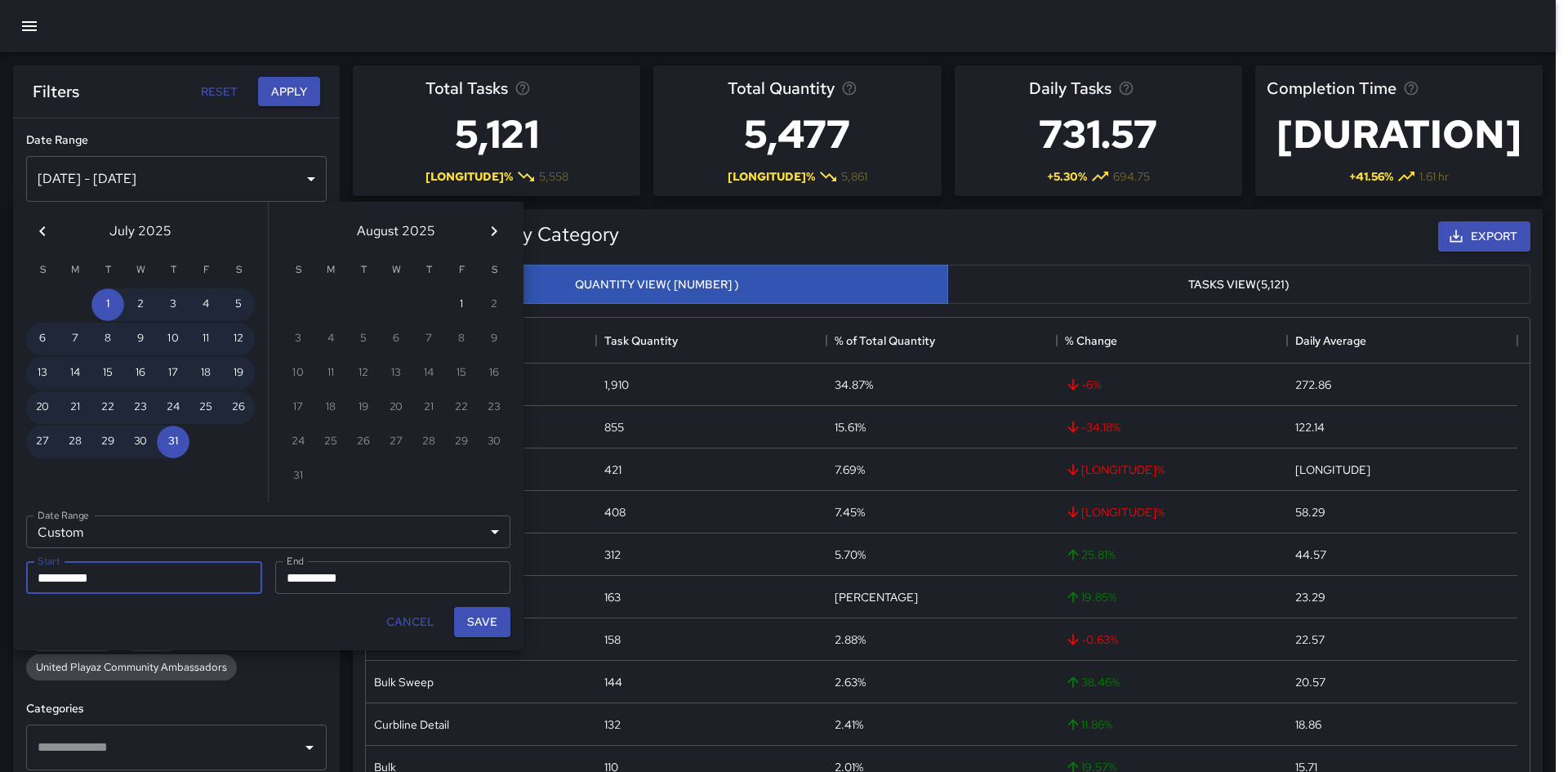 click on "Save" at bounding box center (482, 622) 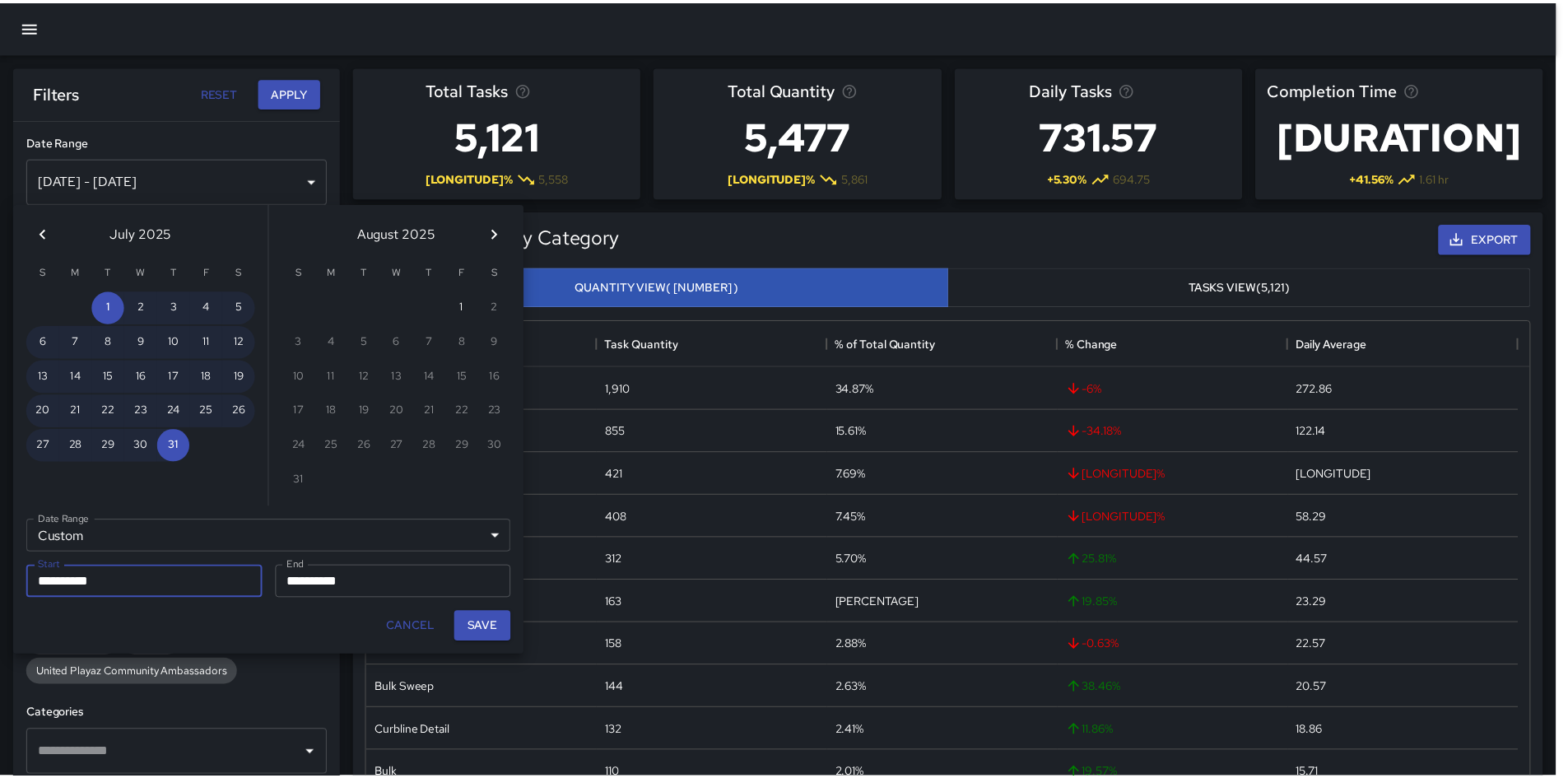 scroll, scrollTop: 13, scrollLeft: 13, axis: both 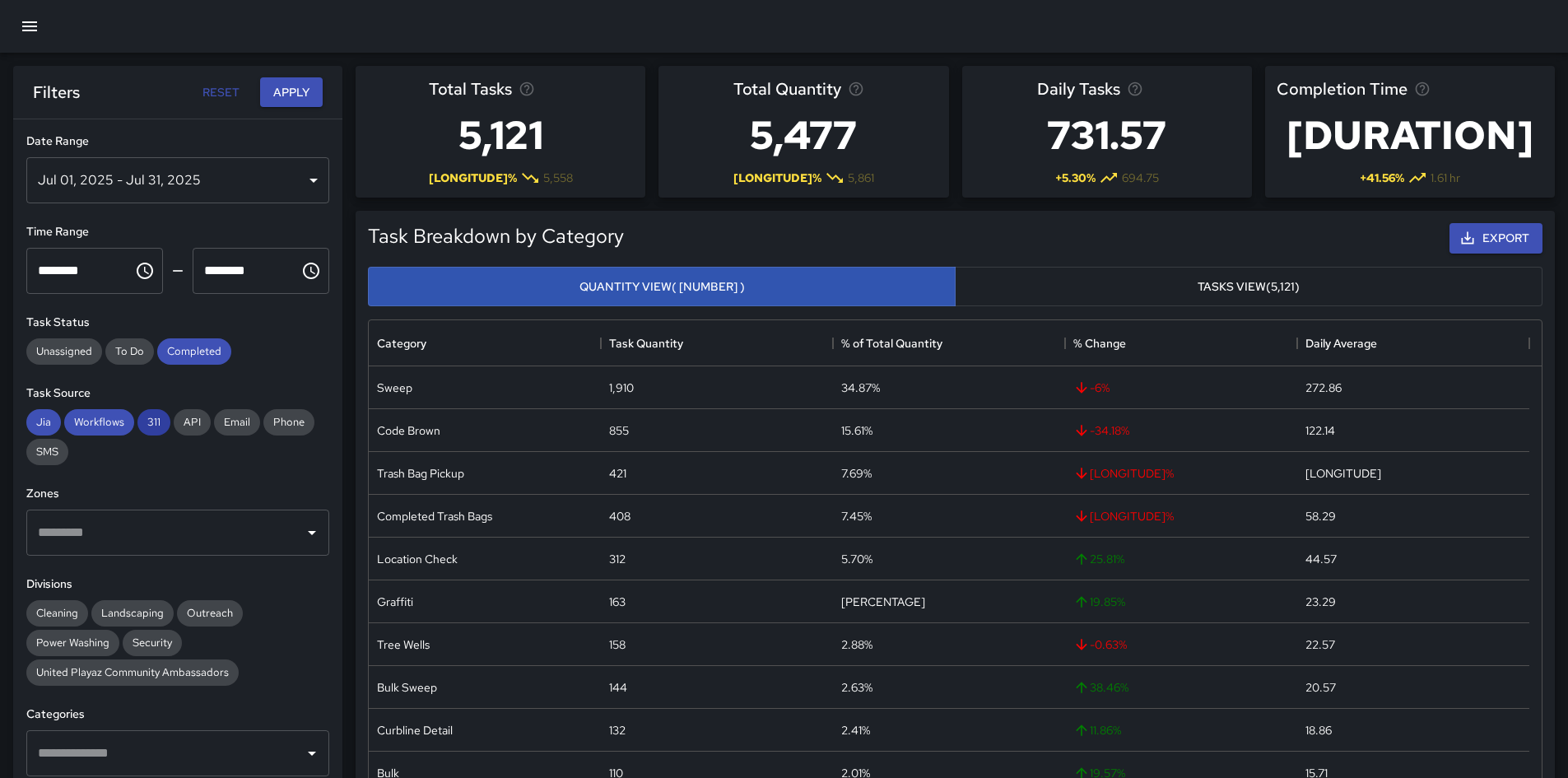 click on "311" at bounding box center [154, 422] 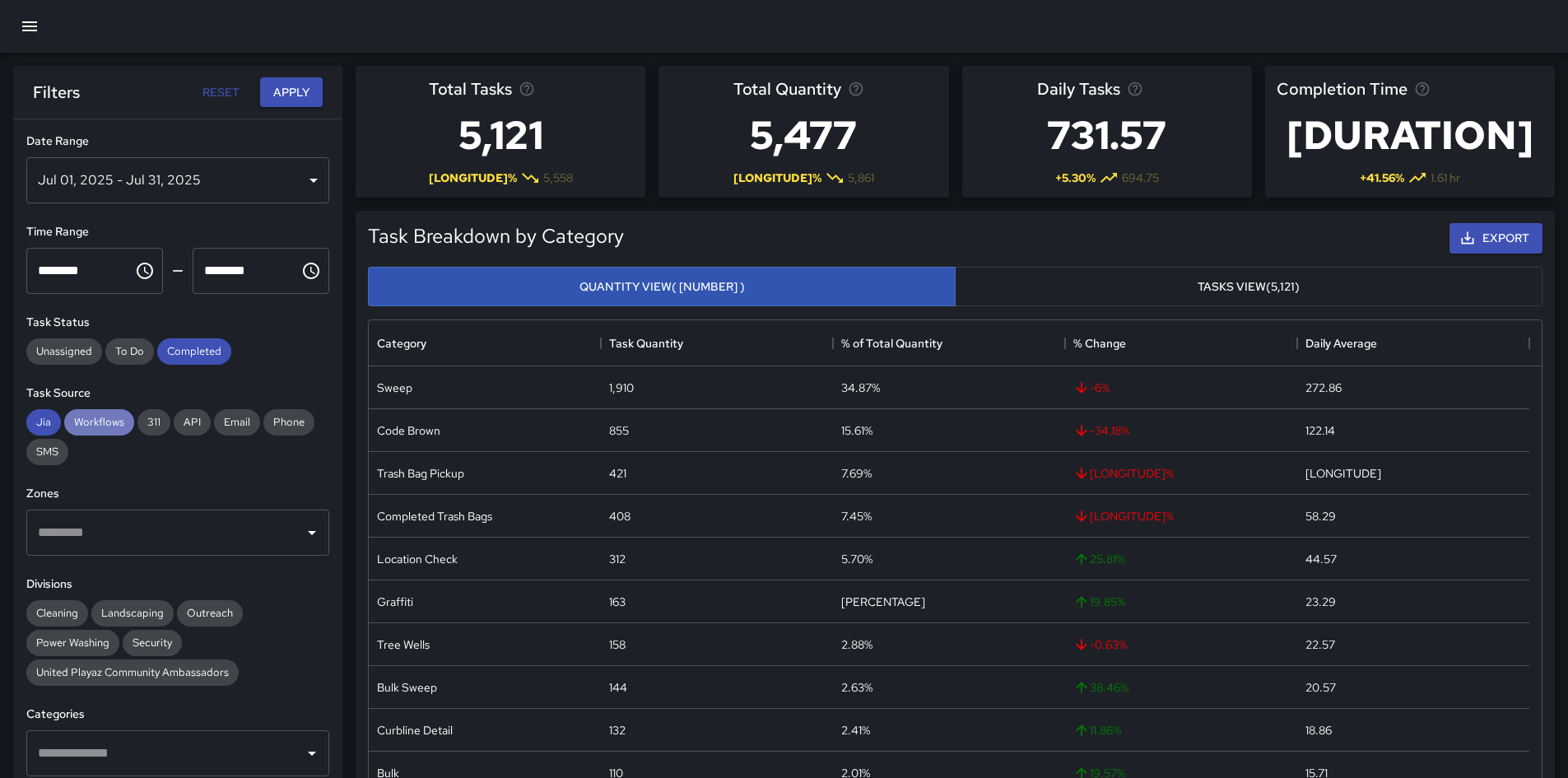 drag, startPoint x: 109, startPoint y: 424, endPoint x: 54, endPoint y: 424, distance: 55 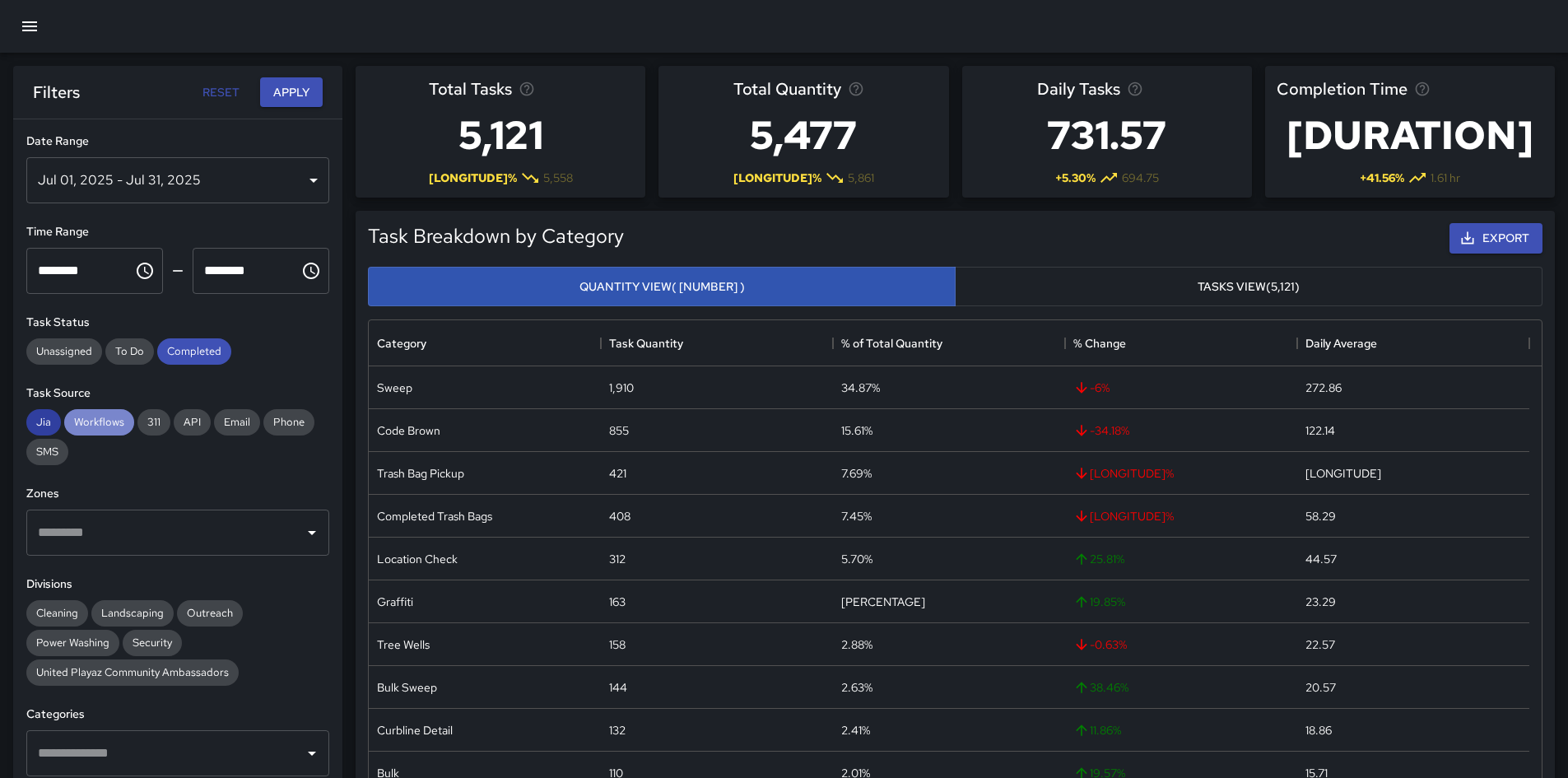 click on "Workflows" at bounding box center [99, 422] 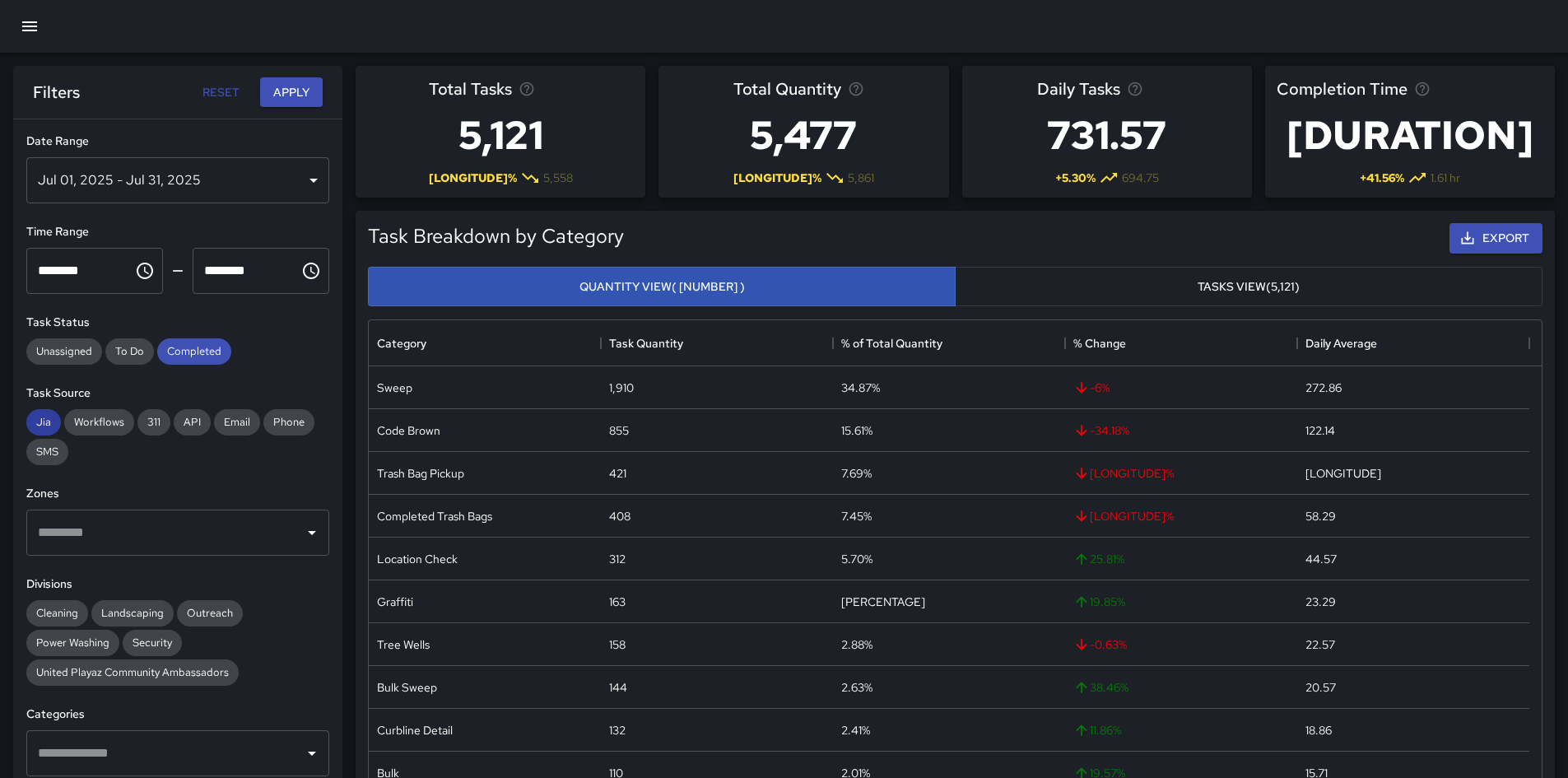 click on "Jia" at bounding box center [44, 422] 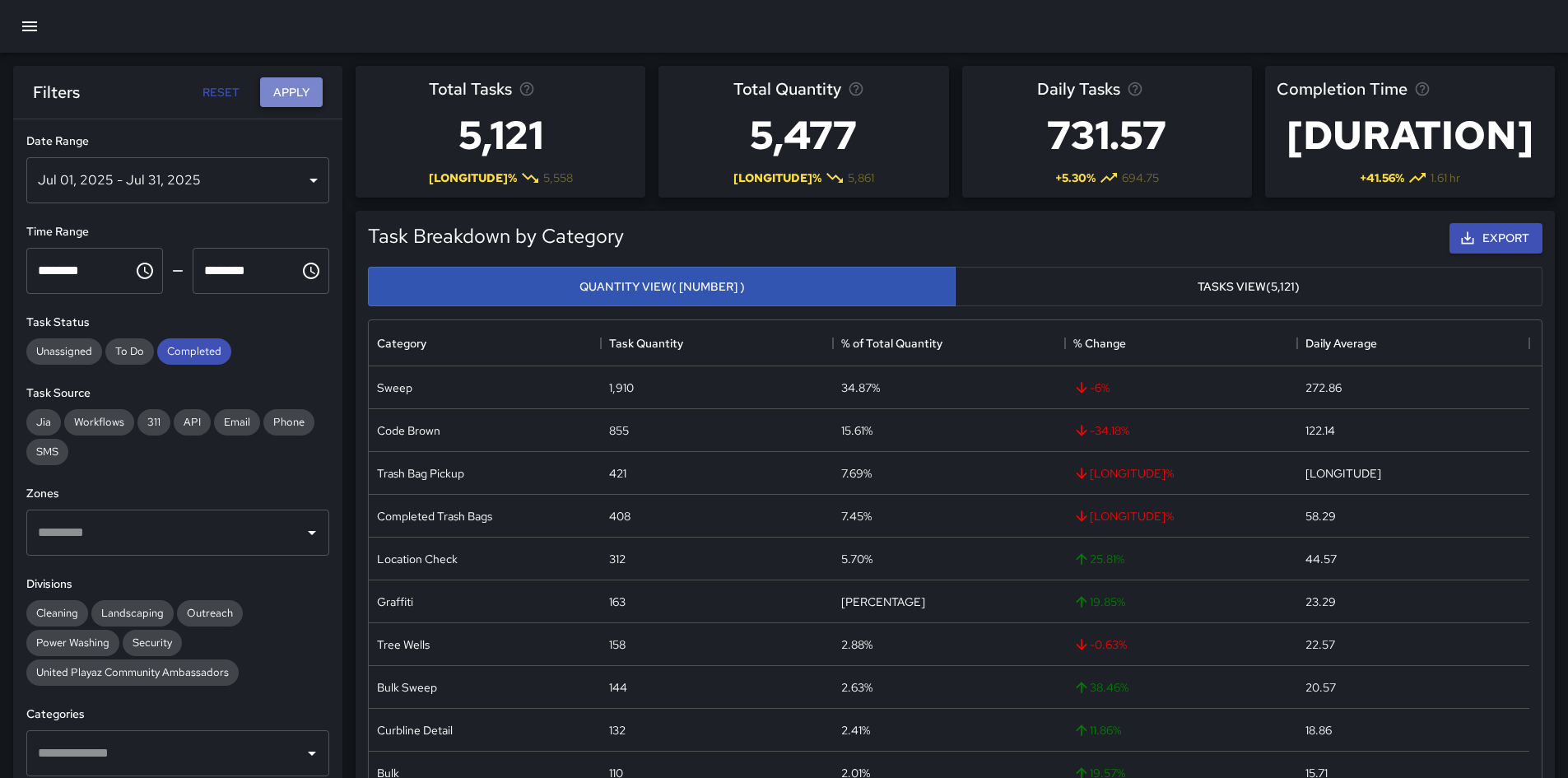 click on "Apply" at bounding box center (291, 92) 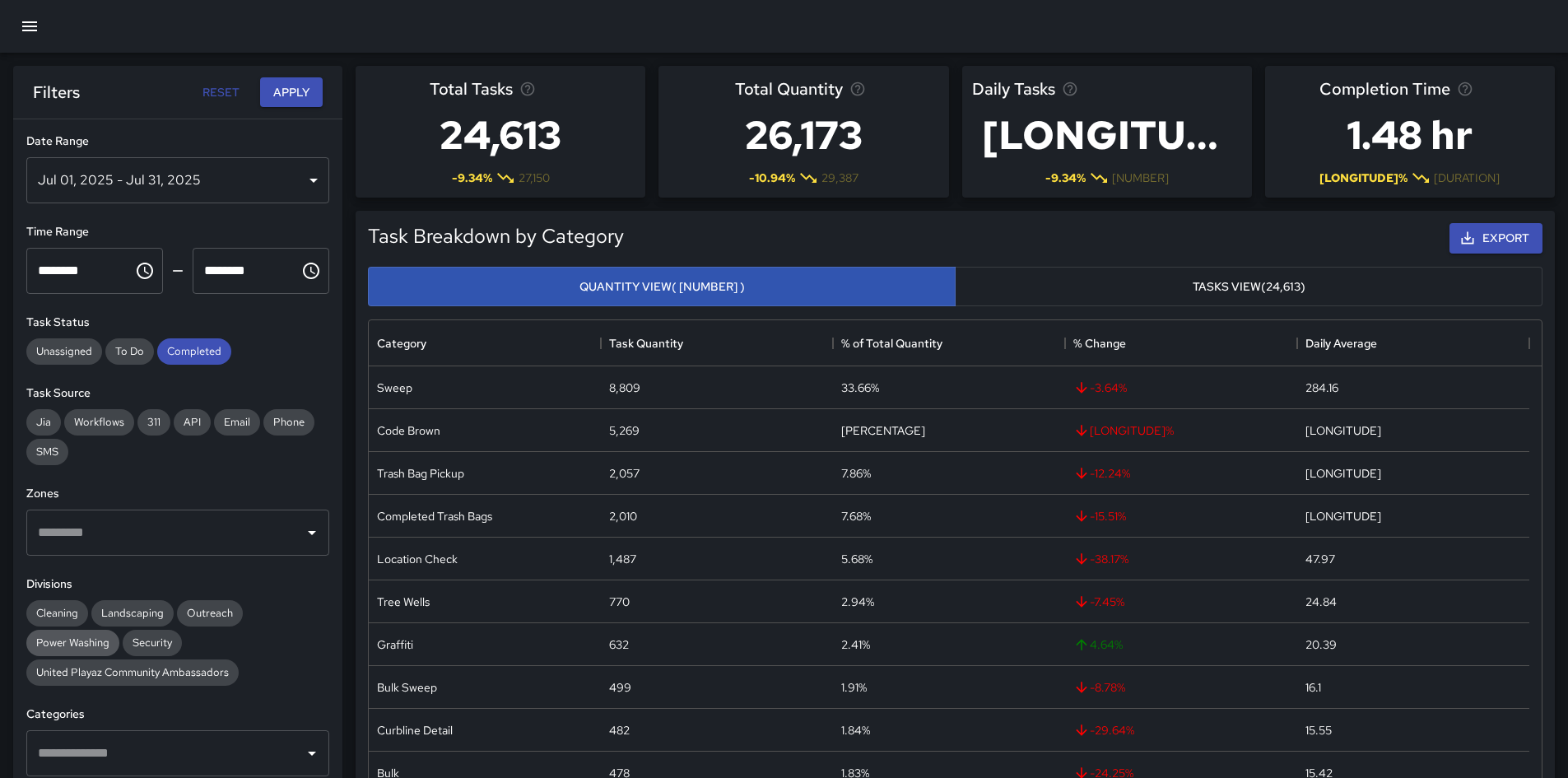 click on "Power Washing" at bounding box center (72, 642) 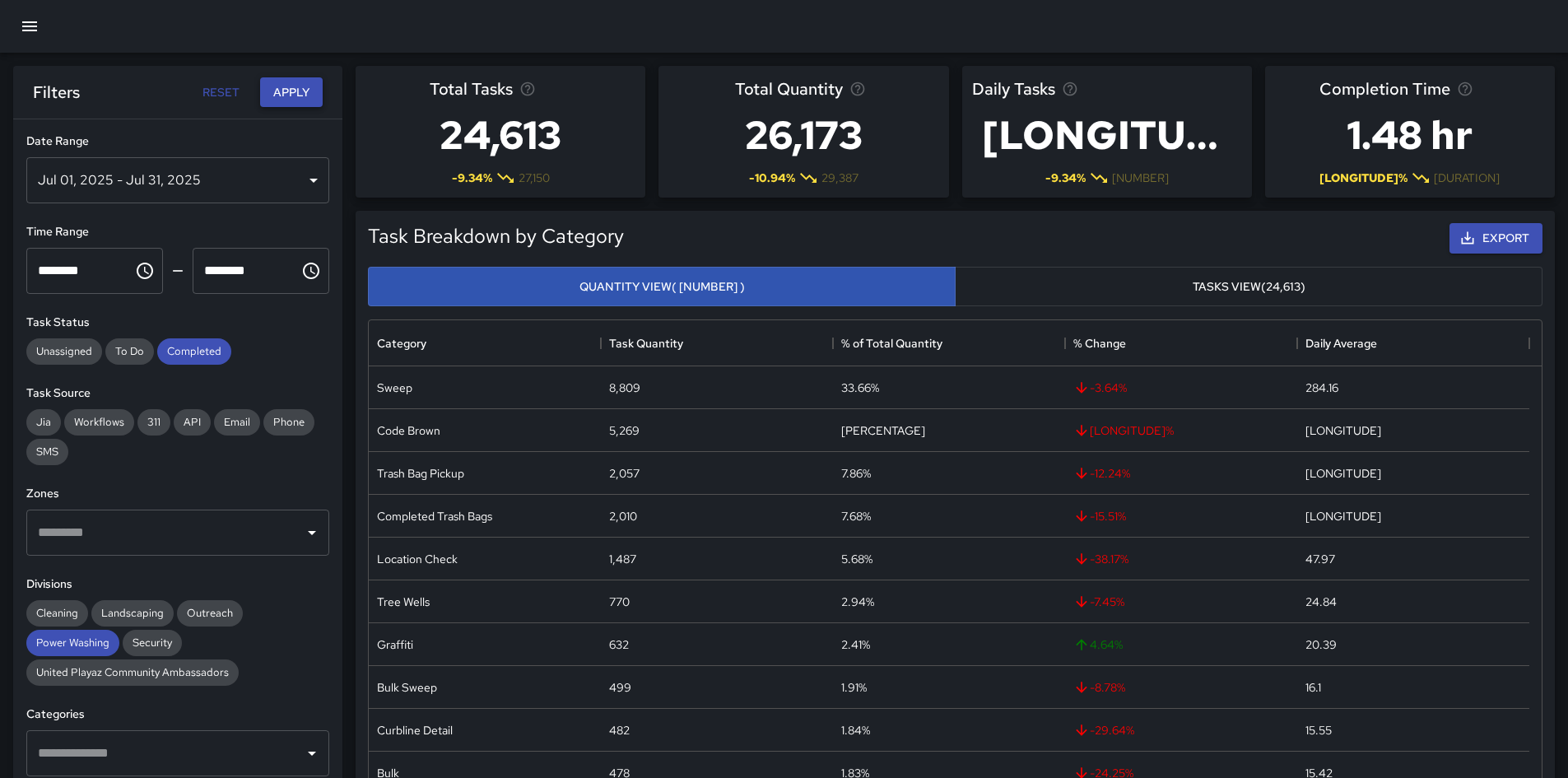 click on "Apply" at bounding box center (291, 92) 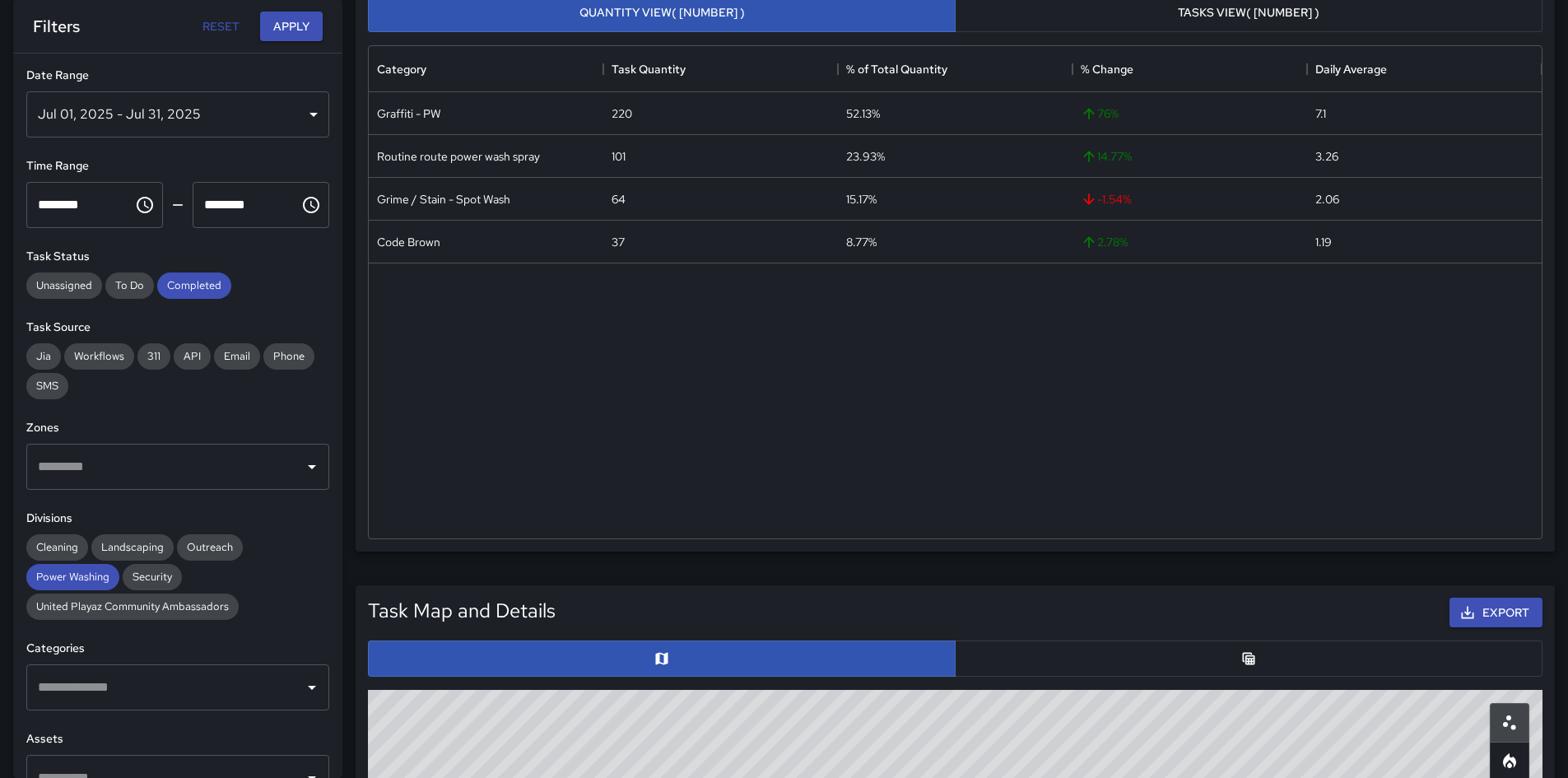 scroll, scrollTop: 494, scrollLeft: 0, axis: vertical 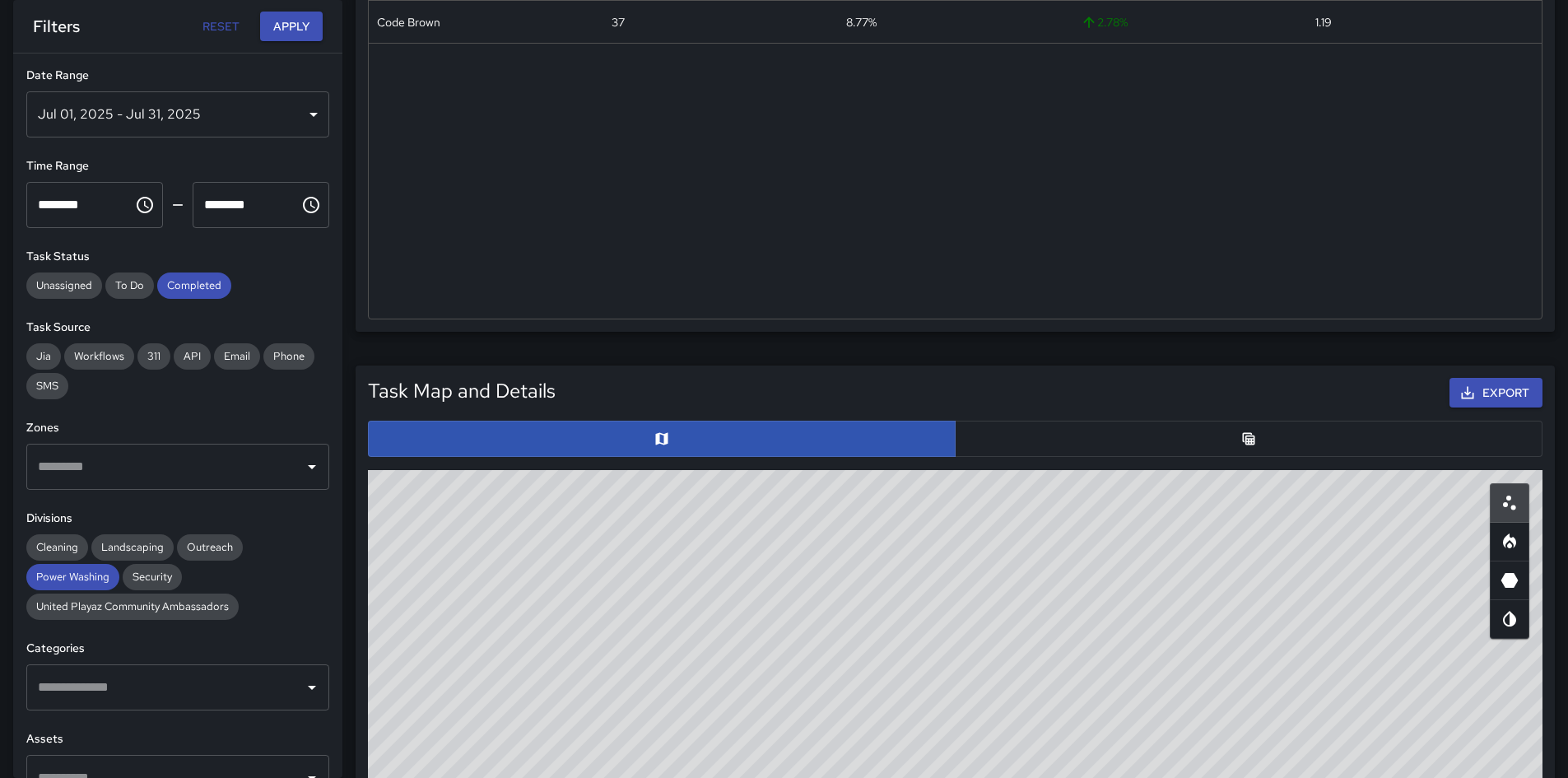 drag, startPoint x: 762, startPoint y: 621, endPoint x: 1031, endPoint y: 631, distance: 269.18581 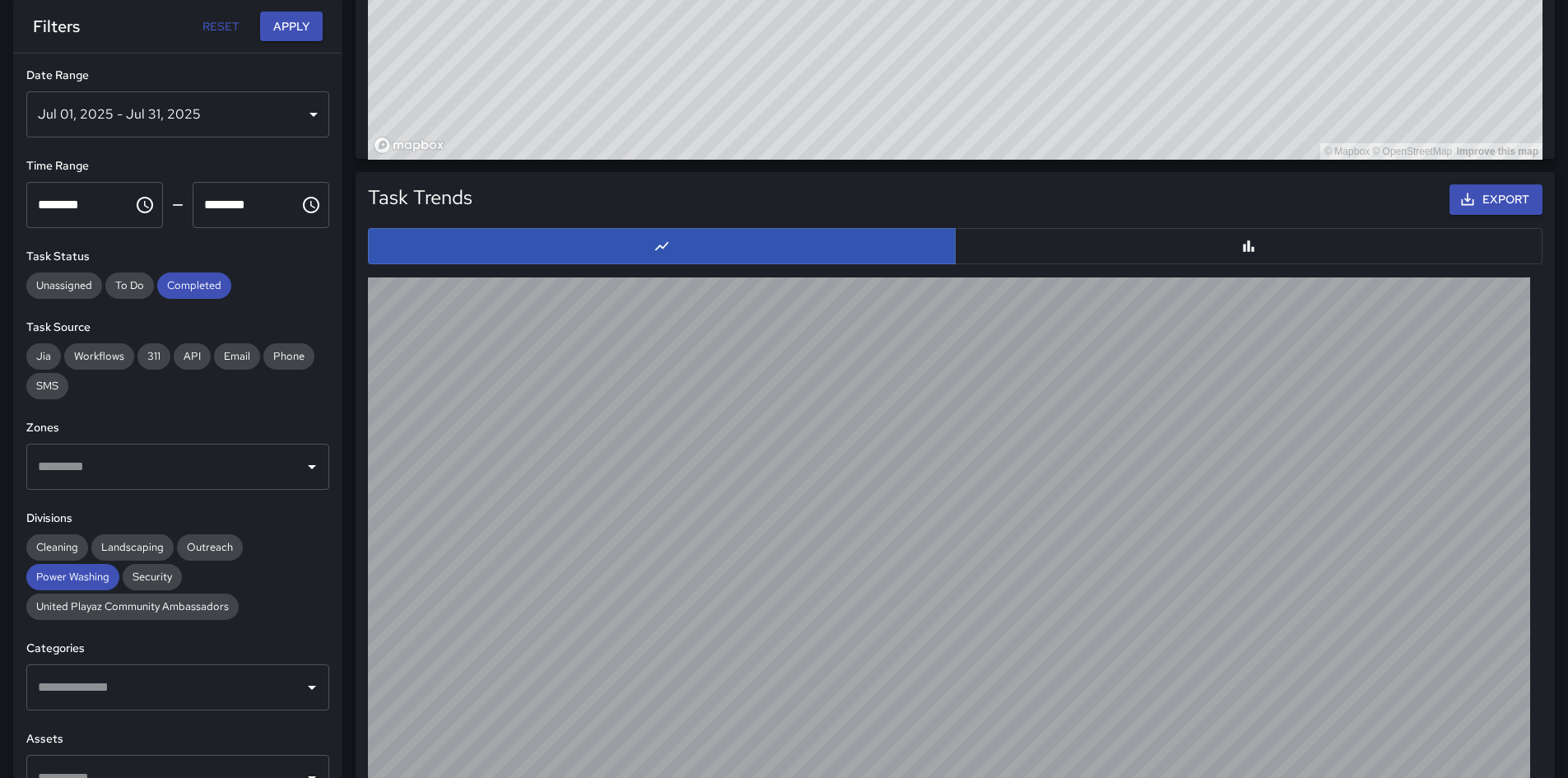 scroll, scrollTop: 1549, scrollLeft: 0, axis: vertical 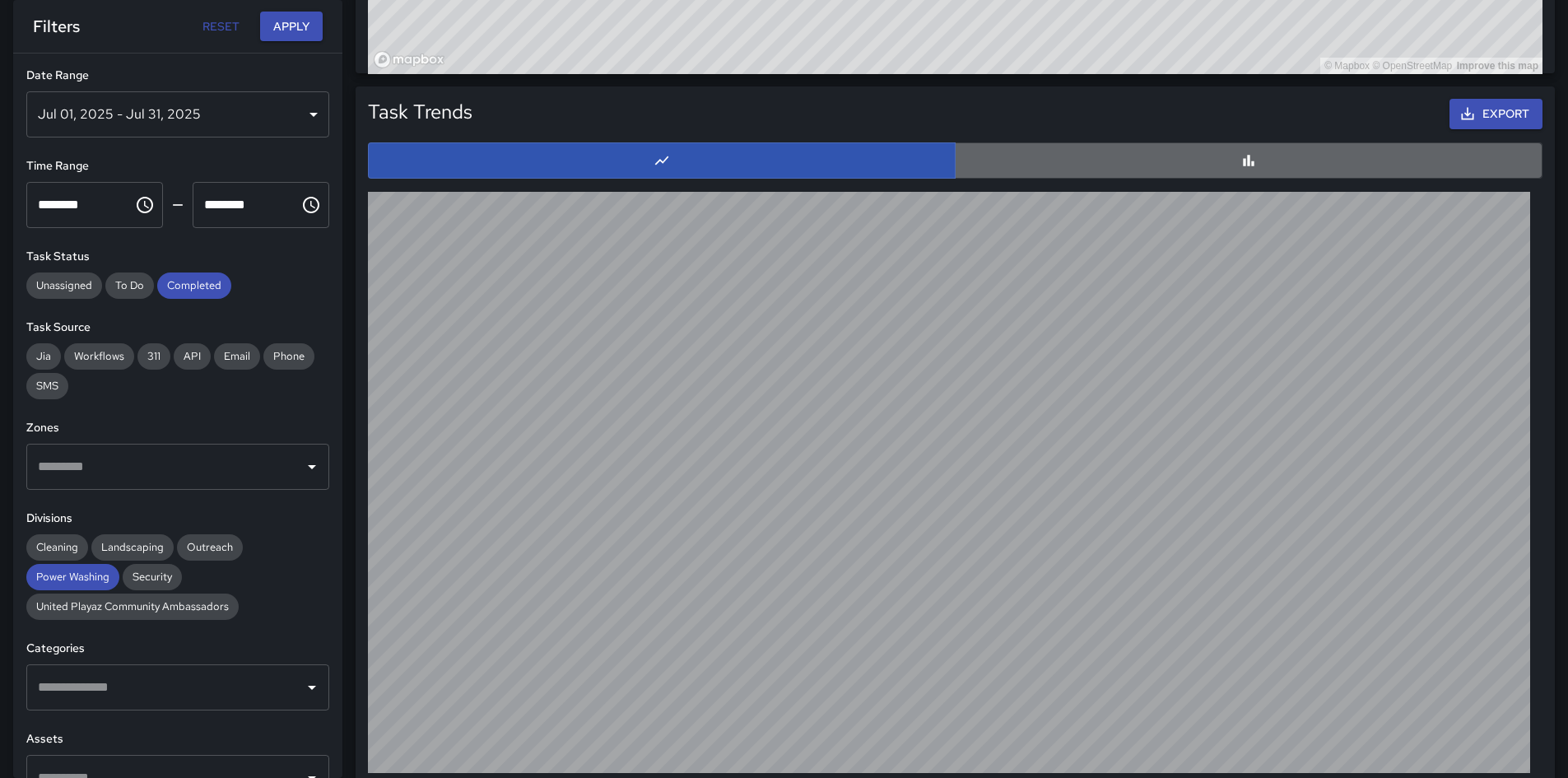 click at bounding box center (1249, 161) 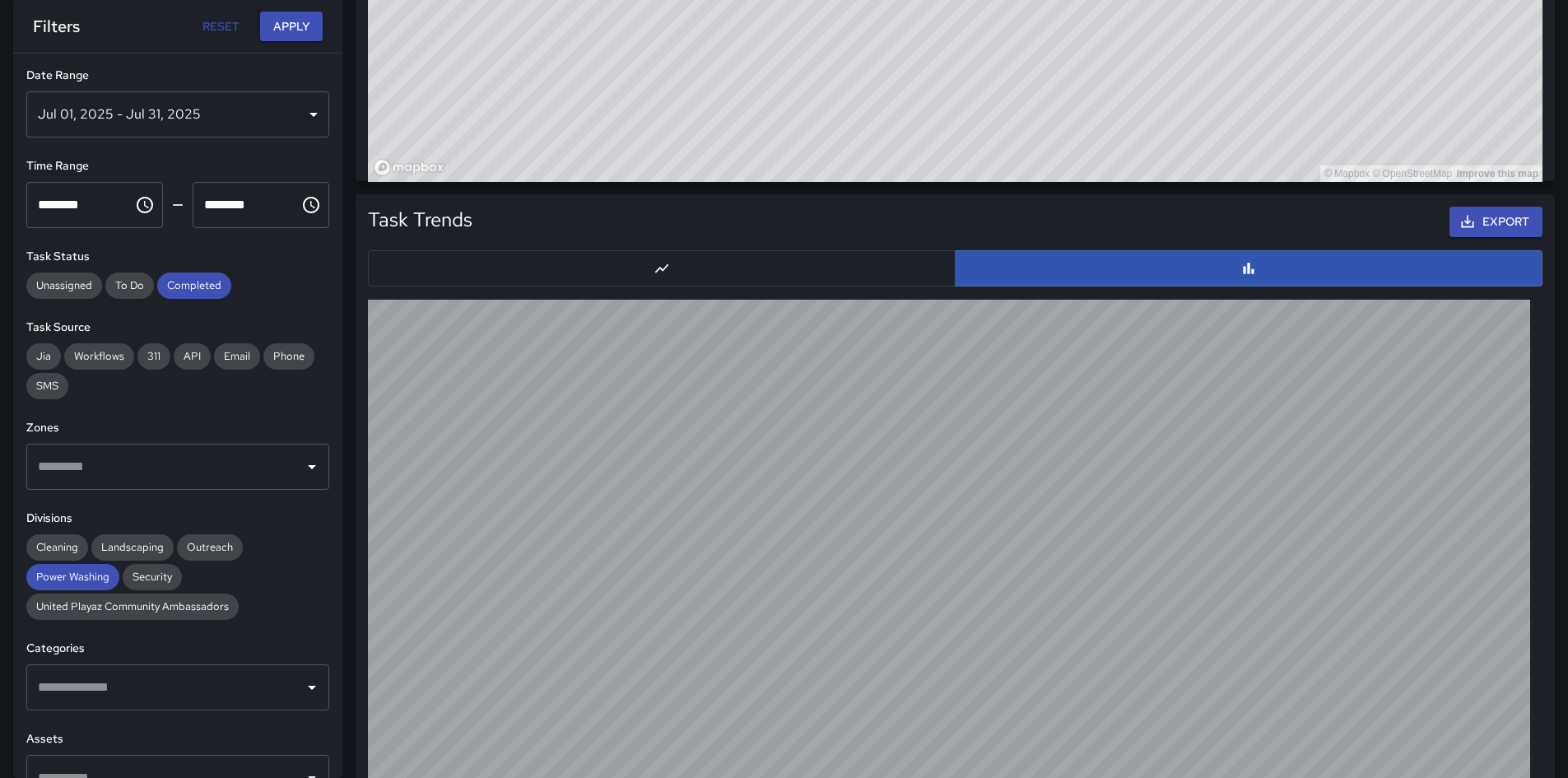 scroll, scrollTop: 1137, scrollLeft: 0, axis: vertical 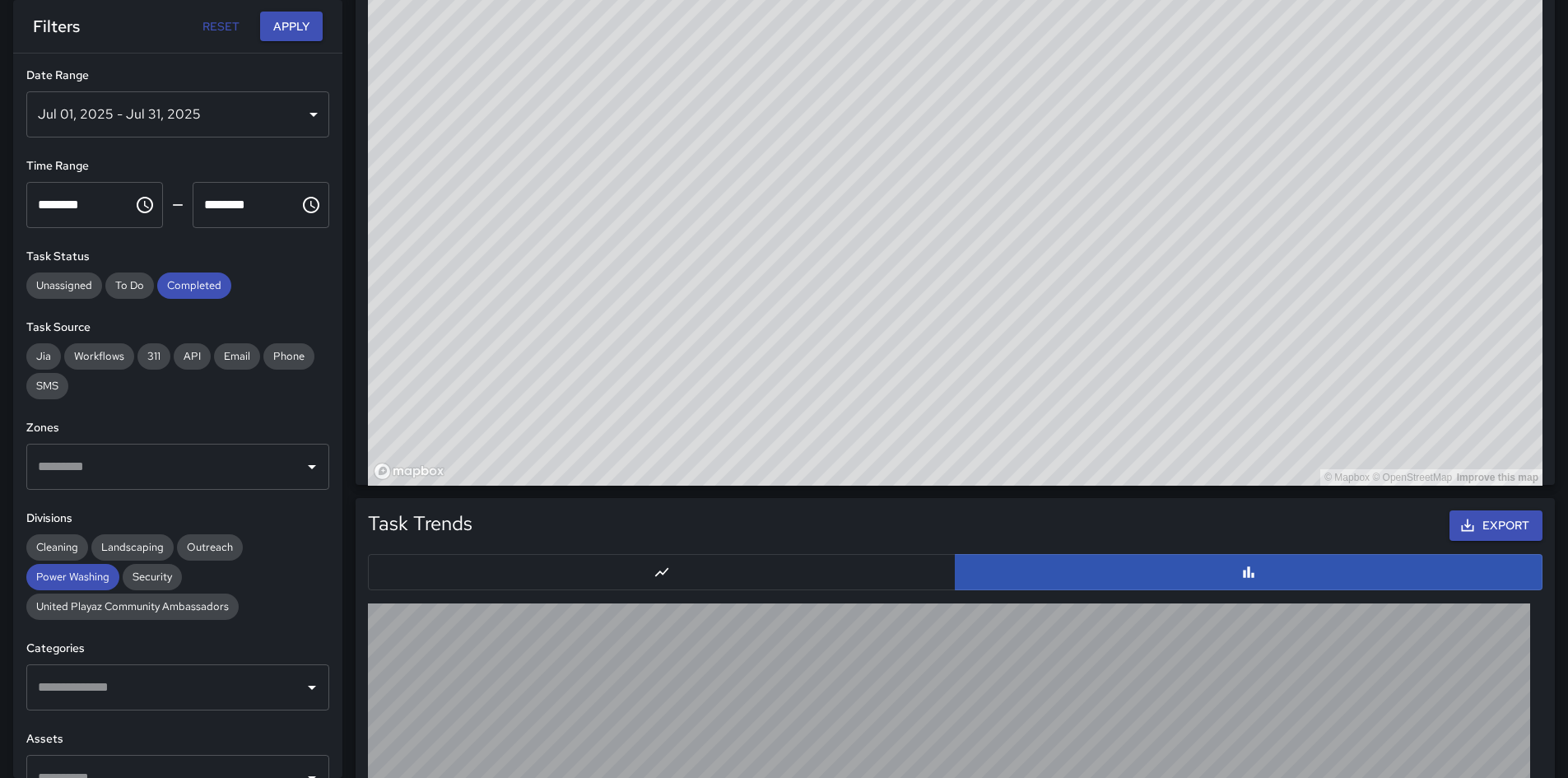 click at bounding box center [165, 687] 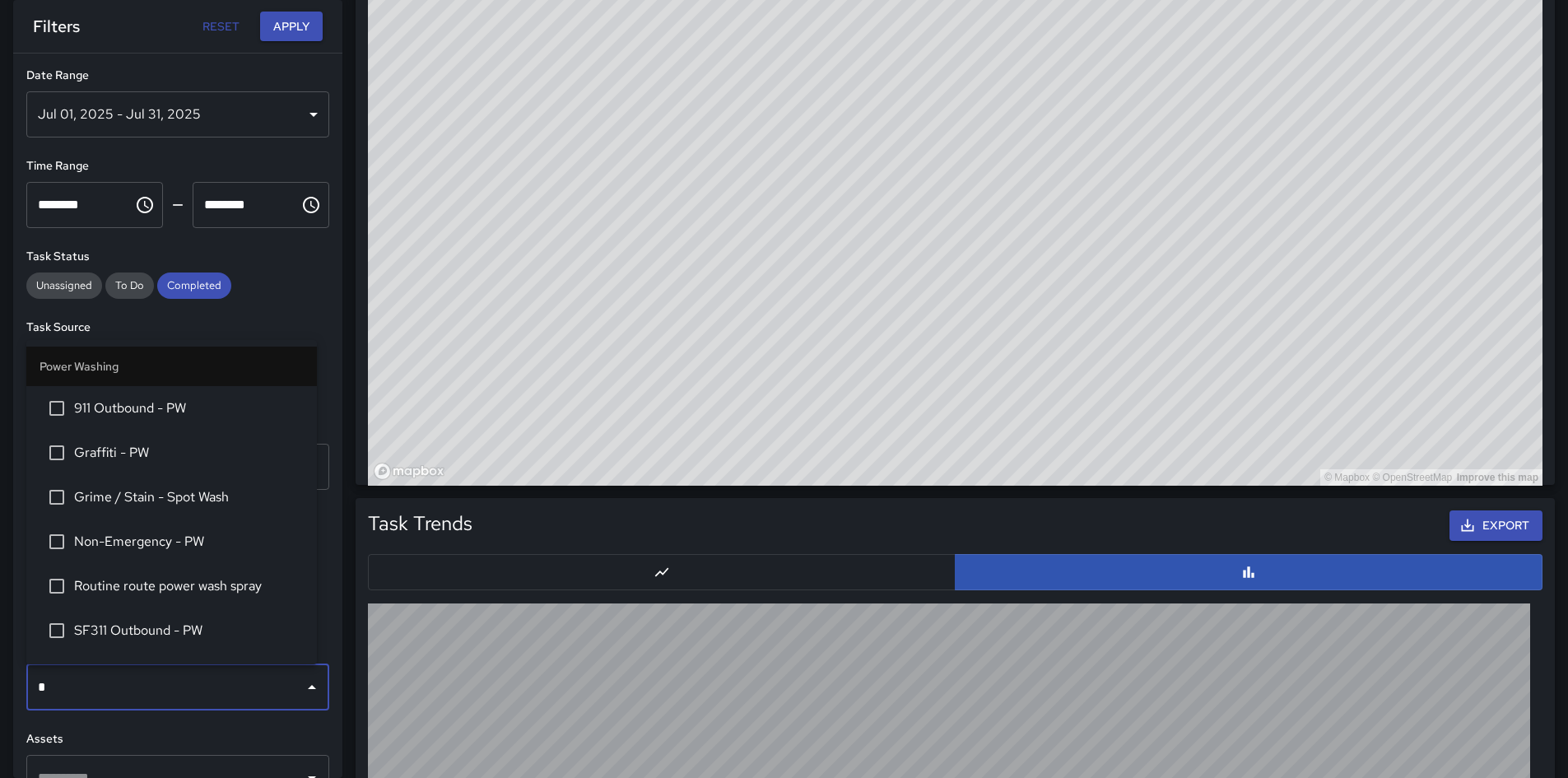 type on "**" 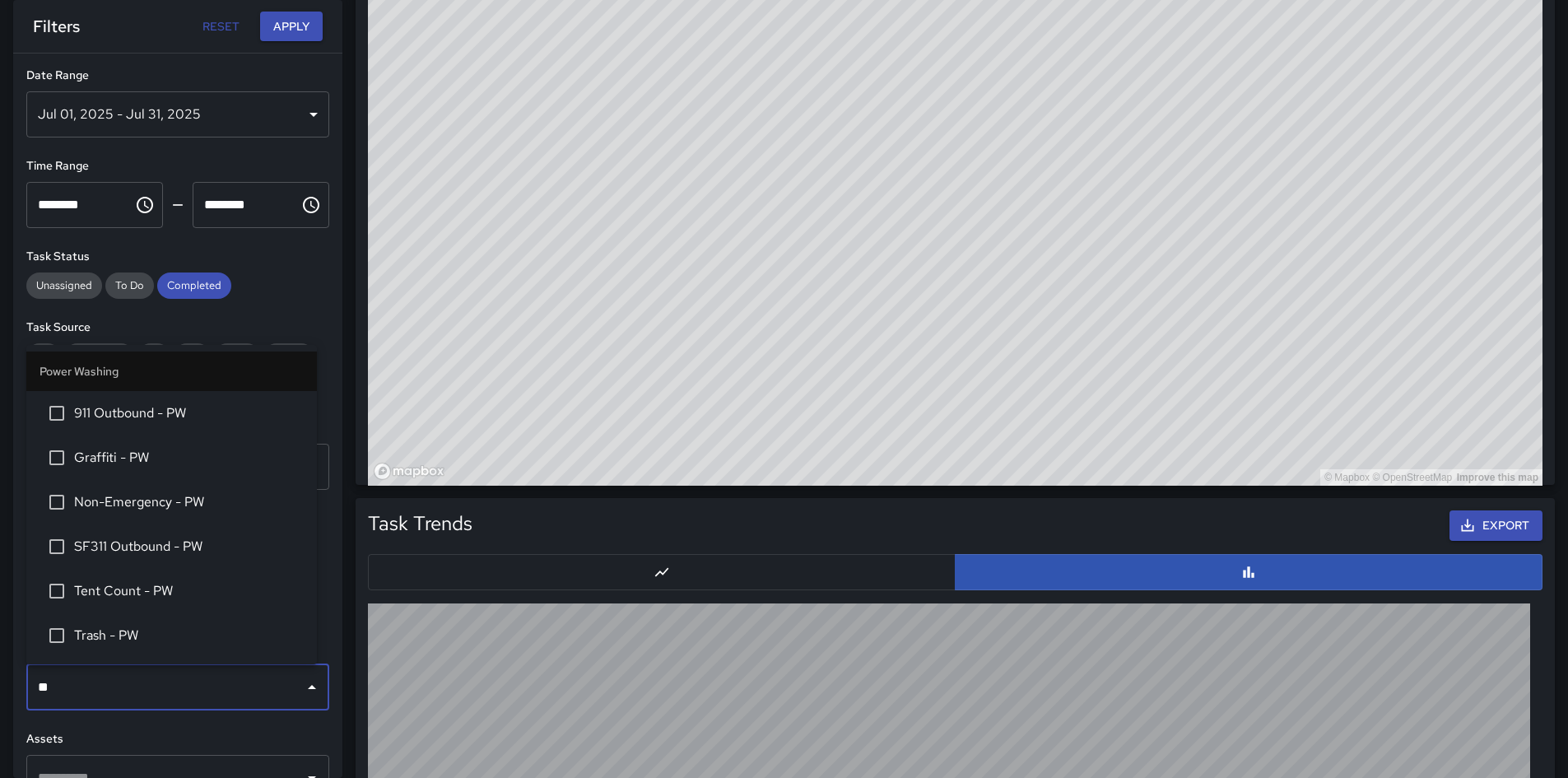 click on "Graffiti - PW" at bounding box center (171, 458) 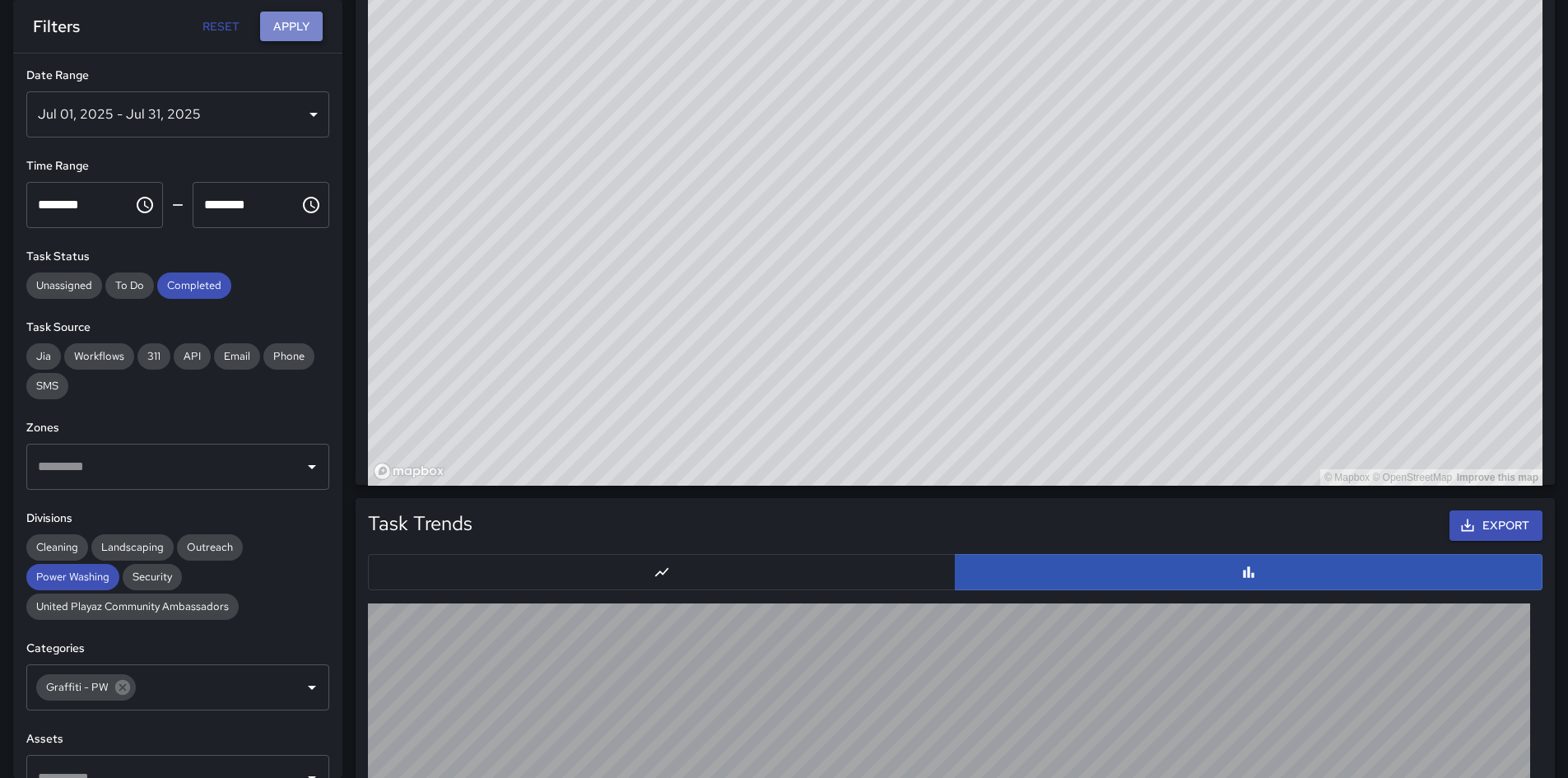 drag, startPoint x: 292, startPoint y: 28, endPoint x: 303, endPoint y: 40, distance: 16.278821 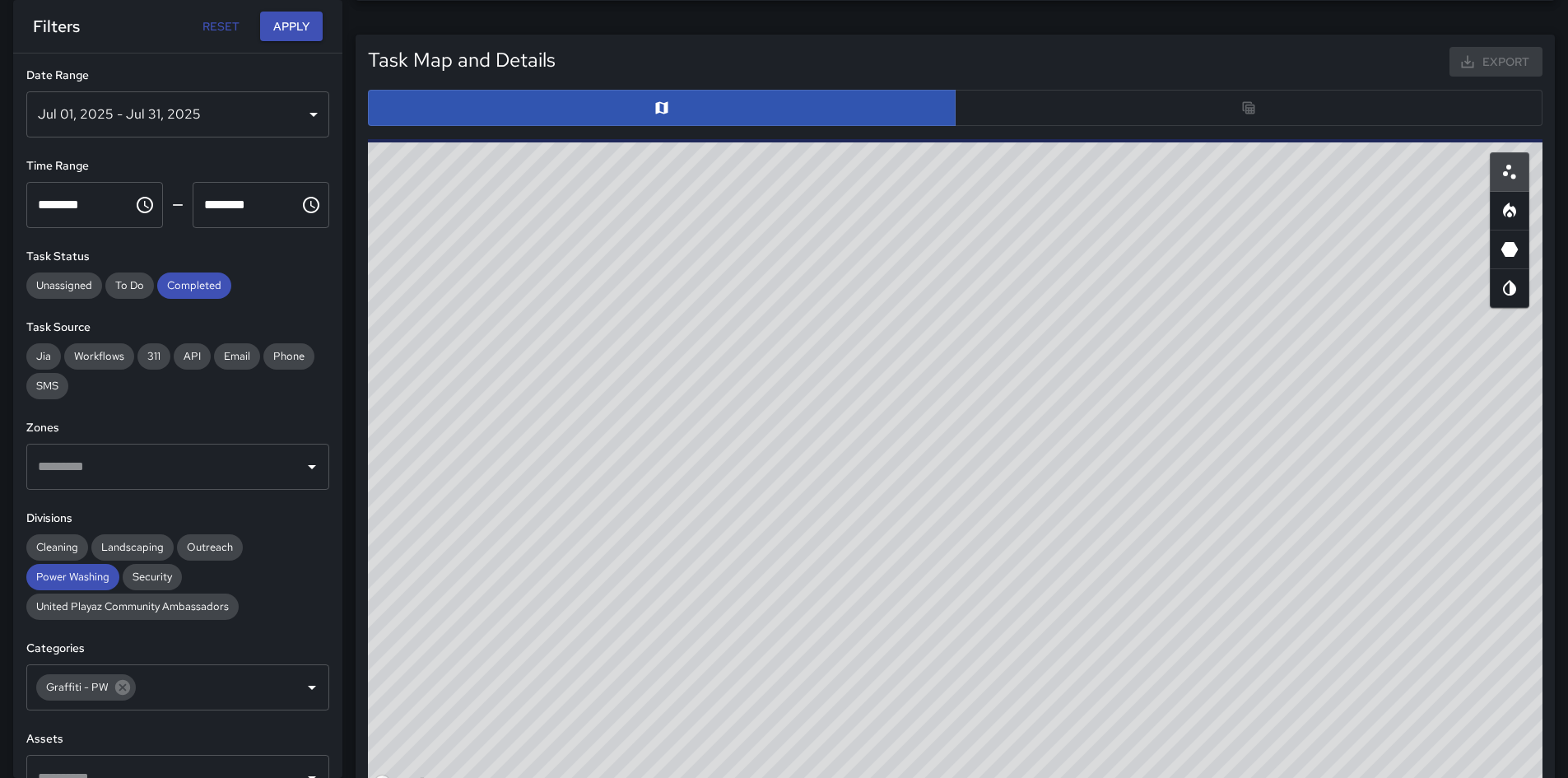 scroll, scrollTop: 808, scrollLeft: 0, axis: vertical 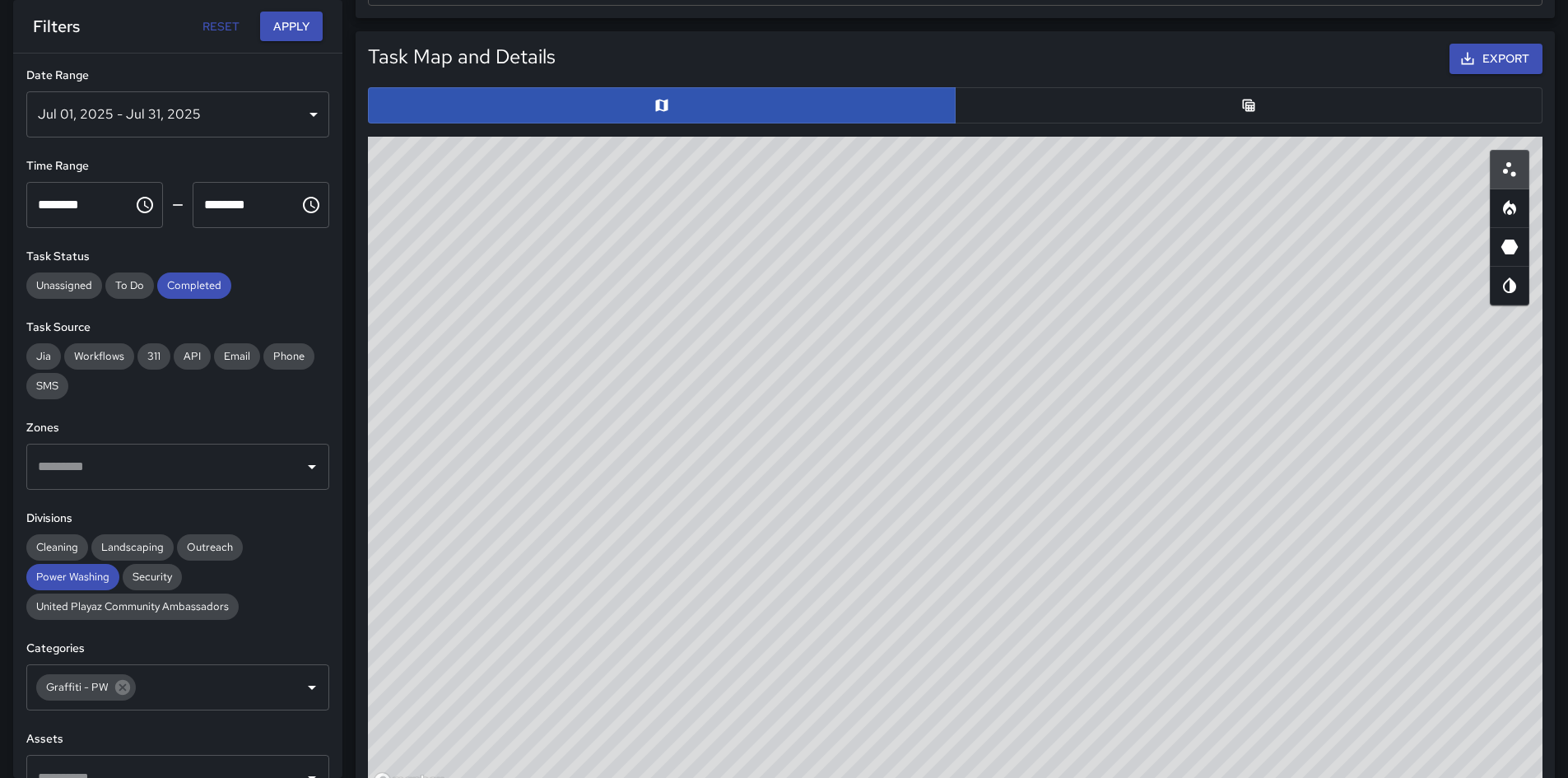 drag, startPoint x: 812, startPoint y: 300, endPoint x: 791, endPoint y: 618, distance: 318.6926 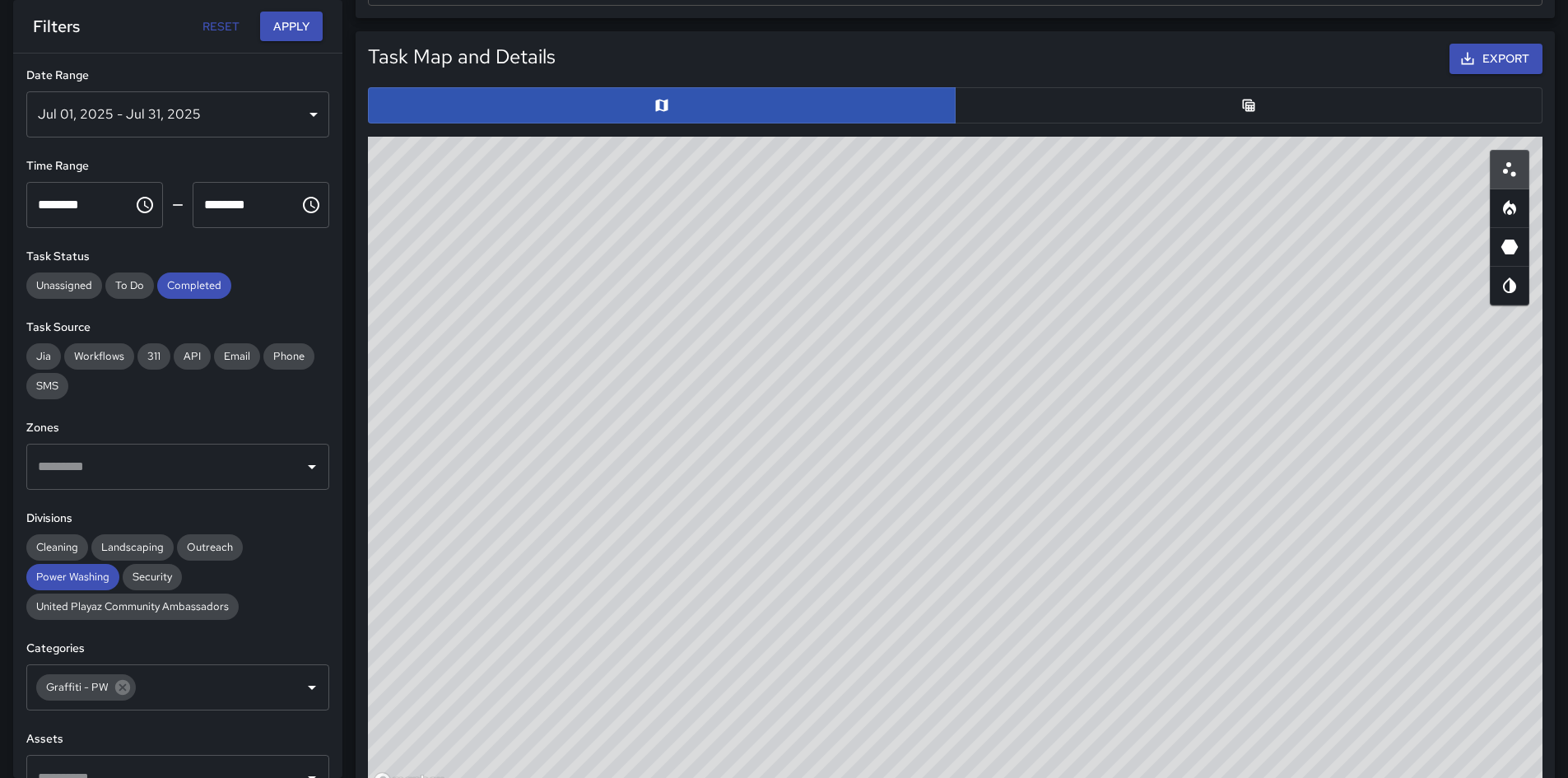 drag, startPoint x: 791, startPoint y: 618, endPoint x: 1130, endPoint y: 350, distance: 432.14002 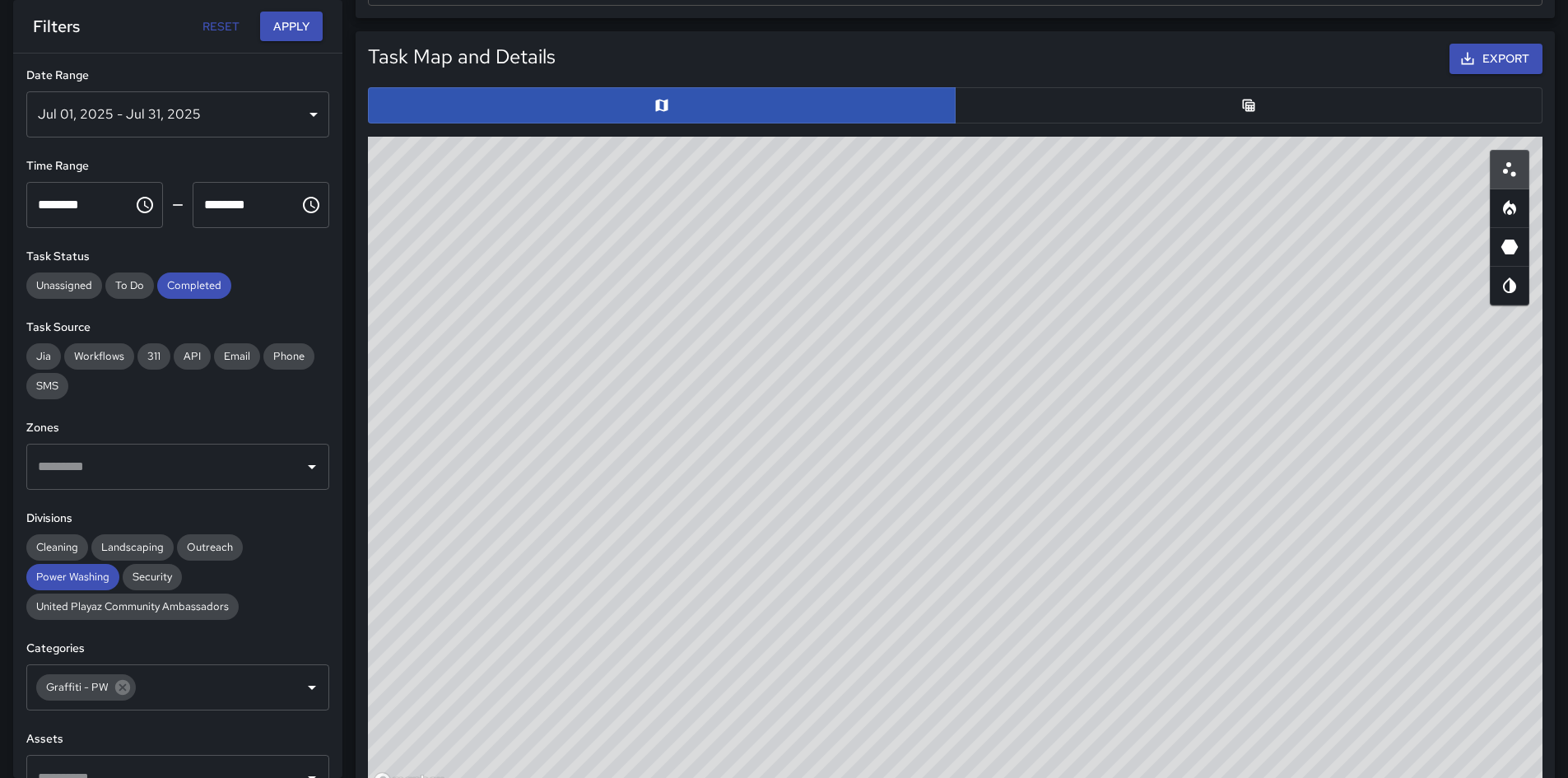 drag, startPoint x: 1031, startPoint y: 524, endPoint x: 1003, endPoint y: 669, distance: 147.67871 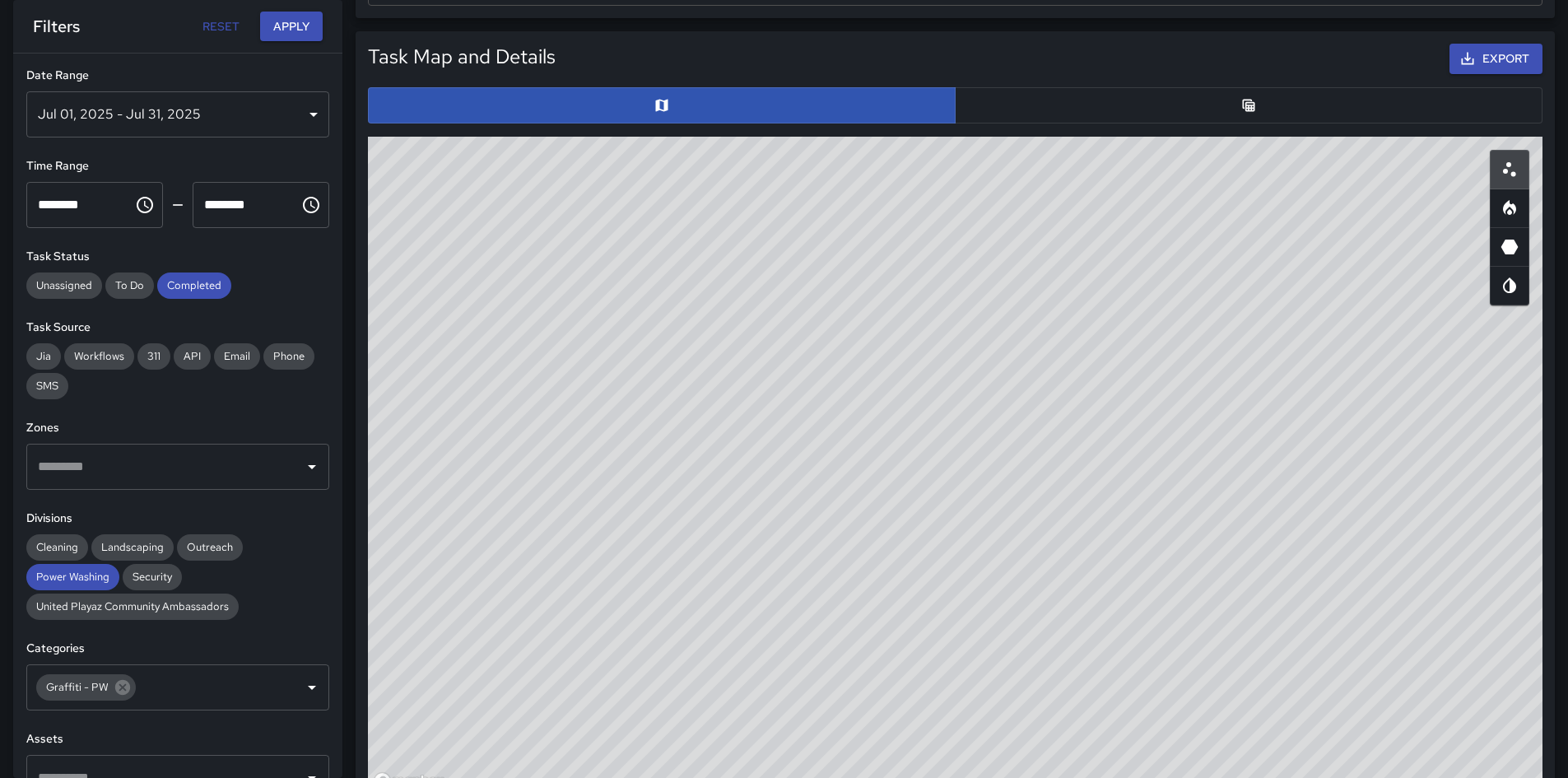 drag, startPoint x: 1003, startPoint y: 669, endPoint x: 810, endPoint y: 619, distance: 199.37151 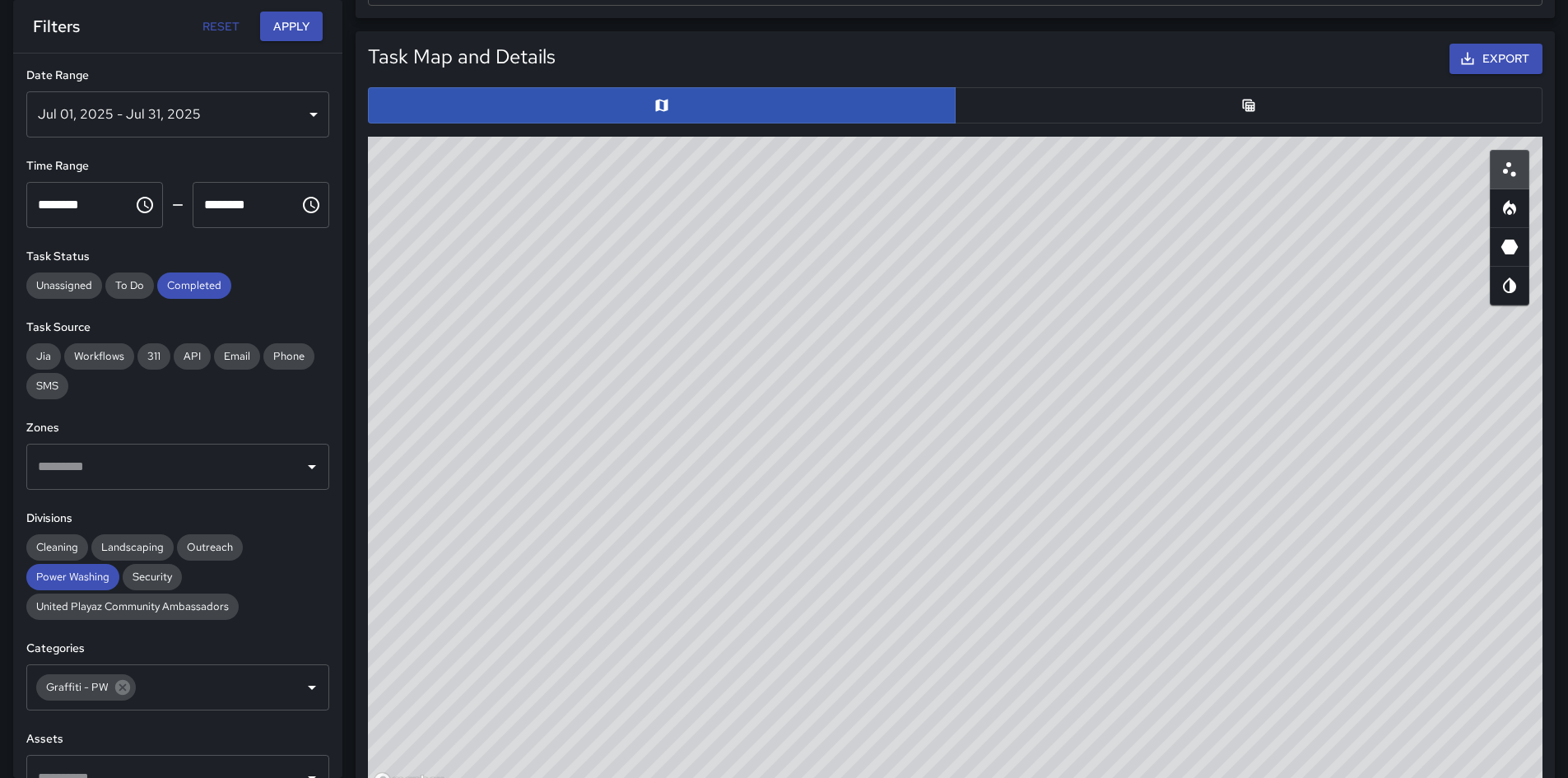 drag, startPoint x: 814, startPoint y: 622, endPoint x: 843, endPoint y: 473, distance: 151.79592 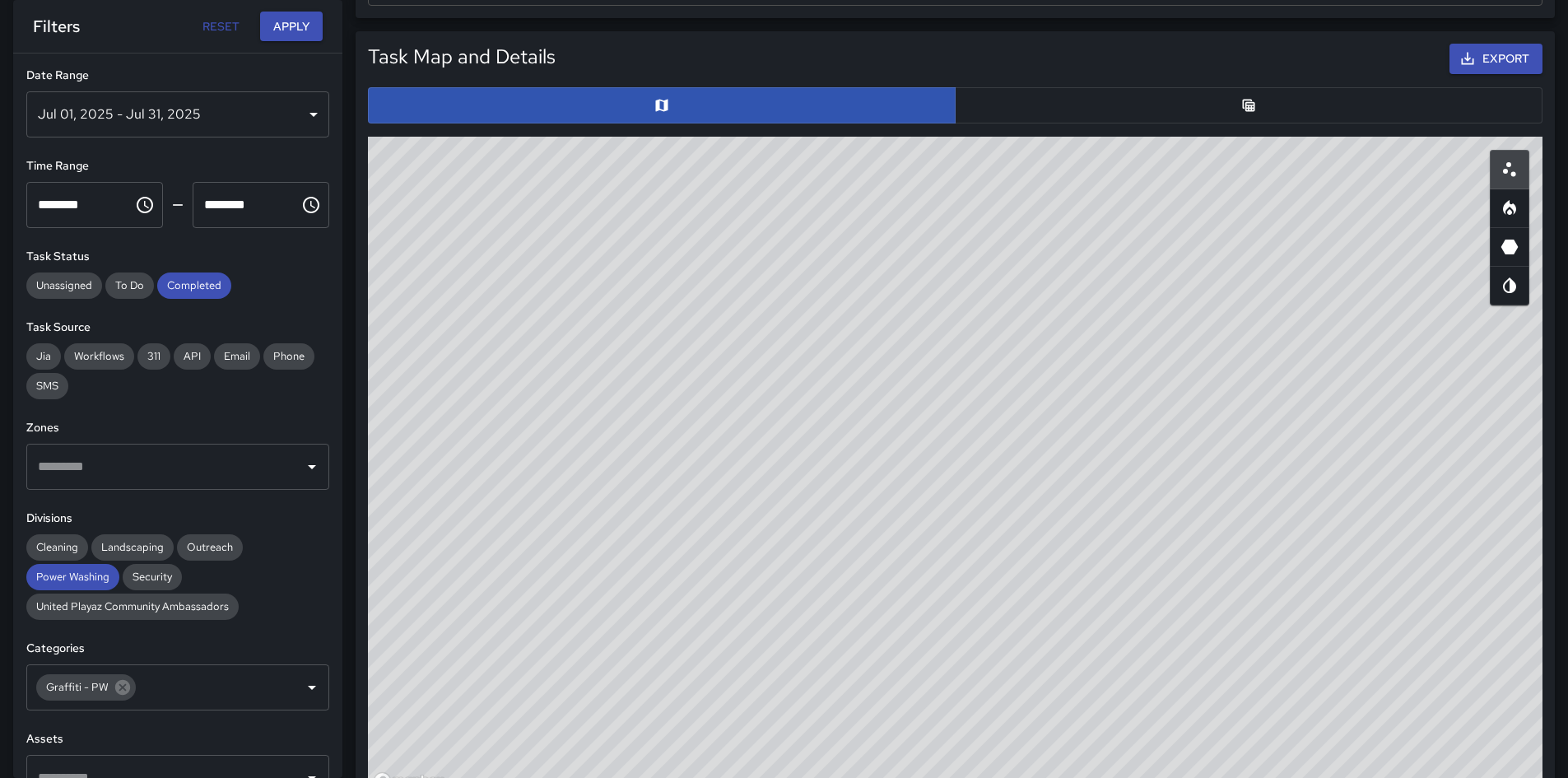 click on "© Mapbox   © OpenStreetMap   Improve this map" at bounding box center (955, 466) 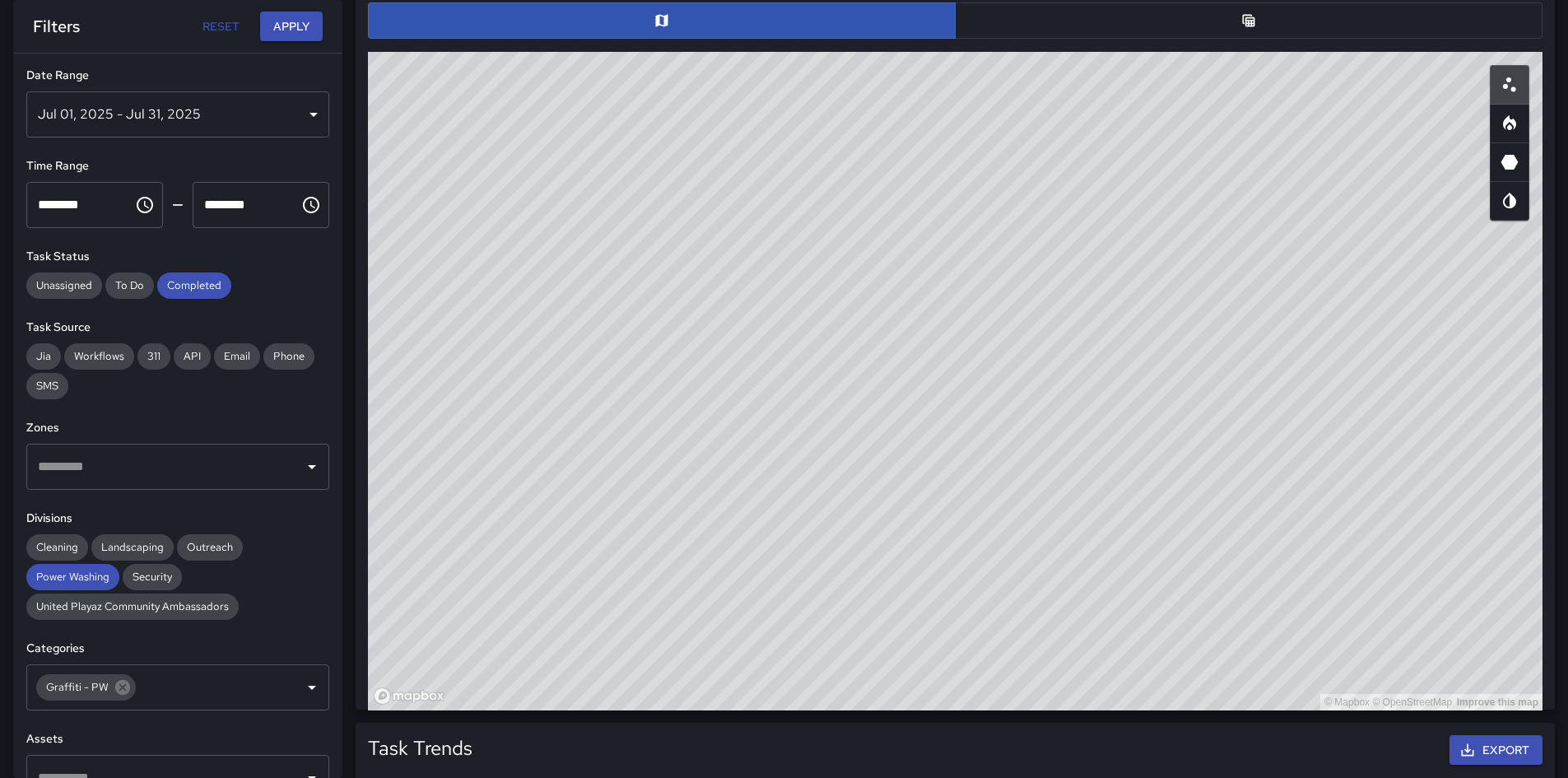 scroll, scrollTop: 923, scrollLeft: 0, axis: vertical 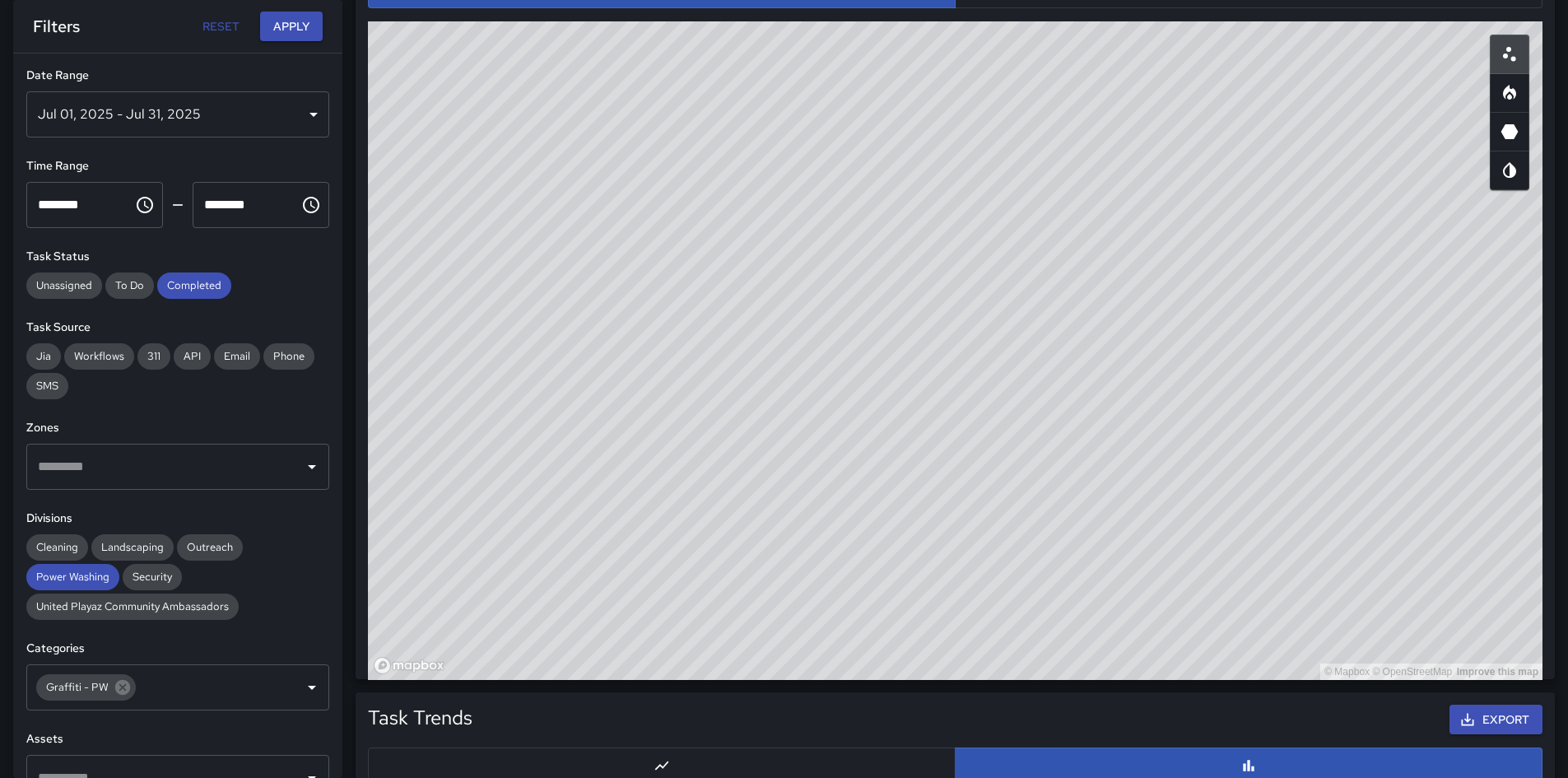 drag, startPoint x: 1341, startPoint y: 311, endPoint x: 1347, endPoint y: 333, distance: 22.803509 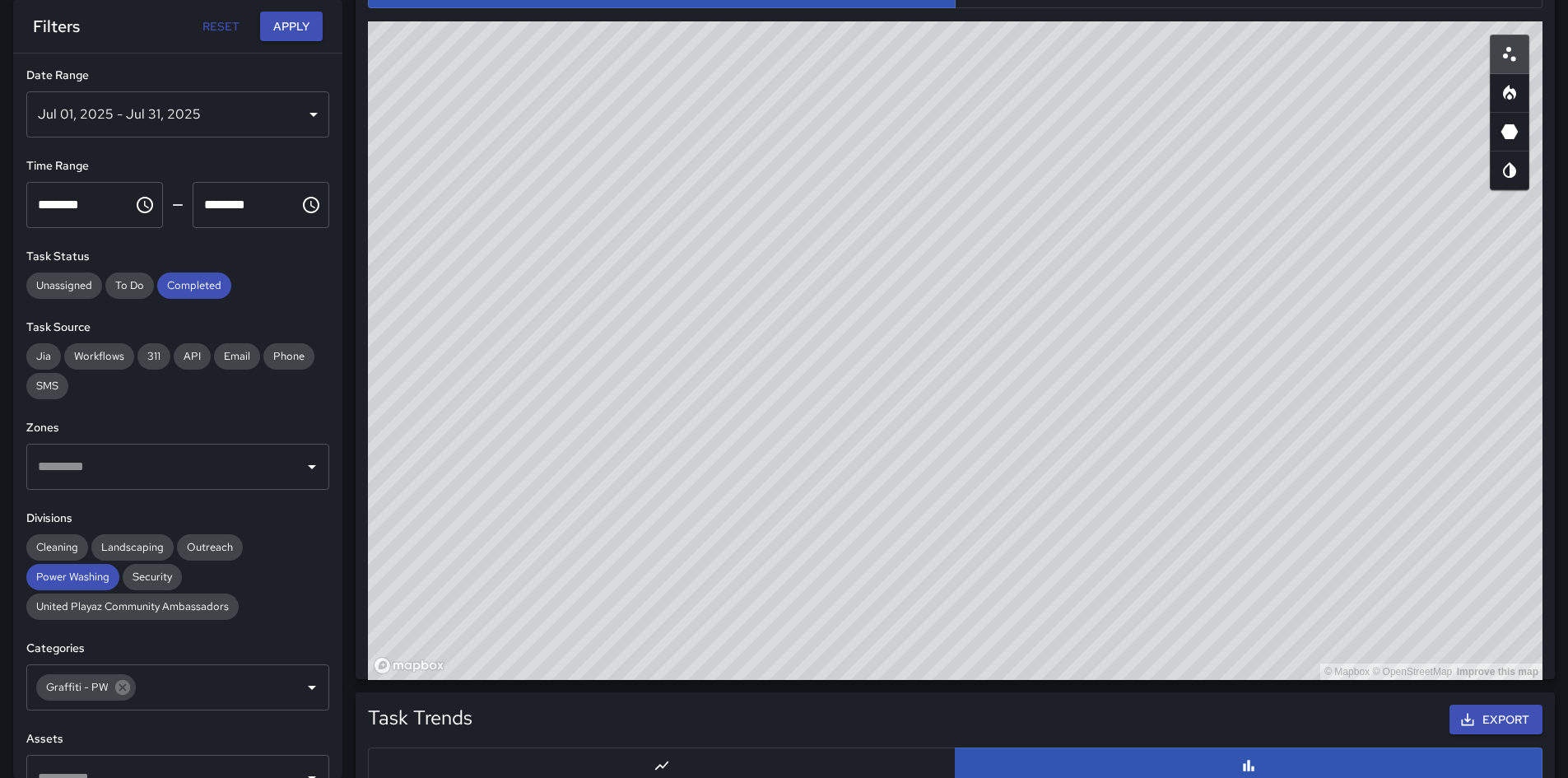 click on "© Mapbox   © OpenStreetMap   Improve this map" at bounding box center (955, 351) 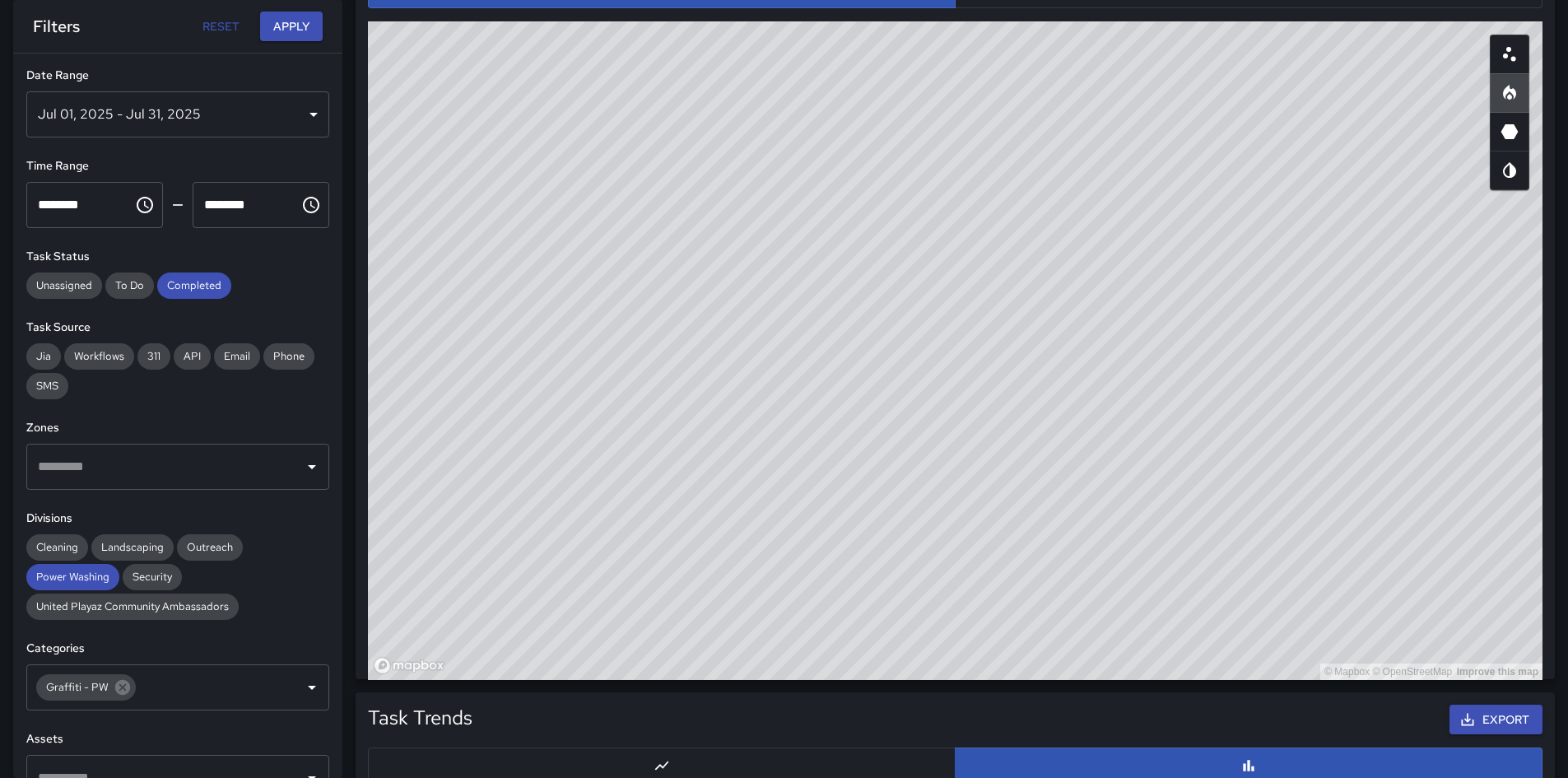 drag, startPoint x: 866, startPoint y: 547, endPoint x: 884, endPoint y: 594, distance: 50.32892 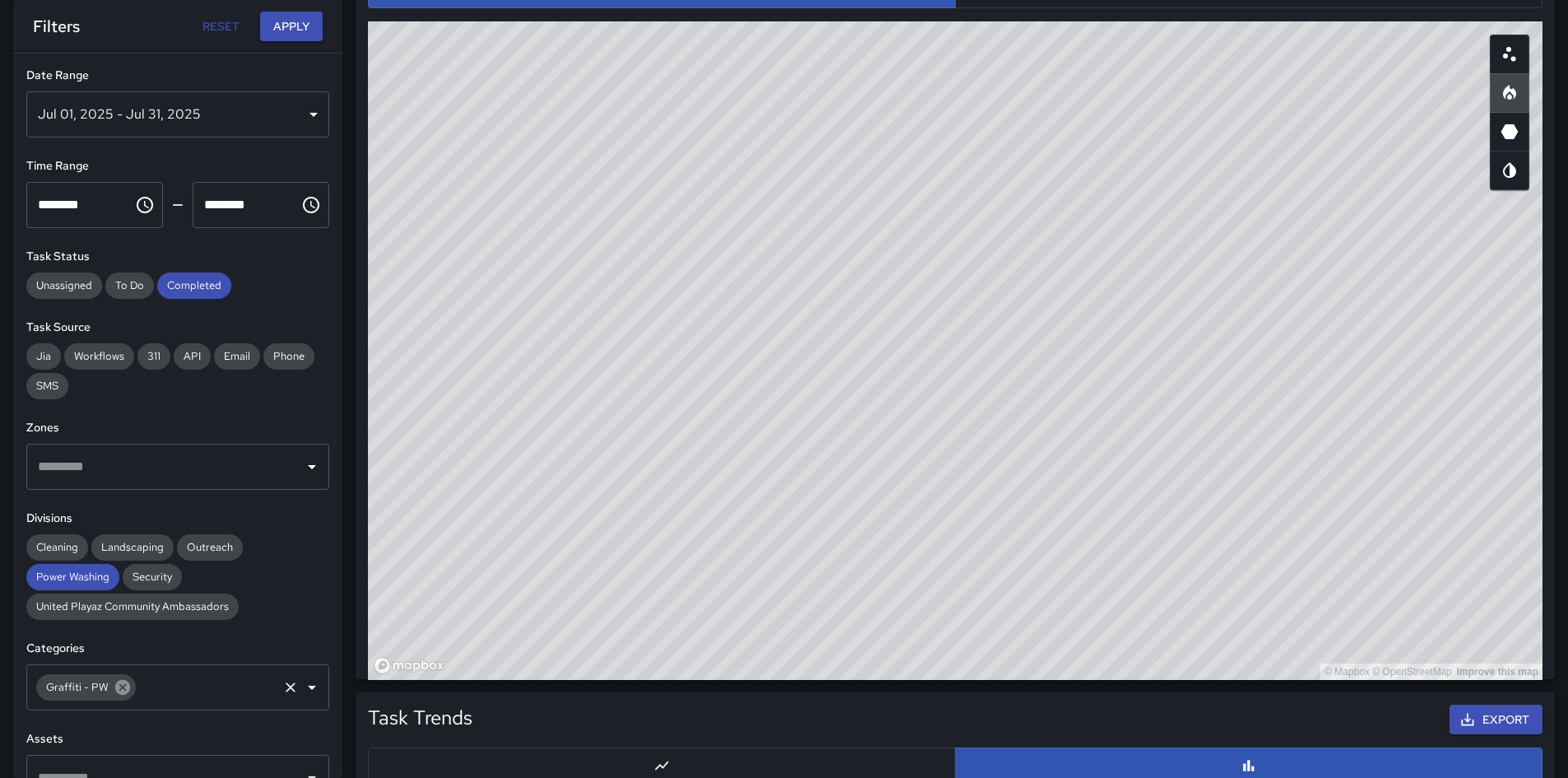 click 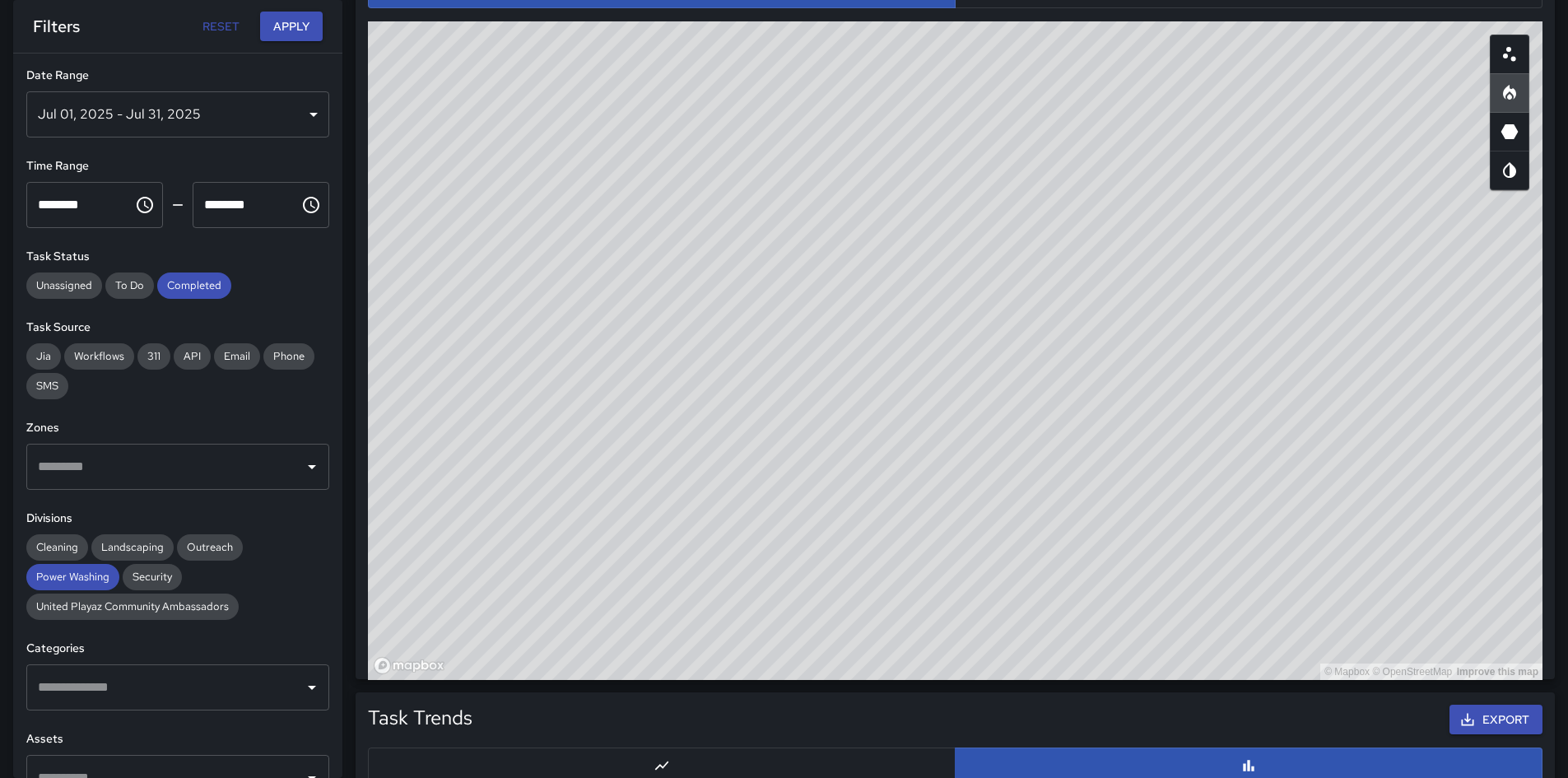 click at bounding box center [165, 687] 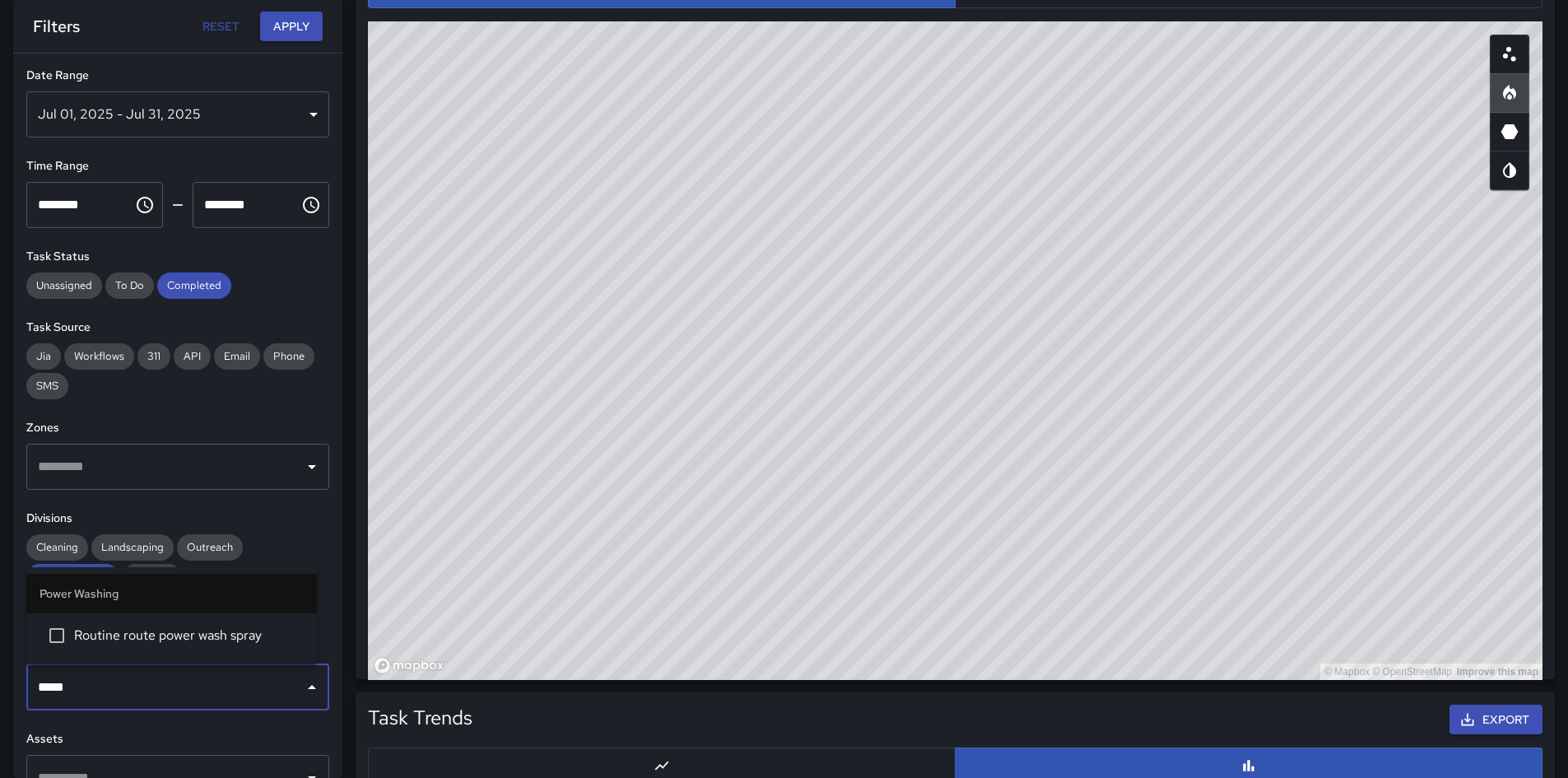 type on "******" 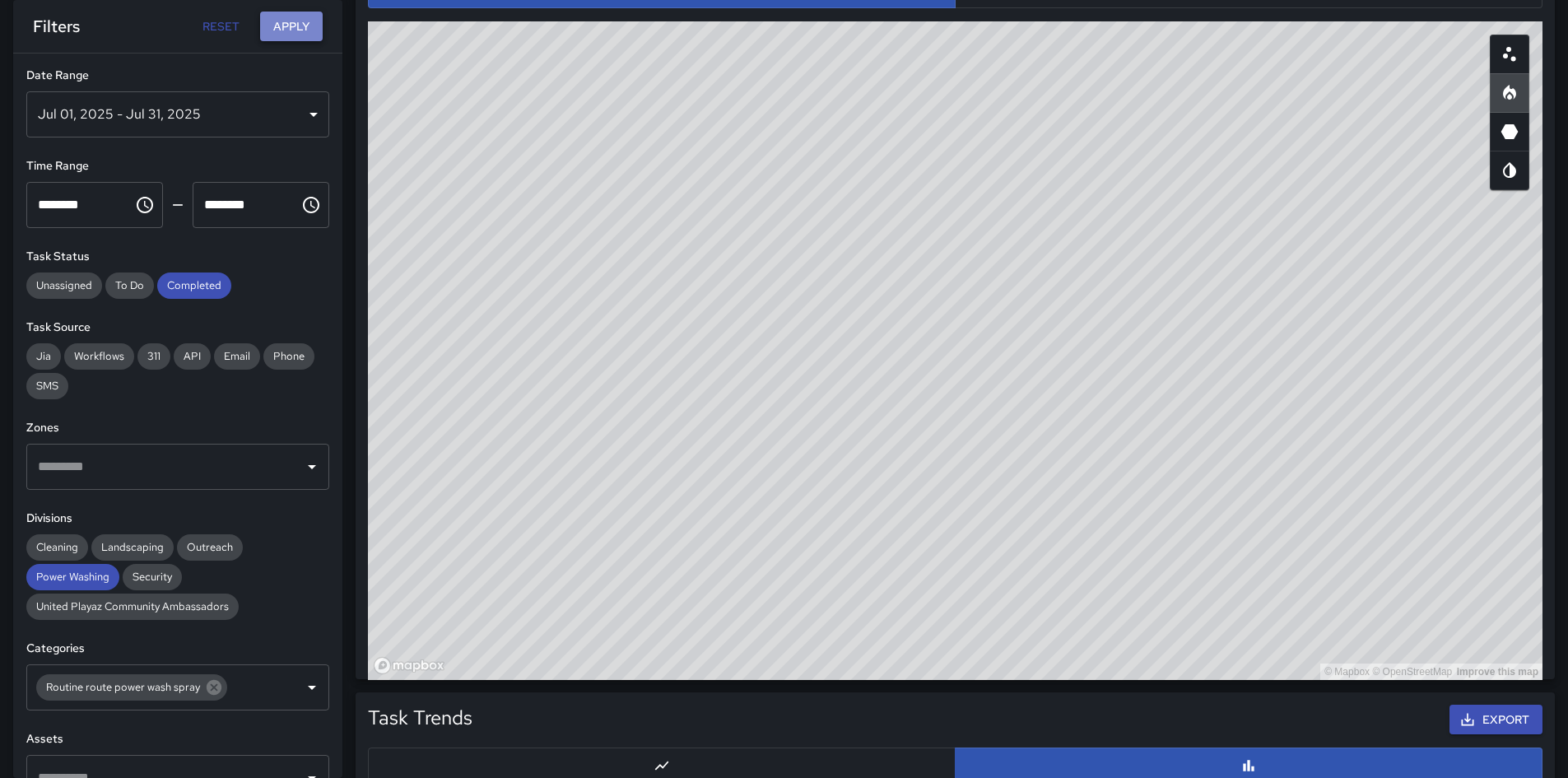 click on "Apply" at bounding box center [291, 26] 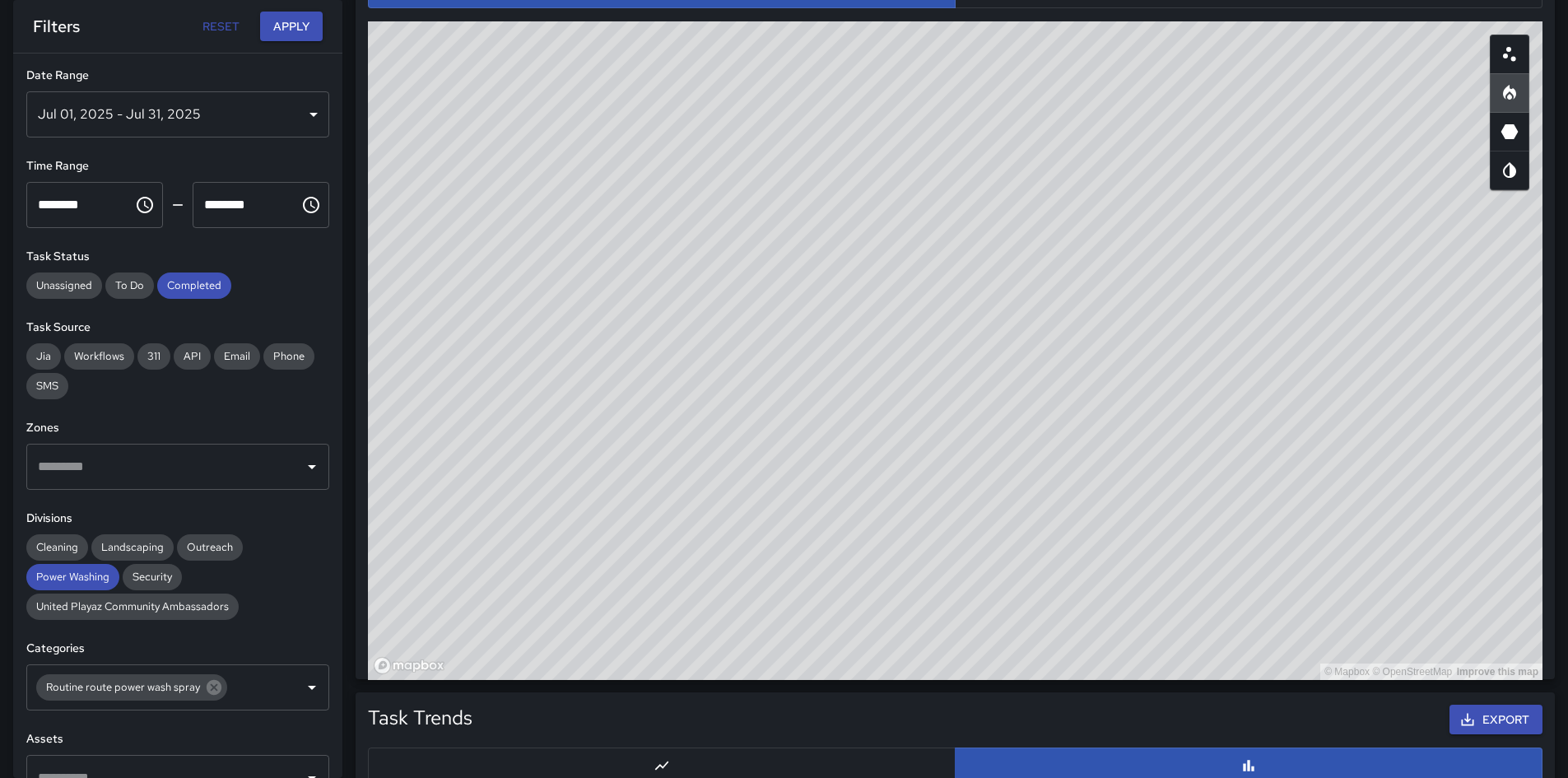 drag, startPoint x: 878, startPoint y: 366, endPoint x: 905, endPoint y: 375, distance: 28.4605 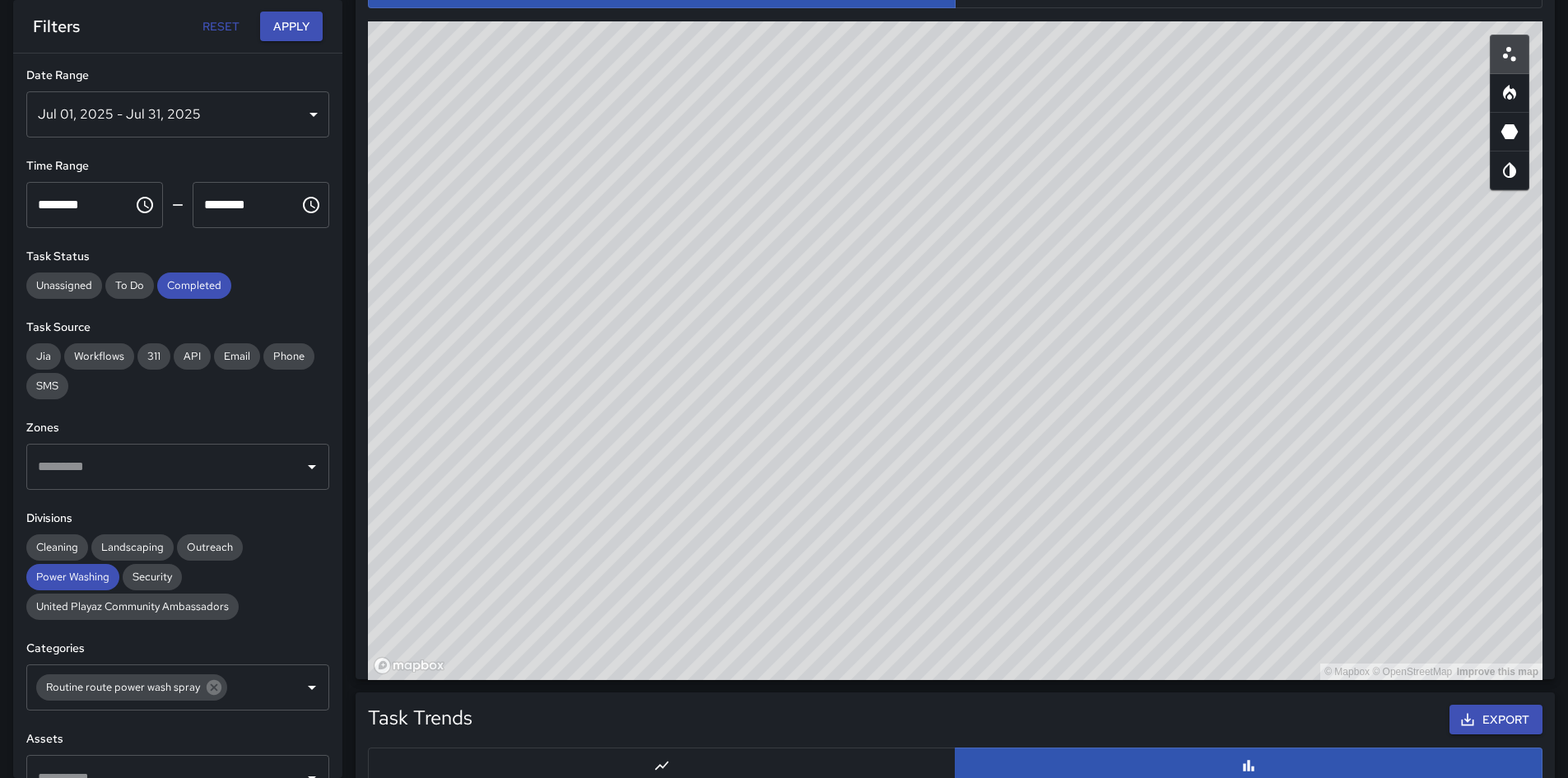 drag, startPoint x: 1235, startPoint y: 500, endPoint x: 1218, endPoint y: 479, distance: 27.018512 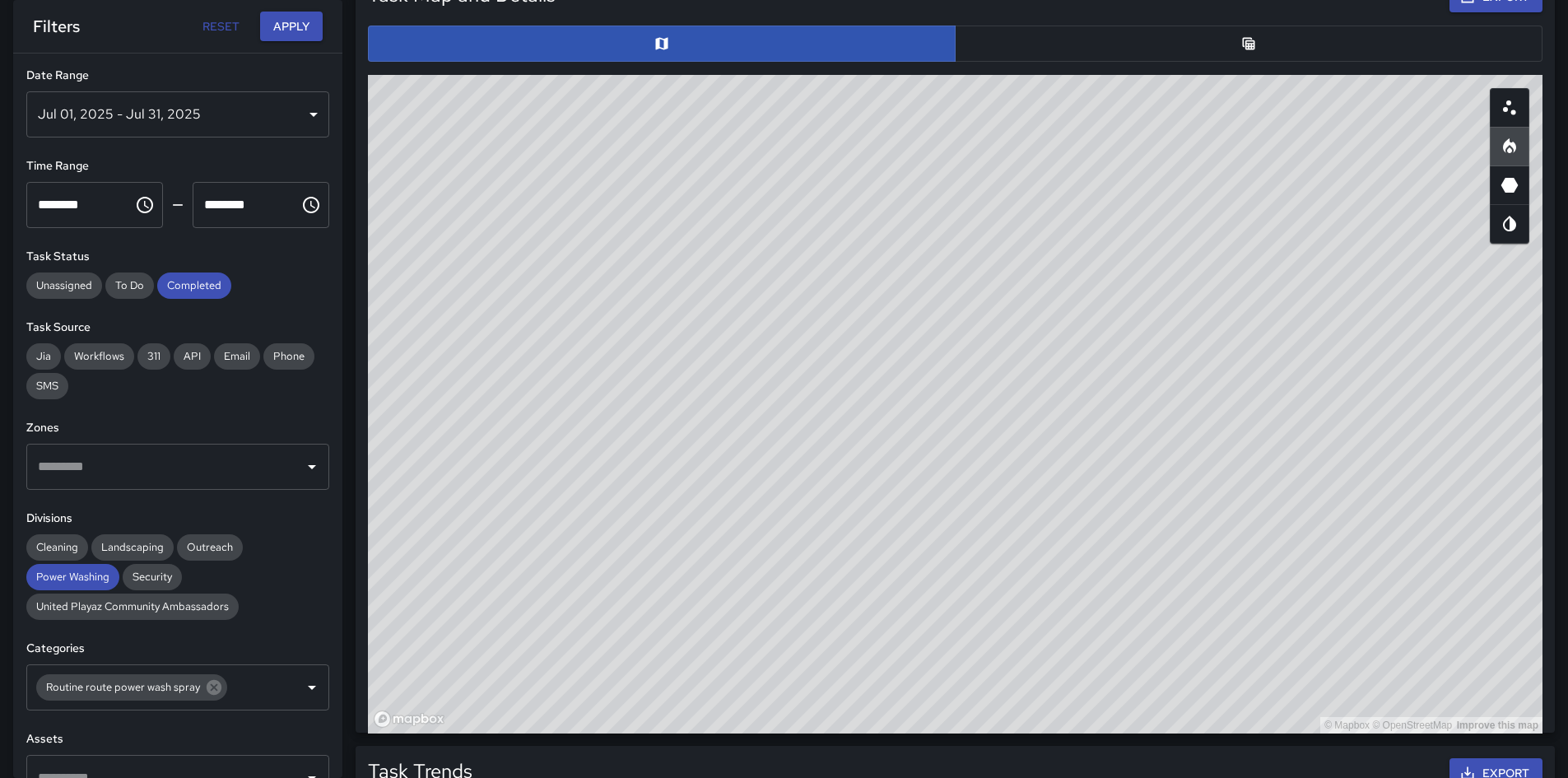 scroll, scrollTop: 841, scrollLeft: 0, axis: vertical 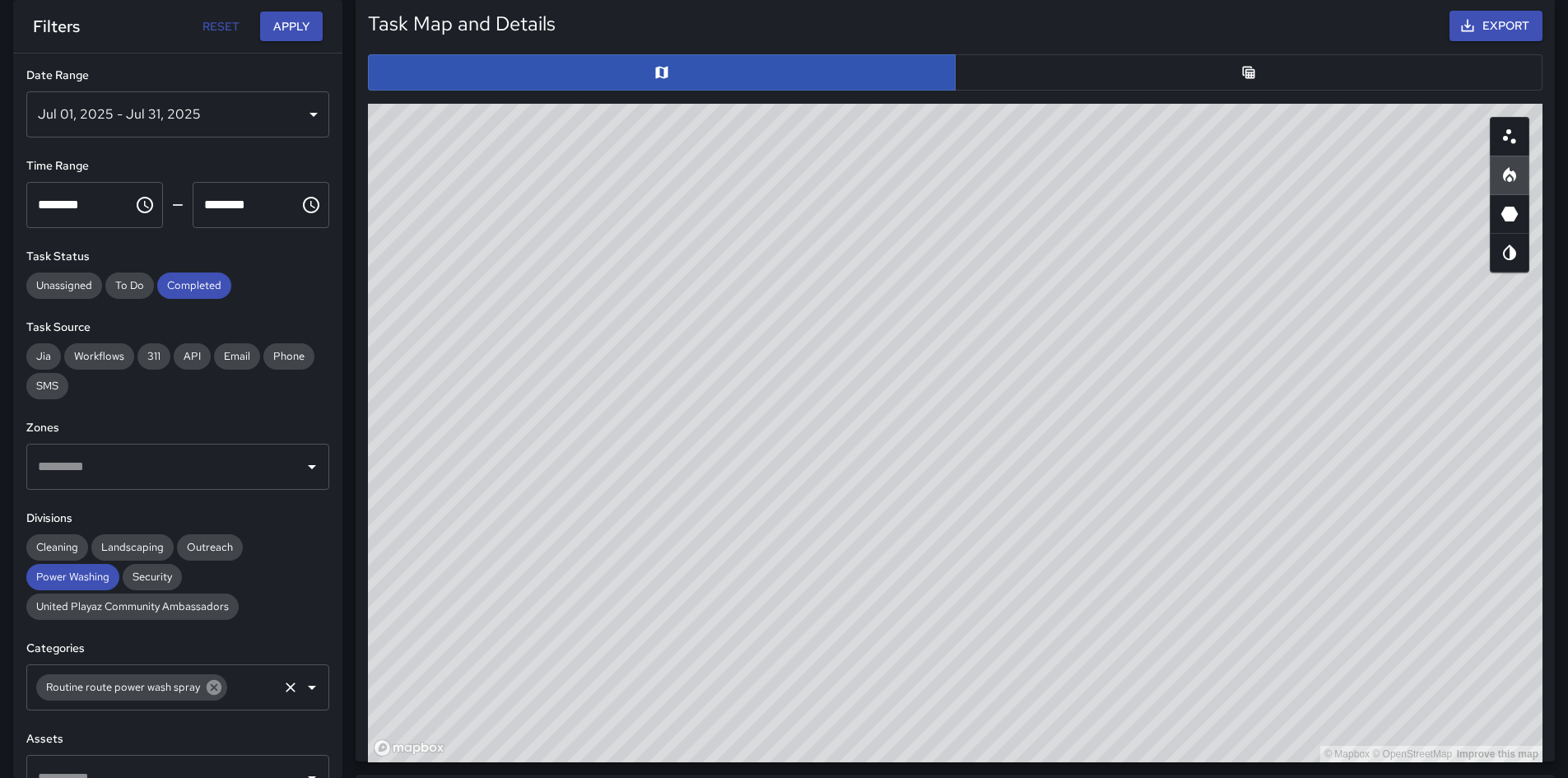 click 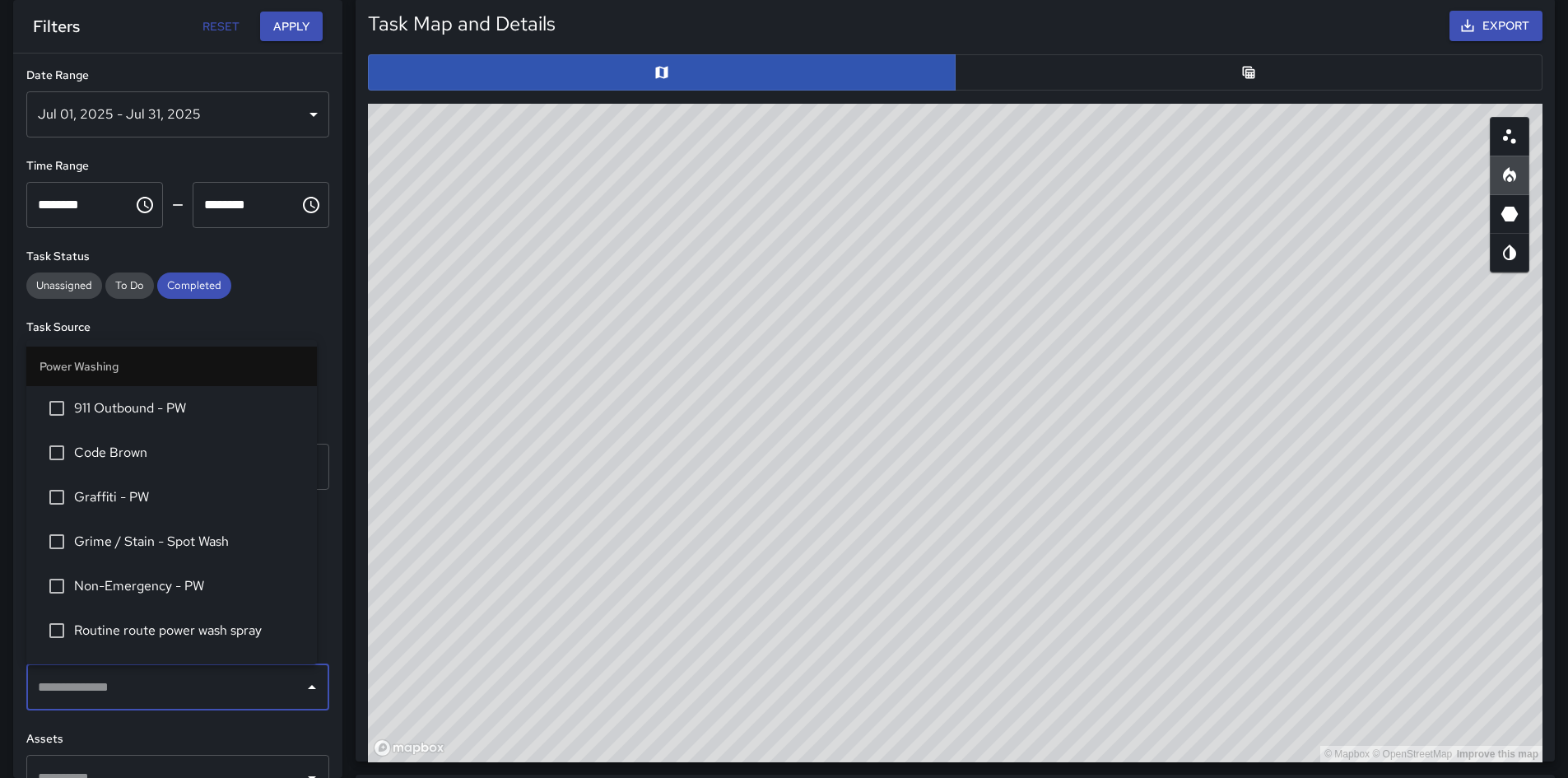 click at bounding box center (165, 687) 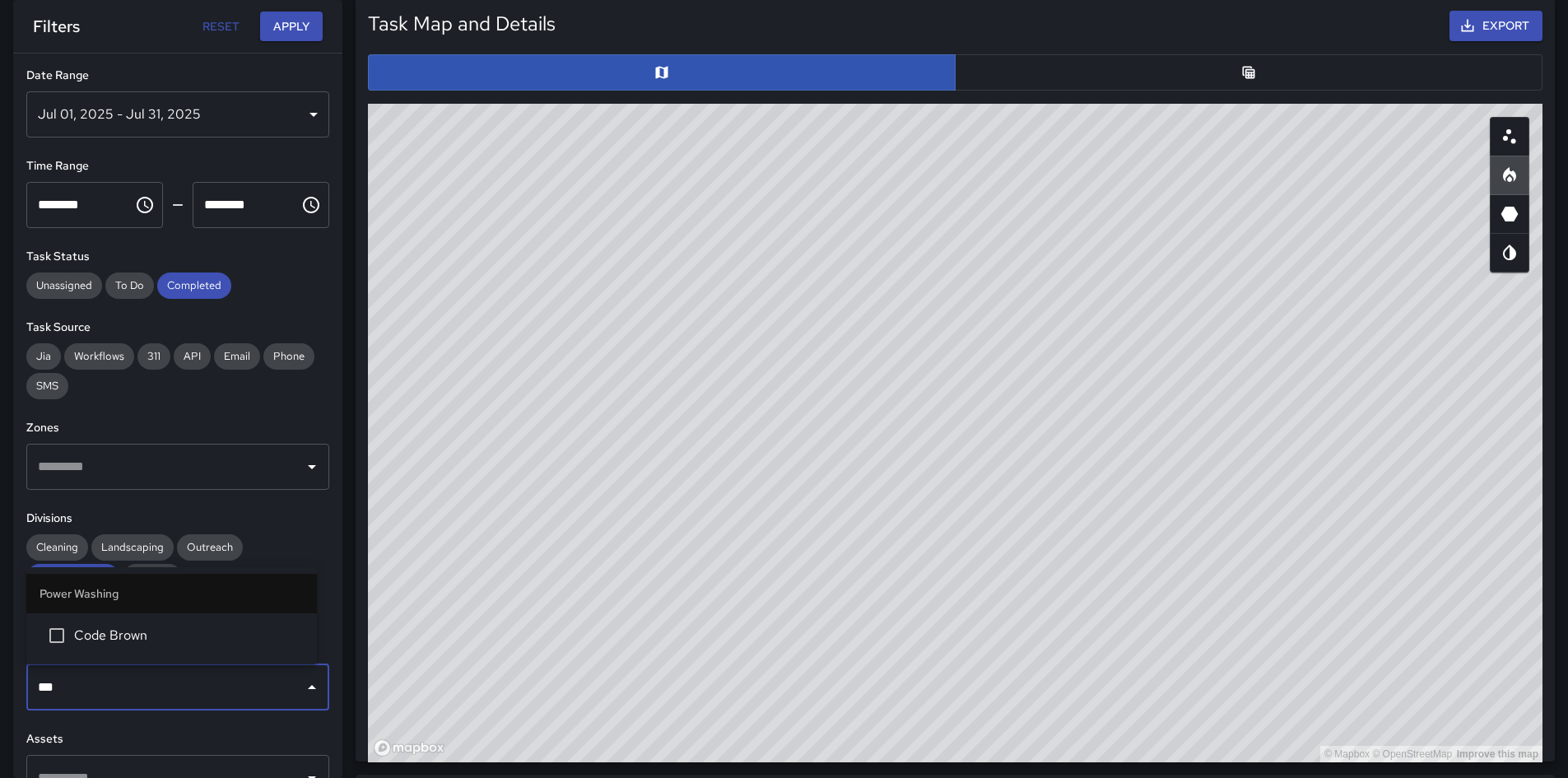 type on "****" 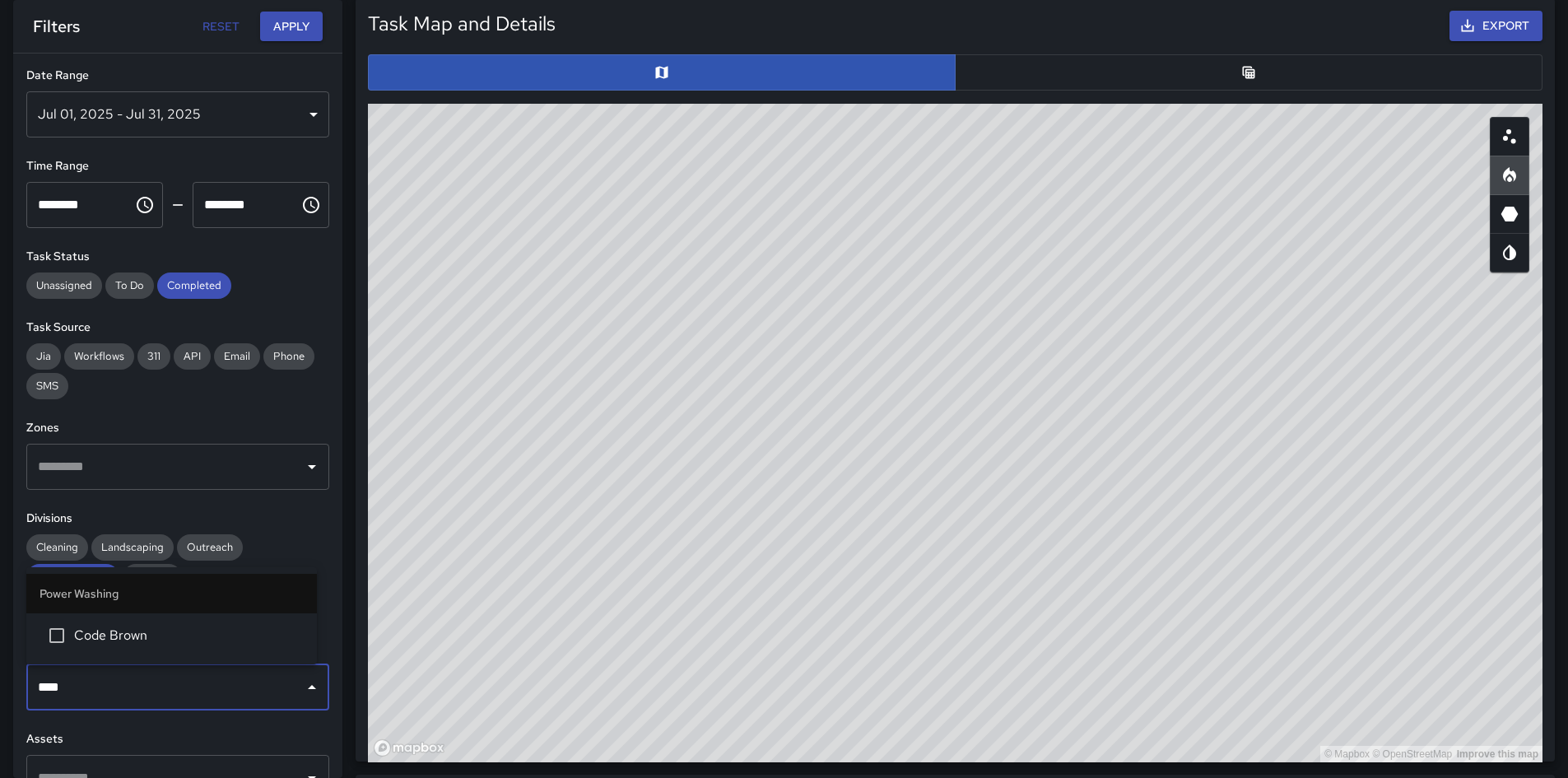 click on "Code Brown" at bounding box center [188, 636] 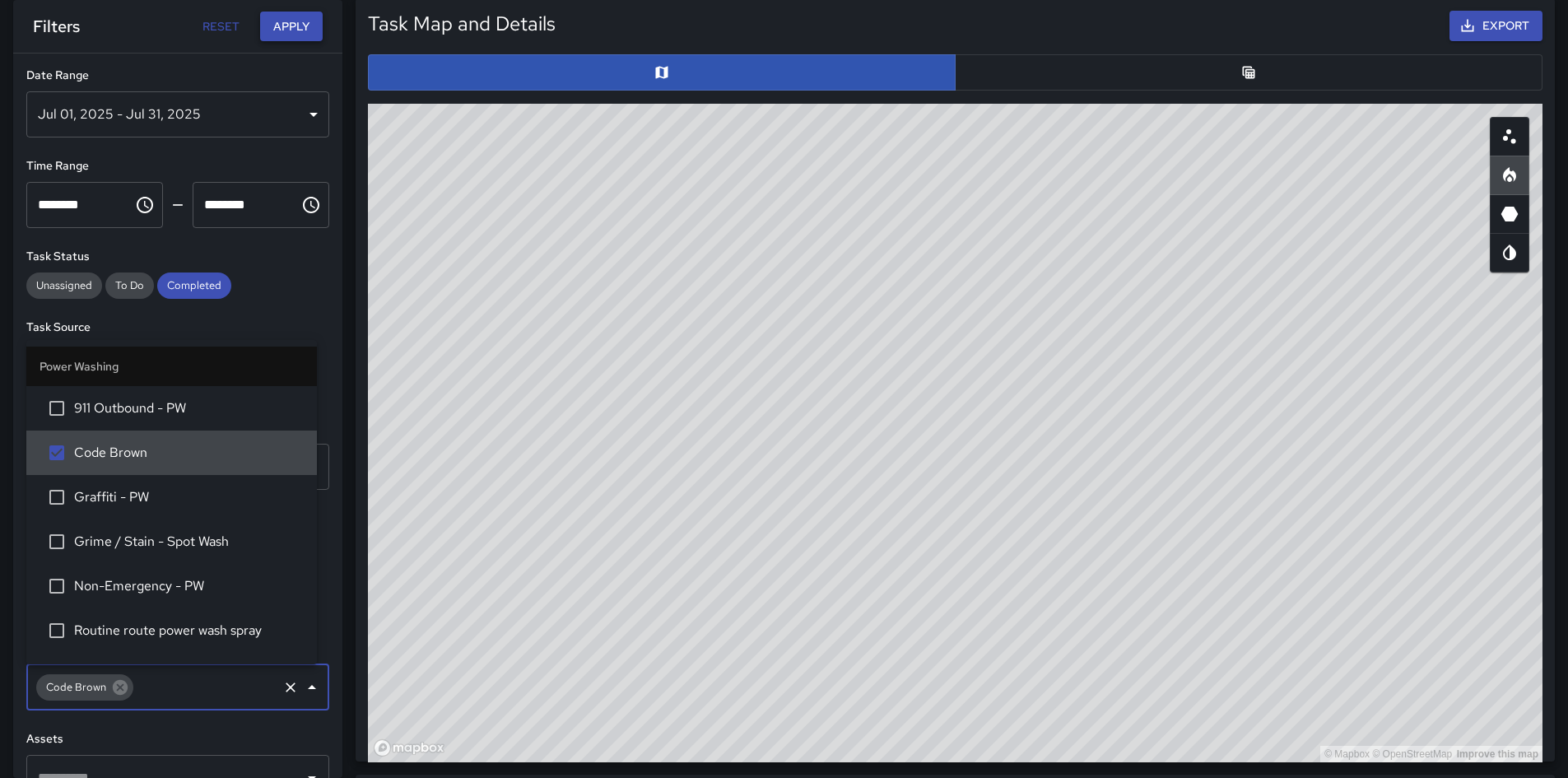 click on "Apply" at bounding box center (291, 26) 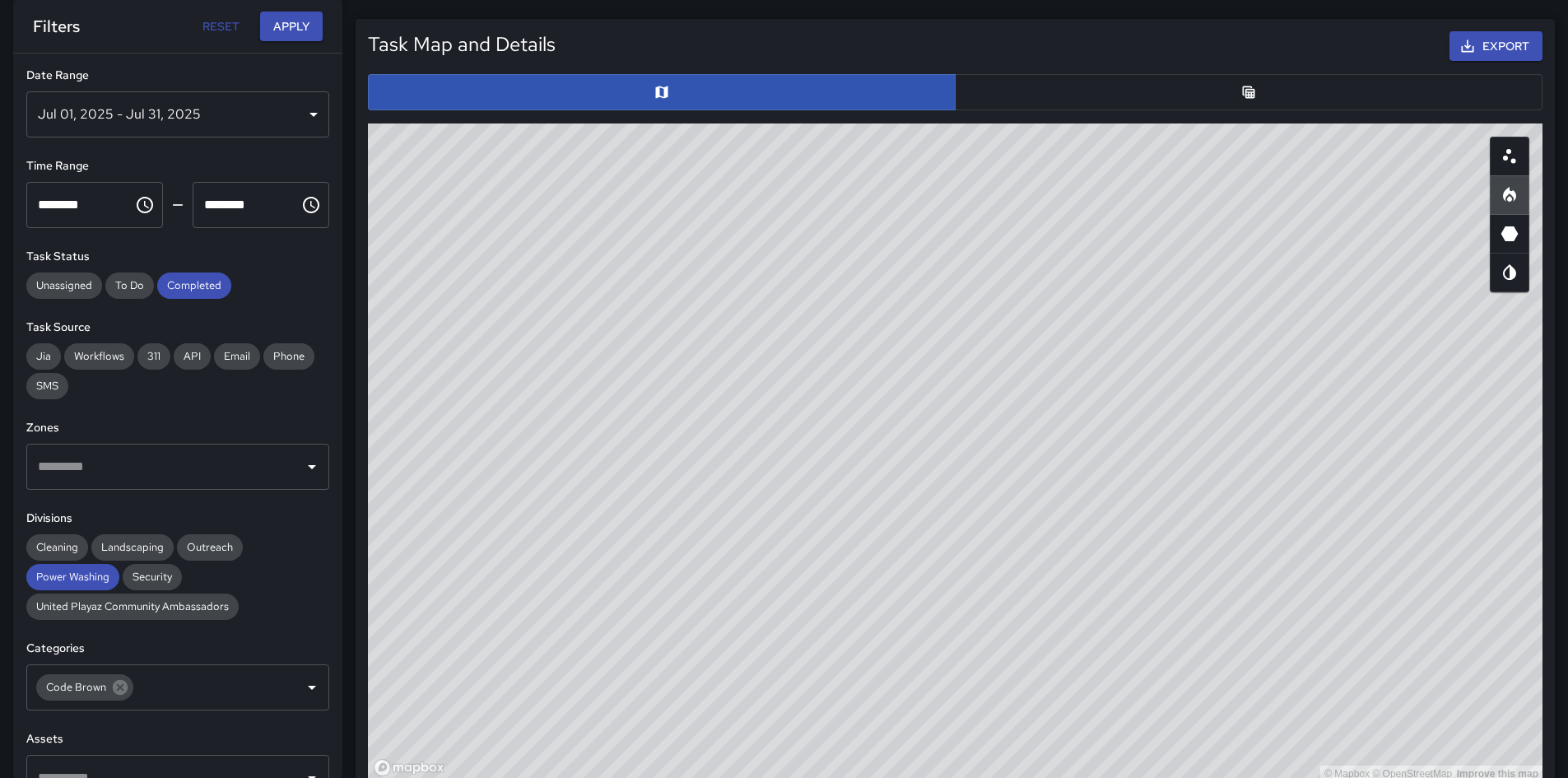 drag, startPoint x: 1160, startPoint y: 419, endPoint x: 1171, endPoint y: 445, distance: 28.231188 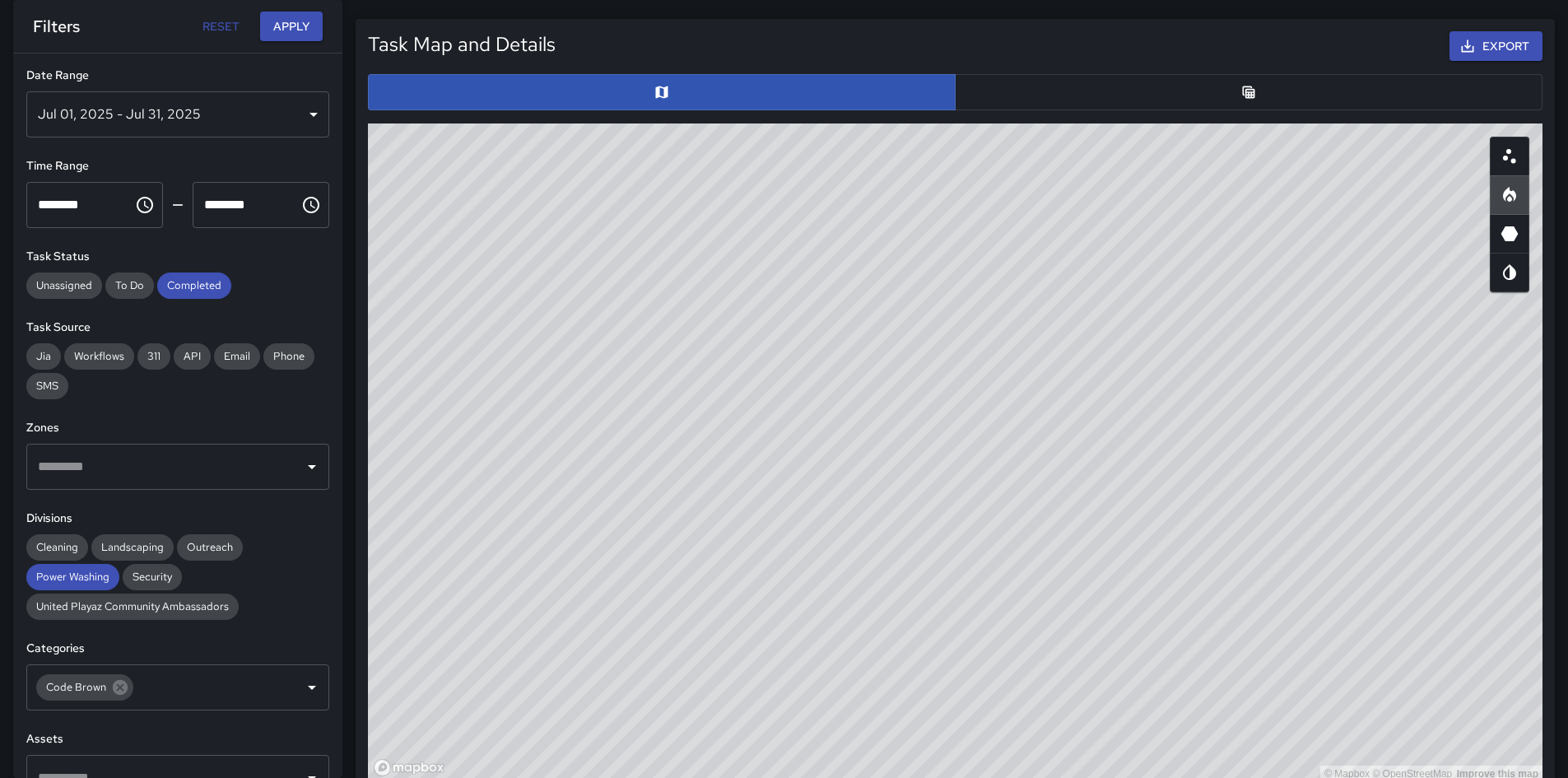 click on "© Mapbox   © OpenStreetMap   Improve this map" at bounding box center [955, 453] 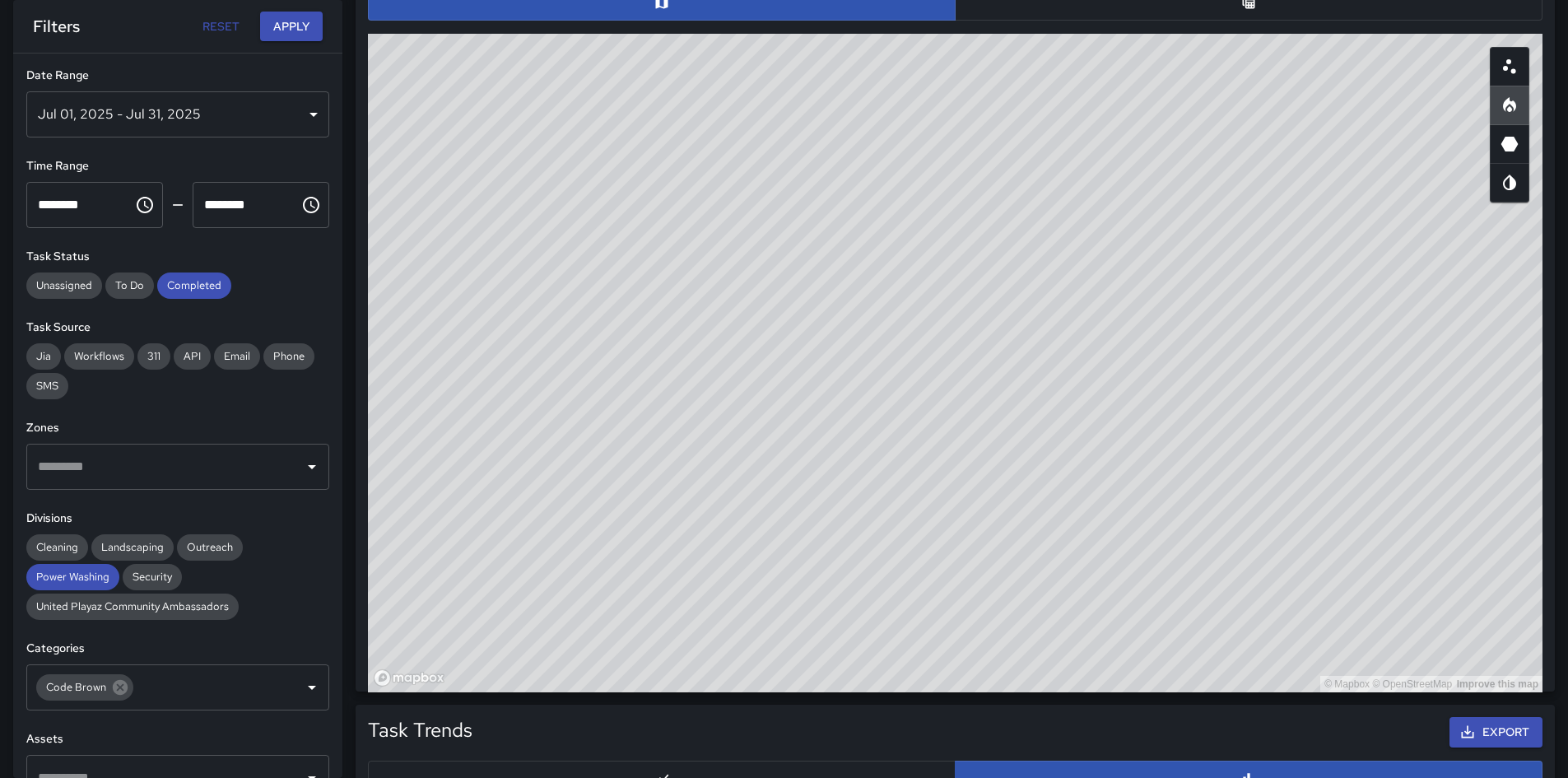 scroll, scrollTop: 951, scrollLeft: 0, axis: vertical 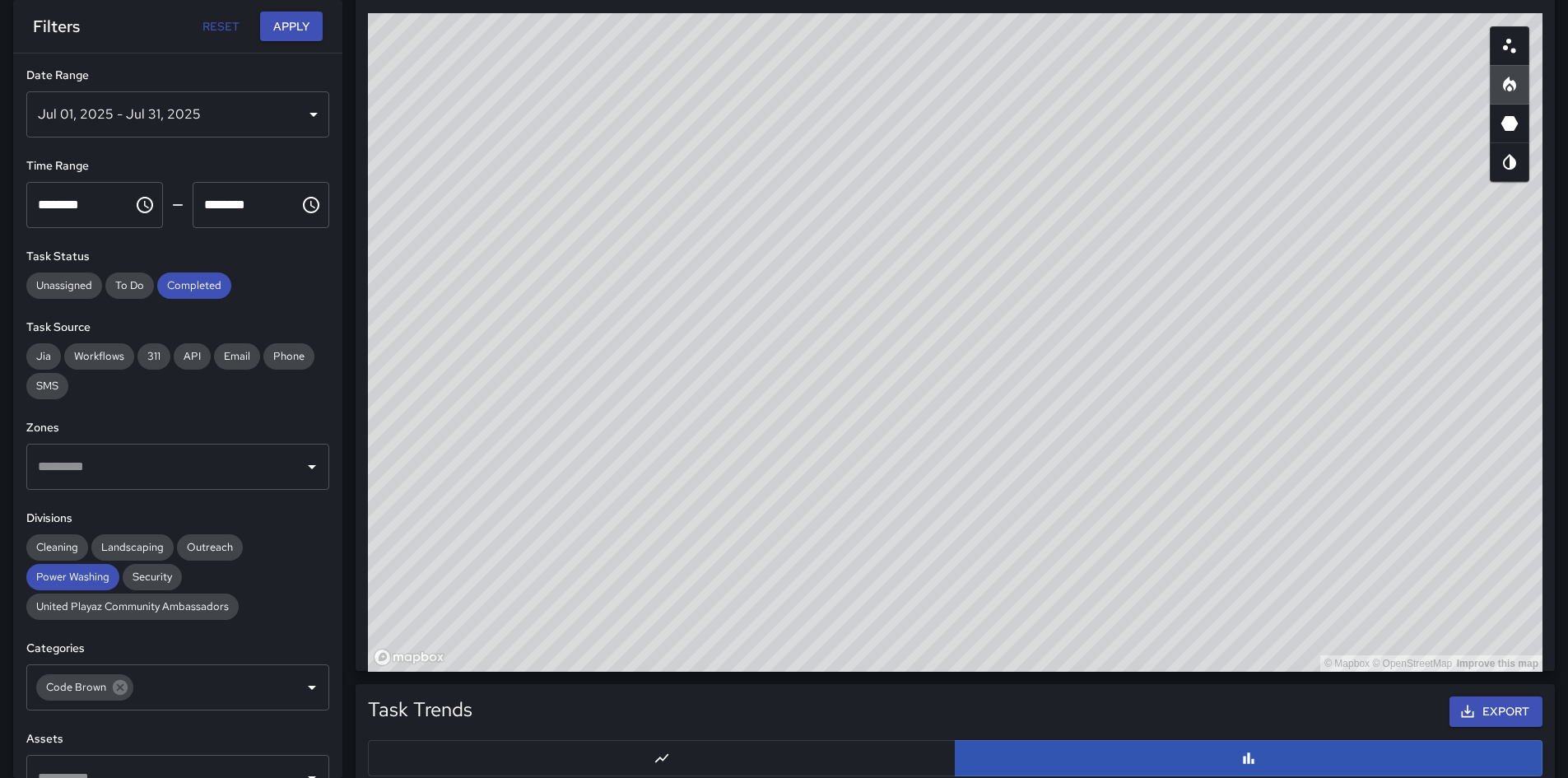 drag, startPoint x: 1348, startPoint y: 380, endPoint x: 1316, endPoint y: 365, distance: 35.341194 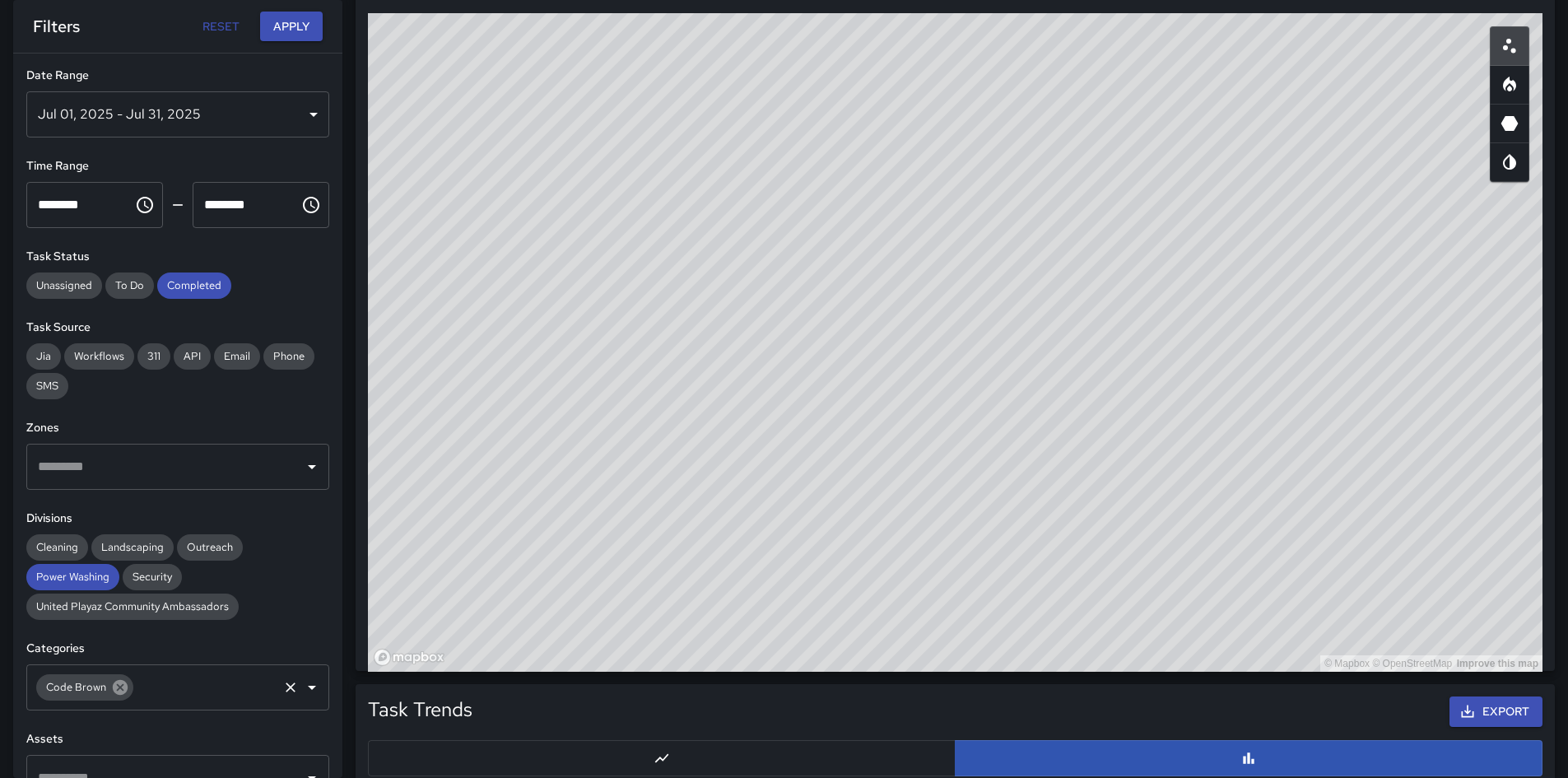click 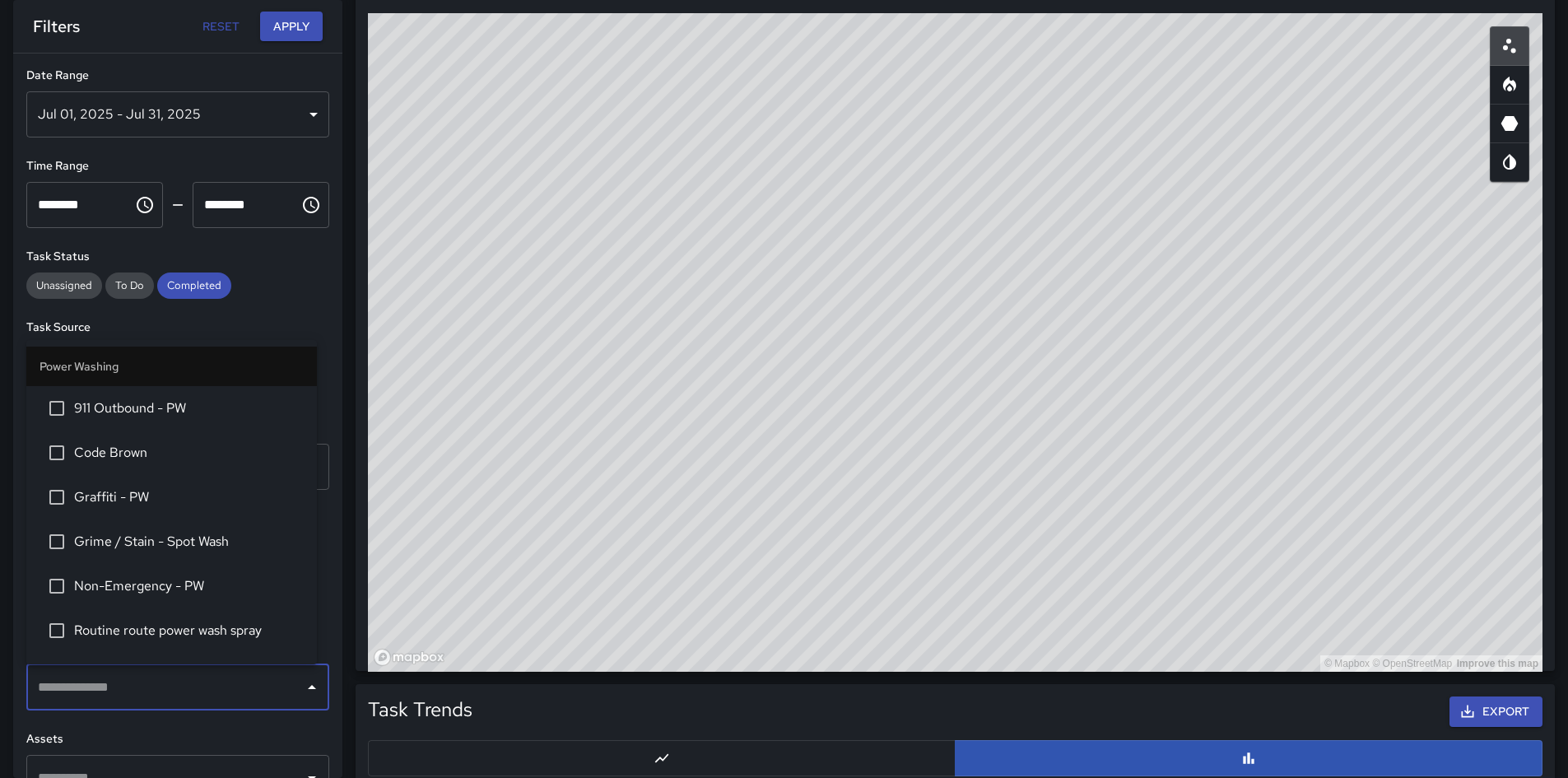 click at bounding box center (165, 687) 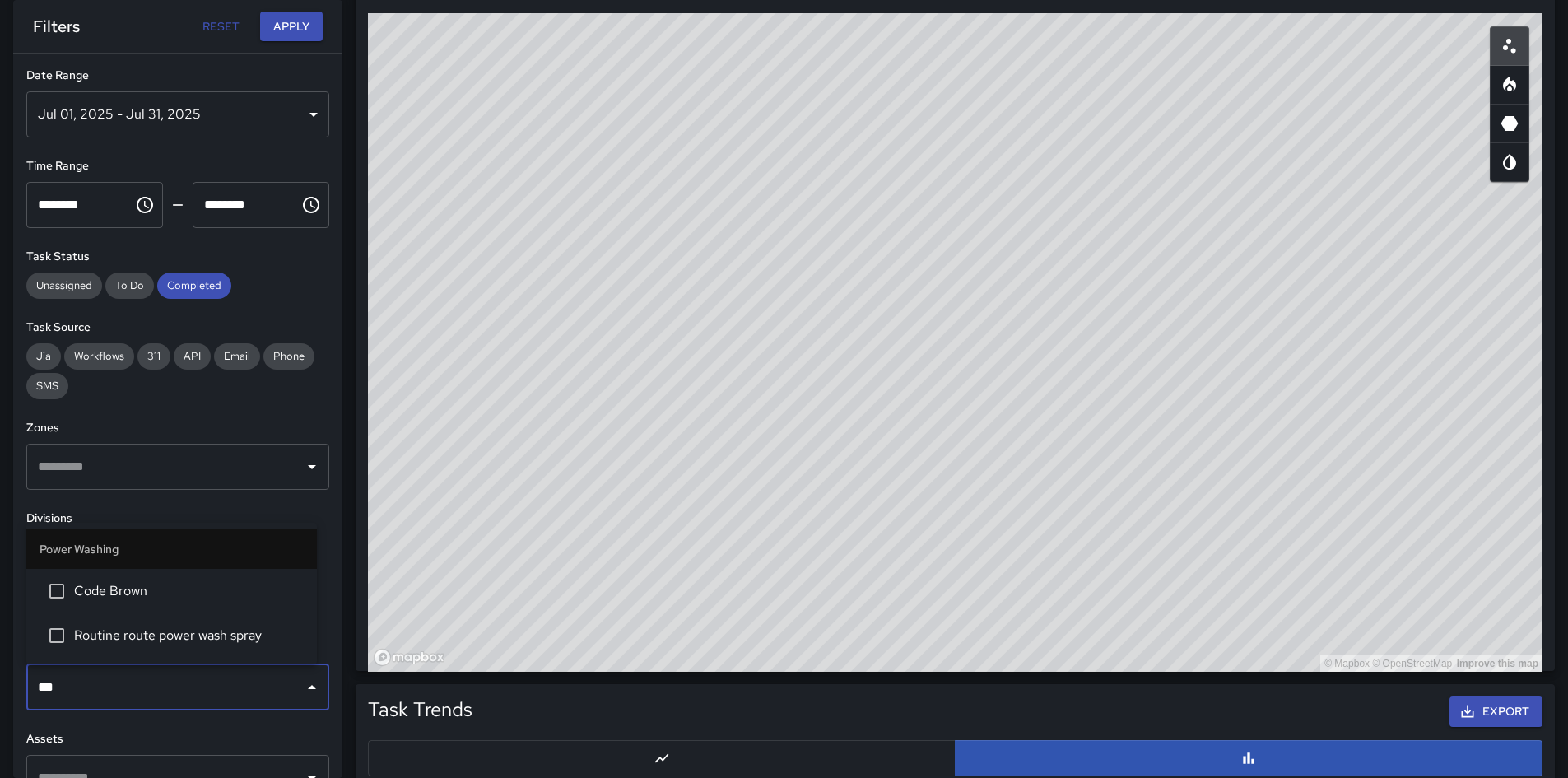 type on "****" 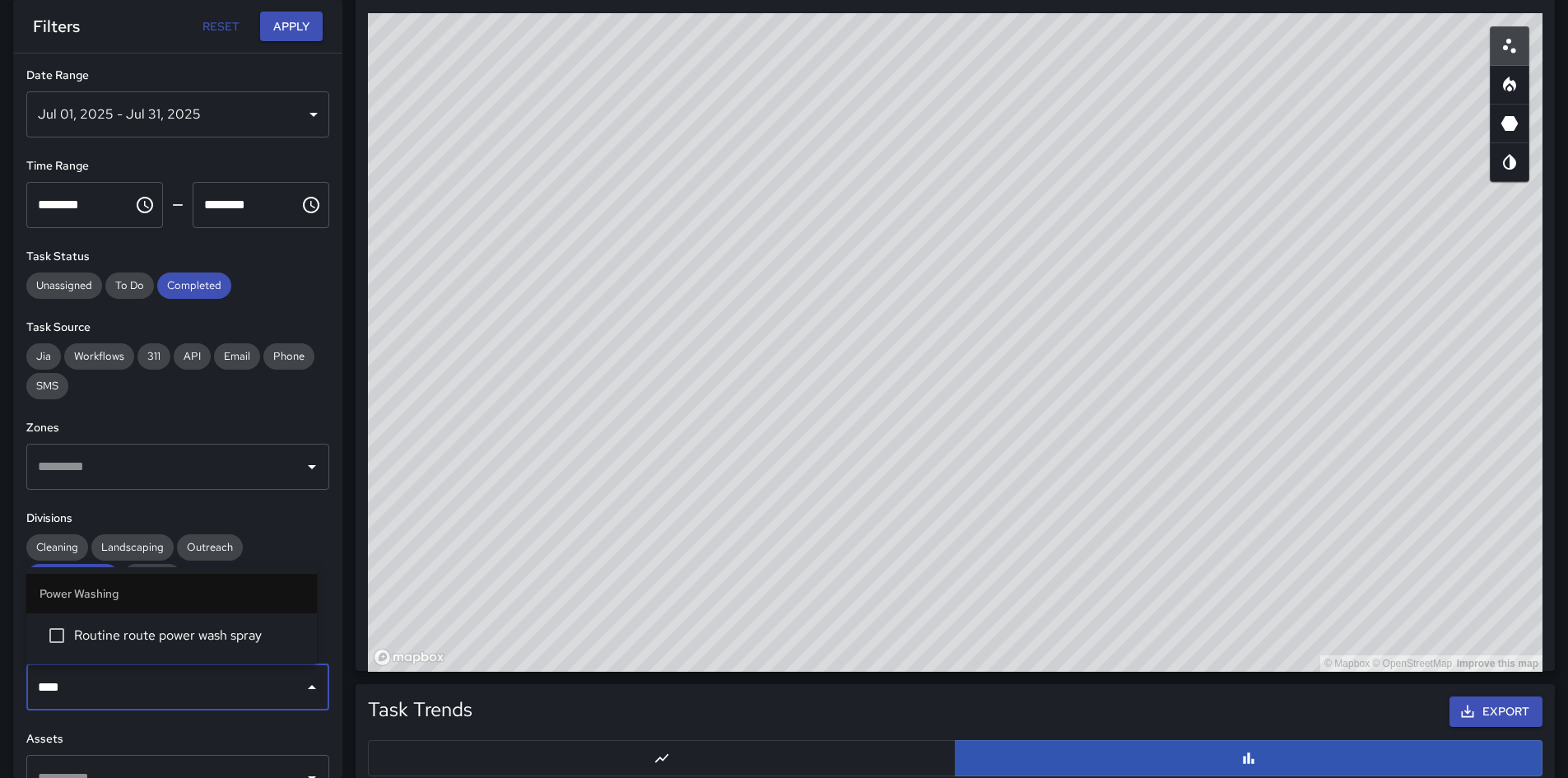click on "Routine route power wash spray" at bounding box center (188, 636) 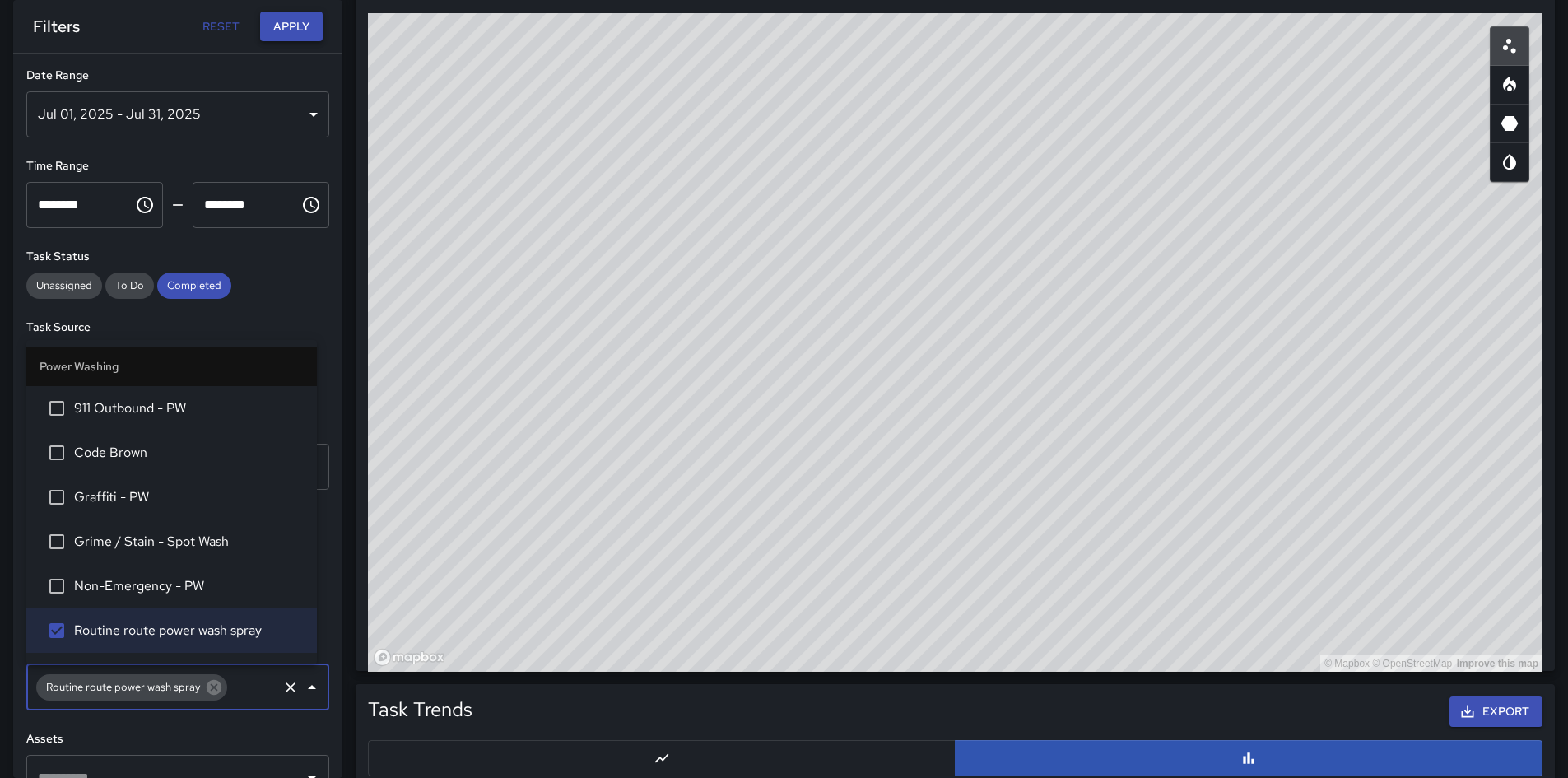 click on "Apply" at bounding box center (291, 26) 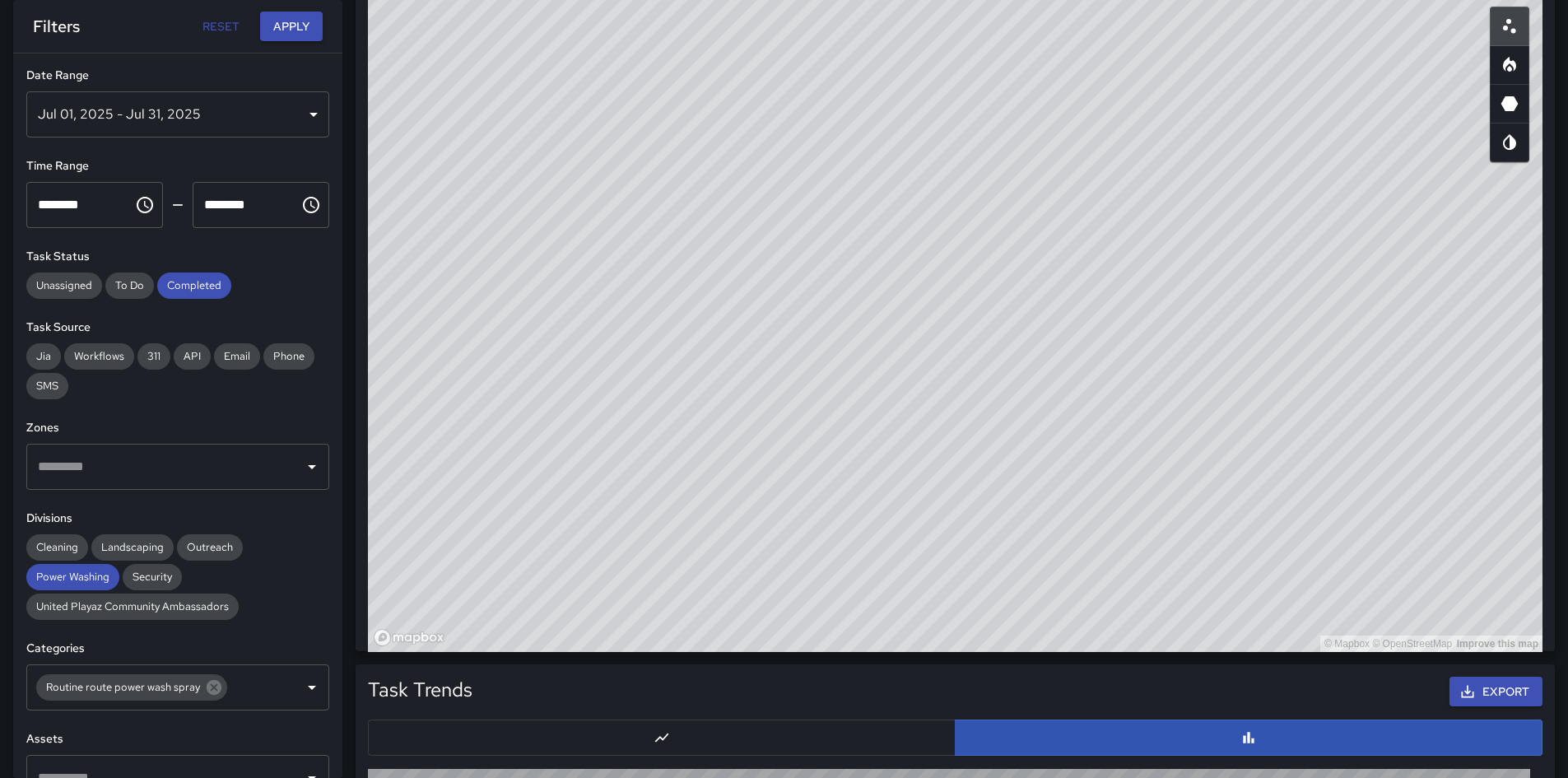 drag, startPoint x: 289, startPoint y: 32, endPoint x: 312, endPoint y: 65, distance: 40.22437 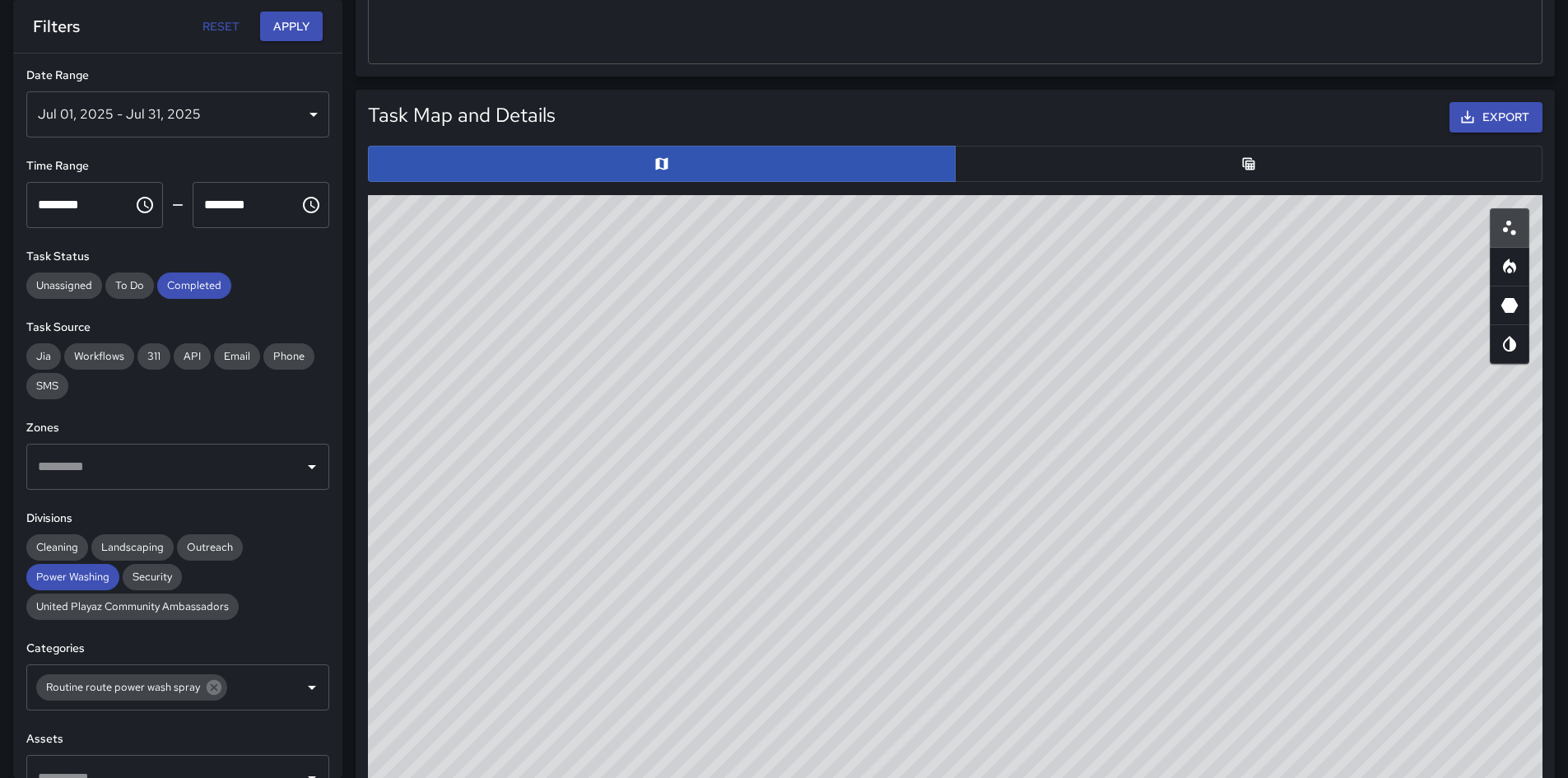 scroll, scrollTop: 704, scrollLeft: 0, axis: vertical 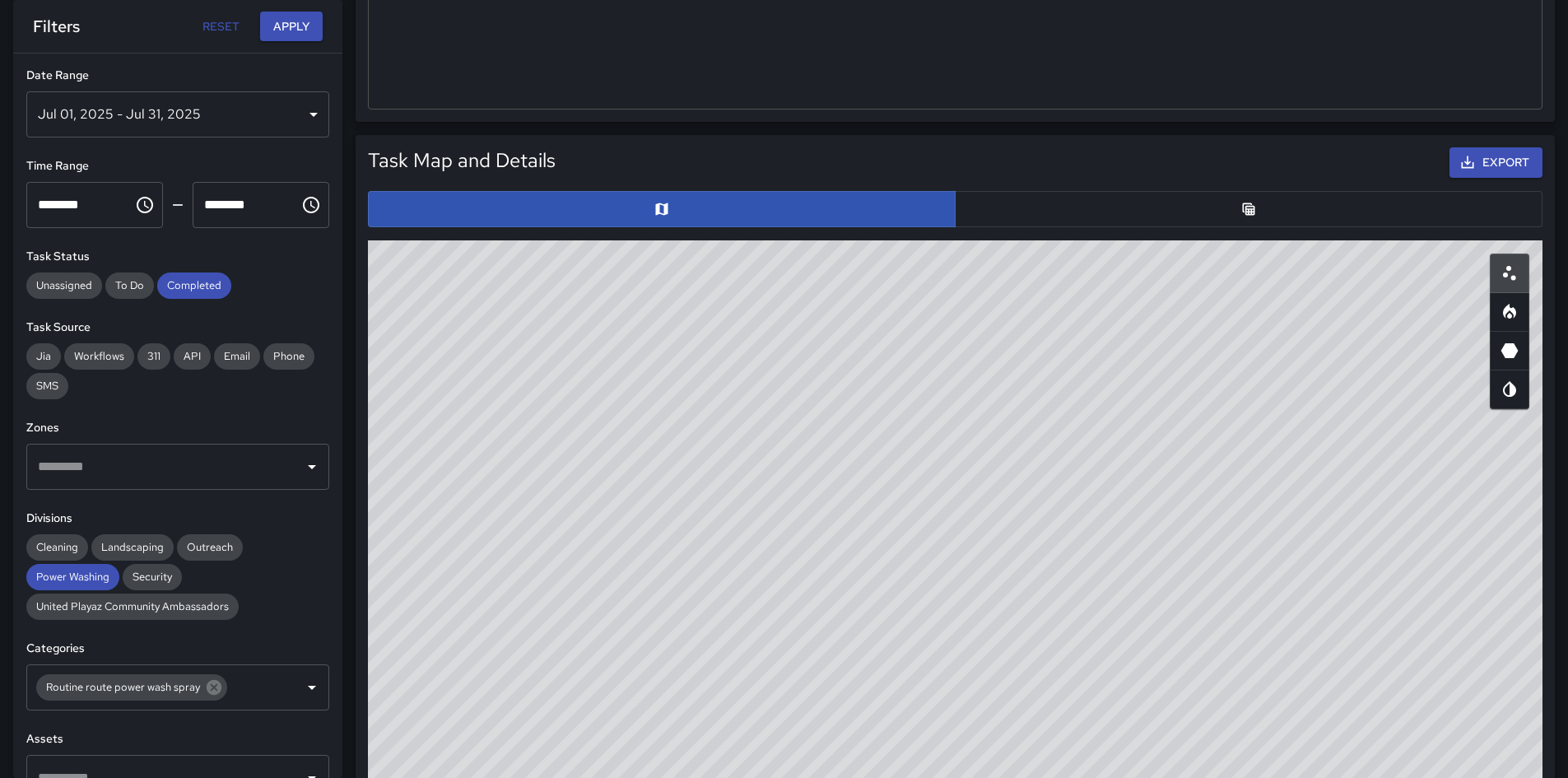 click at bounding box center [1249, 209] 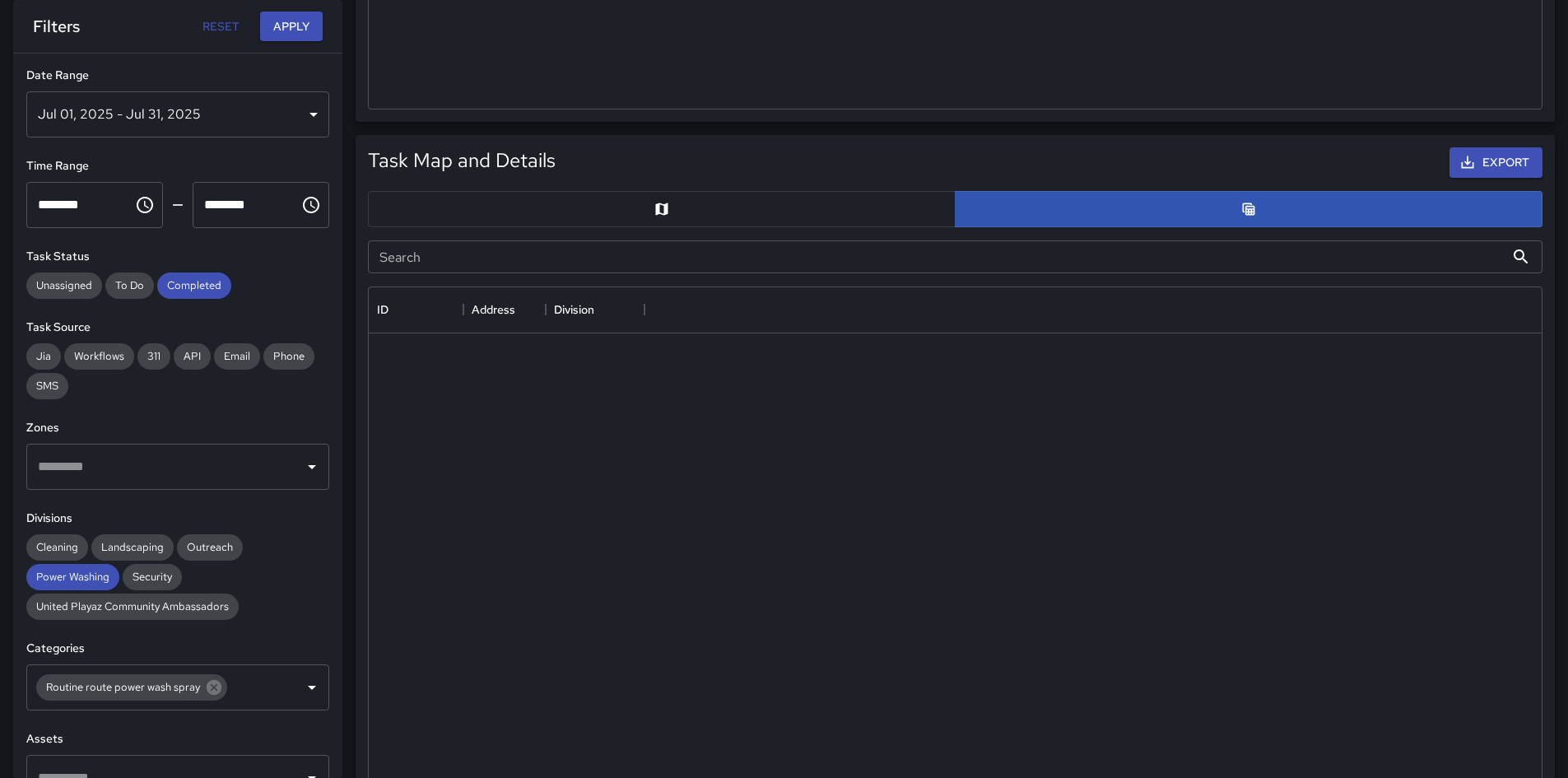 scroll, scrollTop: 601, scrollLeft: 1161, axis: both 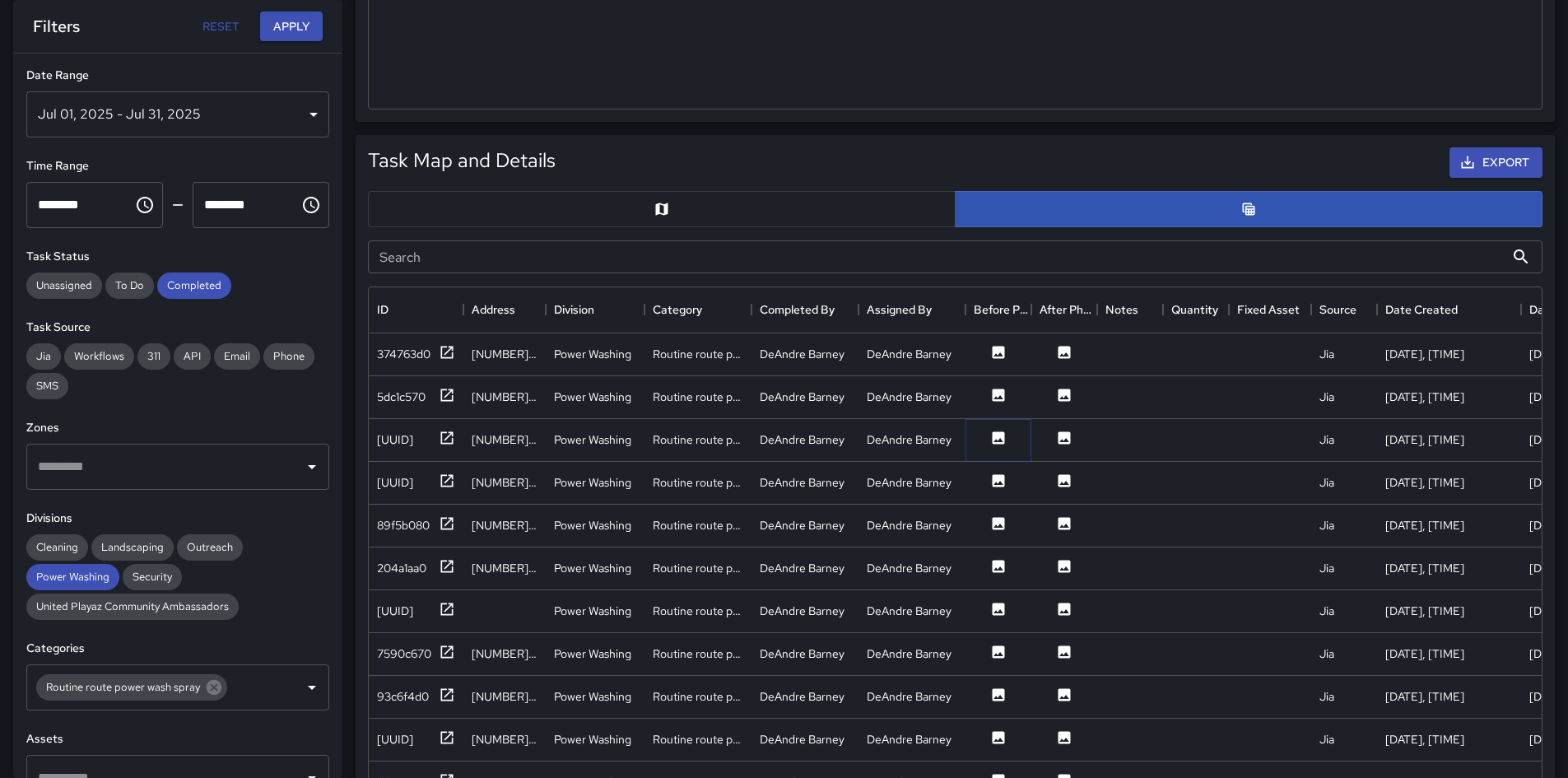 click 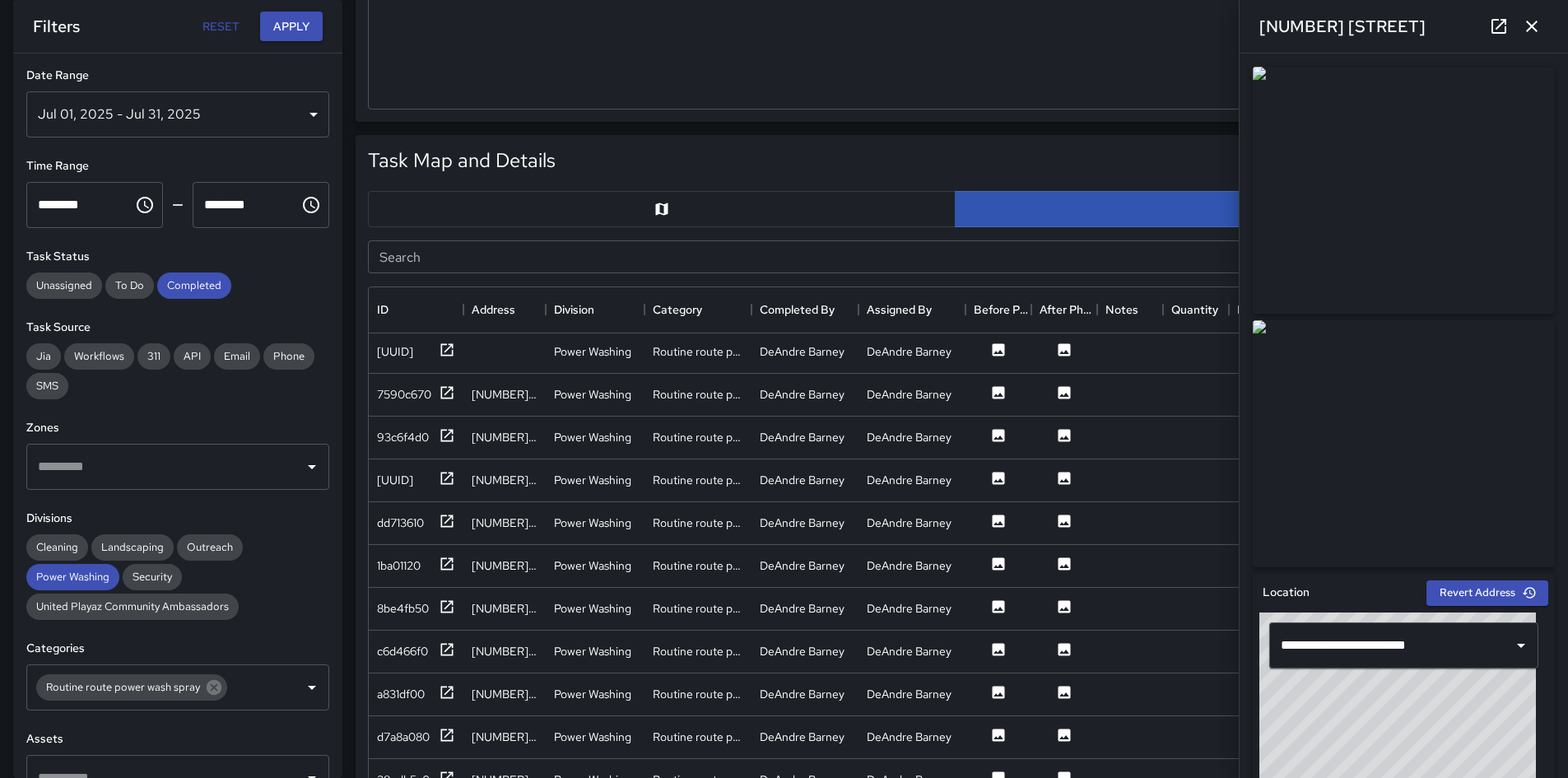 scroll, scrollTop: 287, scrollLeft: 0, axis: vertical 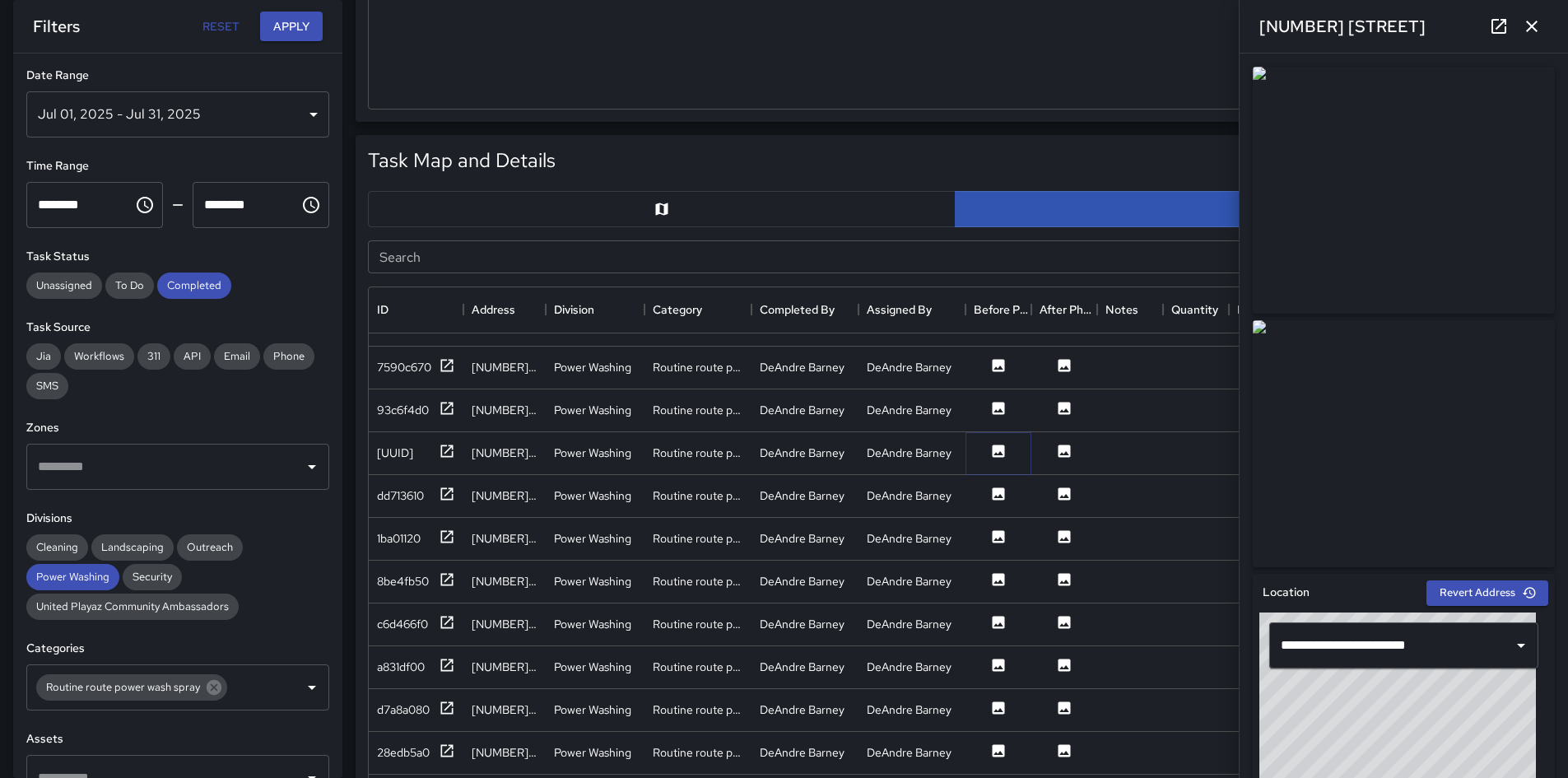 click 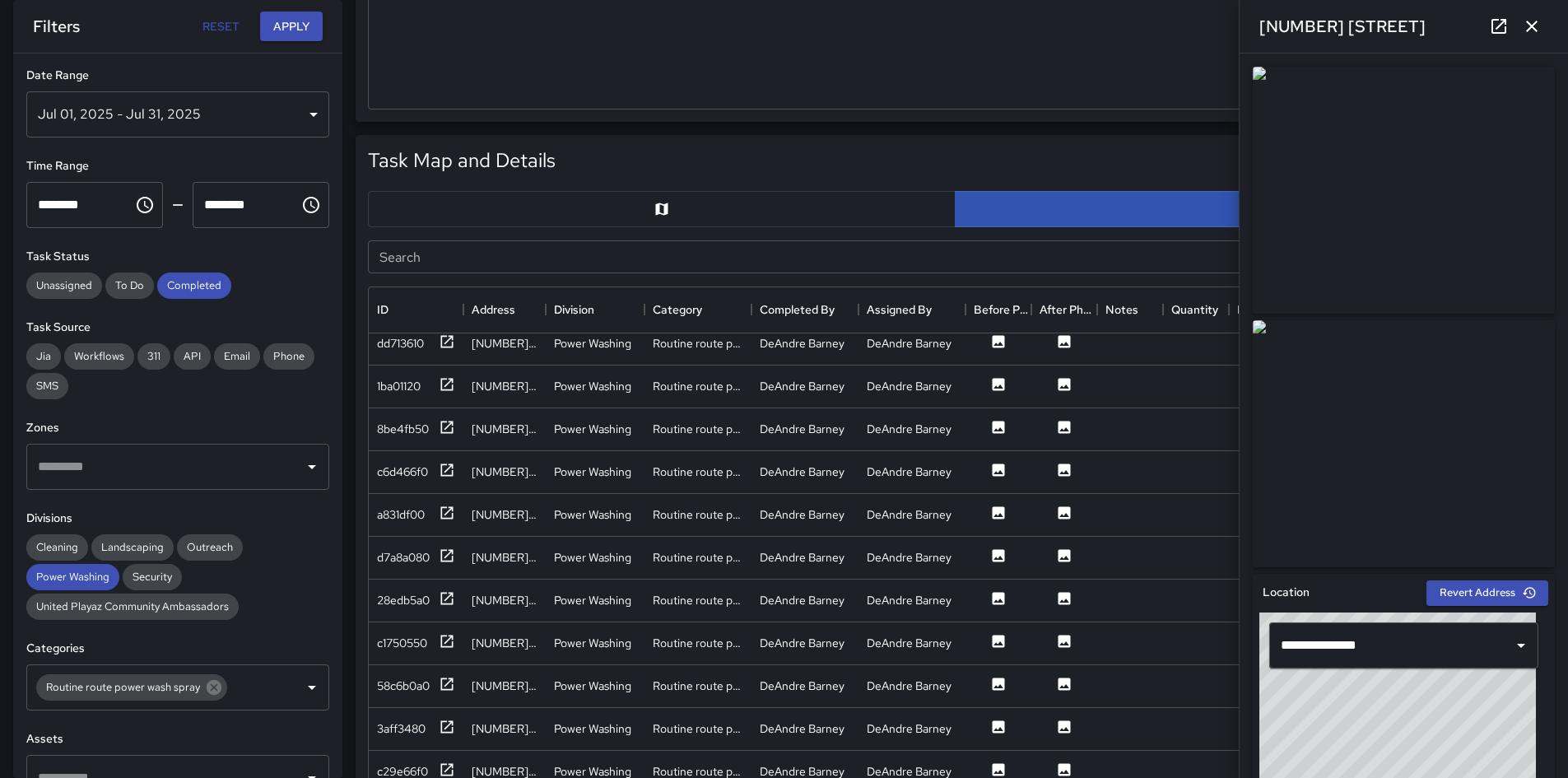 scroll, scrollTop: 451, scrollLeft: 0, axis: vertical 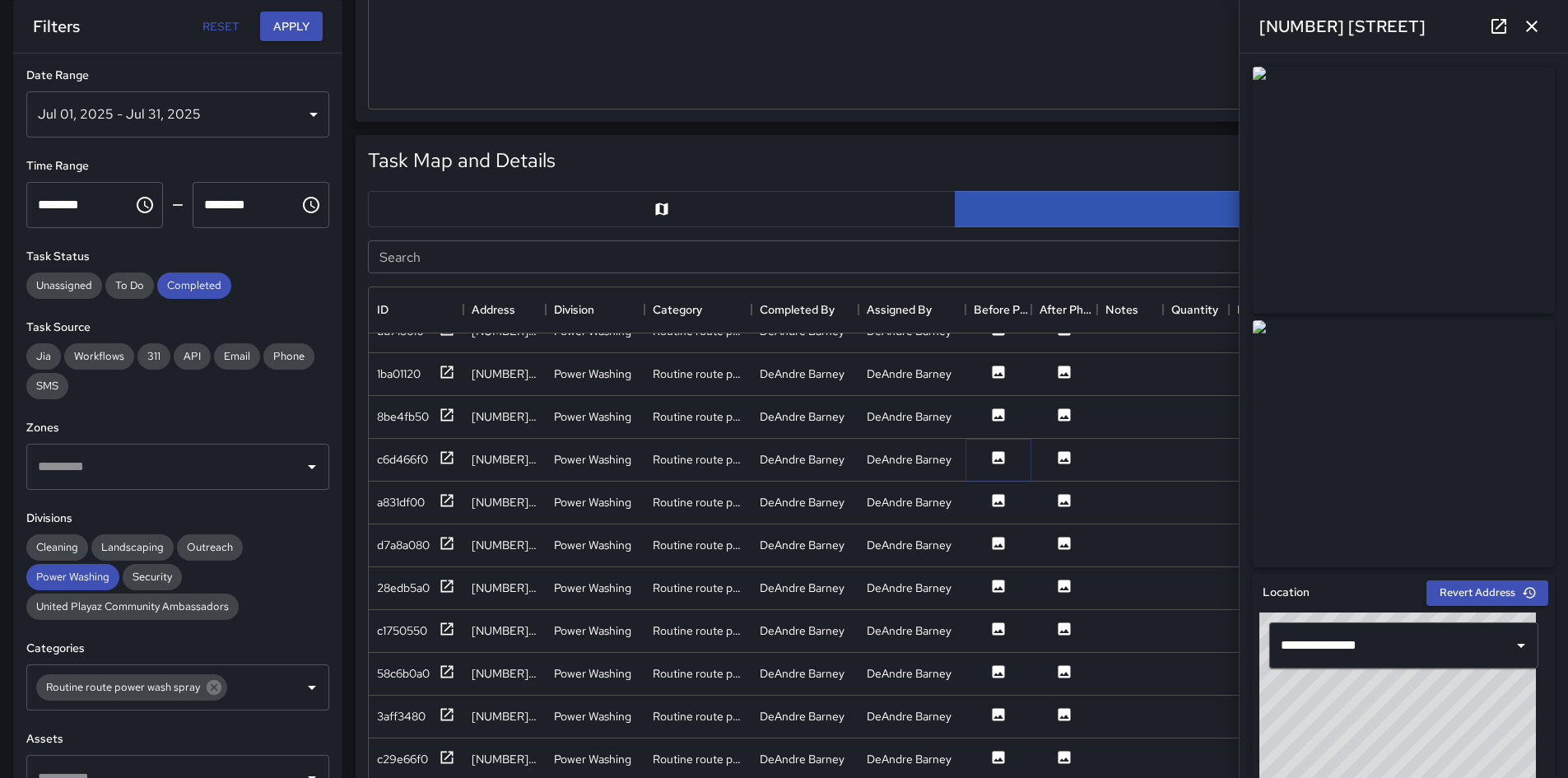 click 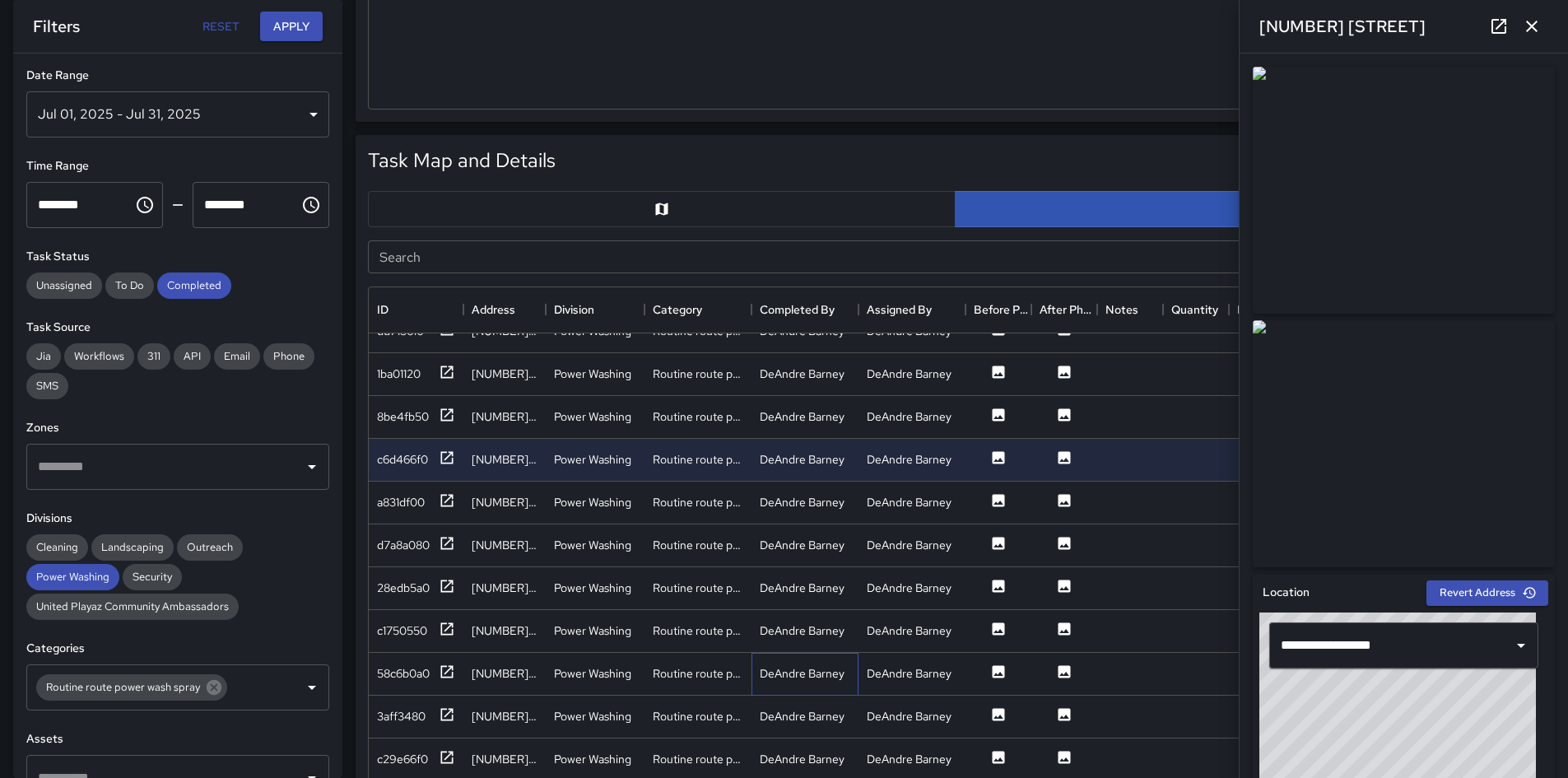 click on "DeAndre Barney" at bounding box center [802, 673] 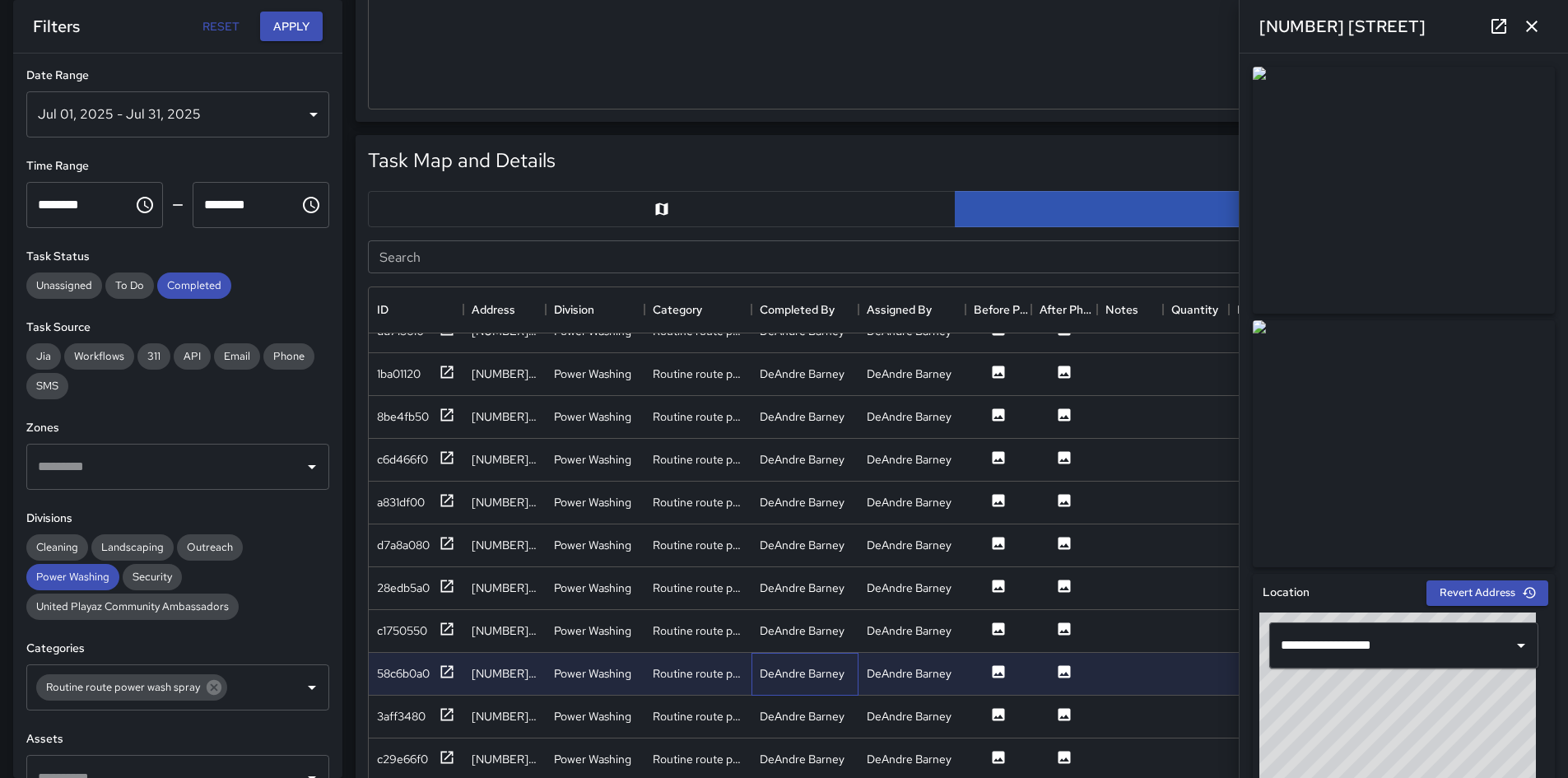 scroll, scrollTop: 616, scrollLeft: 0, axis: vertical 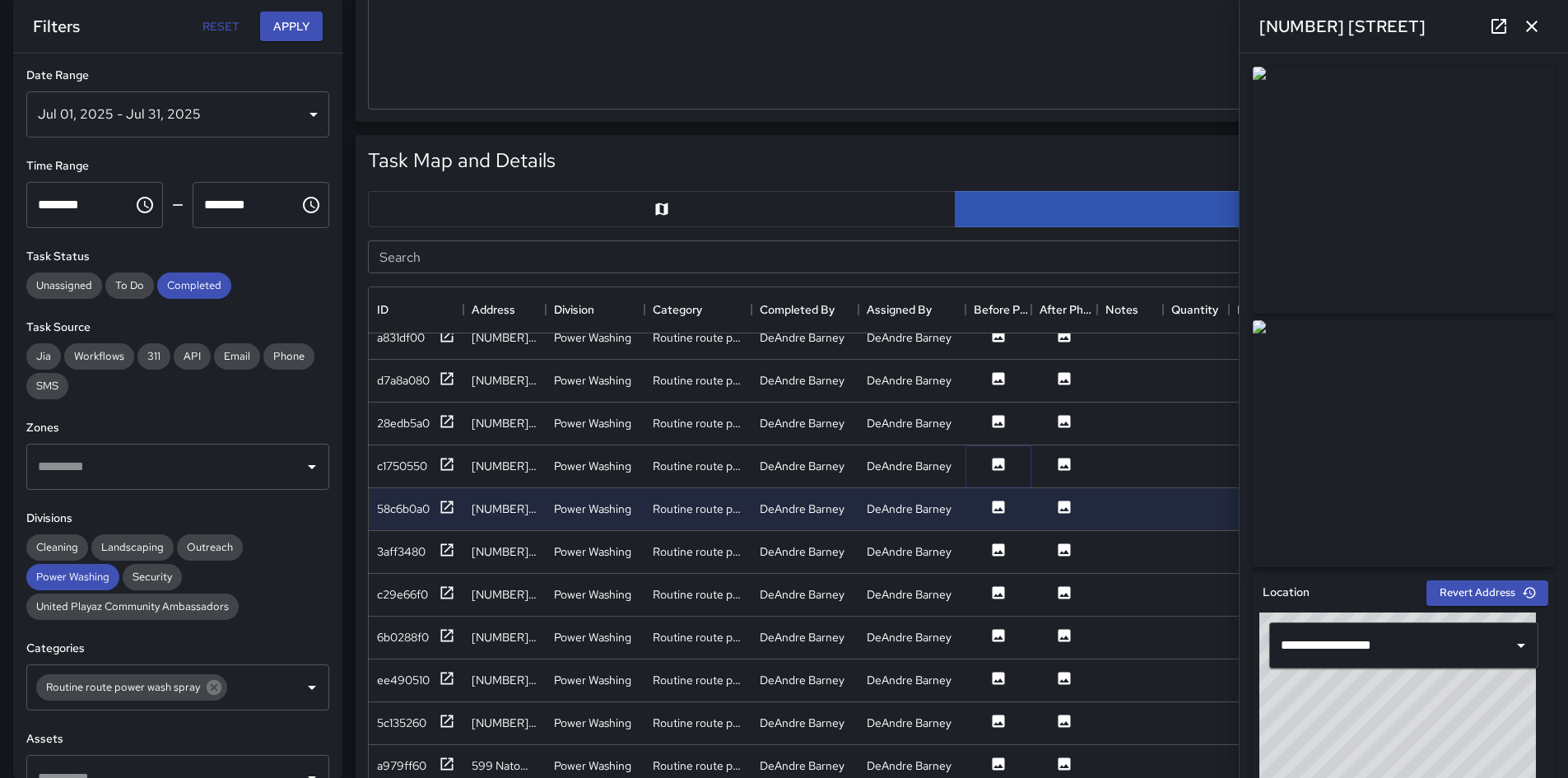 click 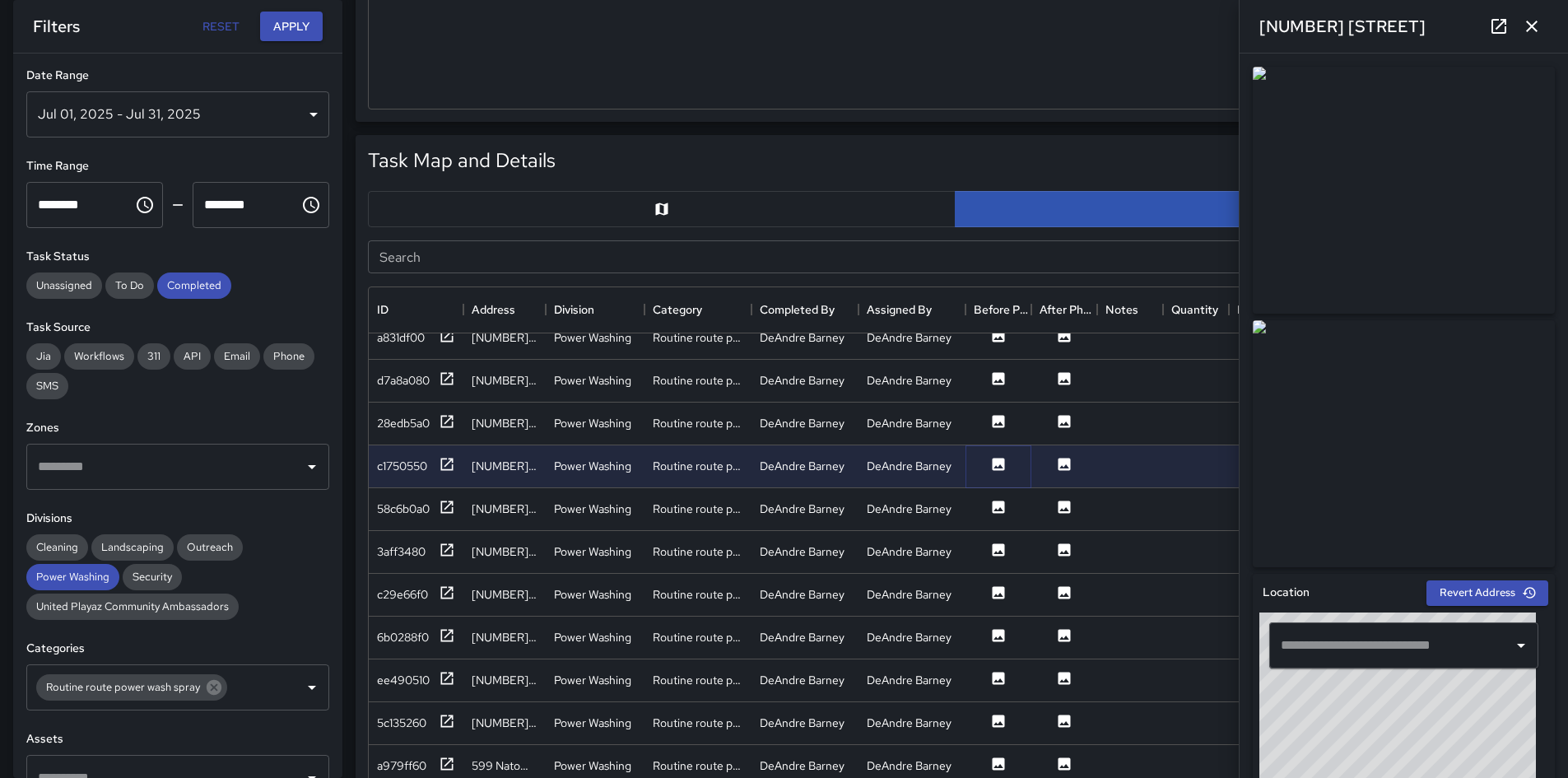 type on "**********" 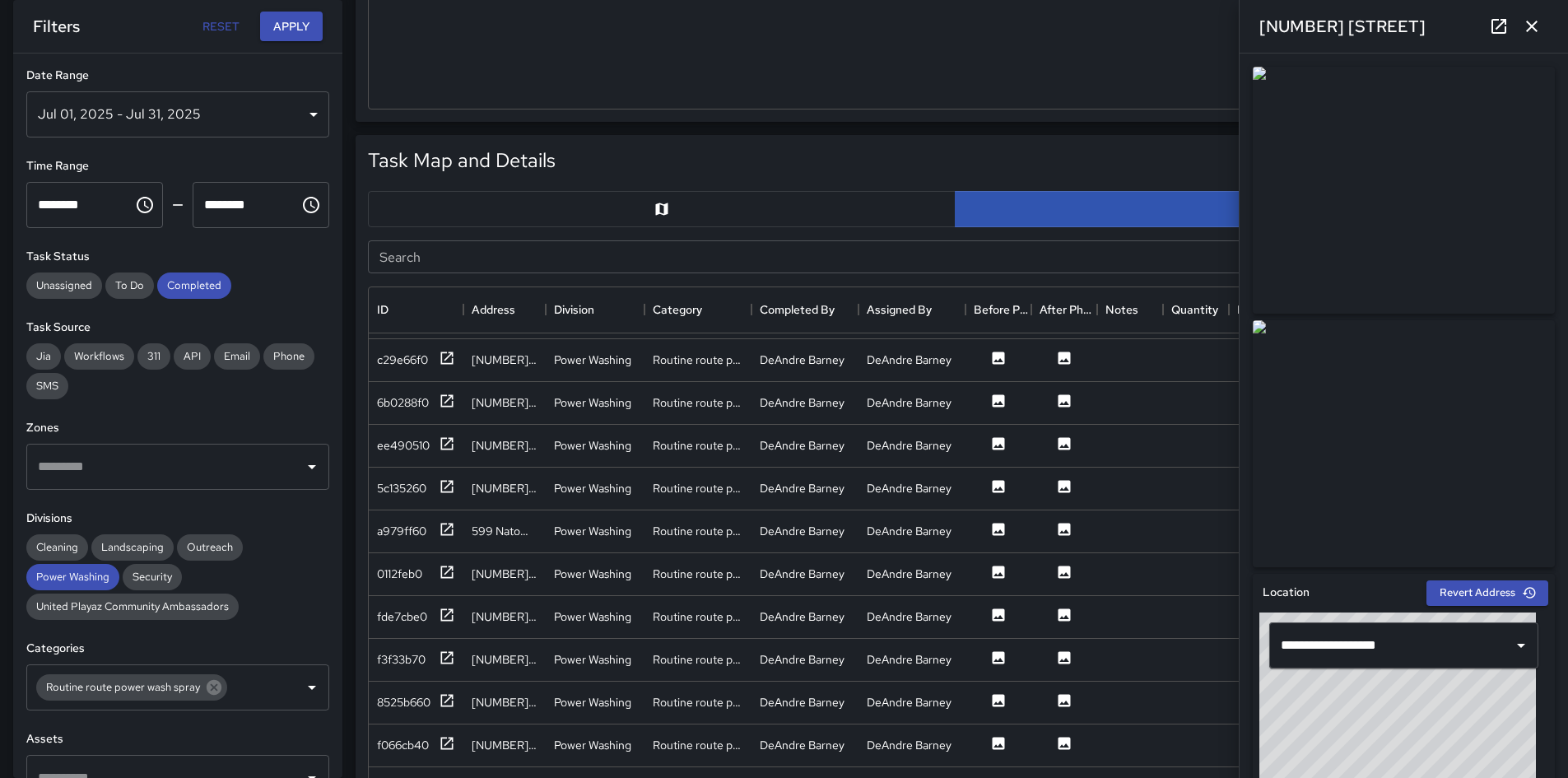 scroll, scrollTop: 863, scrollLeft: 0, axis: vertical 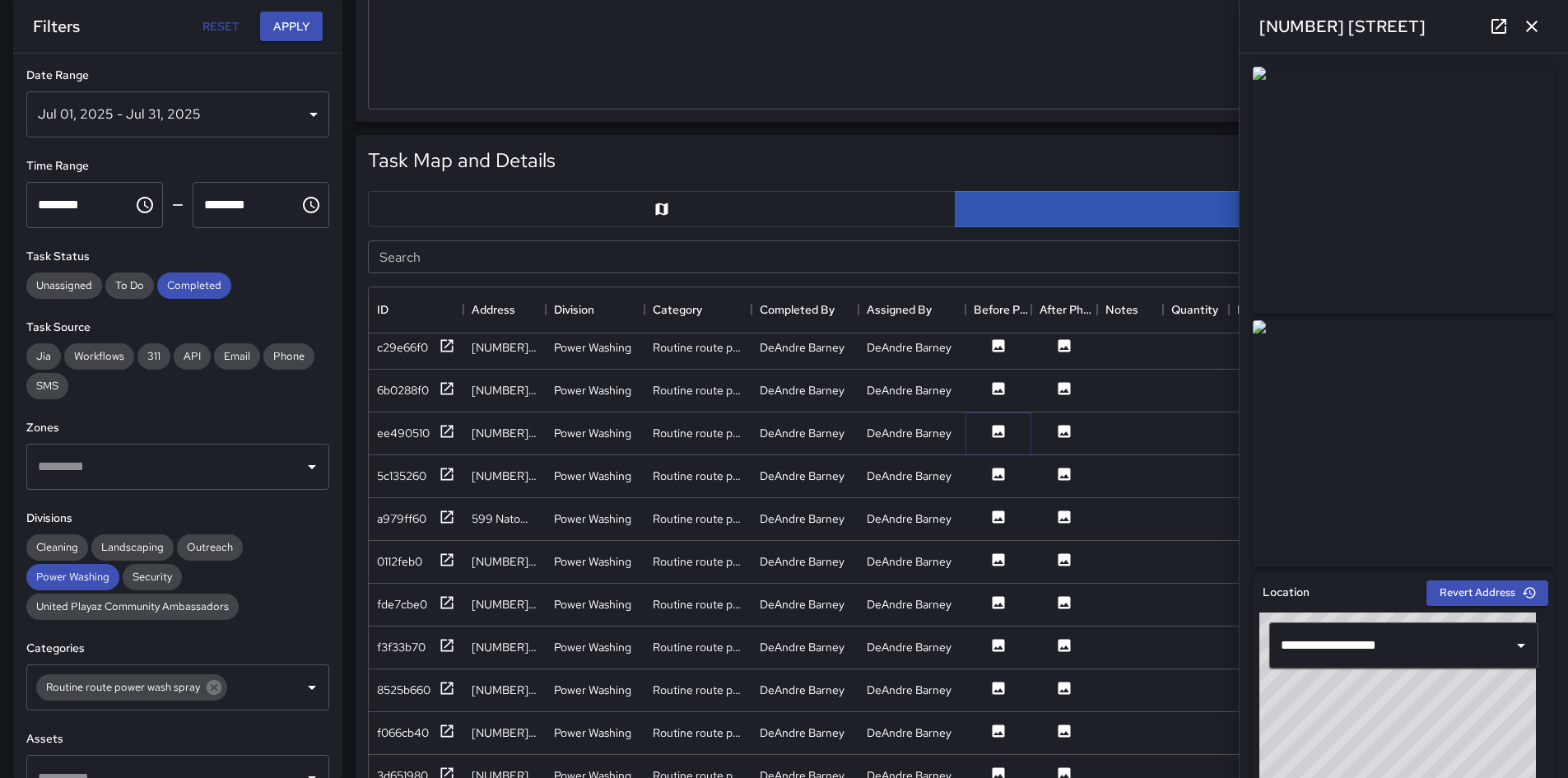 click 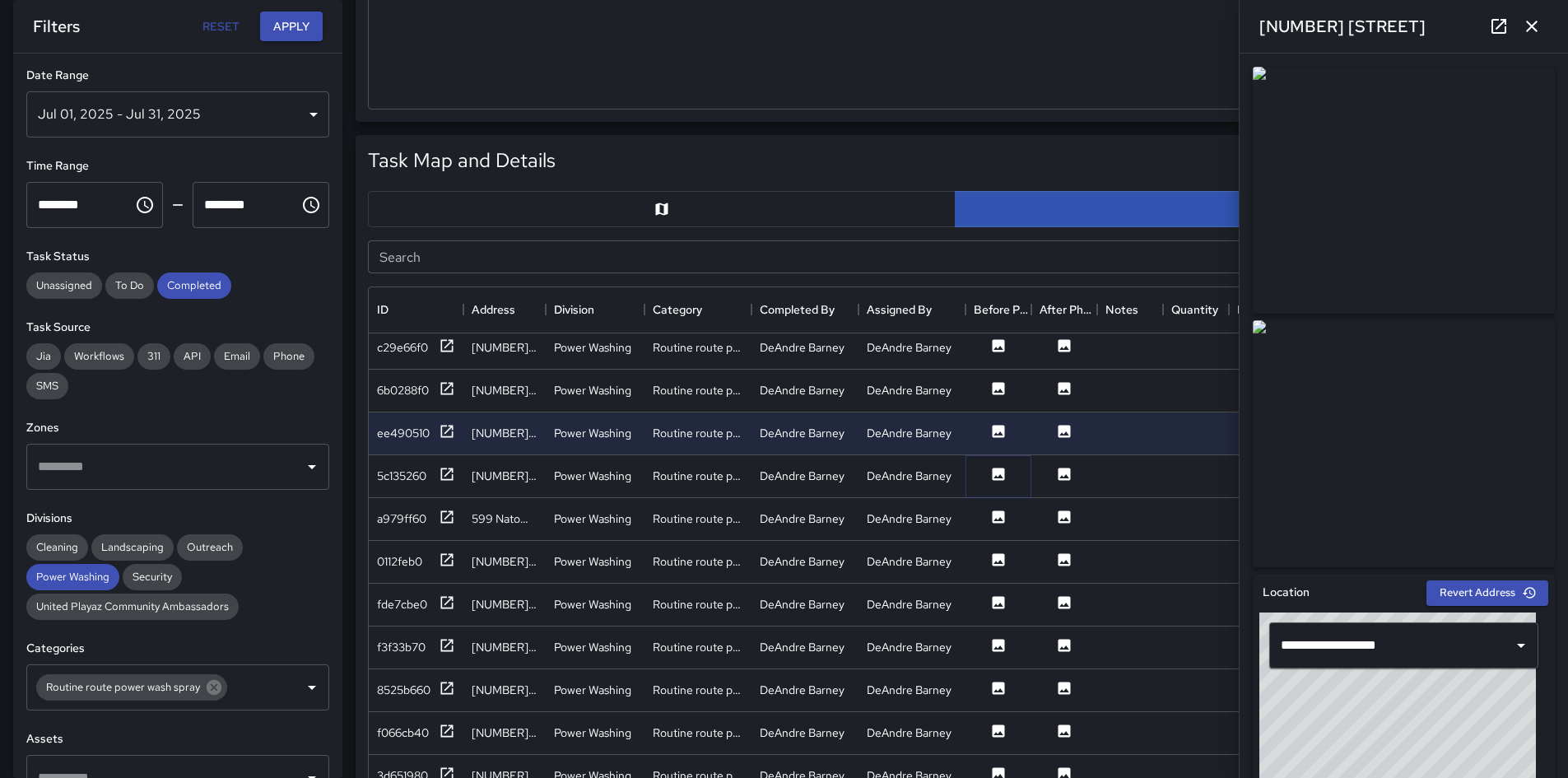 click 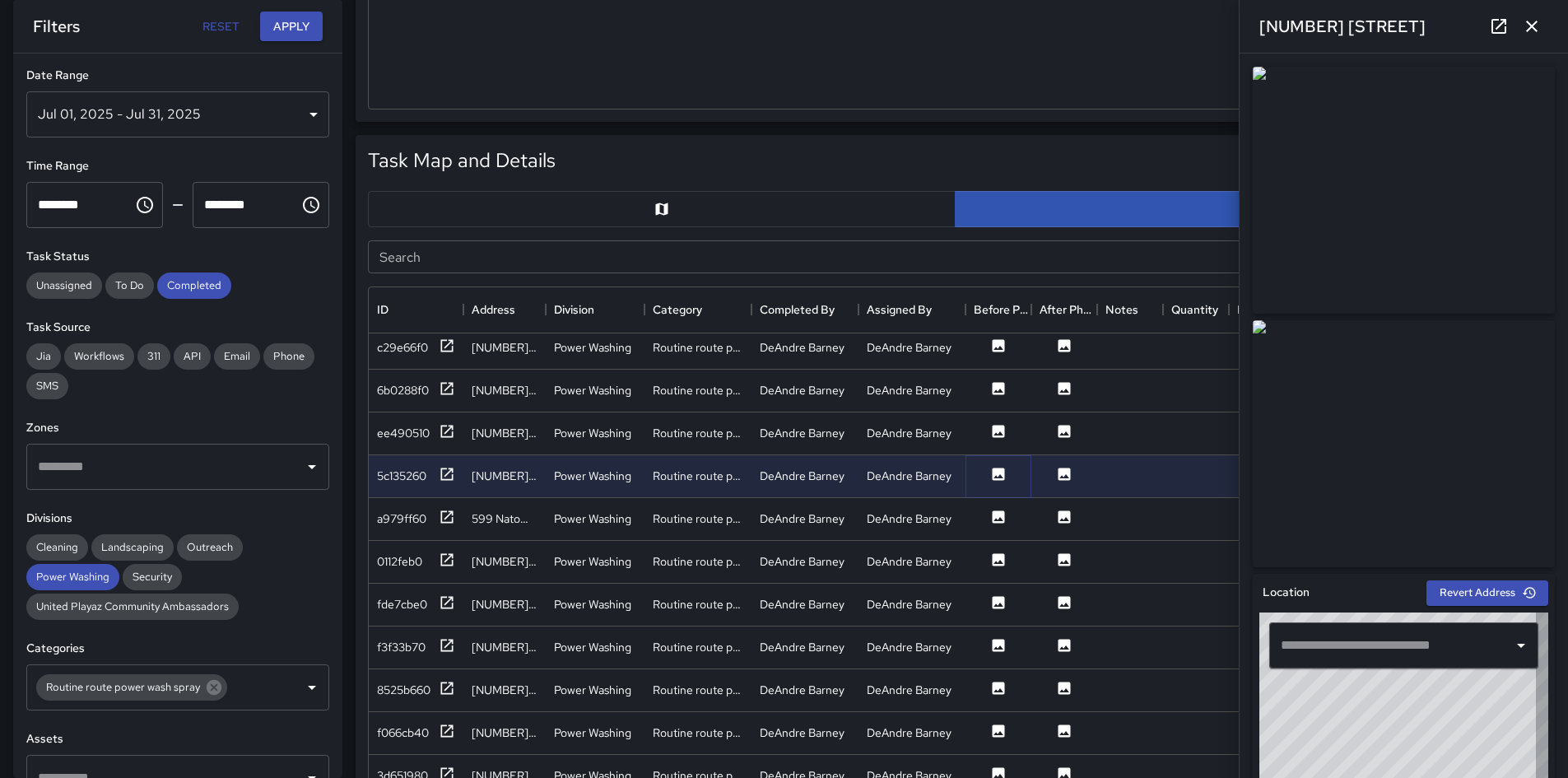 type on "**********" 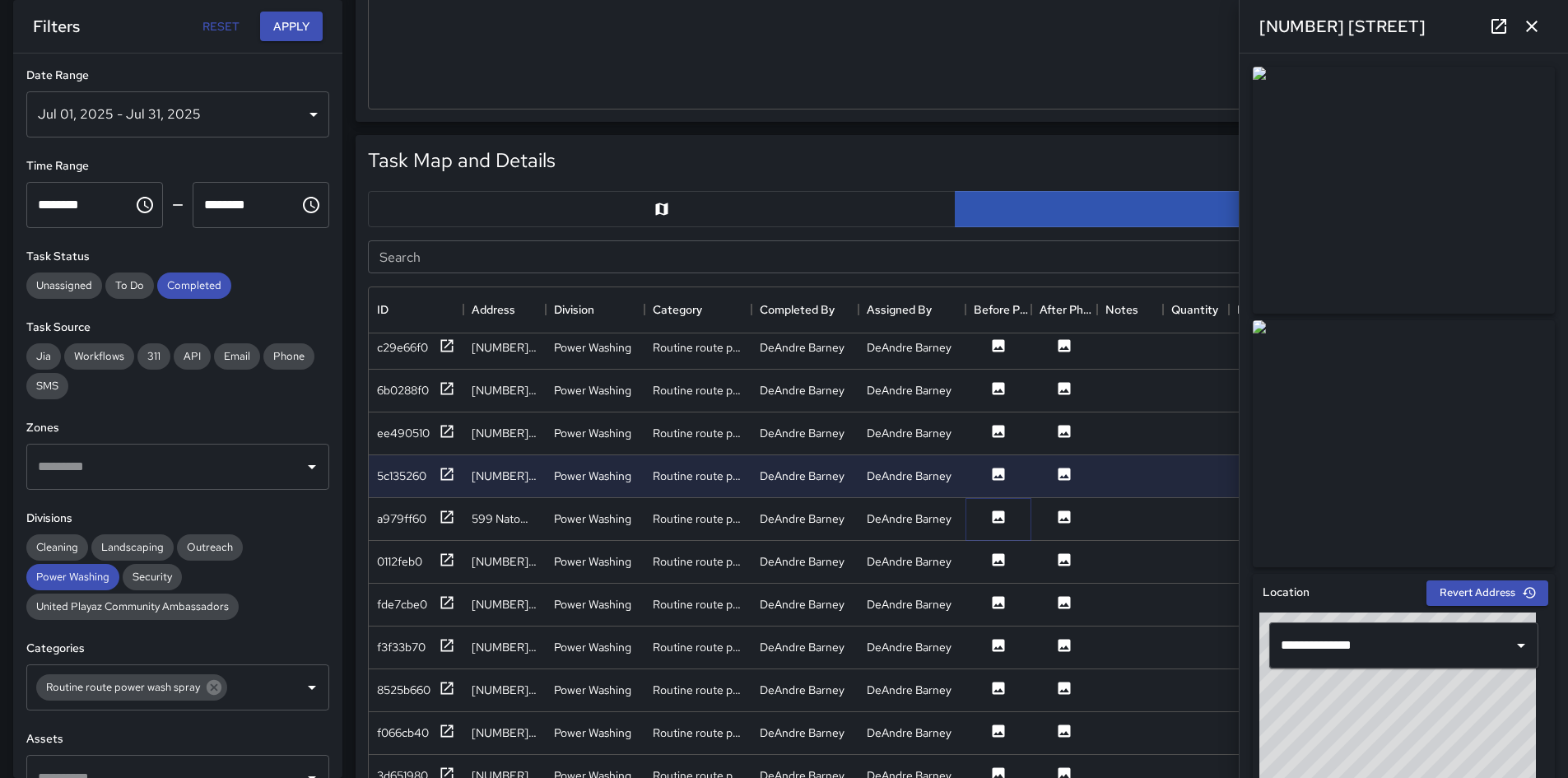click 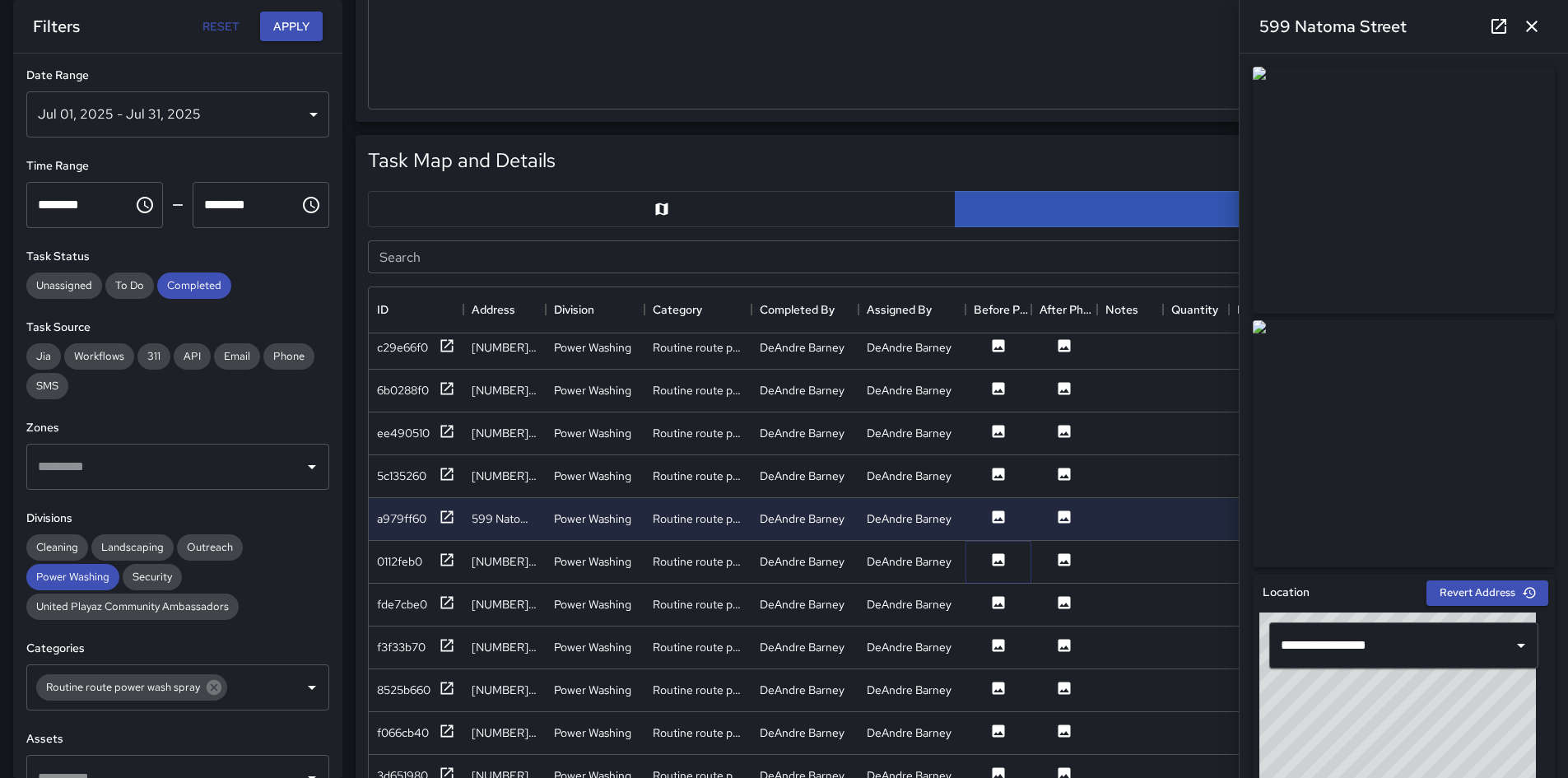 click 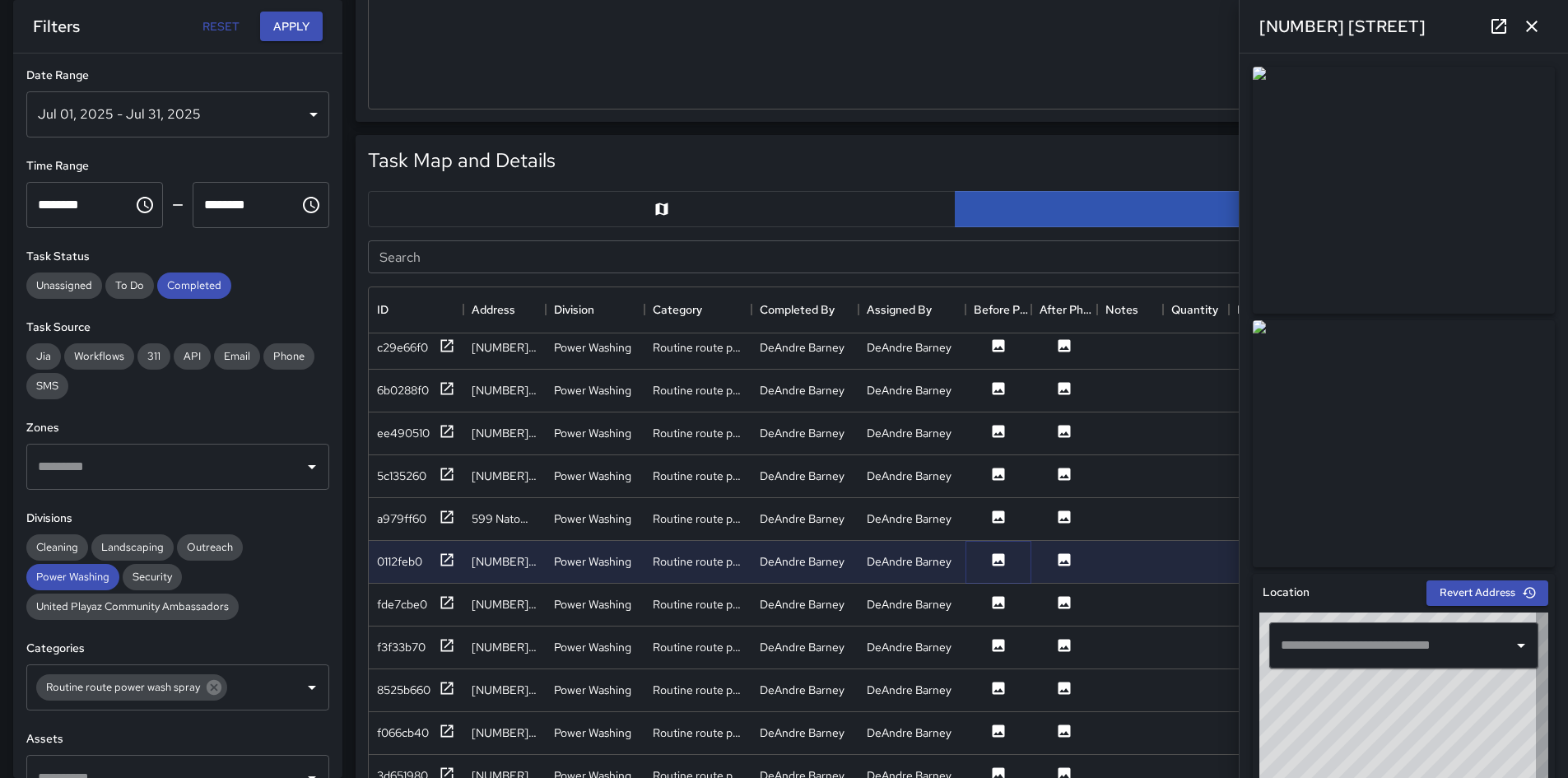 type on "**********" 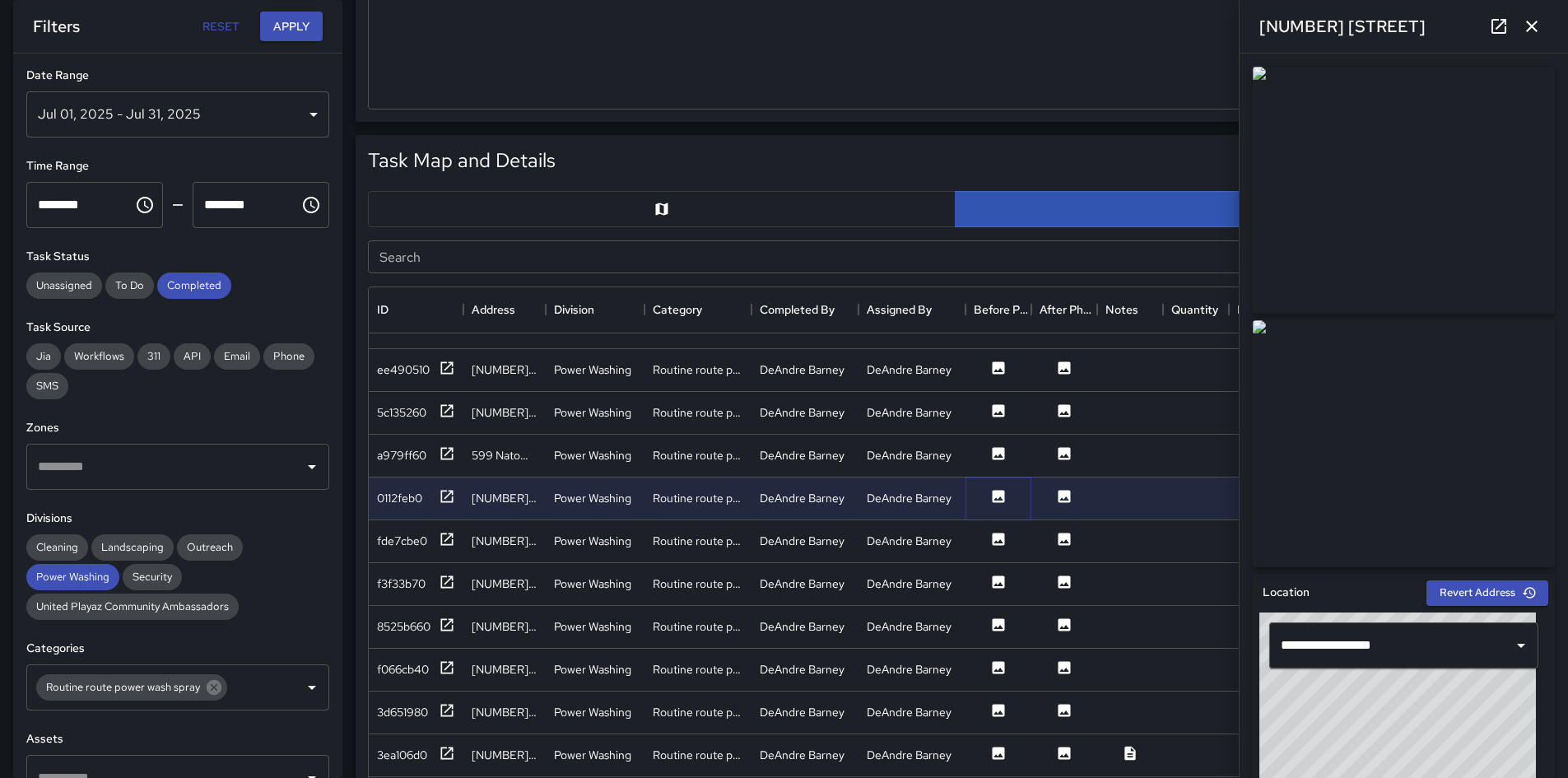 scroll, scrollTop: 945, scrollLeft: 0, axis: vertical 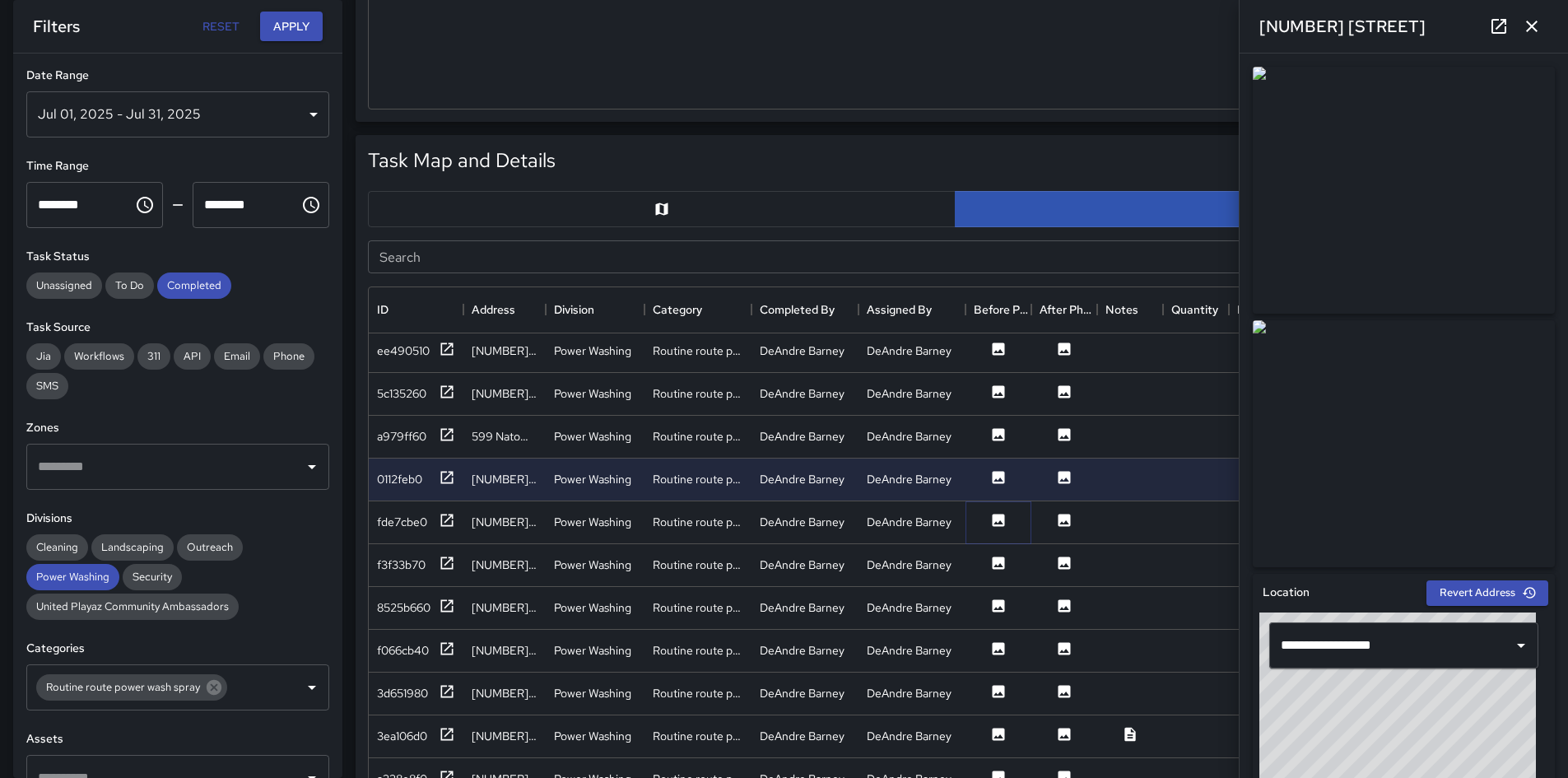 click 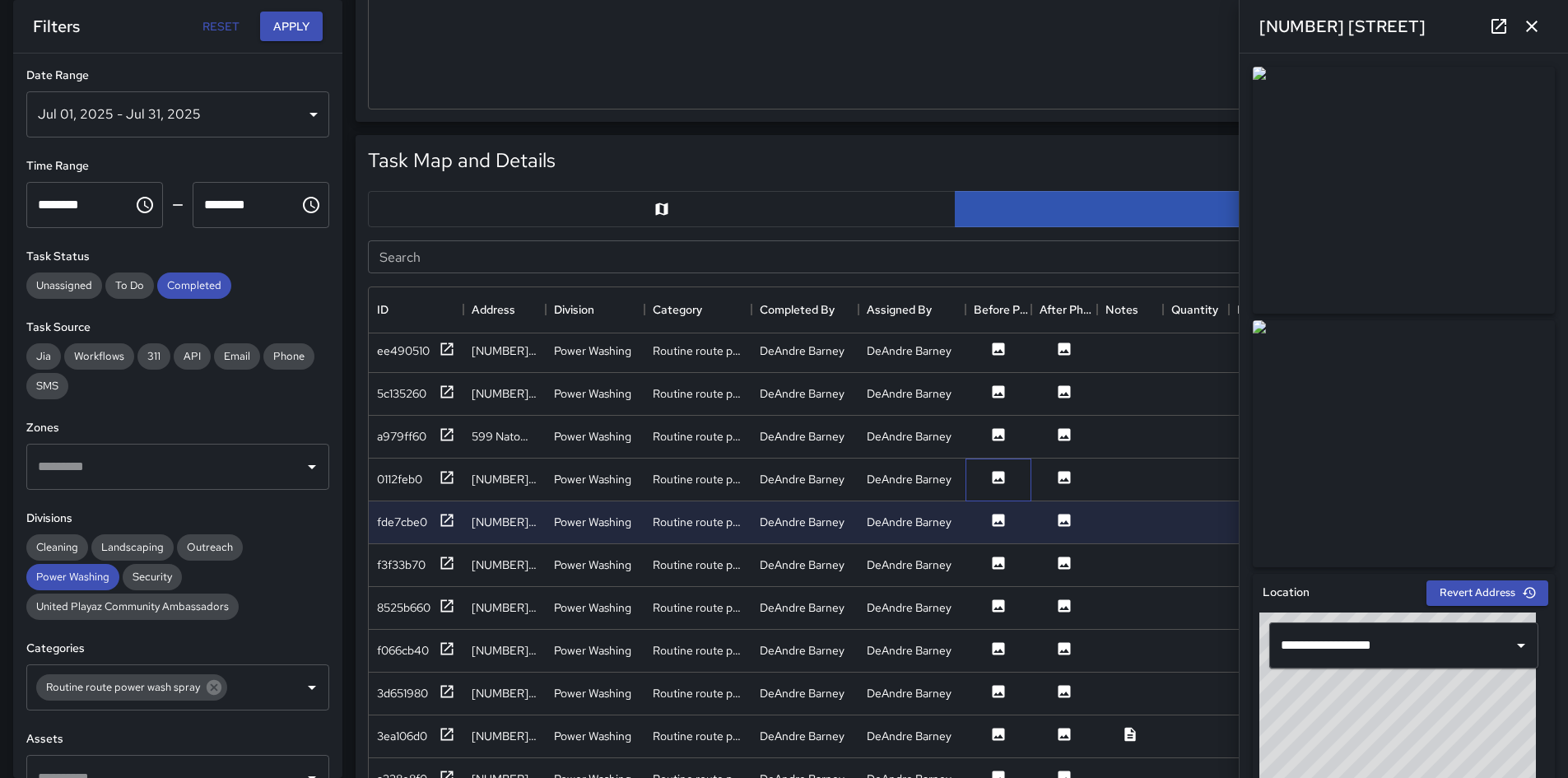 click at bounding box center (998, 480) 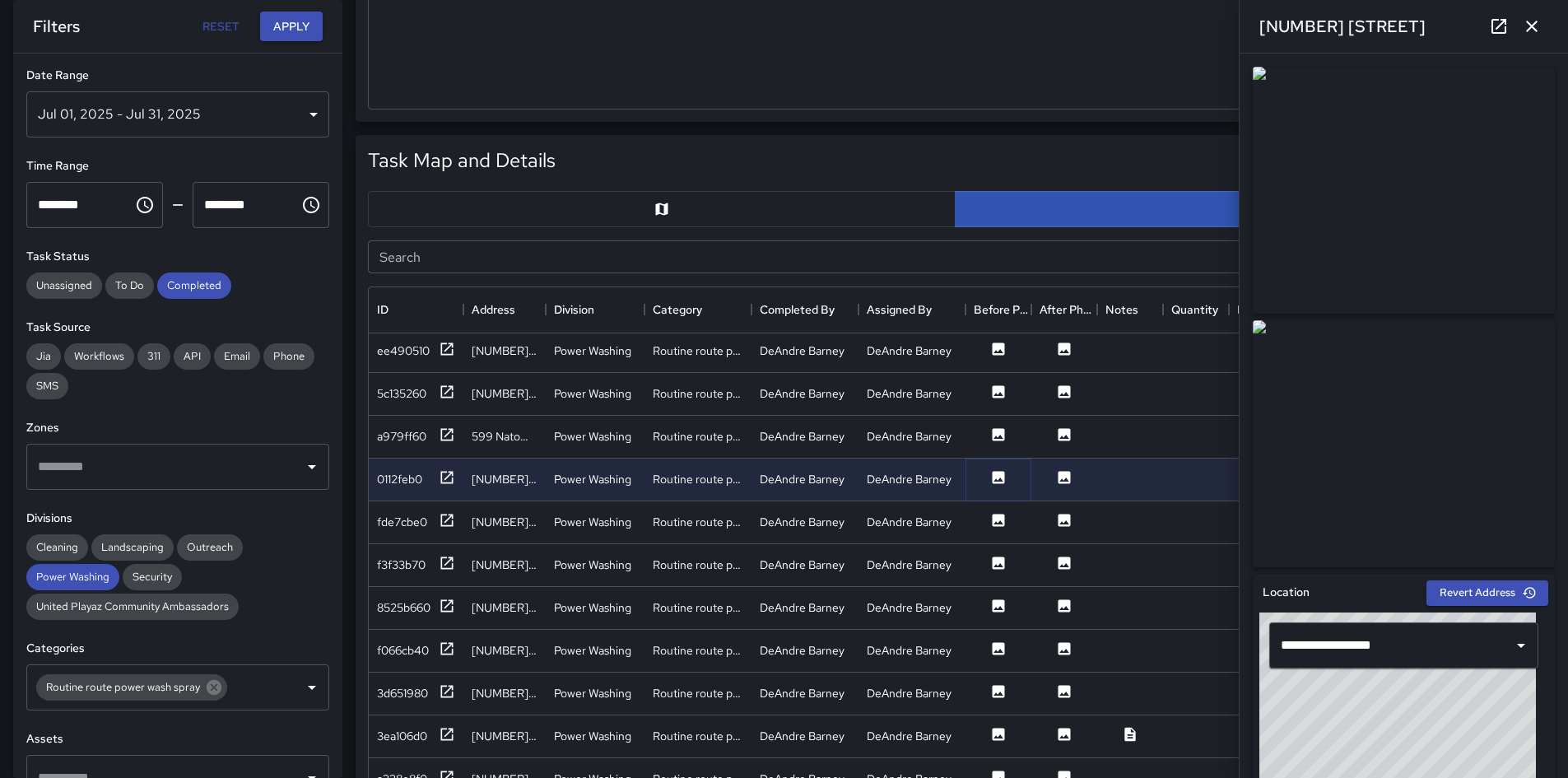 click 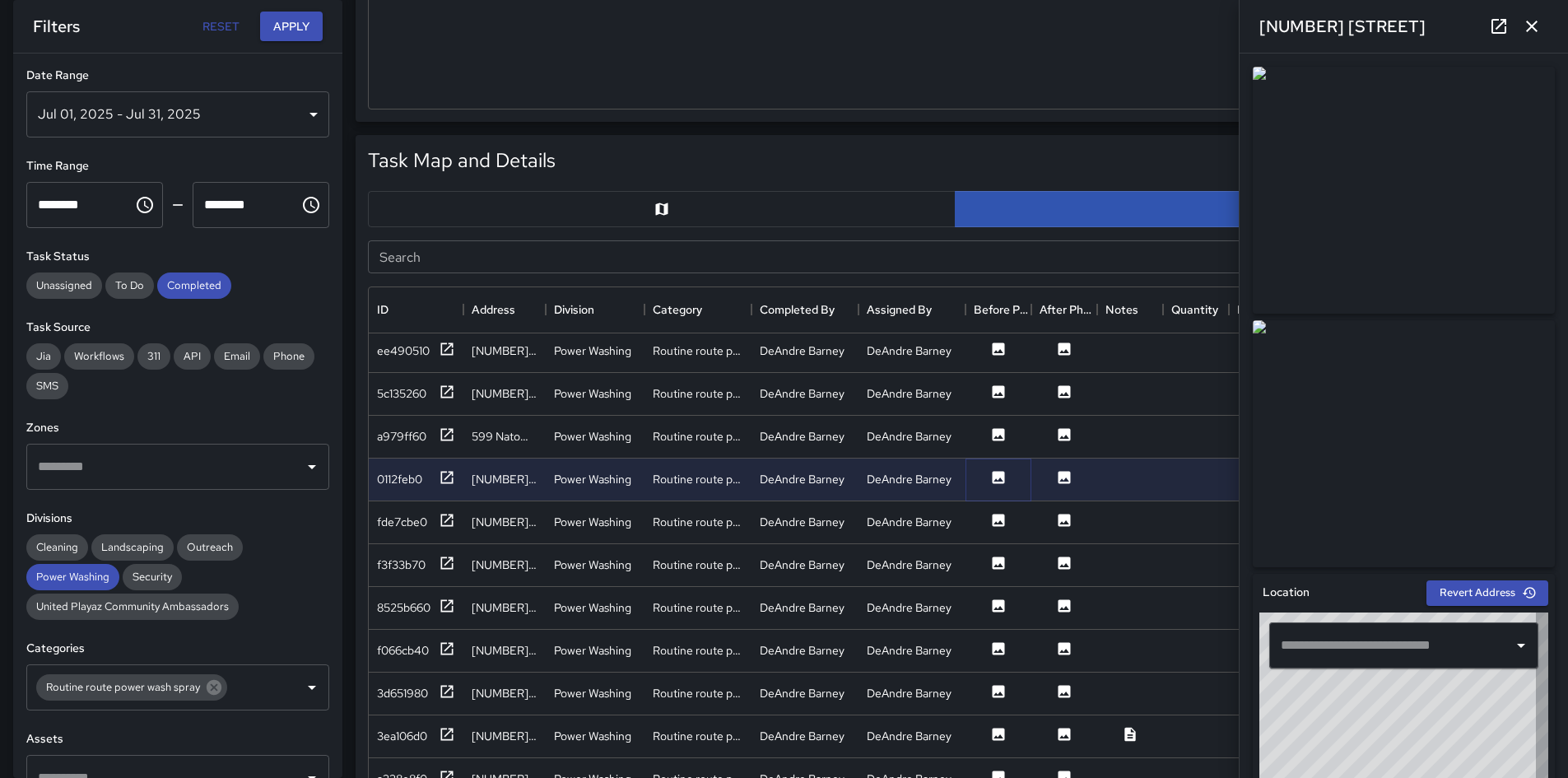 type on "**********" 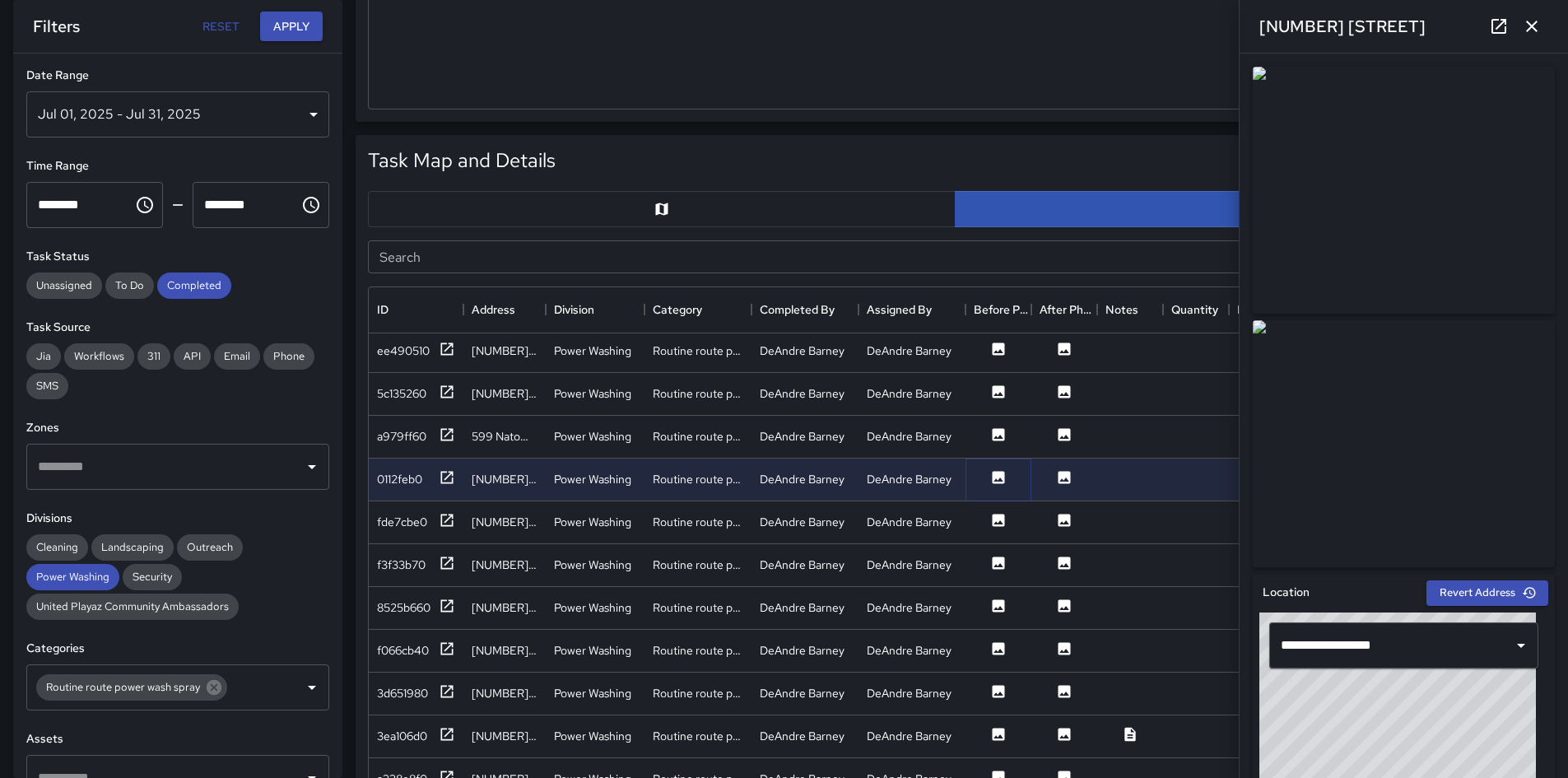 click on "​" at bounding box center (178, 467) 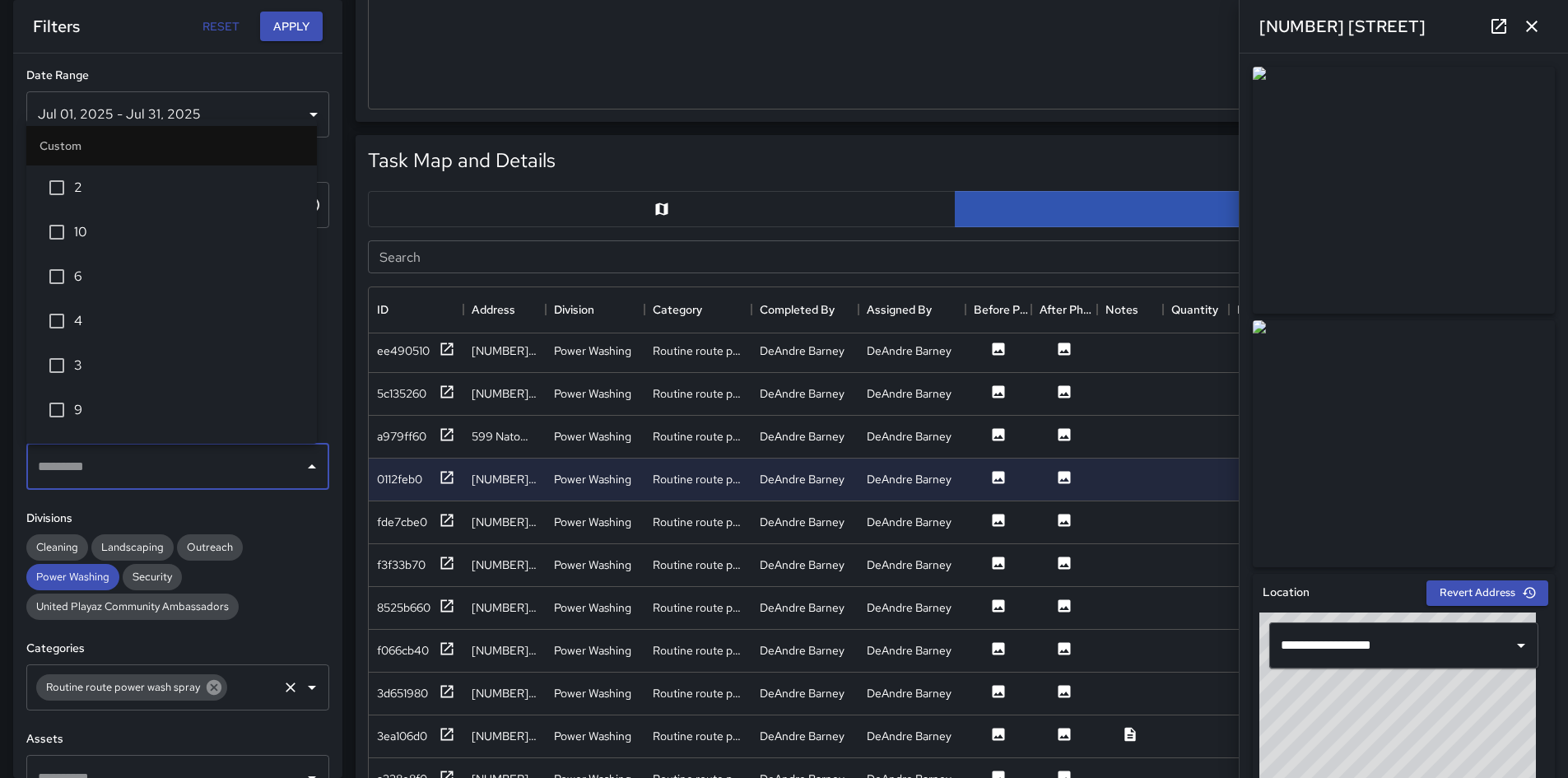 click 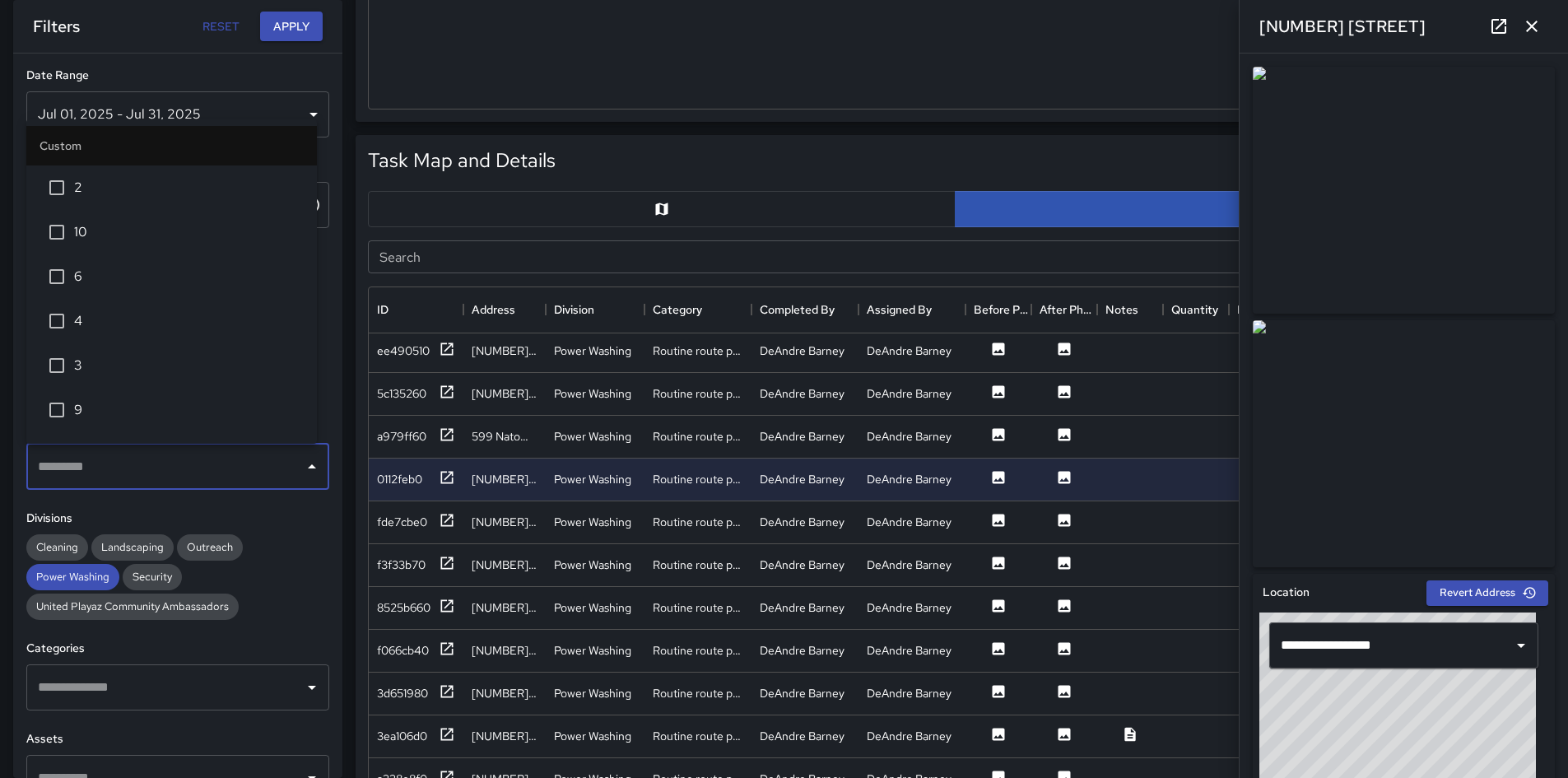 click at bounding box center [165, 687] 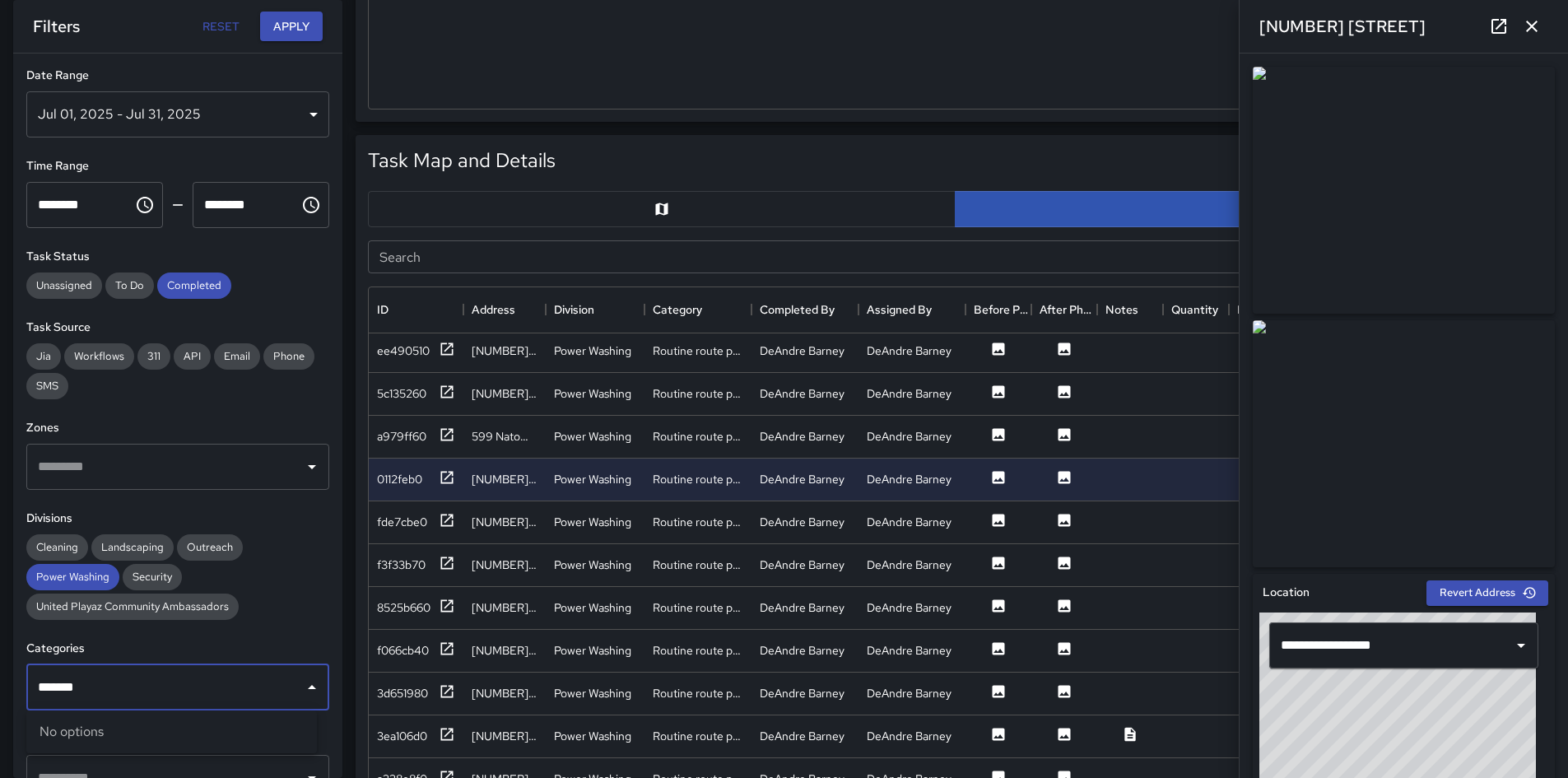 type on "******" 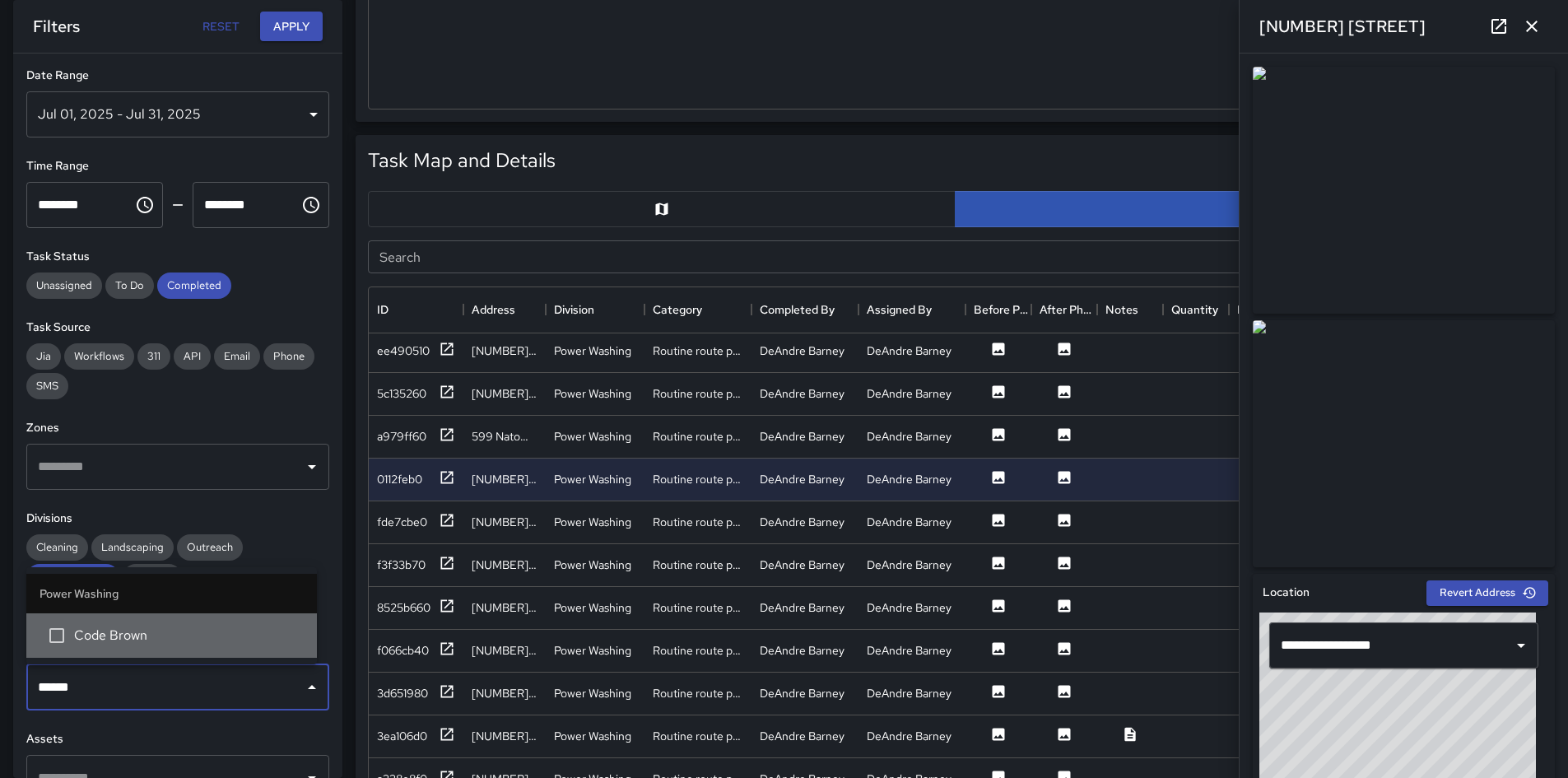 click on "Code Brown" at bounding box center (188, 636) 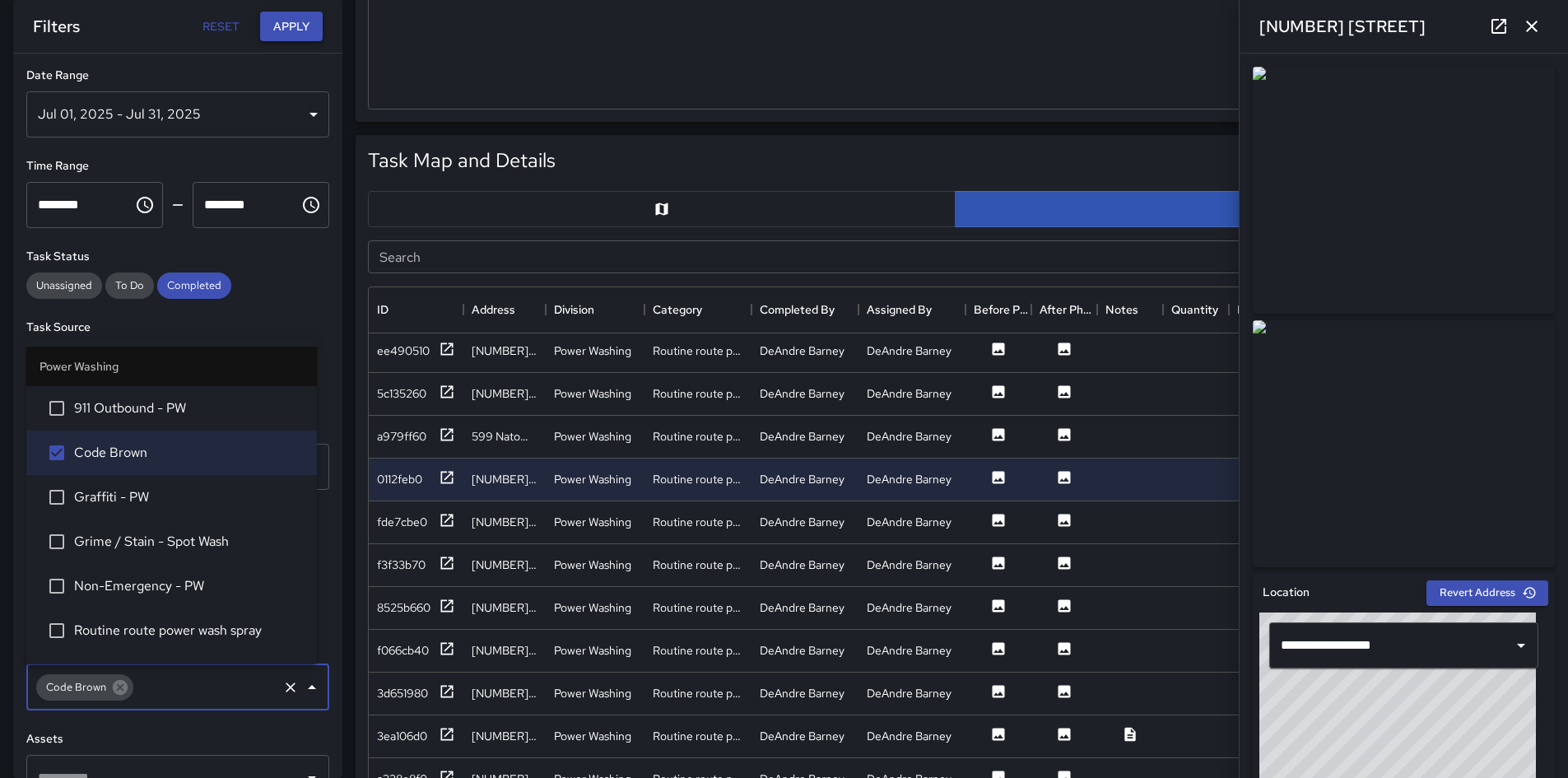 drag, startPoint x: 293, startPoint y: 17, endPoint x: 304, endPoint y: 16, distance: 11.045361 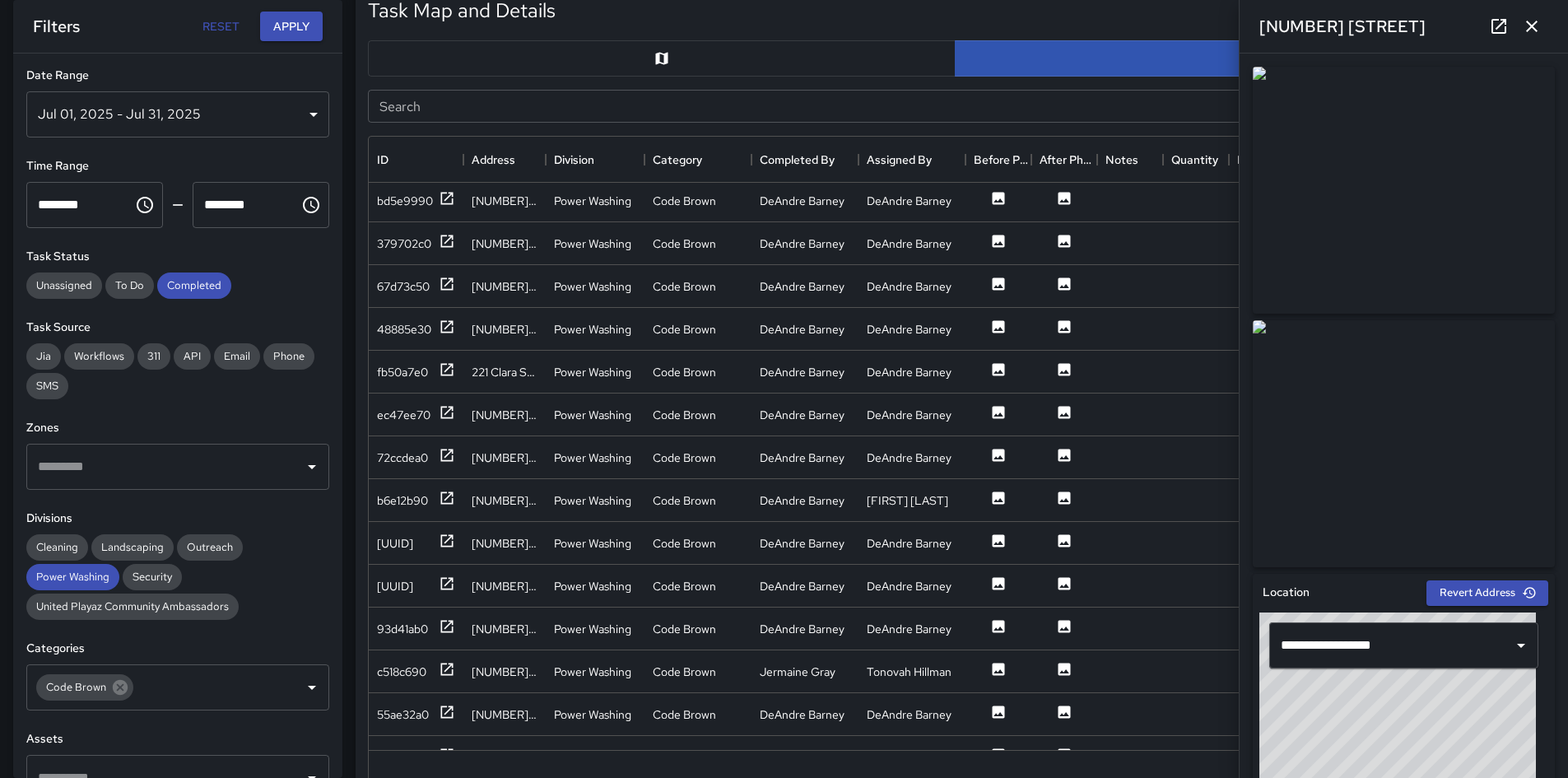 scroll, scrollTop: 951, scrollLeft: 0, axis: vertical 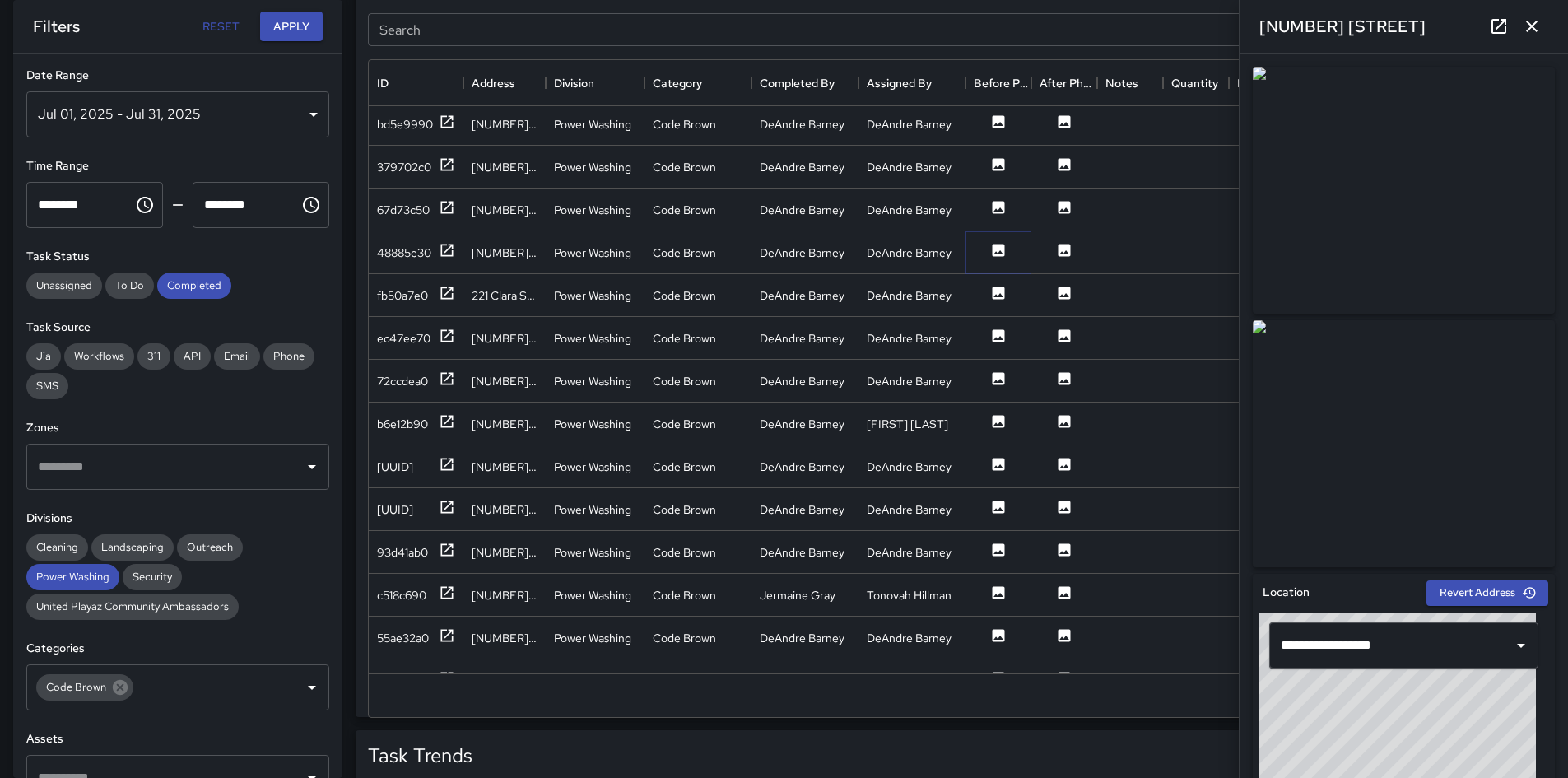click 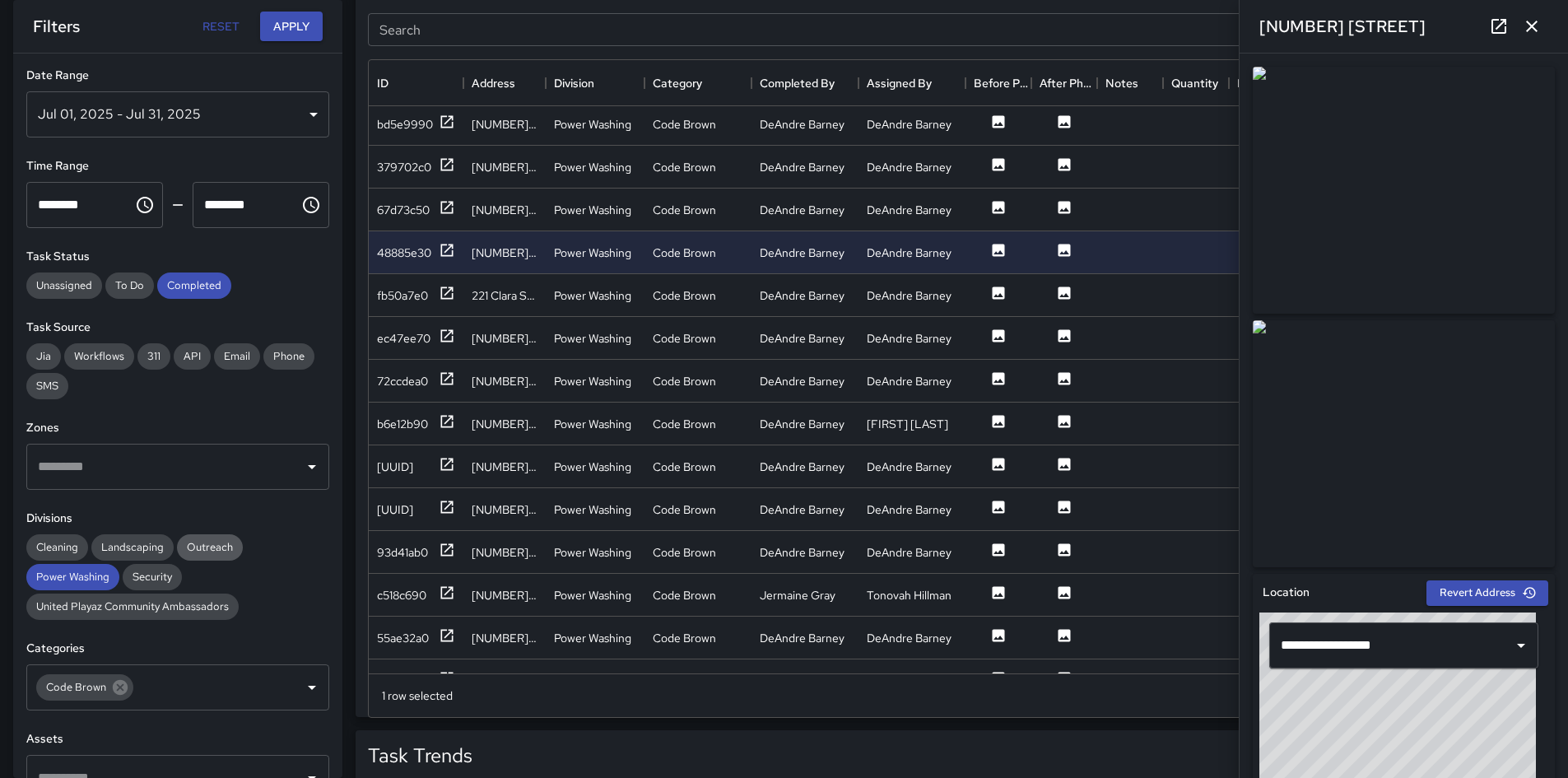 click on "Outreach" at bounding box center [210, 547] 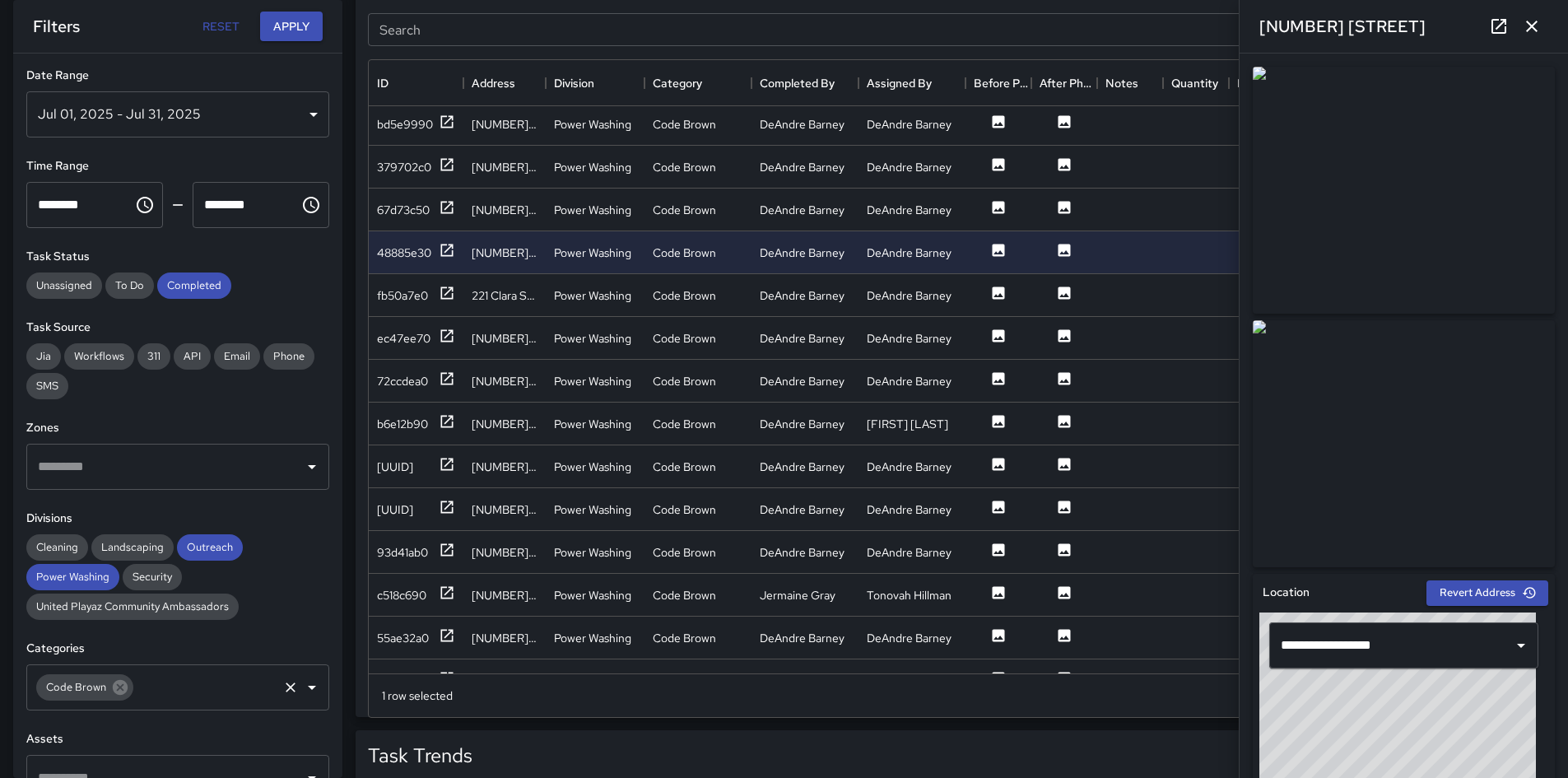 click on "Code Brown" at bounding box center (85, 687) 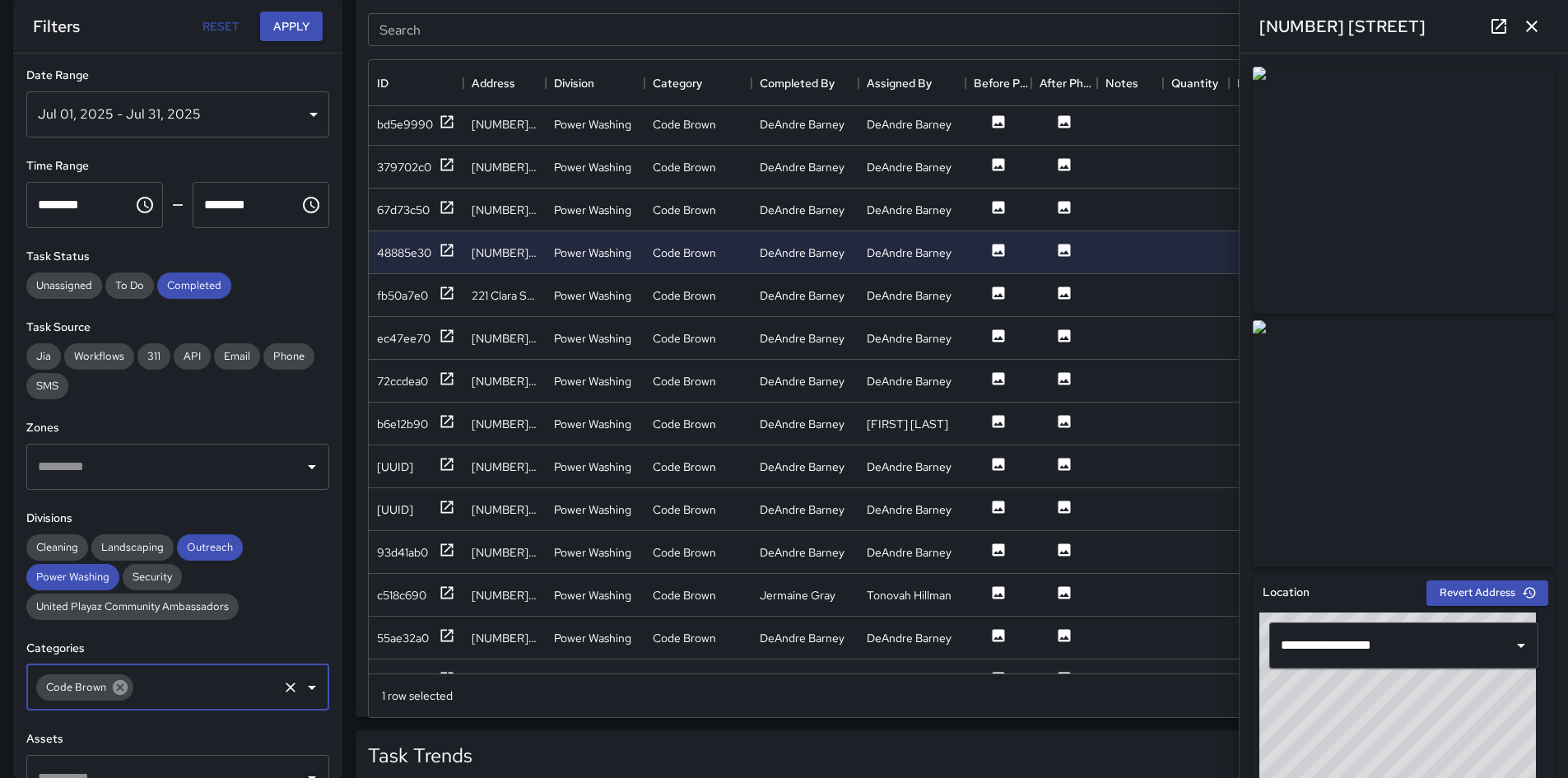 click 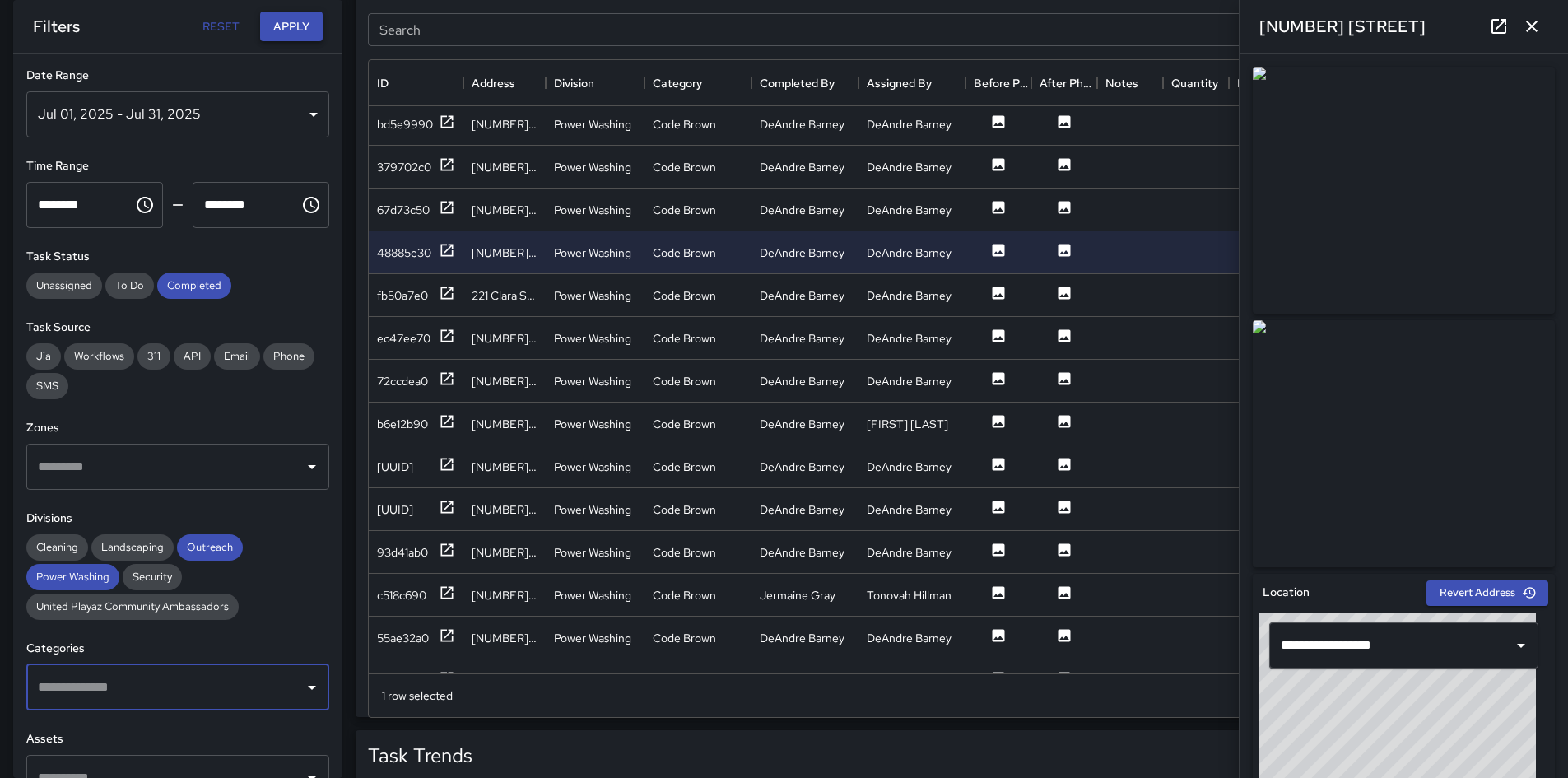 click on "Apply" at bounding box center (291, 26) 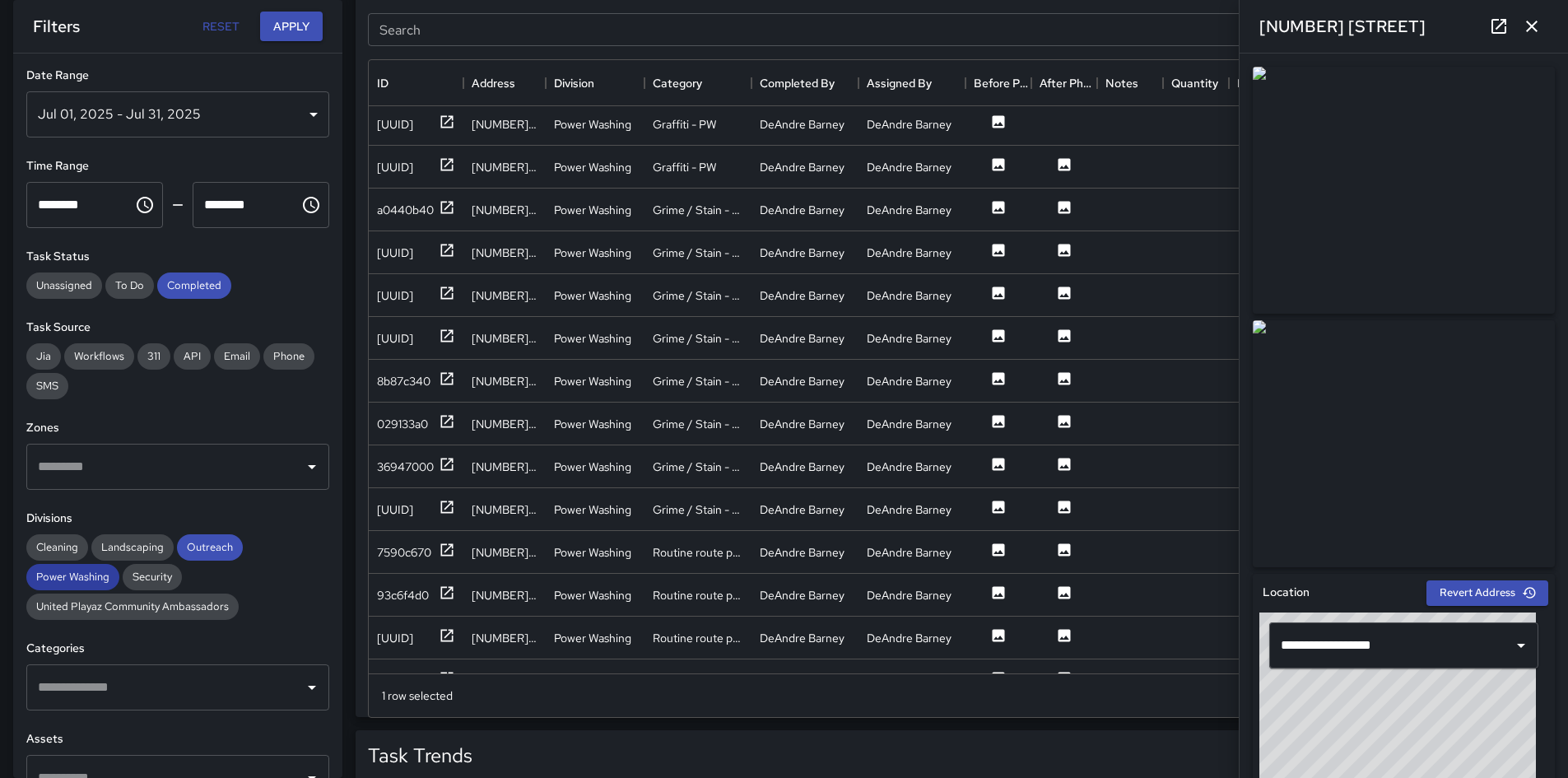 drag, startPoint x: 67, startPoint y: 572, endPoint x: 86, endPoint y: 570, distance: 19.104973 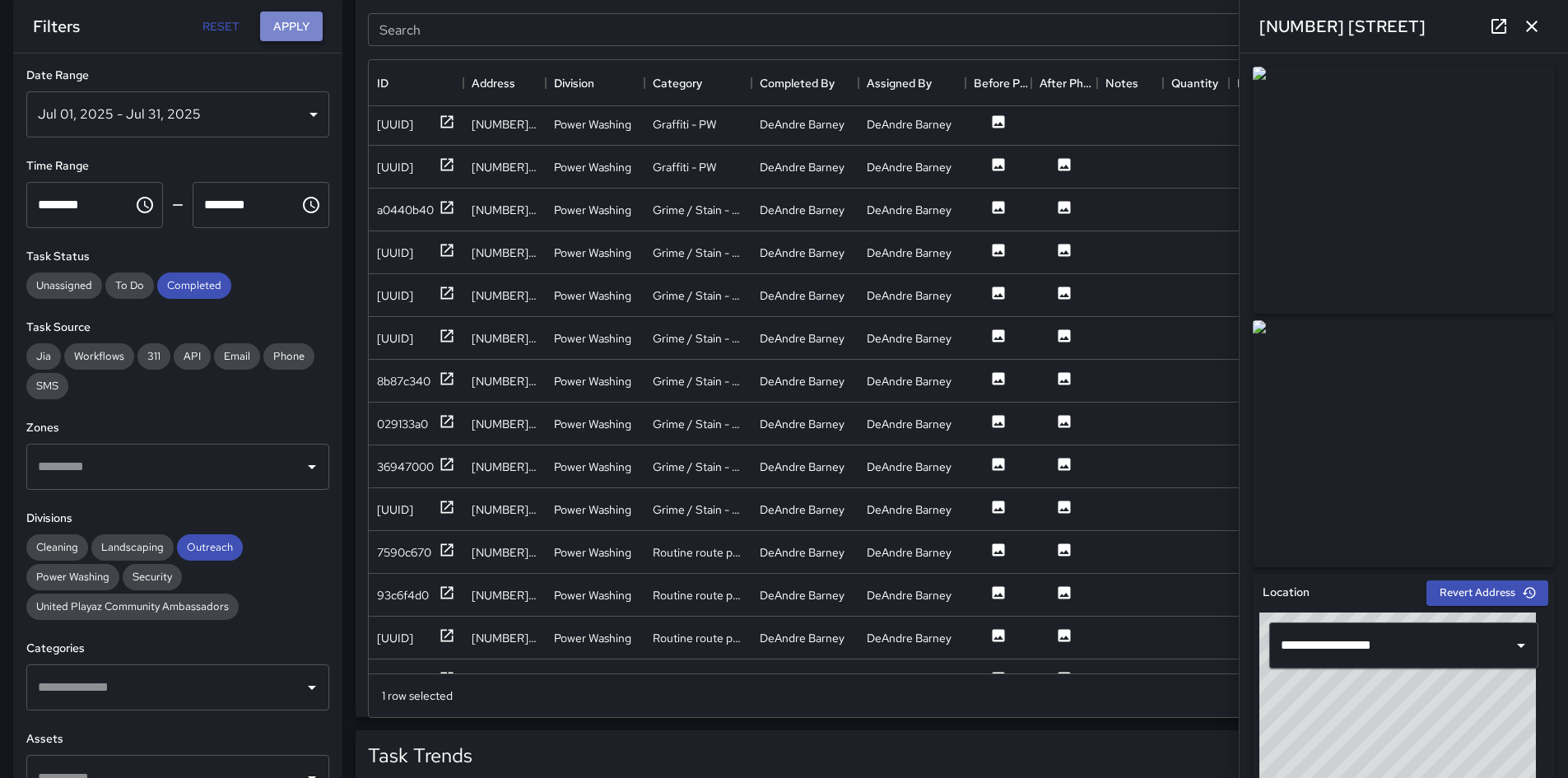 click on "Apply" at bounding box center (291, 26) 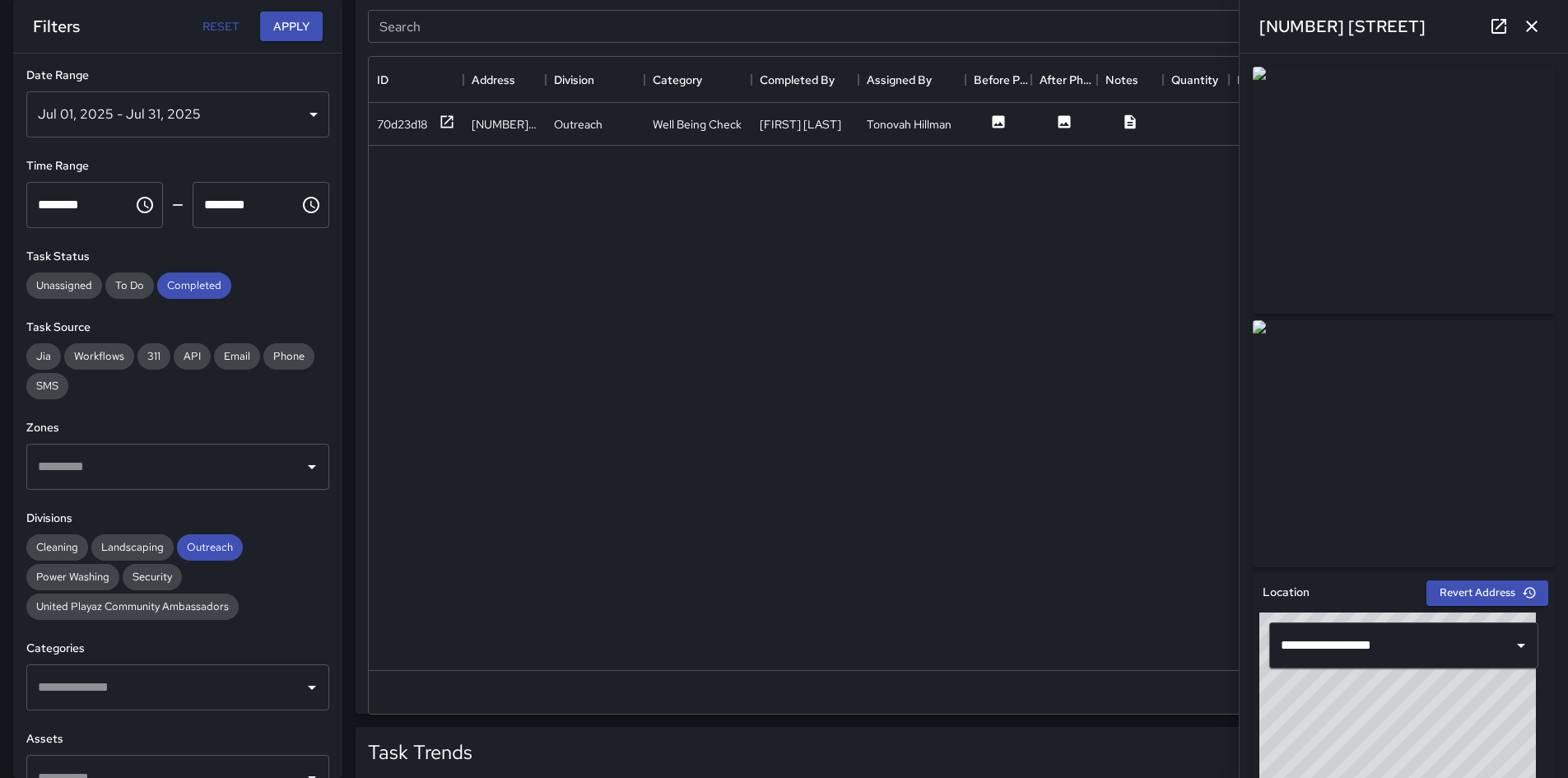 scroll, scrollTop: 0, scrollLeft: 0, axis: both 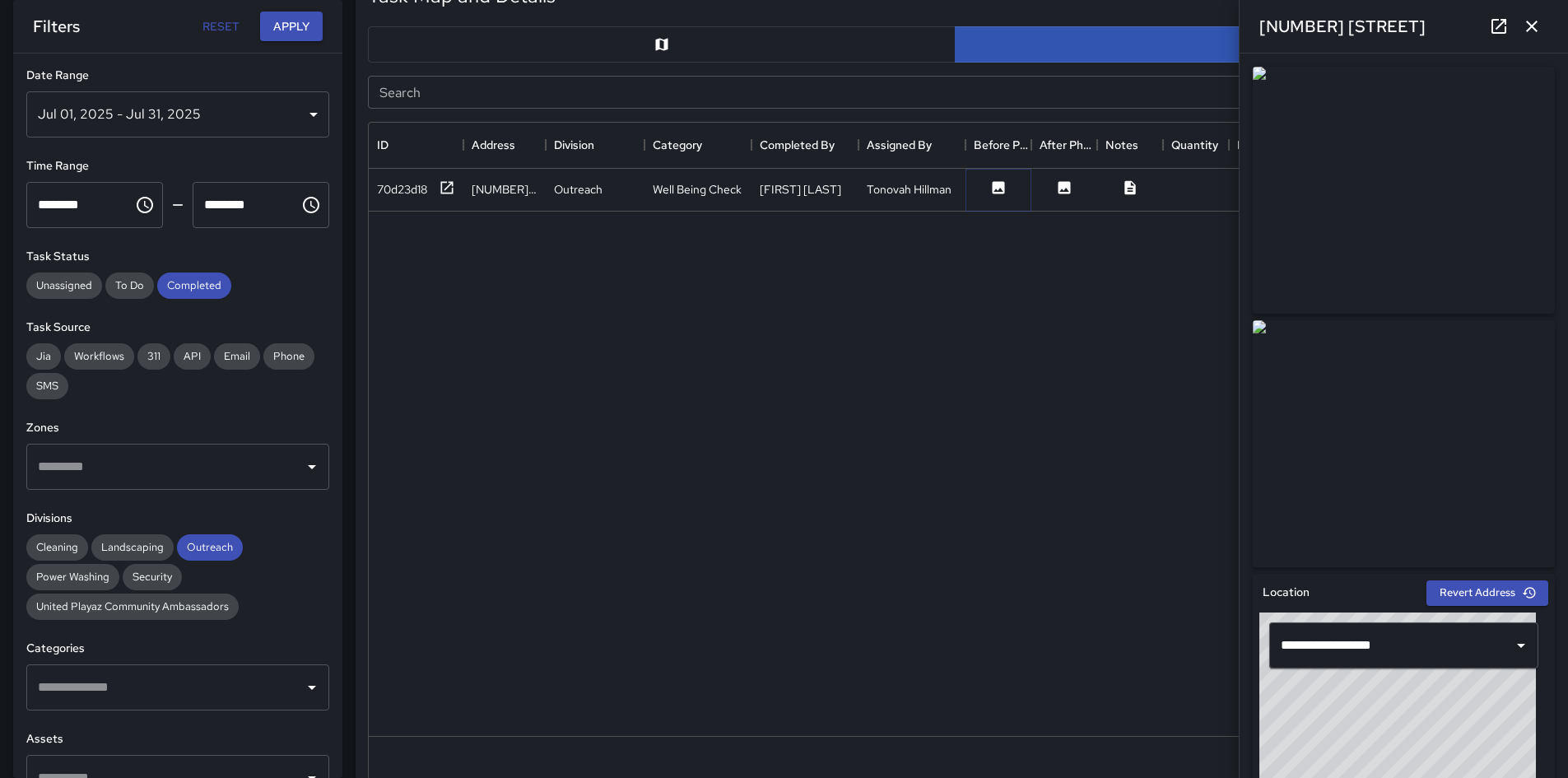 click 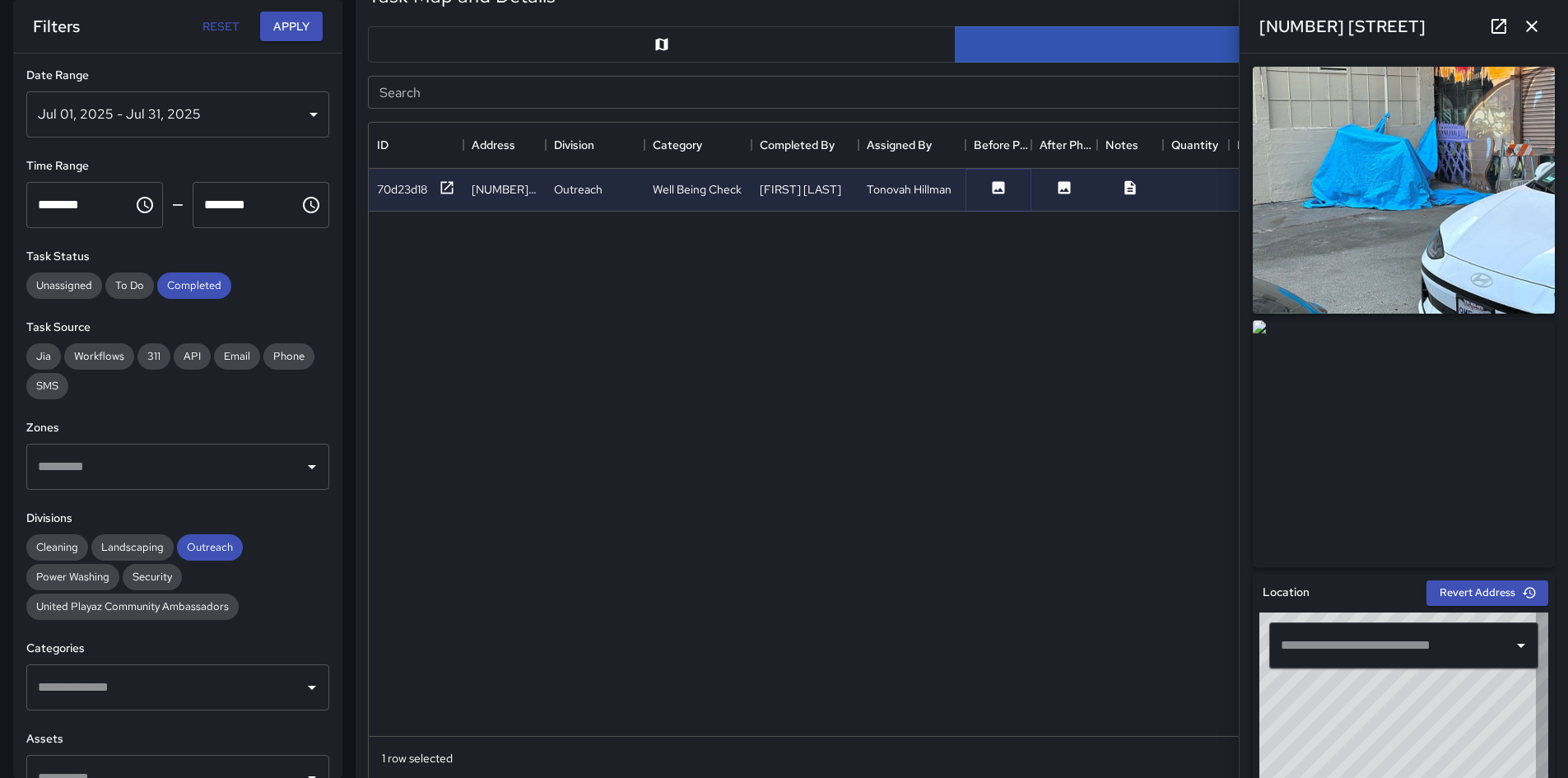 type on "**********" 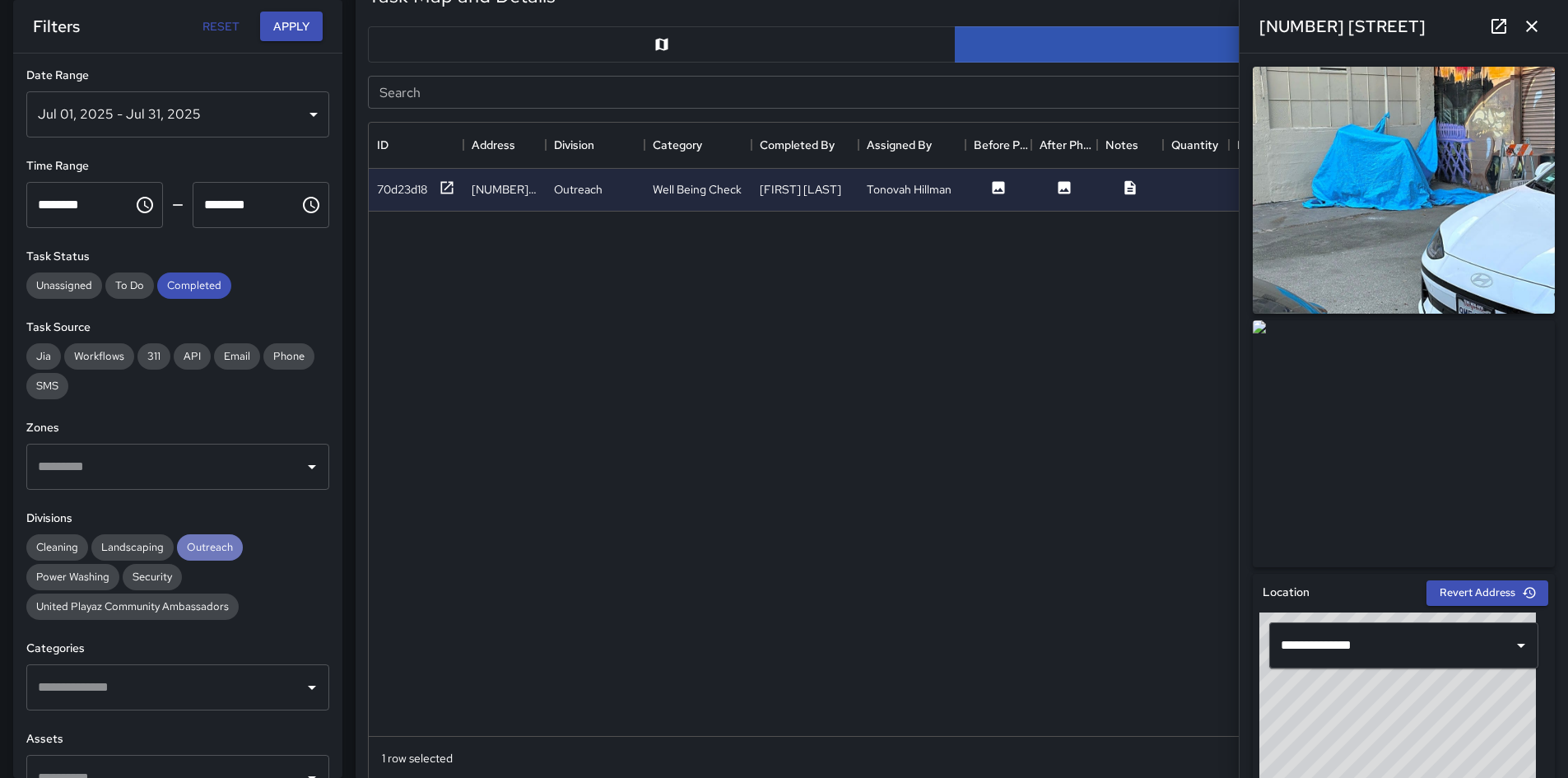 click on "Outreach" at bounding box center [210, 547] 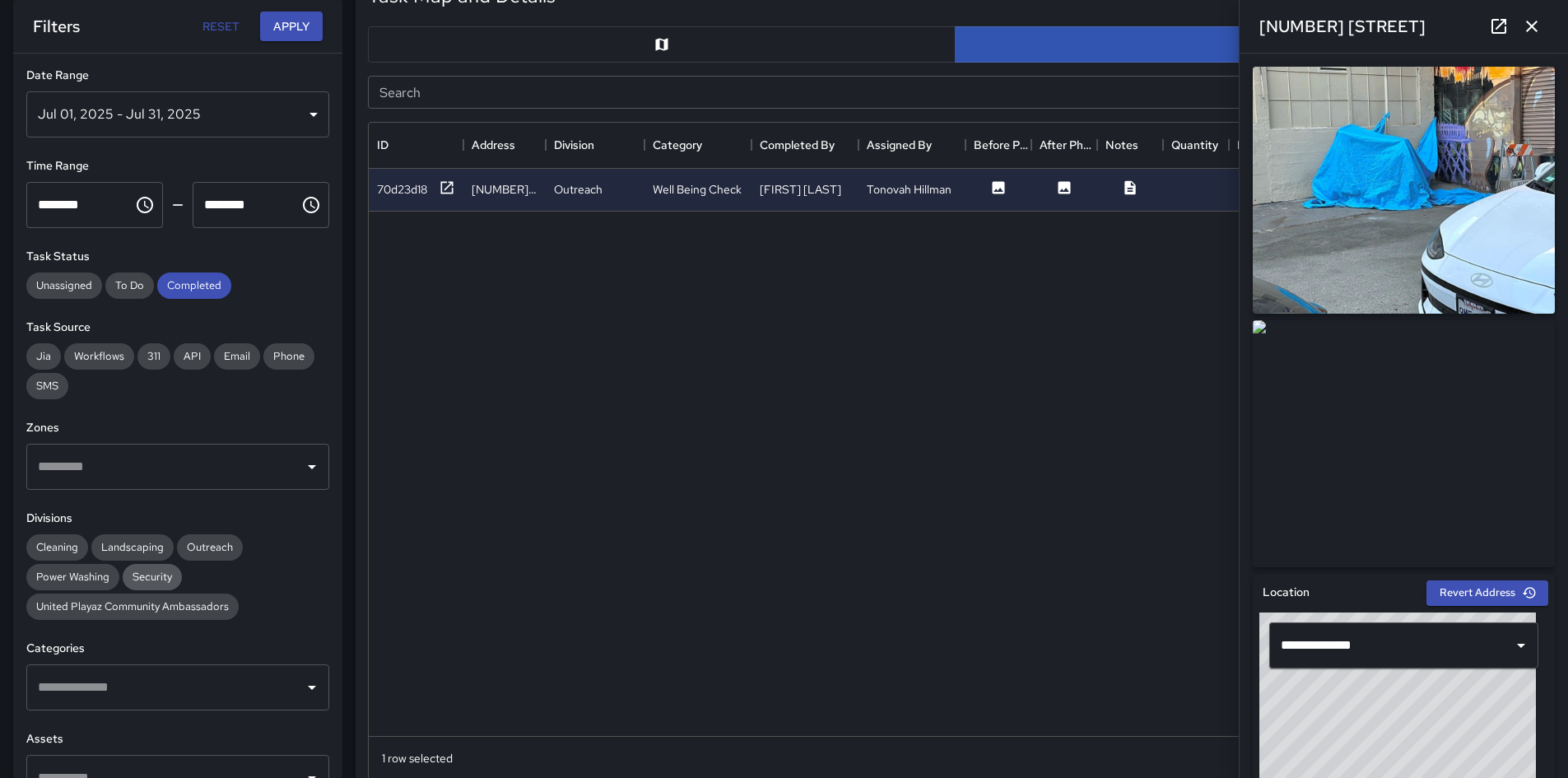 click on "Security" at bounding box center [152, 576] 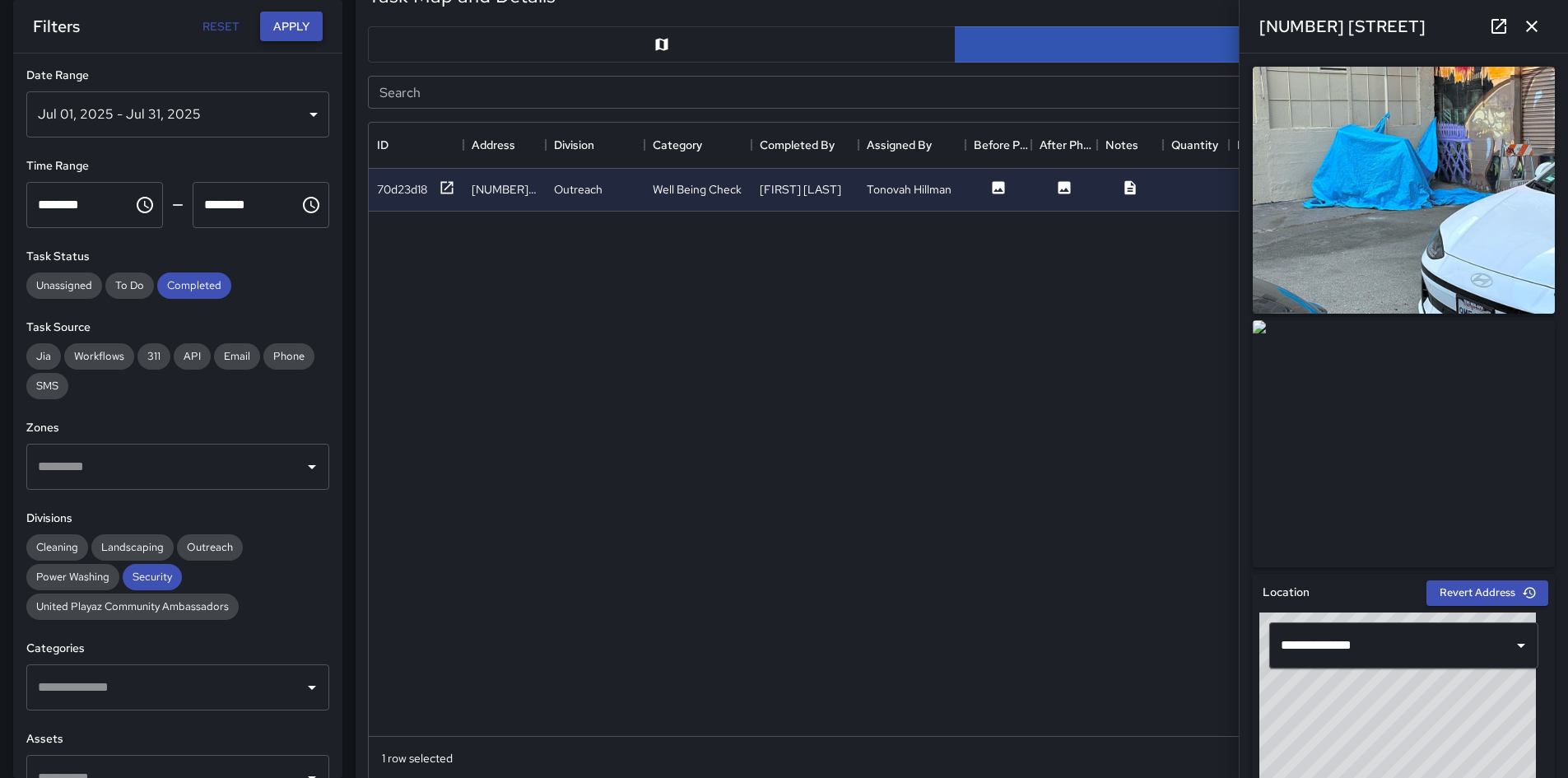 click on "Apply" at bounding box center (291, 26) 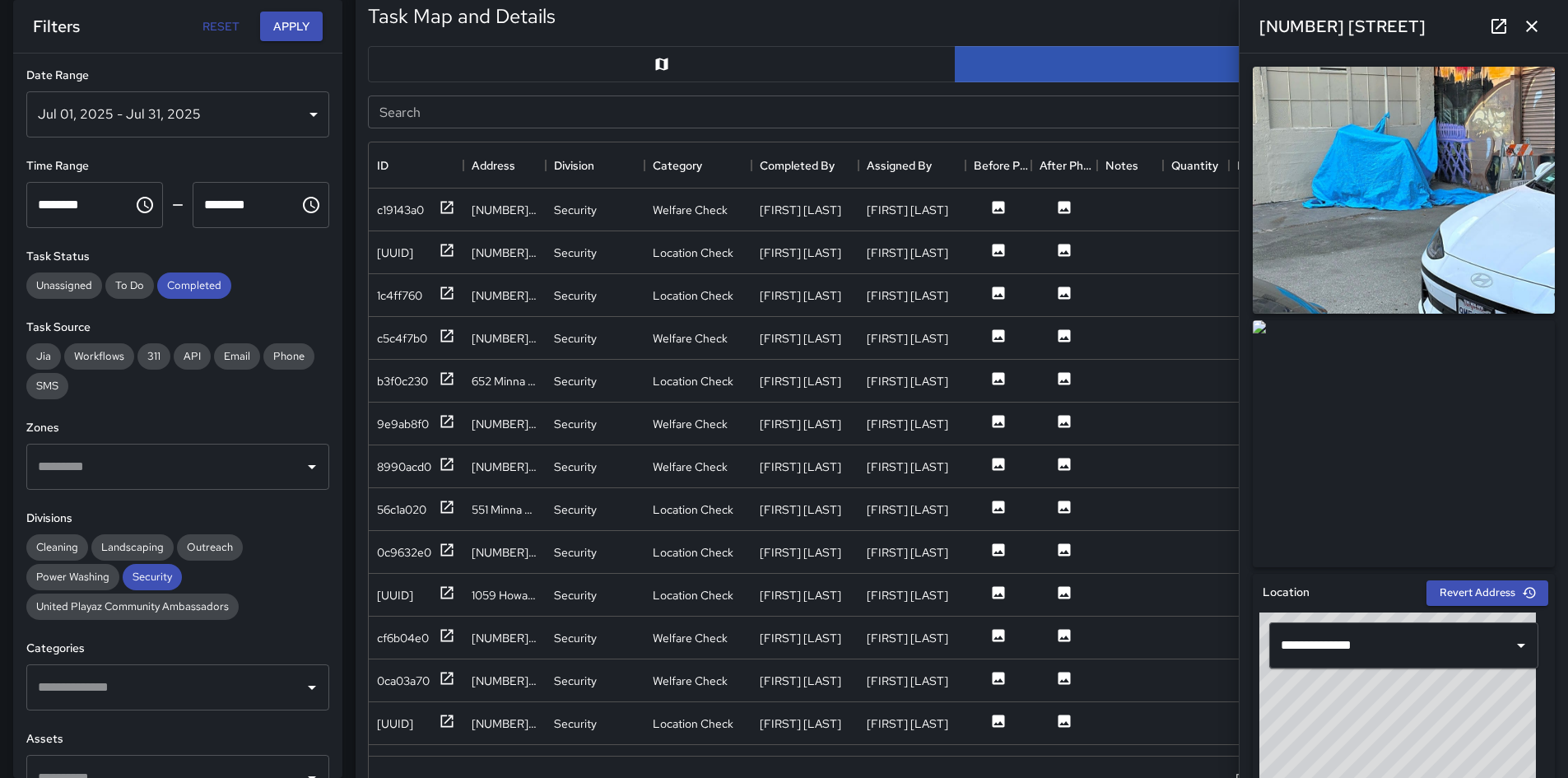click at bounding box center [662, 64] 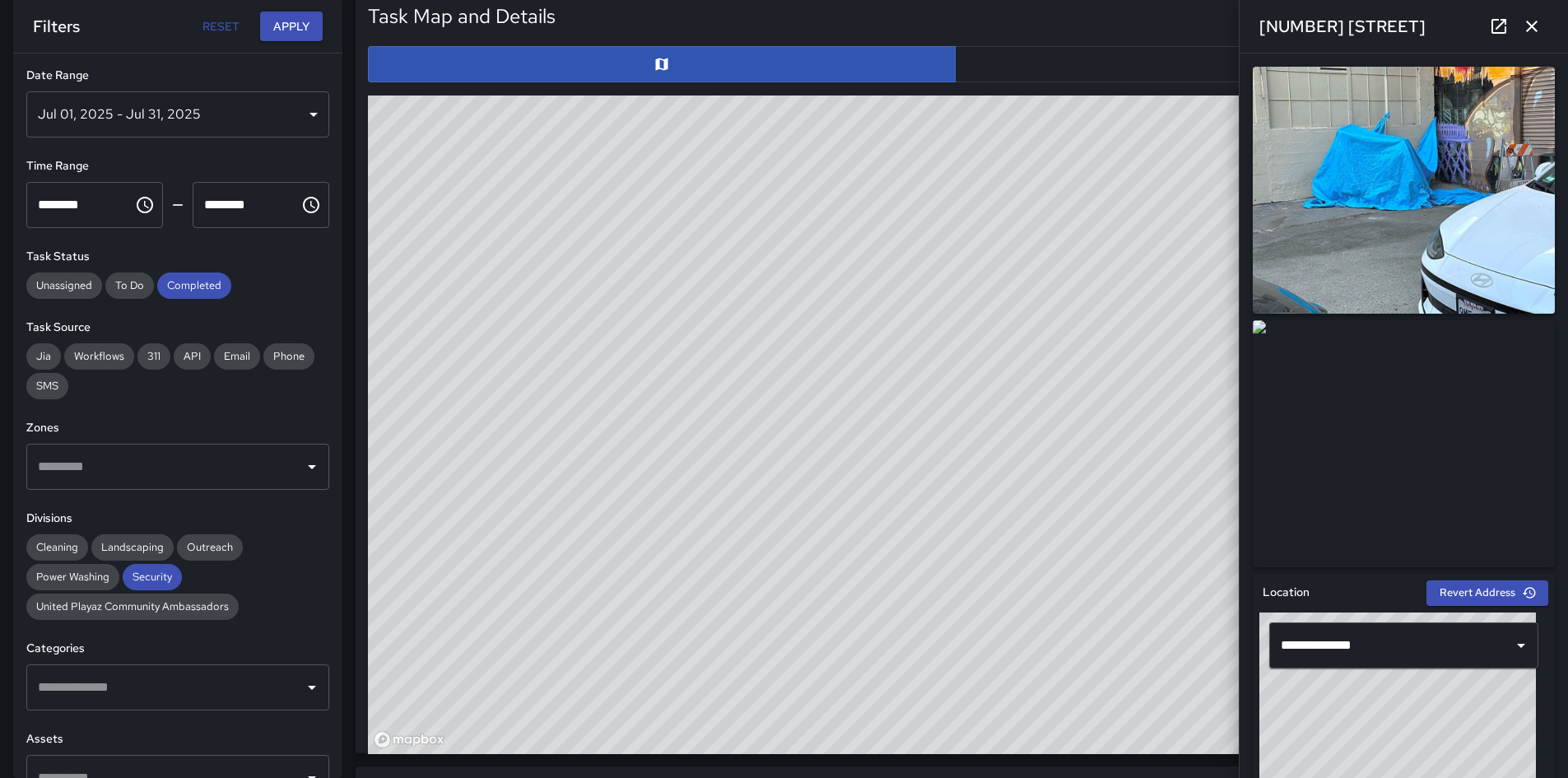 click 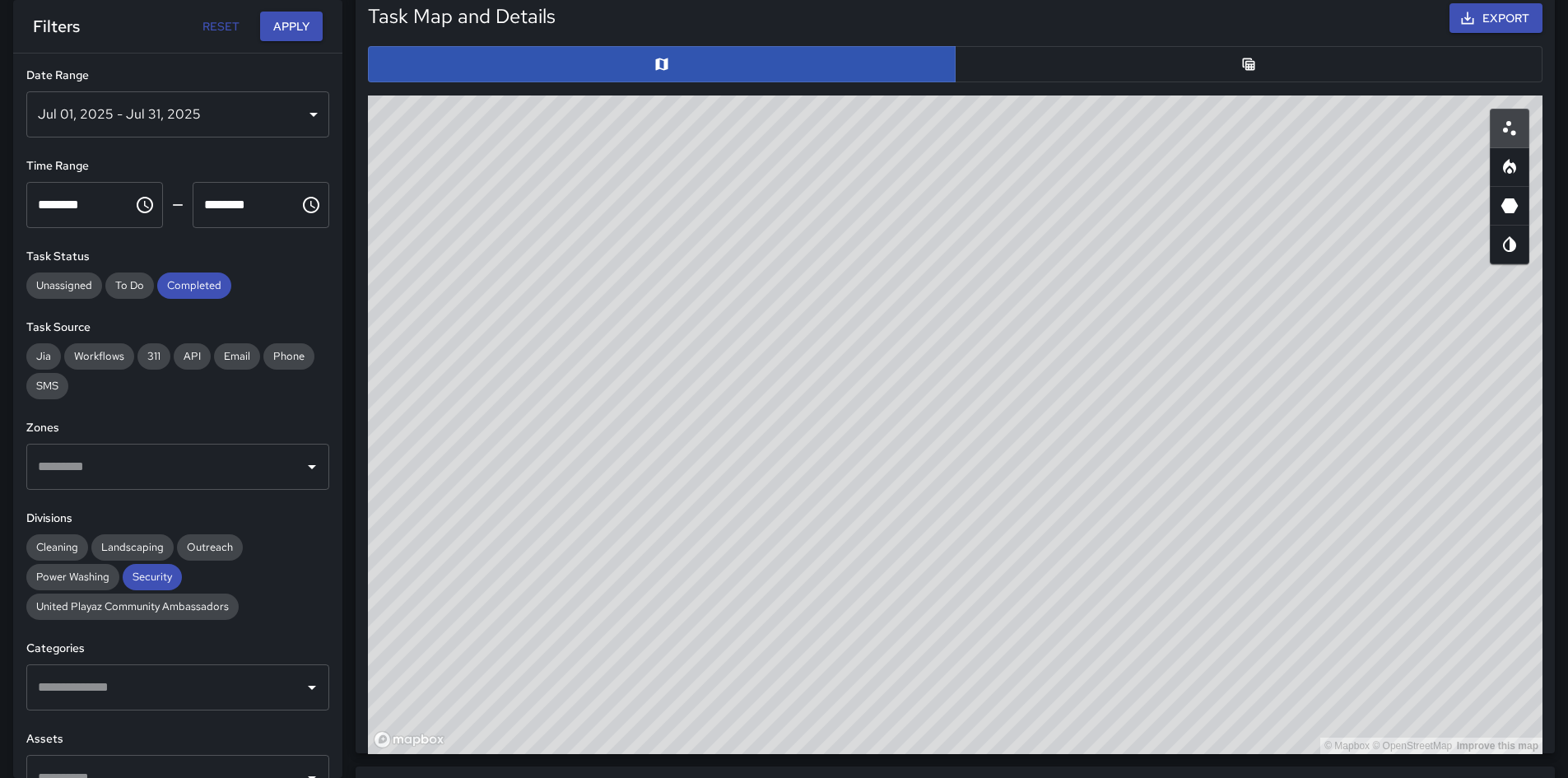click 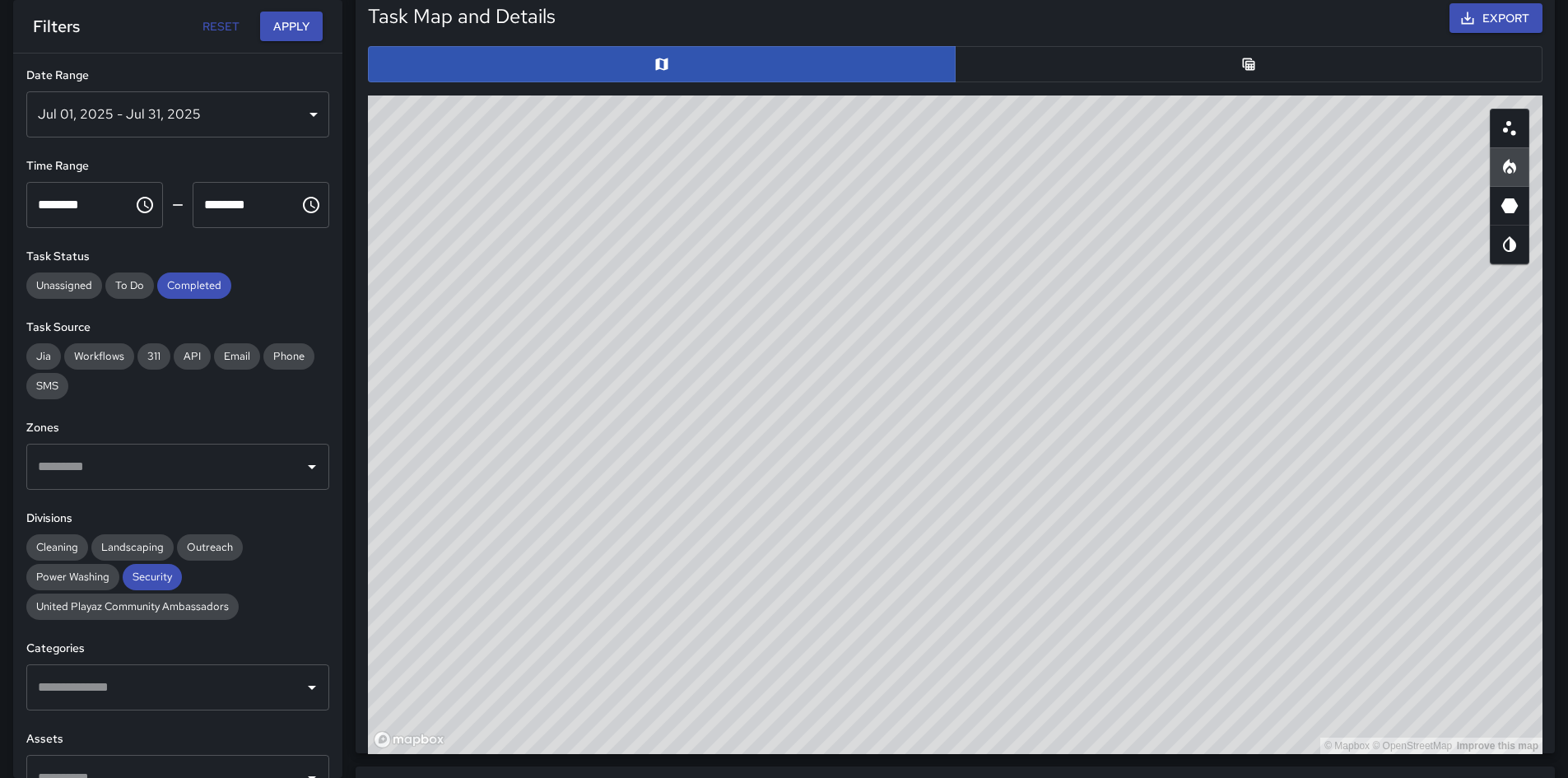drag, startPoint x: 916, startPoint y: 363, endPoint x: 912, endPoint y: 8, distance: 355.023 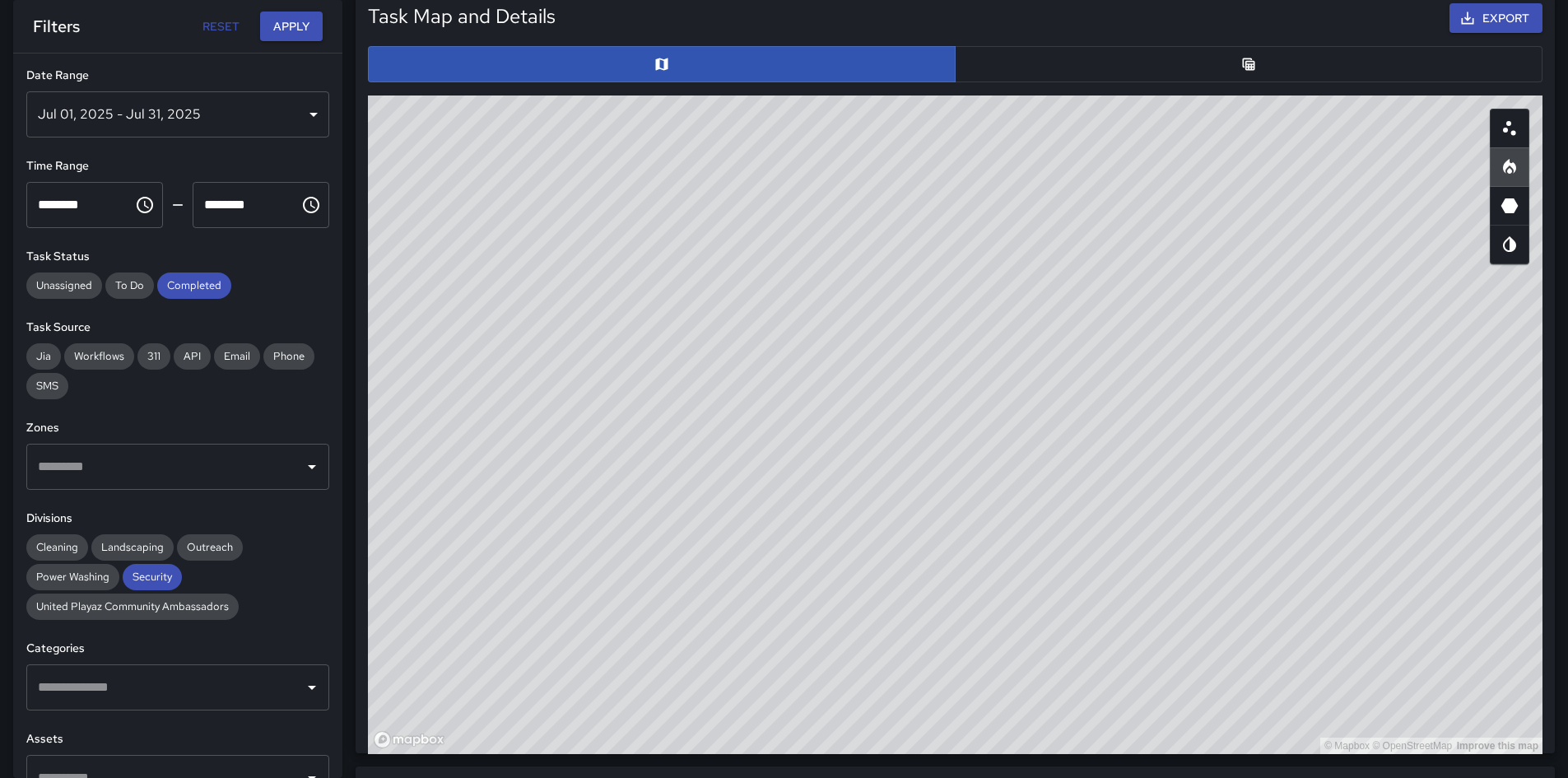drag, startPoint x: 868, startPoint y: 324, endPoint x: 887, endPoint y: 389, distance: 67.720012 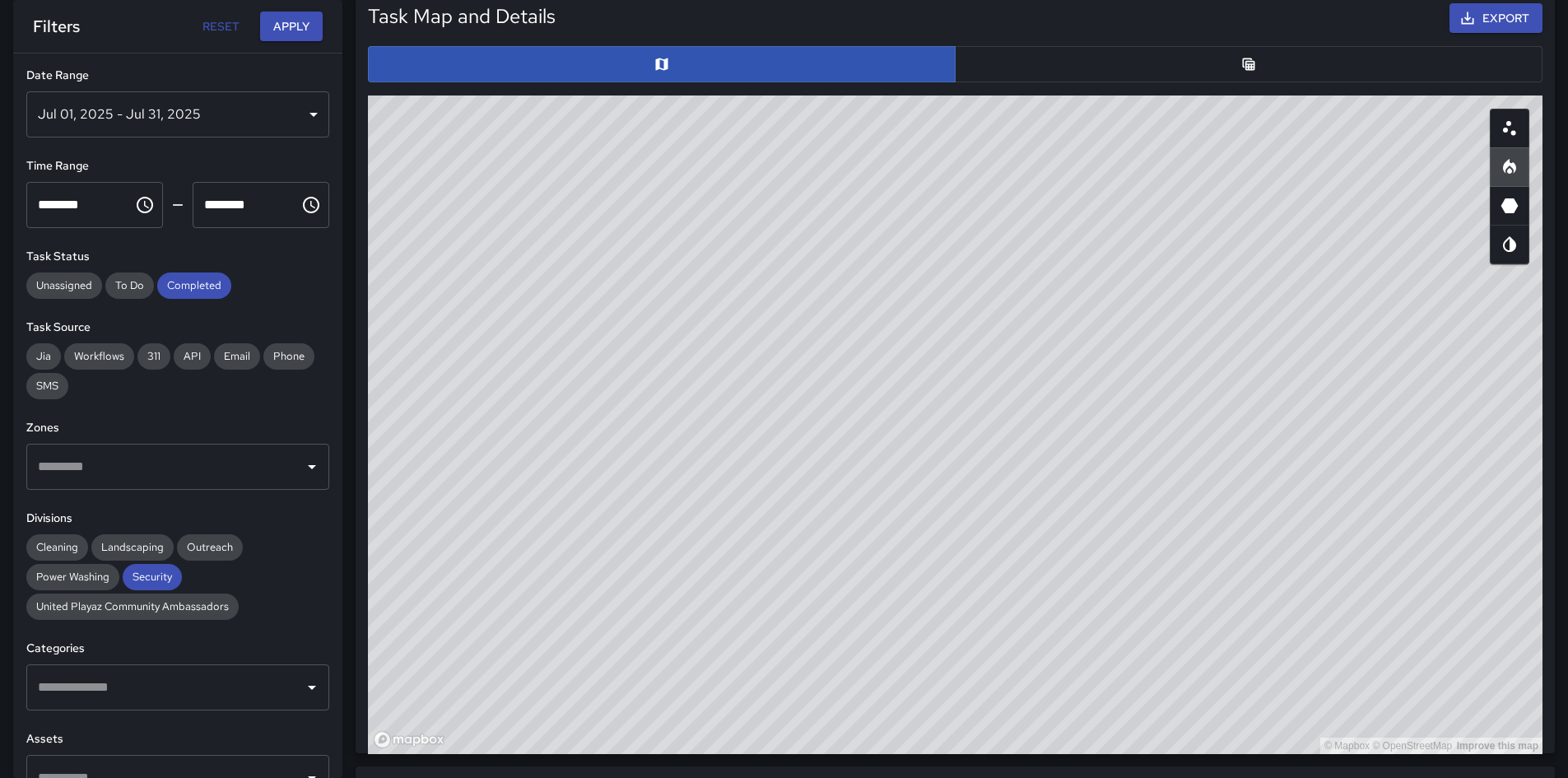 drag, startPoint x: 887, startPoint y: 389, endPoint x: 804, endPoint y: 426, distance: 90.87354 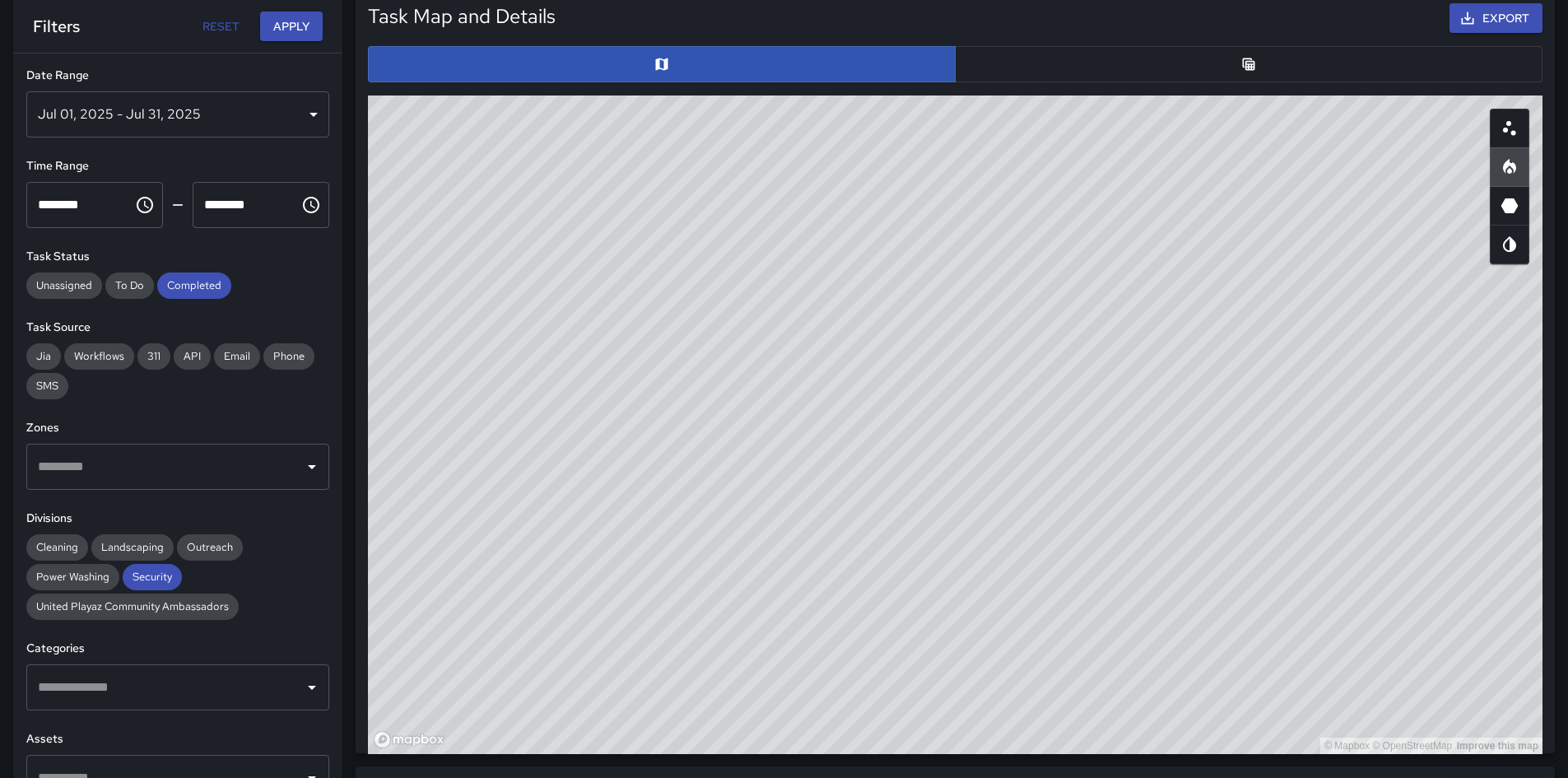 drag, startPoint x: 927, startPoint y: 356, endPoint x: 910, endPoint y: 440, distance: 85.70298 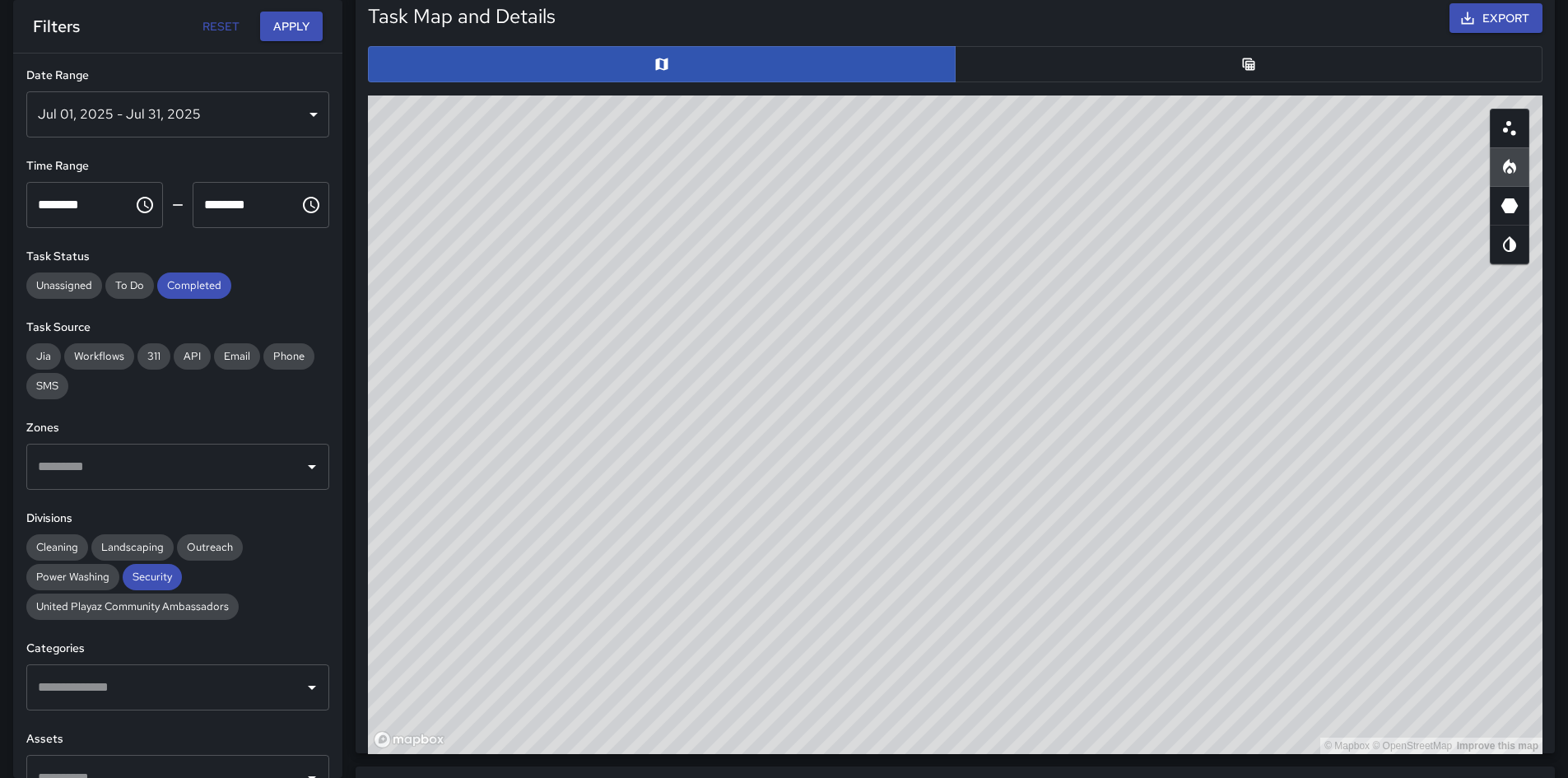 drag, startPoint x: 1312, startPoint y: 350, endPoint x: 1298, endPoint y: 687, distance: 337.2907 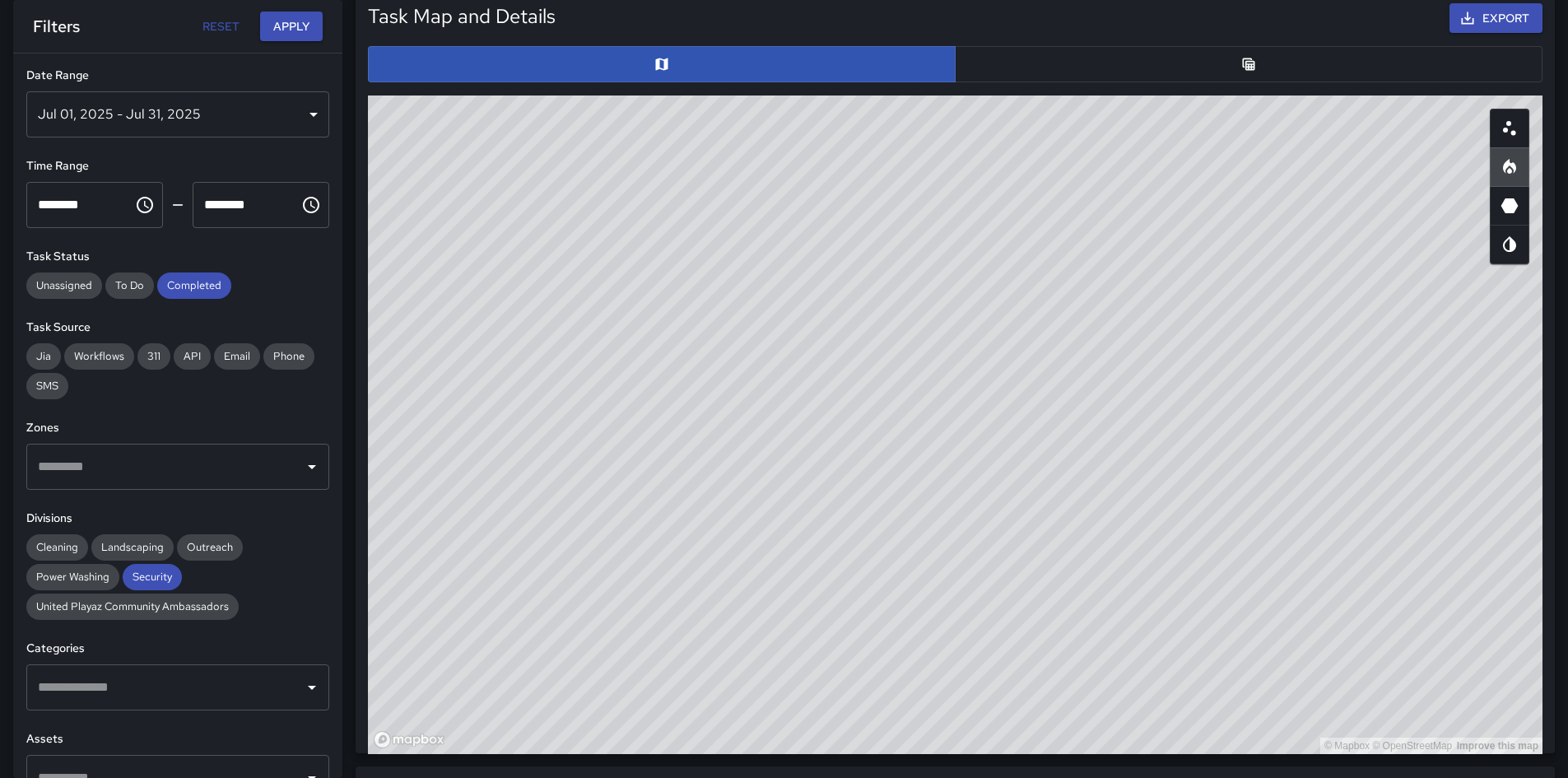 click on "© Mapbox   © OpenStreetMap   Improve this map" at bounding box center (955, 425) 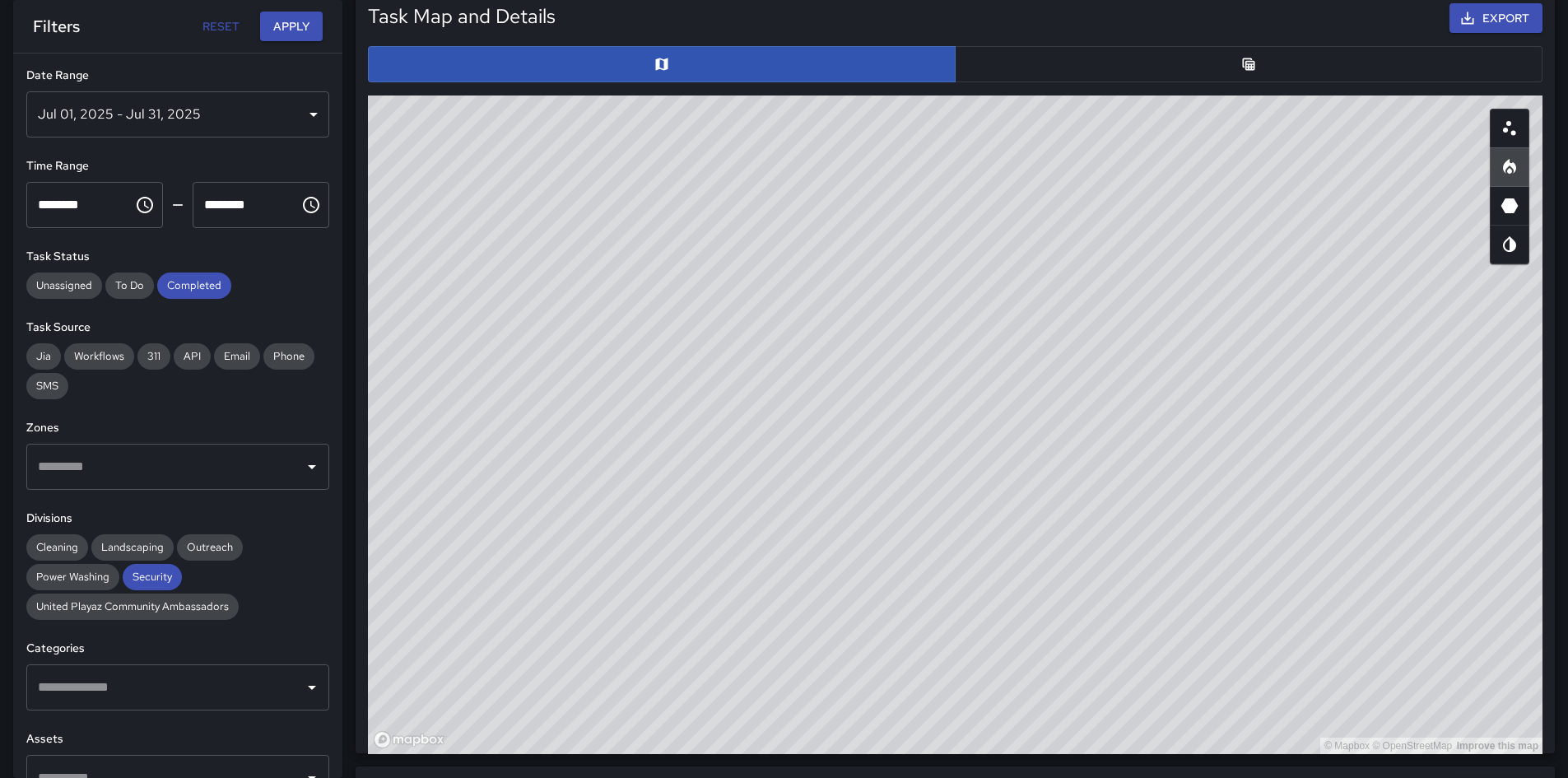 drag, startPoint x: 1044, startPoint y: 391, endPoint x: 1025, endPoint y: 474, distance: 85.14693 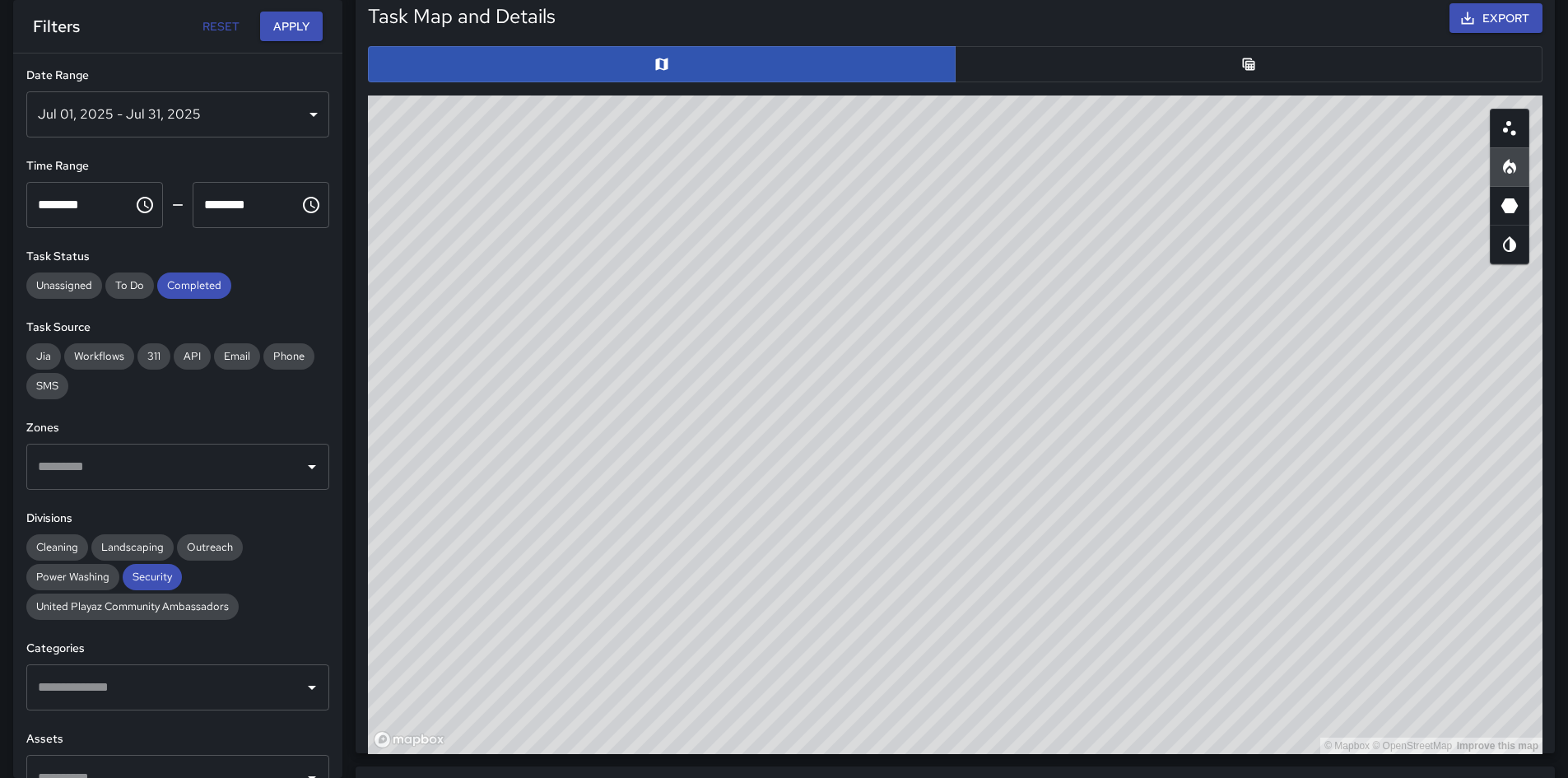 drag, startPoint x: 1025, startPoint y: 474, endPoint x: 771, endPoint y: 458, distance: 254.50344 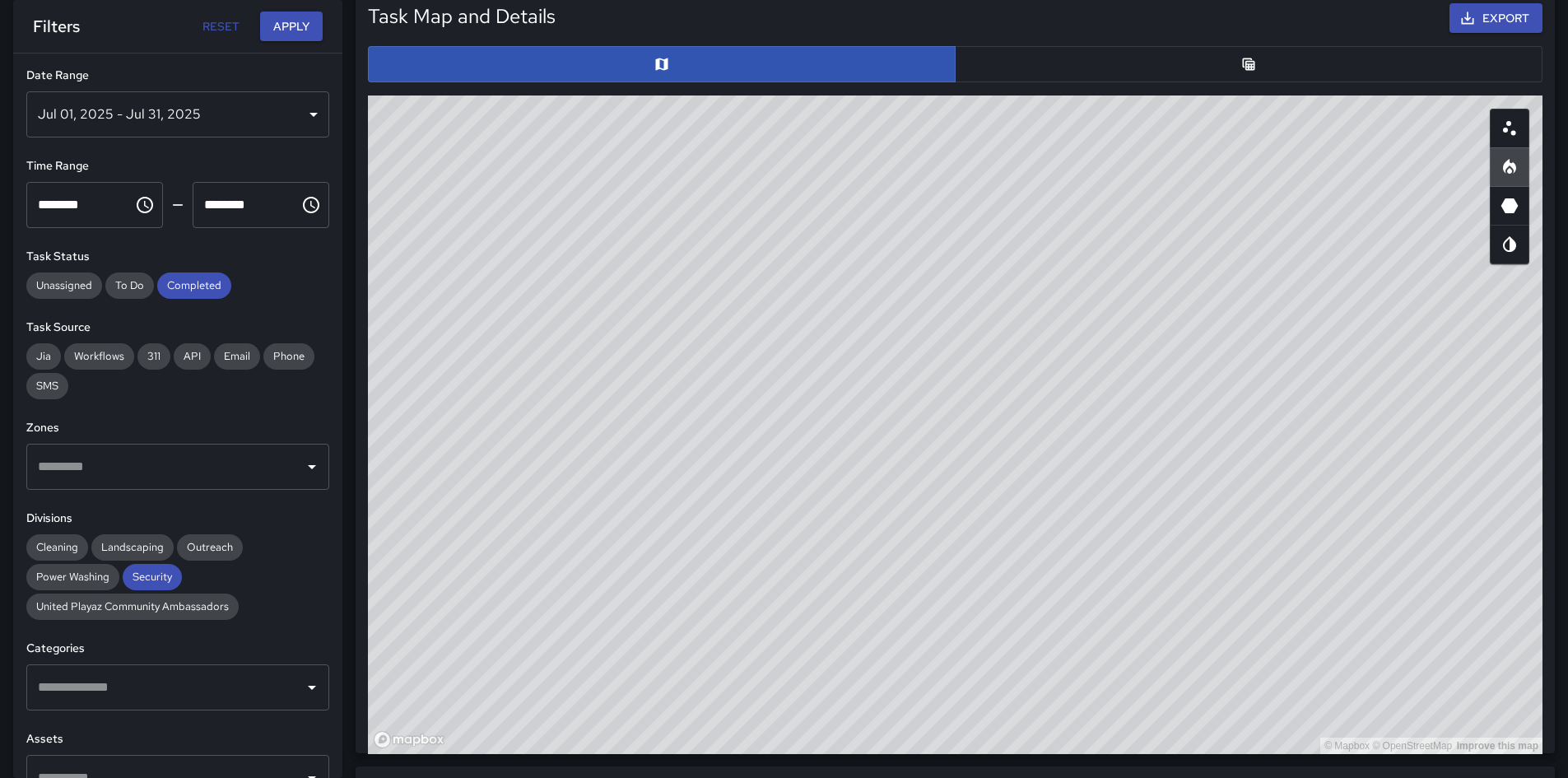 drag, startPoint x: 917, startPoint y: 469, endPoint x: 840, endPoint y: 501, distance: 83.38465 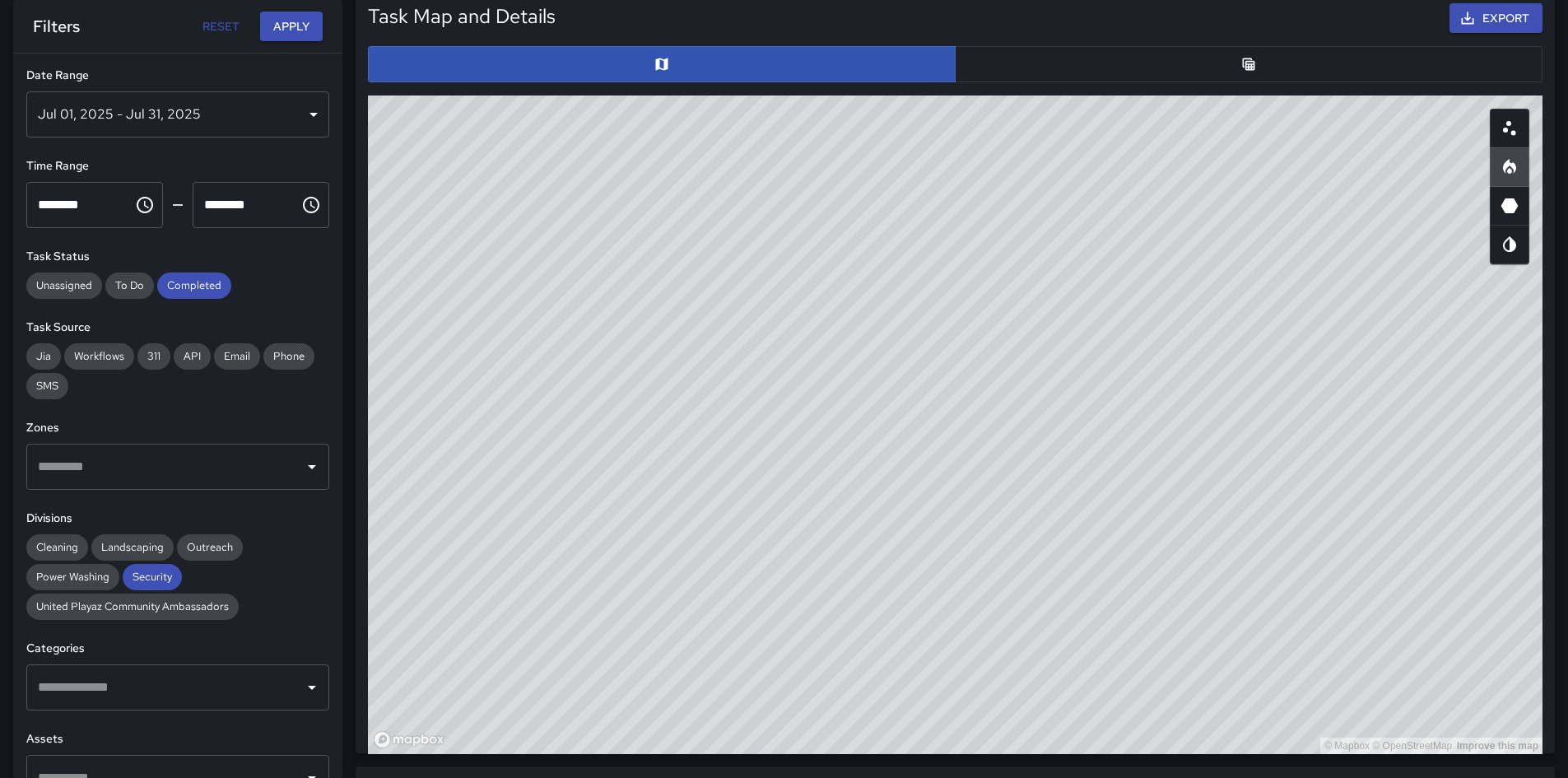 click on "© Mapbox   © OpenStreetMap   Improve this map" at bounding box center [955, 425] 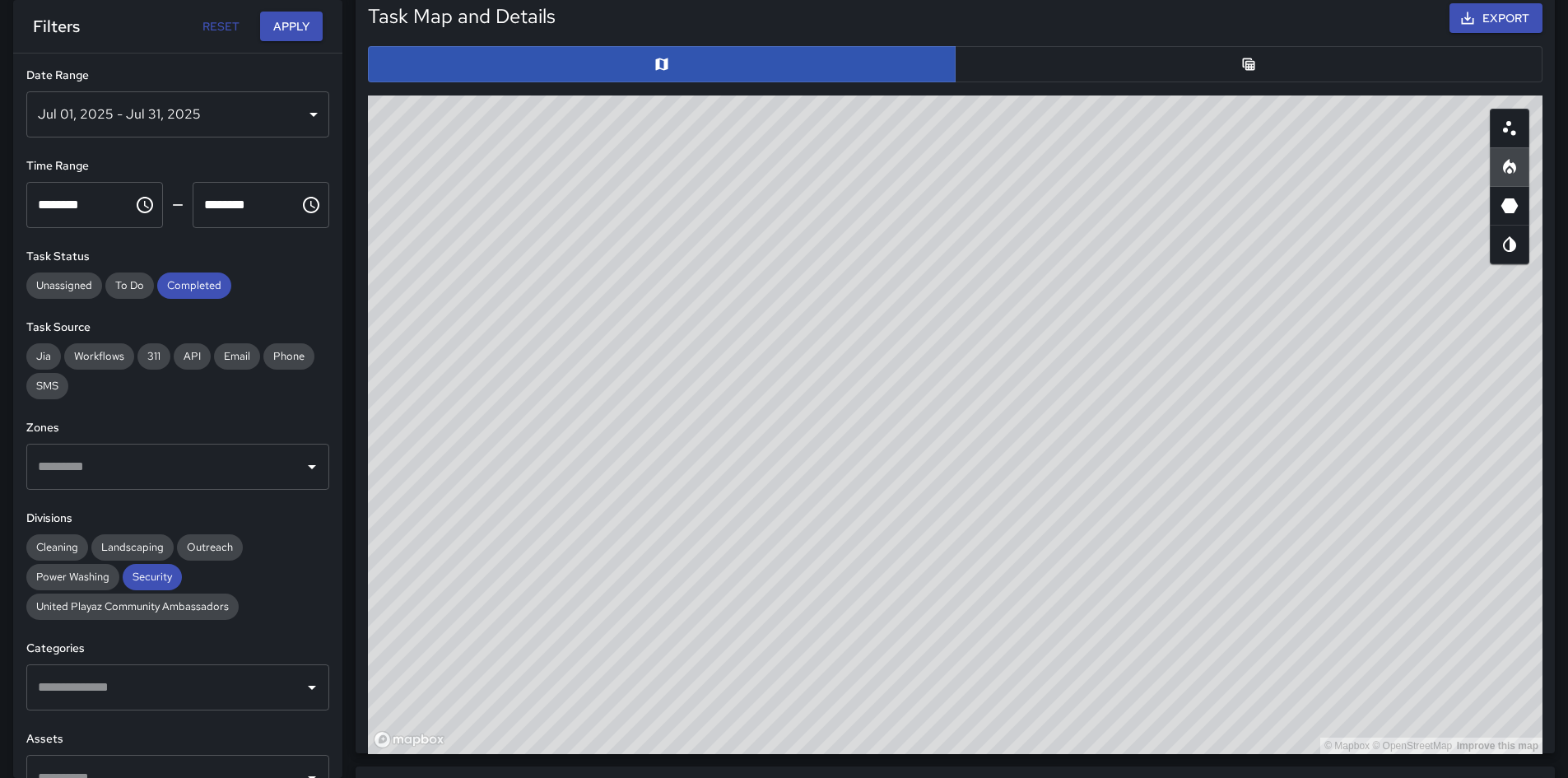 click at bounding box center [1510, 128] 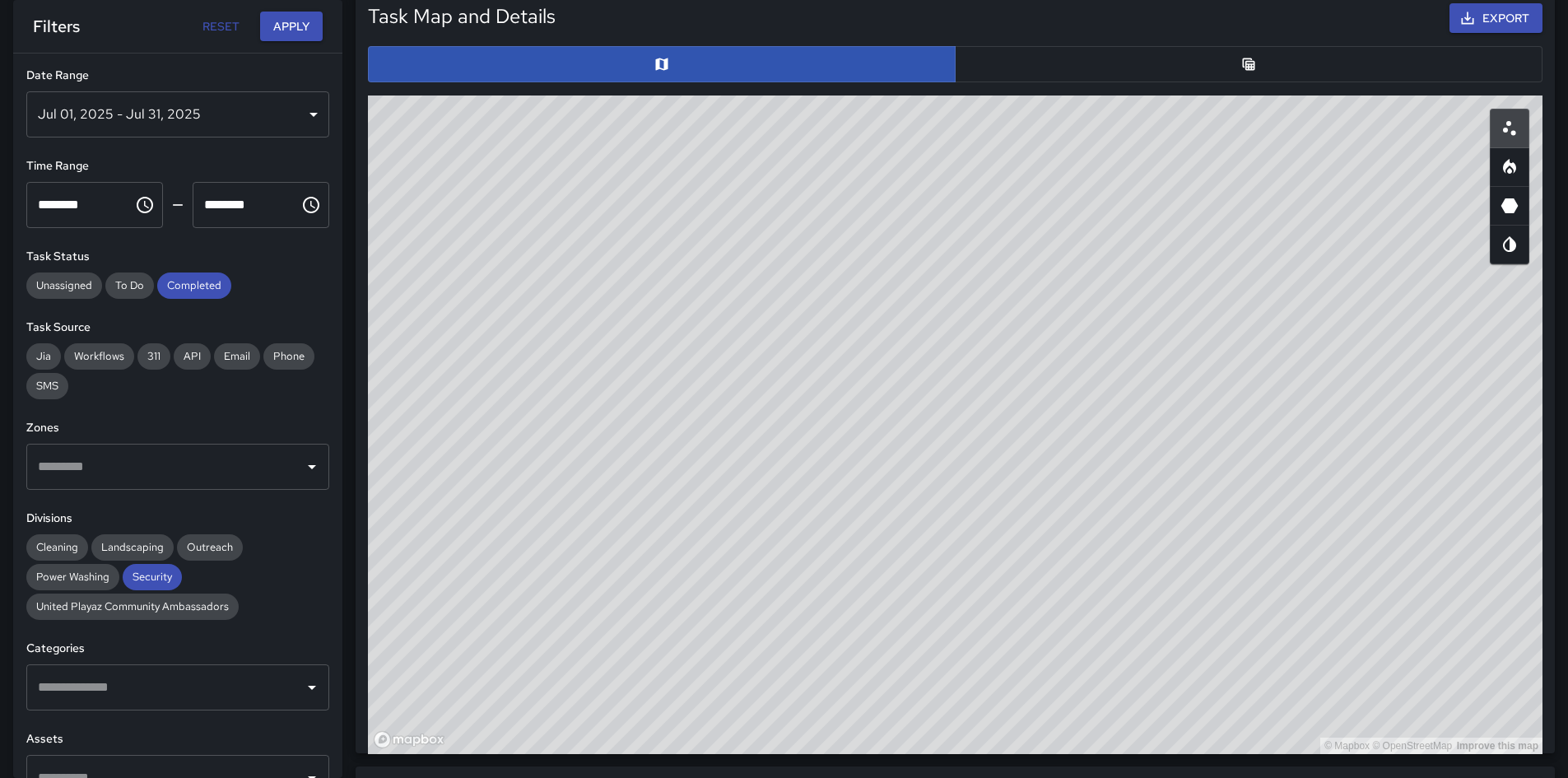 drag, startPoint x: 968, startPoint y: 412, endPoint x: 1278, endPoint y: 642, distance: 386.00518 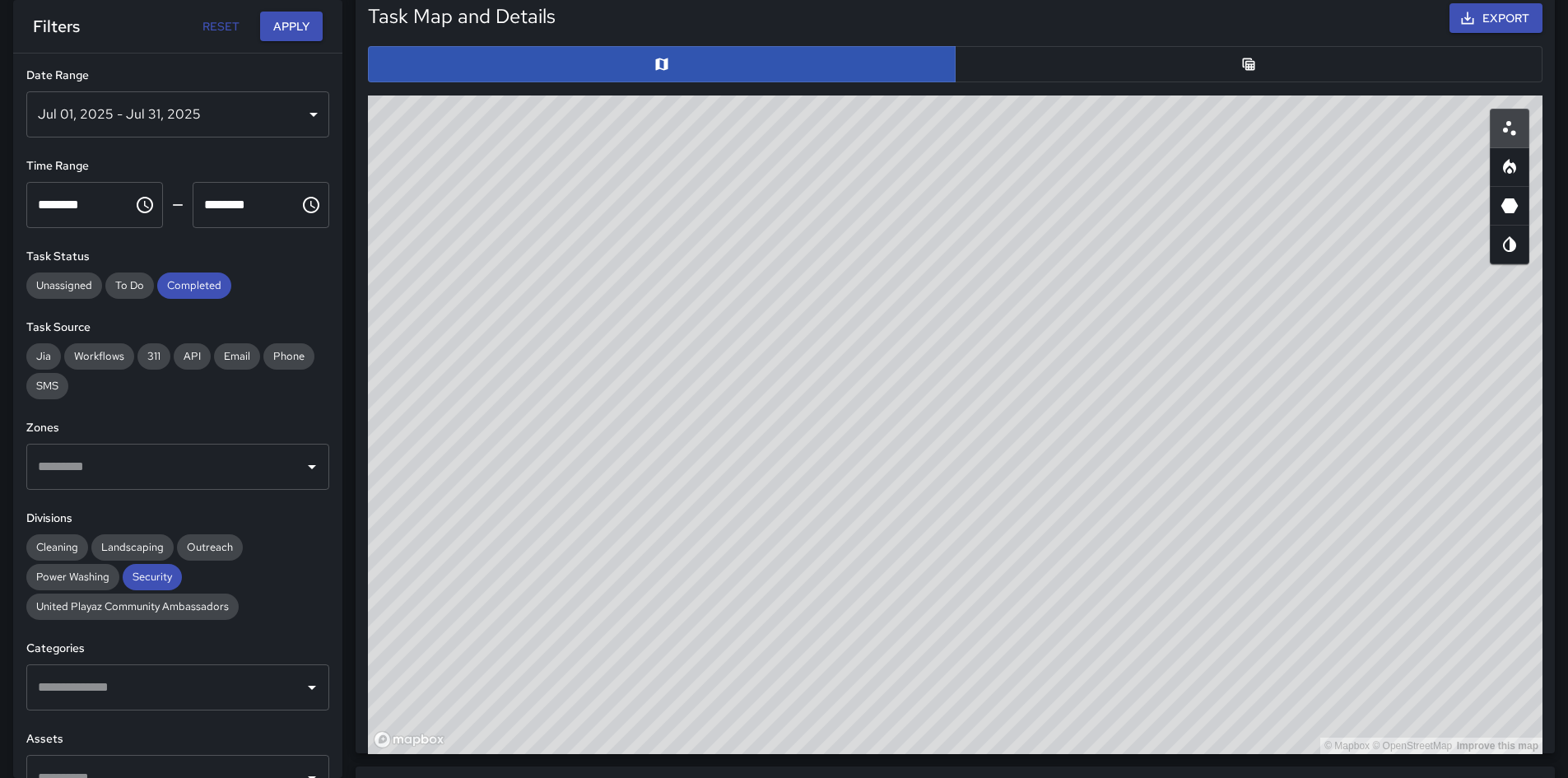 drag, startPoint x: 1278, startPoint y: 642, endPoint x: 1015, endPoint y: 440, distance: 331.62177 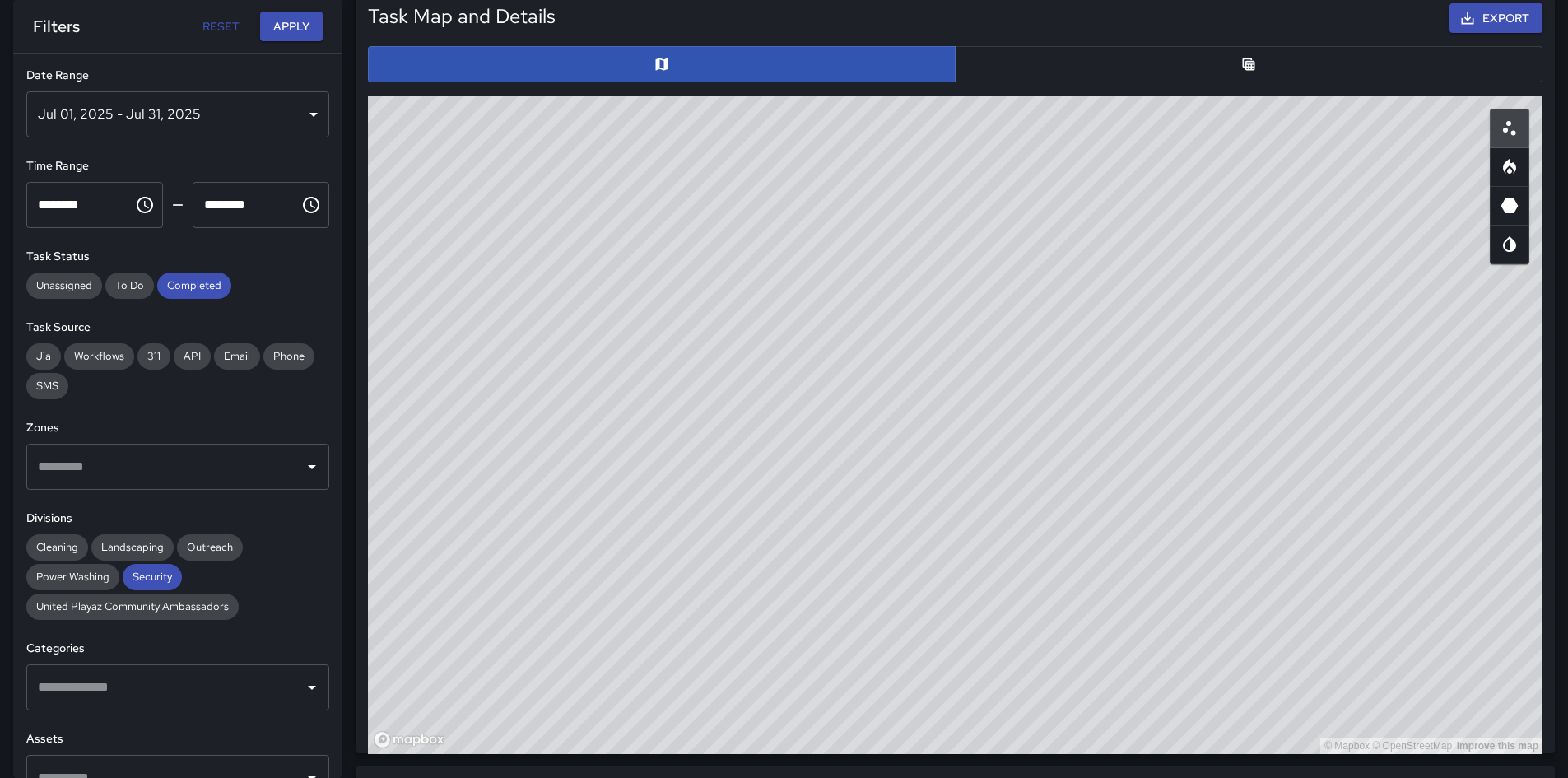 drag, startPoint x: 1058, startPoint y: 468, endPoint x: 1056, endPoint y: 497, distance: 29.068884 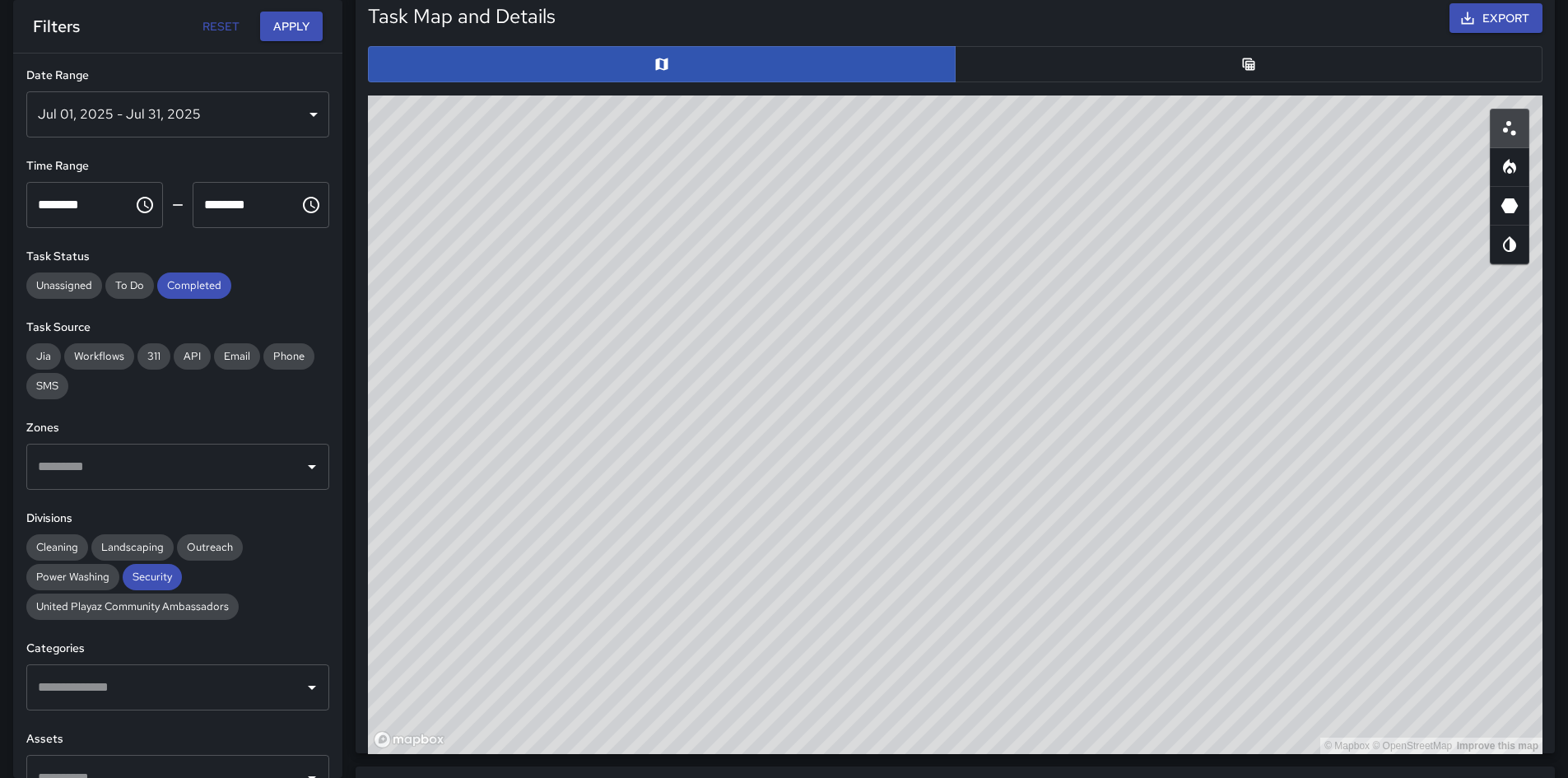 drag, startPoint x: 1342, startPoint y: 437, endPoint x: 1337, endPoint y: 463, distance: 26.476405 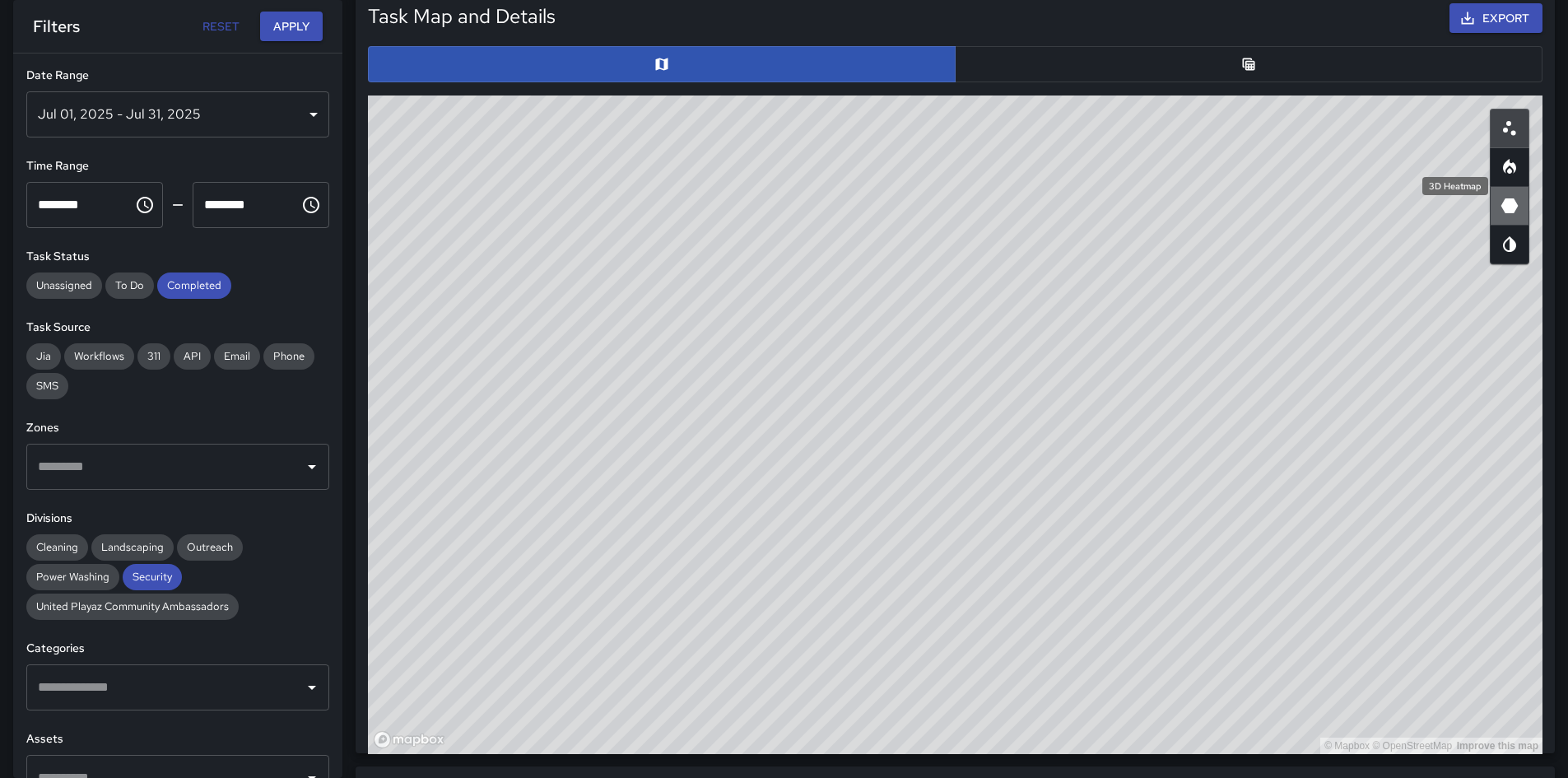 click 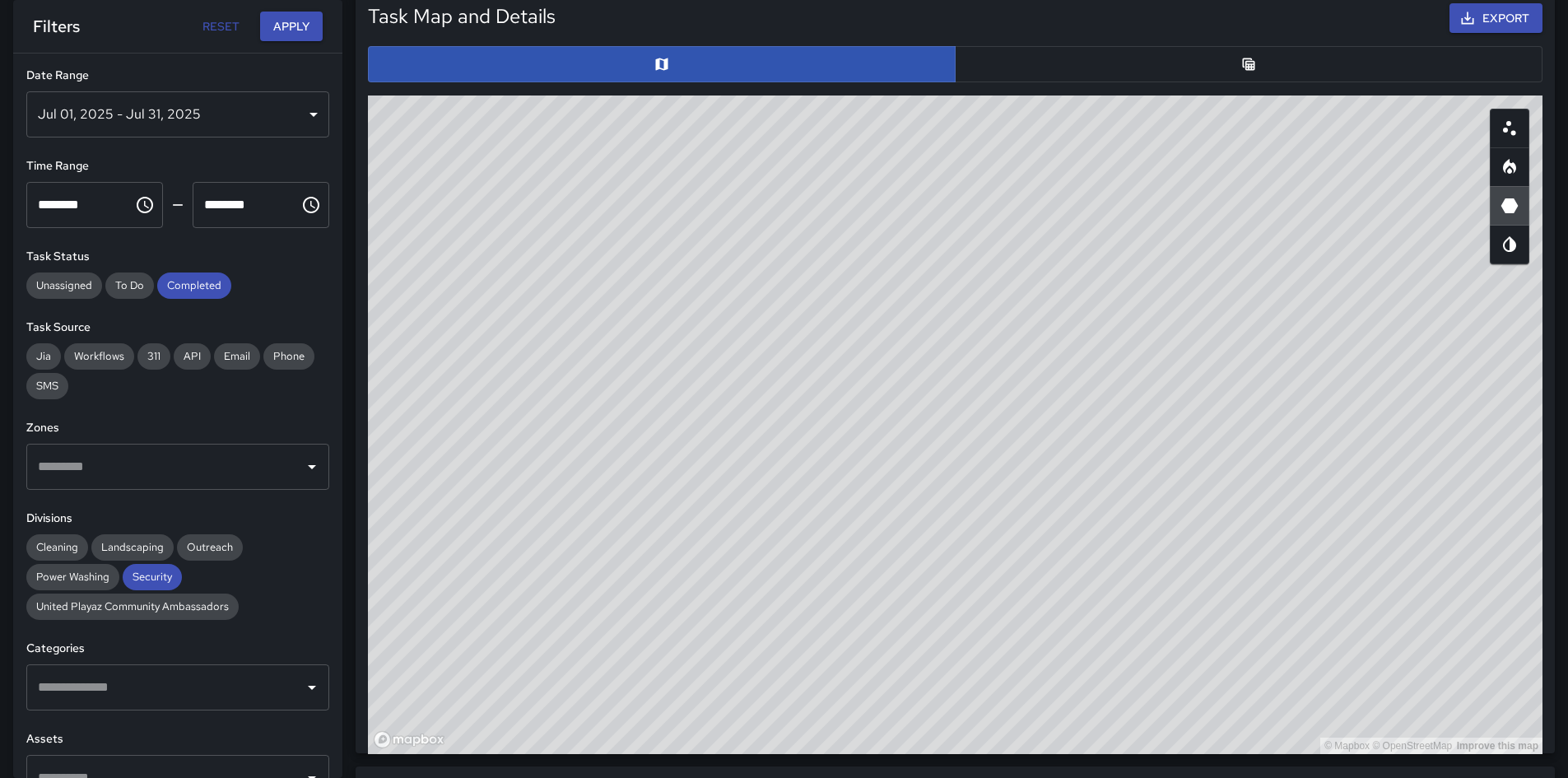 drag, startPoint x: 1128, startPoint y: 553, endPoint x: 988, endPoint y: 114, distance: 460.78303 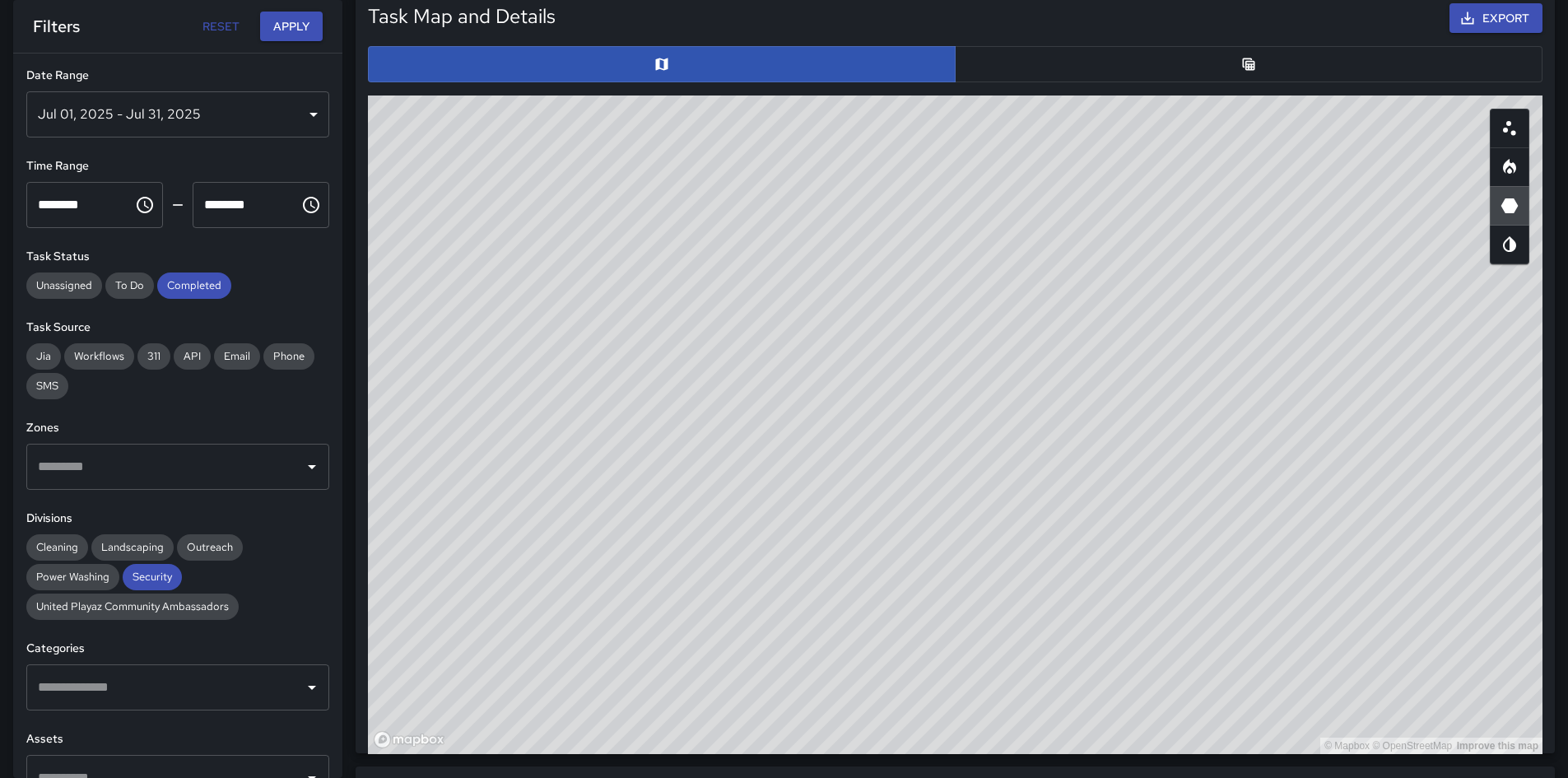 drag, startPoint x: 988, startPoint y: 114, endPoint x: 834, endPoint y: 324, distance: 260.4151 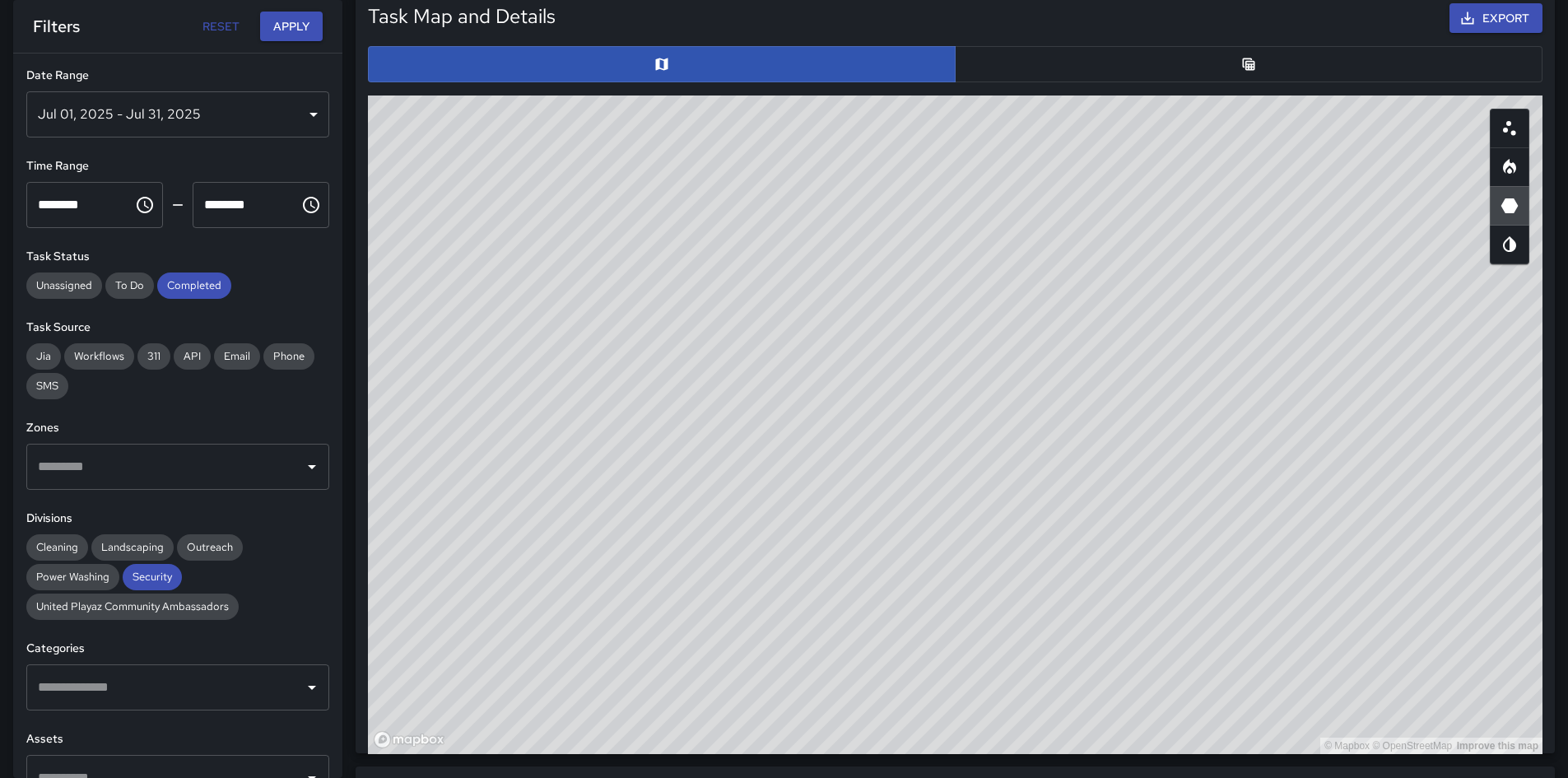 drag, startPoint x: 816, startPoint y: 370, endPoint x: 720, endPoint y: 487, distance: 151.34398 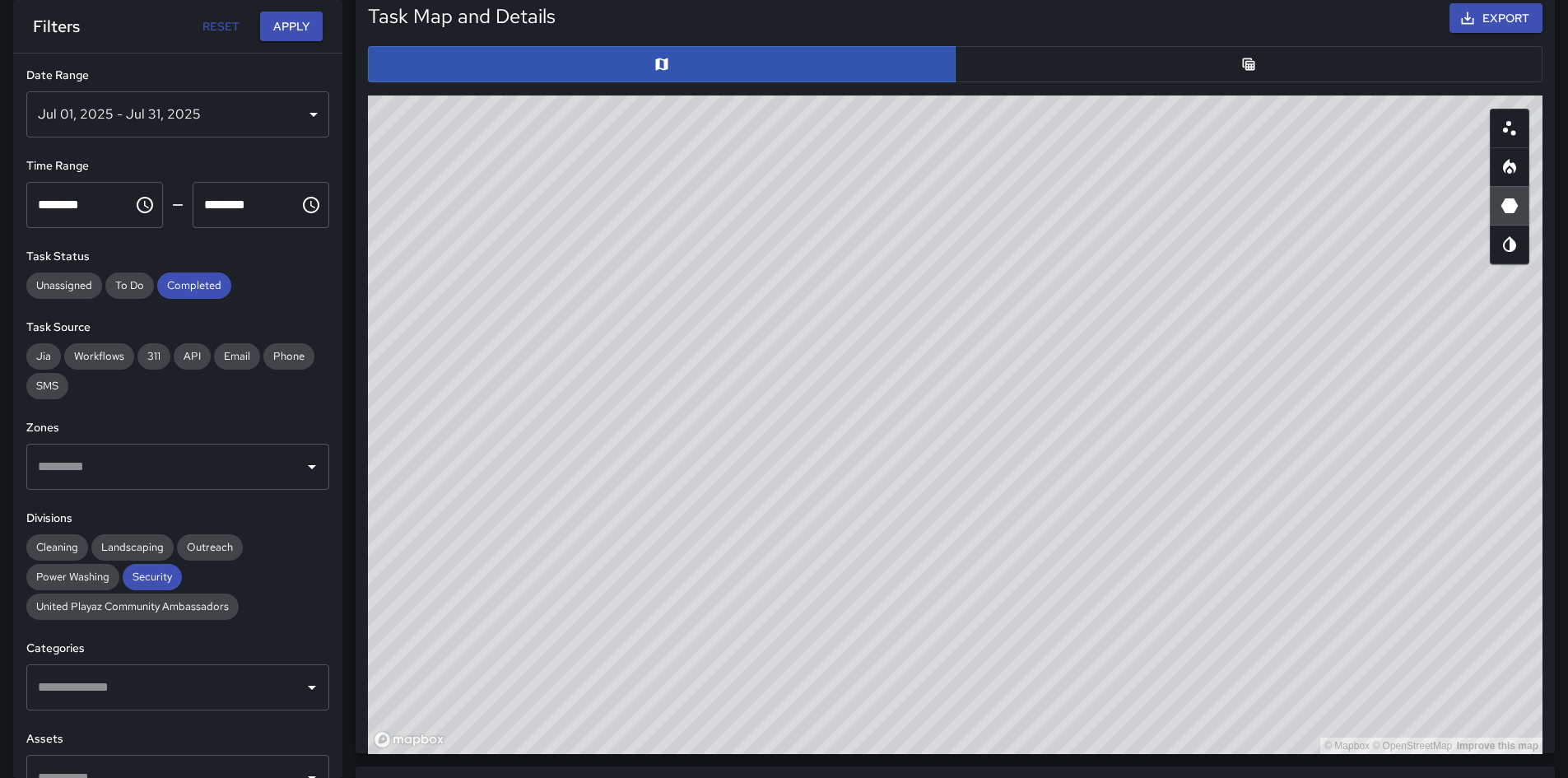 click on "© Mapbox   © OpenStreetMap   Improve this map" at bounding box center [955, 425] 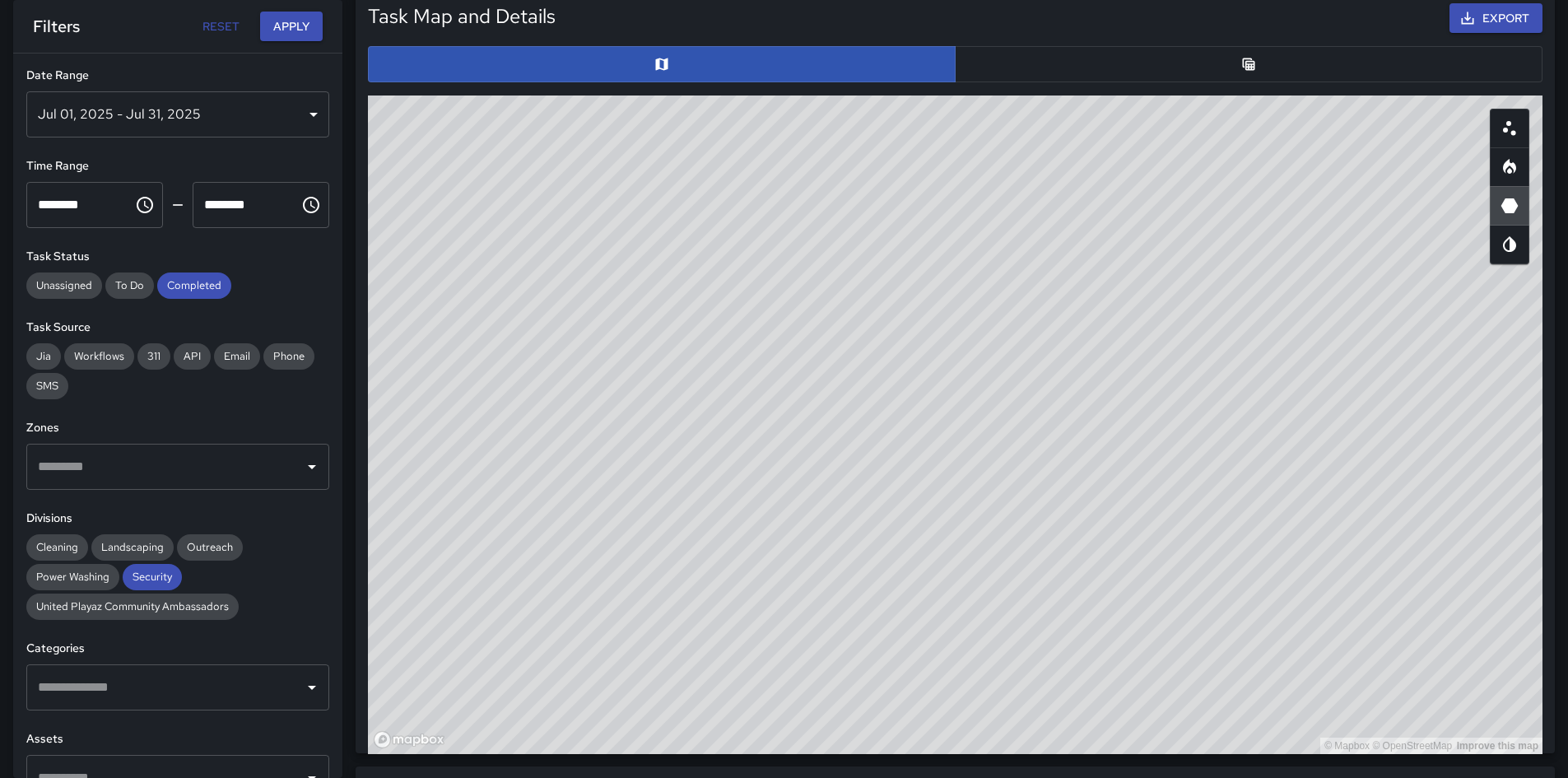 drag, startPoint x: 638, startPoint y: 473, endPoint x: 733, endPoint y: 499, distance: 98.493655 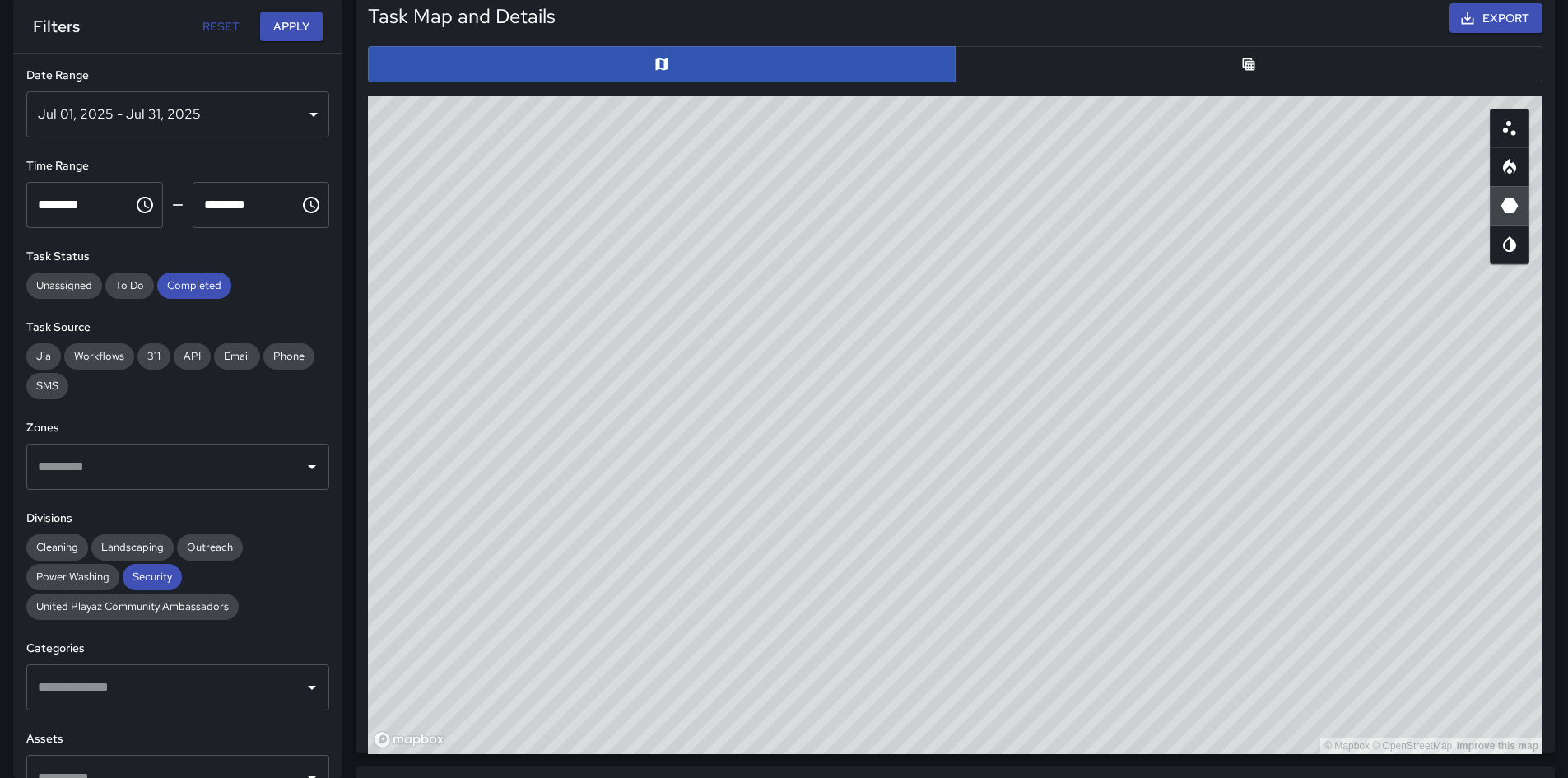 click on "© Mapbox   © OpenStreetMap   Improve this map" at bounding box center [955, 425] 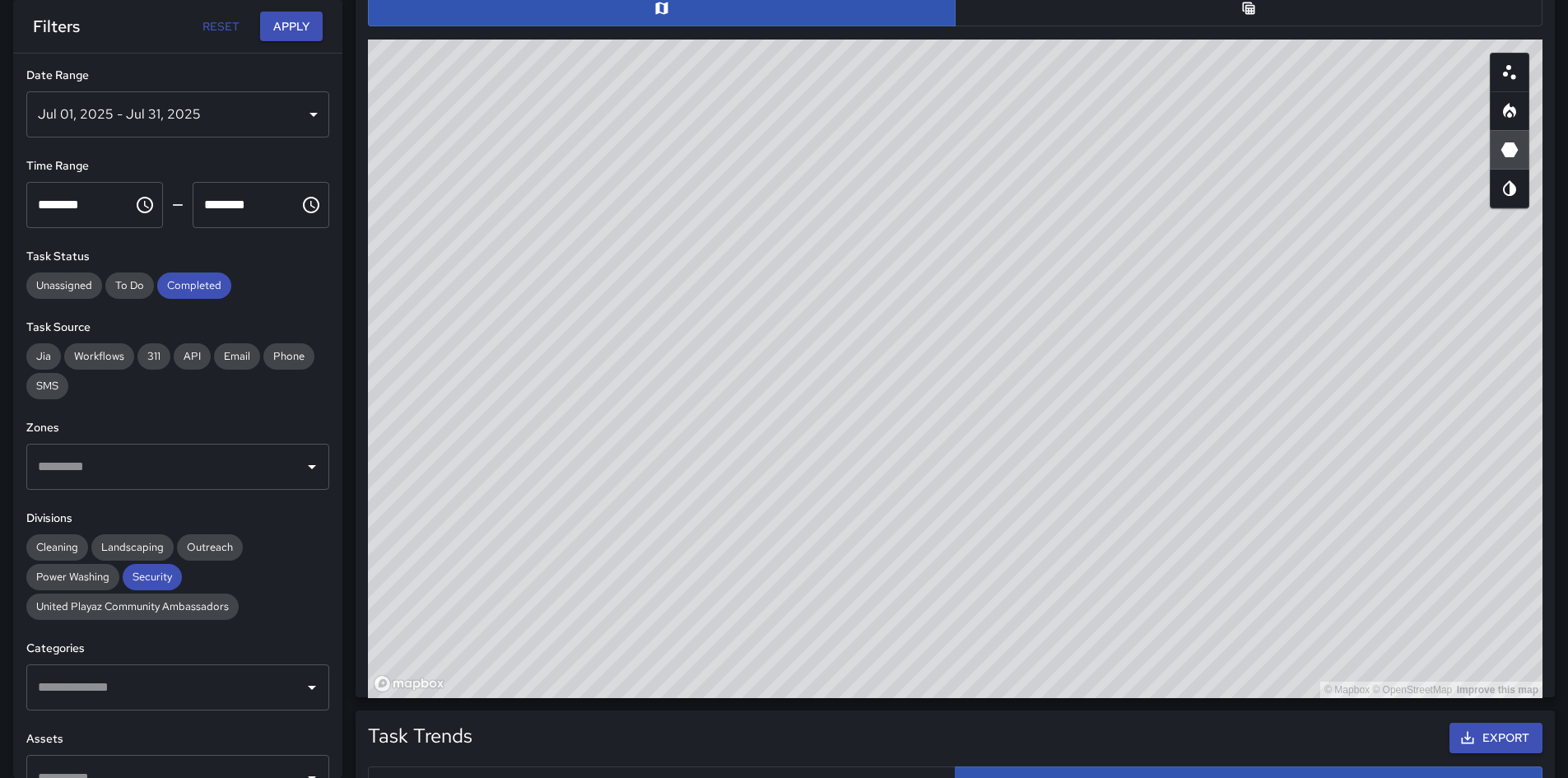 scroll, scrollTop: 927, scrollLeft: 0, axis: vertical 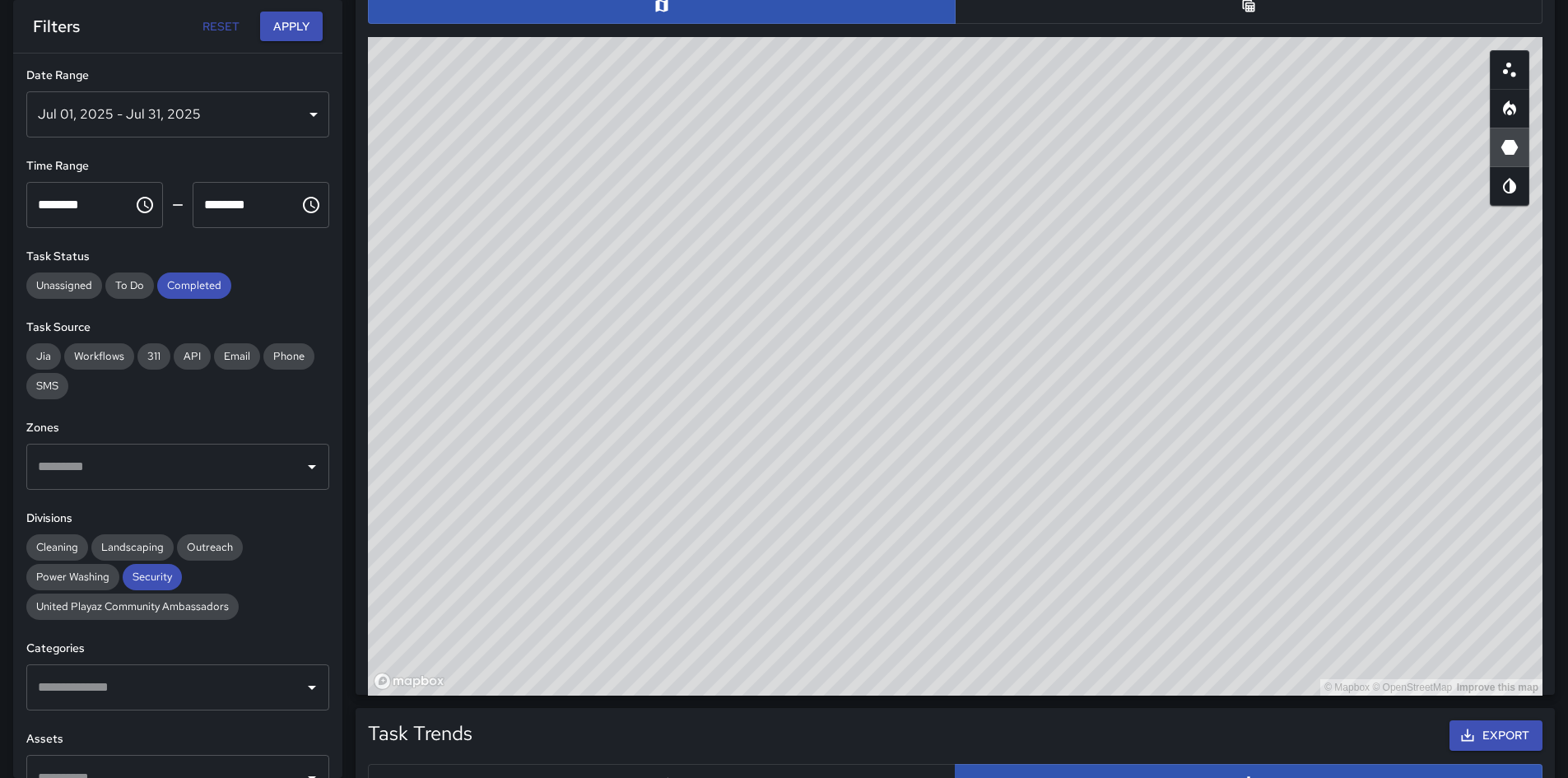 drag, startPoint x: 1324, startPoint y: 371, endPoint x: 1166, endPoint y: 370, distance: 158.00316 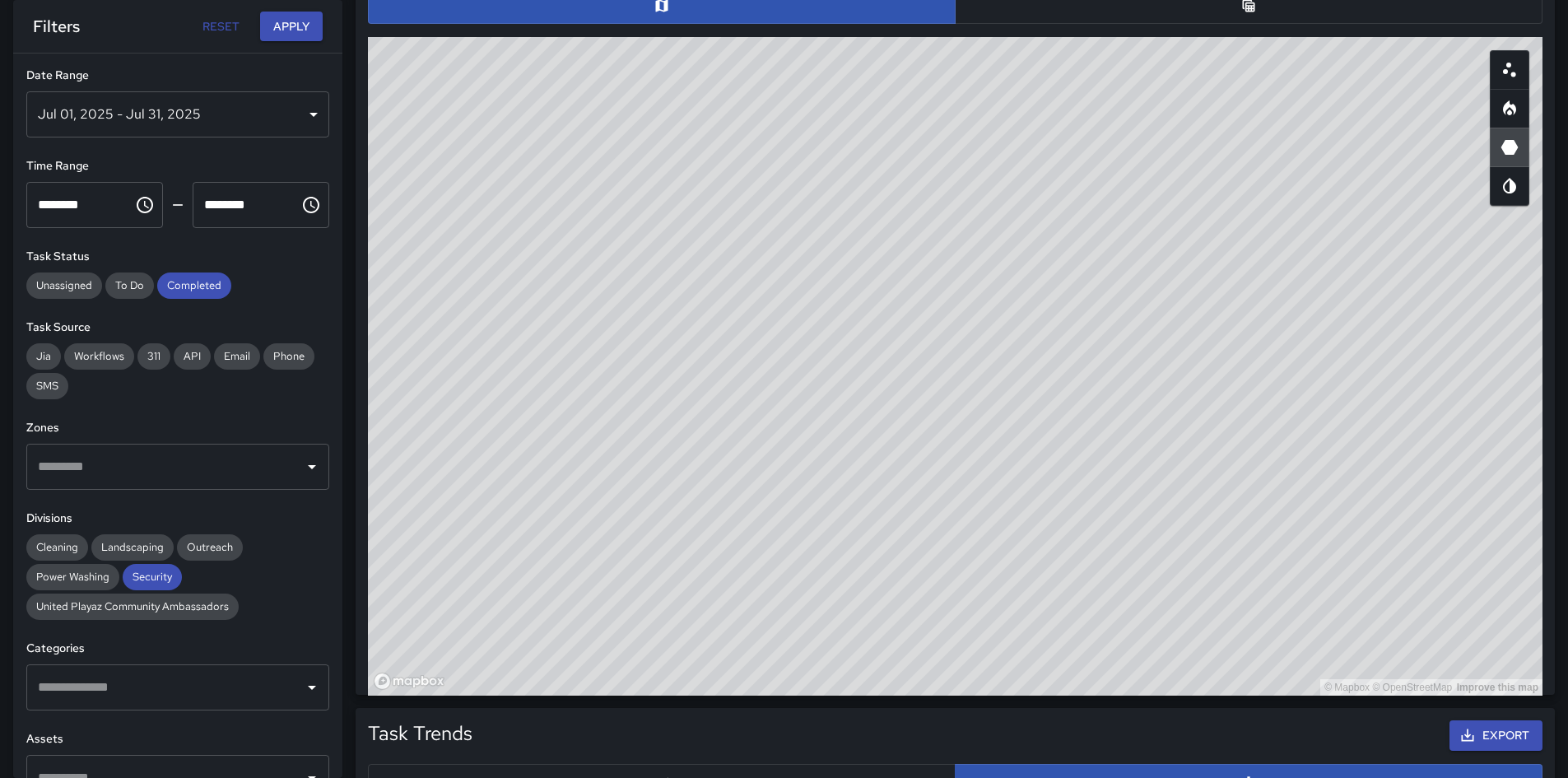 click on "© Mapbox   © OpenStreetMap   Improve this map" at bounding box center [955, 366] 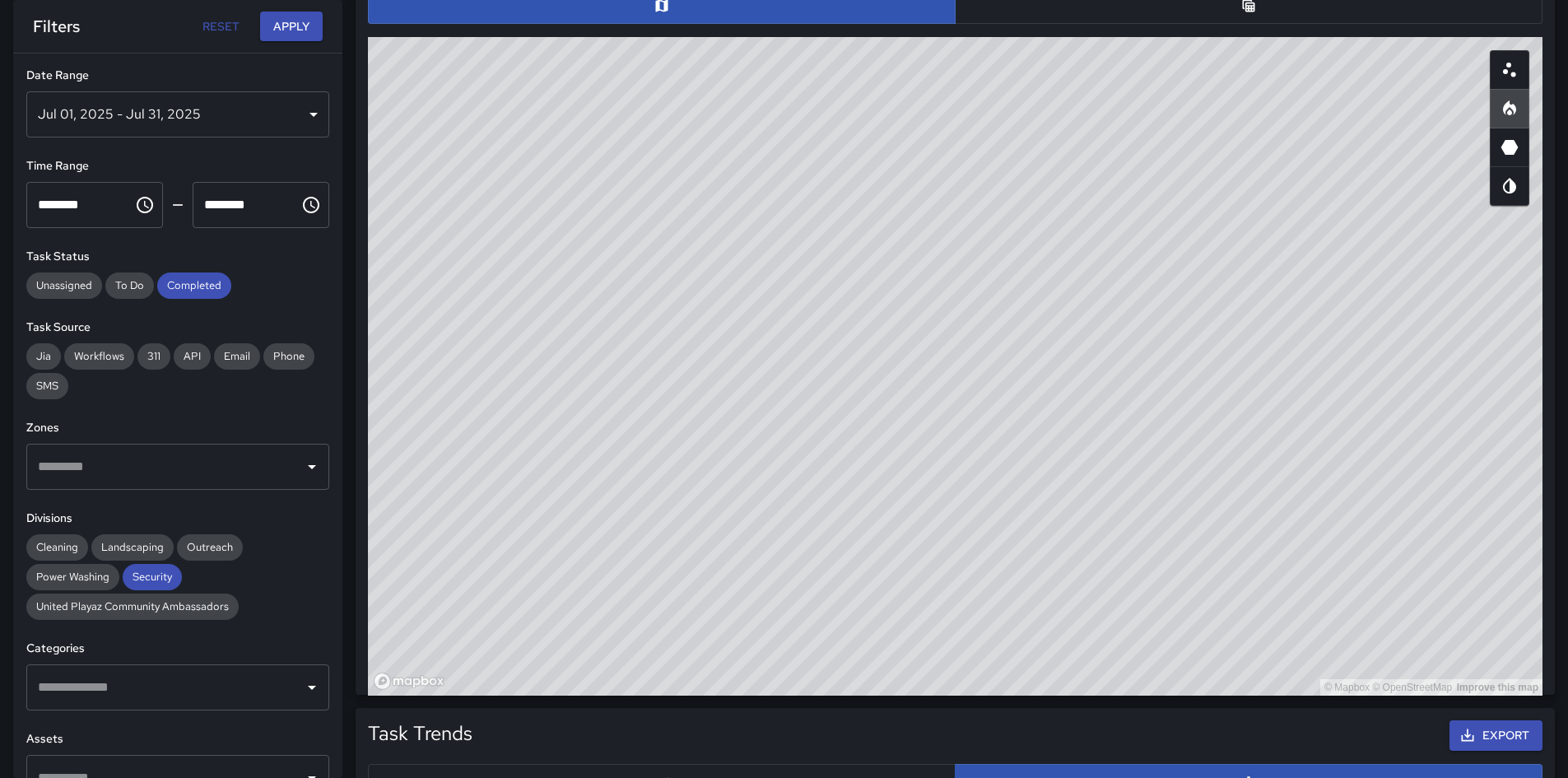 drag, startPoint x: 1012, startPoint y: 408, endPoint x: 1025, endPoint y: 614, distance: 206.40979 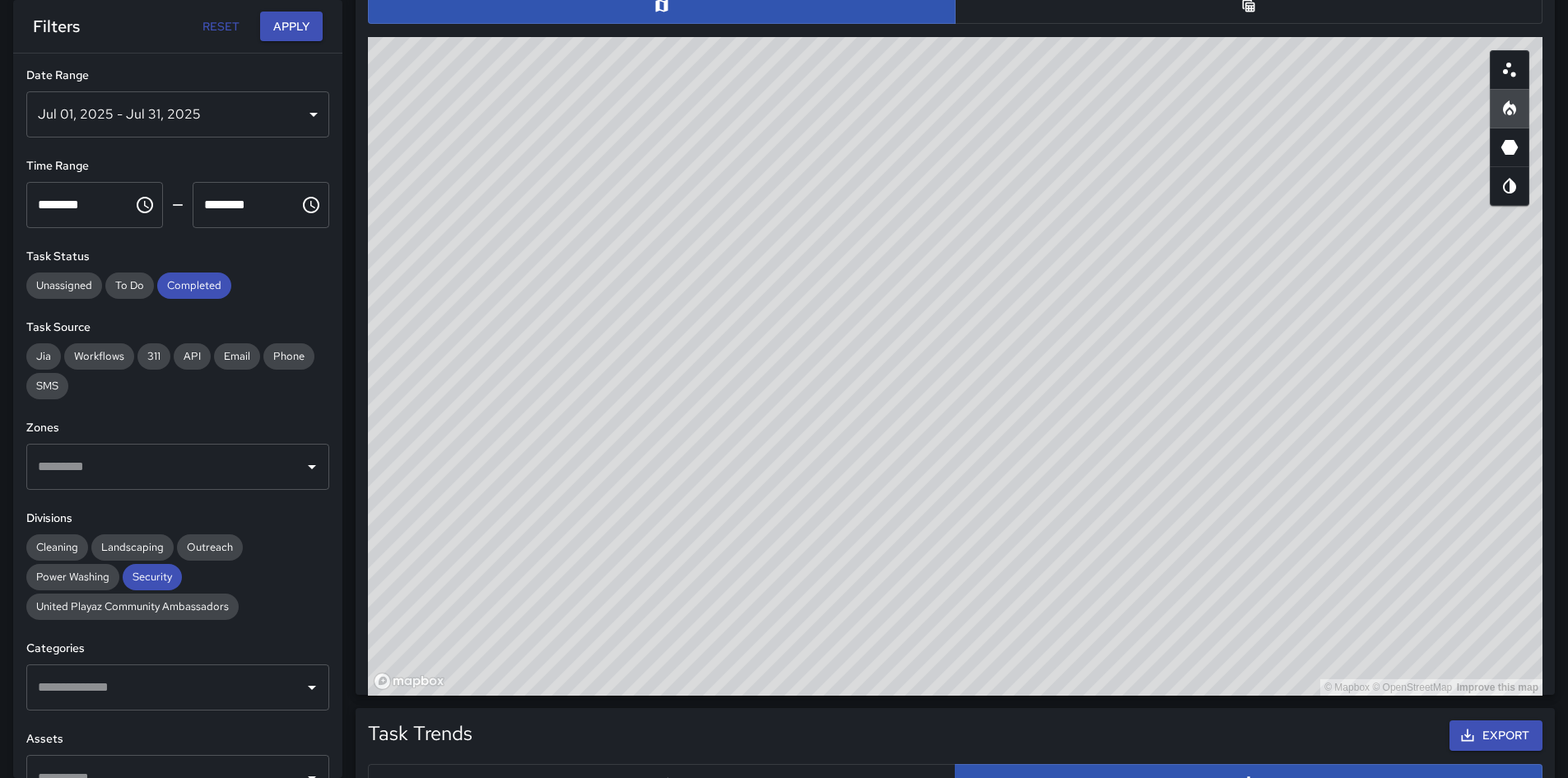 drag, startPoint x: 1025, startPoint y: 614, endPoint x: 713, endPoint y: 347, distance: 410.64949 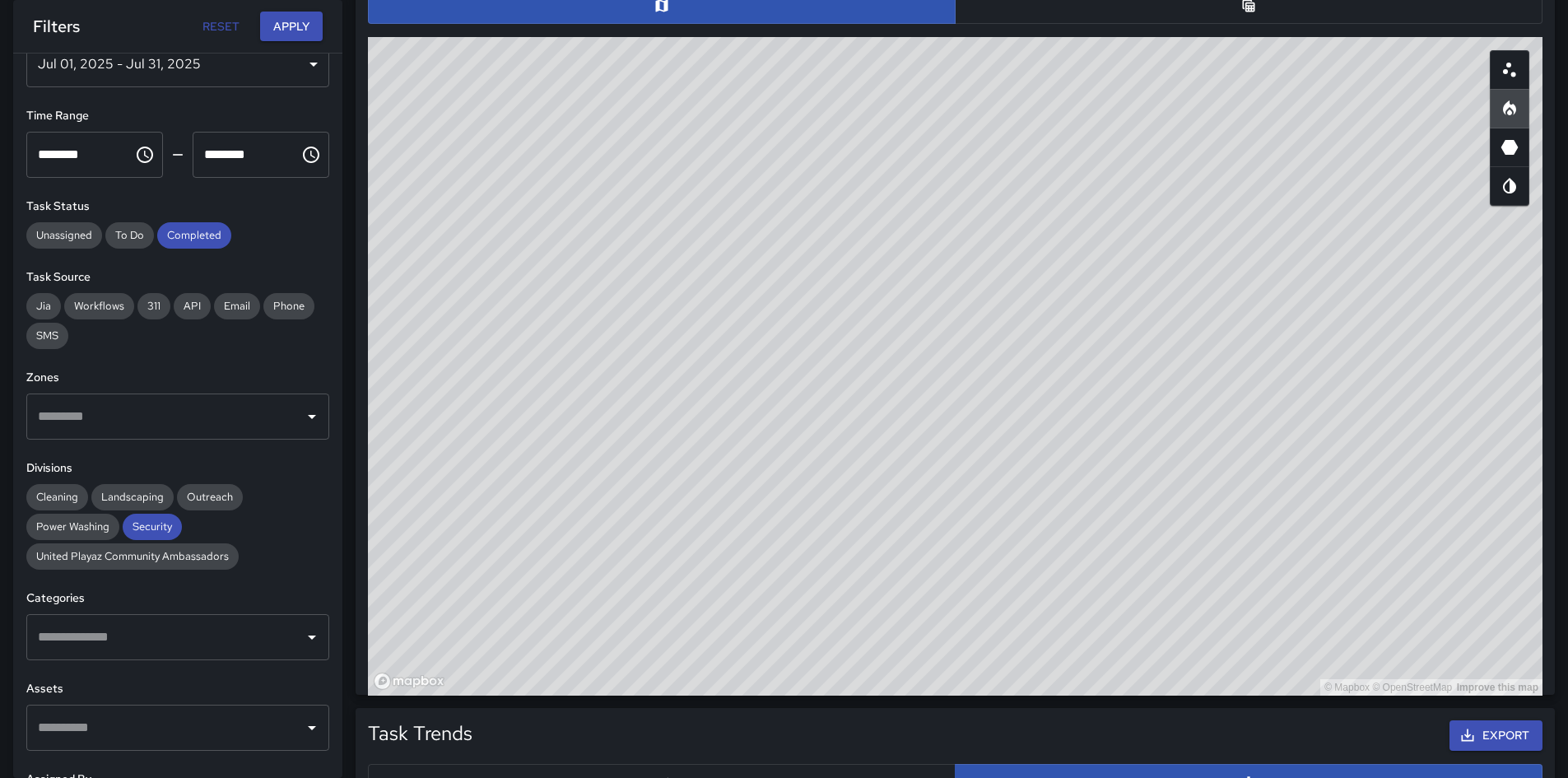 scroll, scrollTop: 217, scrollLeft: 0, axis: vertical 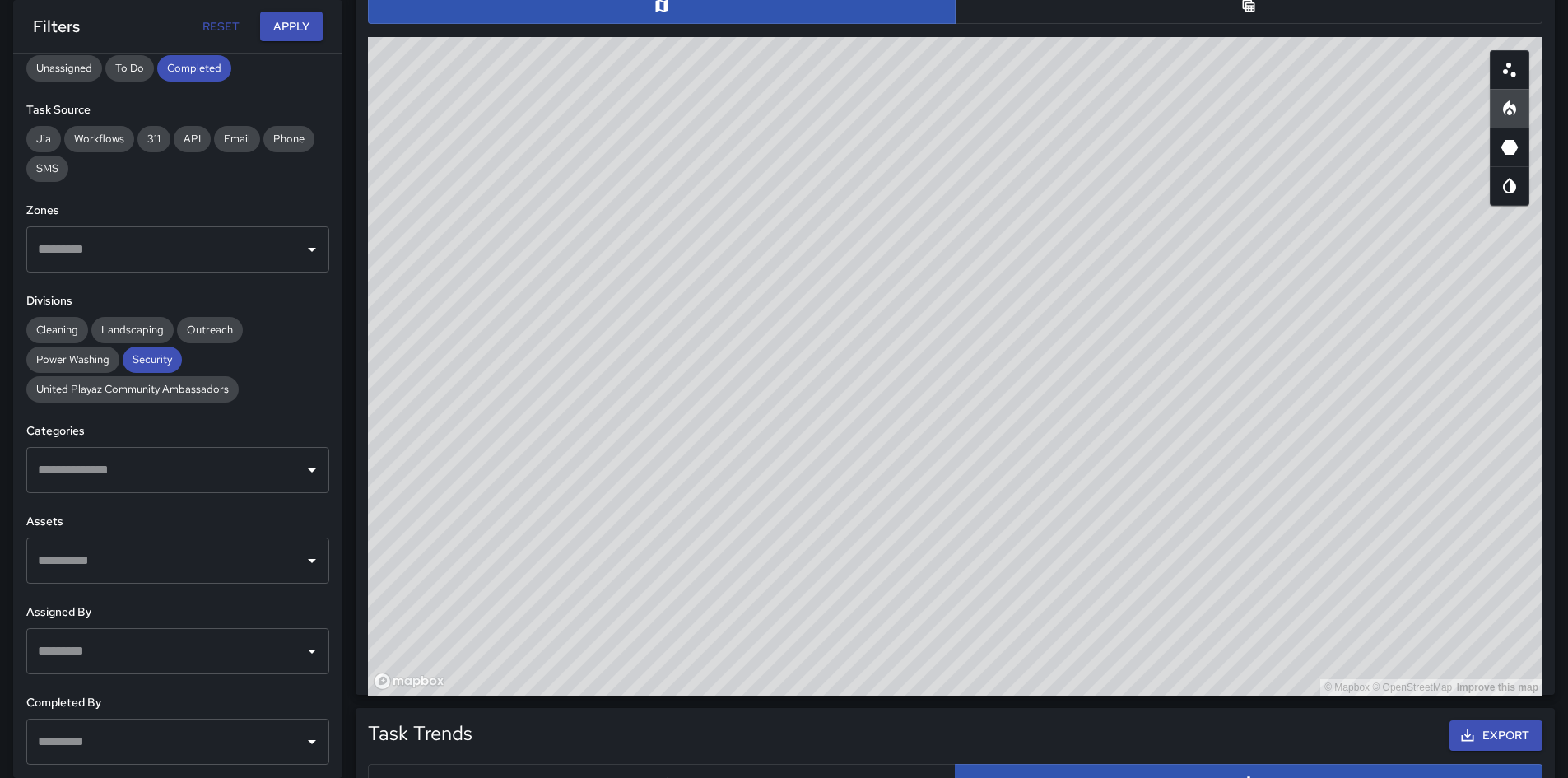 click at bounding box center [165, 470] 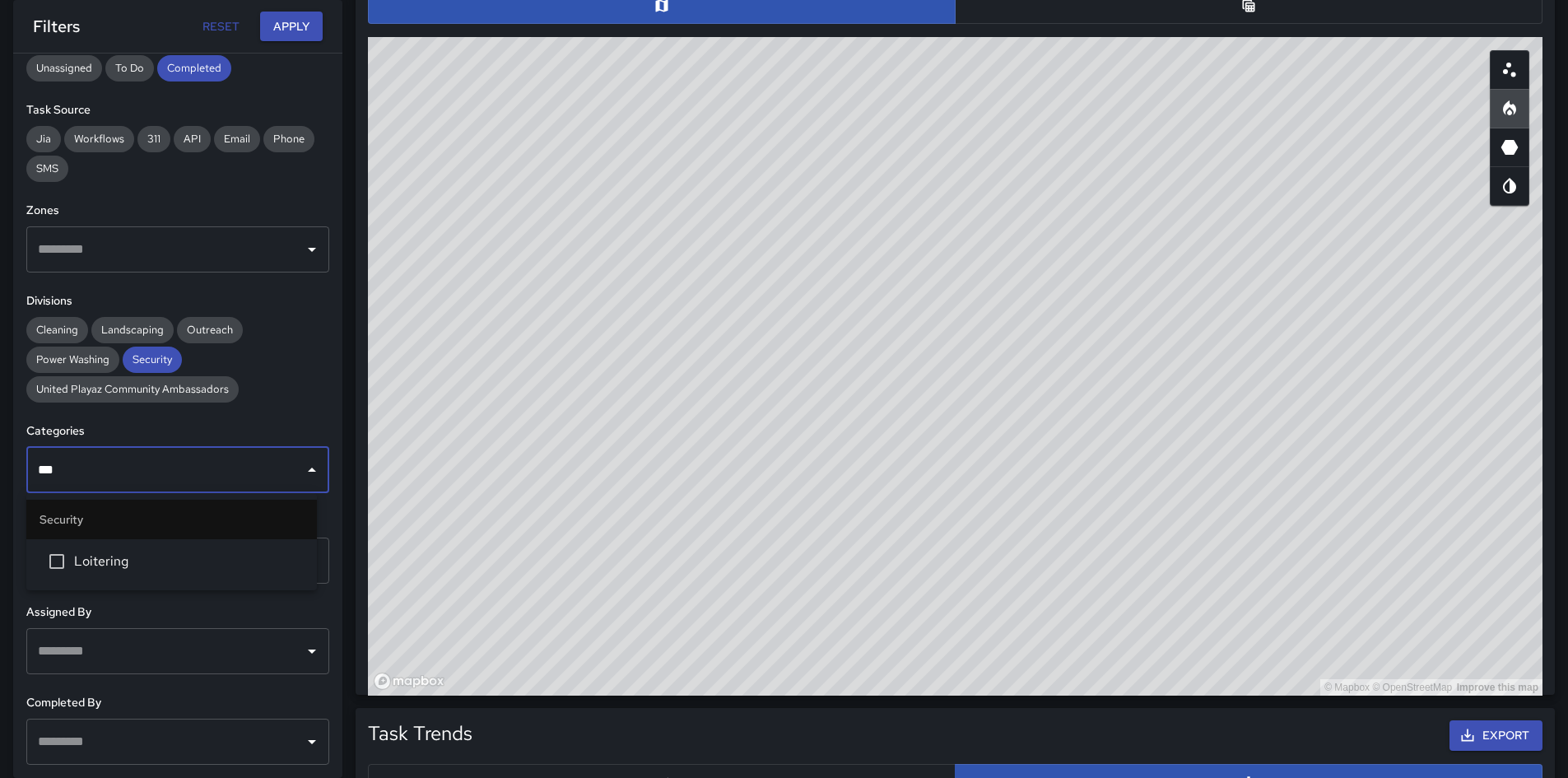 type on "****" 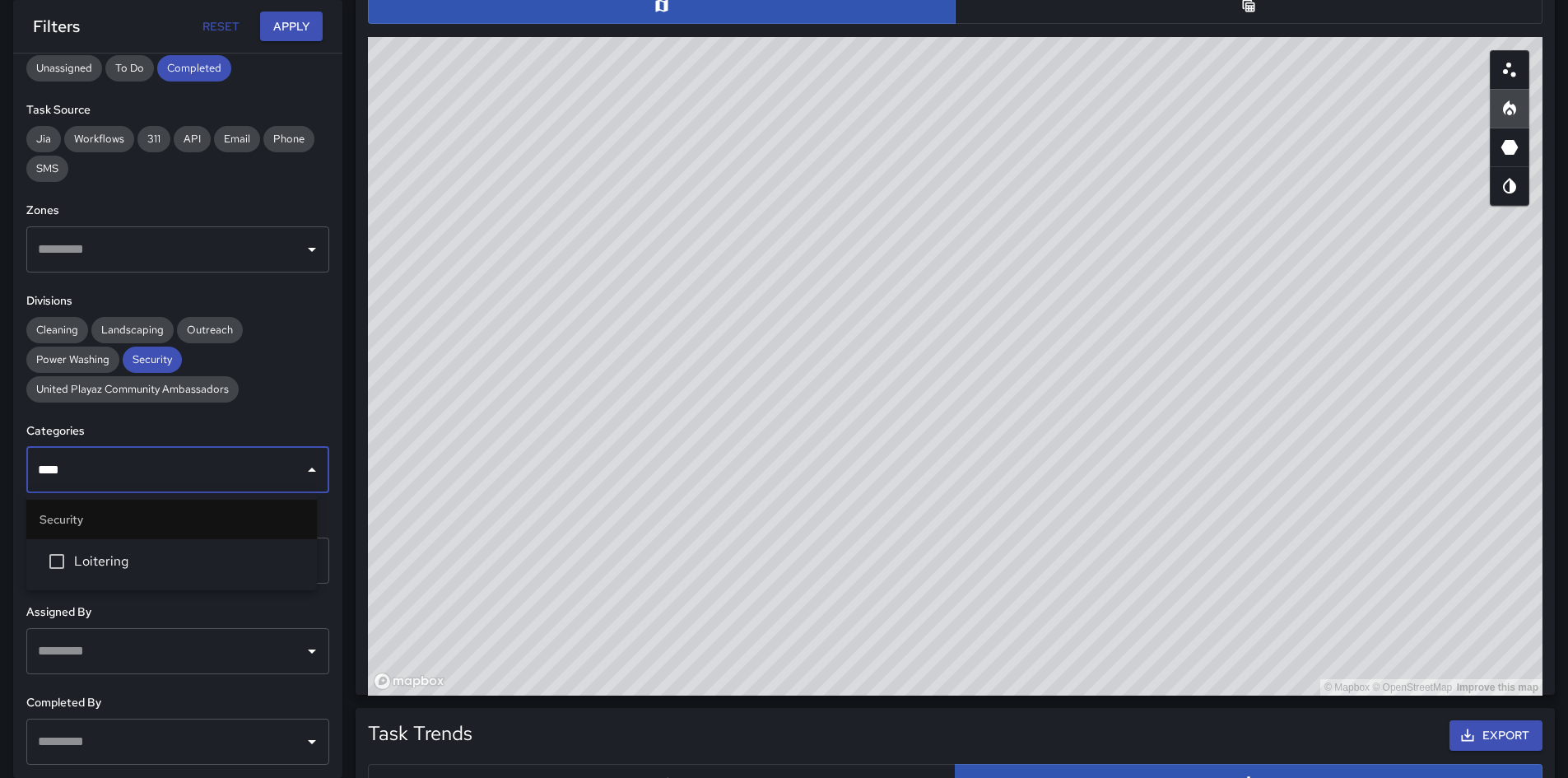 click on "Loitering" at bounding box center (188, 561) 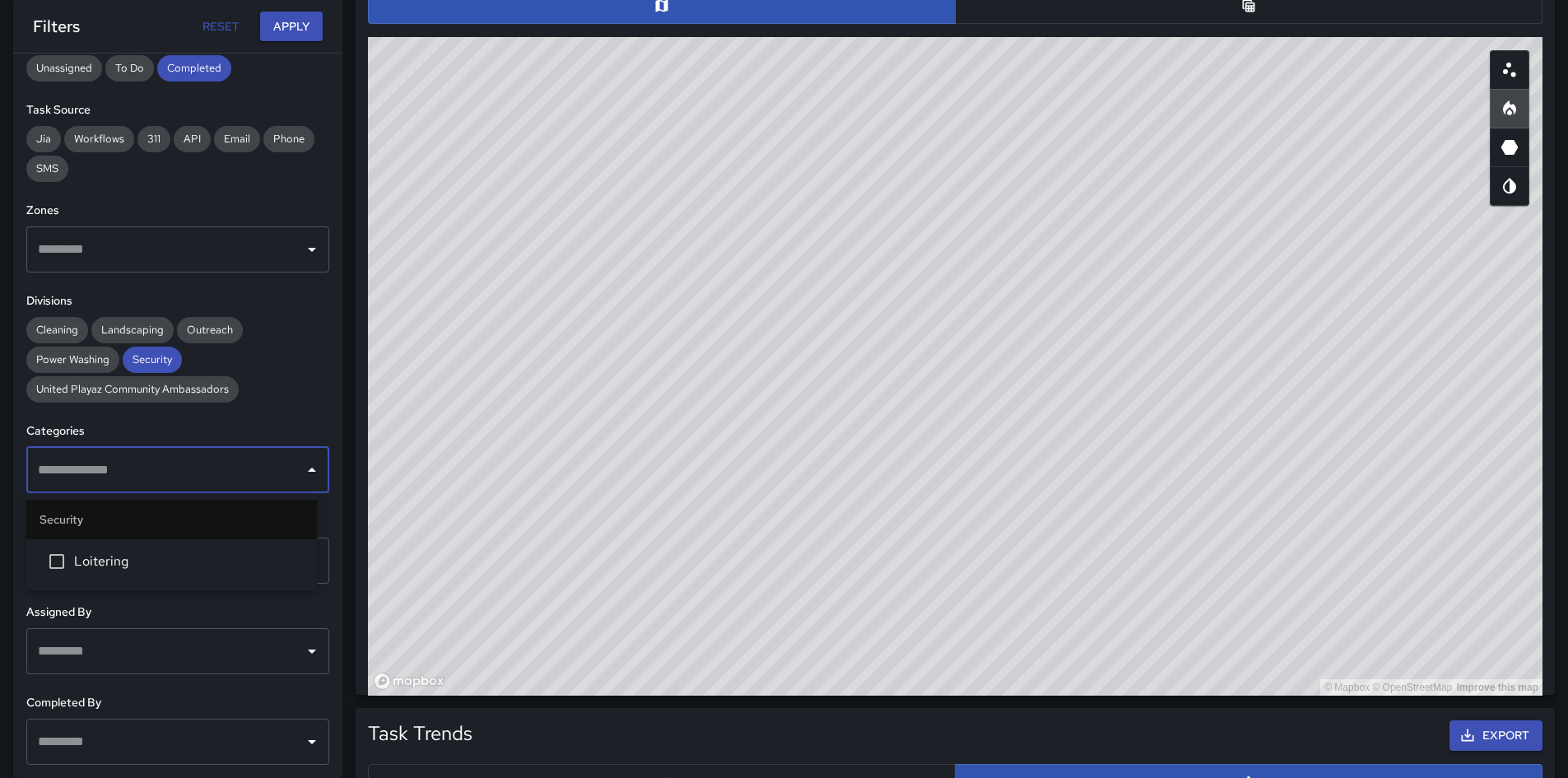 scroll, scrollTop: 1011, scrollLeft: 0, axis: vertical 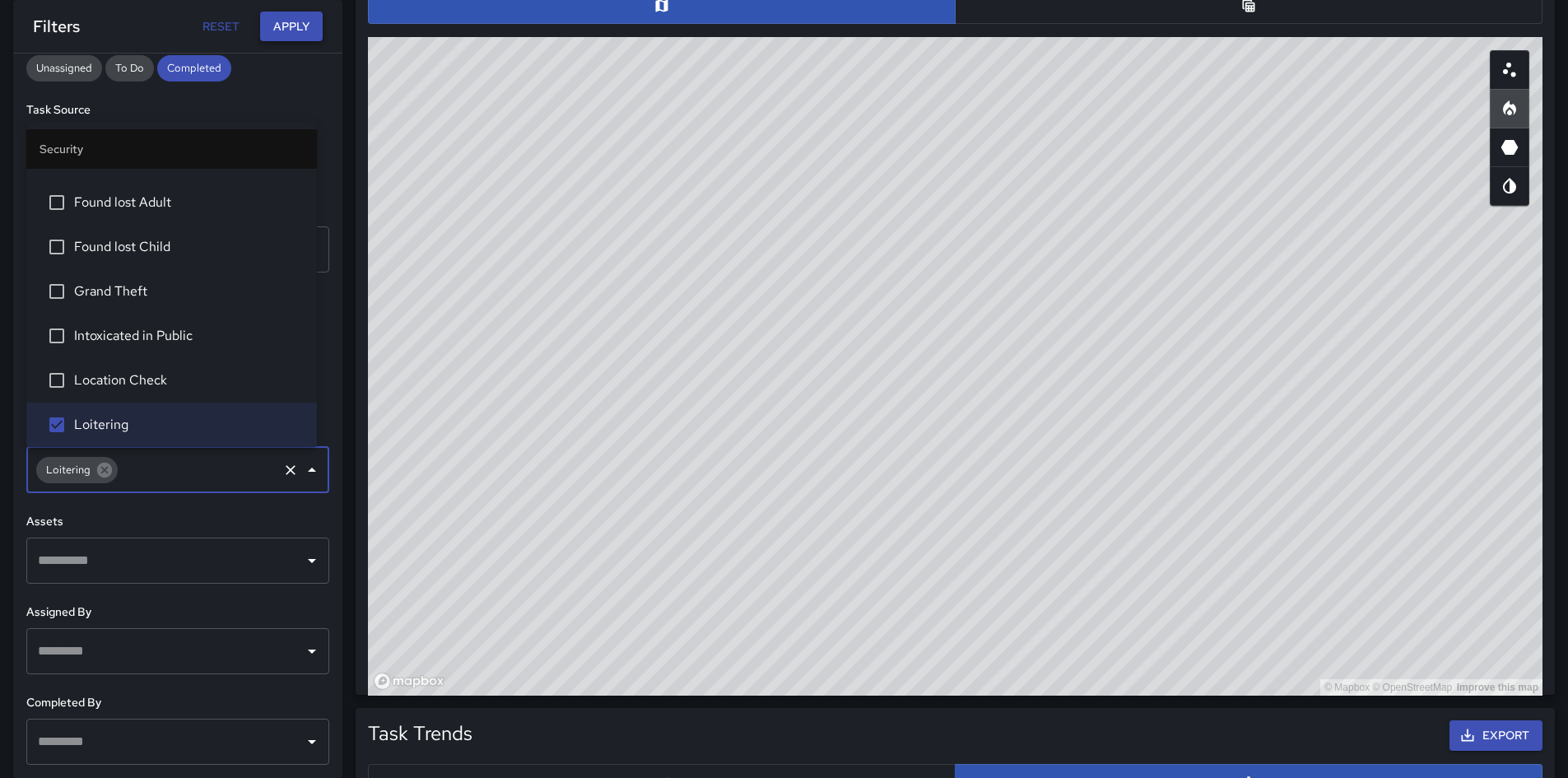 click on "Apply" at bounding box center (291, 26) 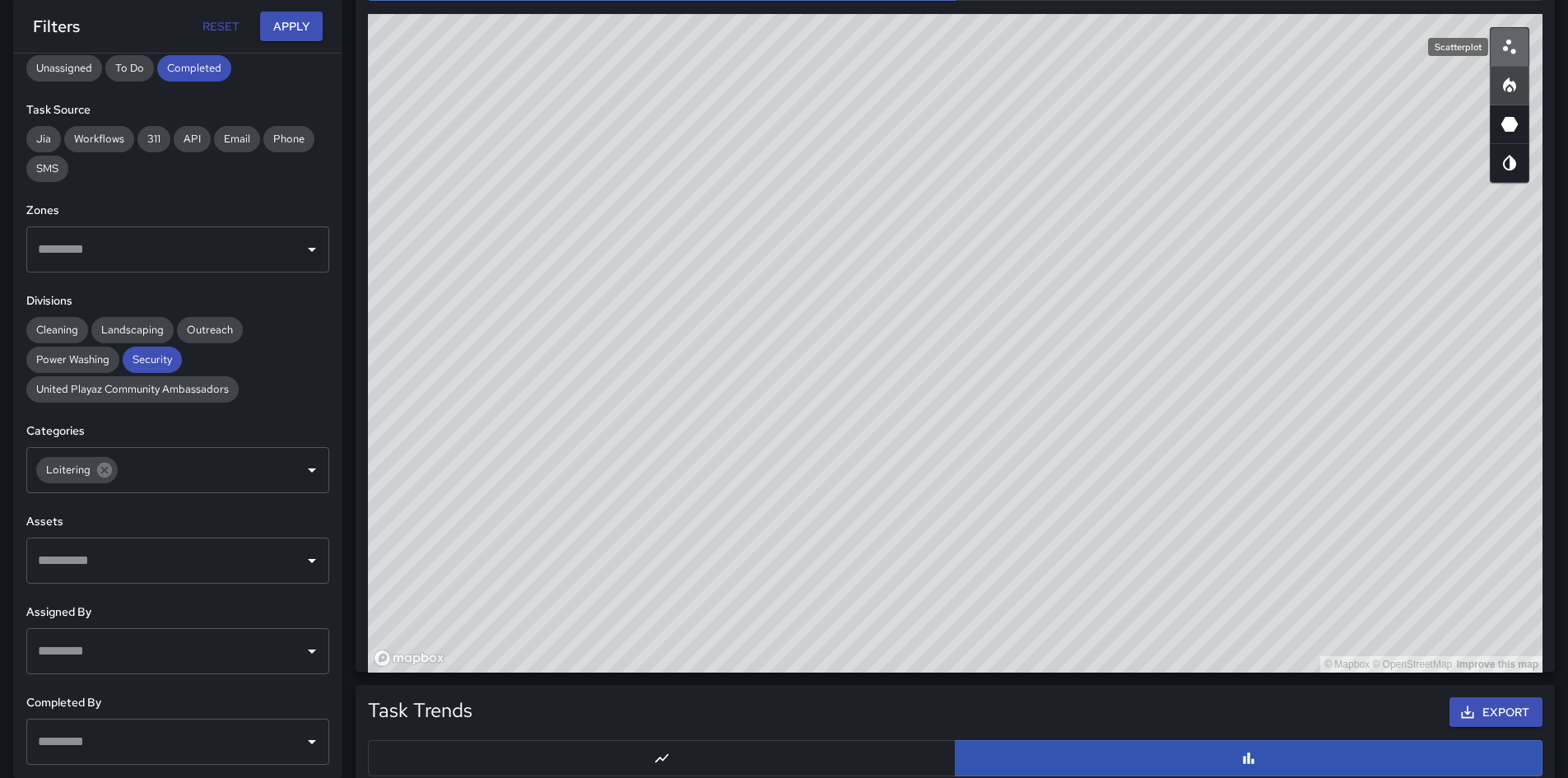 click 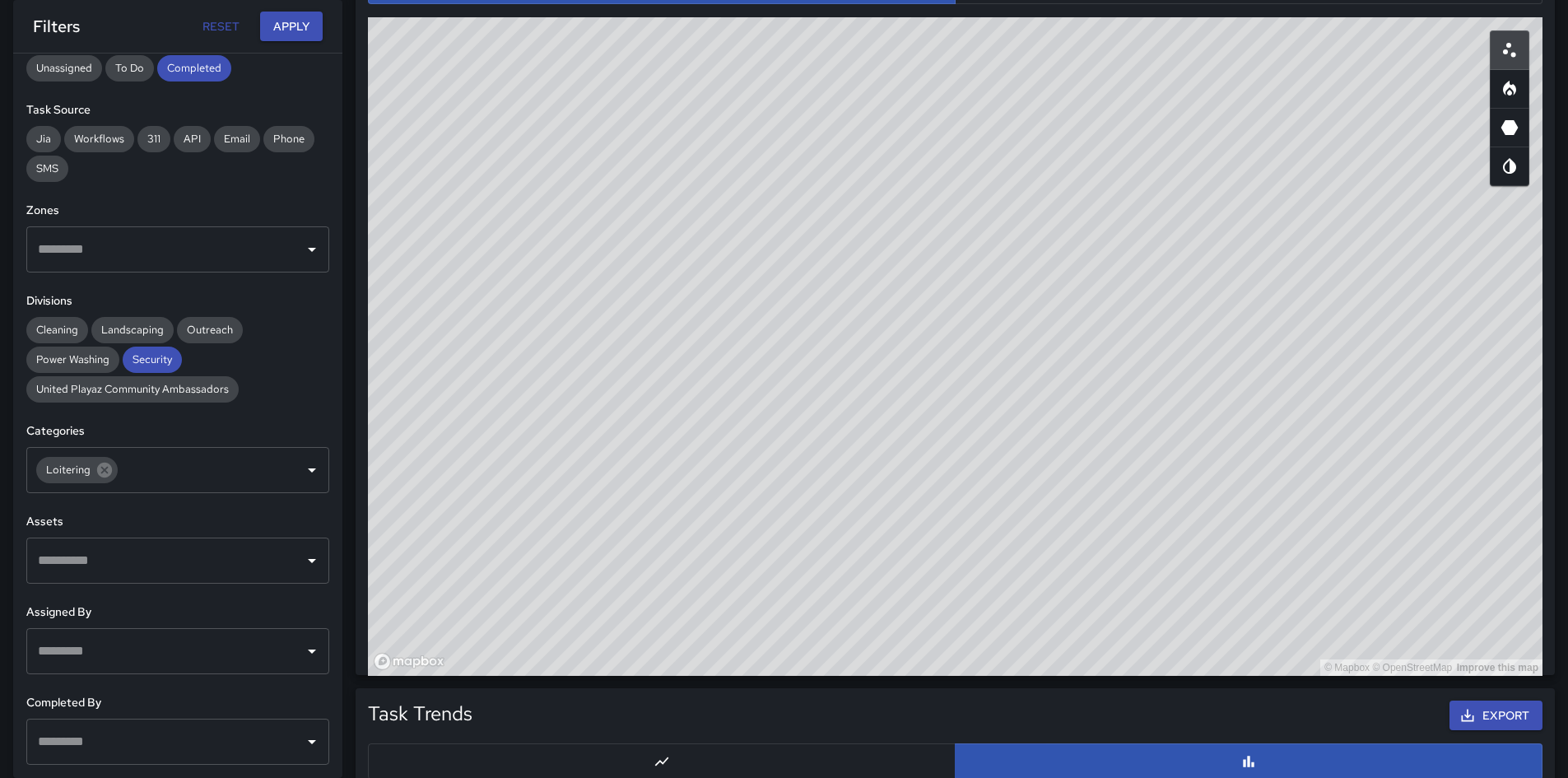 click on "© Mapbox   © OpenStreetMap   Improve this map" at bounding box center (955, 347) 